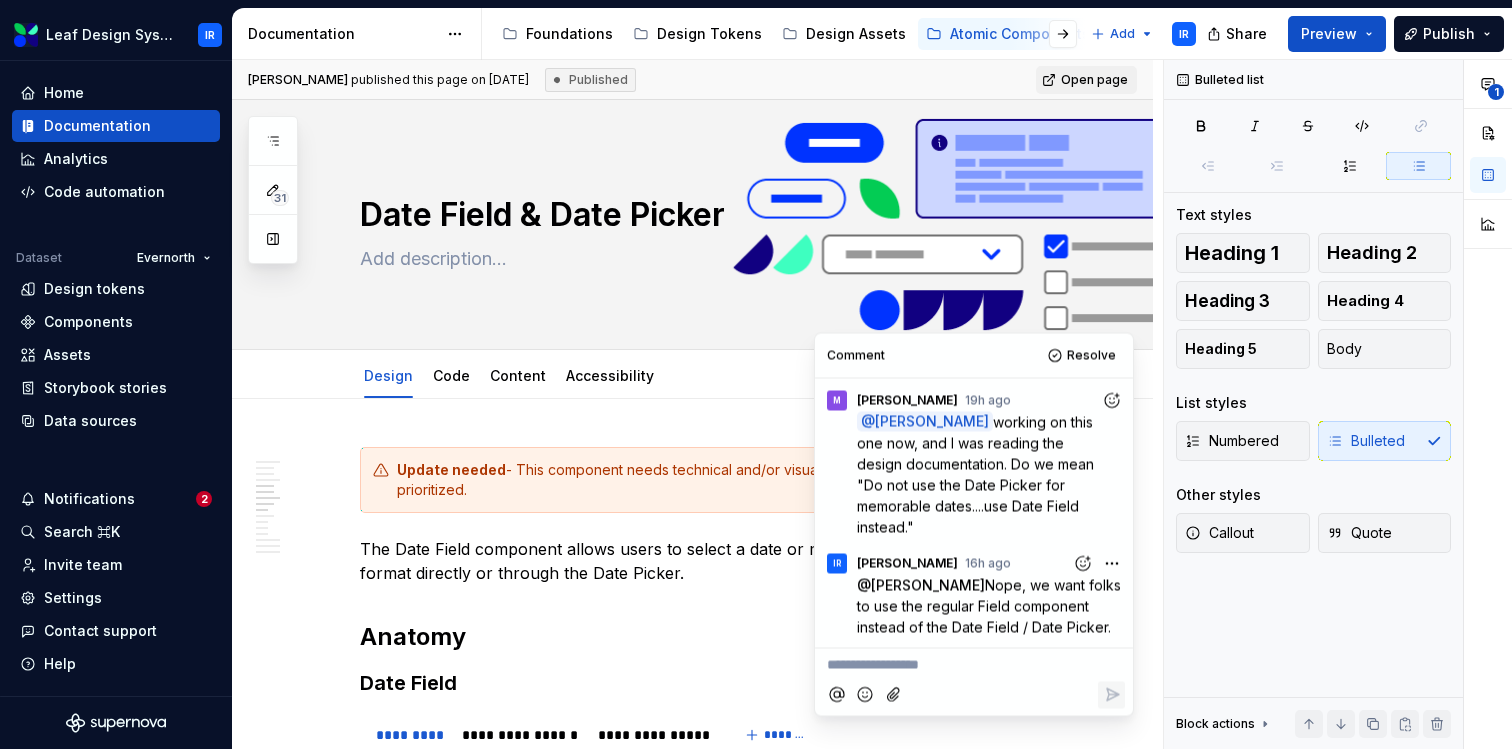 scroll, scrollTop: 0, scrollLeft: 0, axis: both 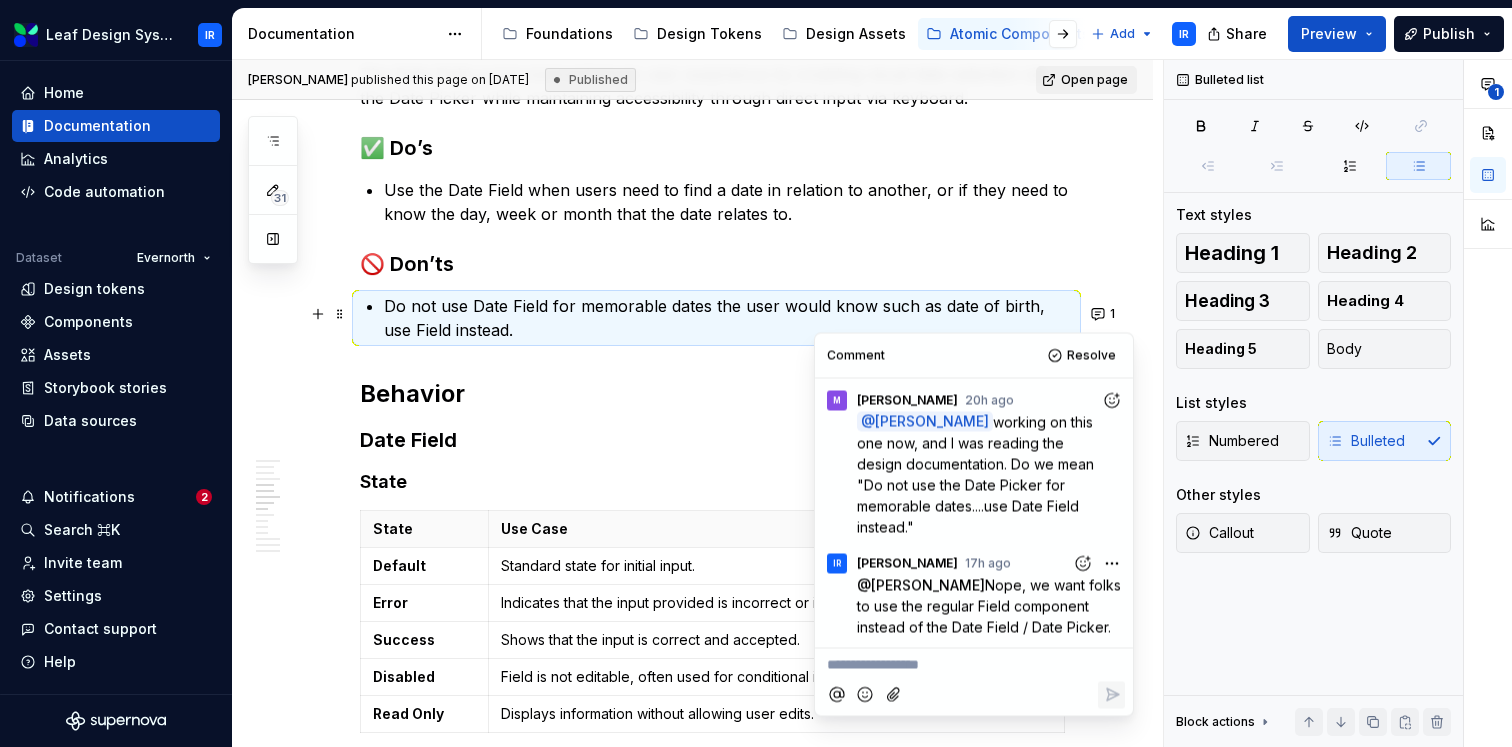 type on "*" 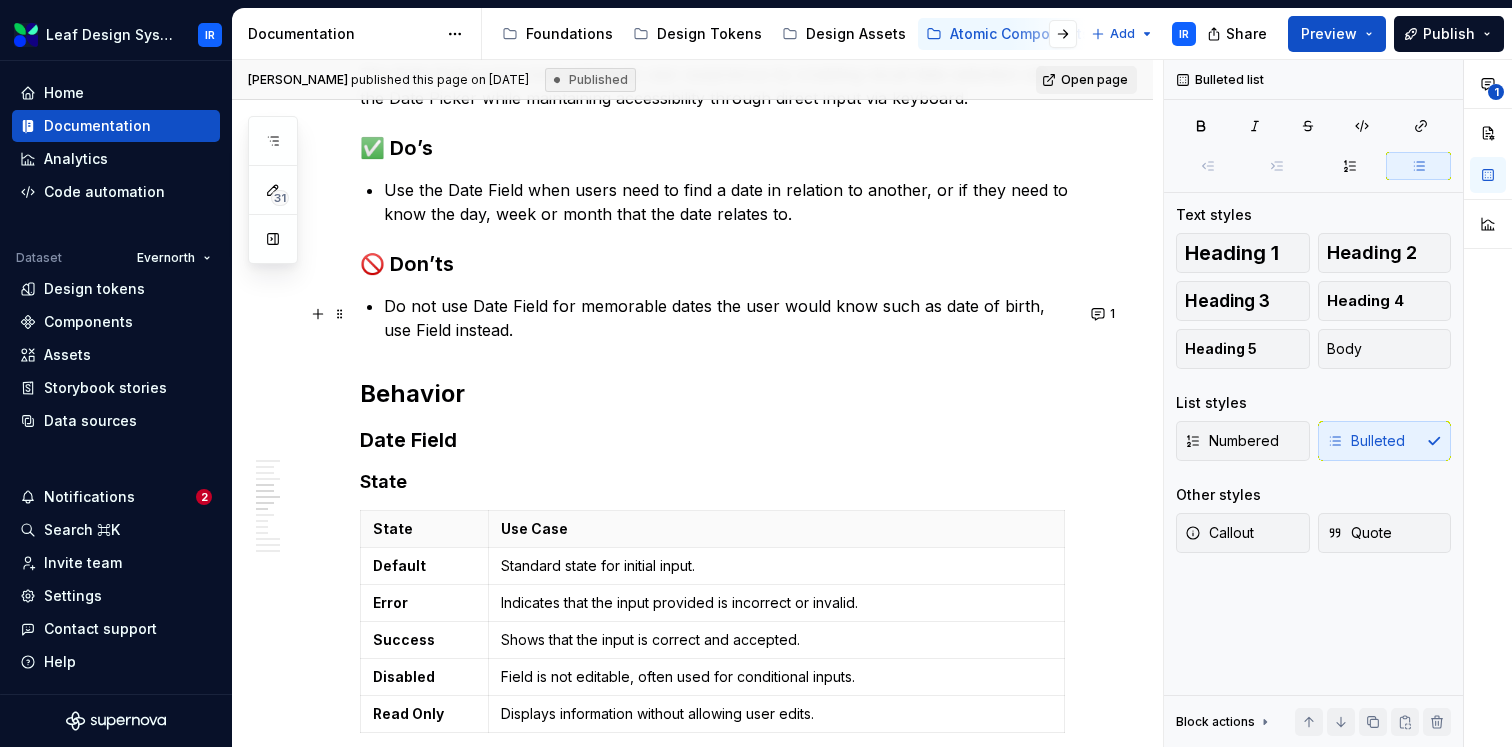 click on "Do not use Date Field for memorable dates the user would know such as date of birth, use Field instead." at bounding box center [728, 318] 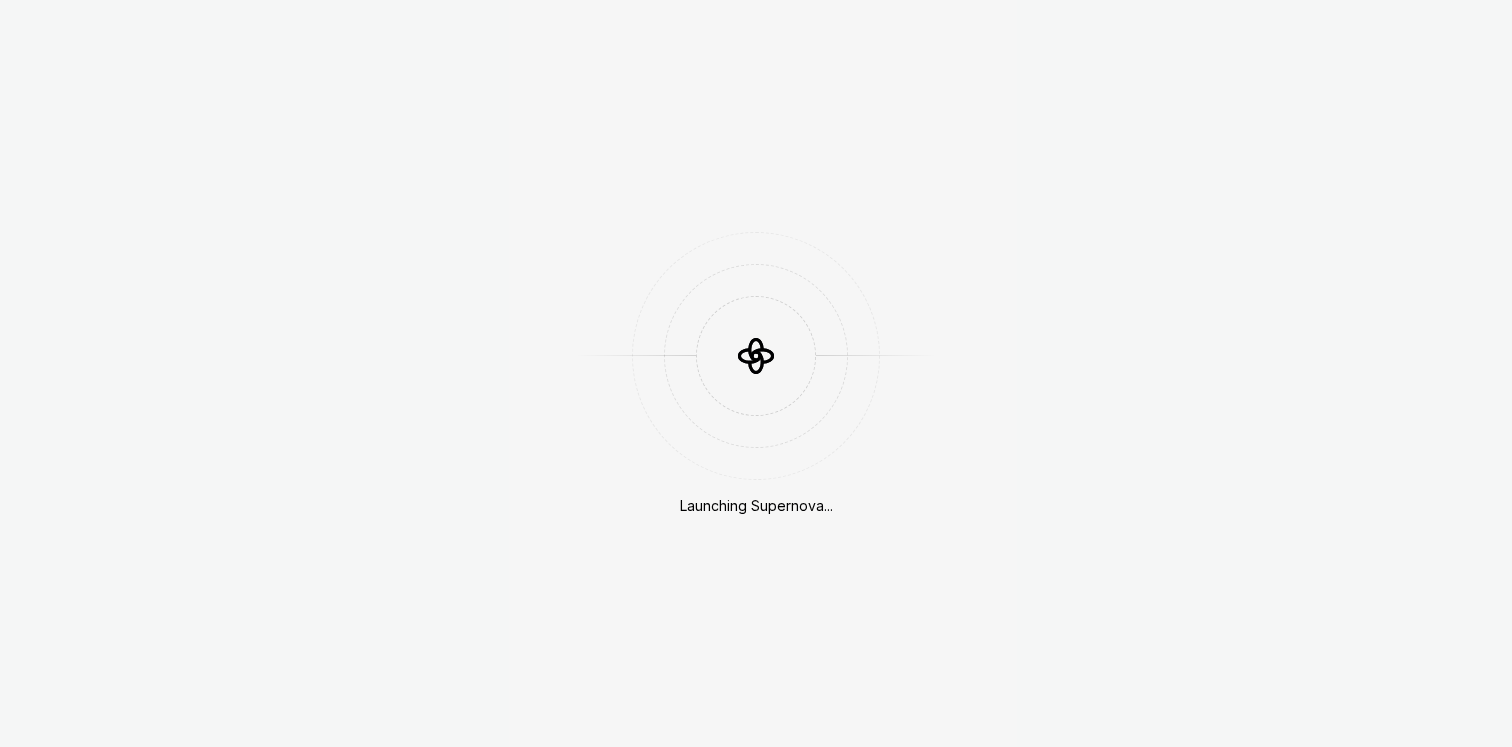scroll, scrollTop: 0, scrollLeft: 0, axis: both 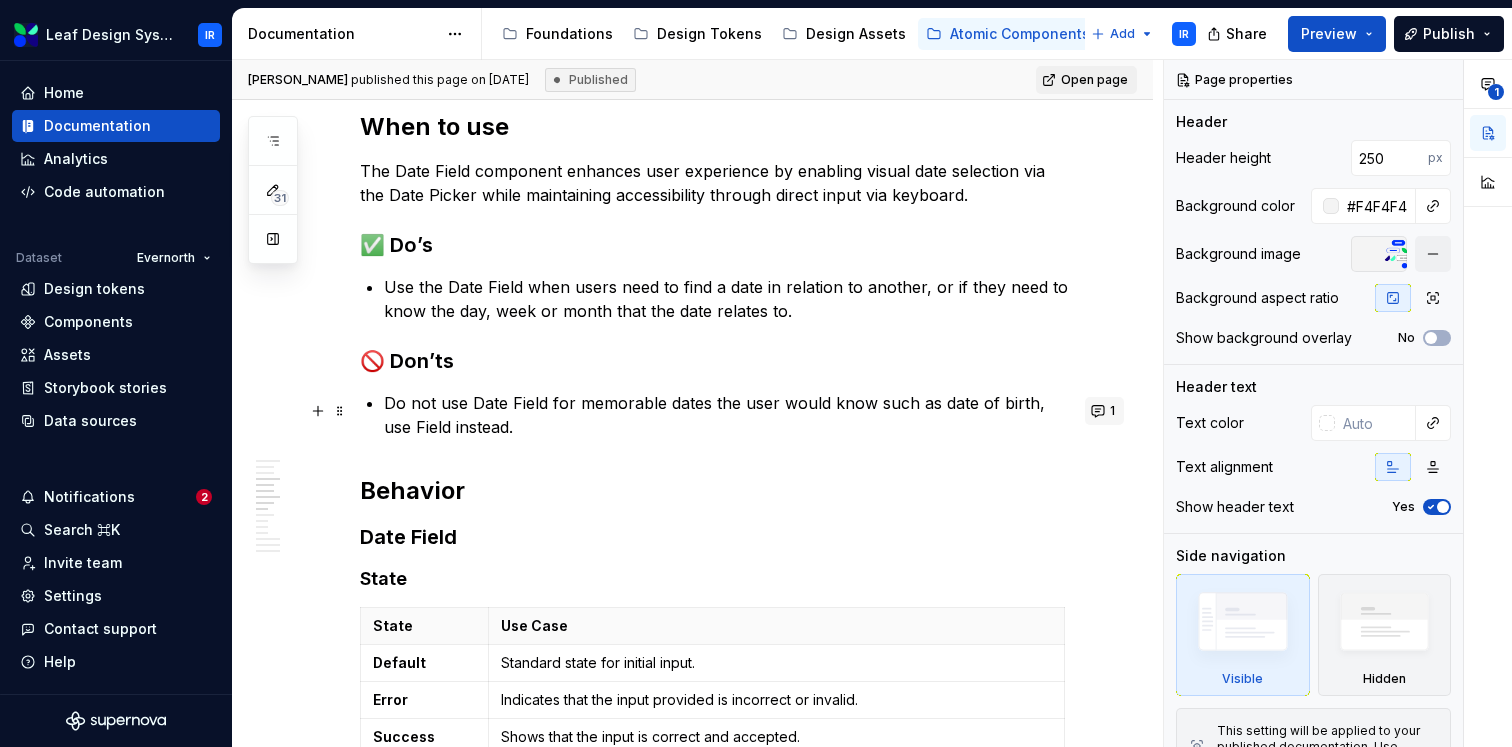 click on "1" at bounding box center (1104, 411) 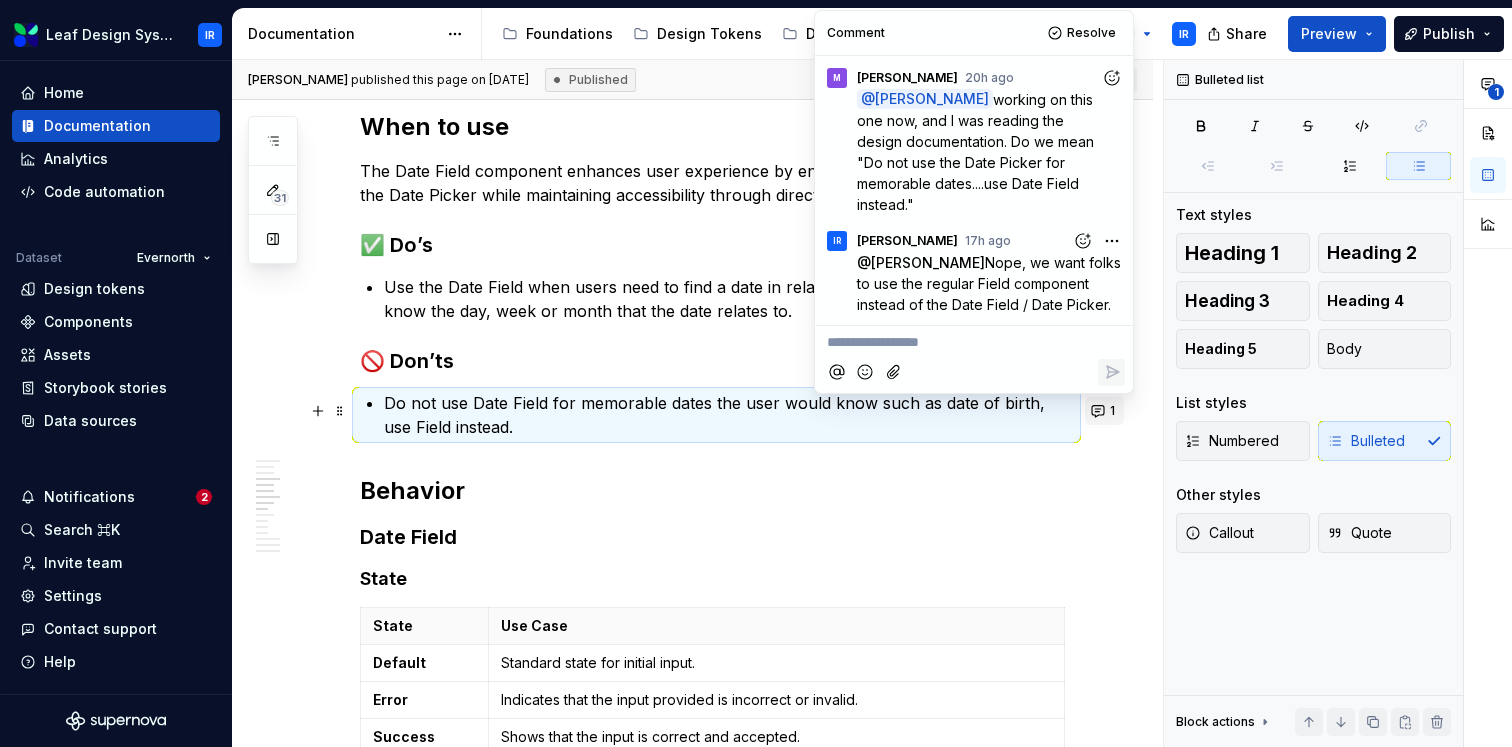 click on "1" at bounding box center [1104, 411] 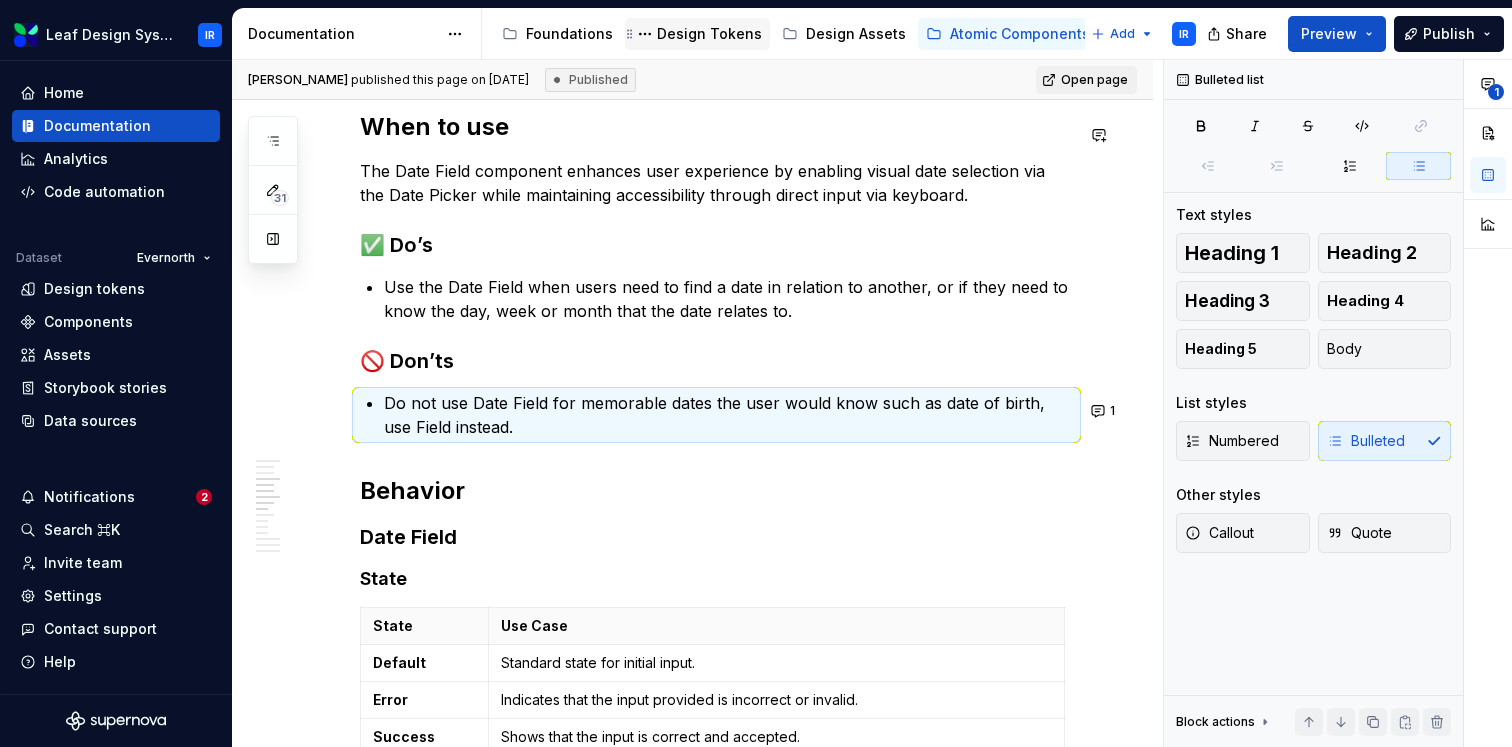 click on "Design Tokens" at bounding box center (709, 34) 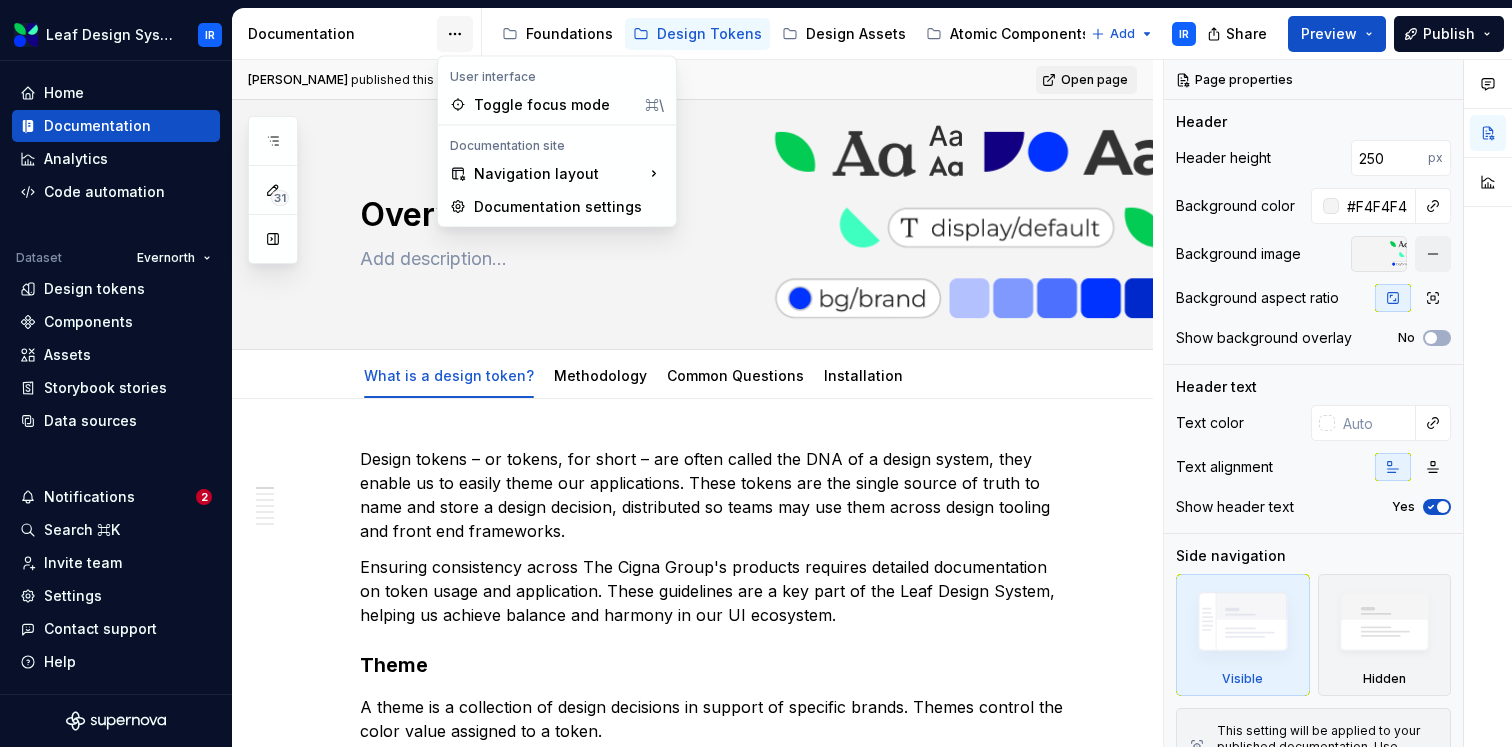 click on "Leaf Design System IR Home Documentation Analytics Code automation Dataset Evernorth Design tokens Components Assets Storybook stories Data sources Notifications 2 Search ⌘K Invite team Settings Contact support Help Documentation
Accessibility guide for tree Page tree.
Navigate the tree with the arrow keys. Common tree hotkeys apply. Further keybindings are available:
enter to execute primary action on focused item
f2 to start renaming the focused item
escape to abort renaming an item
control+d to start dragging selected items
Foundations Design Tokens Design Assets Atomic Components Molecular Patterns Layout Modules Design Packages Add IR Share Preview Publish 31 Pages Add
Accessibility guide for tree Page tree.
Navigate the tree with the arrow keys. Common tree hotkeys apply. Further keybindings are available:
enter to execute primary action on focused item
IR   (" at bounding box center (756, 373) 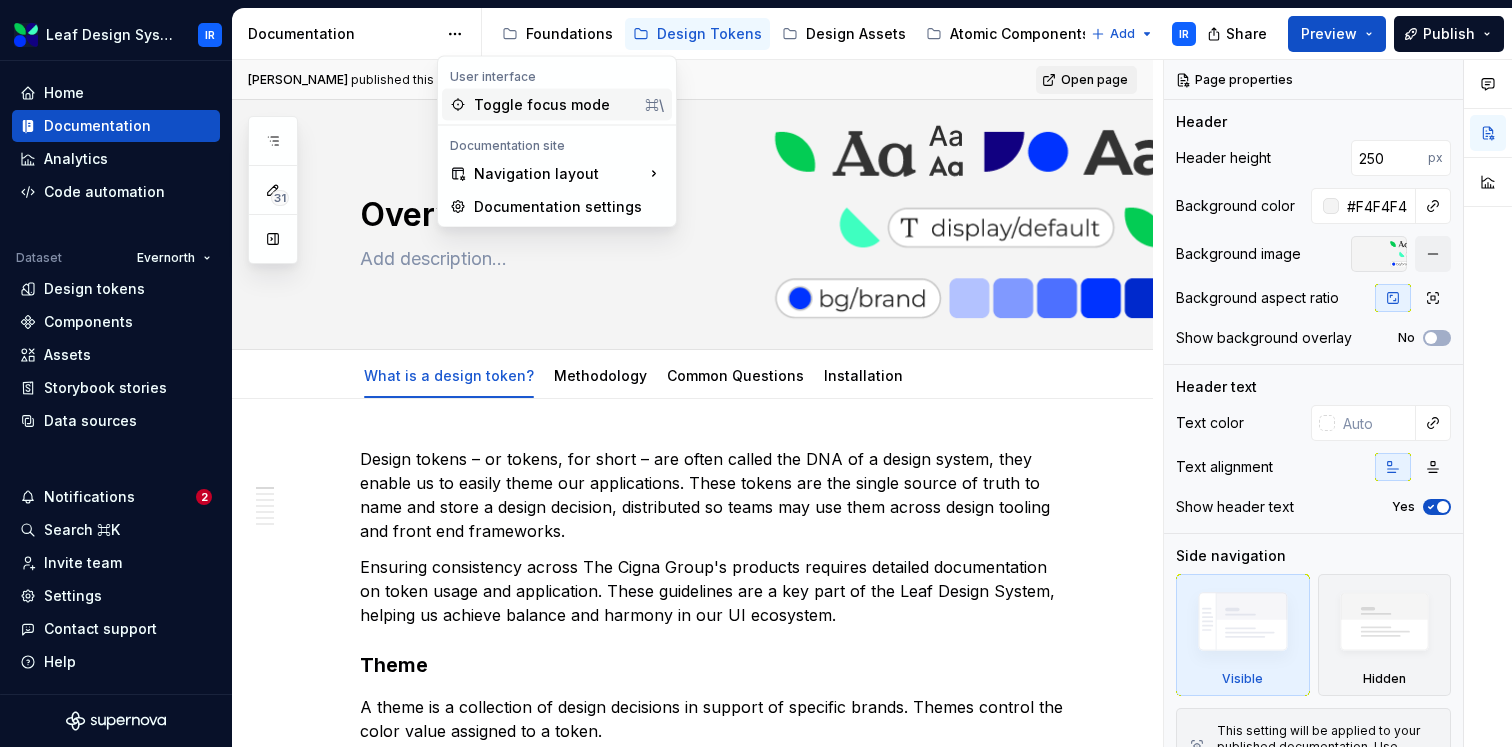 click on "Toggle focus mode" at bounding box center [555, 105] 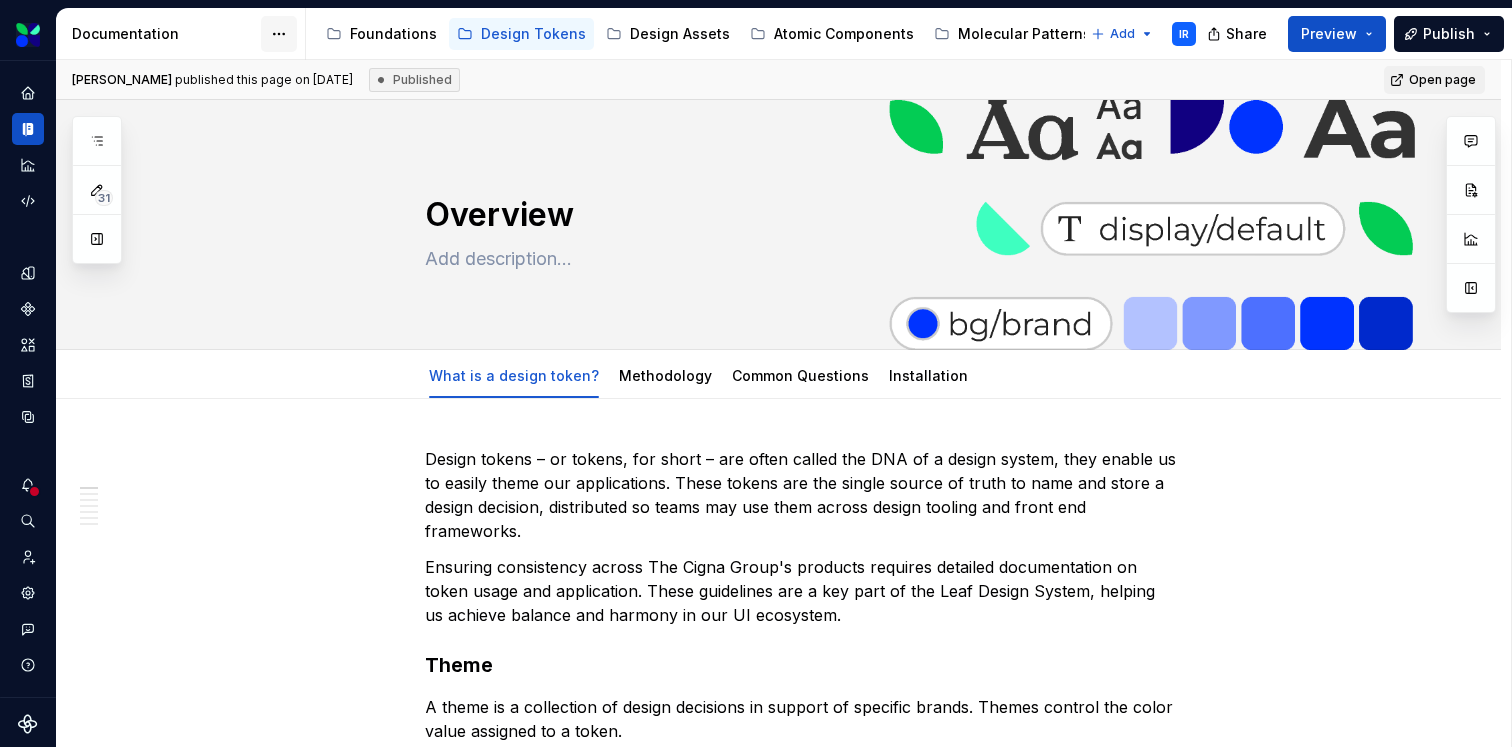 click on "Leaf Design System IR Dataset Evernorth Documentation
Accessibility guide for tree Page tree.
Navigate the tree with the arrow keys. Common tree hotkeys apply. Further keybindings are available:
enter to execute primary action on focused item
f2 to start renaming the focused item
escape to abort renaming an item
control+d to start dragging selected items
Foundations Design Tokens Design Assets Atomic Components Molecular Patterns Layout Modules Design Packages Add IR Share Preview Publish 31 Pages Add
Accessibility guide for tree Page tree.
Navigate the tree with the arrow keys. Common tree hotkeys apply. Further keybindings are available:
enter to execute primary action on focused item
f2 to start renaming the focused item
escape to abort renaming an item
control+d to start dragging selected items
Overview What is a design token? IR Methodology Common Questions Color" at bounding box center [756, 373] 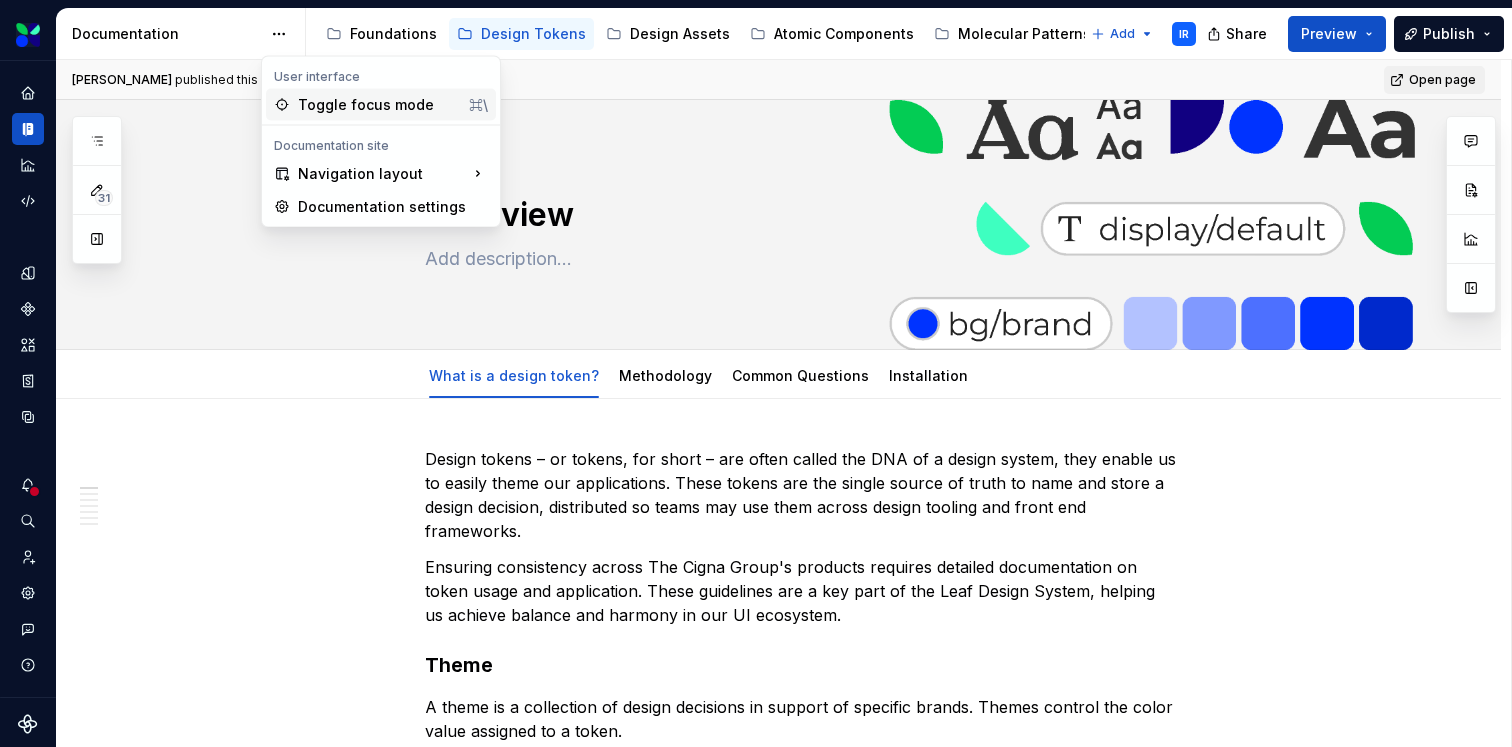 click on "Toggle focus mode ⌘\" at bounding box center [381, 105] 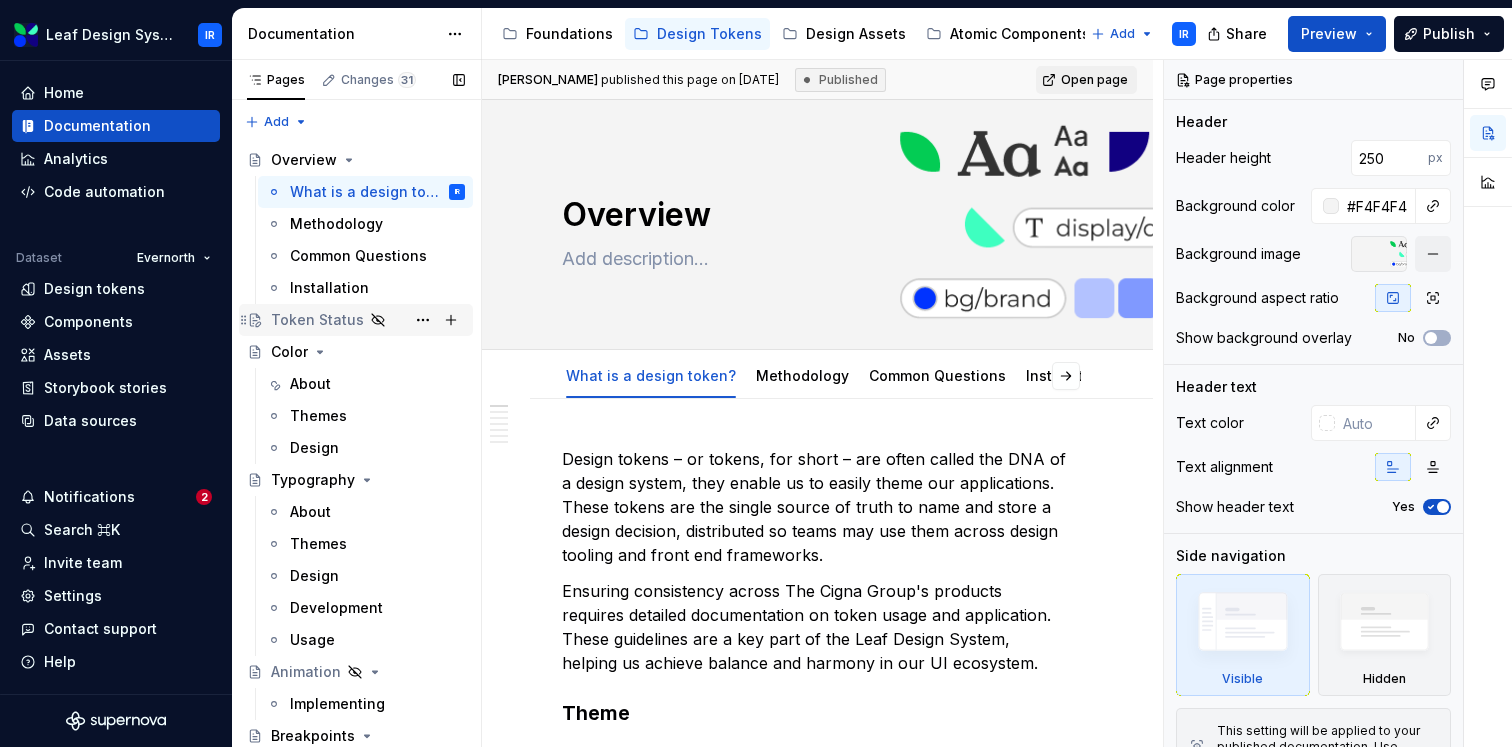 click on "Token Status" at bounding box center [317, 320] 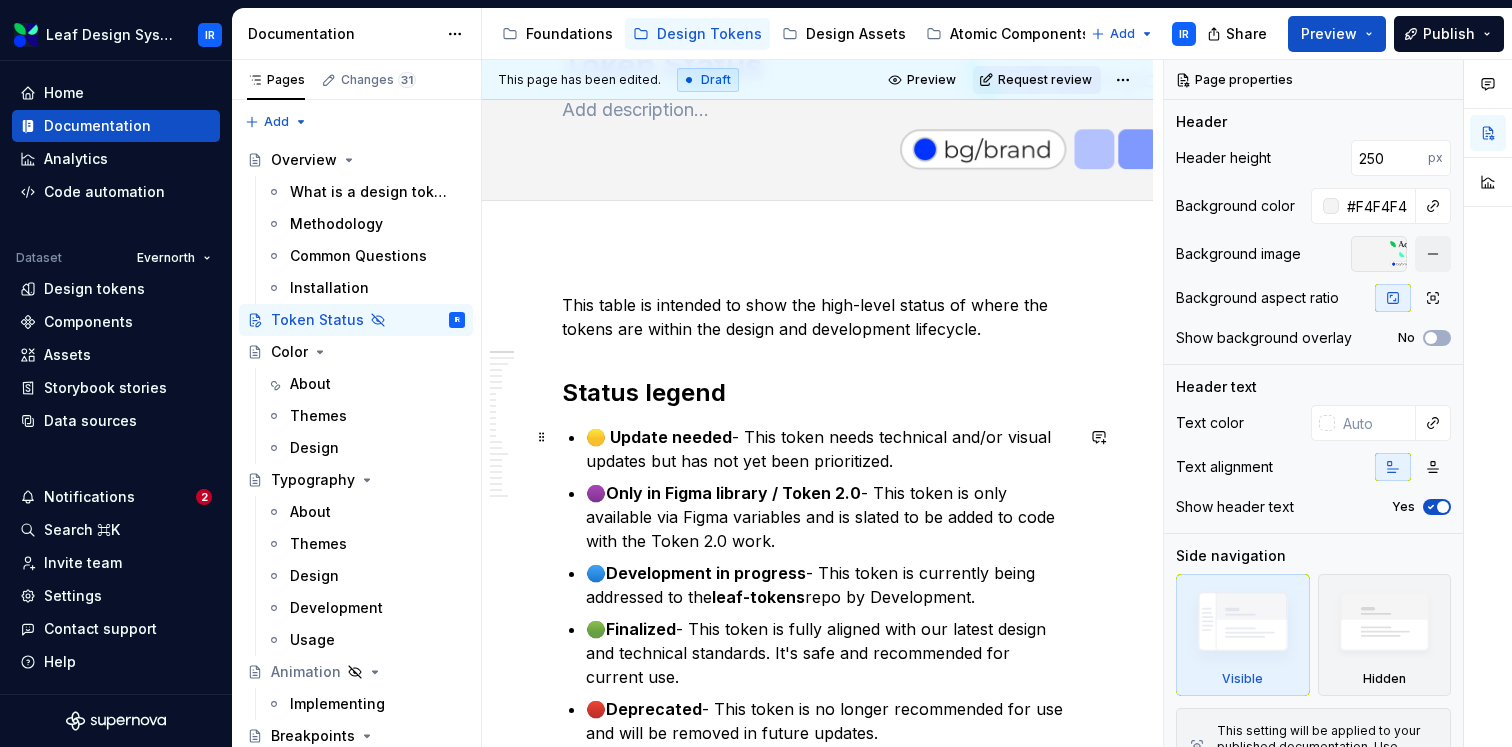 scroll, scrollTop: 175, scrollLeft: 0, axis: vertical 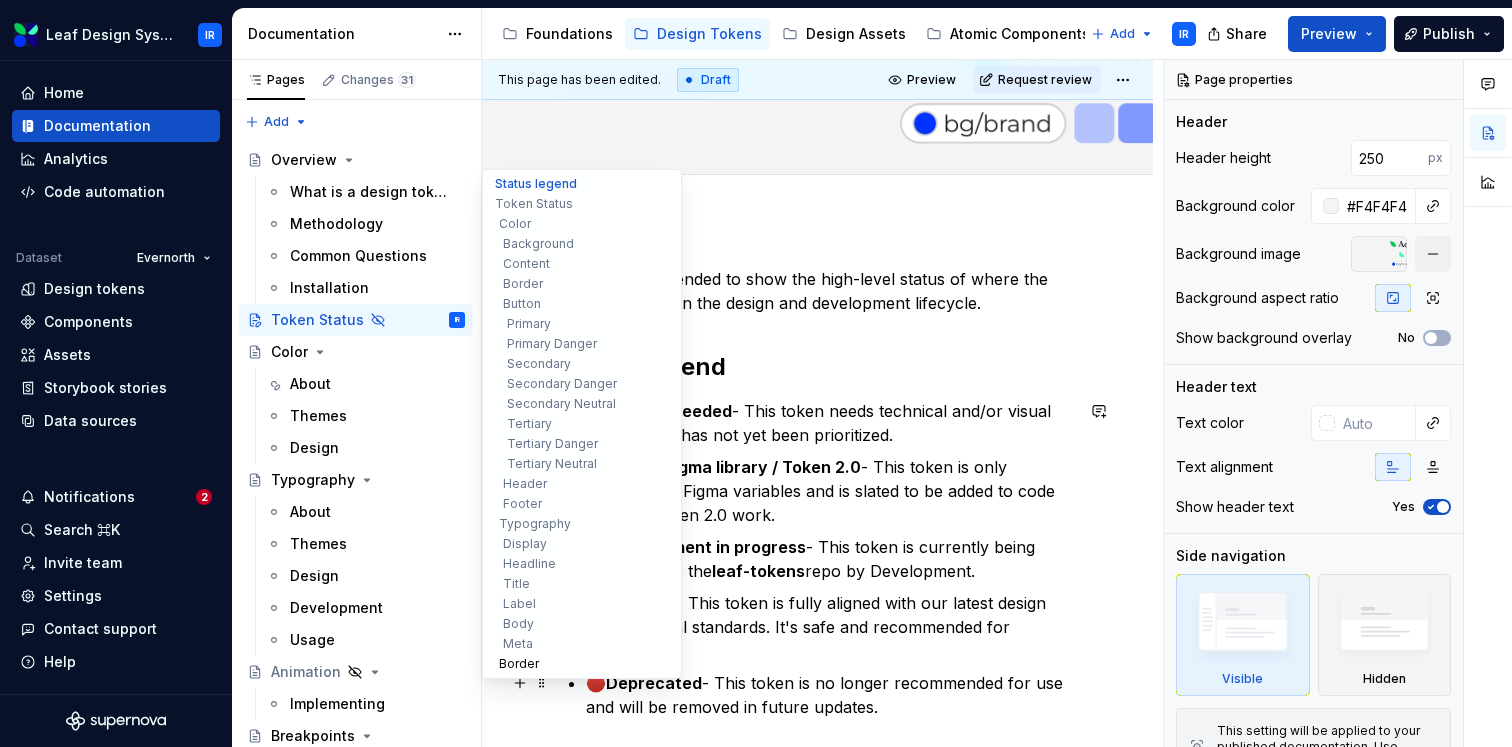 click on "Border" at bounding box center [582, 664] 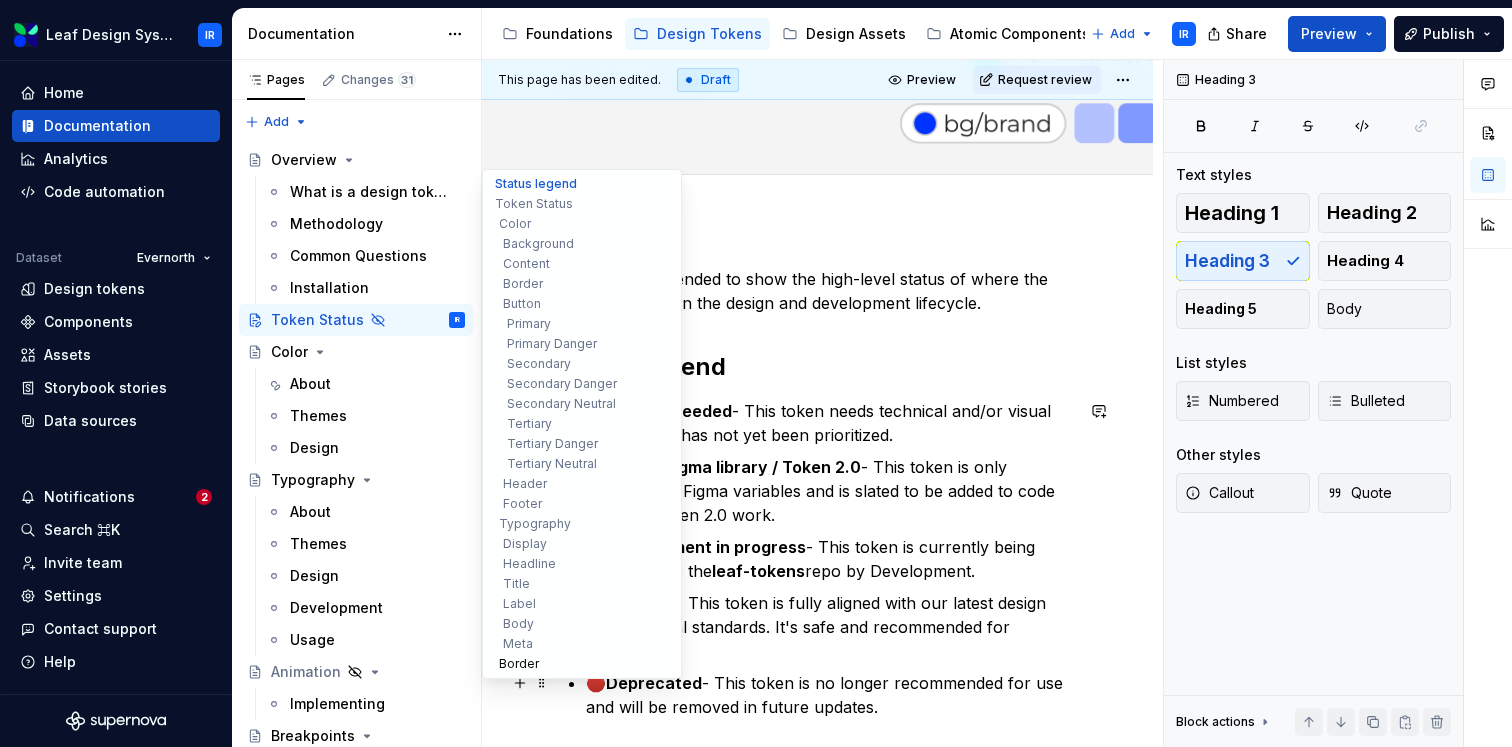 scroll, scrollTop: 3222, scrollLeft: 0, axis: vertical 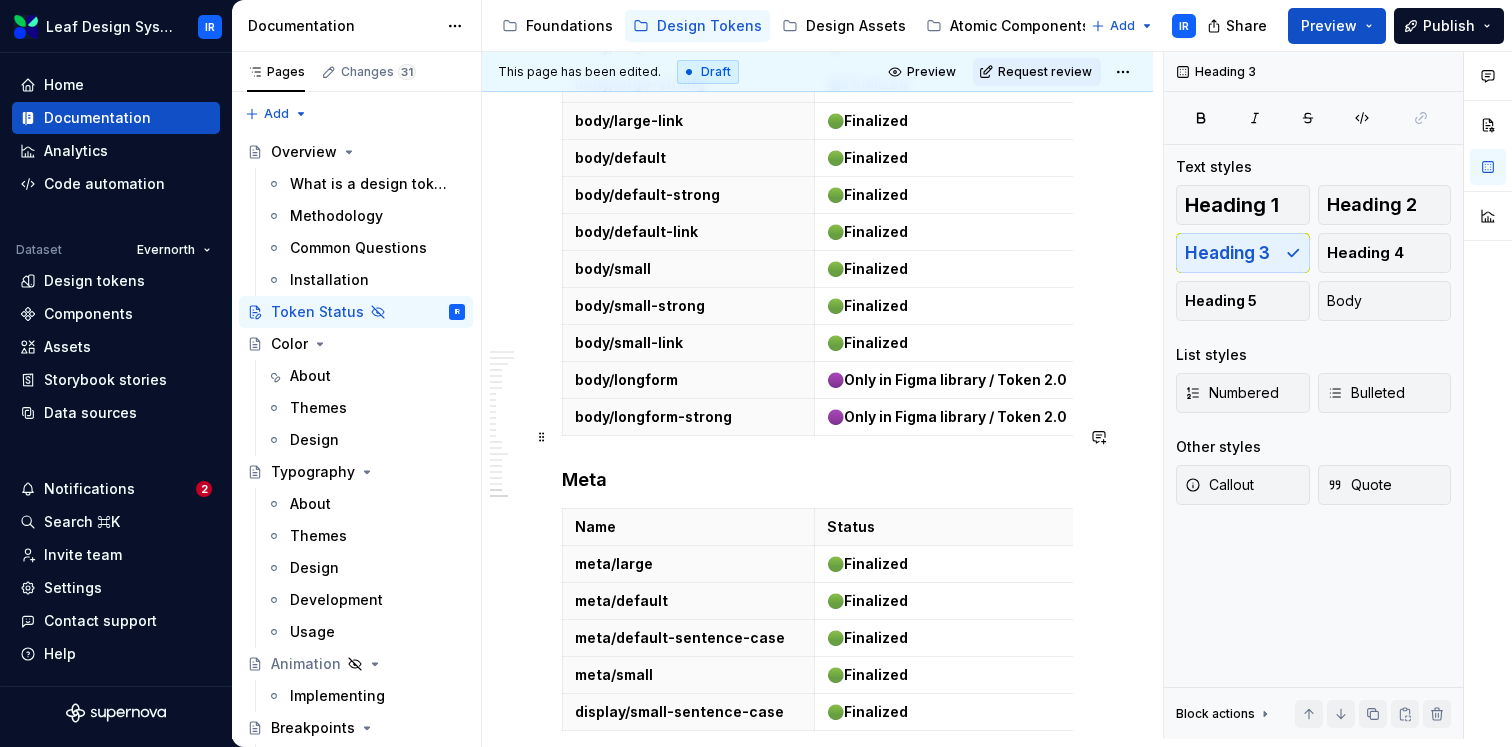 click on "Border" at bounding box center [817, 777] 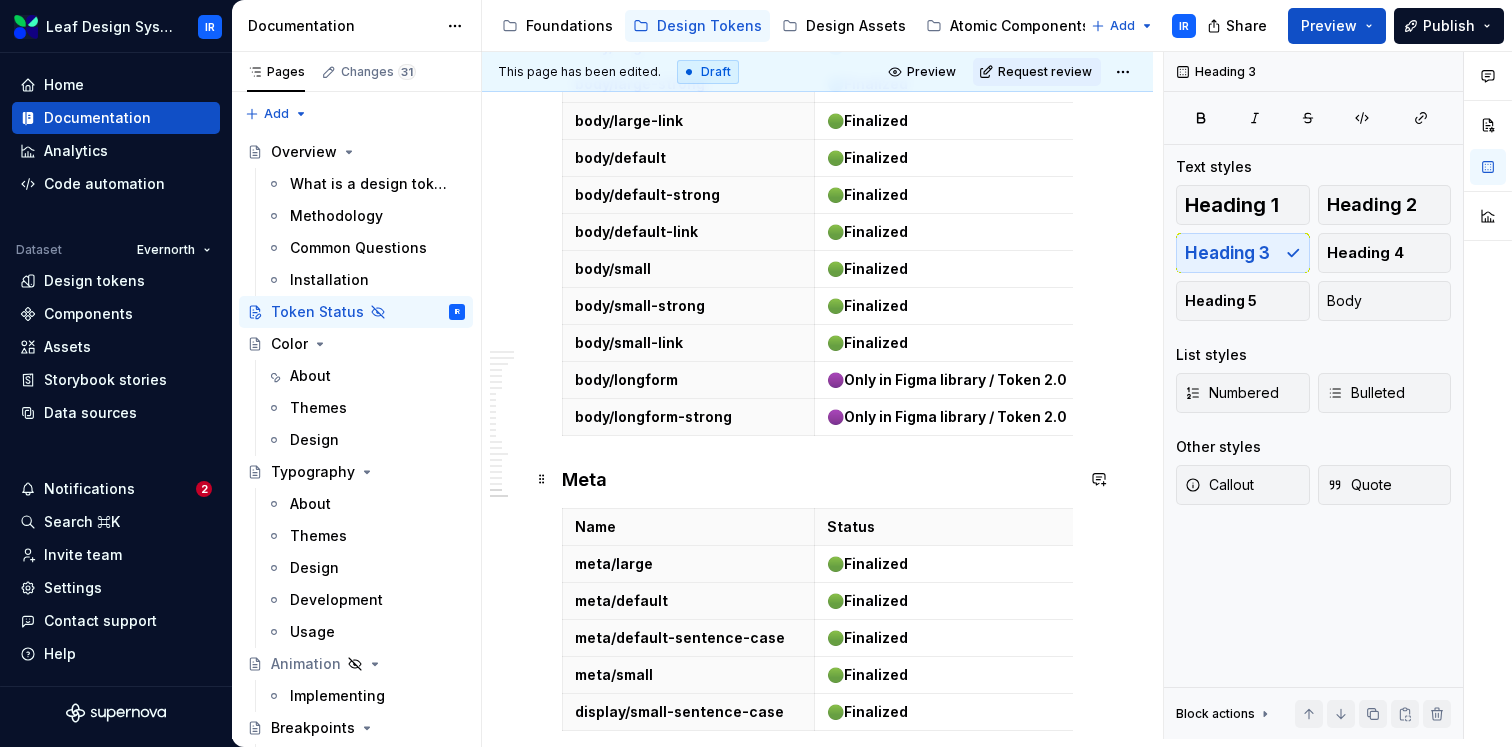click at bounding box center [817, 819] 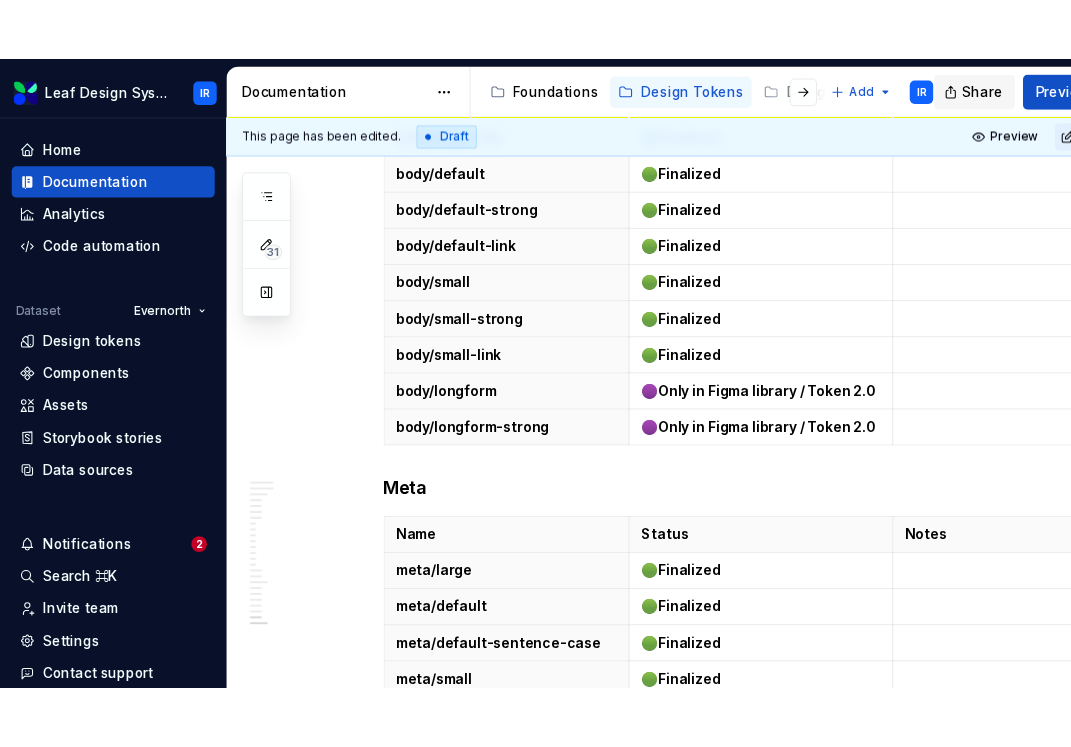 scroll, scrollTop: 0, scrollLeft: 0, axis: both 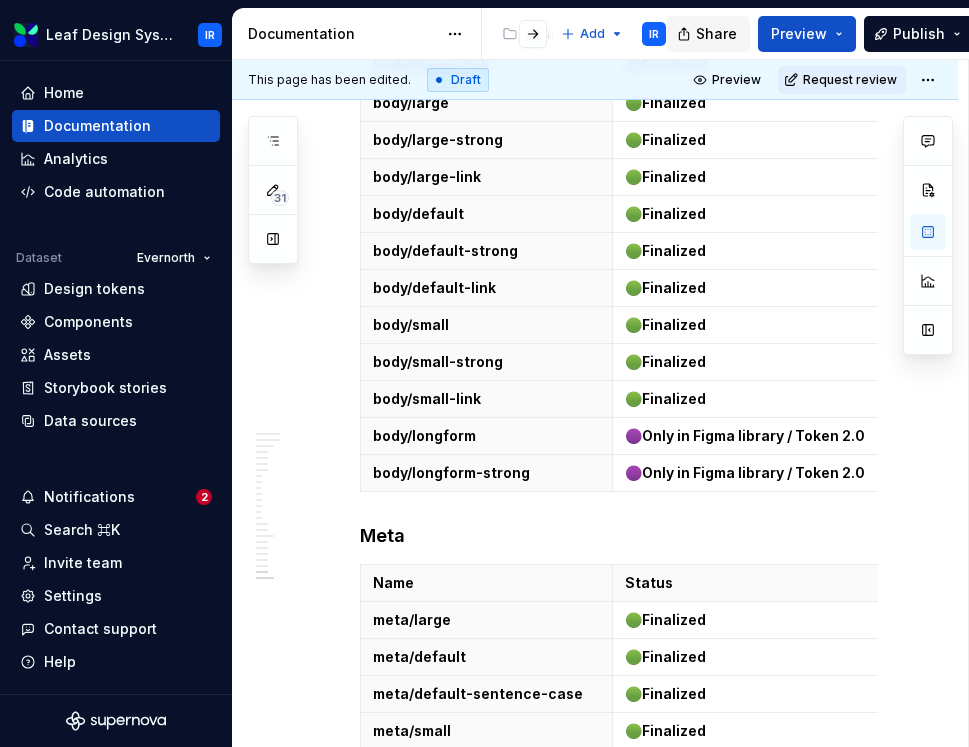type on "*" 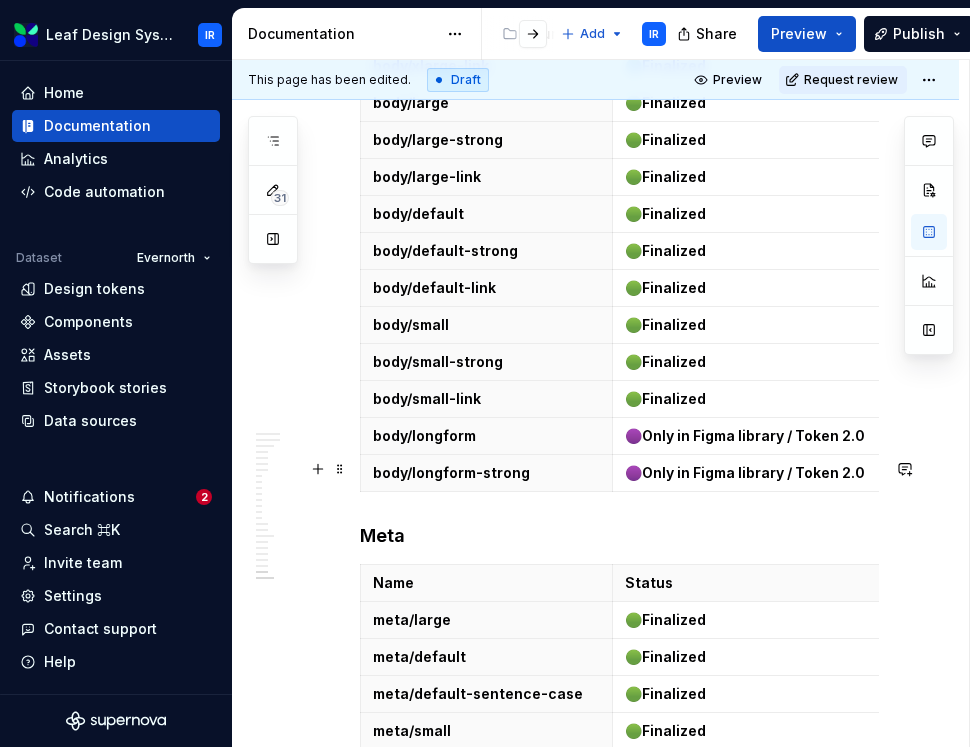 click on "Border" at bounding box center [619, 833] 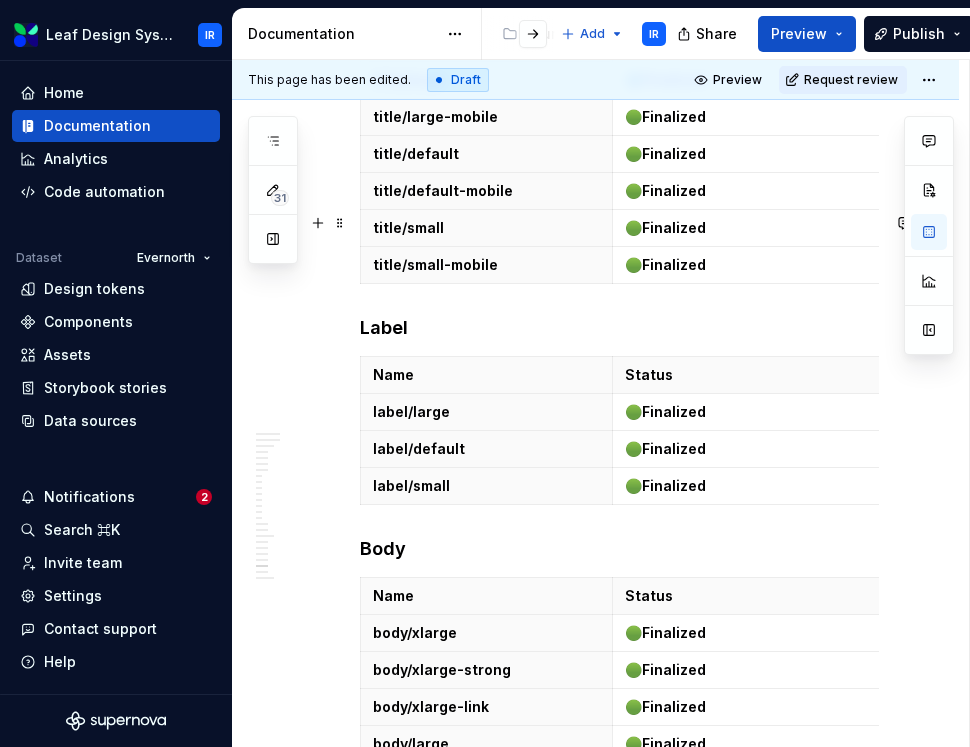 scroll, scrollTop: 25572, scrollLeft: 0, axis: vertical 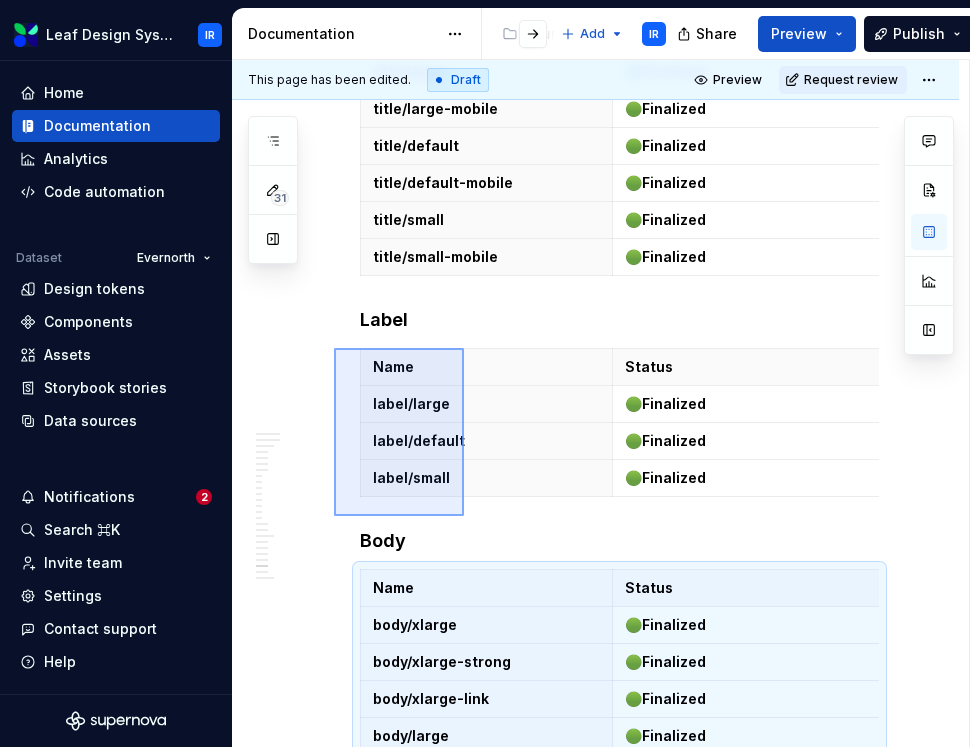drag, startPoint x: 457, startPoint y: 355, endPoint x: 474, endPoint y: 337, distance: 24.758837 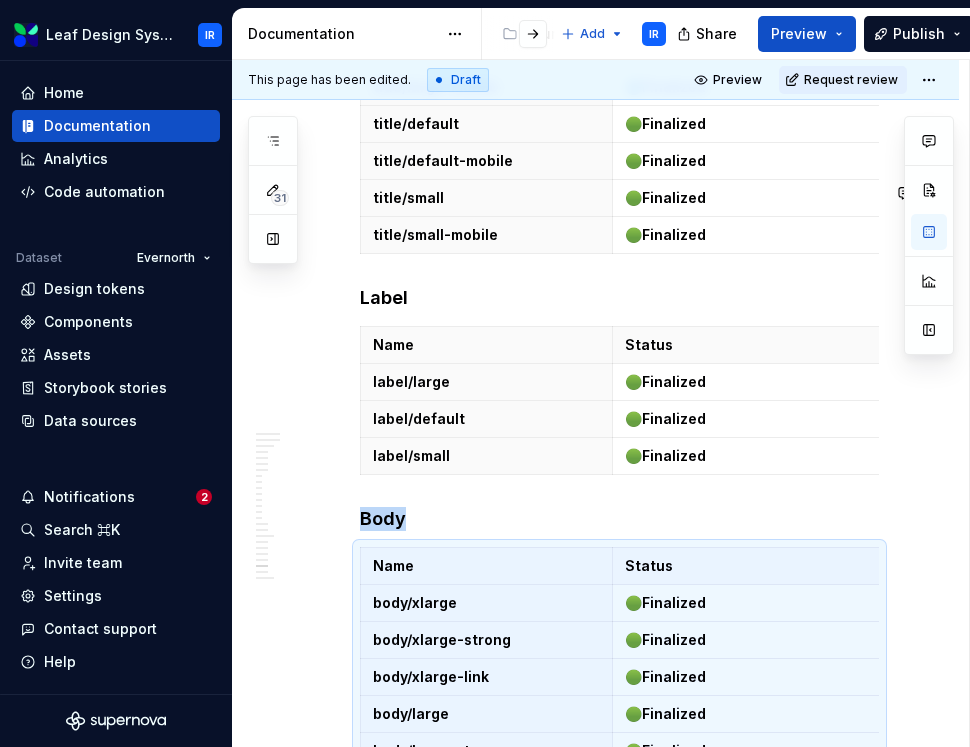 copy on "Body" 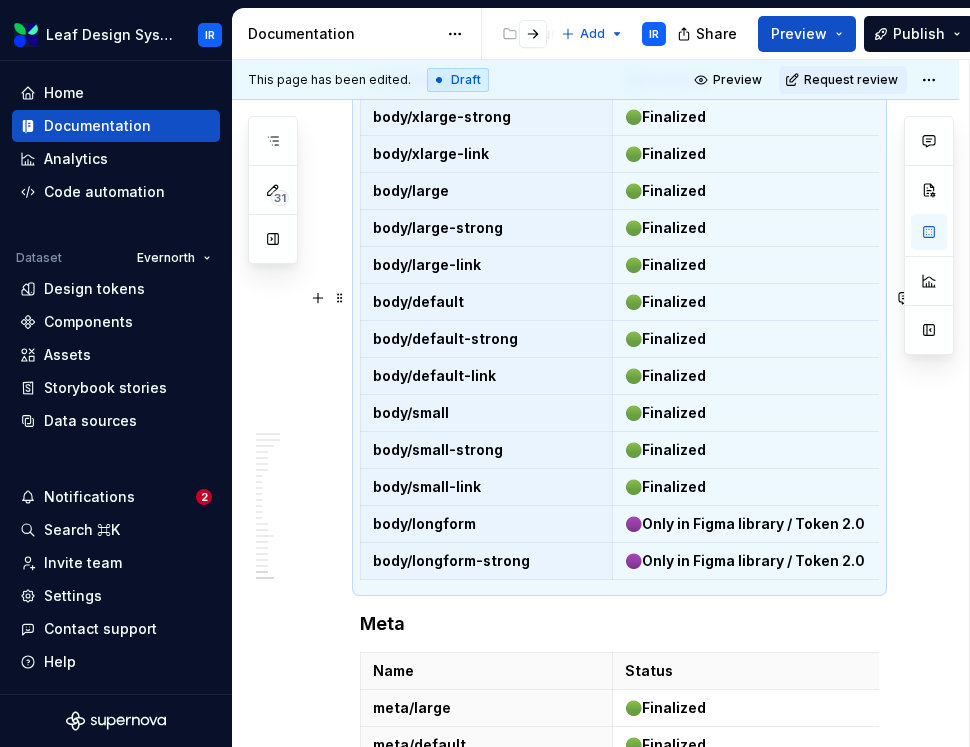 scroll, scrollTop: 26130, scrollLeft: 0, axis: vertical 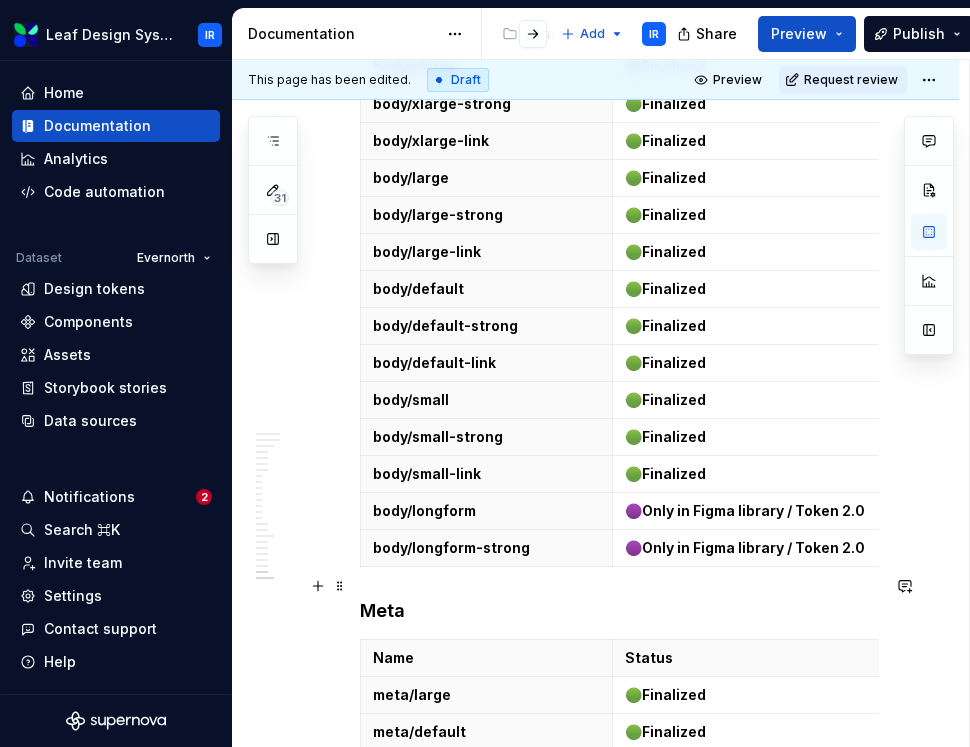 click at bounding box center (619, 950) 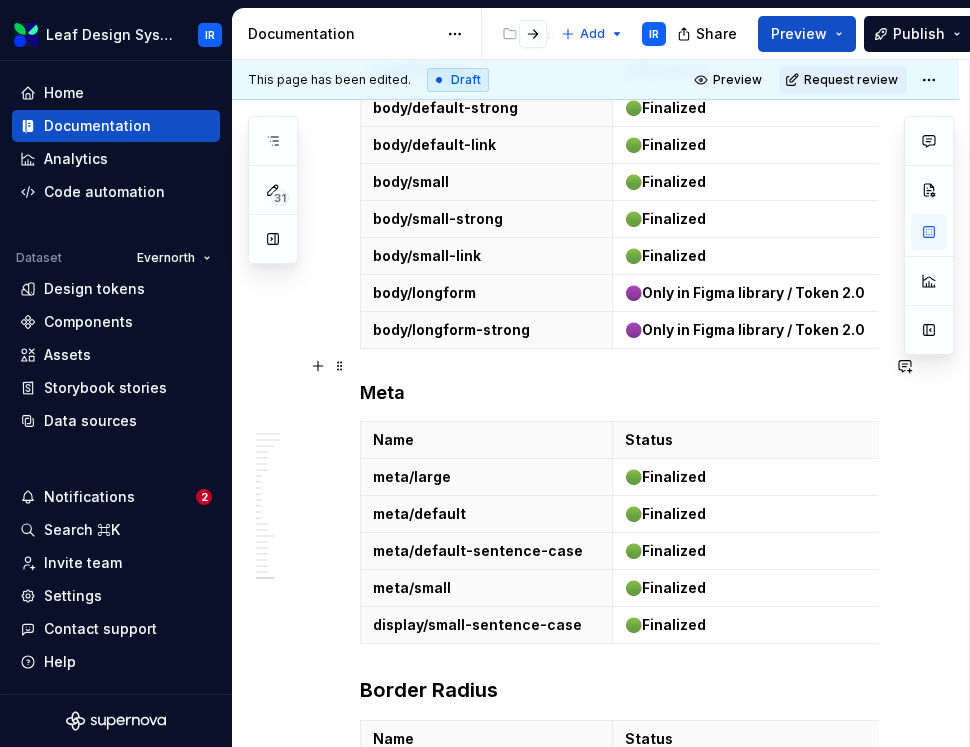 scroll, scrollTop: 26379, scrollLeft: 0, axis: vertical 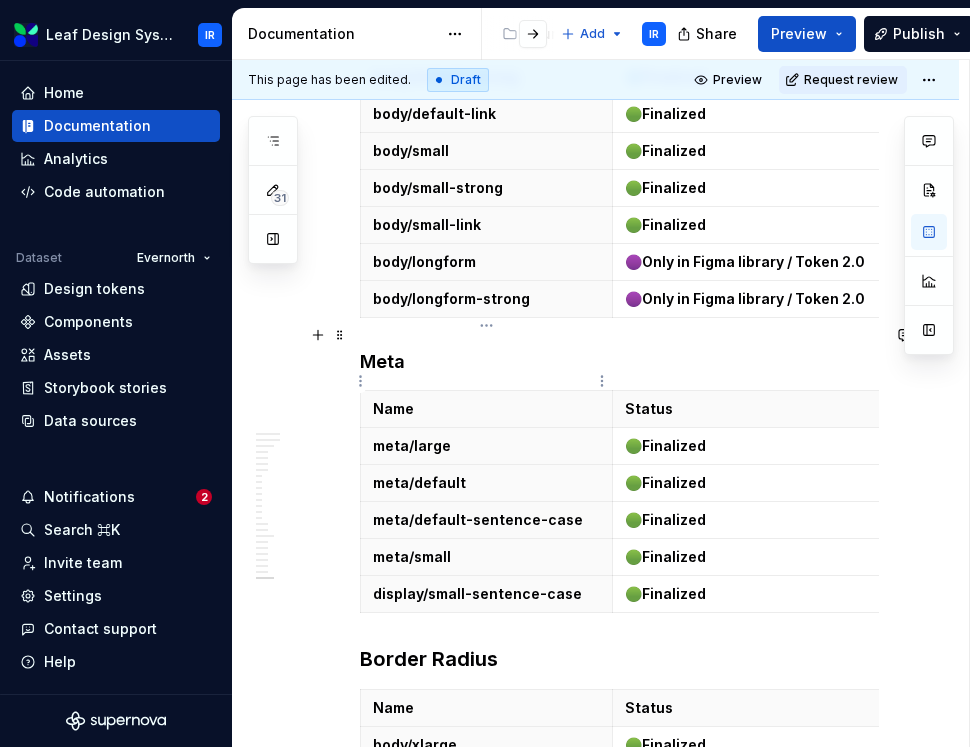click on "body/xlarge" at bounding box center [486, 745] 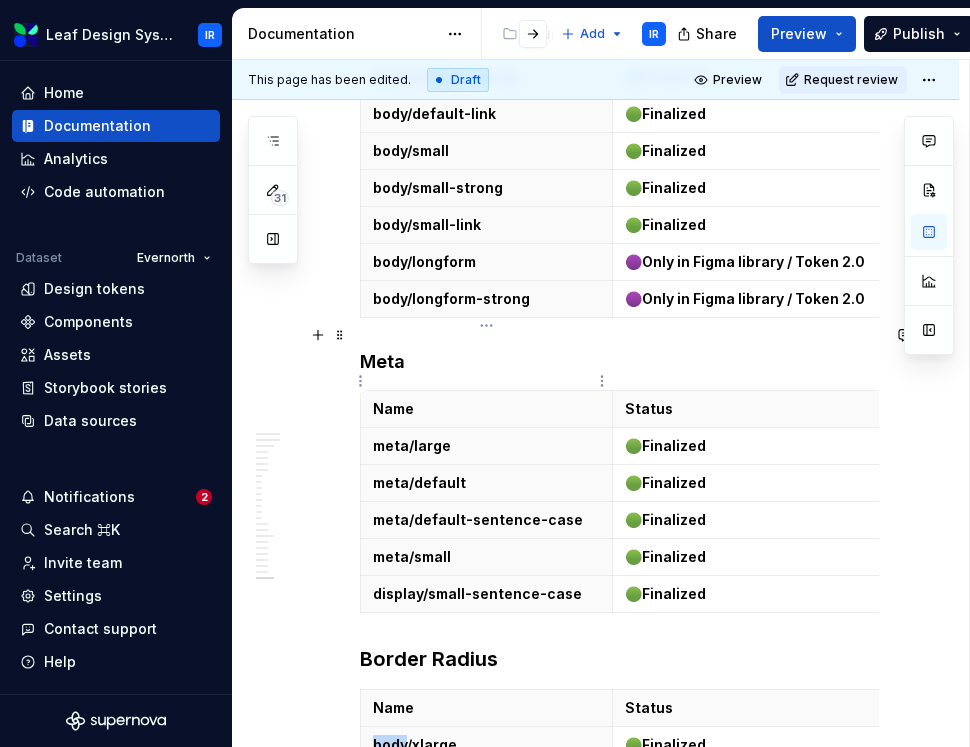 click on "body/xlarge" at bounding box center (486, 745) 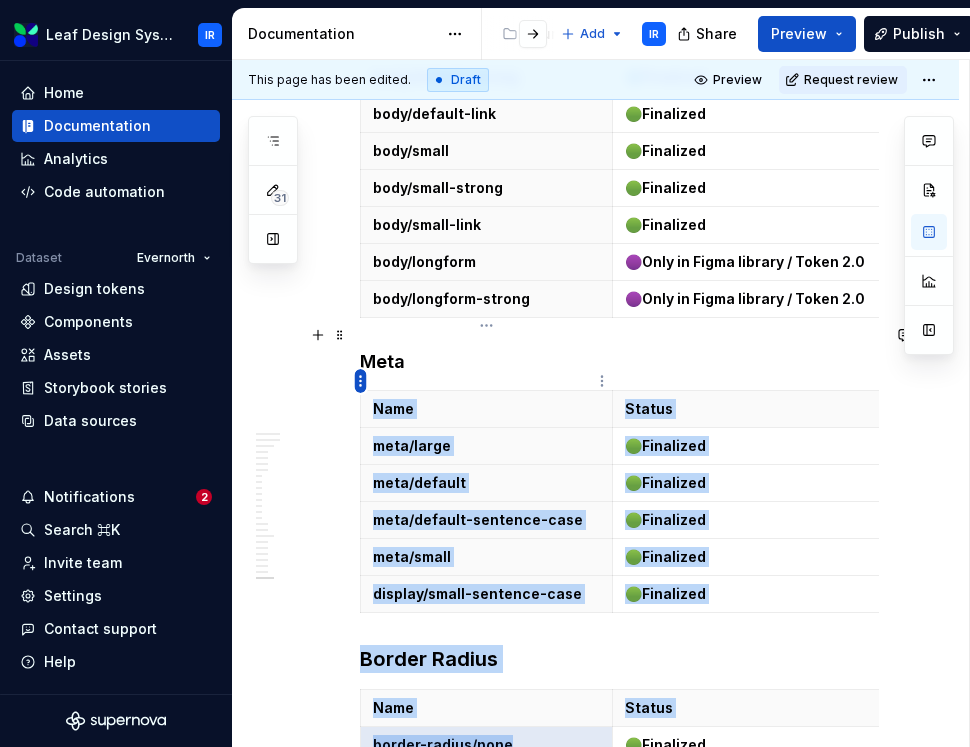 drag, startPoint x: 523, startPoint y: 378, endPoint x: 365, endPoint y: 380, distance: 158.01266 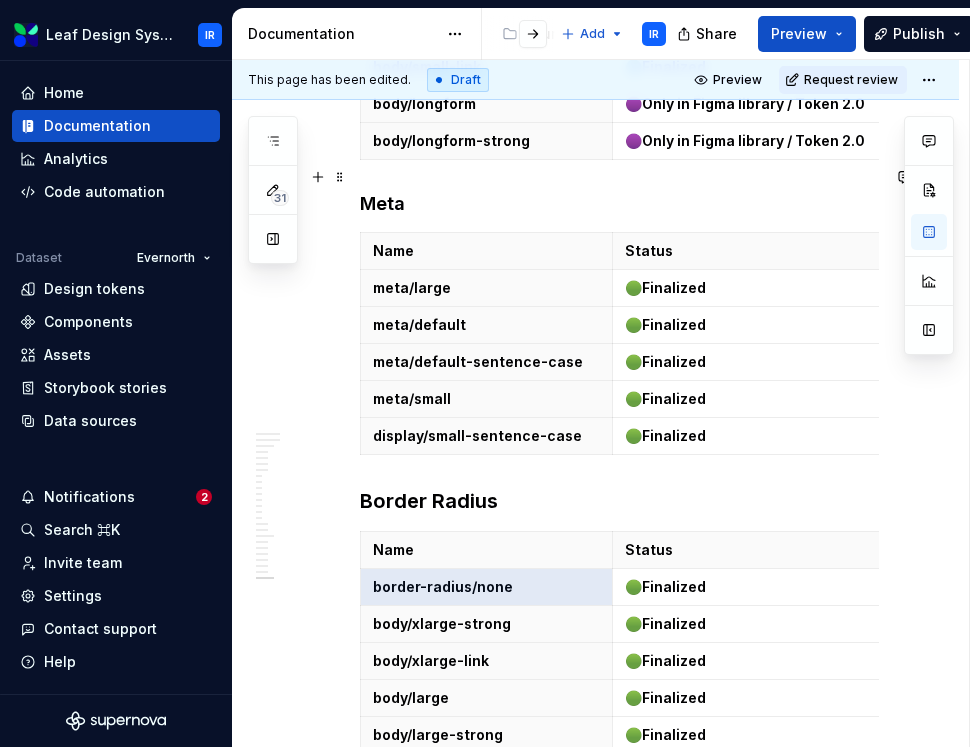 scroll, scrollTop: 26538, scrollLeft: 0, axis: vertical 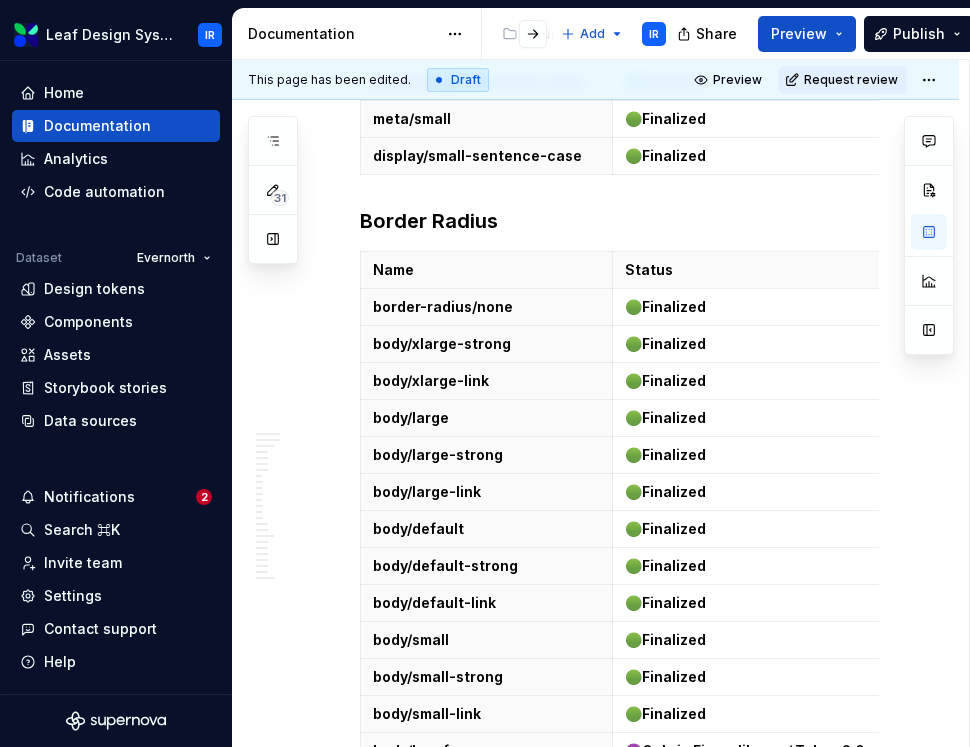 drag, startPoint x: 434, startPoint y: 738, endPoint x: 434, endPoint y: 695, distance: 43 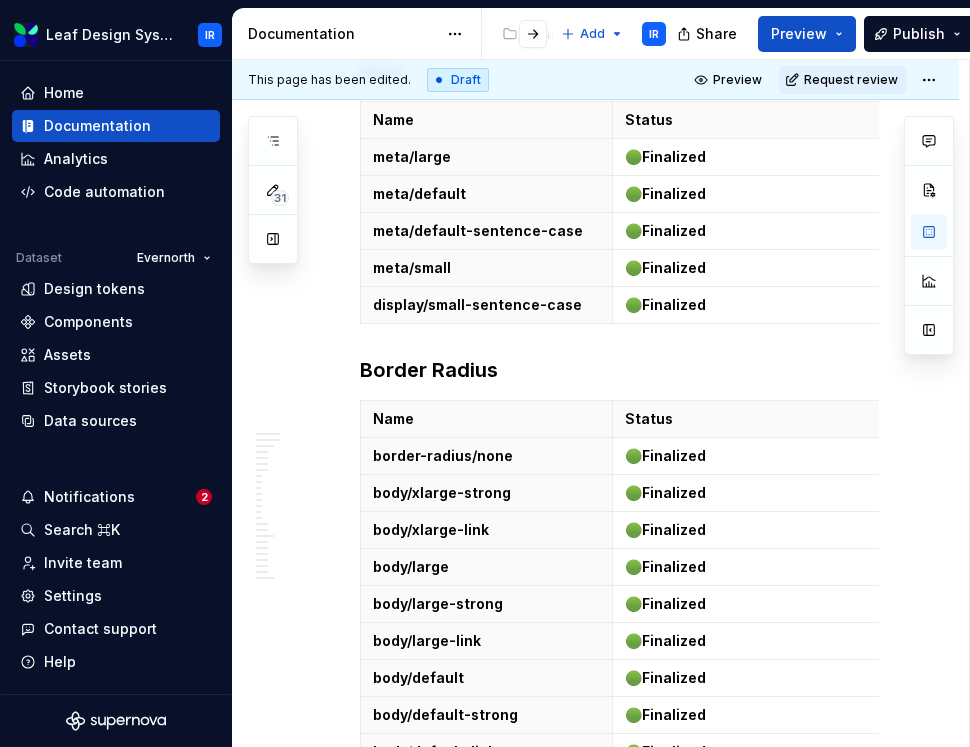scroll, scrollTop: 26662, scrollLeft: 0, axis: vertical 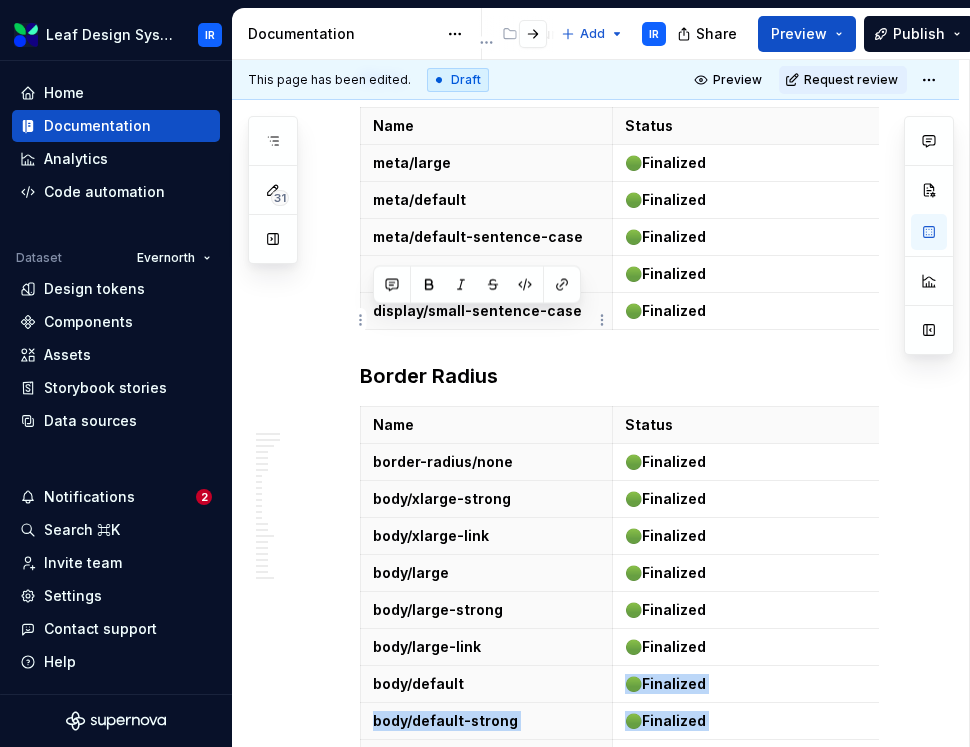 drag, startPoint x: 490, startPoint y: 442, endPoint x: 504, endPoint y: 314, distance: 128.76335 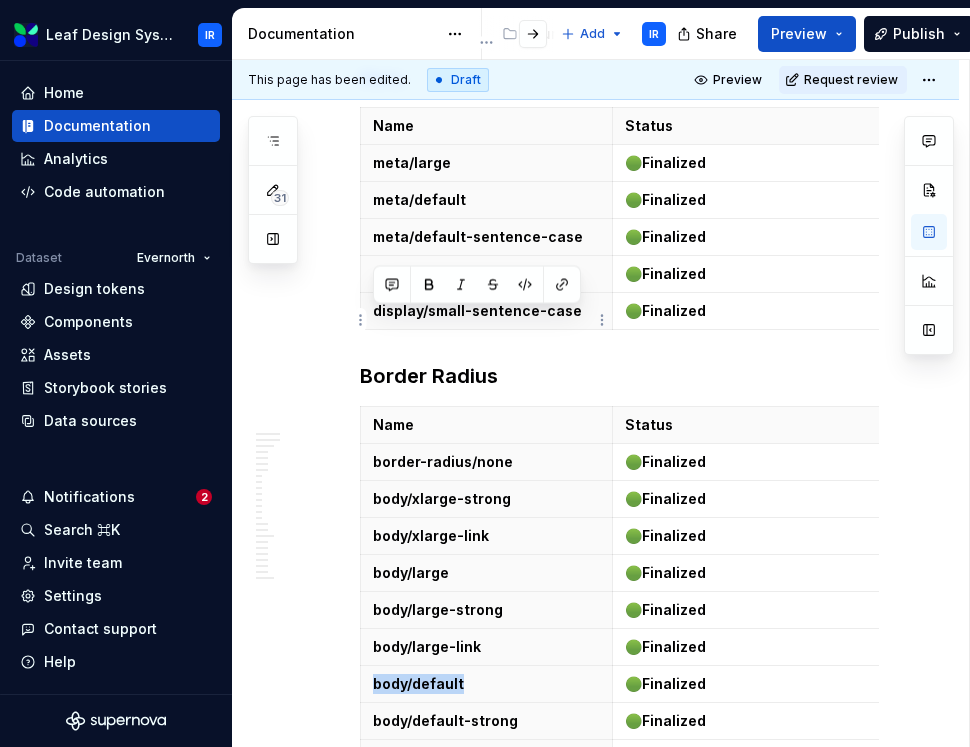 click on "body/default" at bounding box center (486, 684) 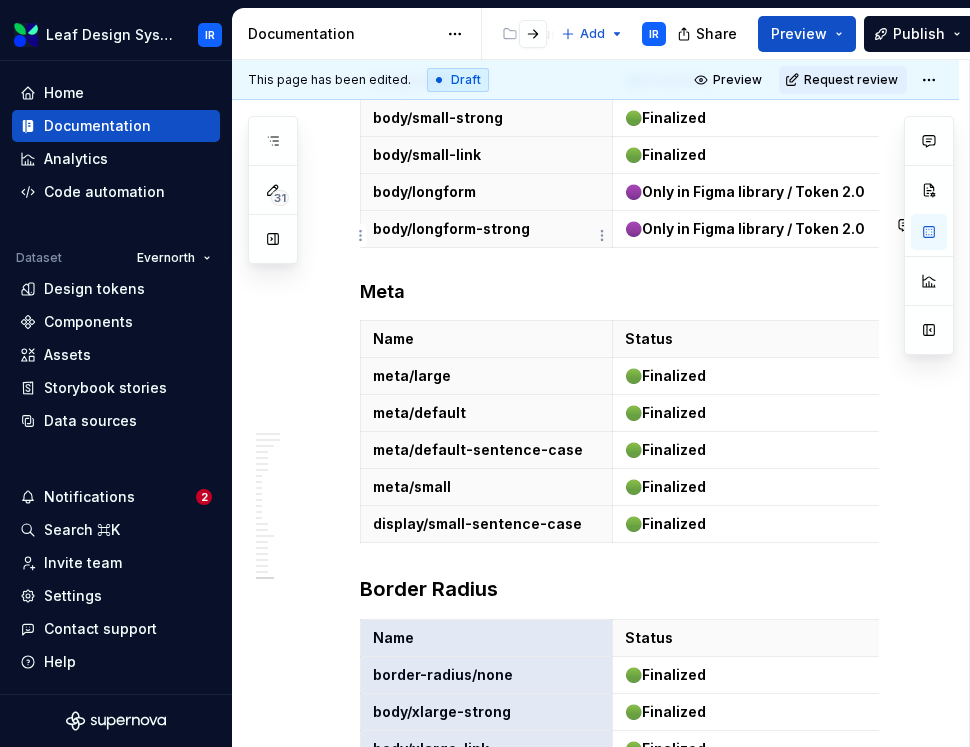 scroll, scrollTop: 26336, scrollLeft: 0, axis: vertical 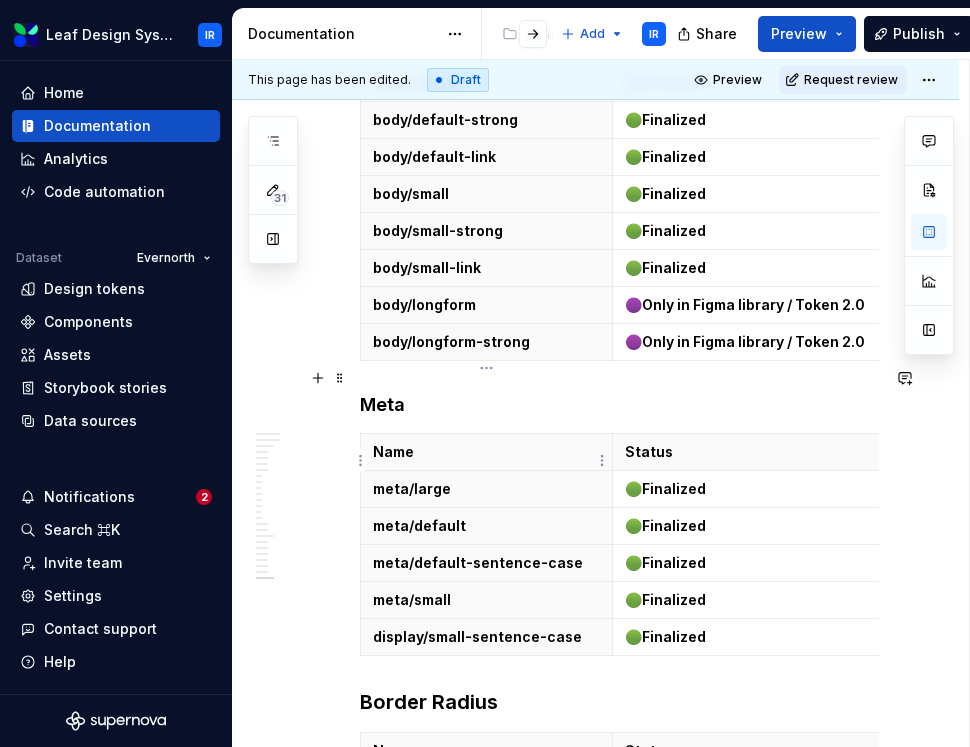 drag, startPoint x: 531, startPoint y: 581, endPoint x: 400, endPoint y: 470, distance: 171.70323 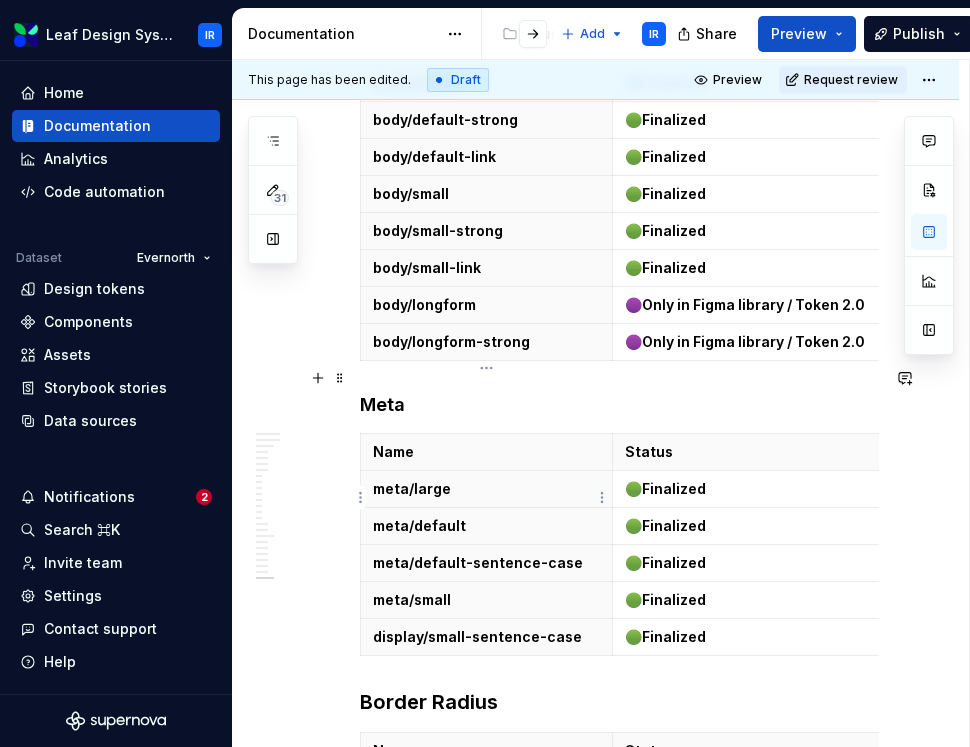 click at bounding box center [486, 862] 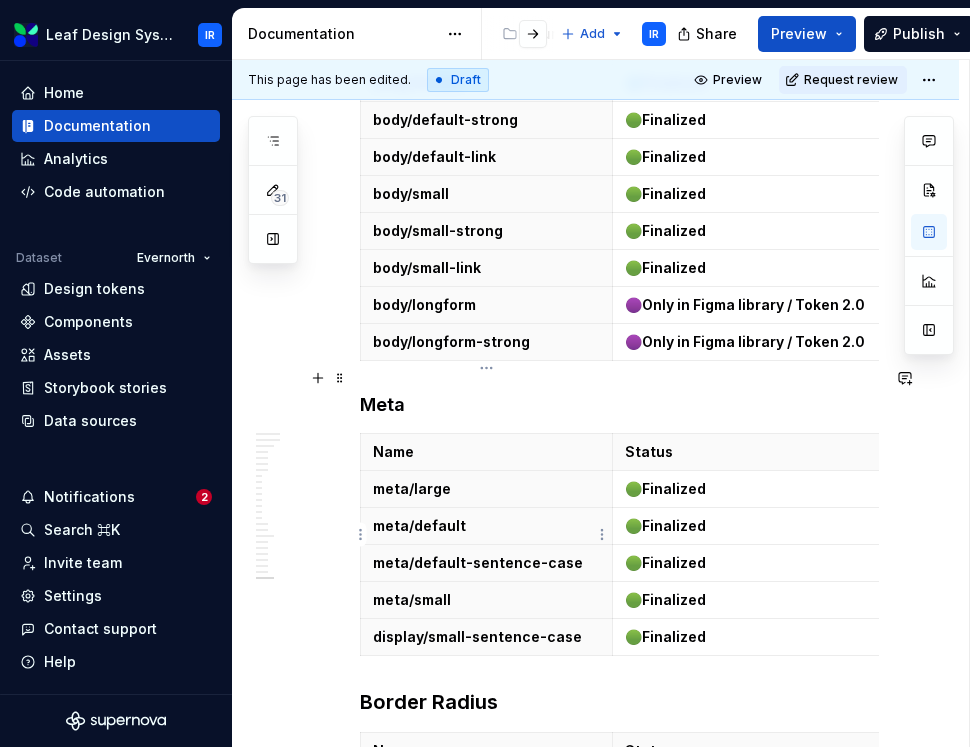 click at bounding box center [486, 899] 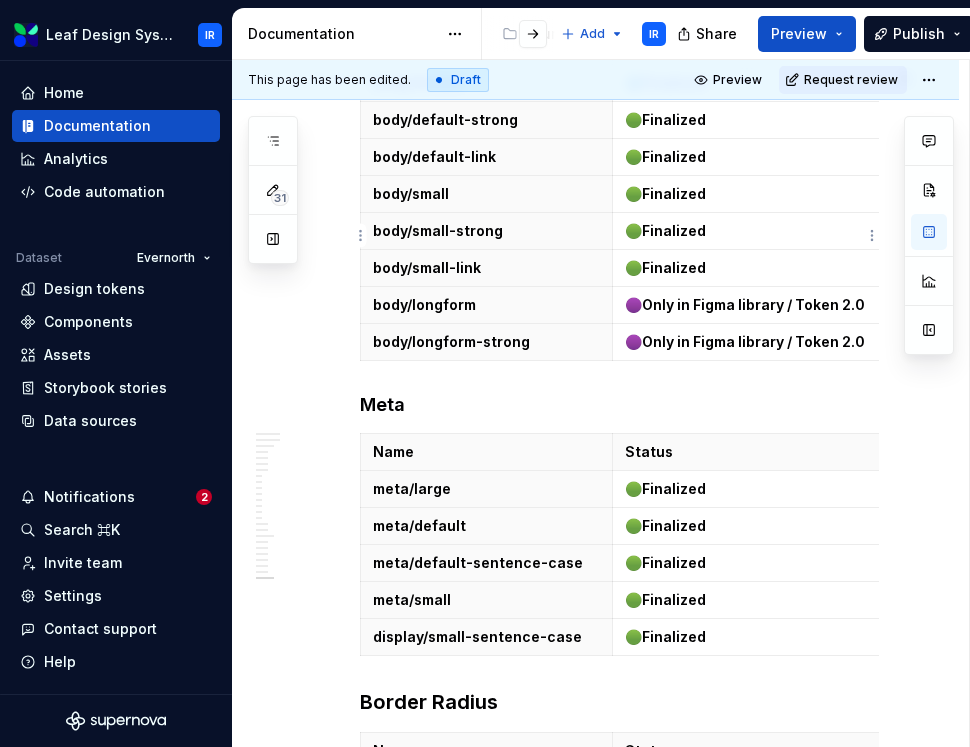 click at bounding box center (486, 899) 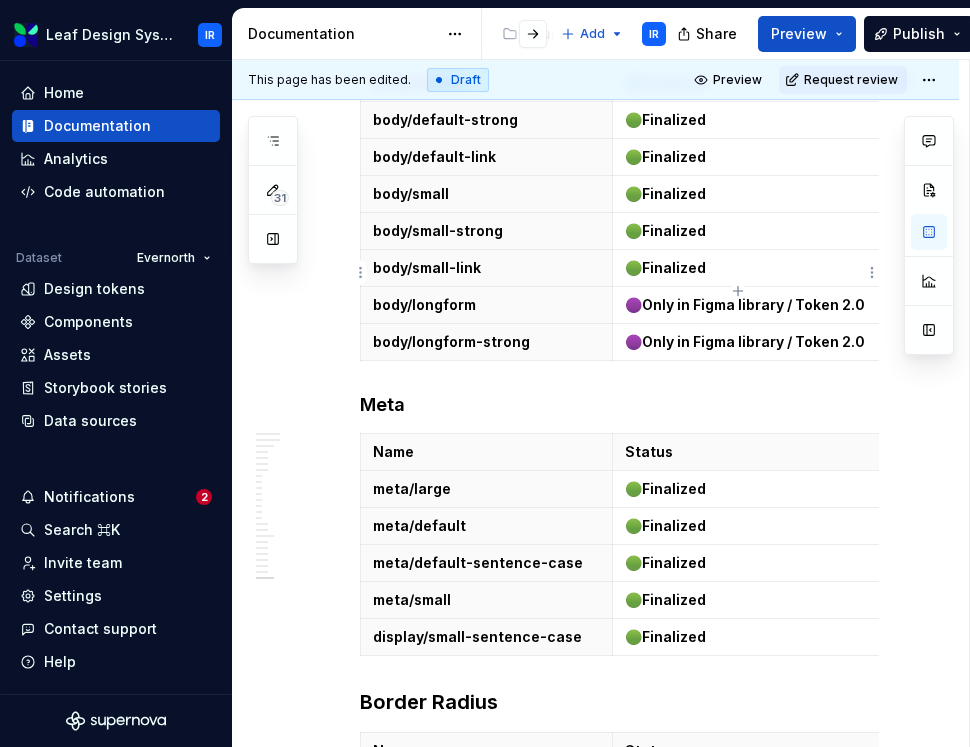 click at bounding box center (487, 936) 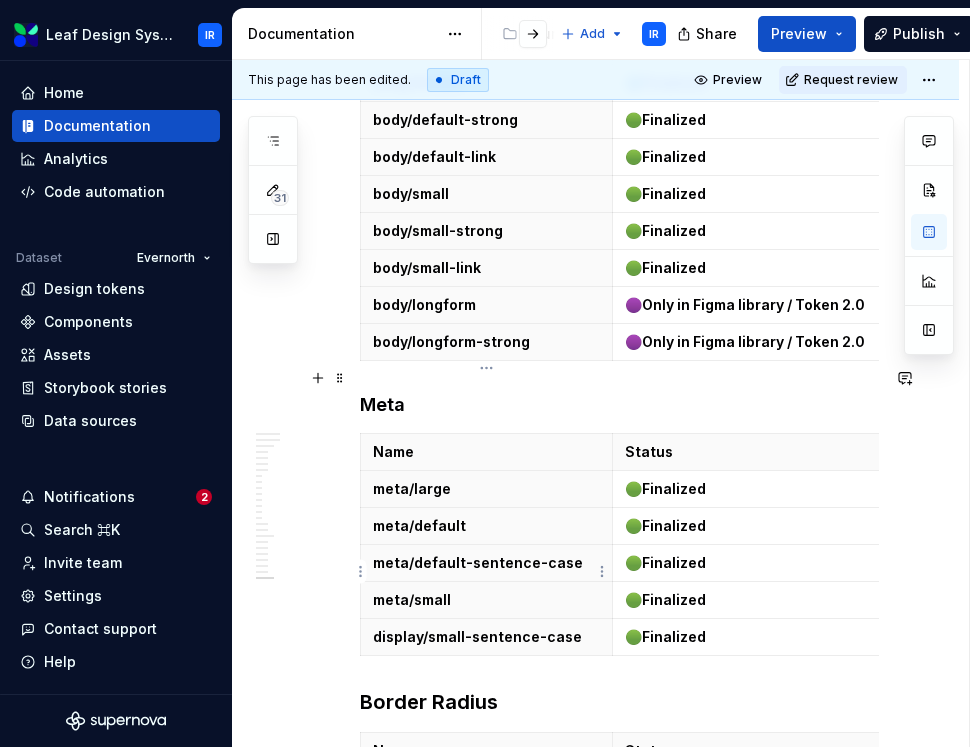 click at bounding box center [487, 936] 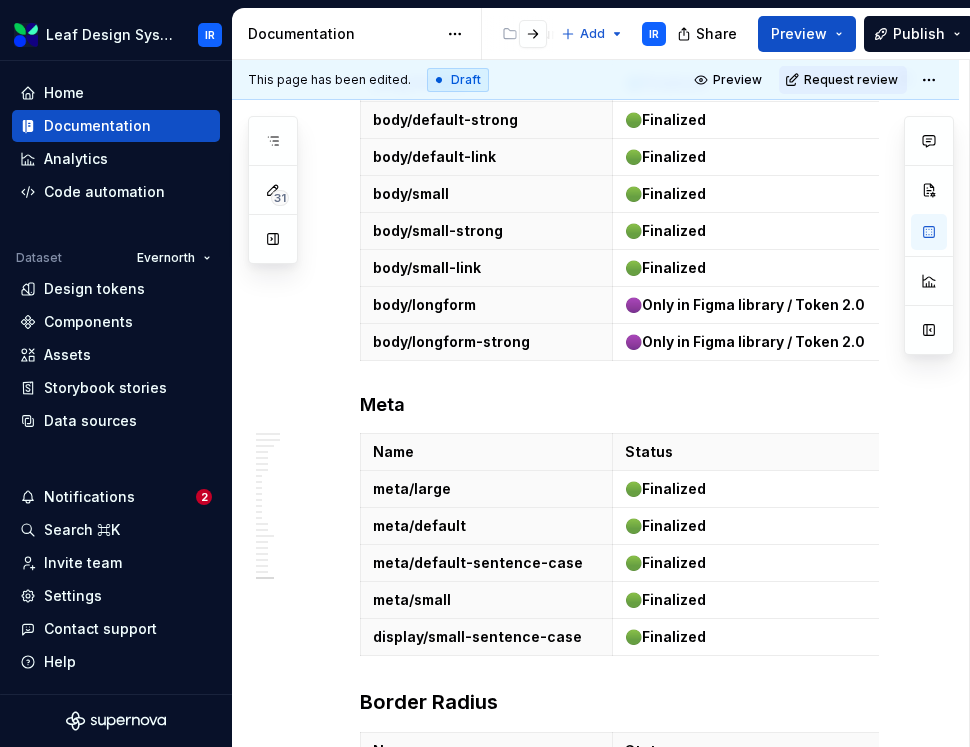 click at bounding box center [486, 973] 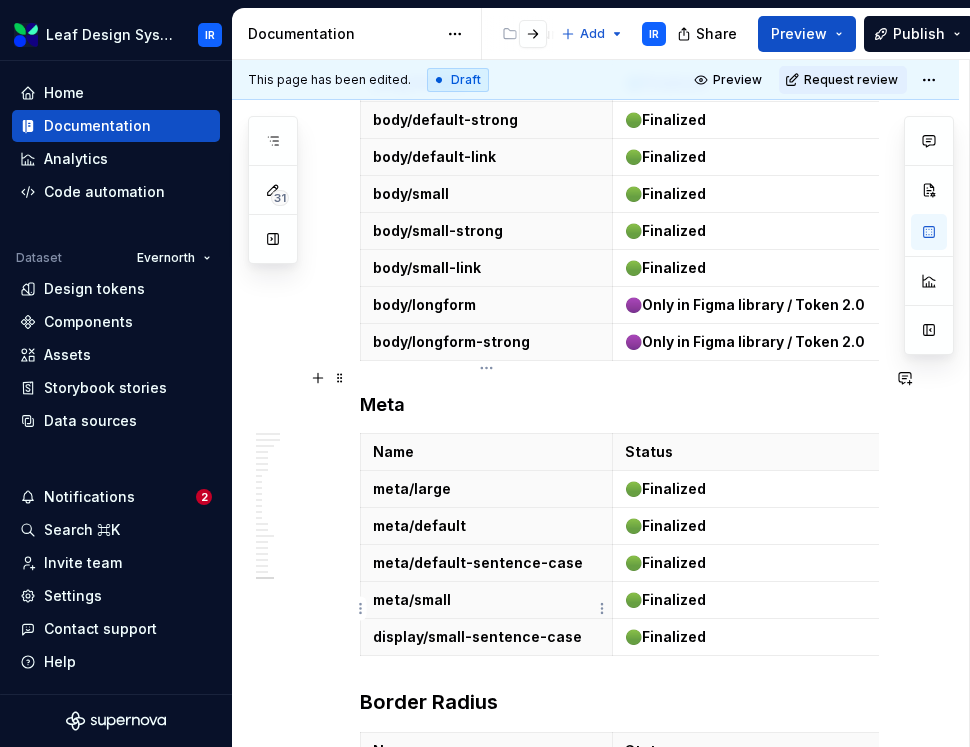 click at bounding box center [486, 973] 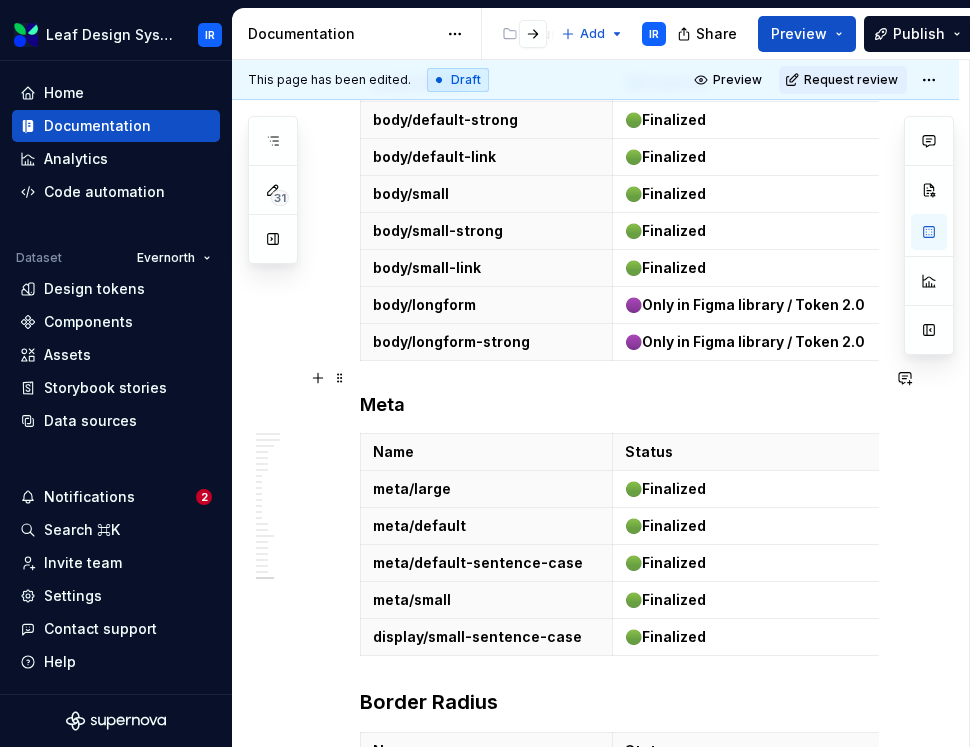 click at bounding box center (486, 1030) 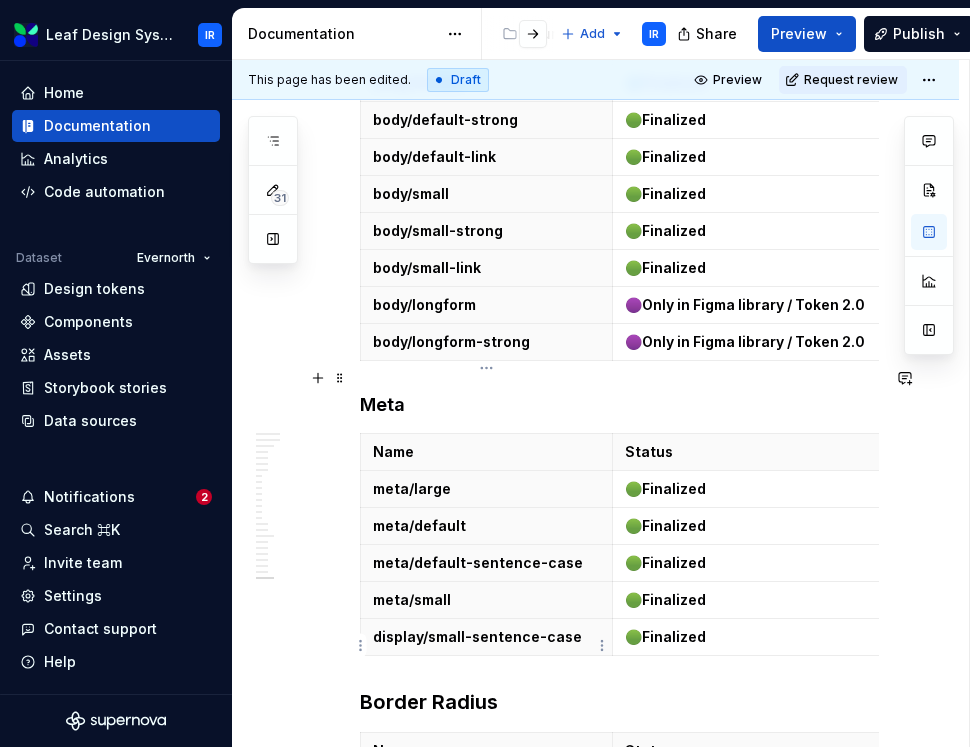 click at bounding box center (486, 1030) 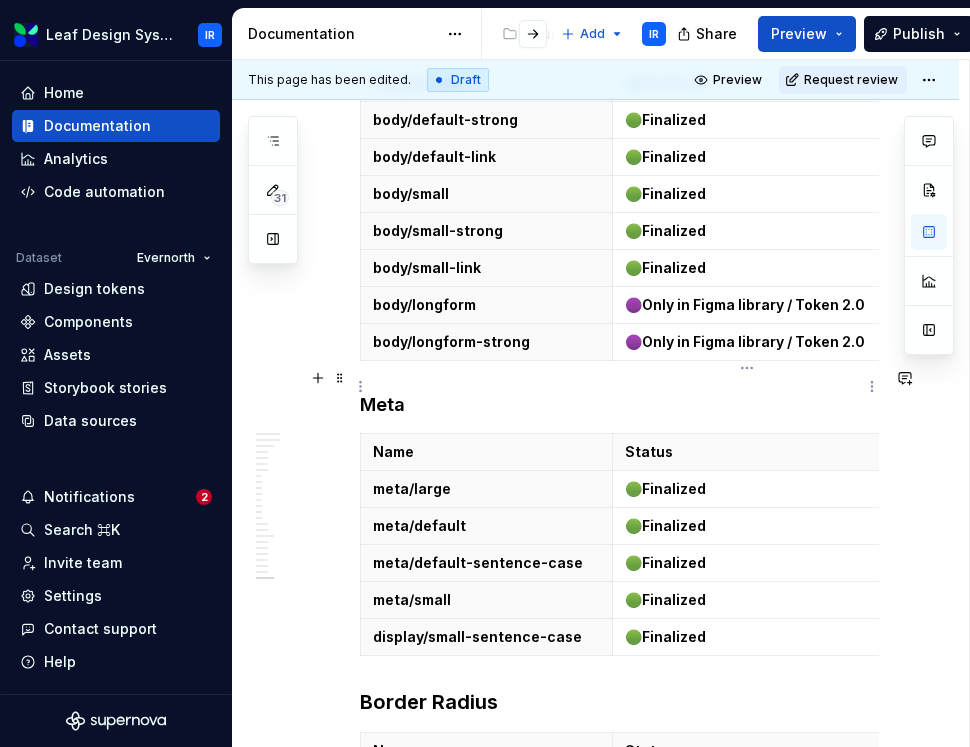 click at bounding box center [486, 1087] 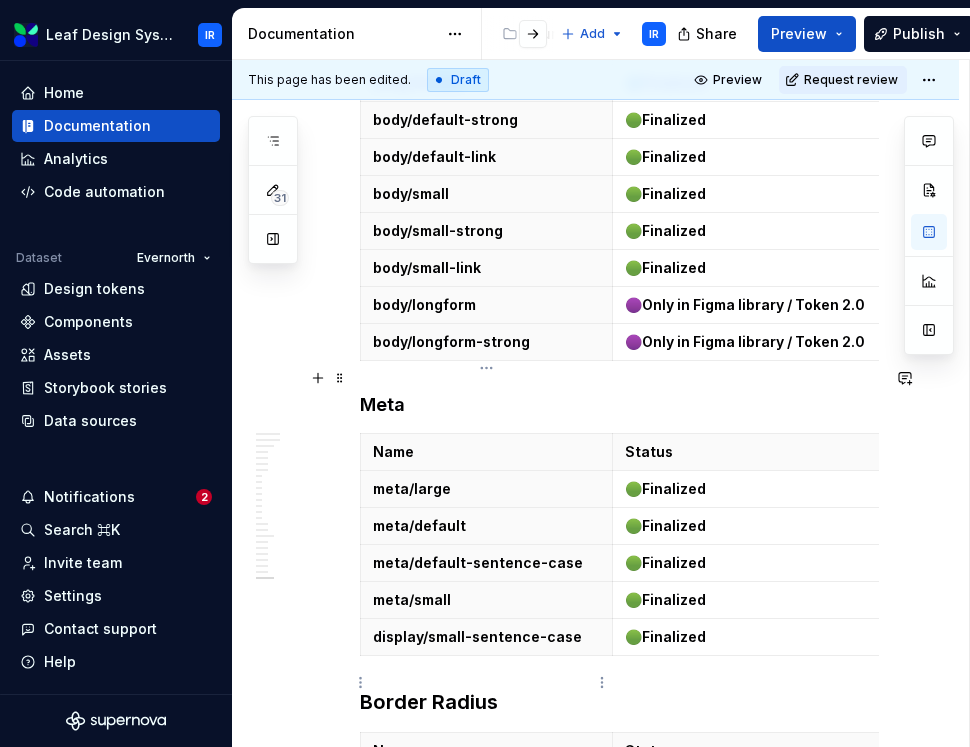 click at bounding box center (486, 1087) 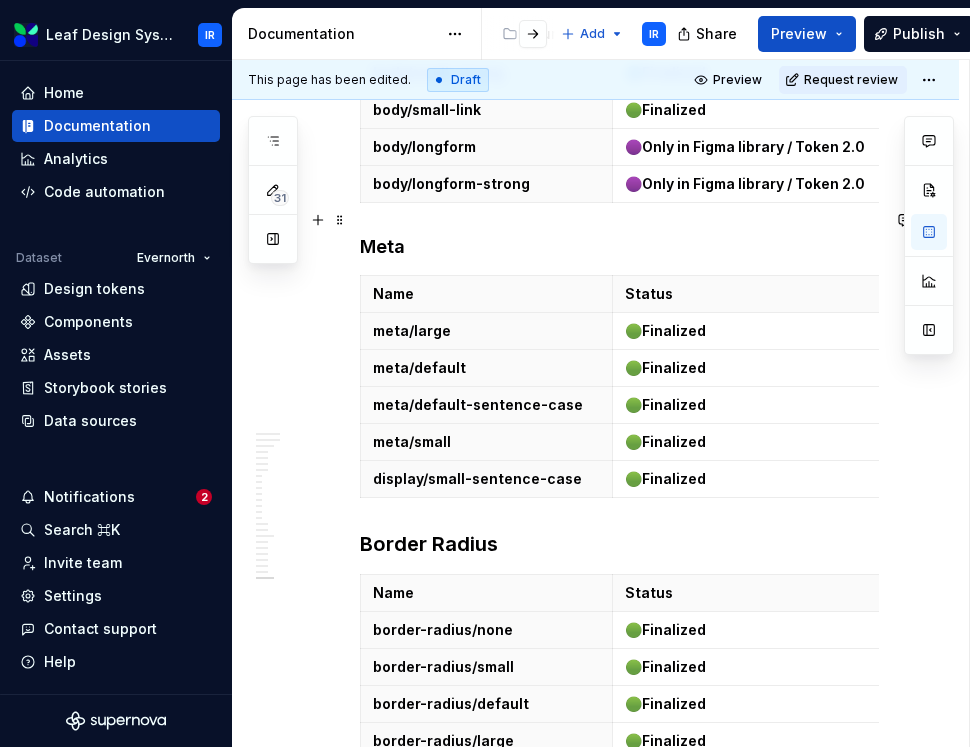 scroll, scrollTop: 26531, scrollLeft: 0, axis: vertical 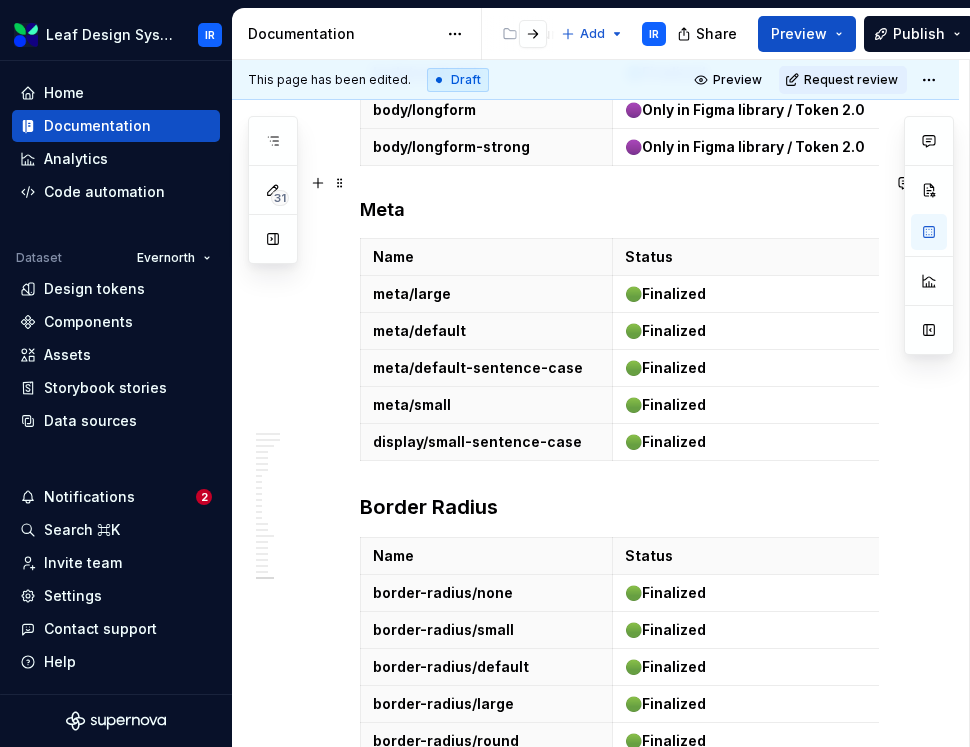click at bounding box center (486, 929) 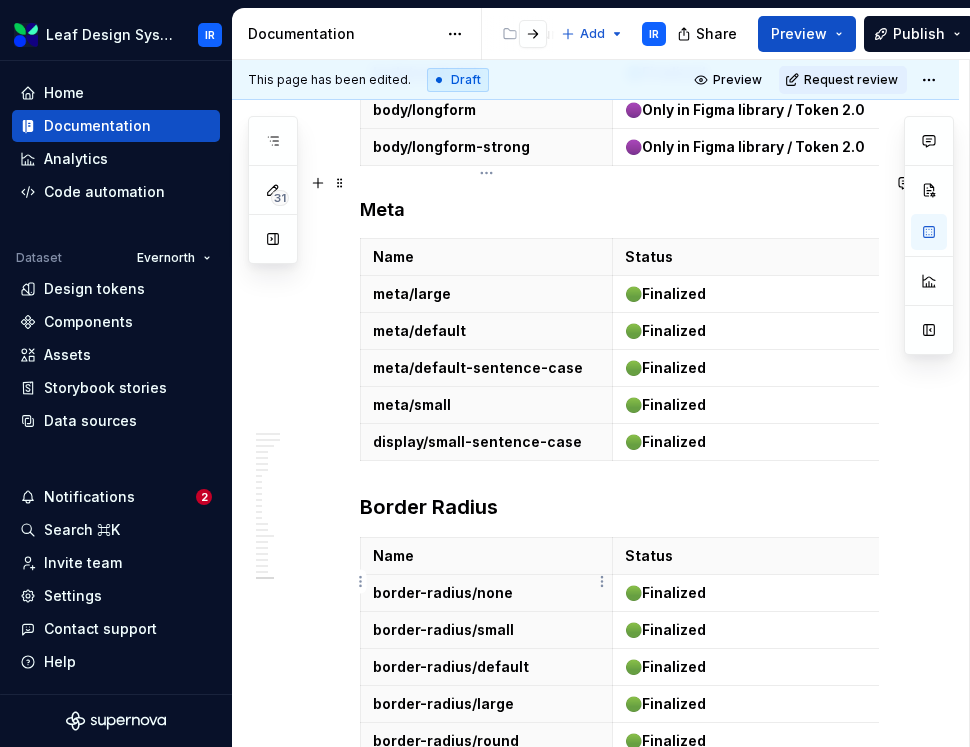 click at bounding box center [487, 986] 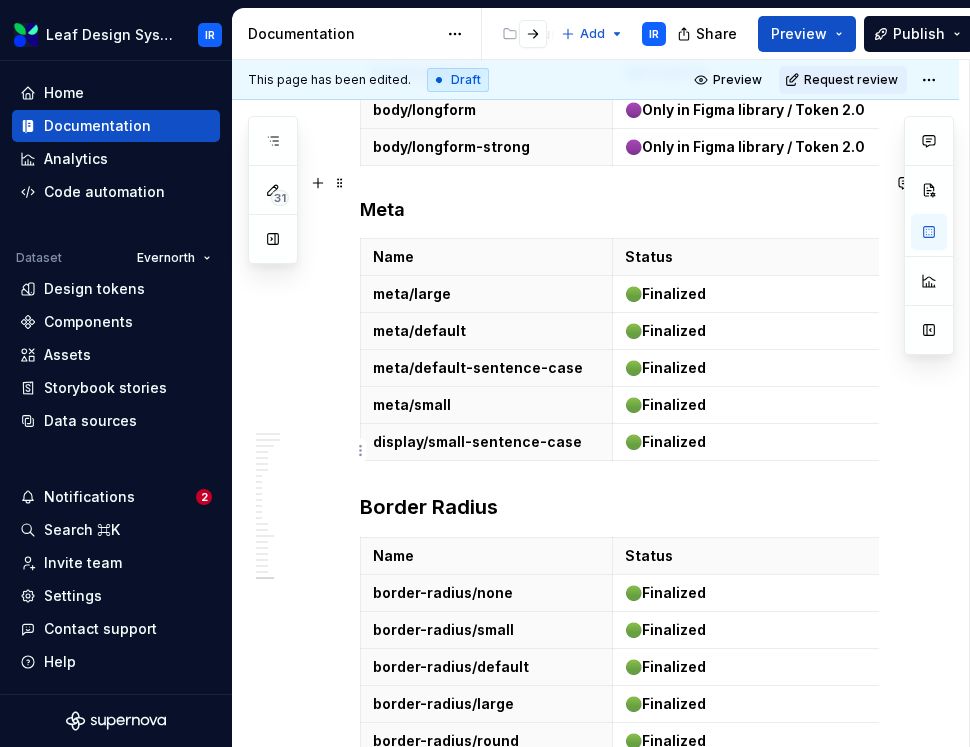 click at bounding box center [486, 1023] 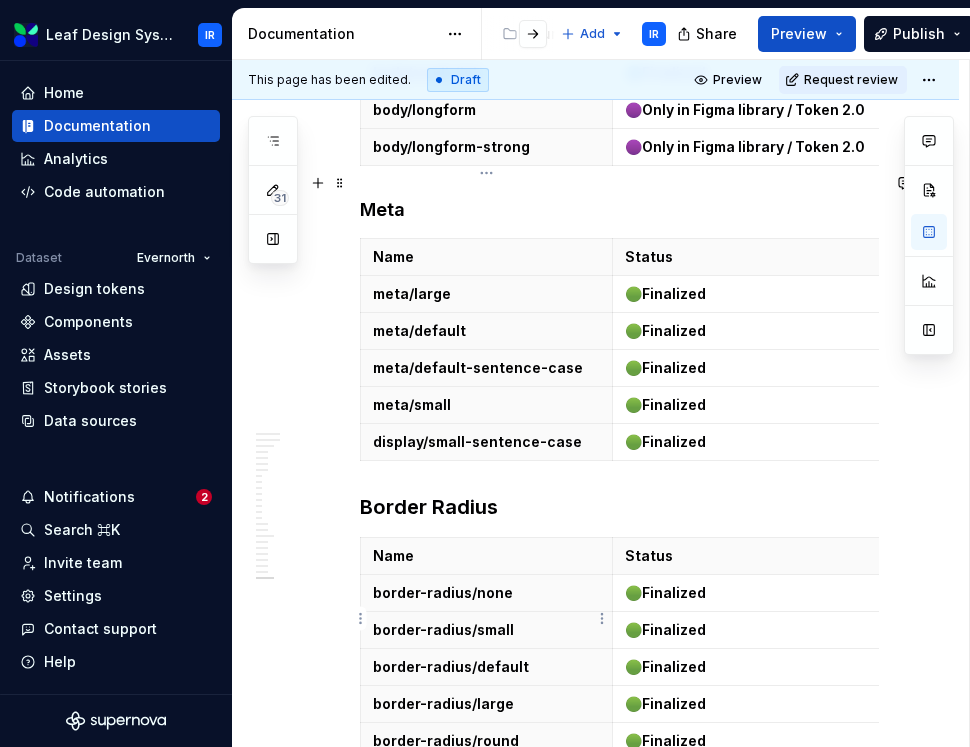 click at bounding box center [486, 1023] 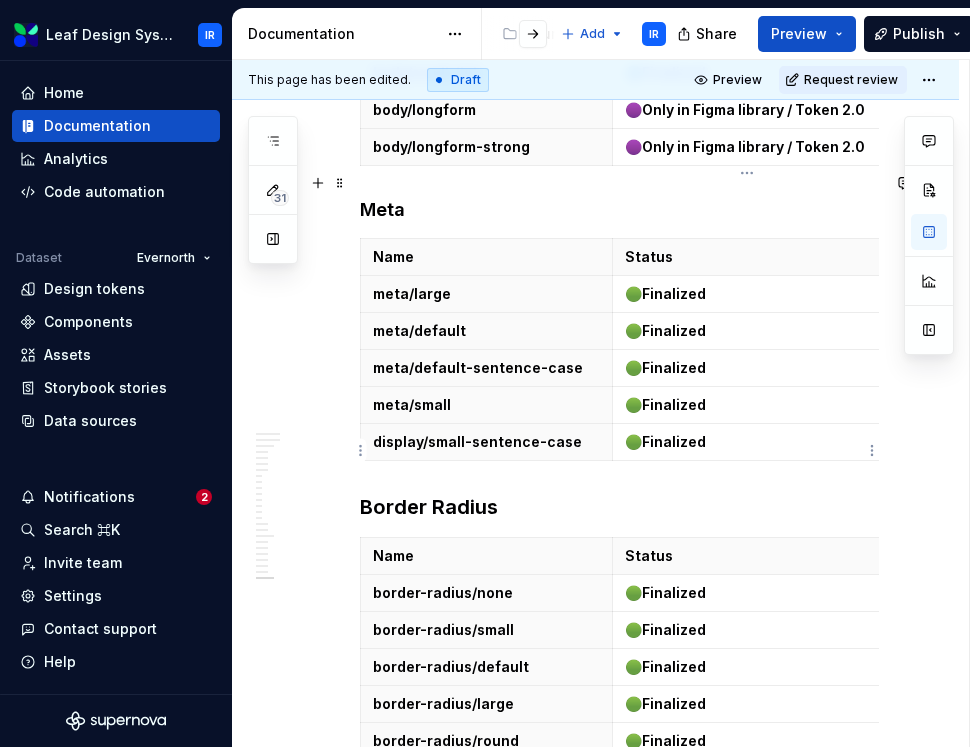 click at bounding box center (486, 1080) 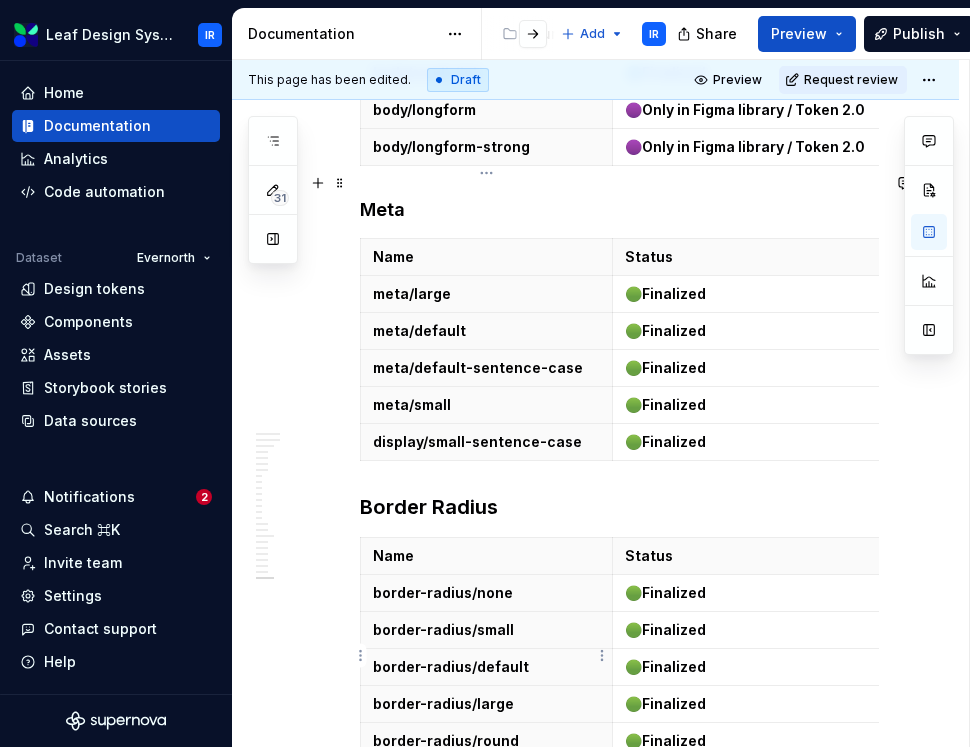 click at bounding box center [486, 1080] 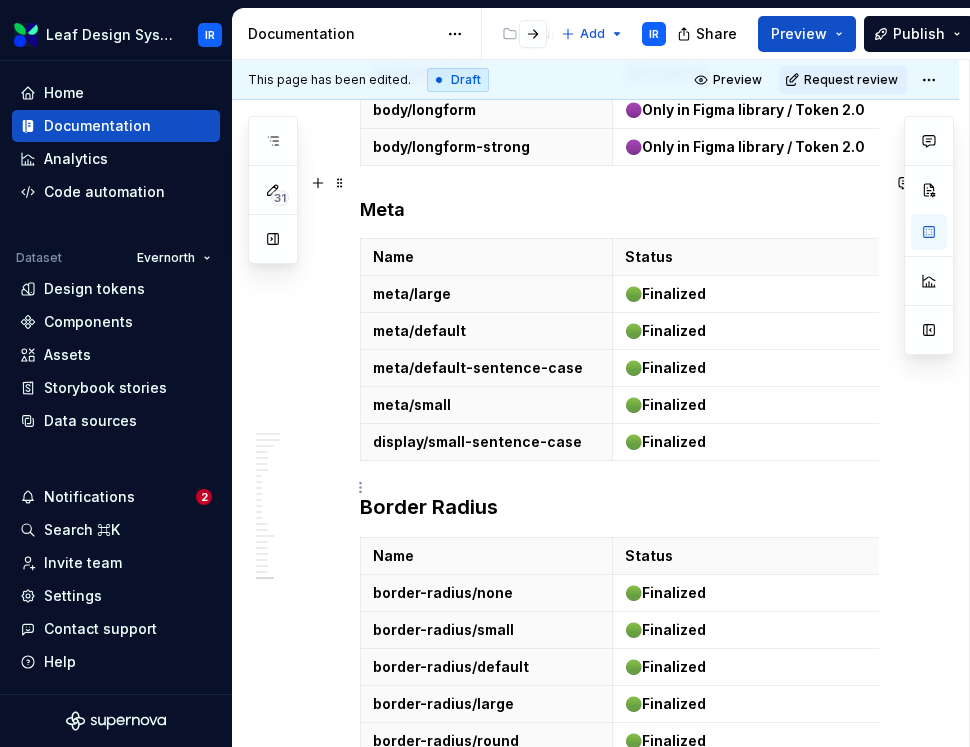 click at bounding box center [486, 1117] 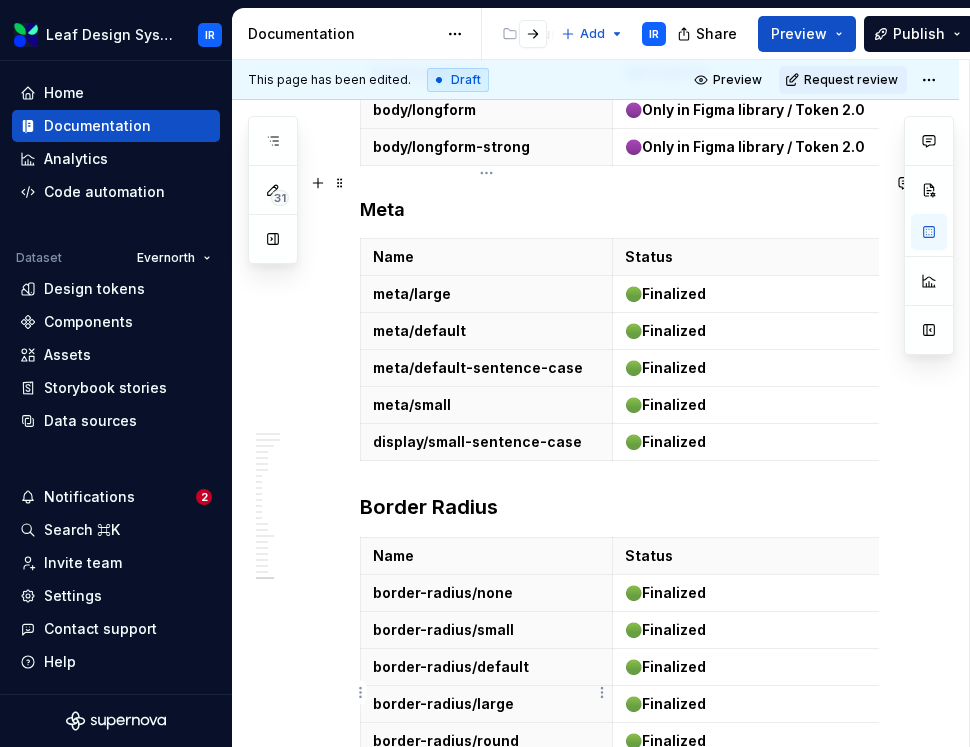 click at bounding box center (486, 1117) 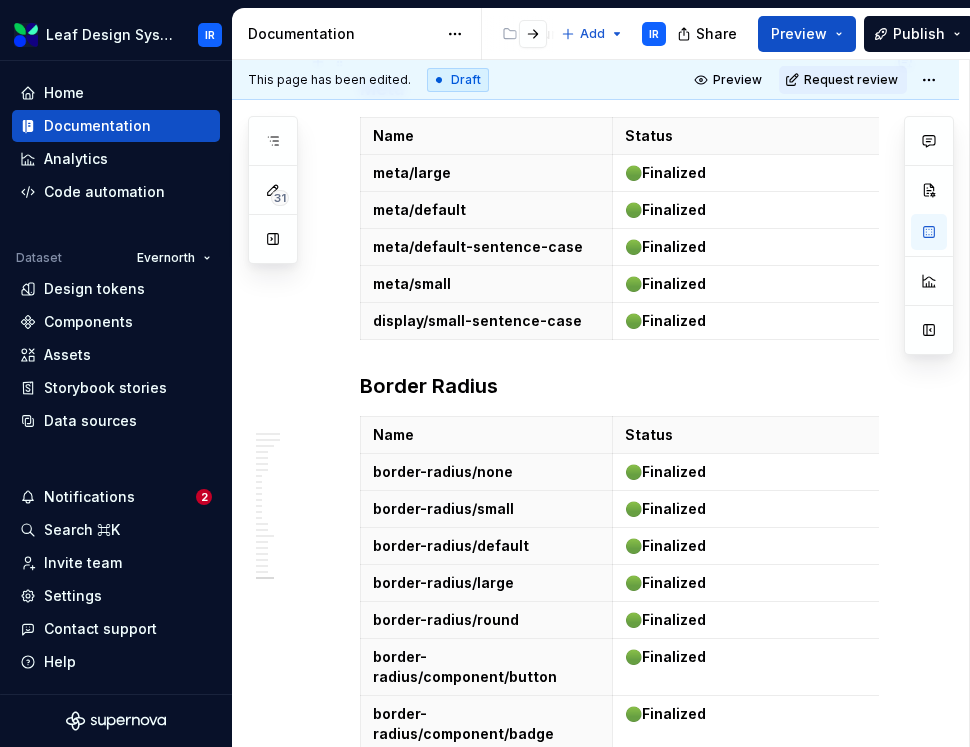 scroll, scrollTop: 26655, scrollLeft: 0, axis: vertical 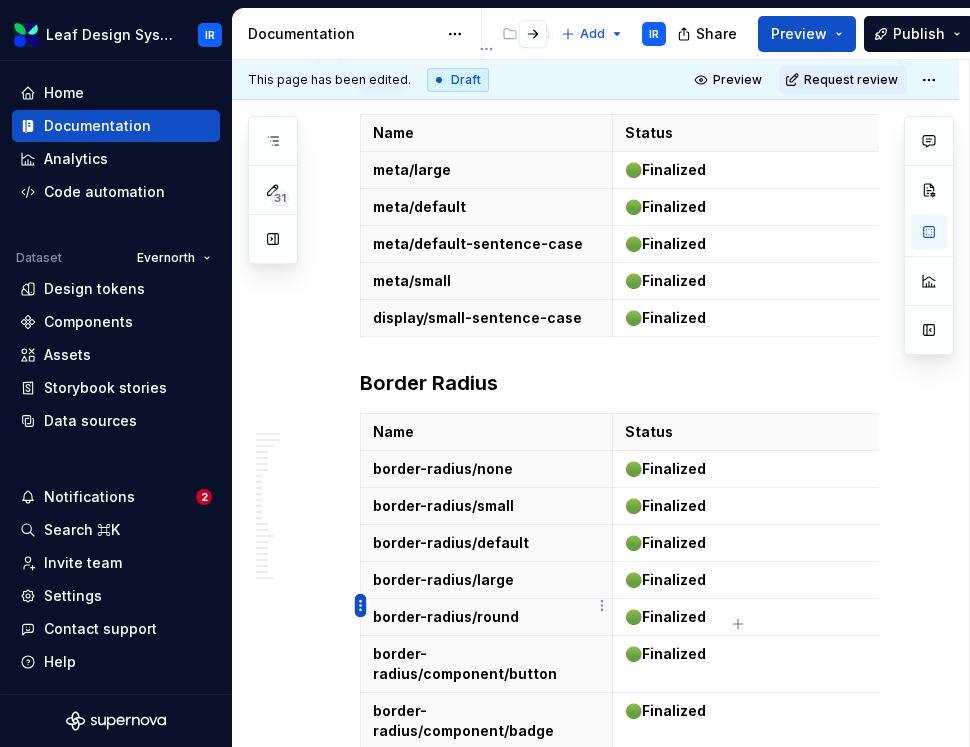 click on "Leaf Design System IR Home Documentation Analytics Code automation Dataset Evernorth Design tokens Components Assets Storybook stories Data sources Notifications 2 Search ⌘K Invite team Settings Contact support Help Documentation
Accessibility guide for tree Page tree.
Navigate the tree with the arrow keys. Common tree hotkeys apply. Further keybindings are available:
enter to execute primary action on focused item
f2 to start renaming the focused item
escape to abort renaming an item
control+d to start dragging selected items
Foundations Design Tokens Design Assets Atomic Components Molecular Patterns Layout Modules Design Packages Add IR Share Preview Publish 31 Pages Add
Accessibility guide for tree Page tree.
Navigate the tree with the arrow keys. Common tree hotkeys apply. Further keybindings are available:
enter to execute primary action on focused item
IR   (" at bounding box center [485, 373] 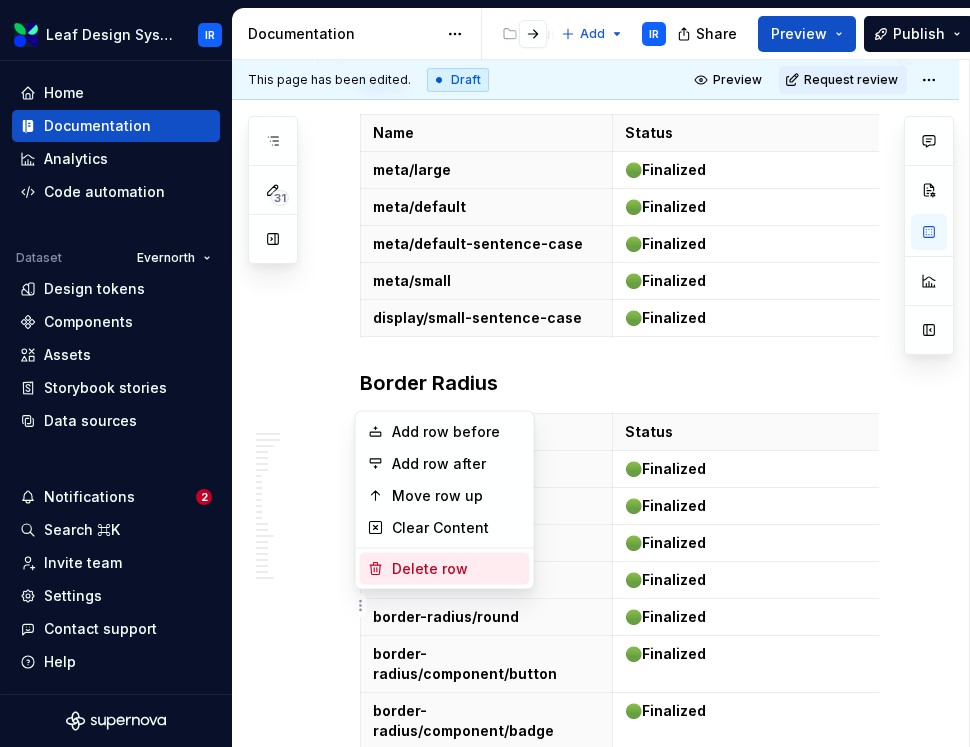 click on "Delete row" at bounding box center (457, 569) 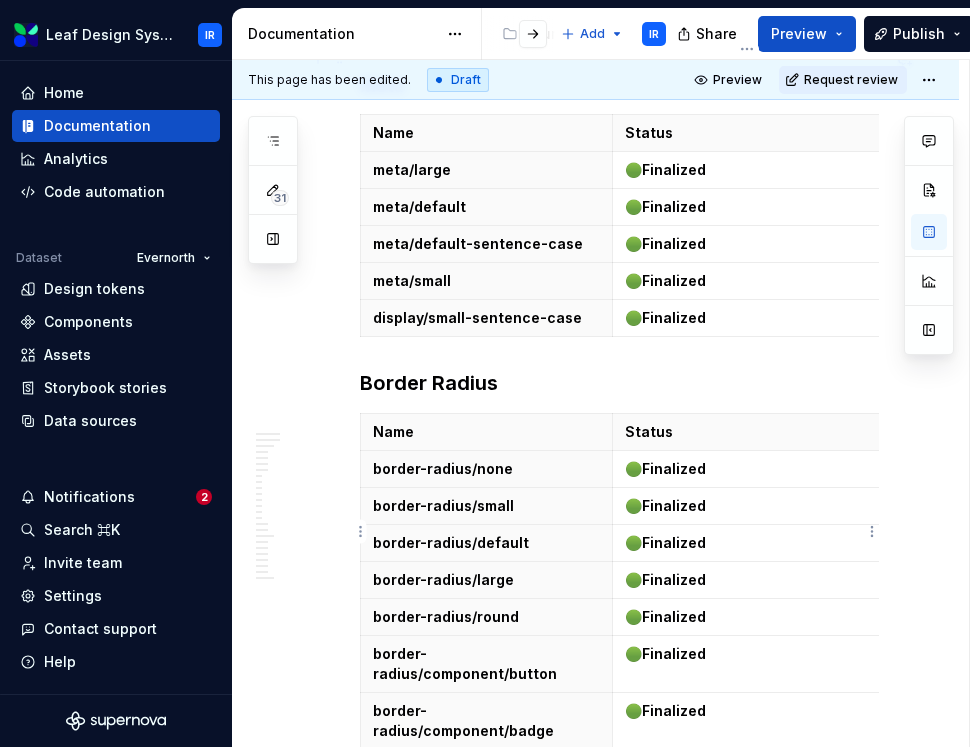 click on "Finalized" at bounding box center (674, 955) 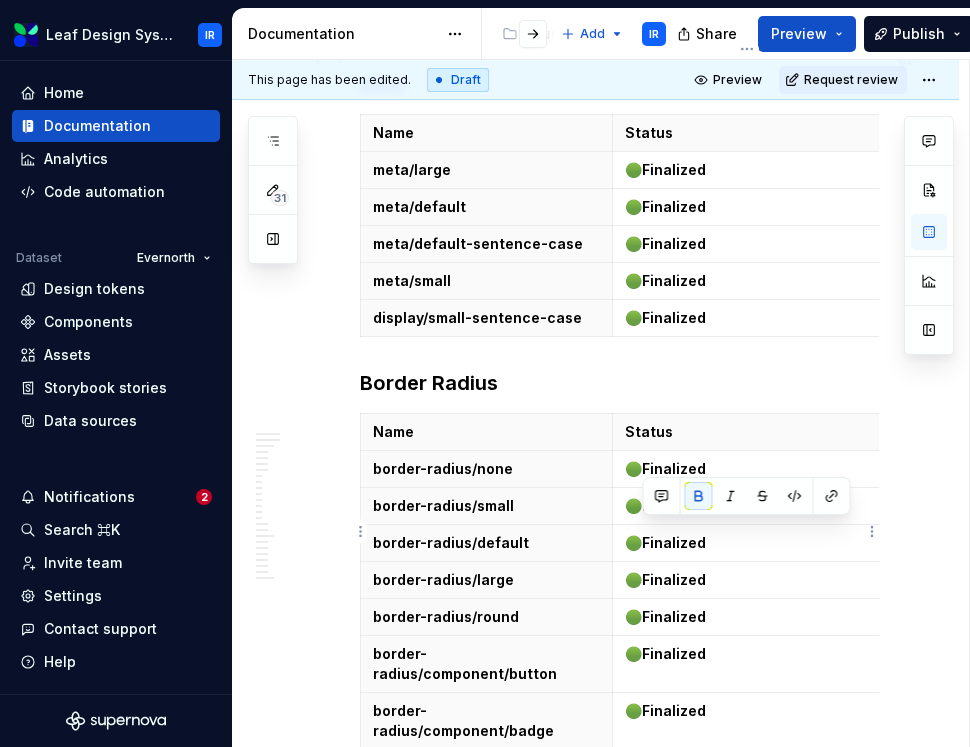 click on "Finalized" at bounding box center [674, 955] 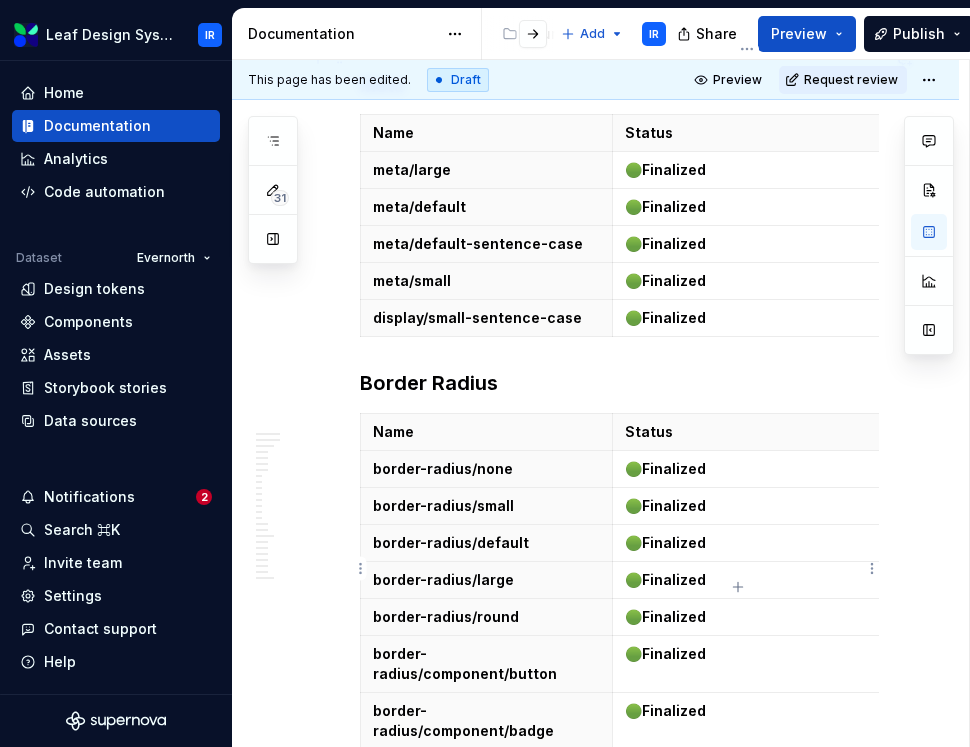 click on "Only in Figma library / Token 2.0" at bounding box center [753, 992] 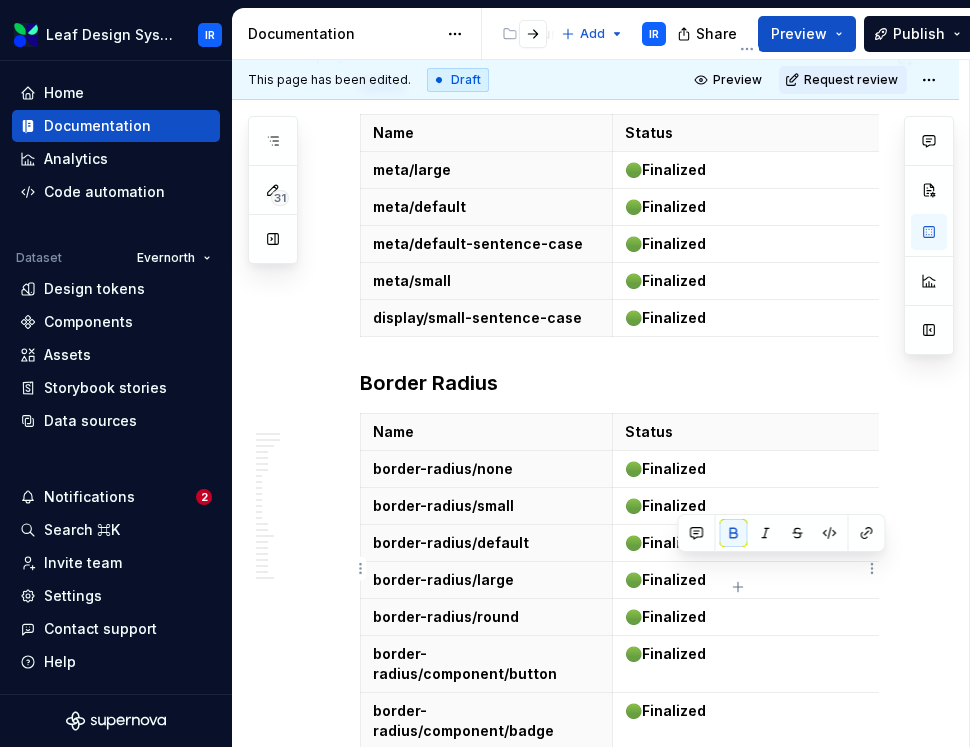 click on "Only in Figma library / Token 2.0" at bounding box center (753, 992) 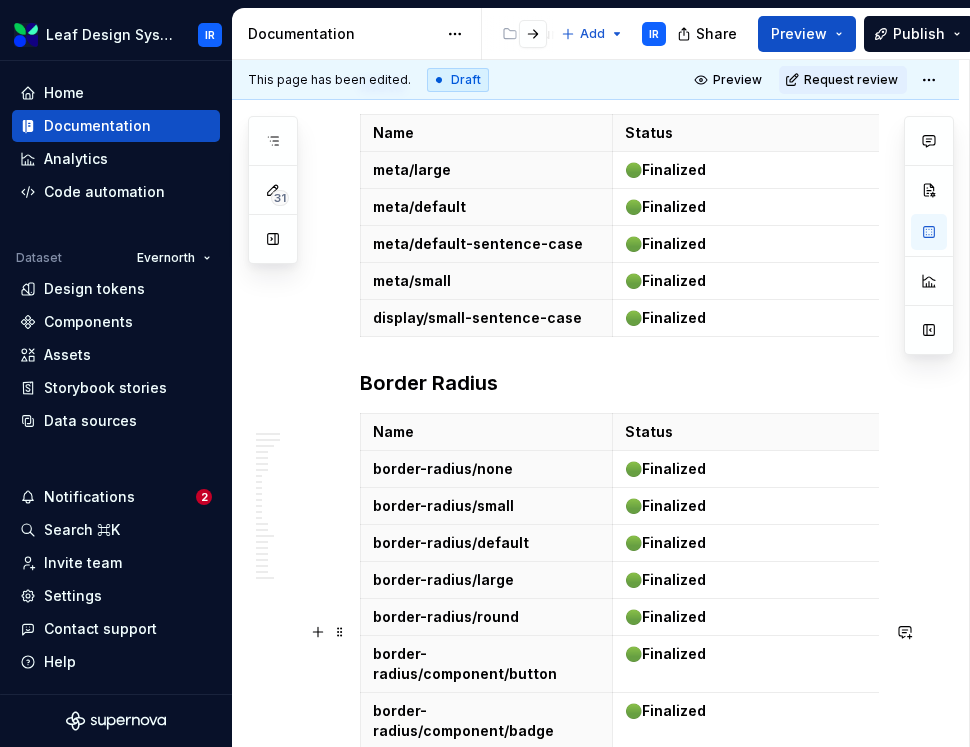 click at bounding box center [619, 1056] 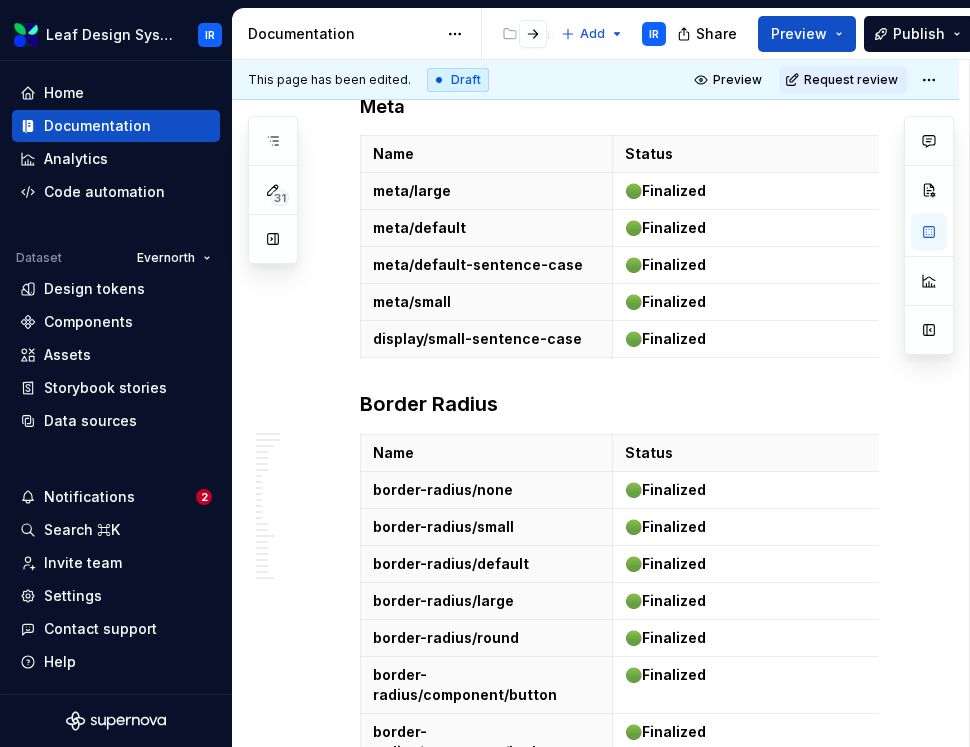 scroll, scrollTop: 26649, scrollLeft: 0, axis: vertical 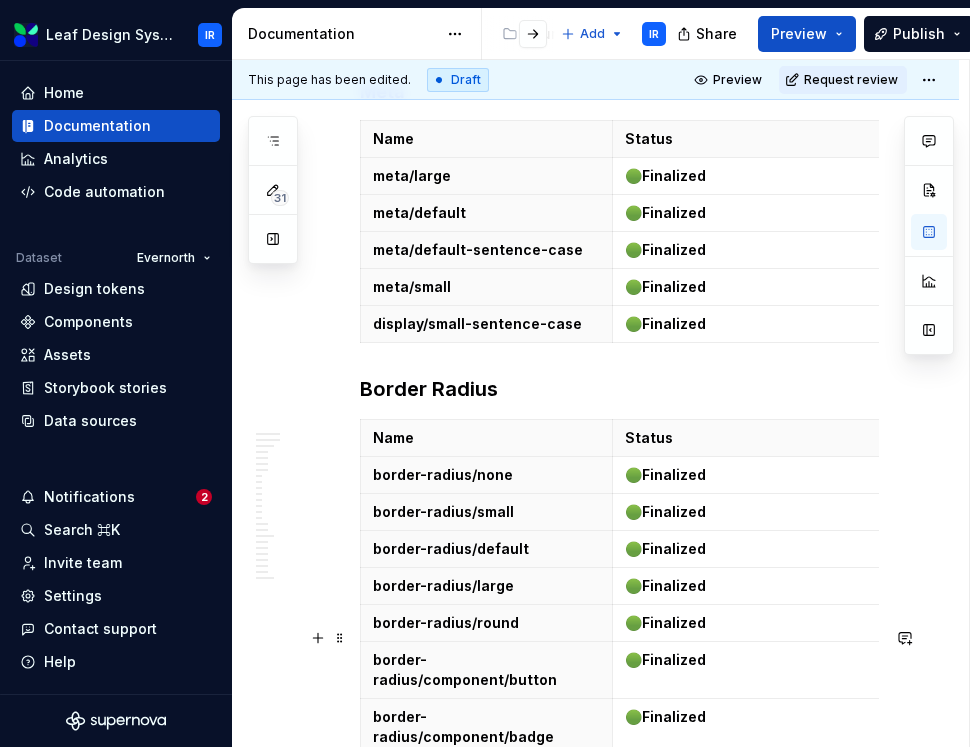 click on "Border Width" at bounding box center (619, 1062) 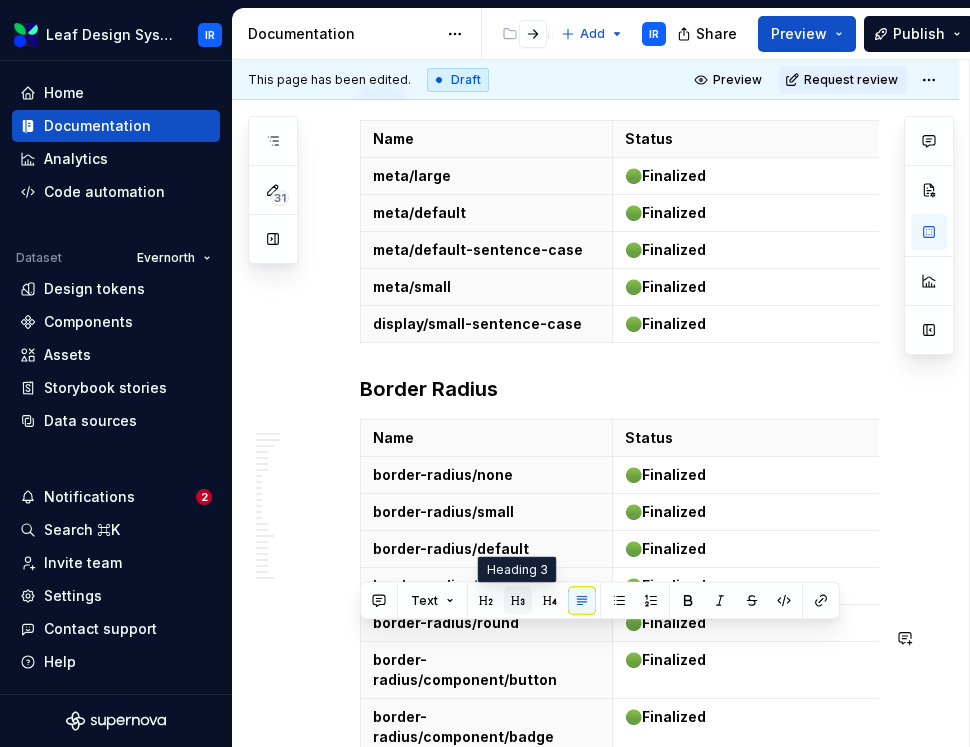 click at bounding box center [518, 601] 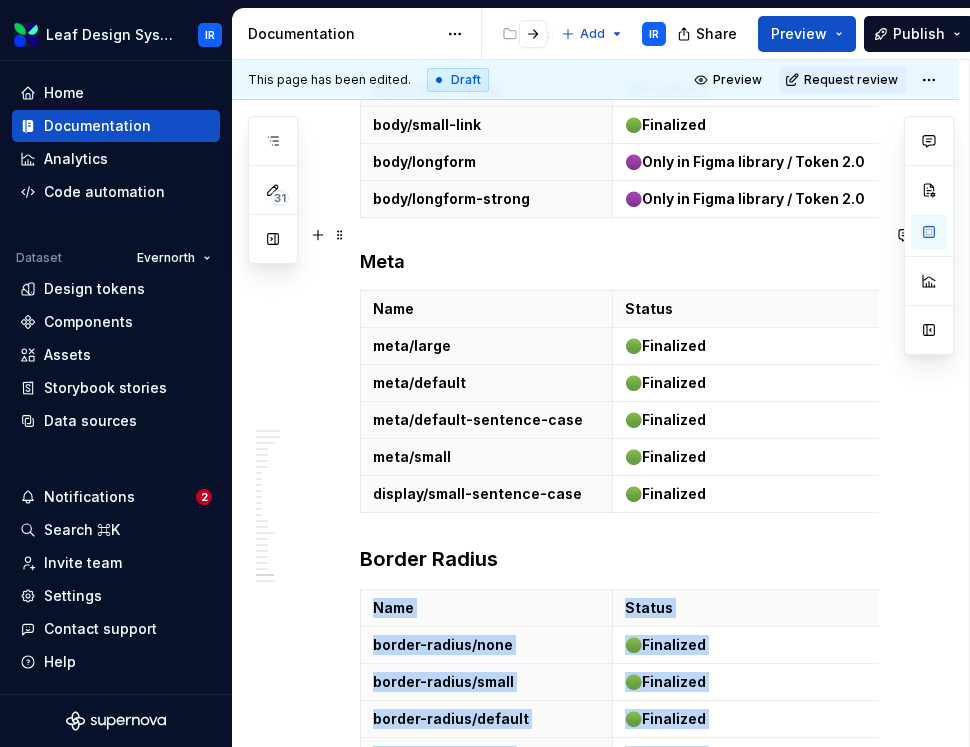 scroll, scrollTop: 26291, scrollLeft: 0, axis: vertical 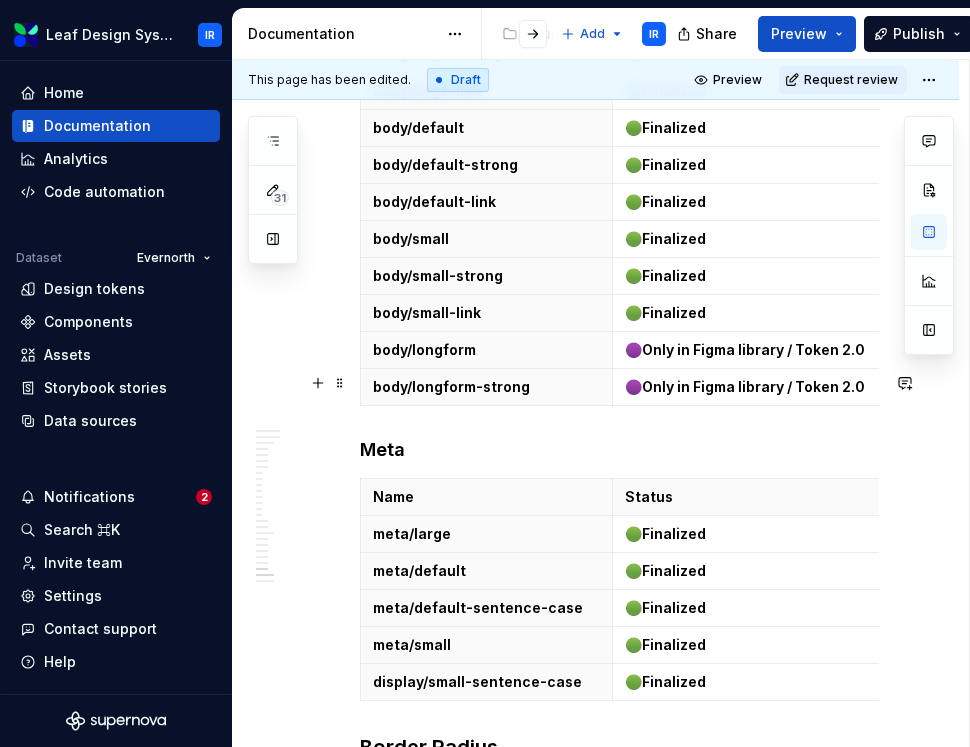 click on "Border Radius" at bounding box center [619, 747] 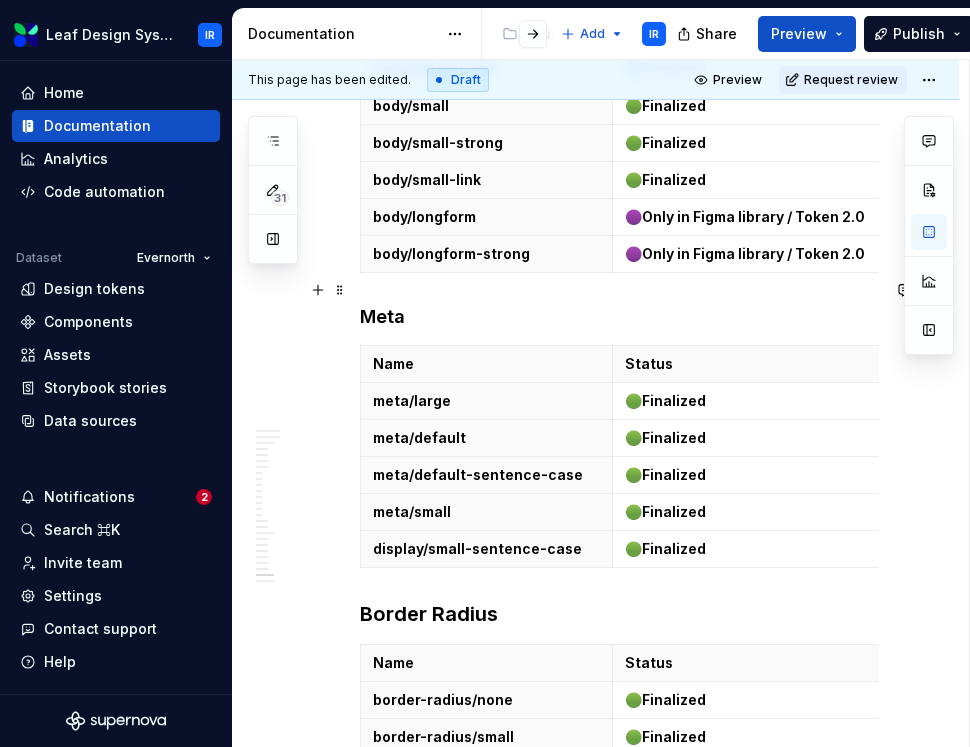 scroll, scrollTop: 26406, scrollLeft: 0, axis: vertical 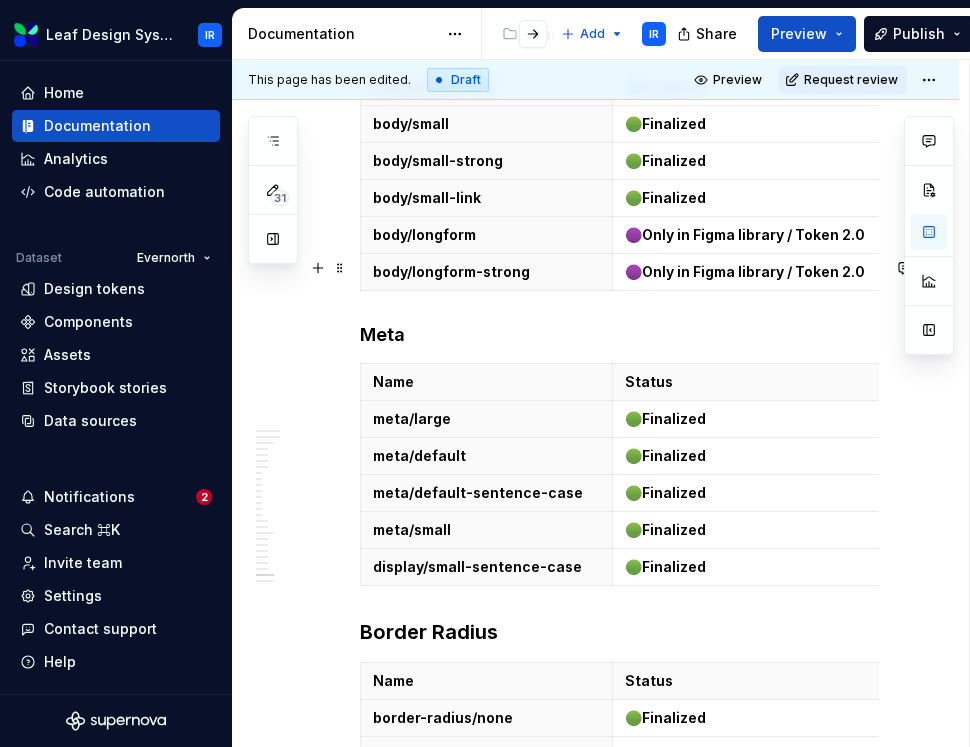 click on "Border Radius" at bounding box center [619, 632] 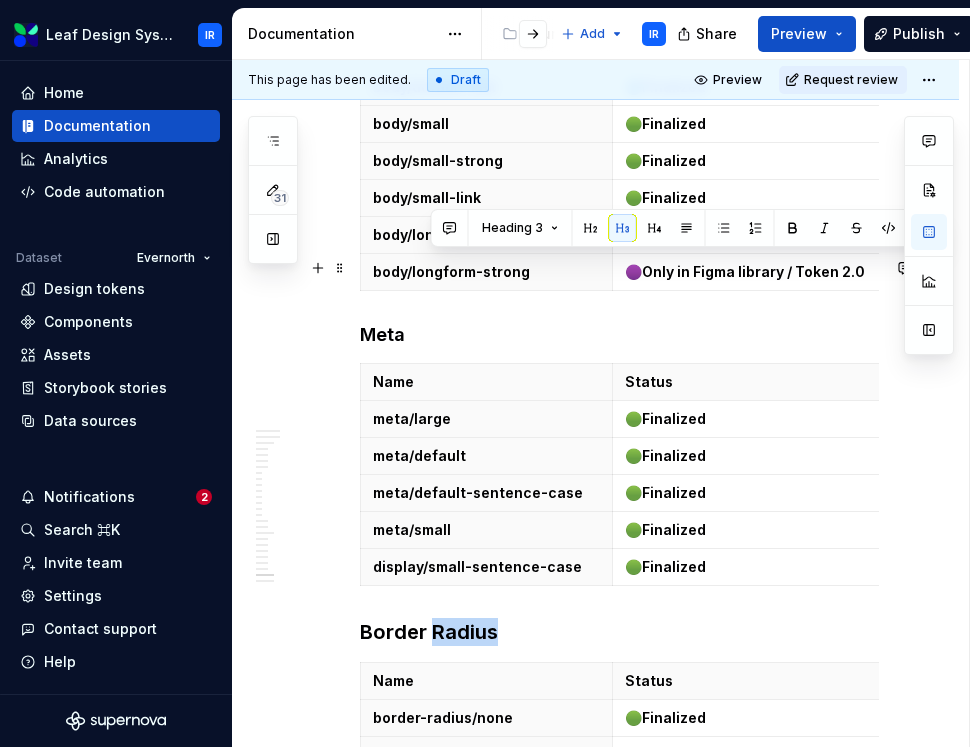 click on "Border Radius" at bounding box center [619, 632] 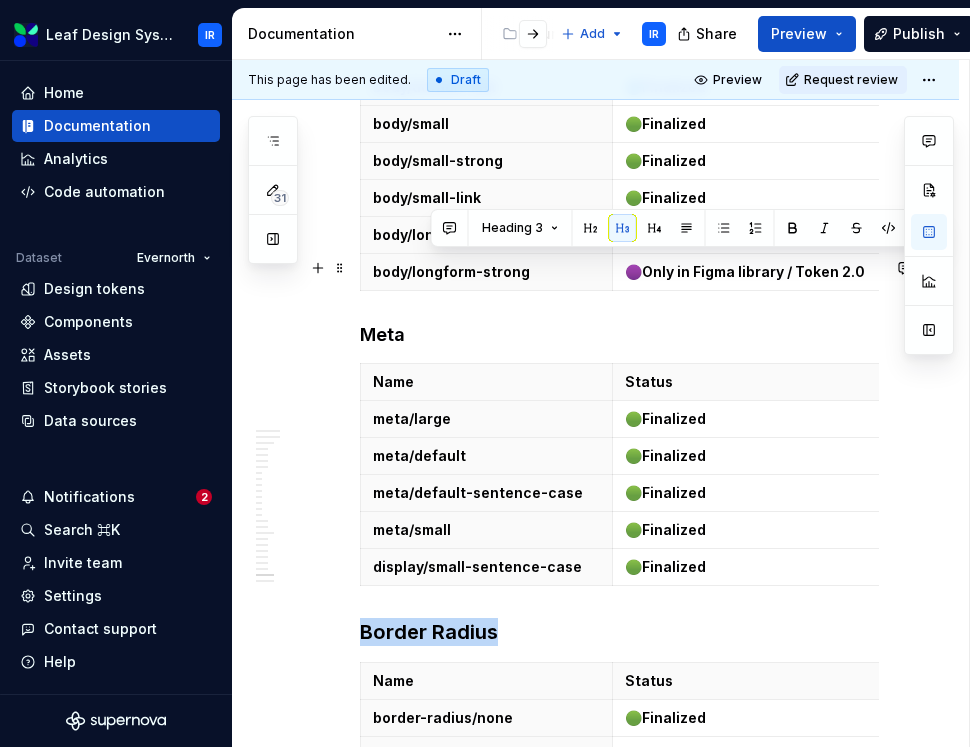 click on "Border Radius" at bounding box center (619, 632) 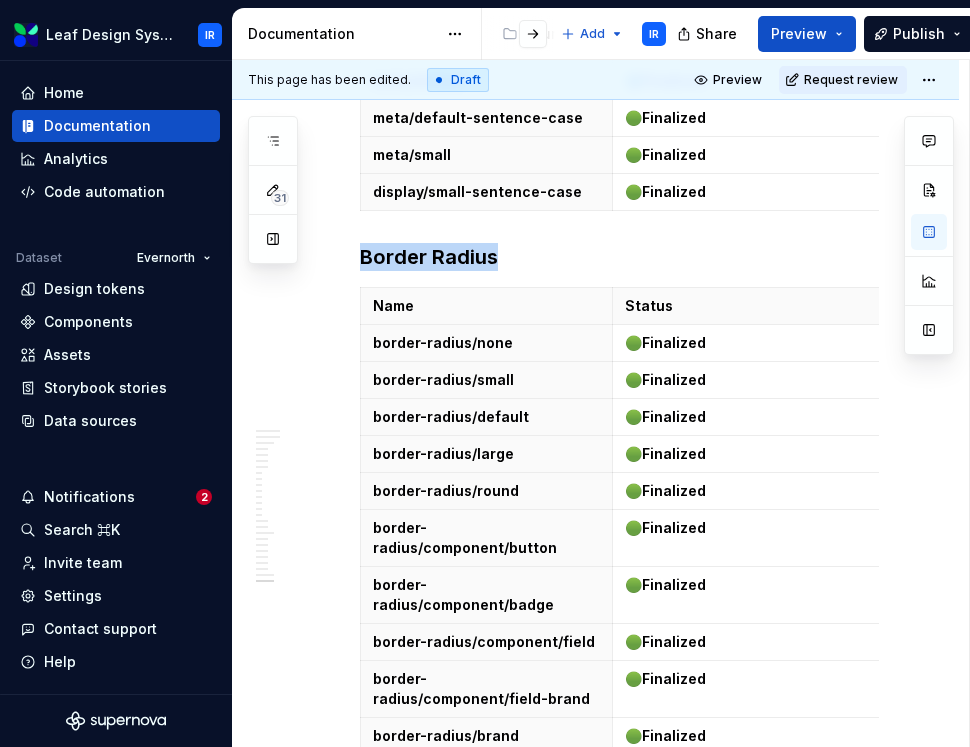 scroll, scrollTop: 26804, scrollLeft: 0, axis: vertical 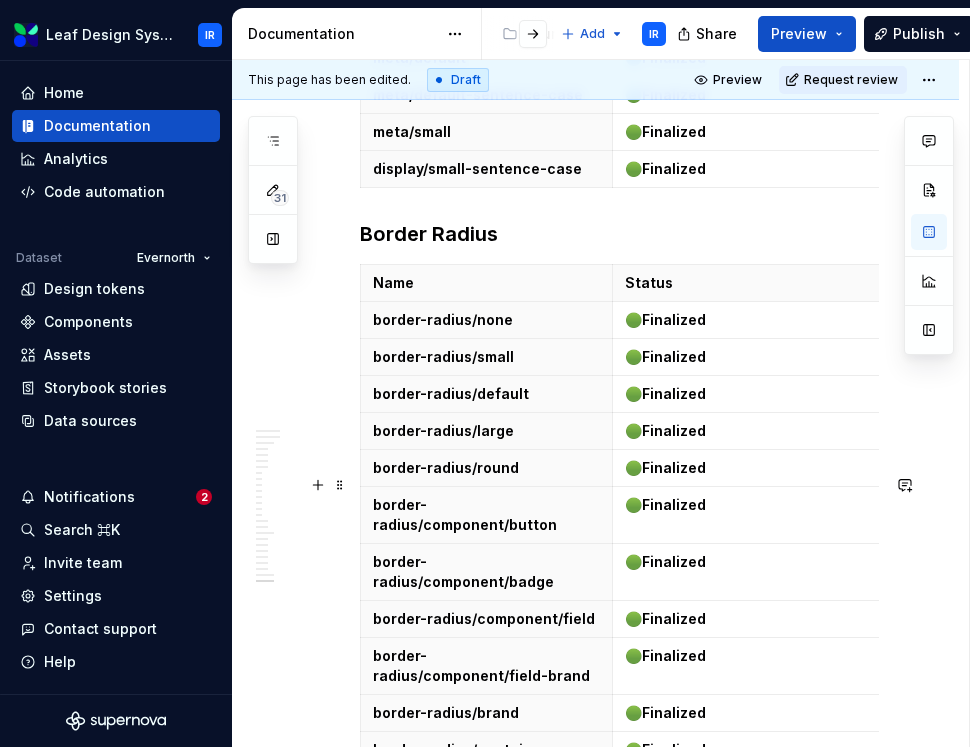 click on "Border Width" at bounding box center [619, 909] 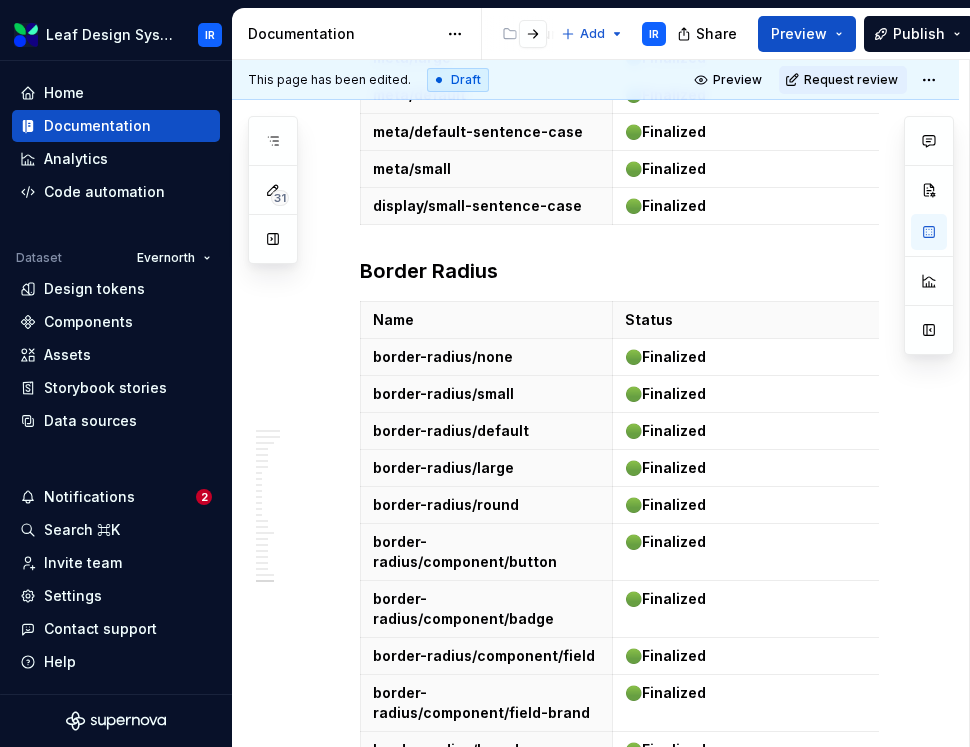 scroll, scrollTop: 26772, scrollLeft: 0, axis: vertical 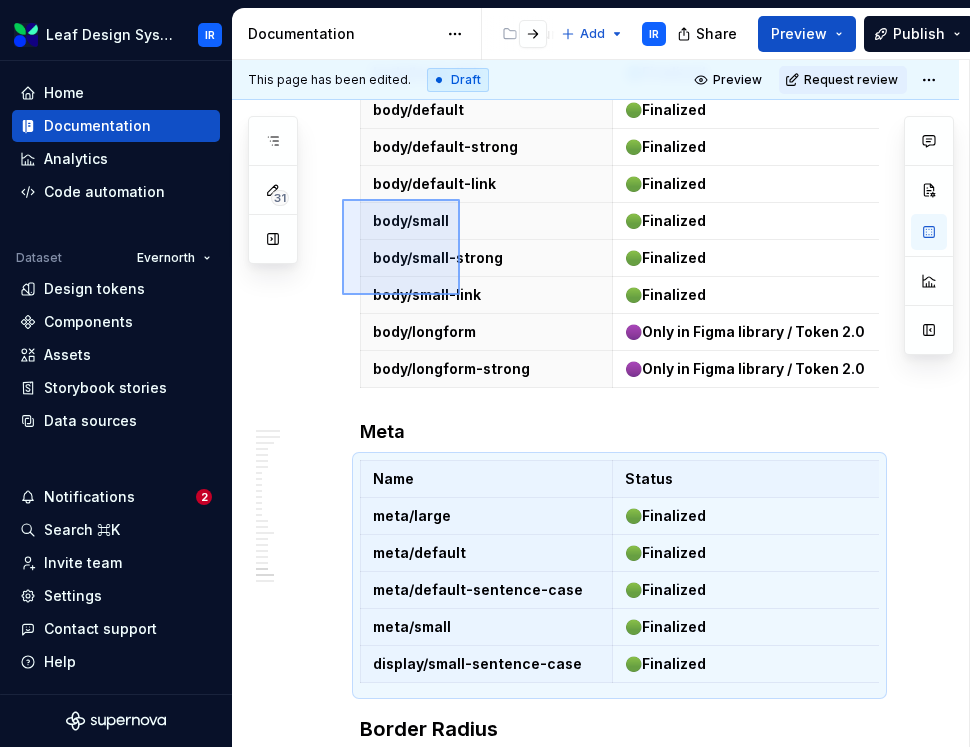 drag, startPoint x: 342, startPoint y: 295, endPoint x: 460, endPoint y: 199, distance: 152.11838 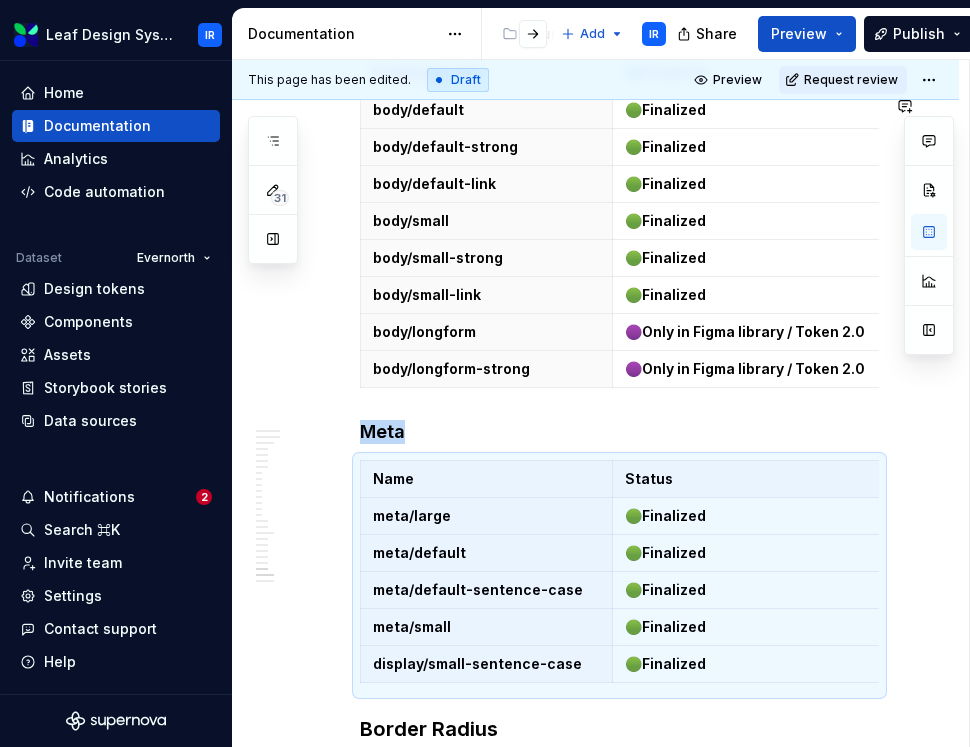 copy on "Meta" 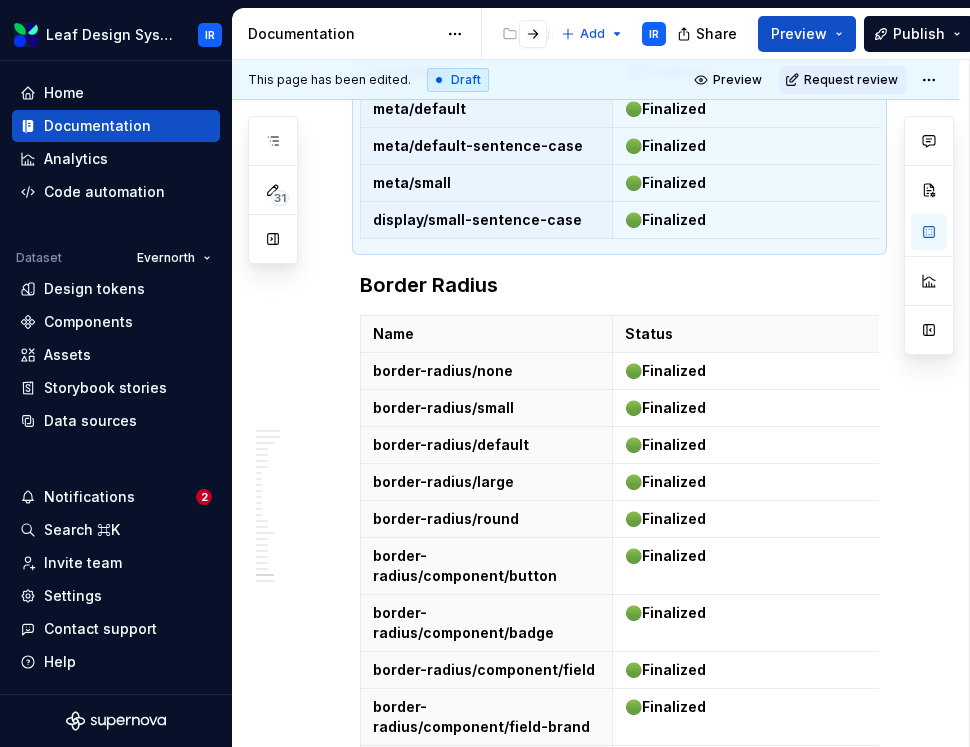 scroll, scrollTop: 26804, scrollLeft: 0, axis: vertical 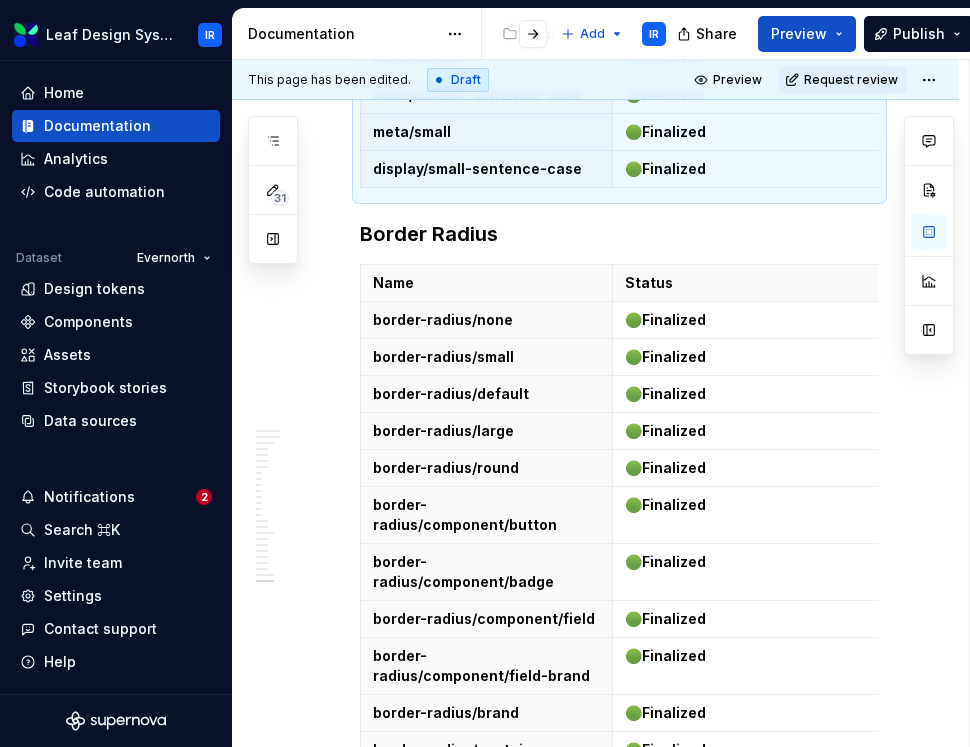 click on "This table is intended to show the high-level status of where the tokens are within the design and development lifecycle. Status legend 🟡 Update needed  - This token needs technical and/or visual updates but has not yet been prioritized. 🟣  Only in Figma library / Token 2.0  - This token is only available via Figma variables and is slated to be added to code with the Token 2.0 work. 🔵  Development in progress  - This token is currently being addressed to the  leaf-tokens  repo by Development. 🟢  Finalized  - This token is fully aligned with our latest design and technical standards. It's safe and recommended for current use. 🔴  Deprecated  - This token is no longer recommended for use and will be removed in future updates. Token Status Color Background Name Status Notes color/bg/default 🟢  Finalized color/bg/hover 🟢  Finalized color/ bg/pressed 🟢  Finalized color/ bg/subtle 🟢  Finalized color/ bg/blur/default 🟣  Only in Figma library / Token 2.0 color/ bg/blur/subtle 🟣  color/" at bounding box center [595, -12620] 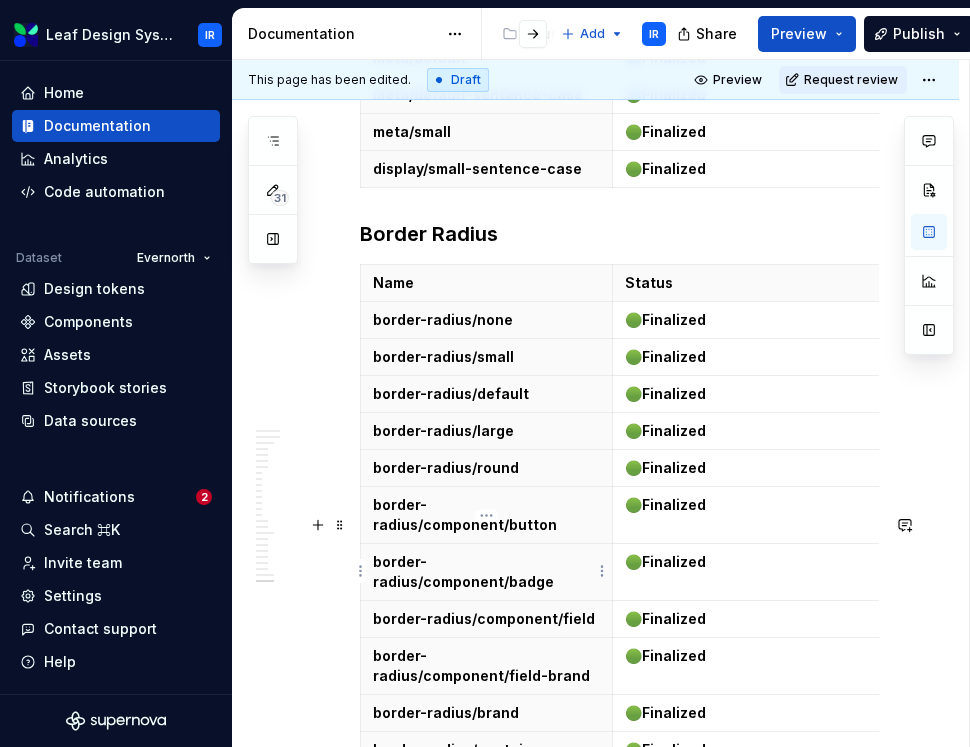 click on "meta/large" at bounding box center [486, 995] 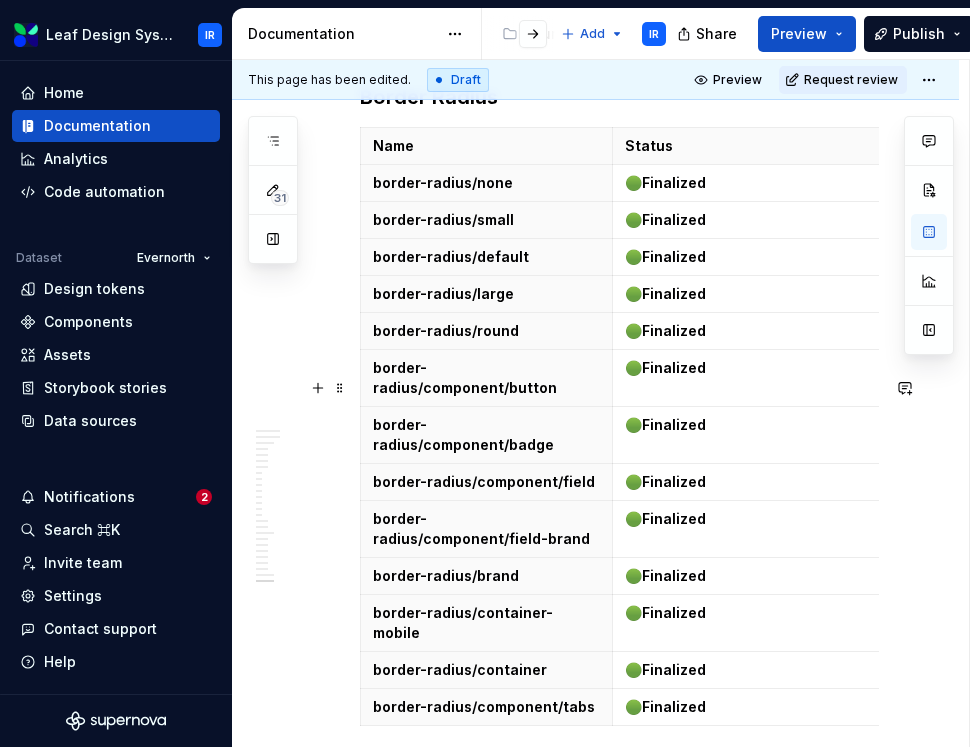 scroll, scrollTop: 26958, scrollLeft: 0, axis: vertical 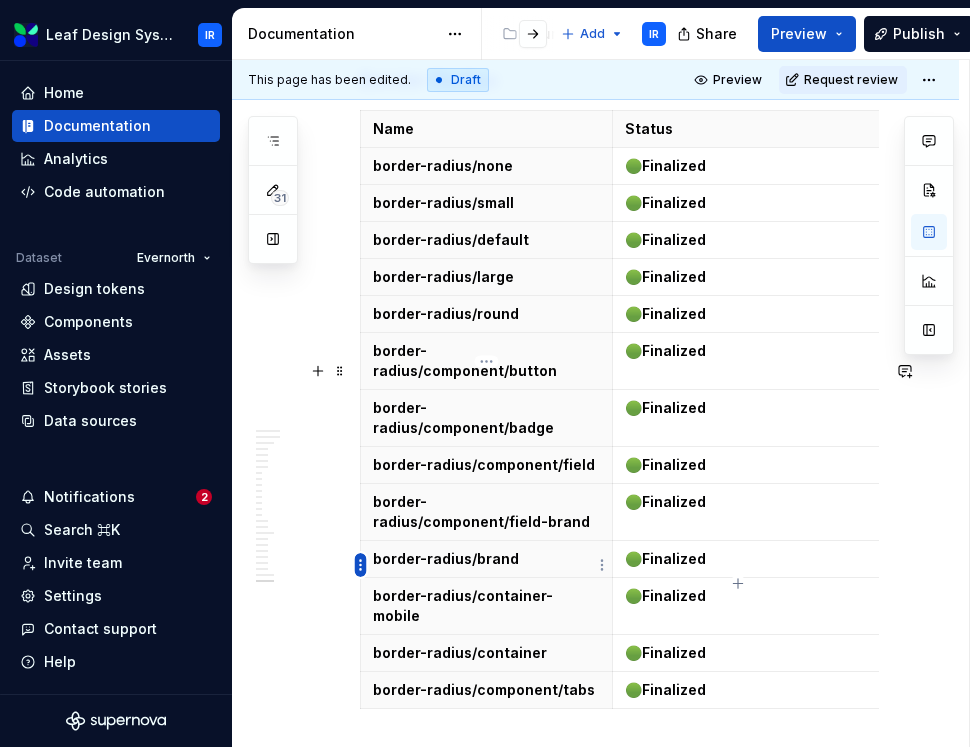 click on "Leaf Design System IR Home Documentation Analytics Code automation Dataset Evernorth Design tokens Components Assets Storybook stories Data sources Notifications 2 Search ⌘K Invite team Settings Contact support Help Documentation
Accessibility guide for tree Page tree.
Navigate the tree with the arrow keys. Common tree hotkeys apply. Further keybindings are available:
enter to execute primary action on focused item
f2 to start renaming the focused item
escape to abort renaming an item
control+d to start dragging selected items
Foundations Design Tokens Design Assets Atomic Components Molecular Patterns Layout Modules Design Packages Add IR Share Preview Publish 31 Pages Add
Accessibility guide for tree Page tree.
Navigate the tree with the arrow keys. Common tree hotkeys apply. Further keybindings are available:
enter to execute primary action on focused item
IR   (" at bounding box center [485, 373] 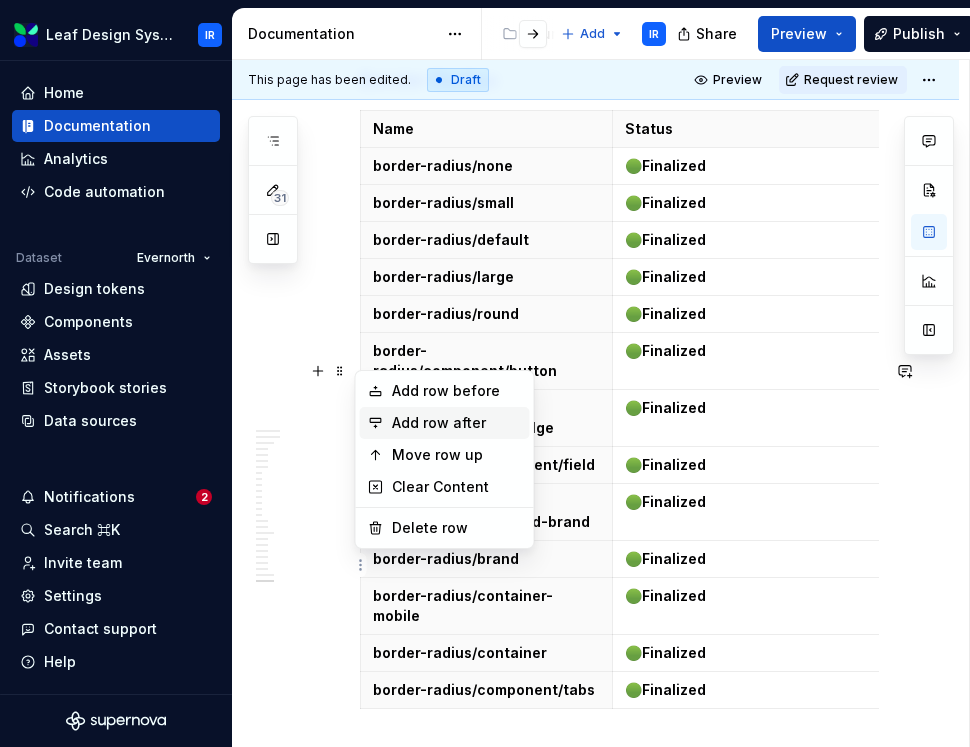 click on "Add row after" at bounding box center (457, 423) 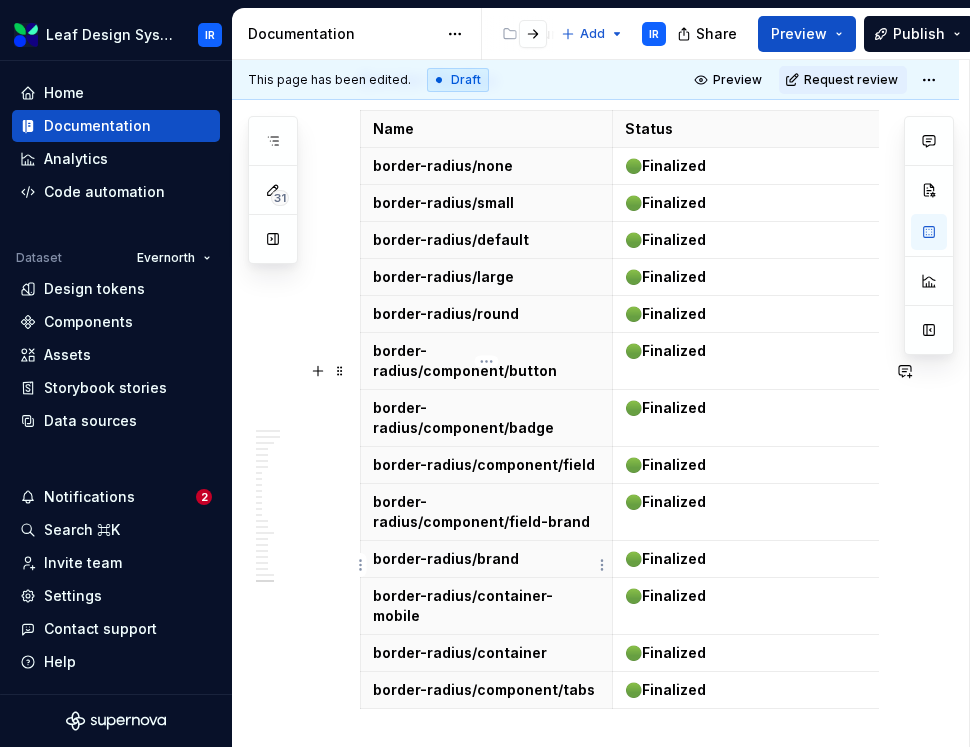 click on "This table is intended to show the high-level status of where the tokens are within the design and development lifecycle. Status legend 🟡 Update needed  - This token needs technical and/or visual updates but has not yet been prioritized. 🟣  Only in Figma library / Token 2.0  - This token is only available via Figma variables and is slated to be added to code with the Token 2.0 work. 🔵  Development in progress  - This token is currently being addressed to the  leaf-tokens  repo by Development. 🟢  Finalized  - This token is fully aligned with our latest design and technical standards. It's safe and recommended for current use. 🔴  Deprecated  - This token is no longer recommended for use and will be removed in future updates. Token Status Color Background Name Status Notes color/bg/default 🟢  Finalized color/bg/hover 🟢  Finalized color/ bg/pressed 🟢  Finalized color/ bg/subtle 🟢  Finalized color/ bg/blur/default 🟣  Only in Figma library / Token 2.0 color/ bg/blur/subtle 🟣  color/" at bounding box center (595, -12632) 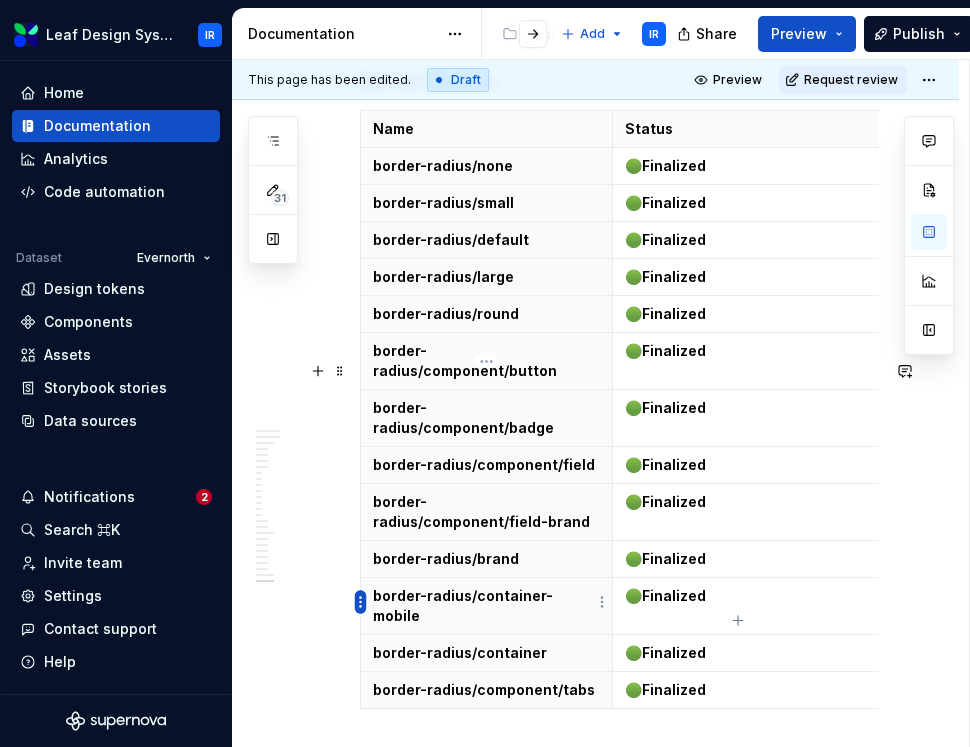 click on "Leaf Design System IR Home Documentation Analytics Code automation Dataset Evernorth Design tokens Components Assets Storybook stories Data sources Notifications 2 Search ⌘K Invite team Settings Contact support Help Documentation
Accessibility guide for tree Page tree.
Navigate the tree with the arrow keys. Common tree hotkeys apply. Further keybindings are available:
enter to execute primary action on focused item
f2 to start renaming the focused item
escape to abort renaming an item
control+d to start dragging selected items
Foundations Design Tokens Design Assets Atomic Components Molecular Patterns Layout Modules Design Packages Add IR Share Preview Publish 31 Pages Add
Accessibility guide for tree Page tree.
Navigate the tree with the arrow keys. Common tree hotkeys apply. Further keybindings are available:
enter to execute primary action on focused item
IR   (" at bounding box center [485, 373] 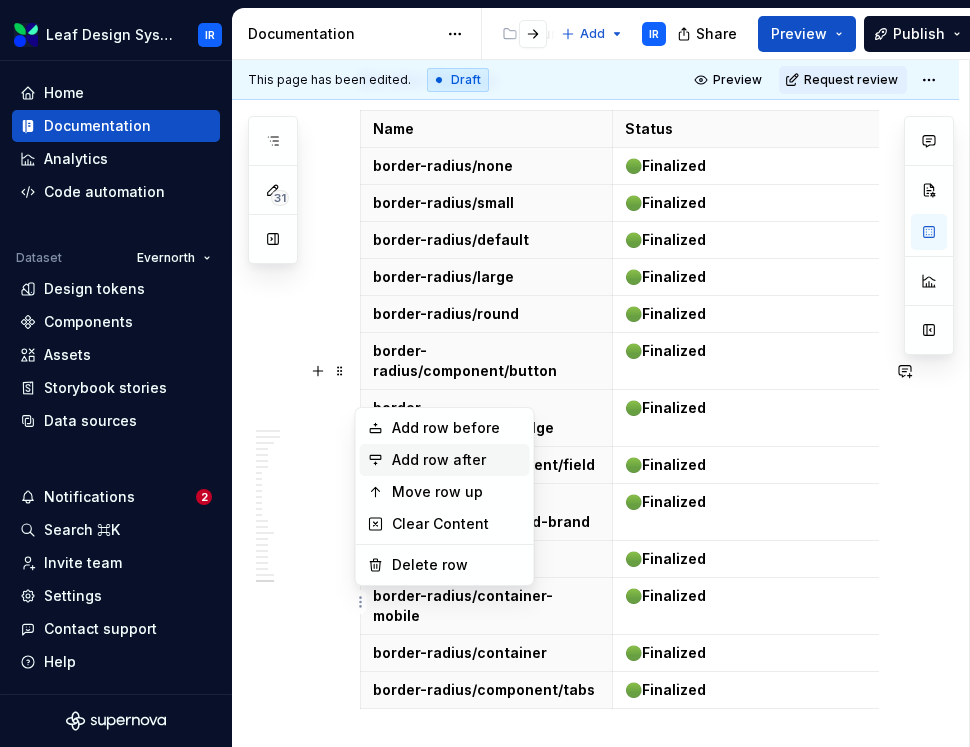 click on "Add row after" at bounding box center (457, 460) 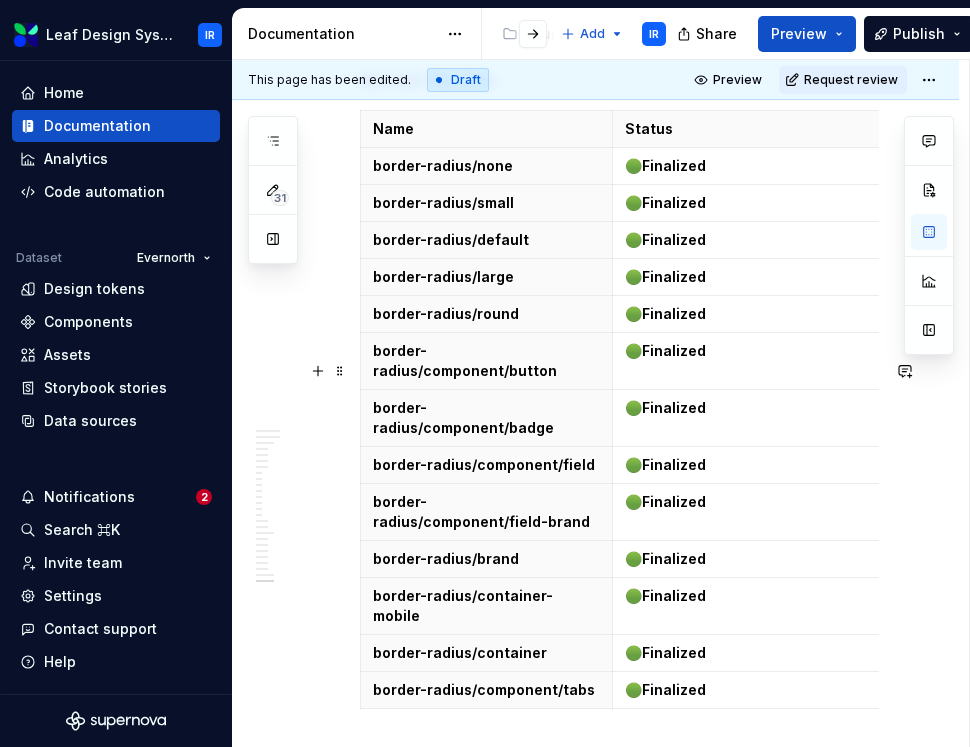 click on "Finalized" at bounding box center [674, 988] 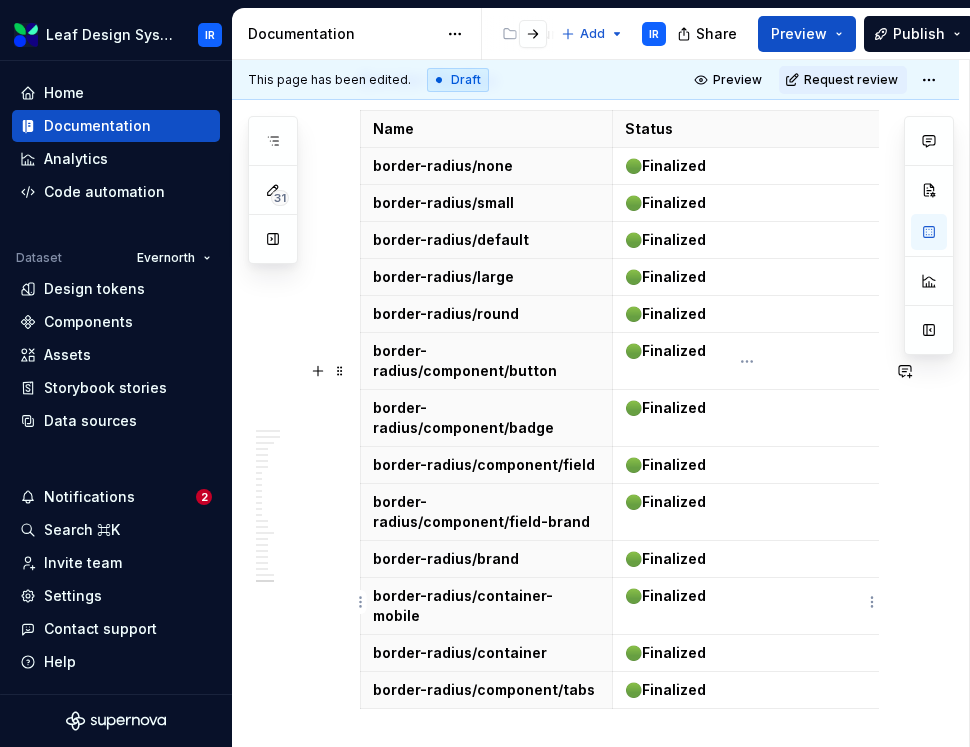 click at bounding box center (747, 1026) 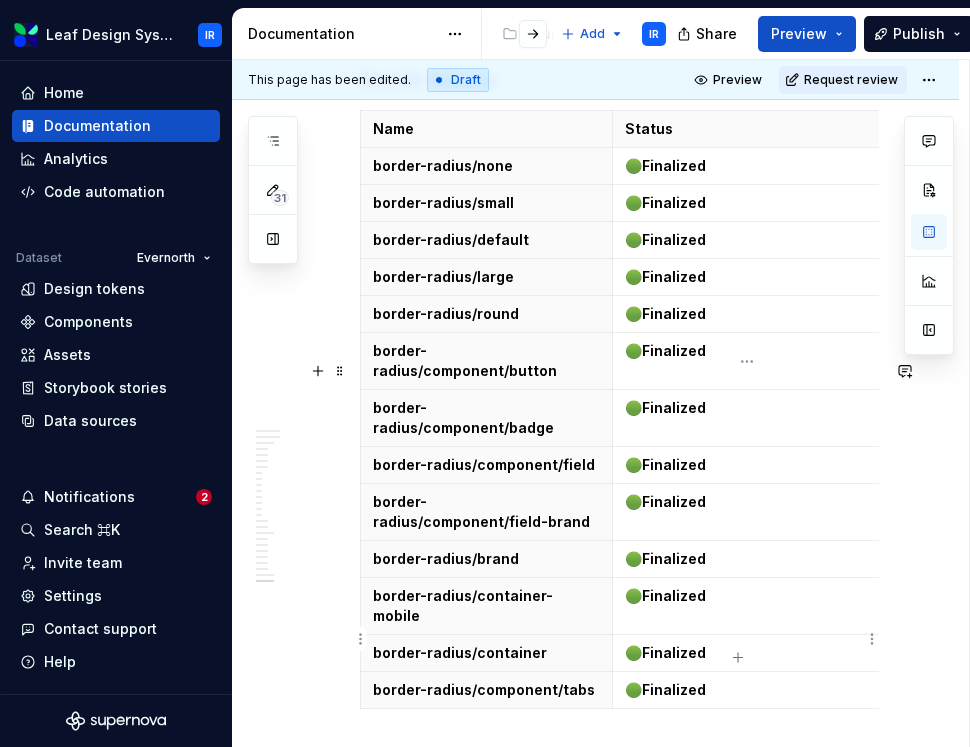 click at bounding box center [747, 1063] 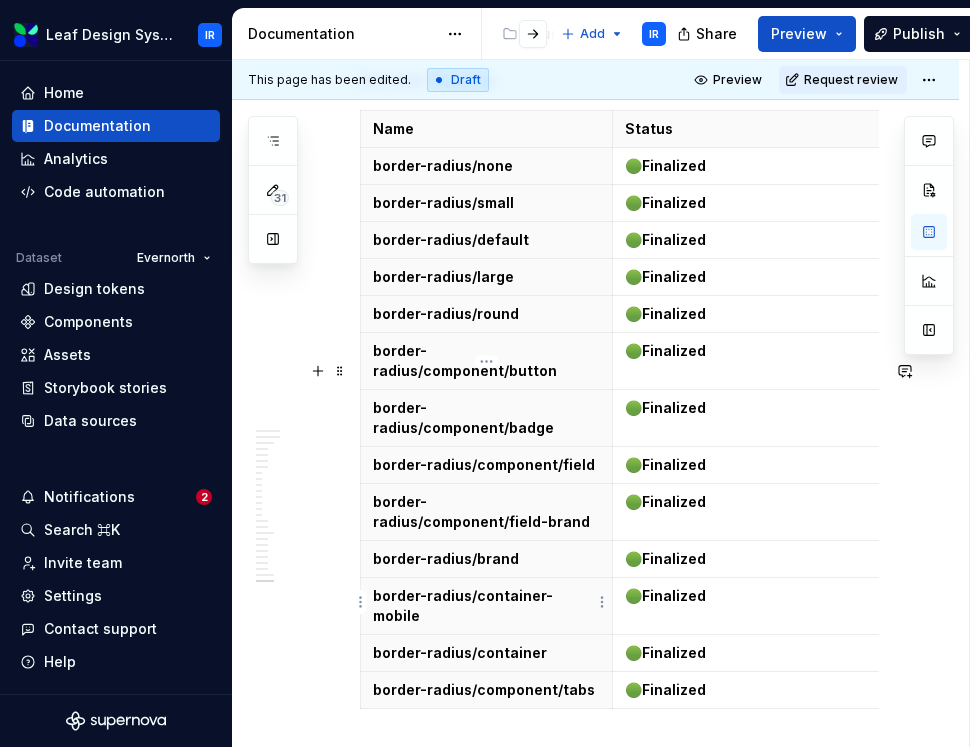click at bounding box center [487, 1026] 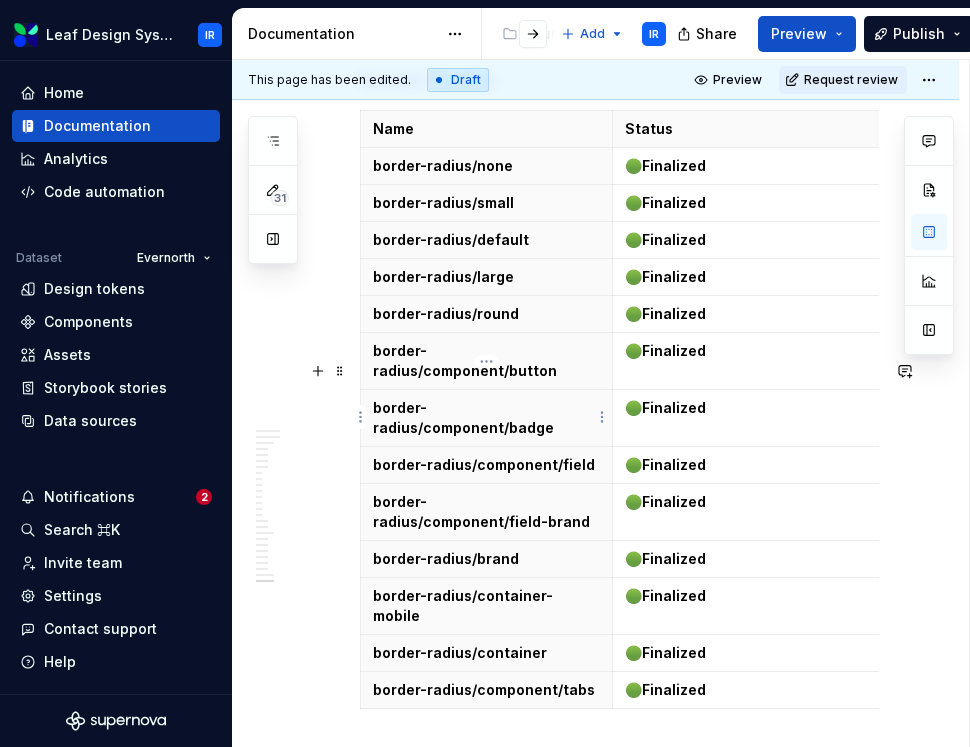 drag, startPoint x: 470, startPoint y: 637, endPoint x: 479, endPoint y: 432, distance: 205.19746 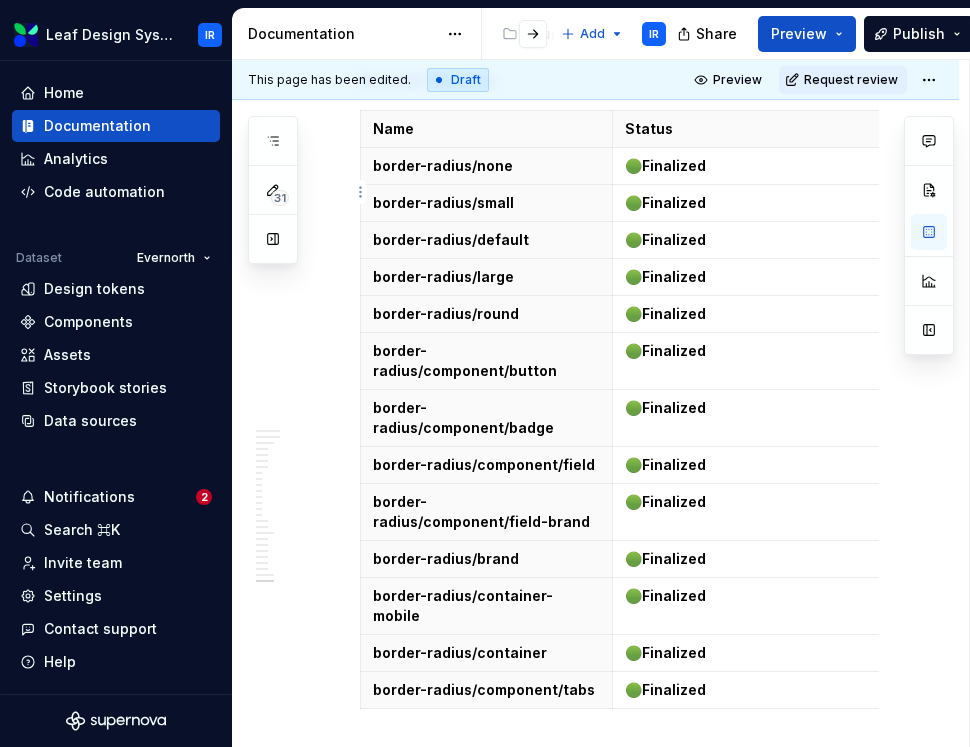 click at bounding box center (486, 841) 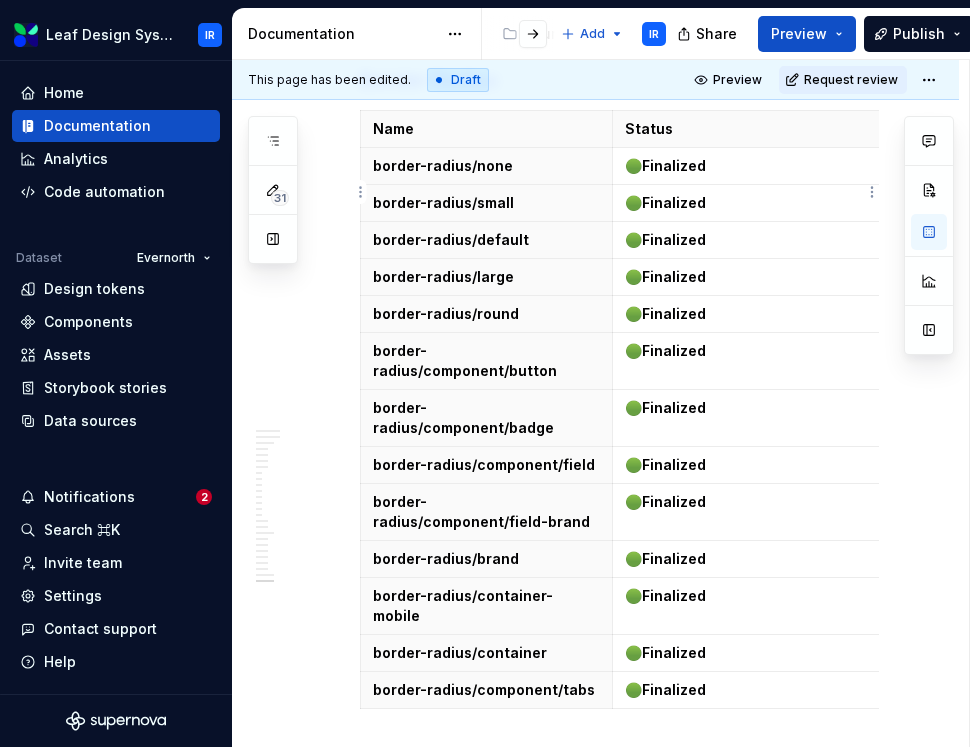 click at bounding box center [487, 878] 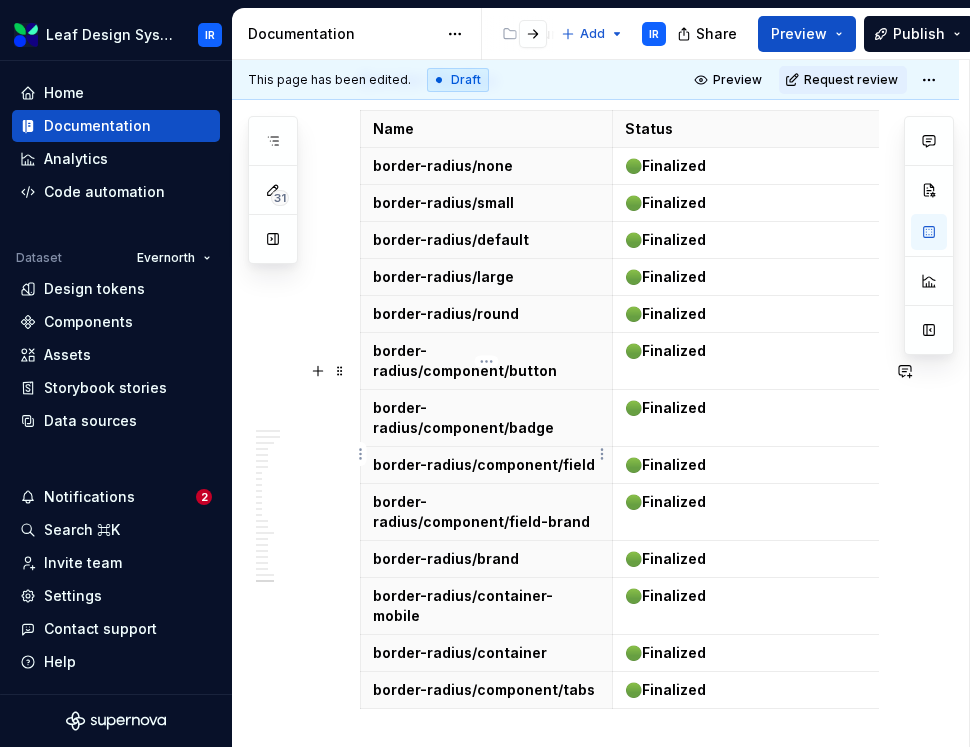 click at bounding box center (487, 878) 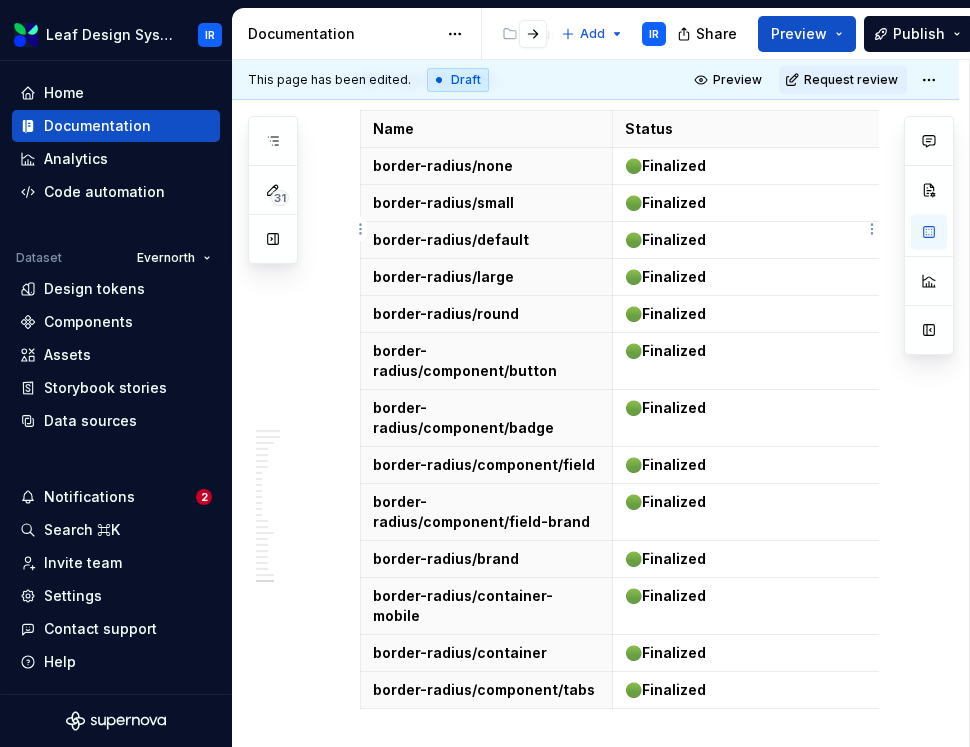 click at bounding box center [486, 915] 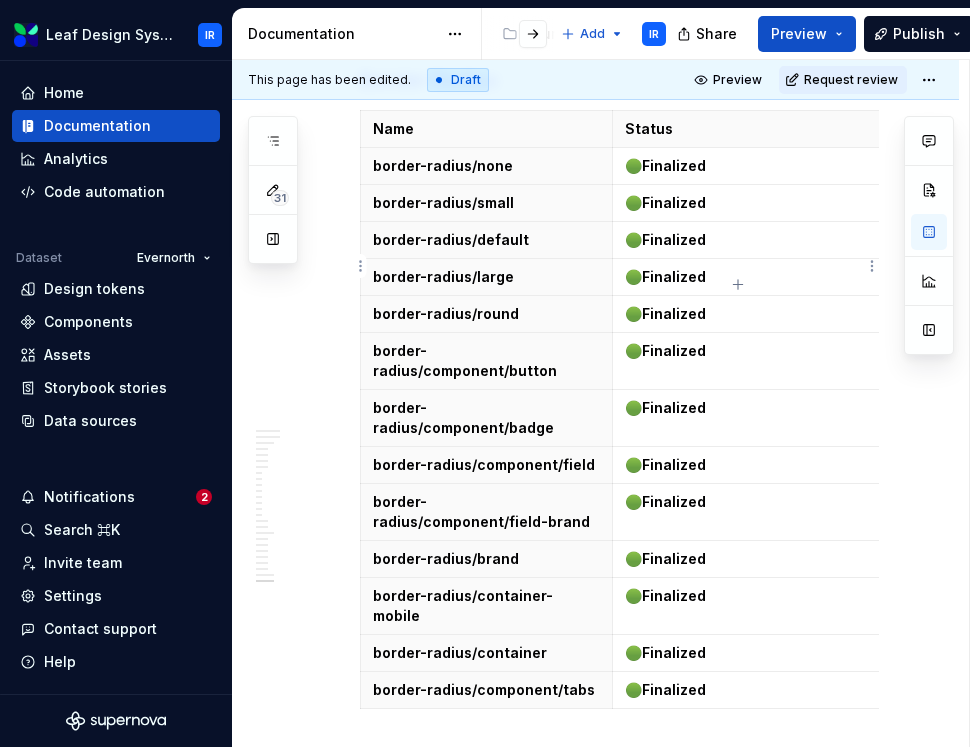 click at bounding box center (486, 952) 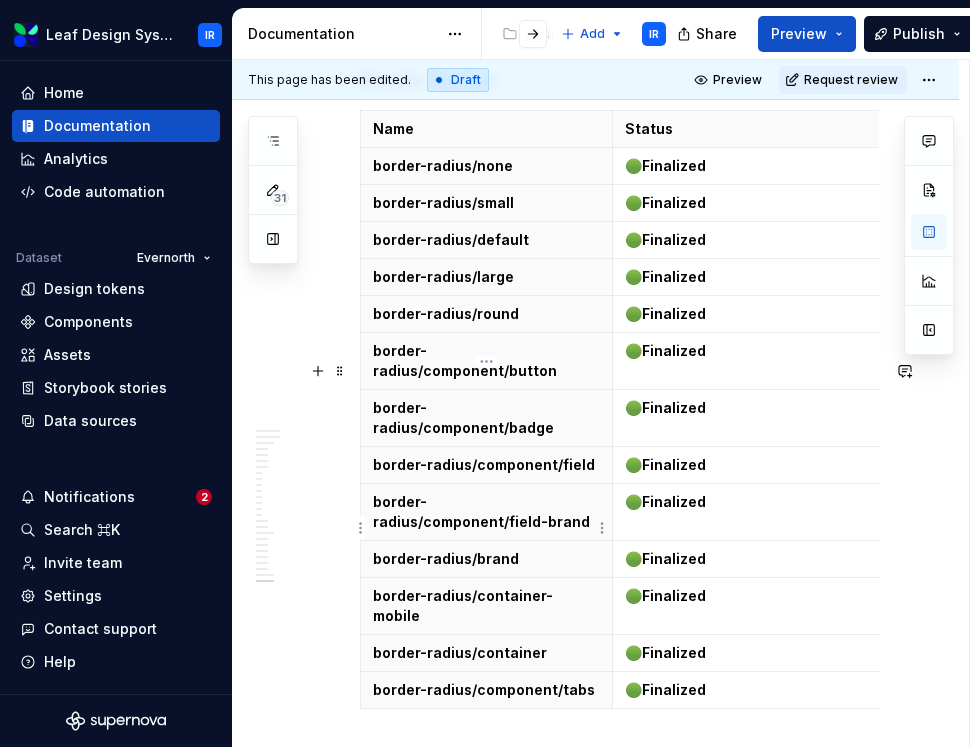 click at bounding box center (486, 952) 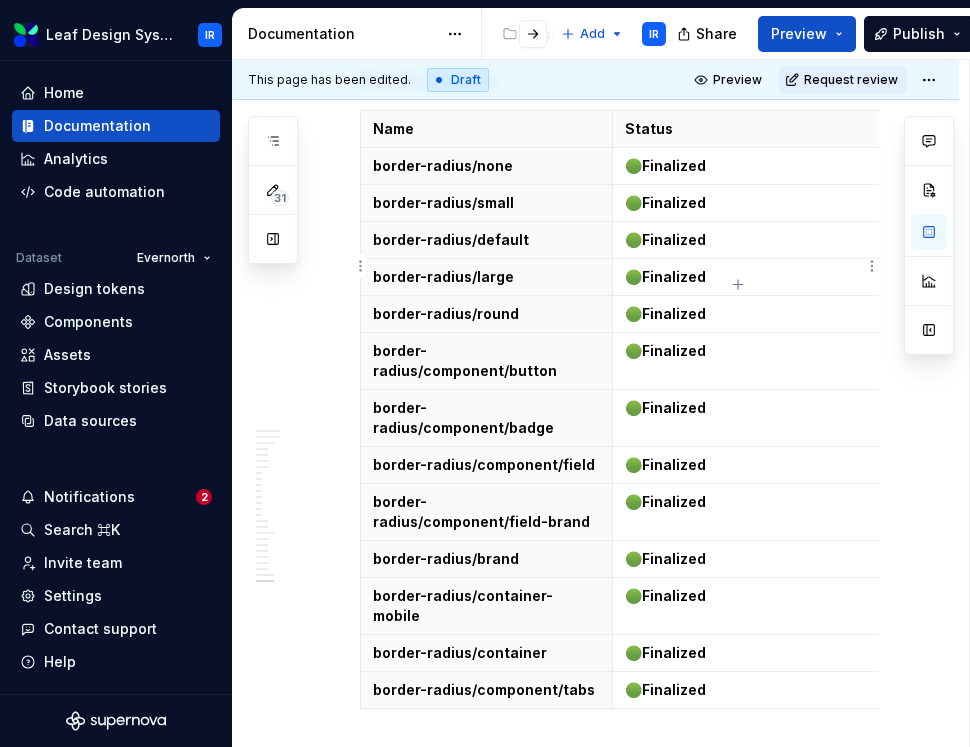 click at bounding box center (486, 989) 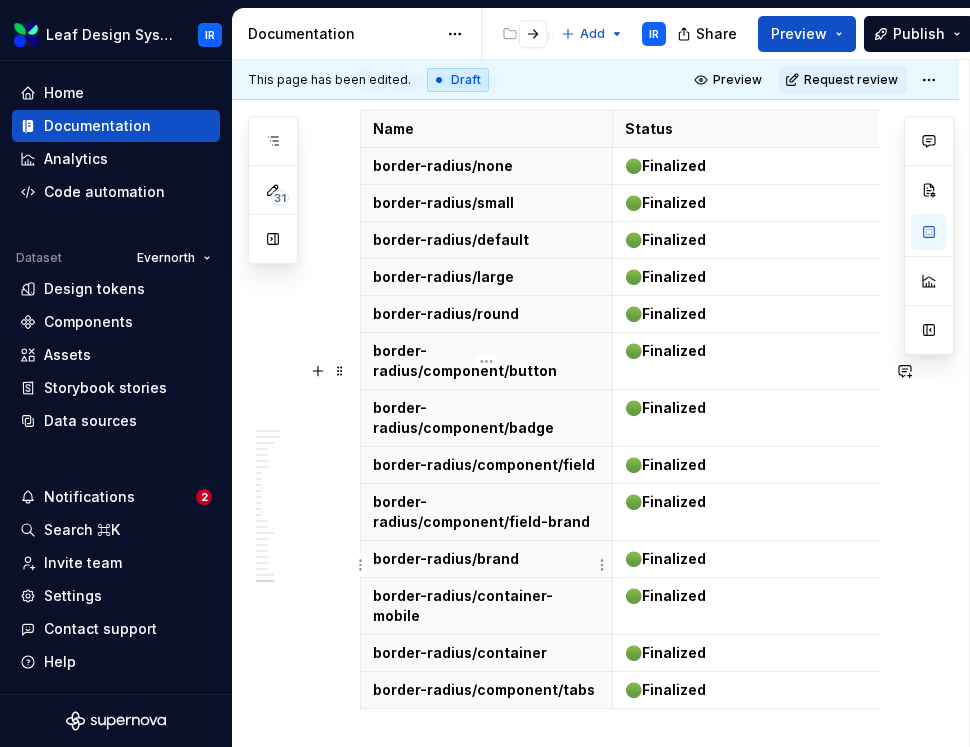 click at bounding box center [486, 989] 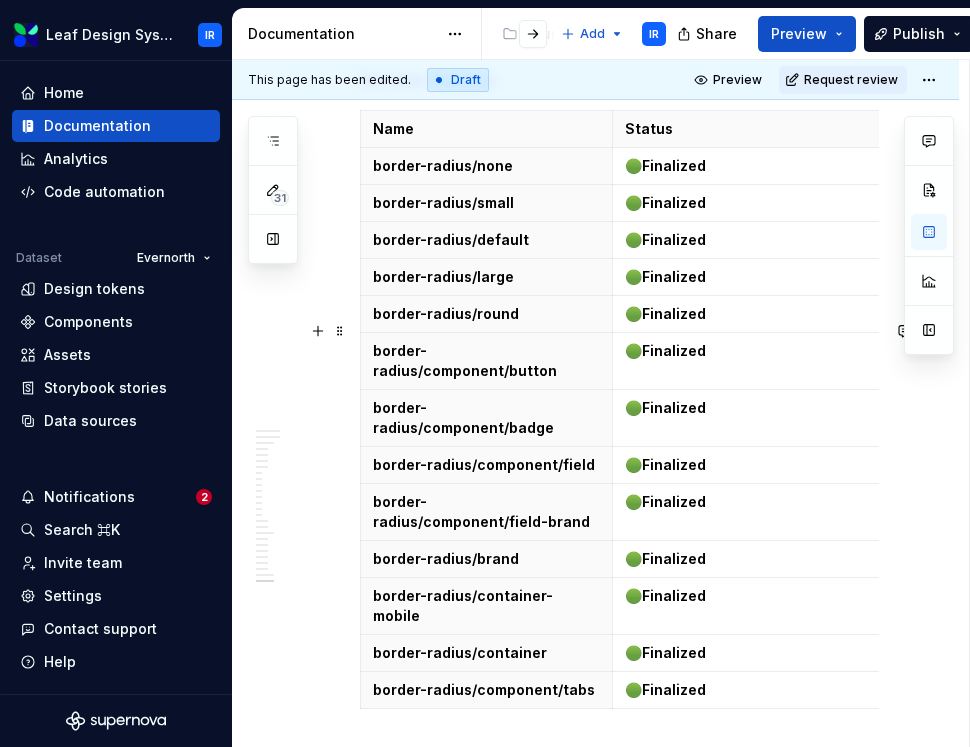 click at bounding box center (486, 1046) 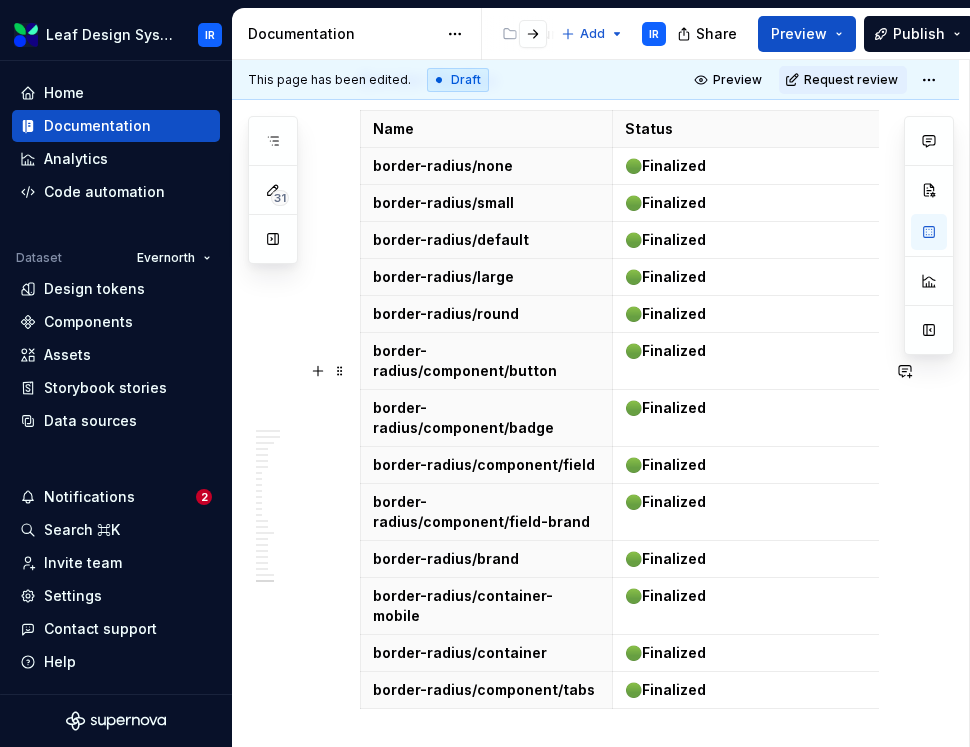 click at bounding box center [486, 1123] 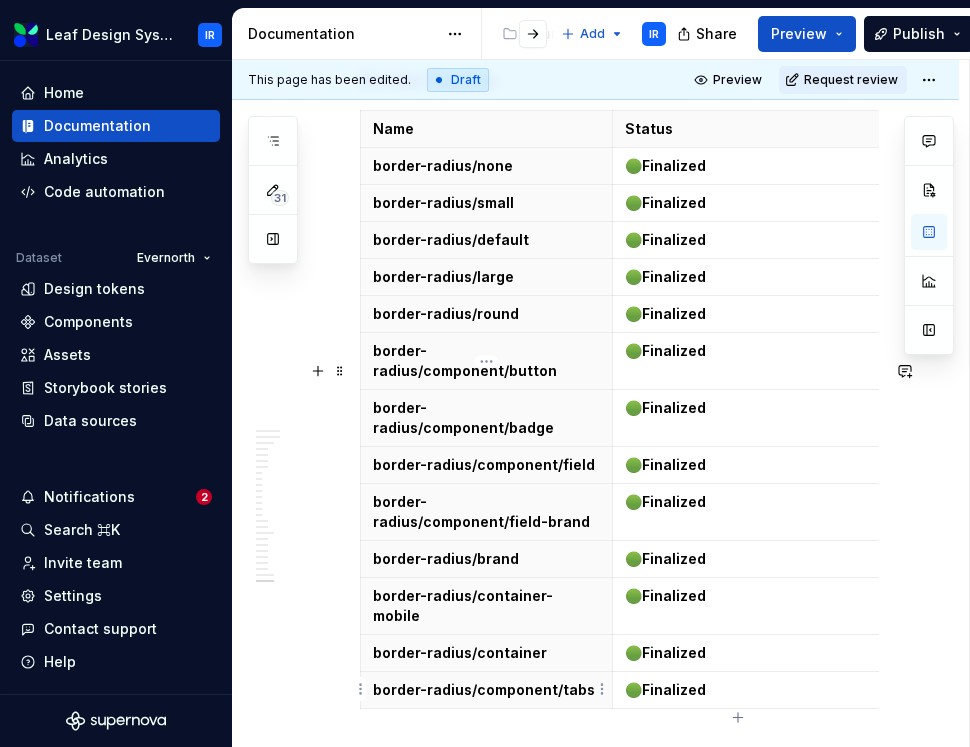 scroll, scrollTop: 26992, scrollLeft: 0, axis: vertical 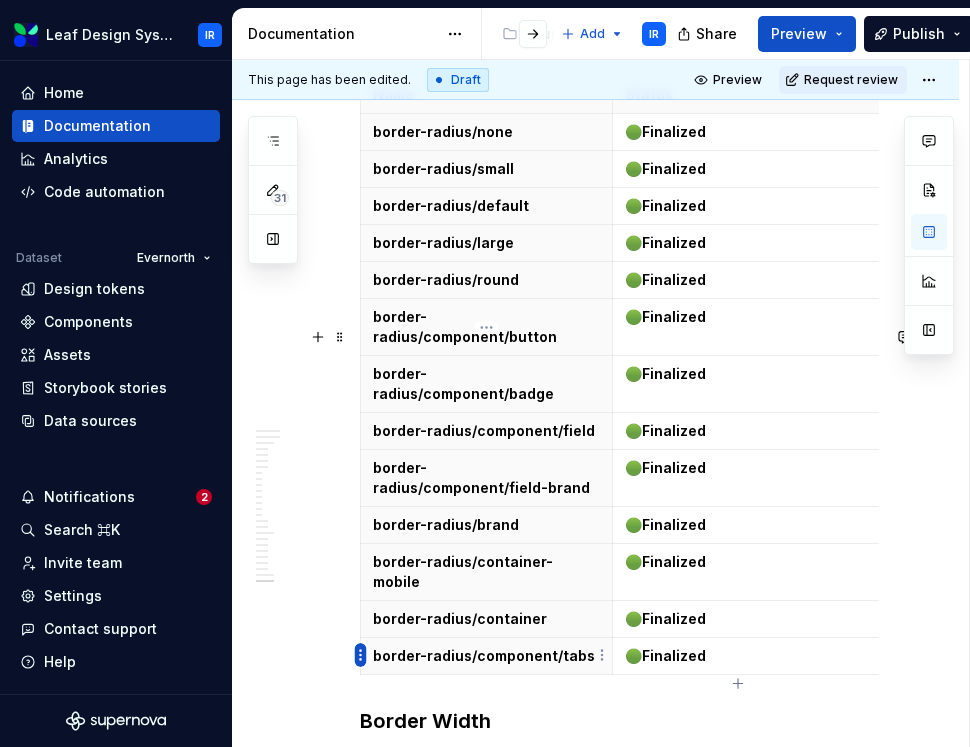 click on "Leaf Design System IR Home Documentation Analytics Code automation Dataset Evernorth Design tokens Components Assets Storybook stories Data sources Notifications 2 Search ⌘K Invite team Settings Contact support Help Documentation
Accessibility guide for tree Page tree.
Navigate the tree with the arrow keys. Common tree hotkeys apply. Further keybindings are available:
enter to execute primary action on focused item
f2 to start renaming the focused item
escape to abort renaming an item
control+d to start dragging selected items
Foundations Design Tokens Design Assets Atomic Components Molecular Patterns Layout Modules Design Packages Add IR Share Preview Publish 31 Pages Add
Accessibility guide for tree Page tree.
Navigate the tree with the arrow keys. Common tree hotkeys apply. Further keybindings are available:
enter to execute primary action on focused item
IR   (" at bounding box center [485, 373] 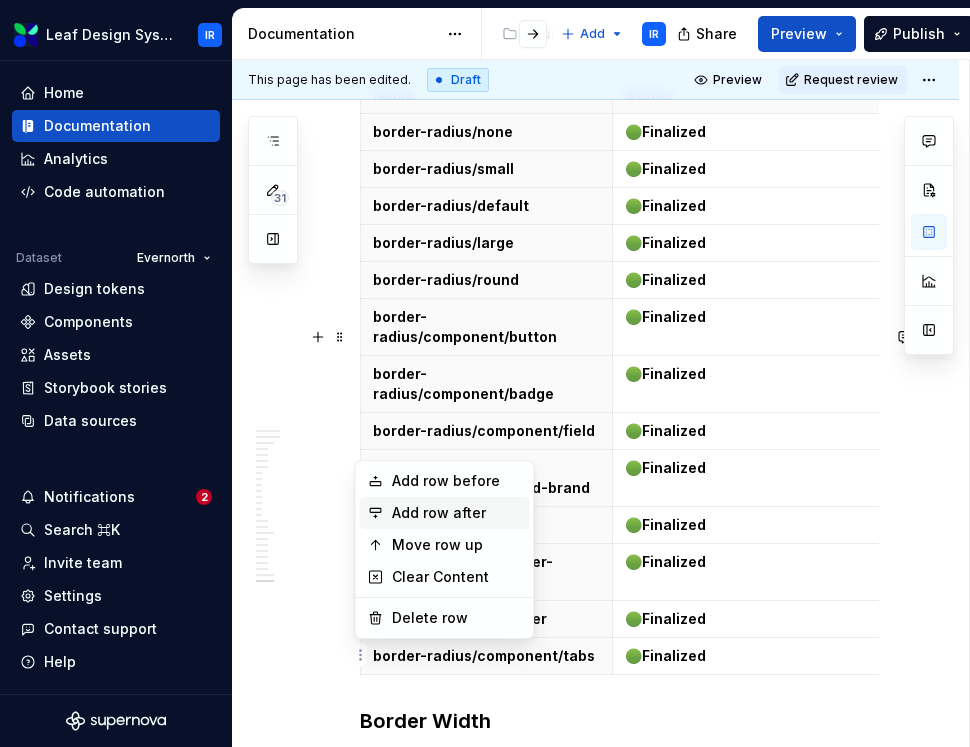click on "Add row after" at bounding box center (457, 513) 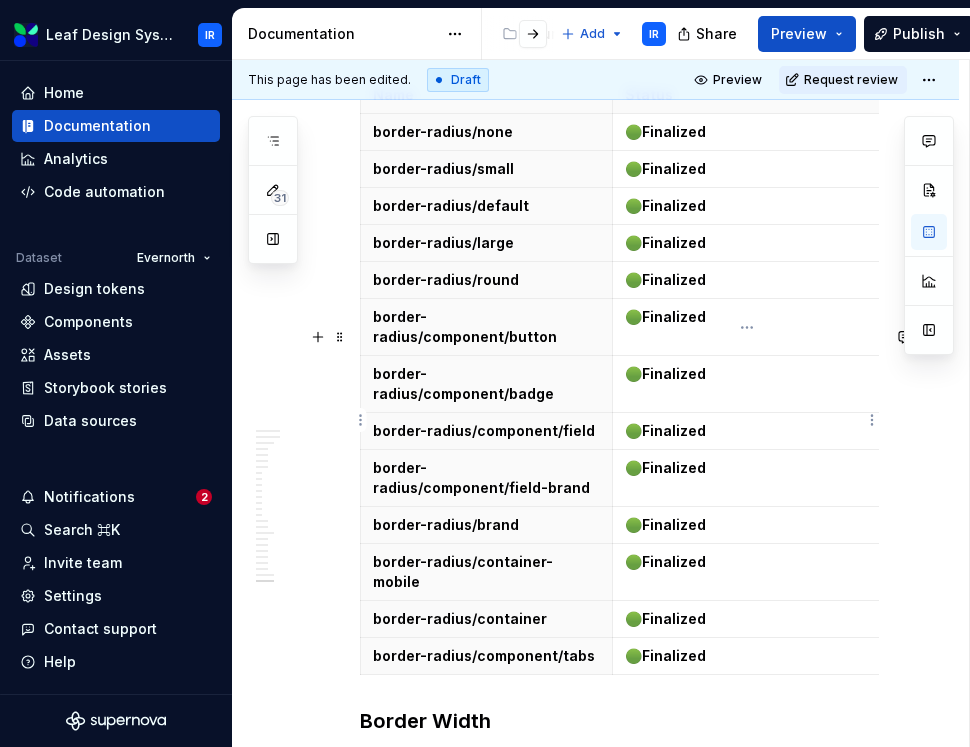 click at bounding box center (486, 1146) 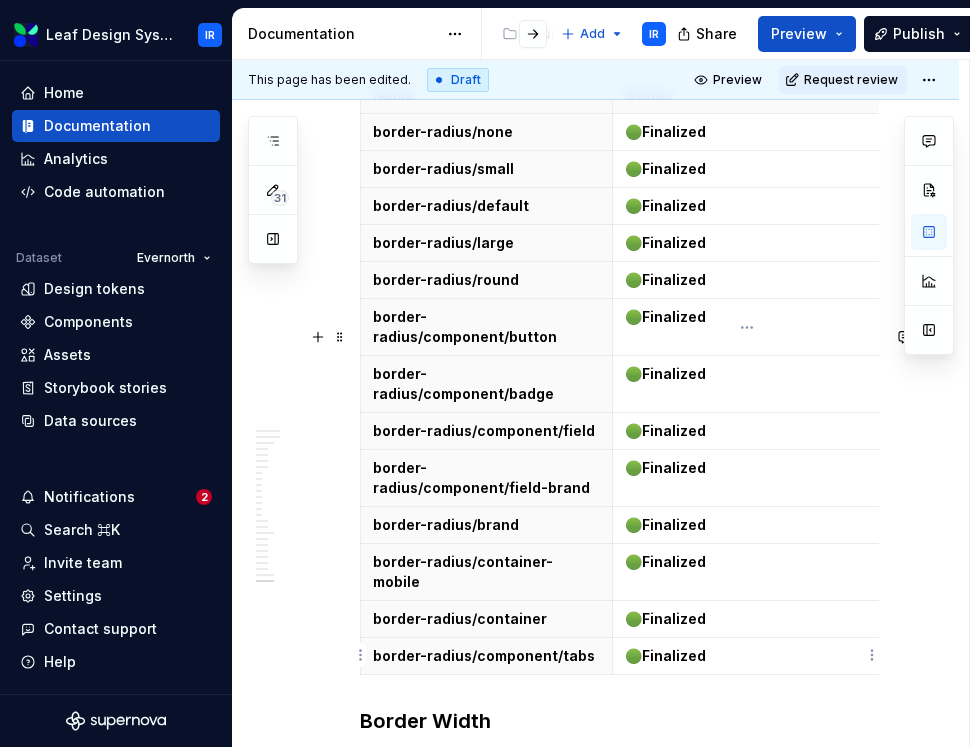 click on "🟢  Finalized" at bounding box center [747, 1099] 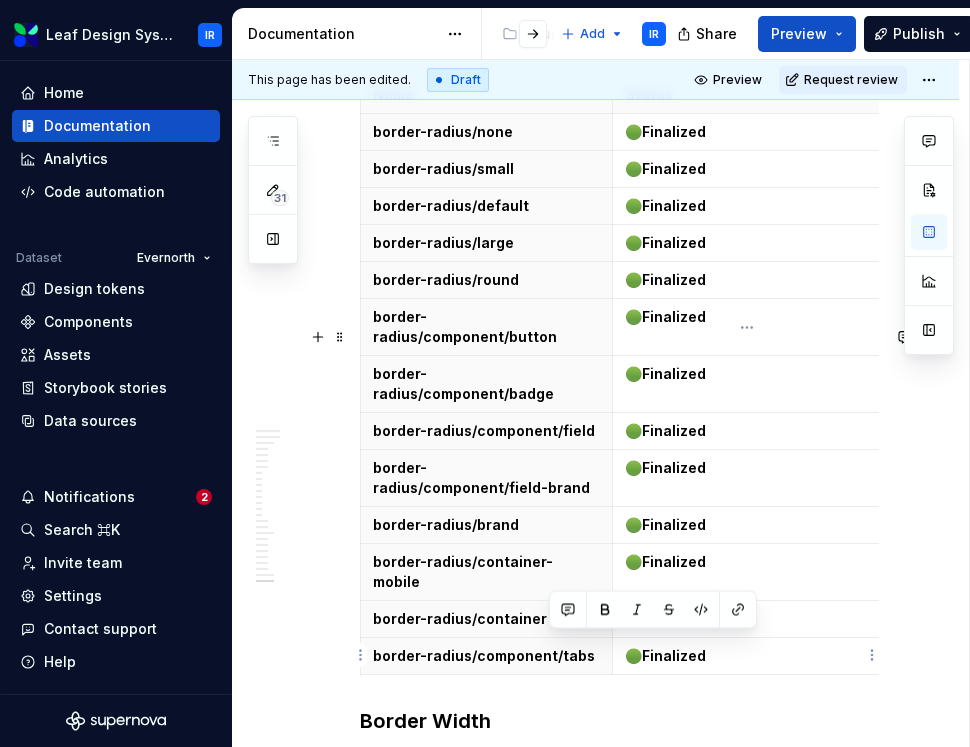 click on "🟢  Finalized" at bounding box center [747, 1099] 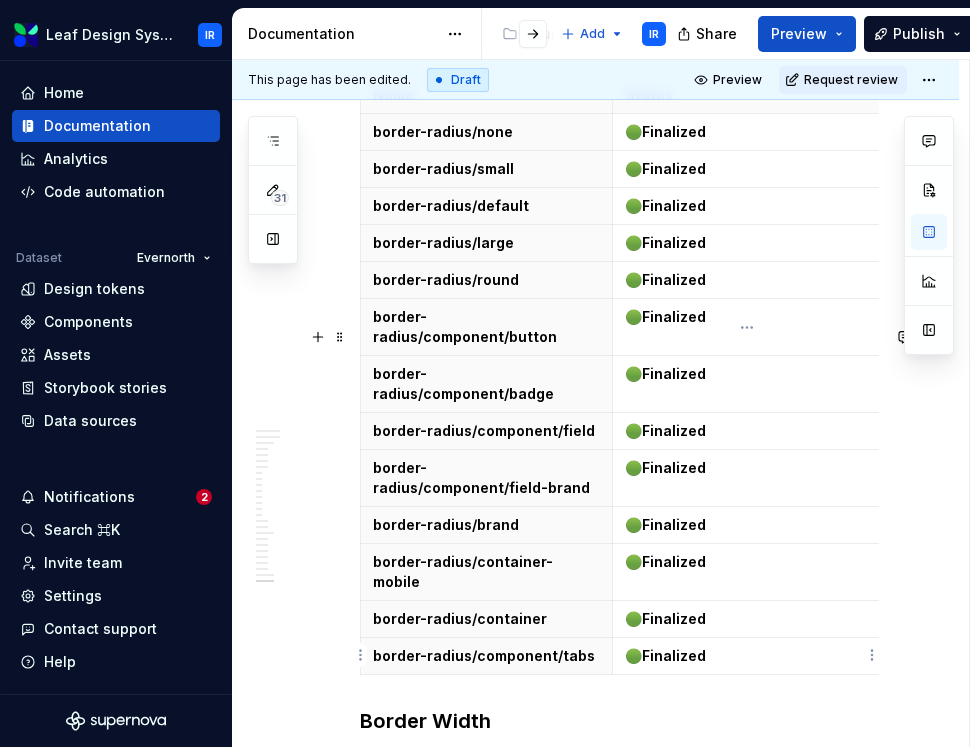 click on "🟢  Finalized" at bounding box center (747, 1099) 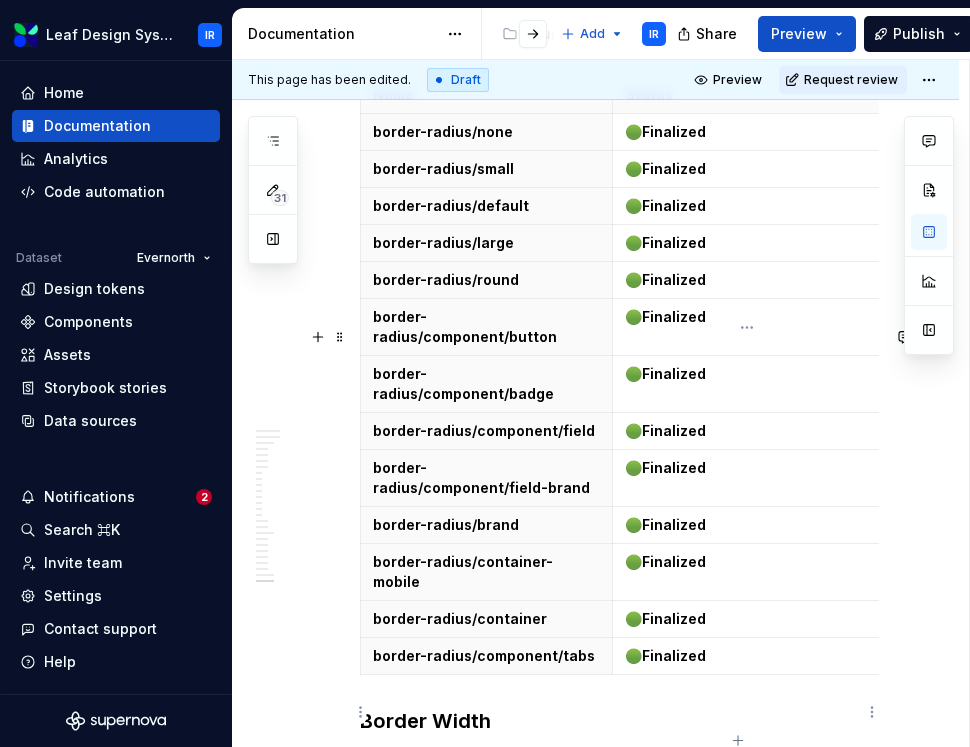 click at bounding box center [747, 1146] 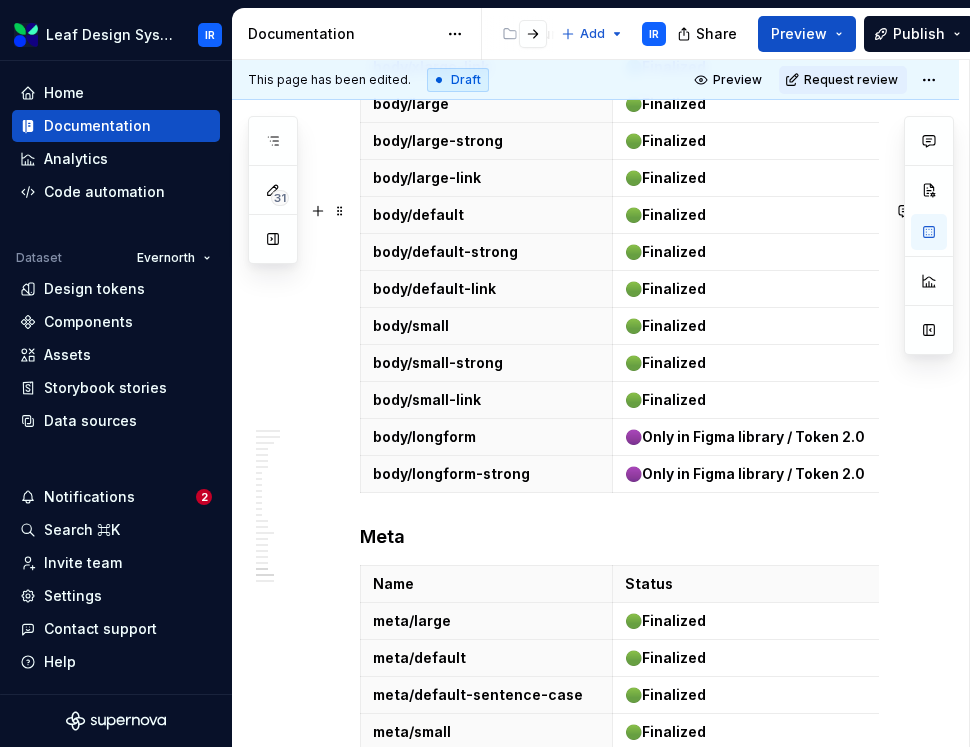 scroll, scrollTop: 26192, scrollLeft: 0, axis: vertical 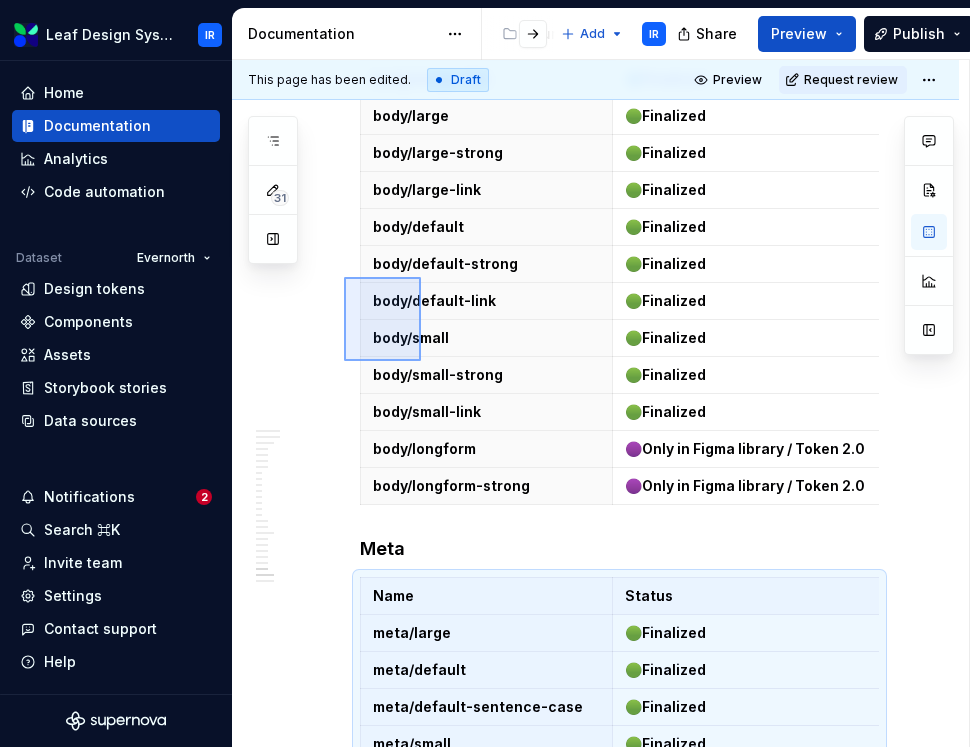 drag, startPoint x: 402, startPoint y: 295, endPoint x: 421, endPoint y: 277, distance: 26.172504 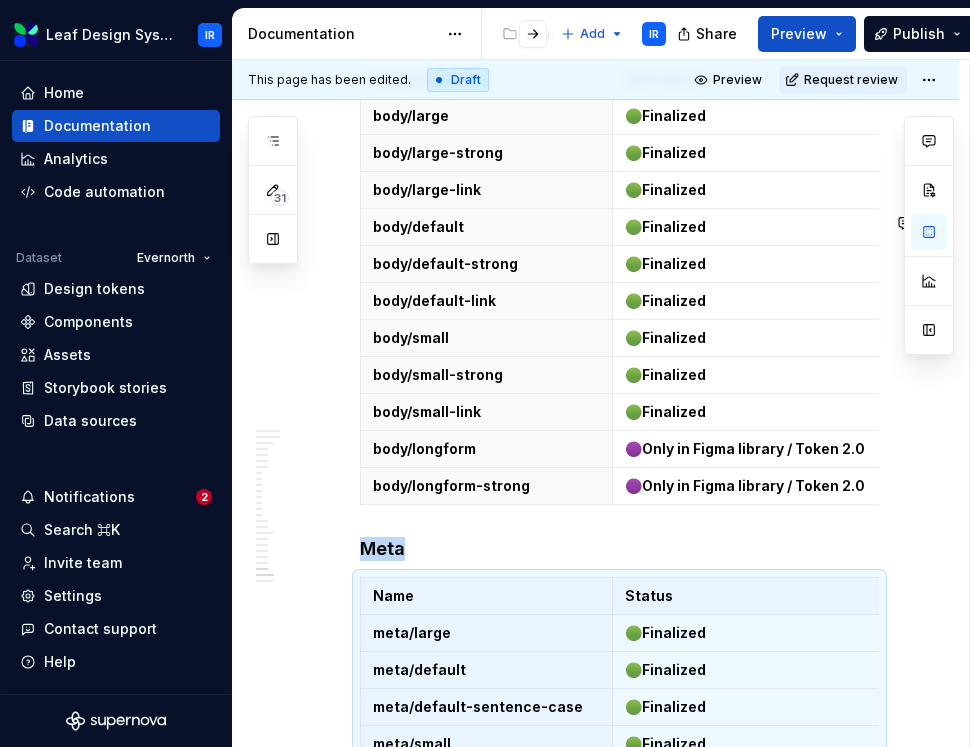 copy on "Meta" 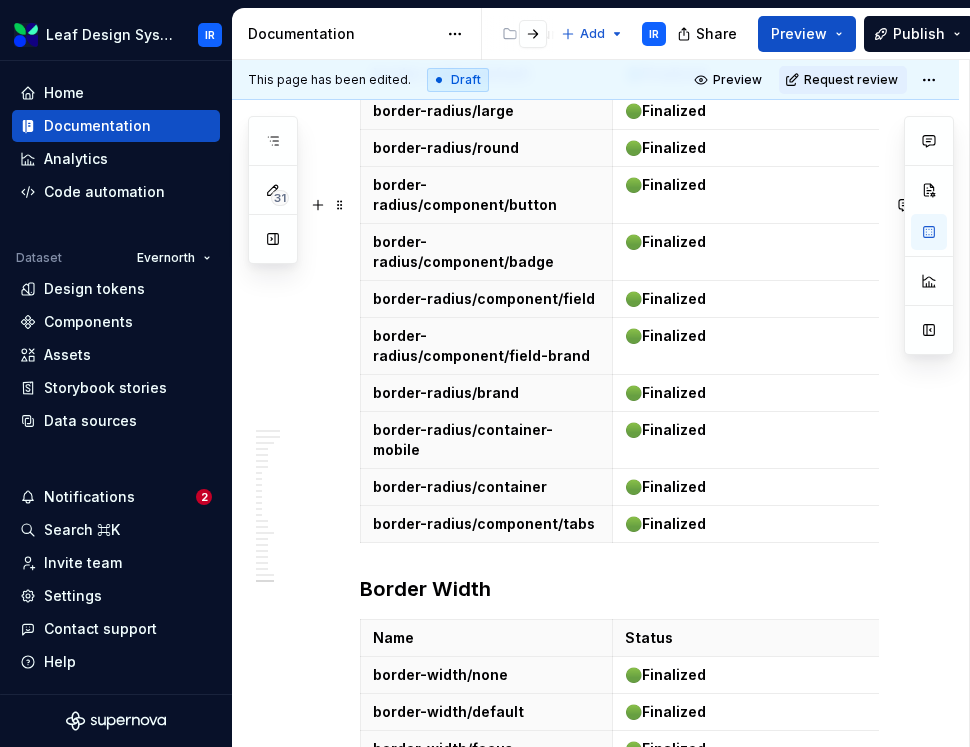 scroll, scrollTop: 27242, scrollLeft: 0, axis: vertical 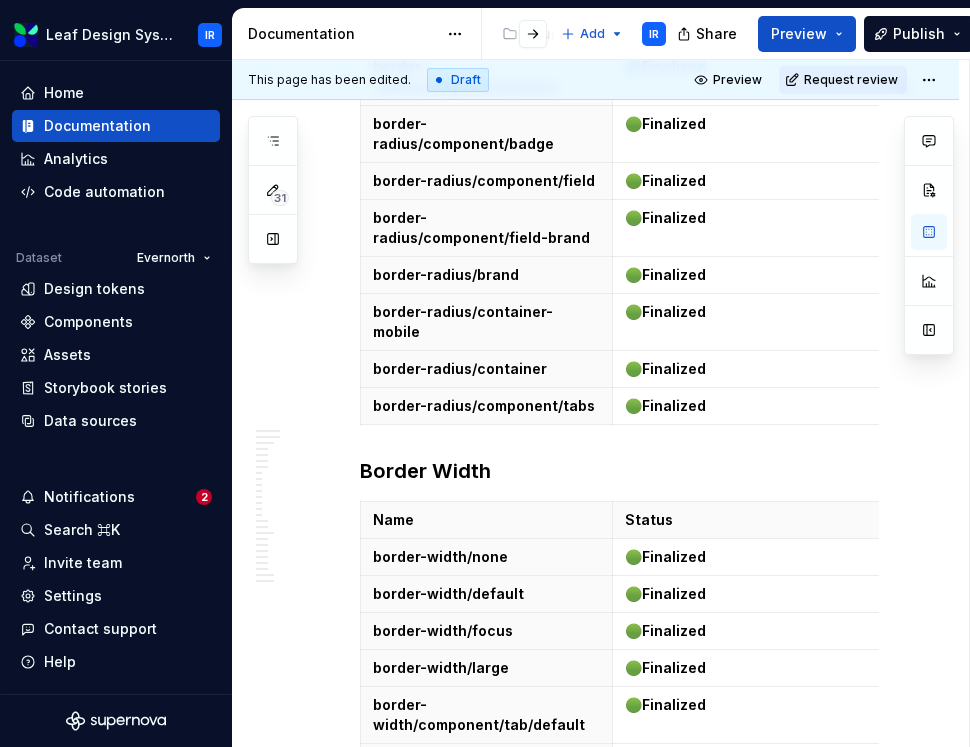 click on "This table is intended to show the high-level status of where the tokens are within the design and development lifecycle. Status legend 🟡 Update needed  - This token needs technical and/or visual updates but has not yet been prioritized. 🟣  Only in Figma library / Token 2.0  - This token is only available via Figma variables and is slated to be added to code with the Token 2.0 work. 🔵  Development in progress  - This token is currently being addressed to the  leaf-tokens  repo by Development. 🟢  Finalized  - This token is fully aligned with our latest design and technical standards. It's safe and recommended for current use. 🔴  Deprecated  - This token is no longer recommended for use and will be removed in future updates. Token Status Color Background Name Status Notes color/bg/default 🟢  Finalized color/bg/hover 🟢  Finalized color/ bg/pressed 🟢  Finalized color/ bg/subtle 🟢  Finalized color/ bg/blur/default 🟣  Only in Figma library / Token 2.0 color/ bg/blur/subtle 🟣  color/" at bounding box center [595, -12829] 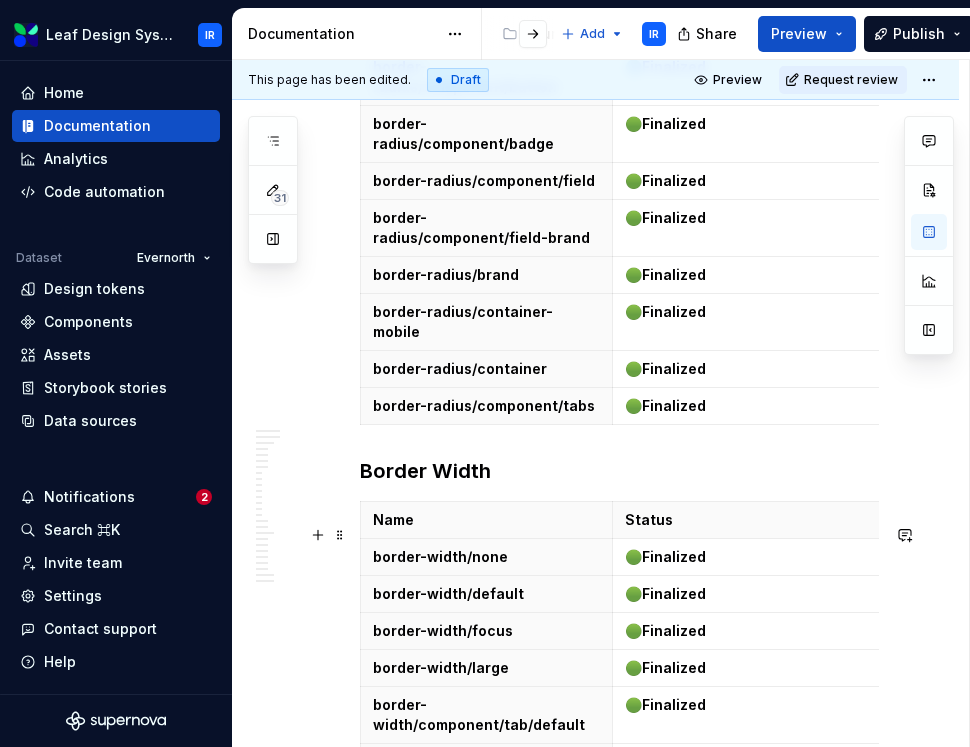 click on "Border Style" at bounding box center [619, 979] 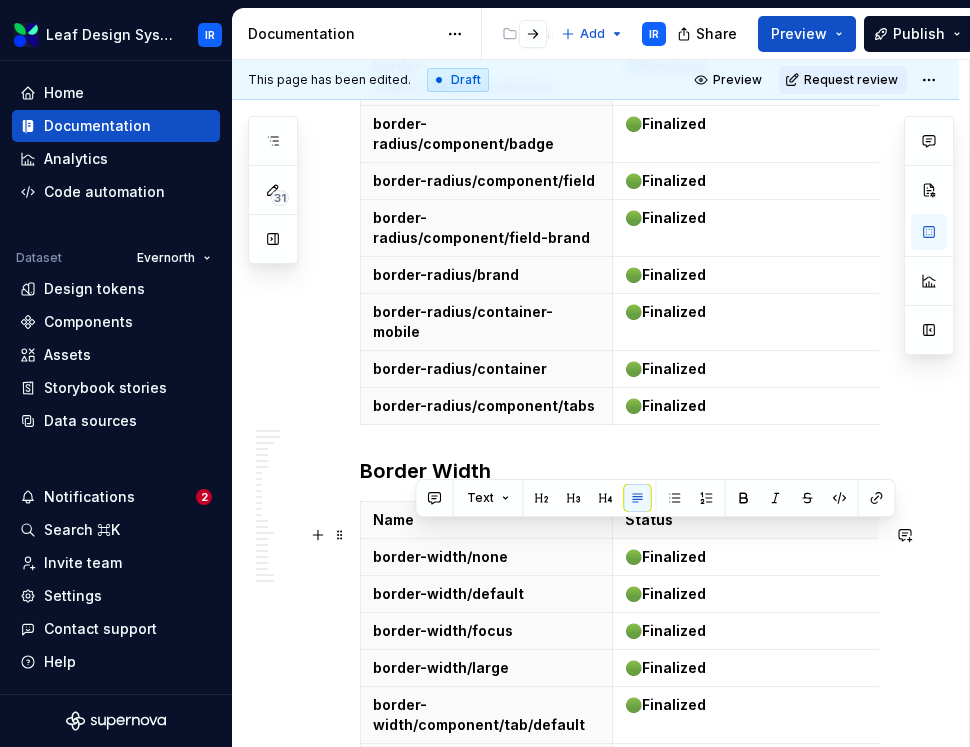click on "Border Style" at bounding box center (619, 979) 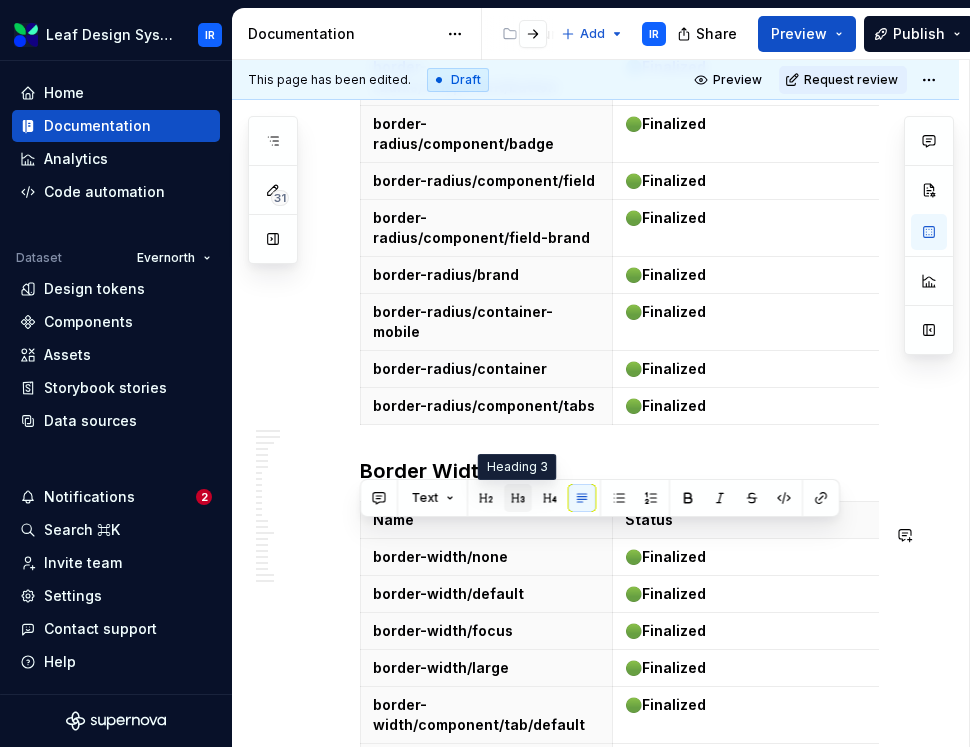 click at bounding box center [518, 498] 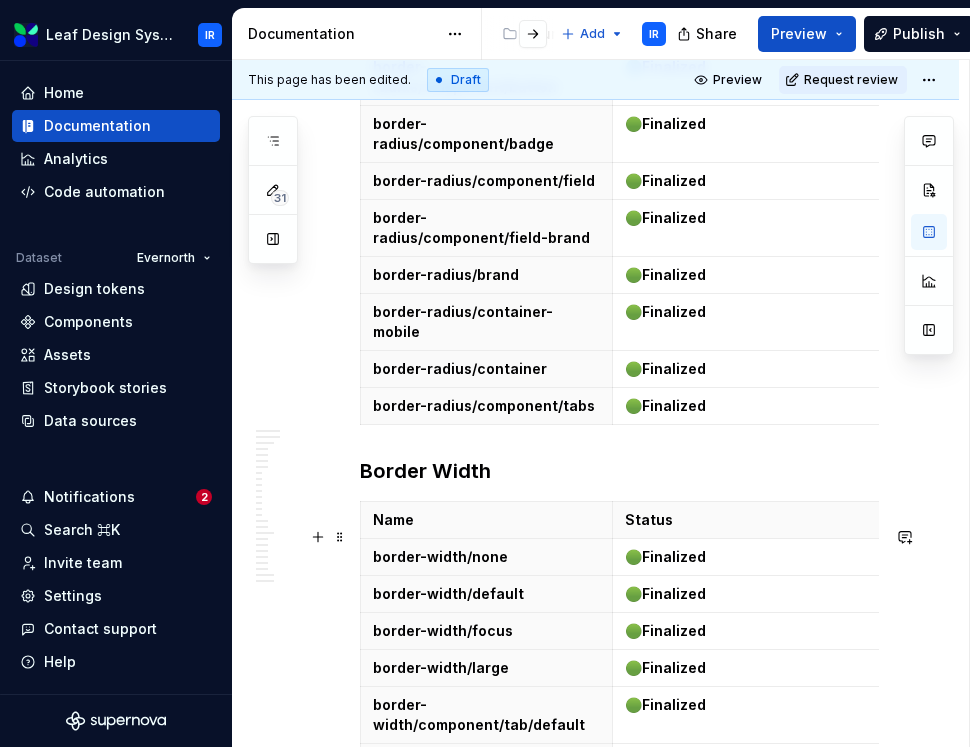 click on "Border Style" at bounding box center (619, 981) 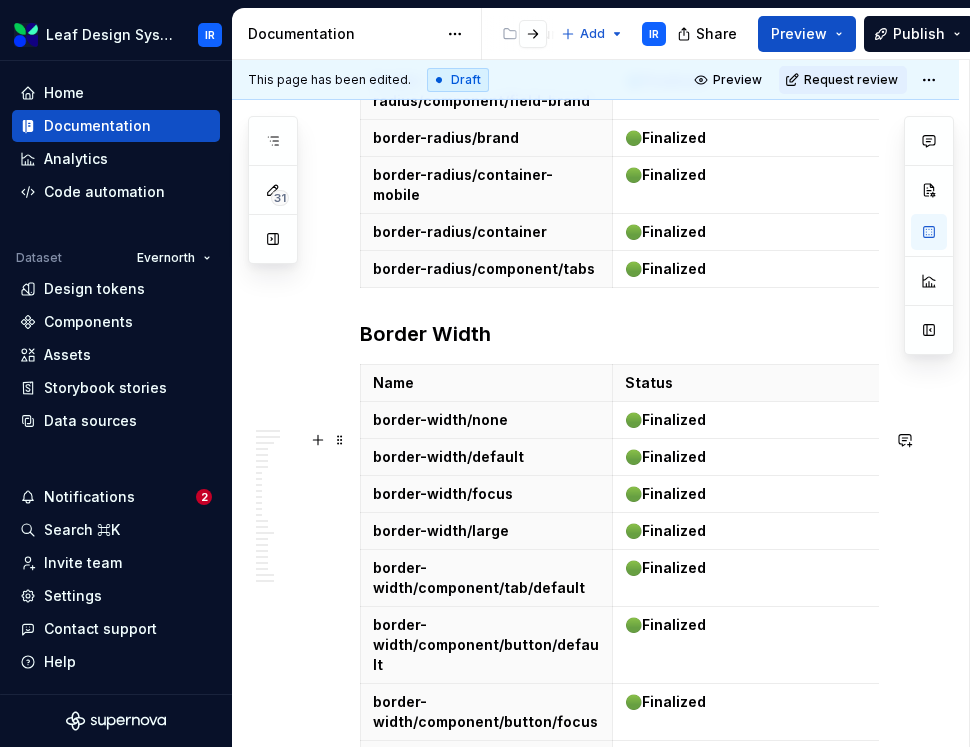 scroll, scrollTop: 27386, scrollLeft: 0, axis: vertical 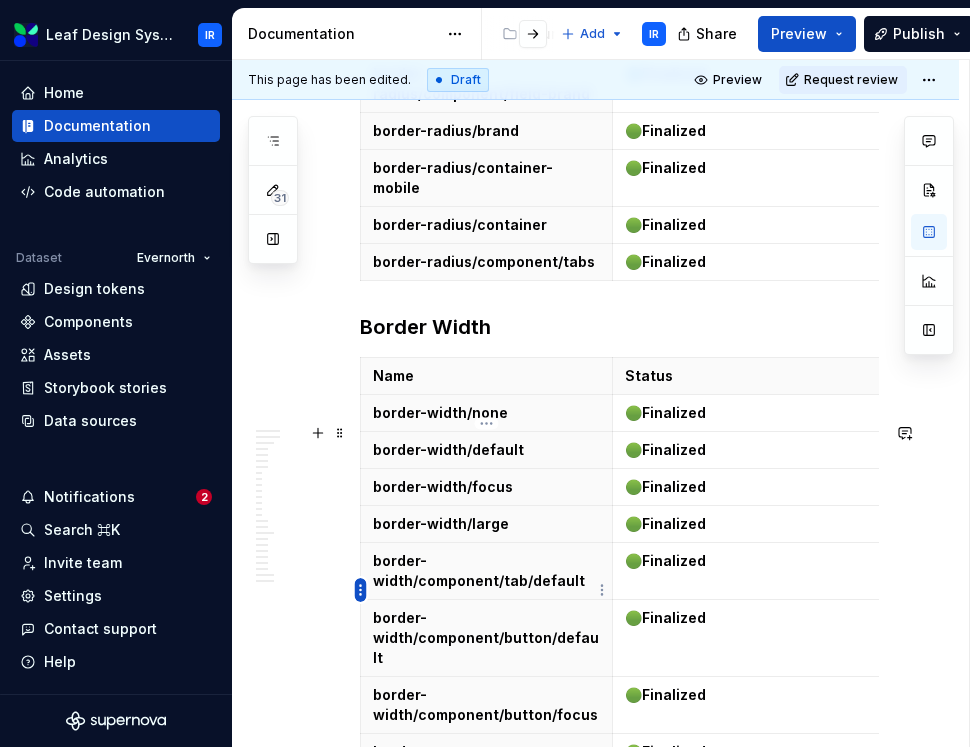 click on "Leaf Design System IR Home Documentation Analytics Code automation Dataset Evernorth Design tokens Components Assets Storybook stories Data sources Notifications 2 Search ⌘K Invite team Settings Contact support Help Documentation
Accessibility guide for tree Page tree.
Navigate the tree with the arrow keys. Common tree hotkeys apply. Further keybindings are available:
enter to execute primary action on focused item
f2 to start renaming the focused item
escape to abort renaming an item
control+d to start dragging selected items
Foundations Design Tokens Design Assets Atomic Components Molecular Patterns Layout Modules Design Packages Add IR Share Preview Publish 31 Pages Add
Accessibility guide for tree Page tree.
Navigate the tree with the arrow keys. Common tree hotkeys apply. Further keybindings are available:
enter to execute primary action on focused item
IR   (" at bounding box center [485, 373] 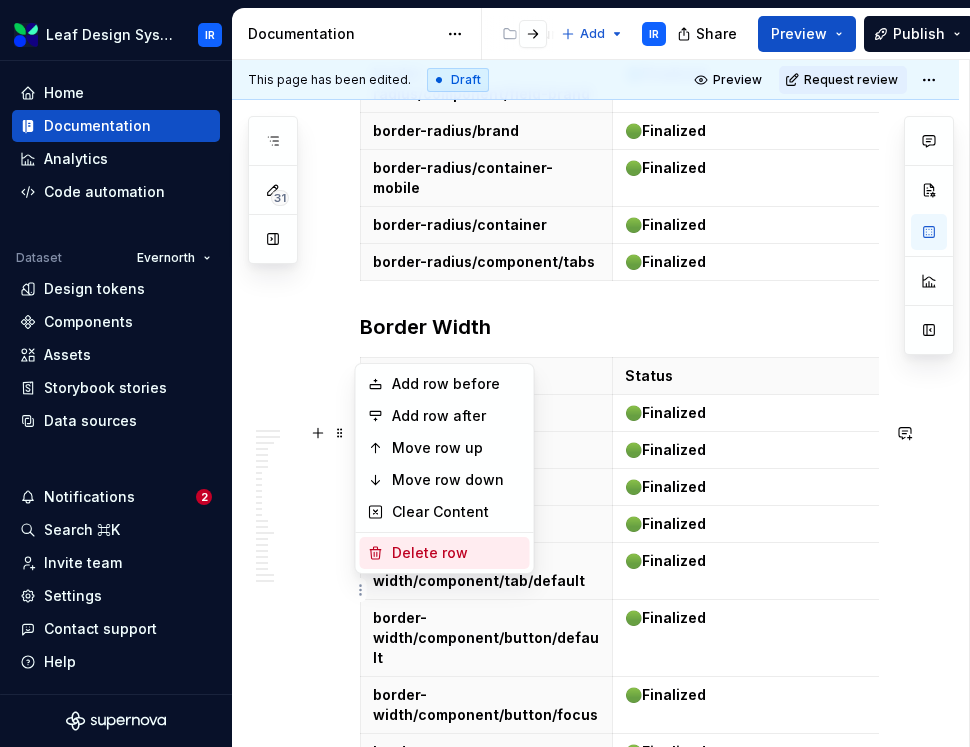 click on "Delete row" at bounding box center [457, 553] 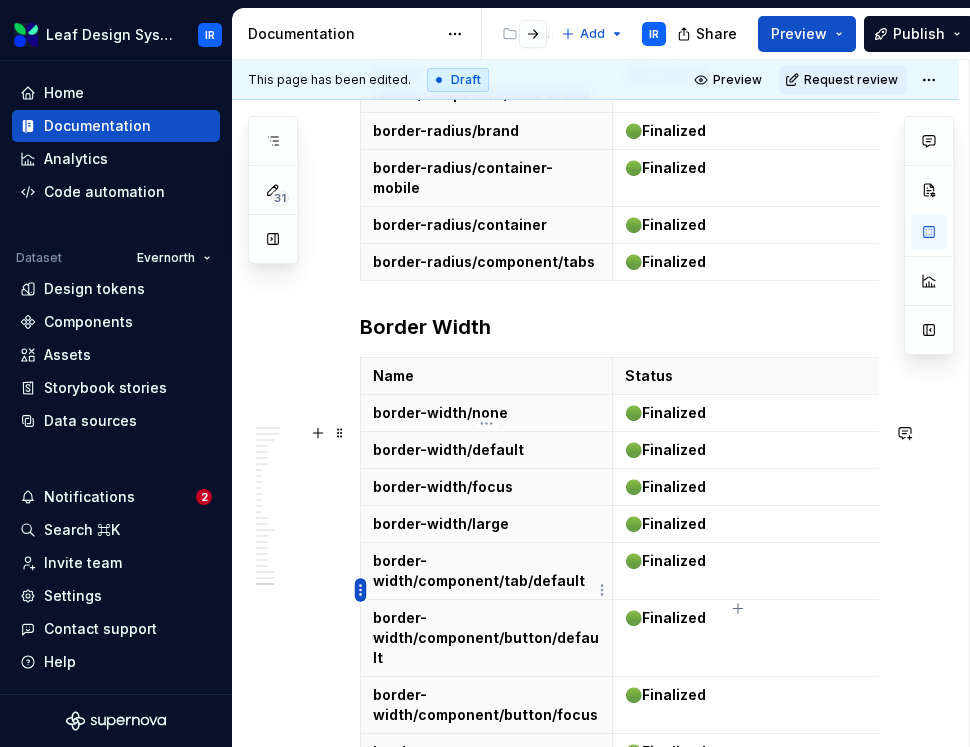 click on "Leaf Design System IR Home Documentation Analytics Code automation Dataset Evernorth Design tokens Components Assets Storybook stories Data sources Notifications 2 Search ⌘K Invite team Settings Contact support Help Documentation
Accessibility guide for tree Page tree.
Navigate the tree with the arrow keys. Common tree hotkeys apply. Further keybindings are available:
enter to execute primary action on focused item
f2 to start renaming the focused item
escape to abort renaming an item
control+d to start dragging selected items
Foundations Design Tokens Design Assets Atomic Components Molecular Patterns Layout Modules Design Packages Add IR Share Preview Publish 31 Pages Add
Accessibility guide for tree Page tree.
Navigate the tree with the arrow keys. Common tree hotkeys apply. Further keybindings are available:
enter to execute primary action on focused item
IR   (" at bounding box center [485, 373] 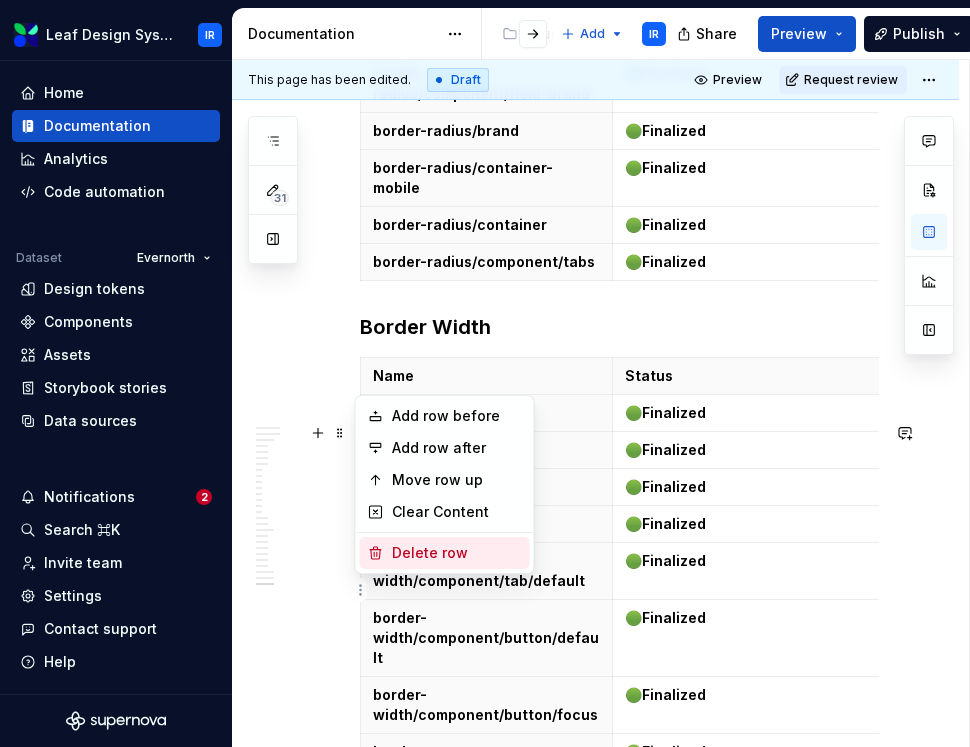 click on "Delete row" at bounding box center [457, 553] 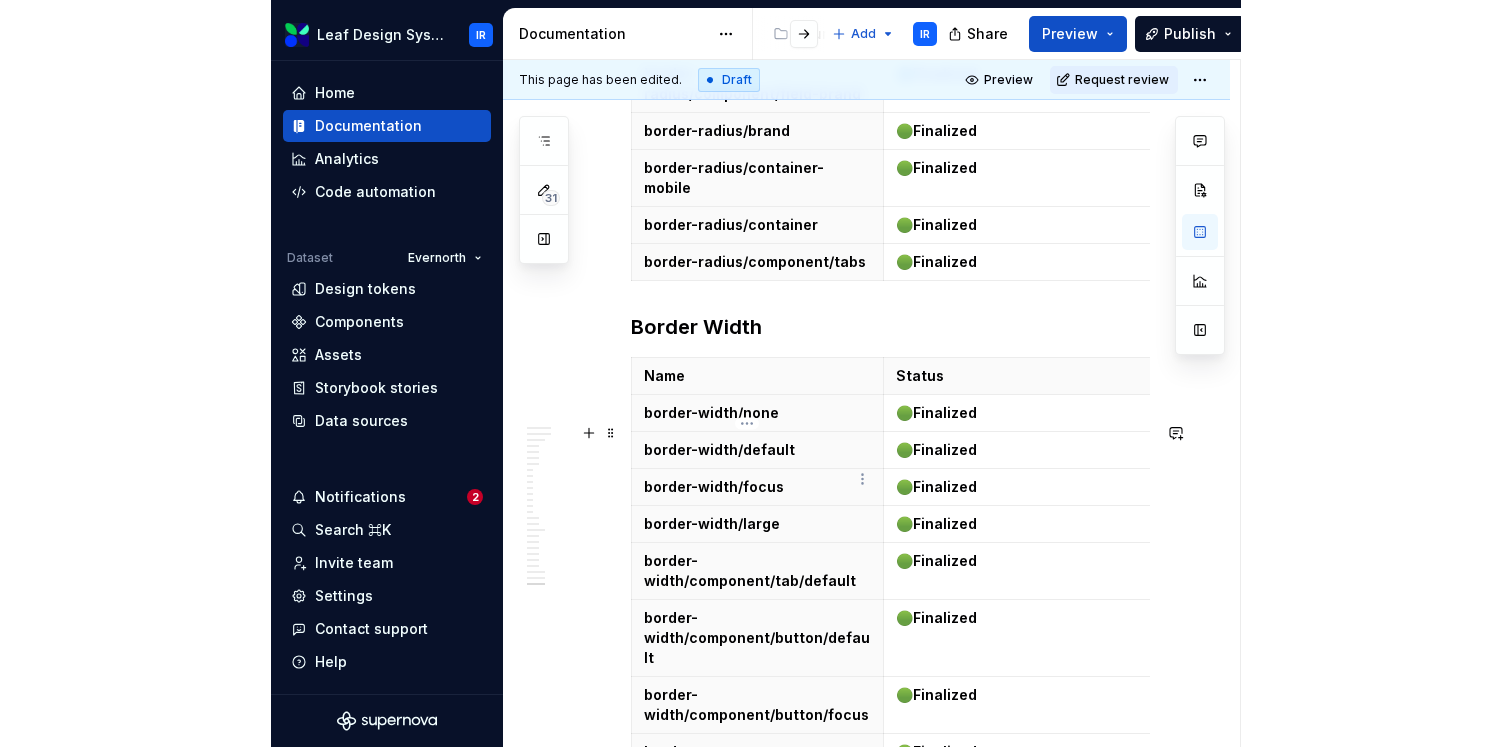 scroll, scrollTop: 0, scrollLeft: 0, axis: both 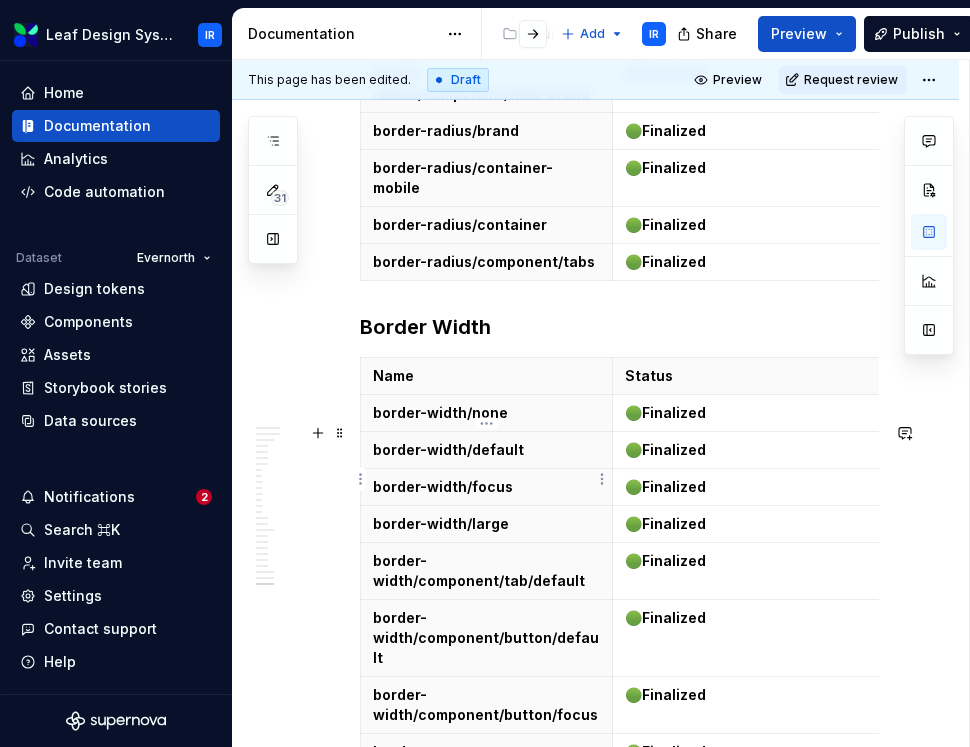 click on "meta/large" at bounding box center [486, 923] 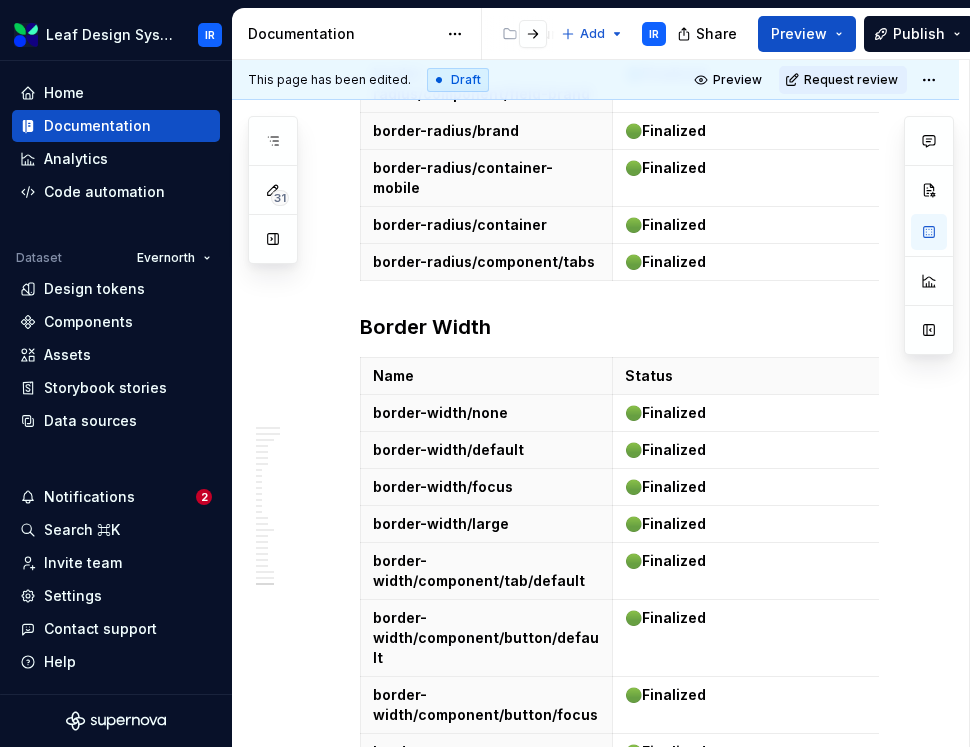 click on "meta/large" at bounding box center (486, 923) 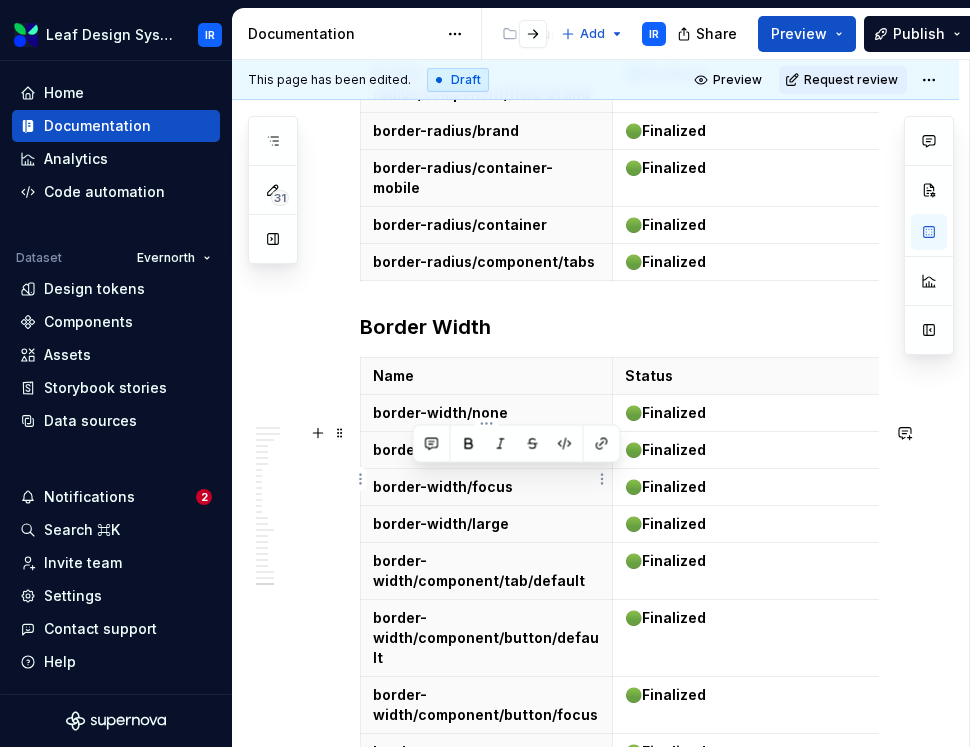 click on "meta/large" at bounding box center [486, 923] 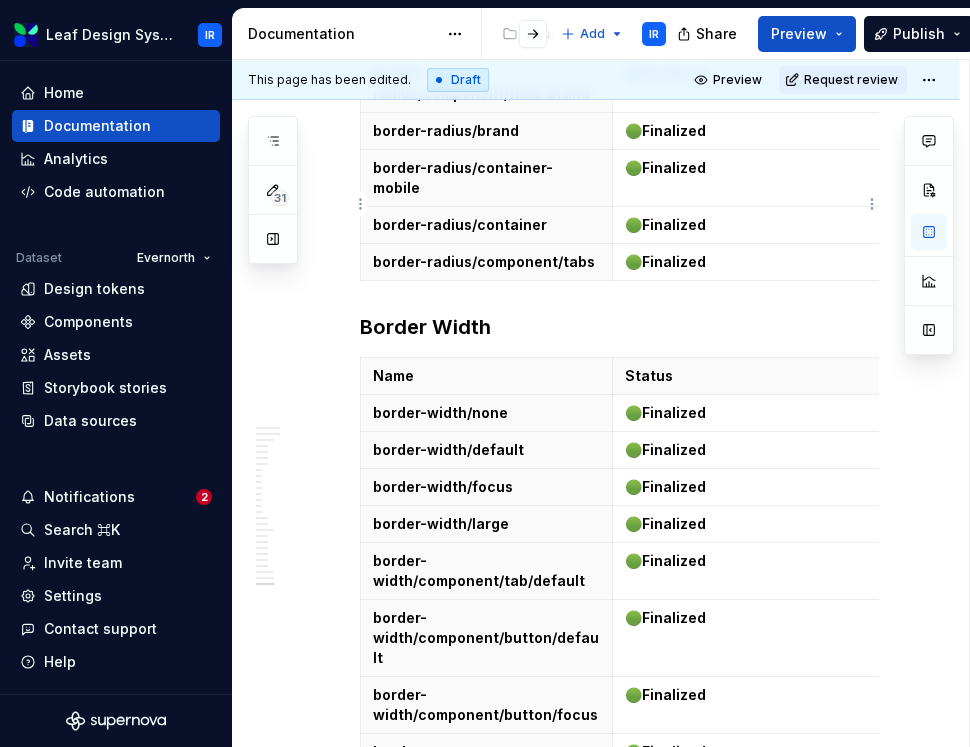 click on "meta/default" at bounding box center (486, 960) 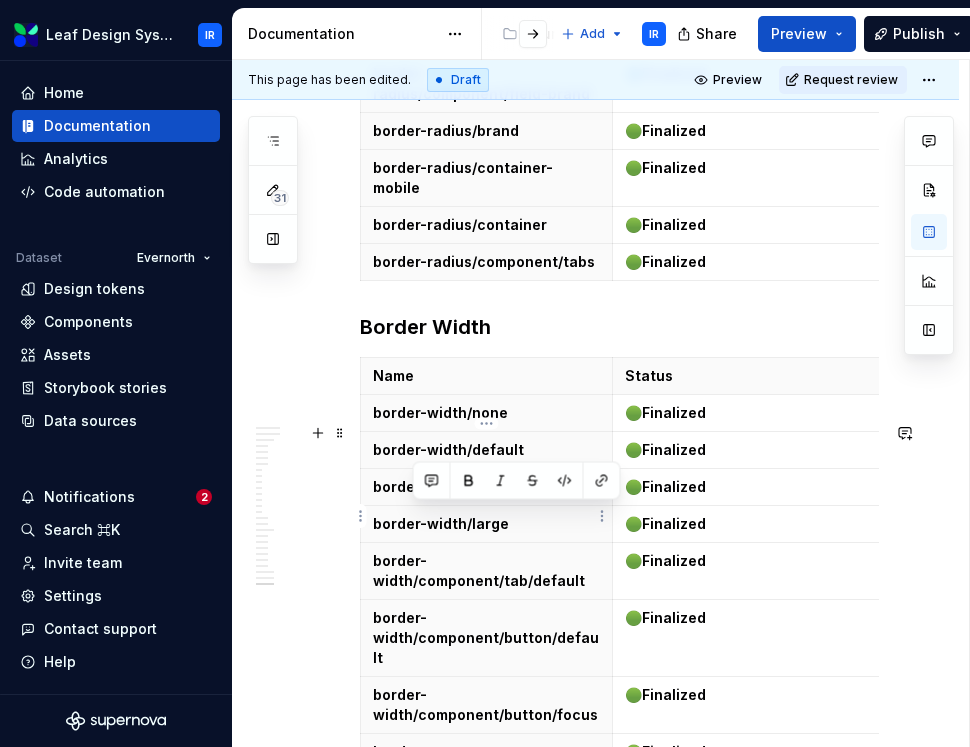 click on "meta/default" at bounding box center [486, 960] 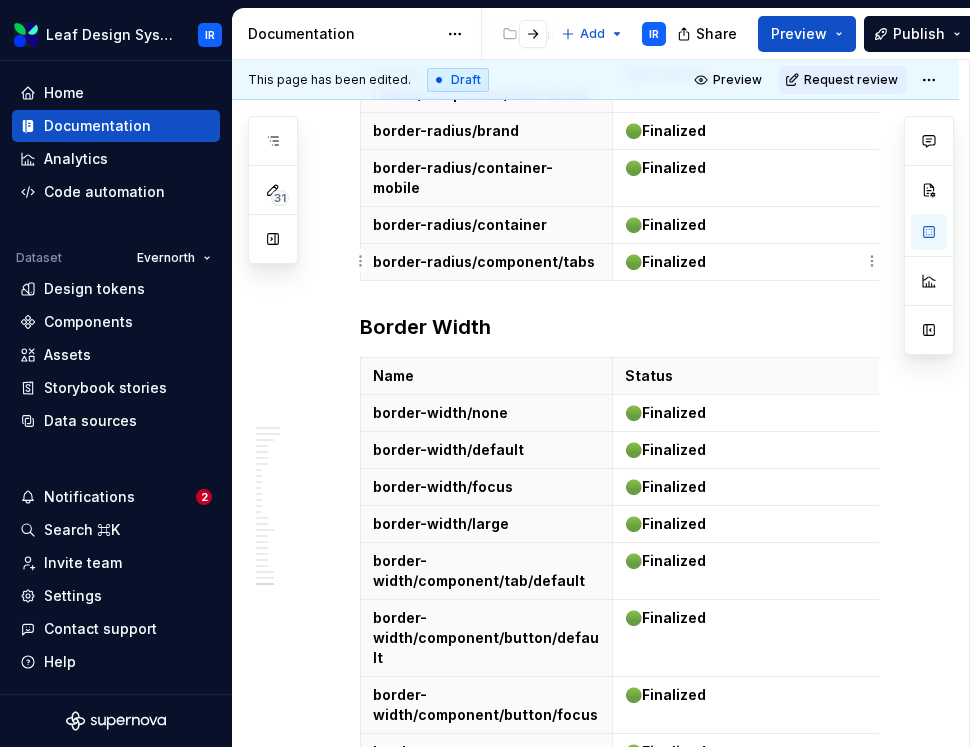 click on "meta/default-sentence-case" at bounding box center (486, 1017) 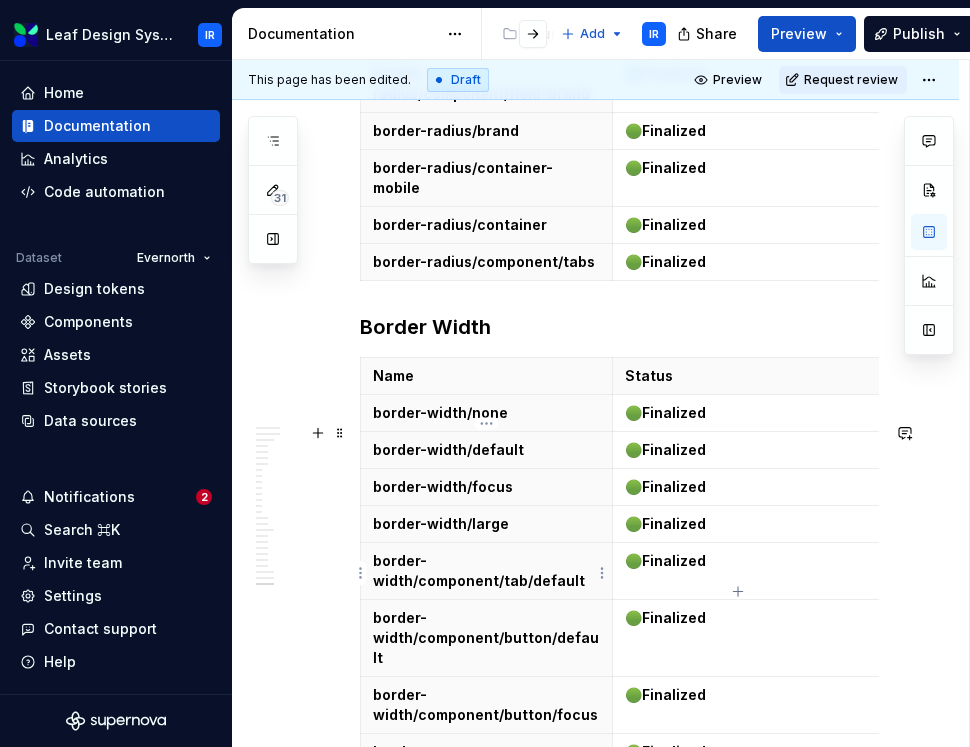 click on "meta/default-sentence-case" at bounding box center [486, 1017] 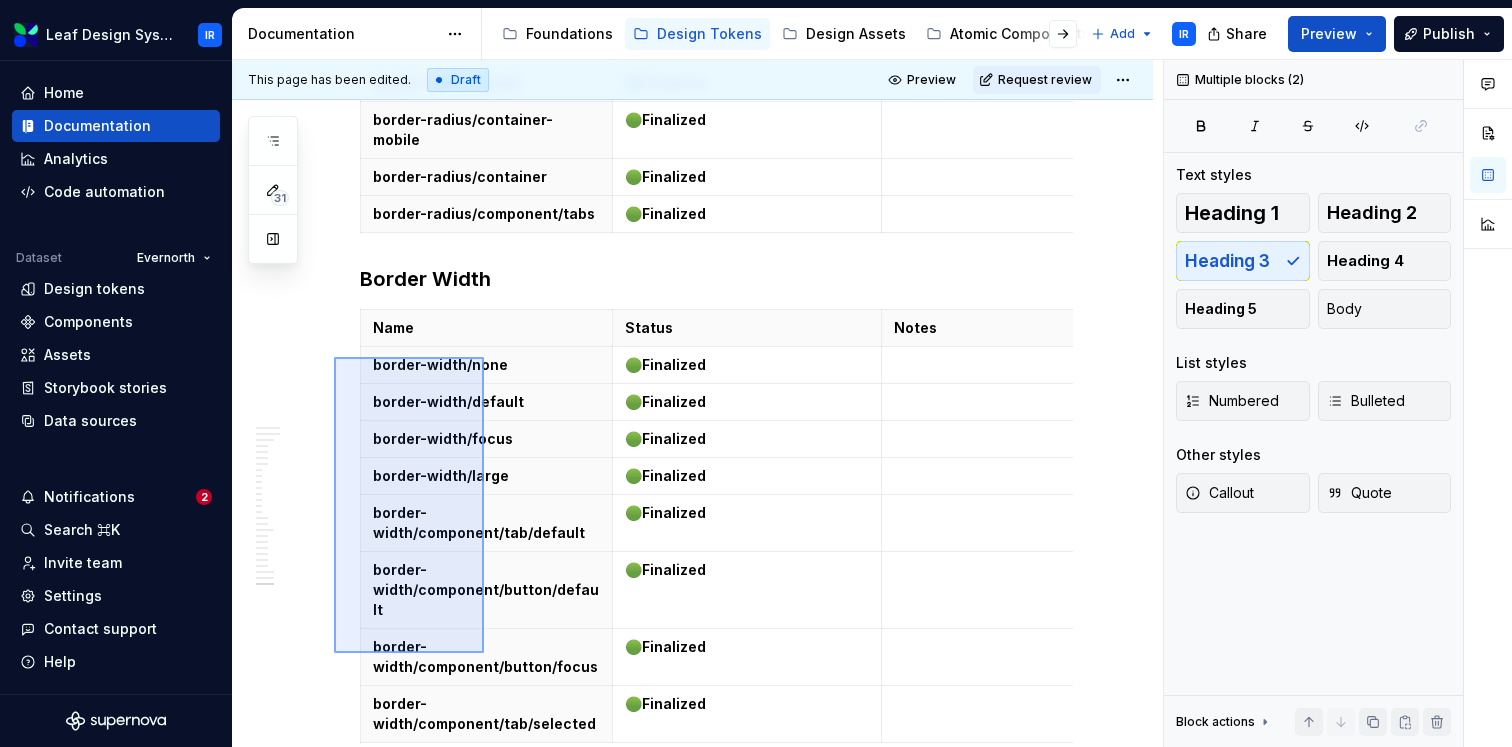 scroll, scrollTop: 27387, scrollLeft: 0, axis: vertical 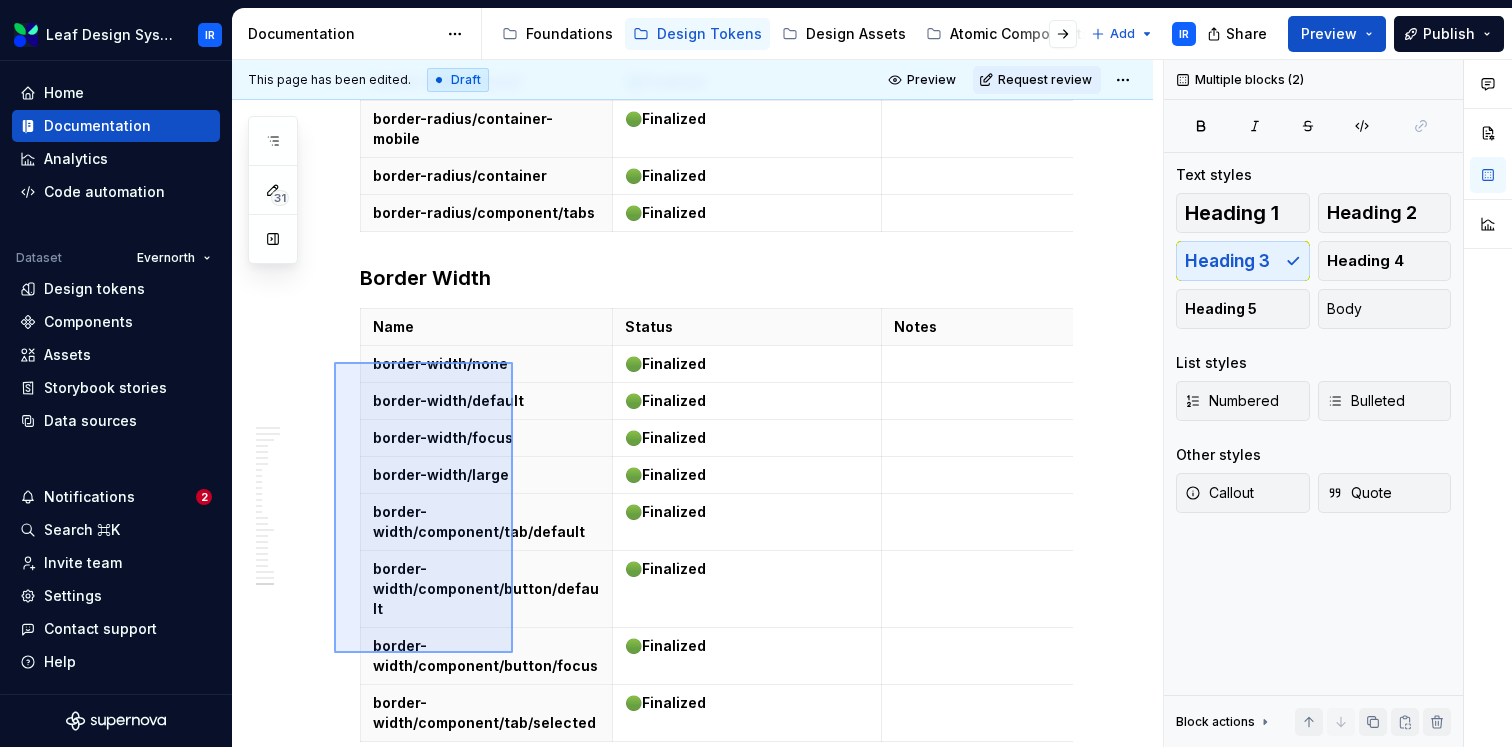 drag, startPoint x: 334, startPoint y: 654, endPoint x: 513, endPoint y: 362, distance: 342.49817 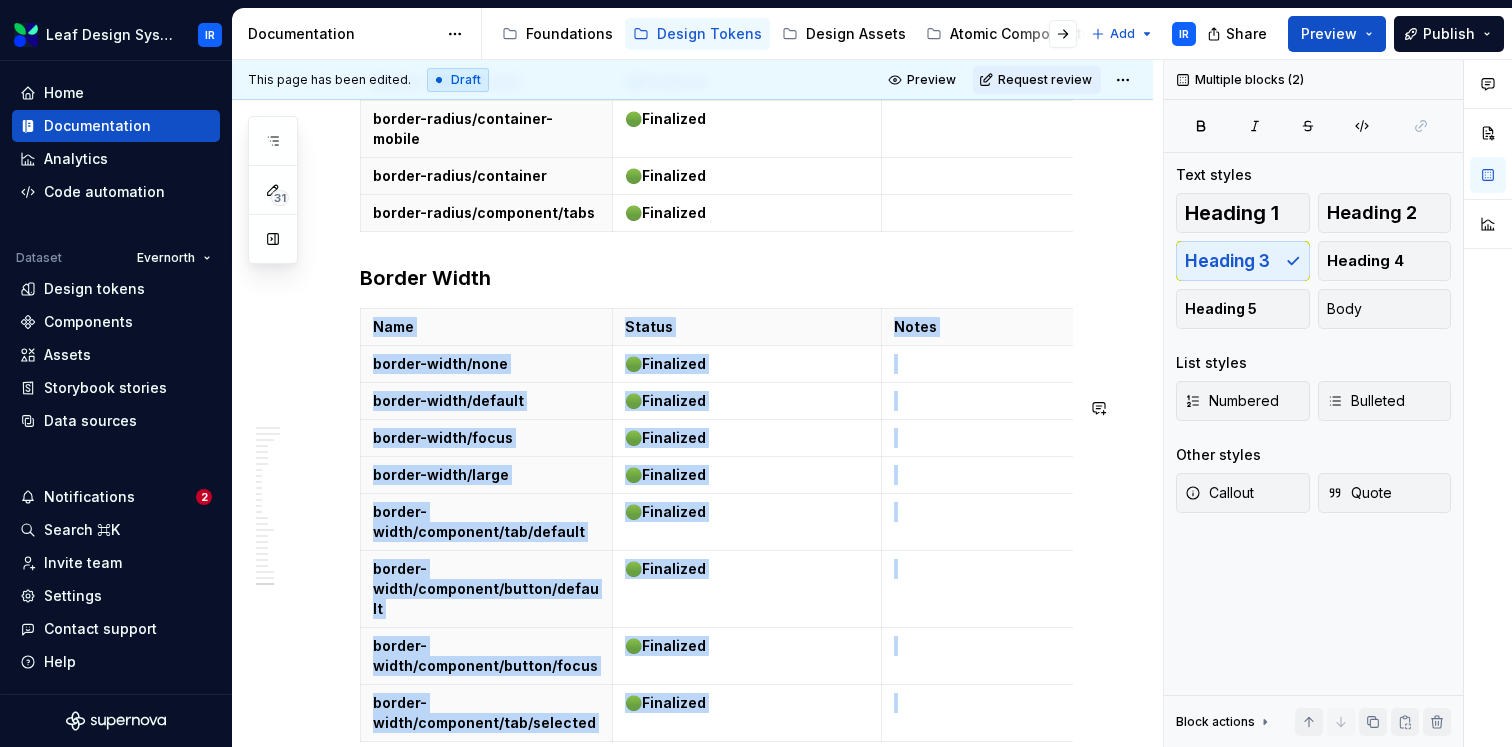 copy on "Name Status Notes border-width/none 🟢  Finalized border-width/default 🟢  Finalized border-width/focus 🟢  Finalized border-width/large 🟢  Finalized border-width/component/tab/default 🟢  Finalized border-width/component/button/default 🟢  Finalized border-width/component/button/focus 🟢  Finalized border-width/component/tab/selected 🟢  Finalized Border Style" 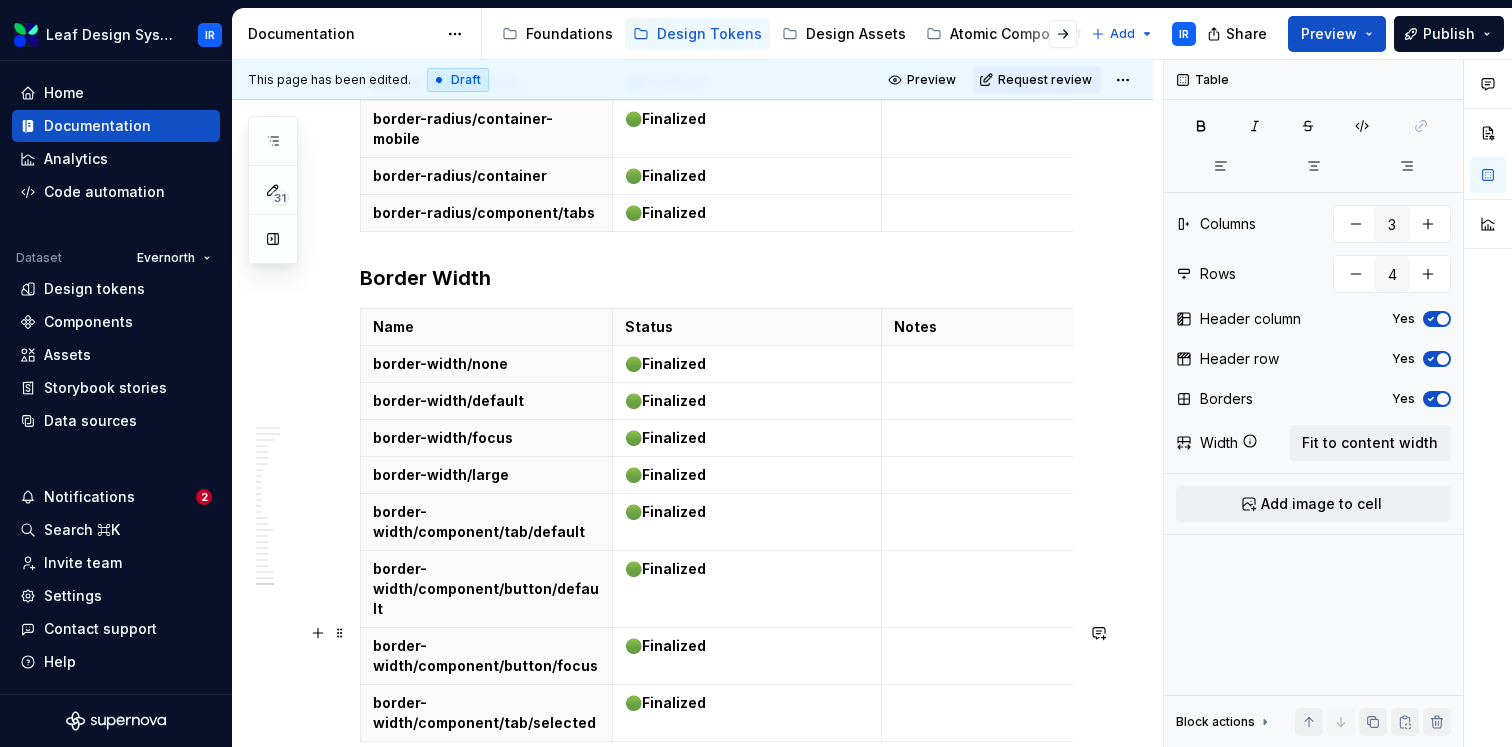 click on "Border Style" at bounding box center [716, 1073] 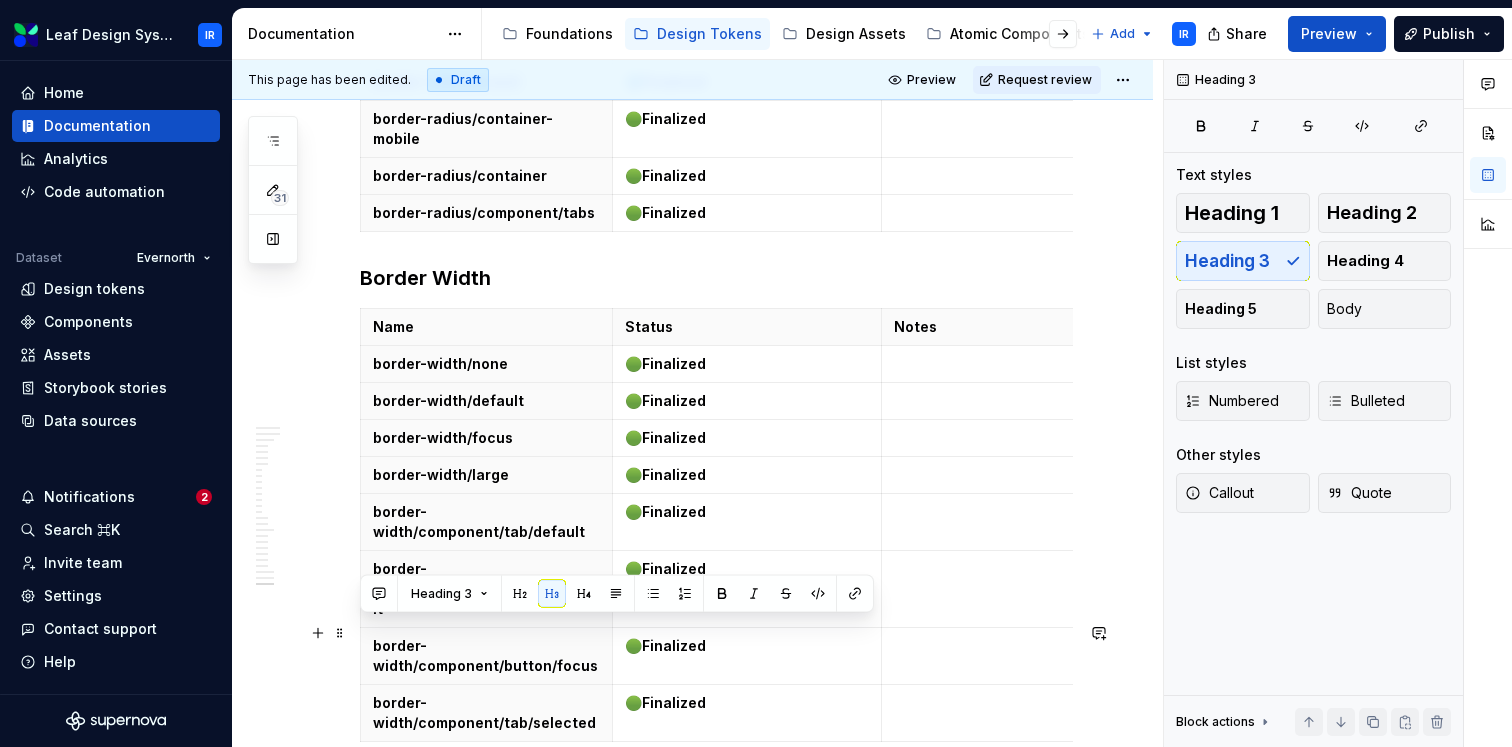 click on "Border Style" at bounding box center (716, 1073) 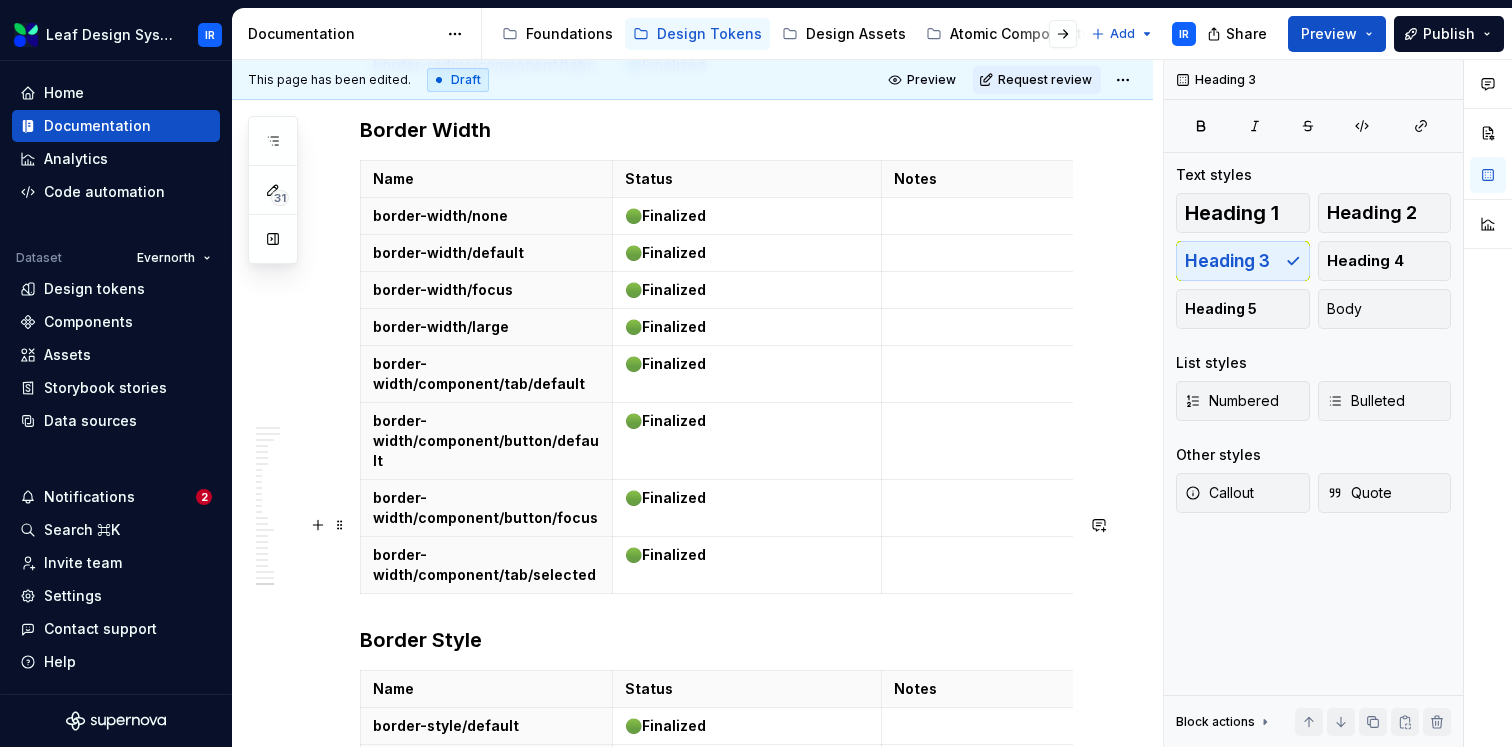 scroll, scrollTop: 27539, scrollLeft: 0, axis: vertical 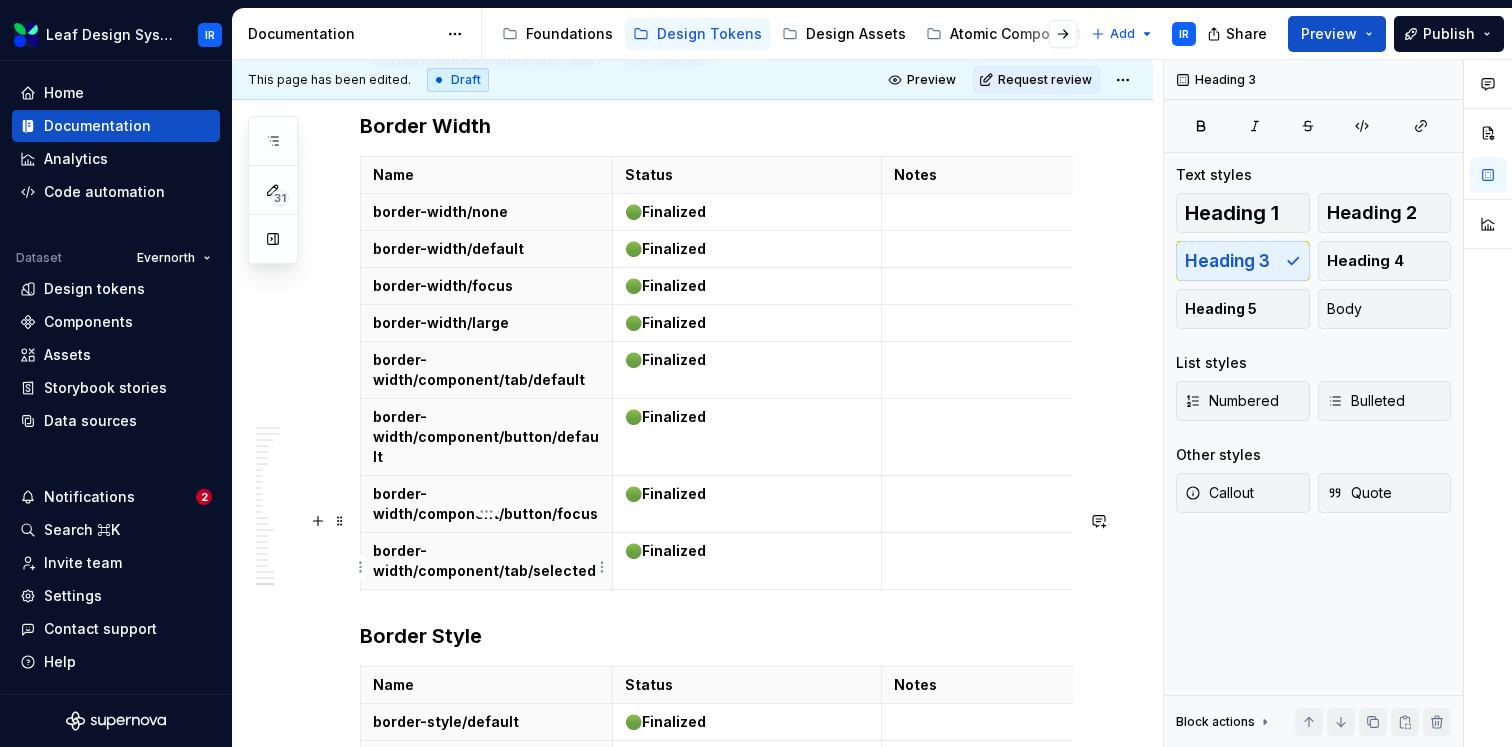 click on "border-style/default" at bounding box center (487, 1007) 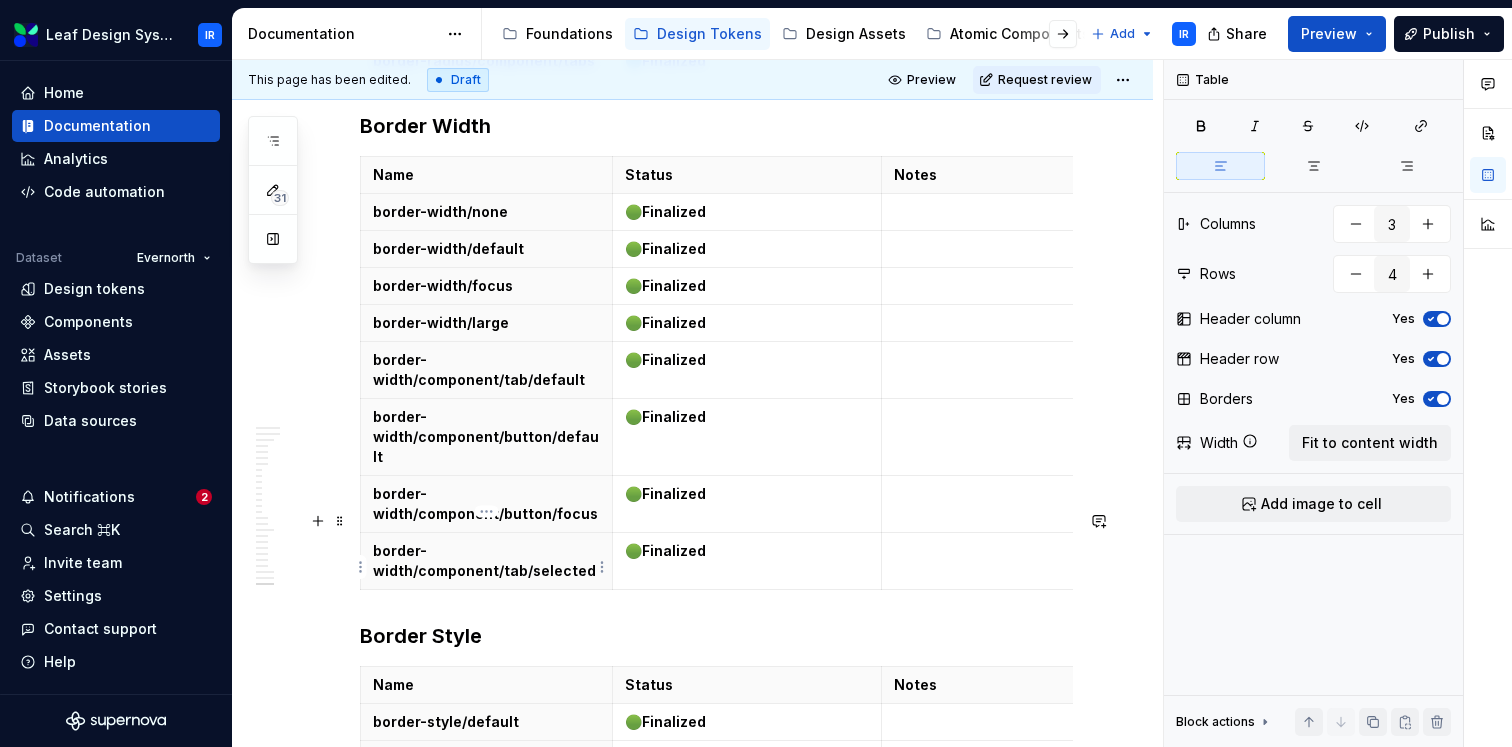 click on "border-style/default" at bounding box center [487, 1007] 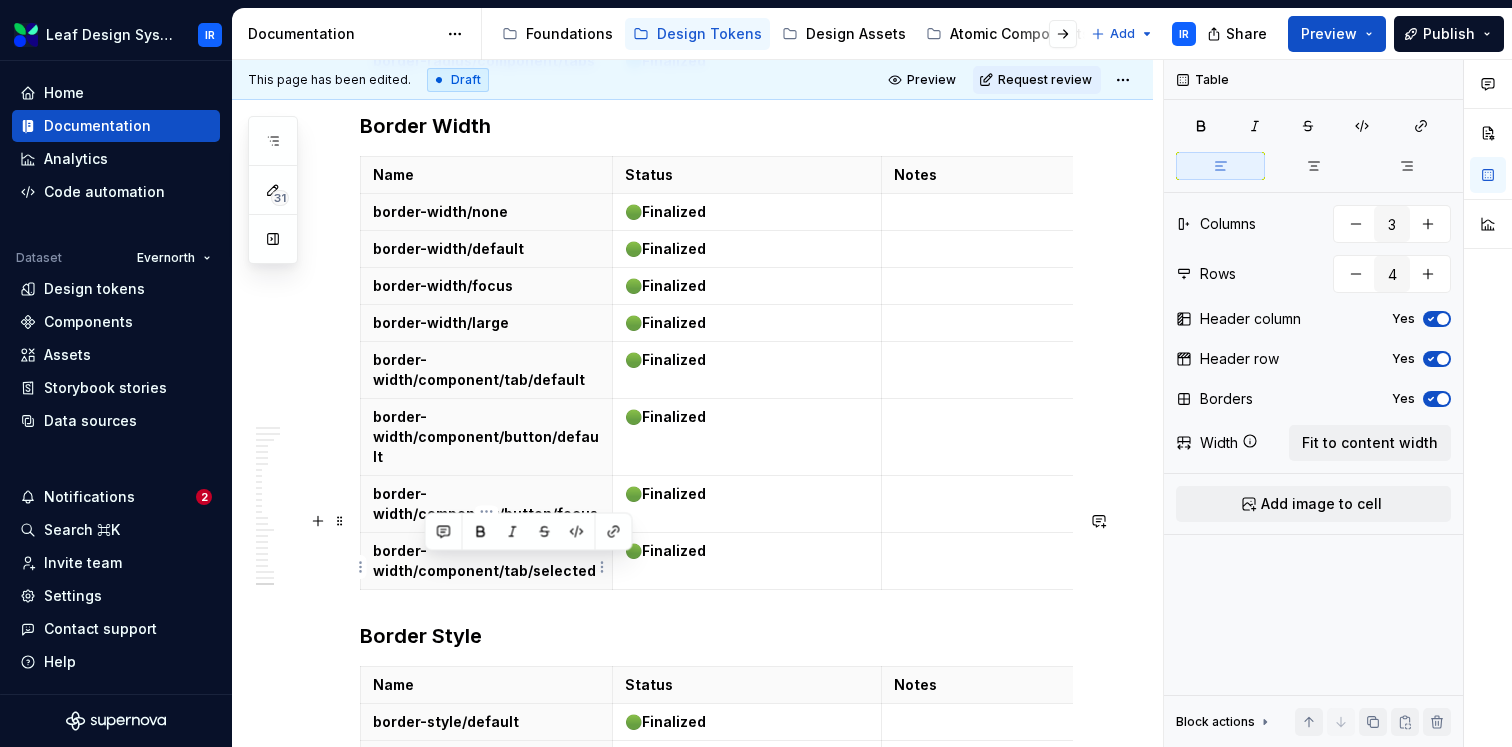 click on "border-style/default" at bounding box center (486, 1007) 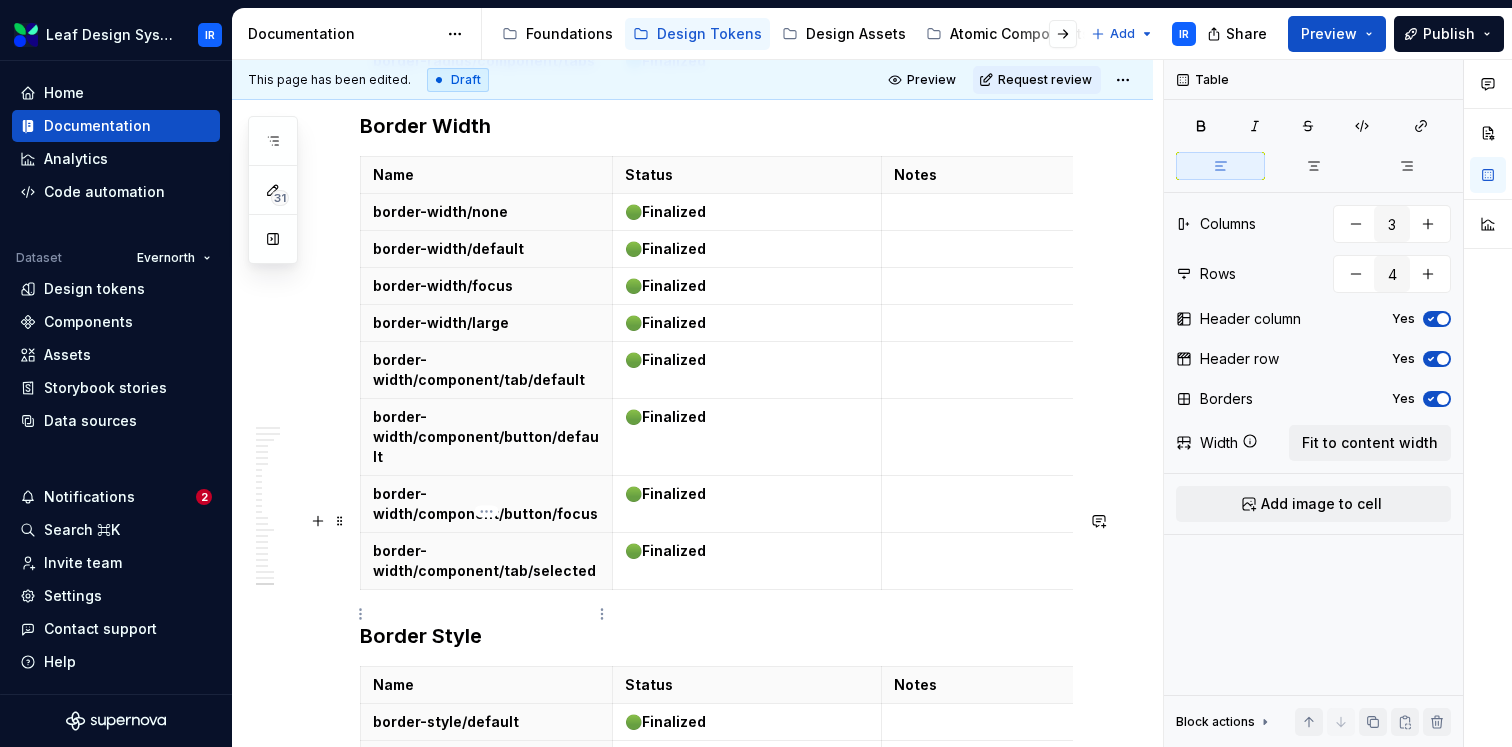 click on "border-style/component/button/focus" at bounding box center [487, 1054] 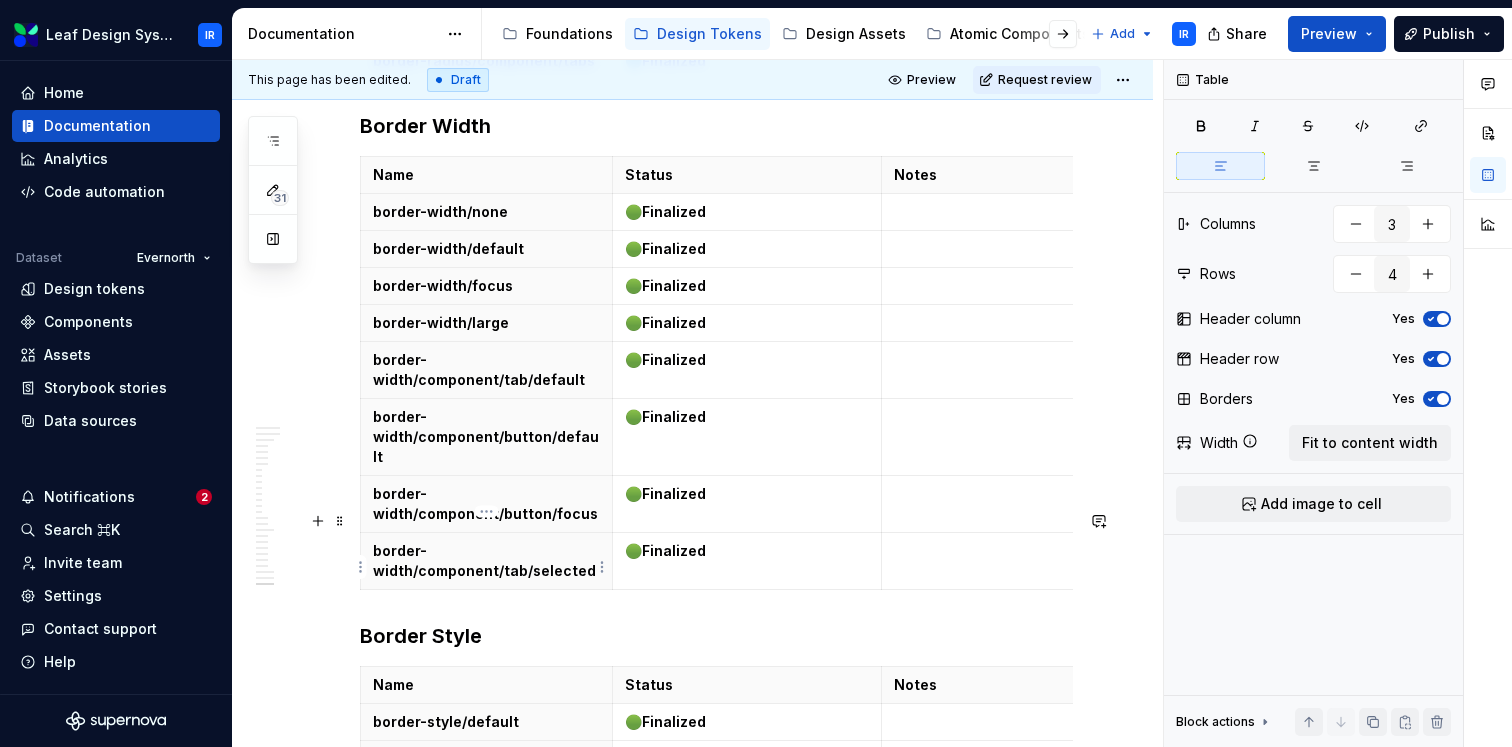 click on "shadow/small" at bounding box center (486, 1007) 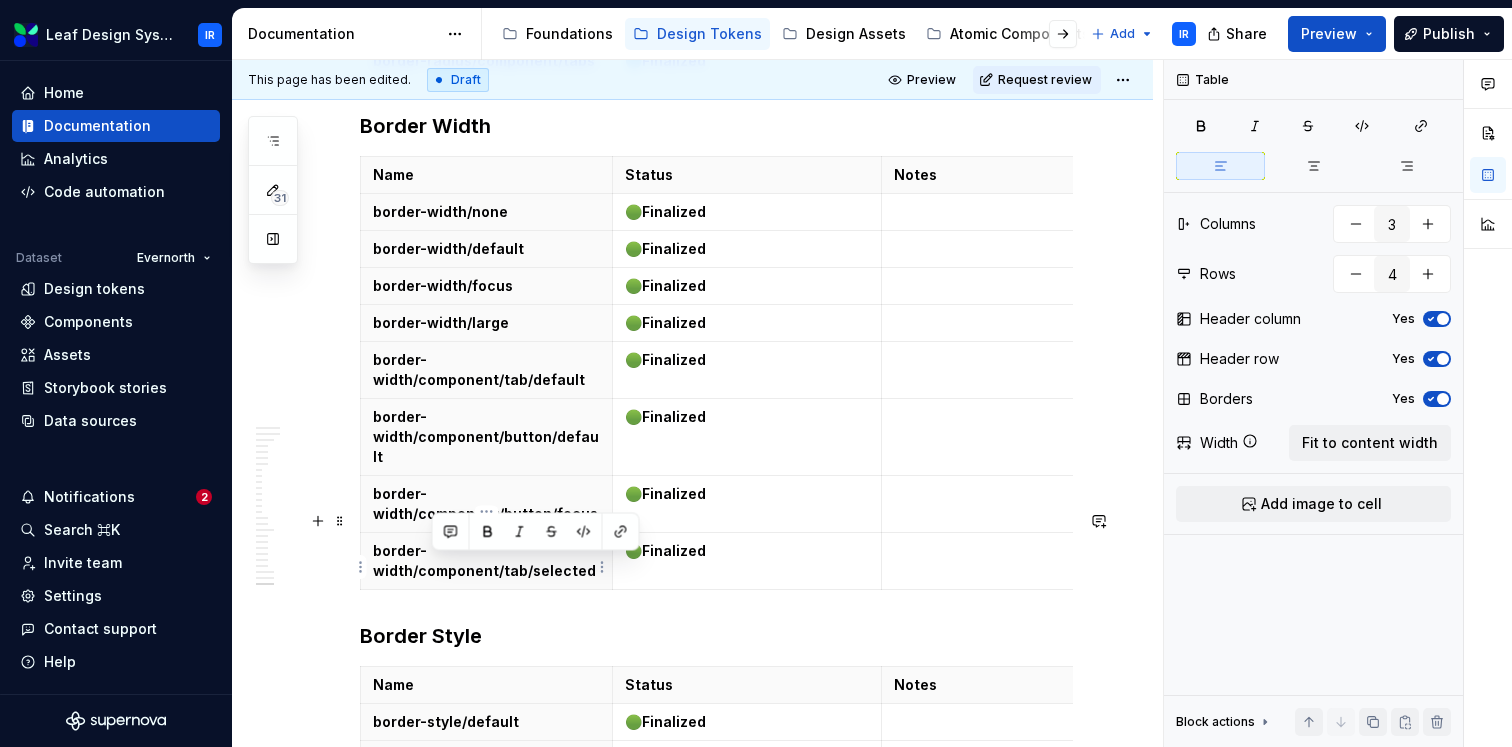 click on "shadow/small" at bounding box center [486, 1007] 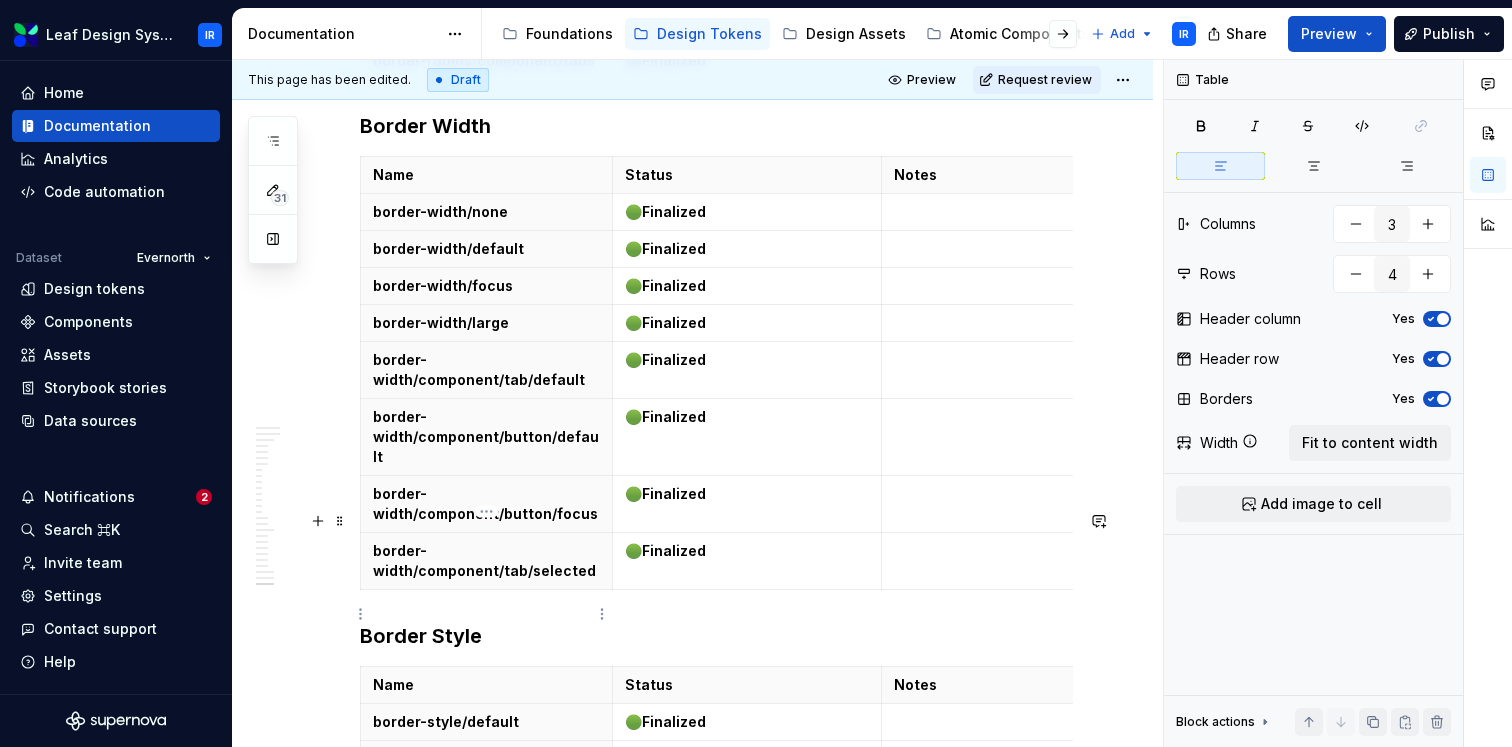 click on "border-style/component/button/focus" at bounding box center [486, 1054] 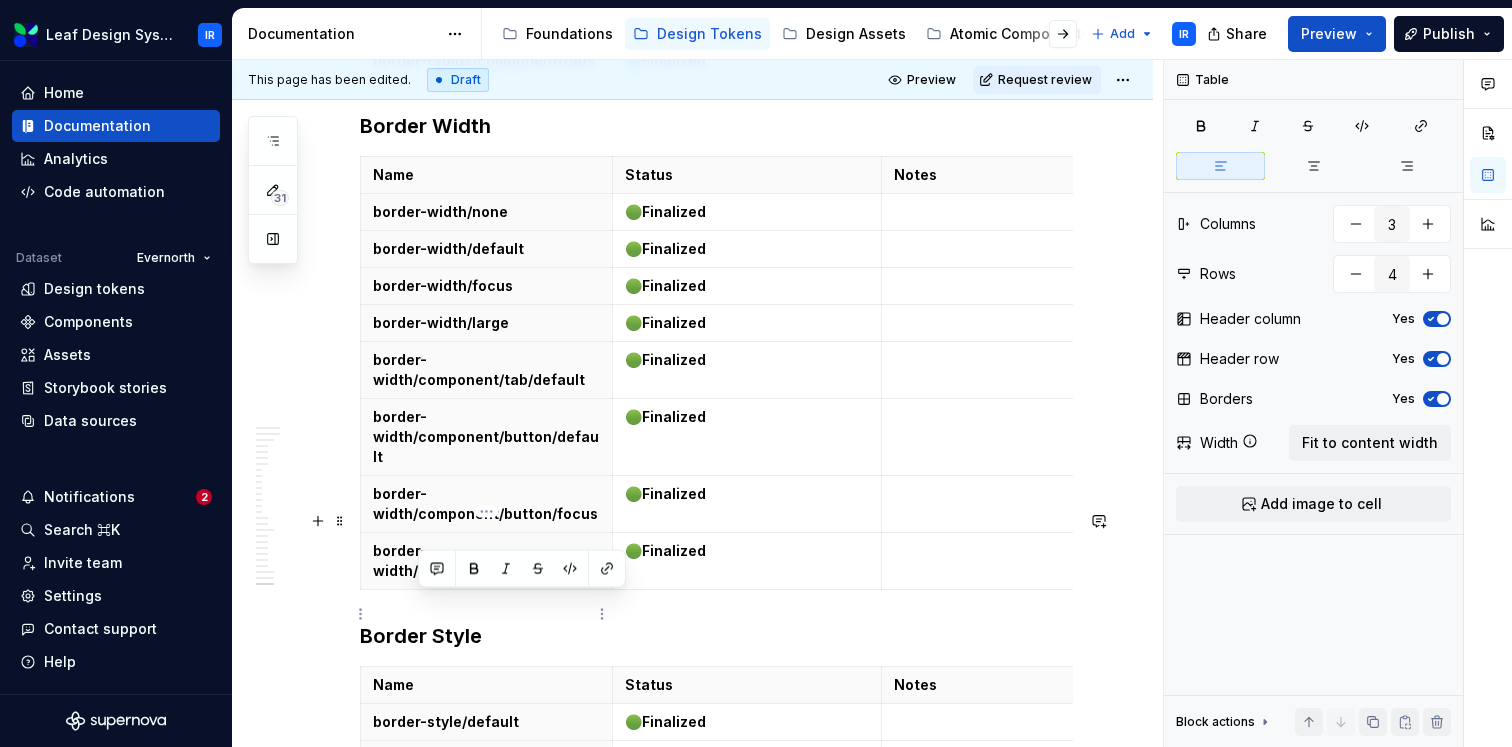 click on "border-style/component/button/focus" at bounding box center (486, 1054) 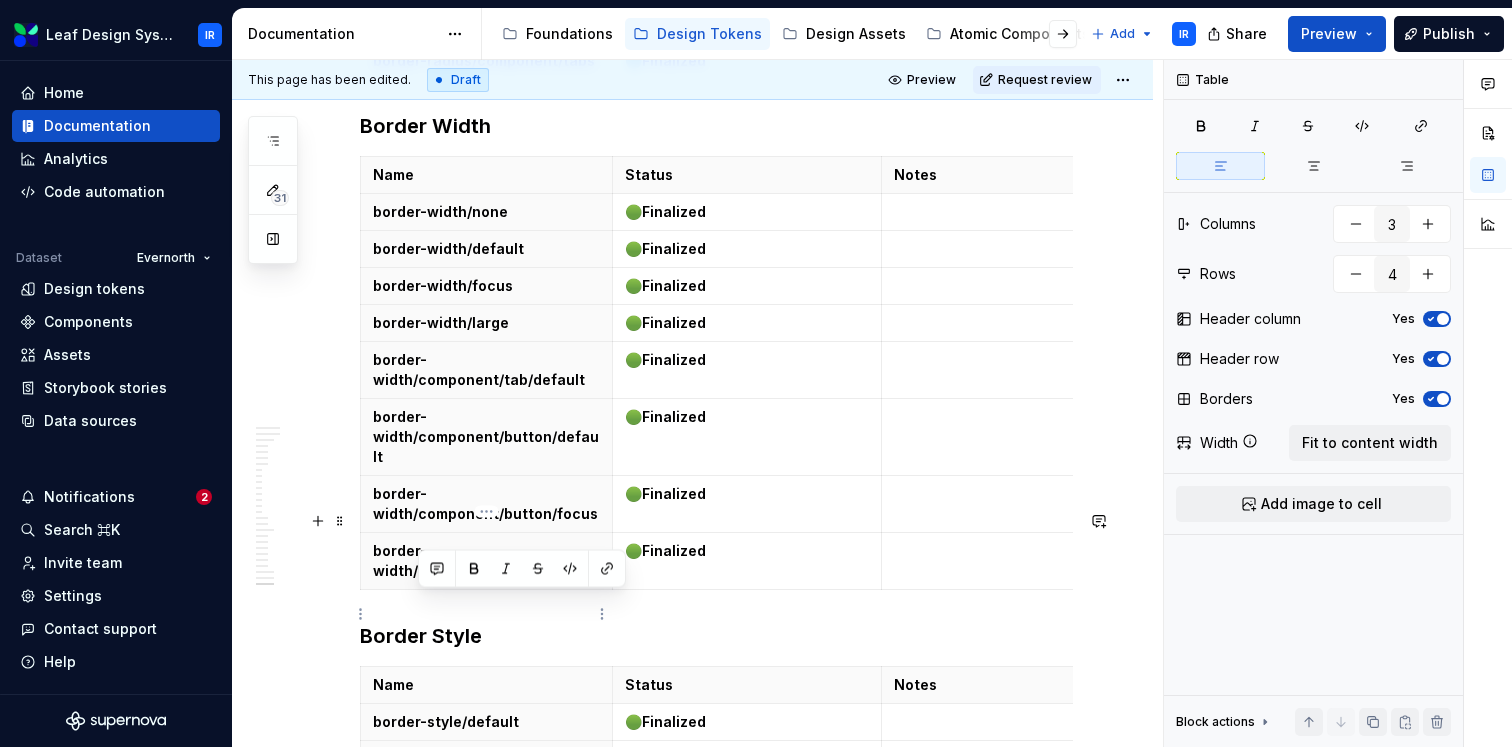 click on "border-style/component/button/focus" at bounding box center (486, 1054) 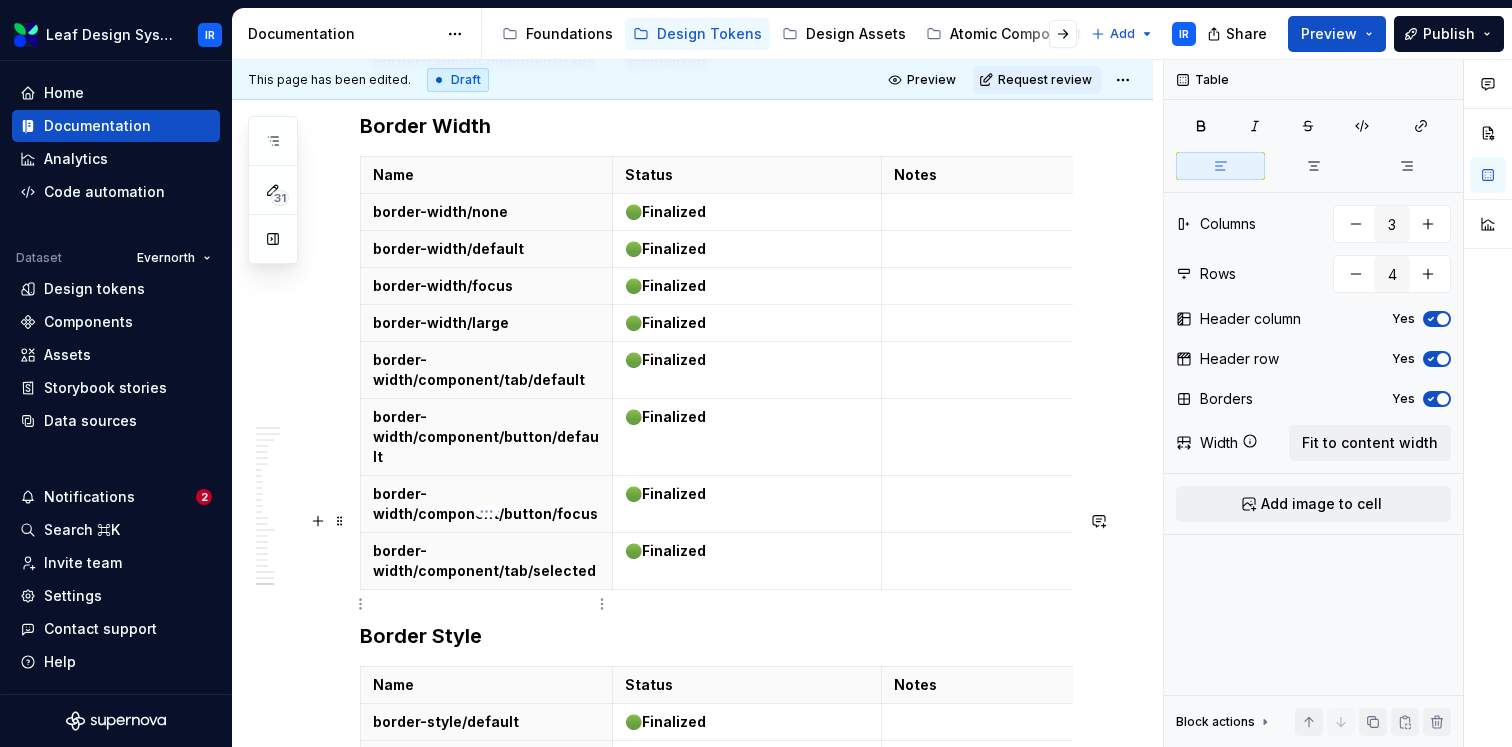 click on "shadow/small" at bounding box center (486, 1044) 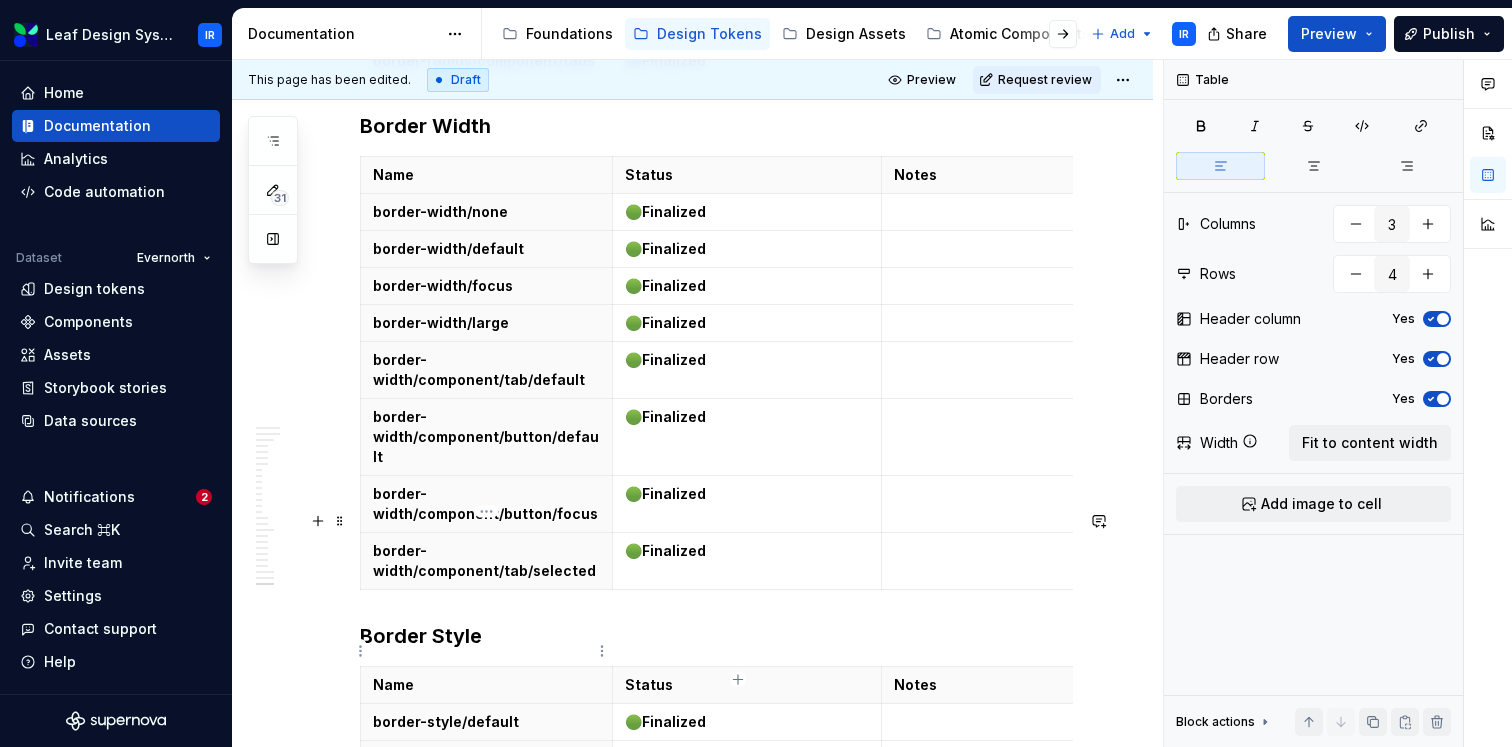 click on "border-style/component/button/default" at bounding box center [486, 1101] 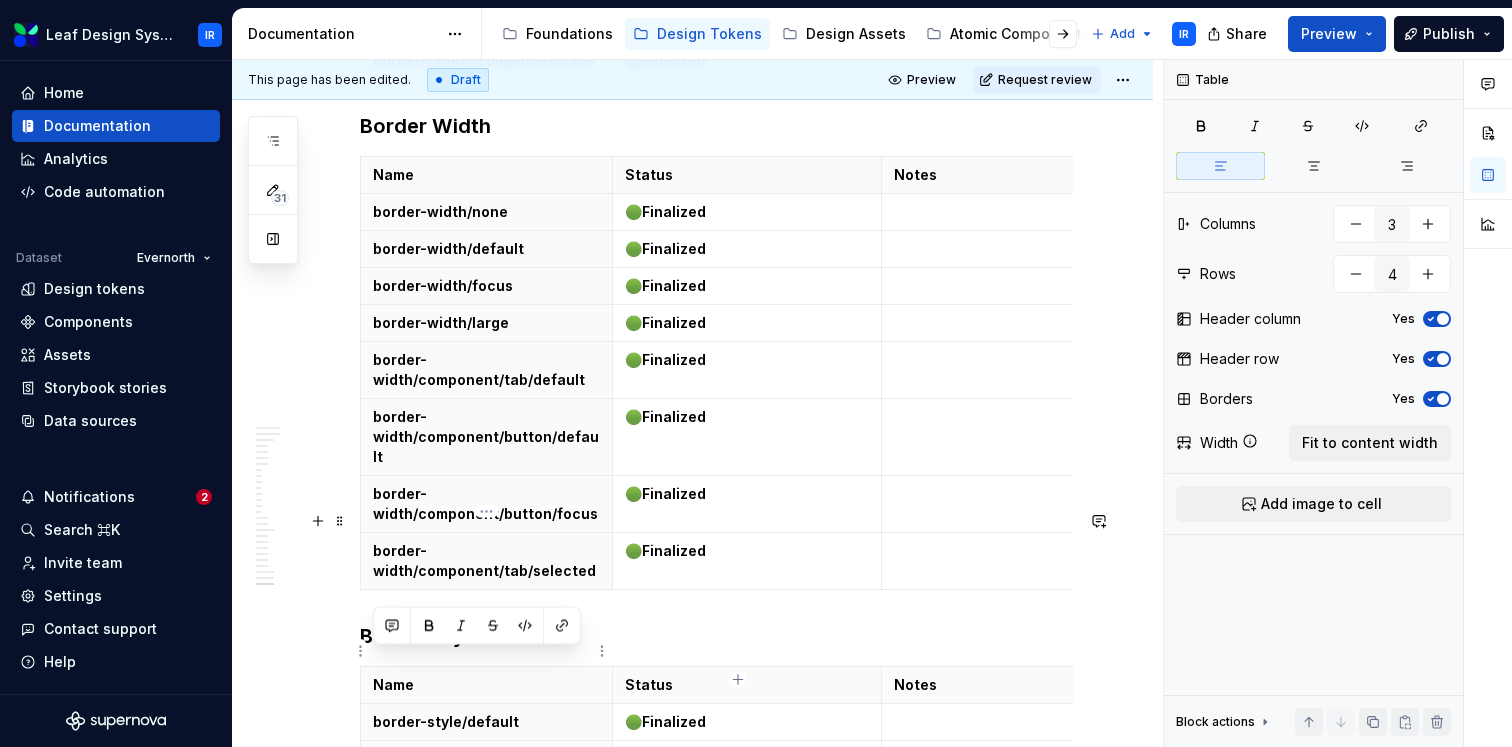 click at bounding box center (477, 626) 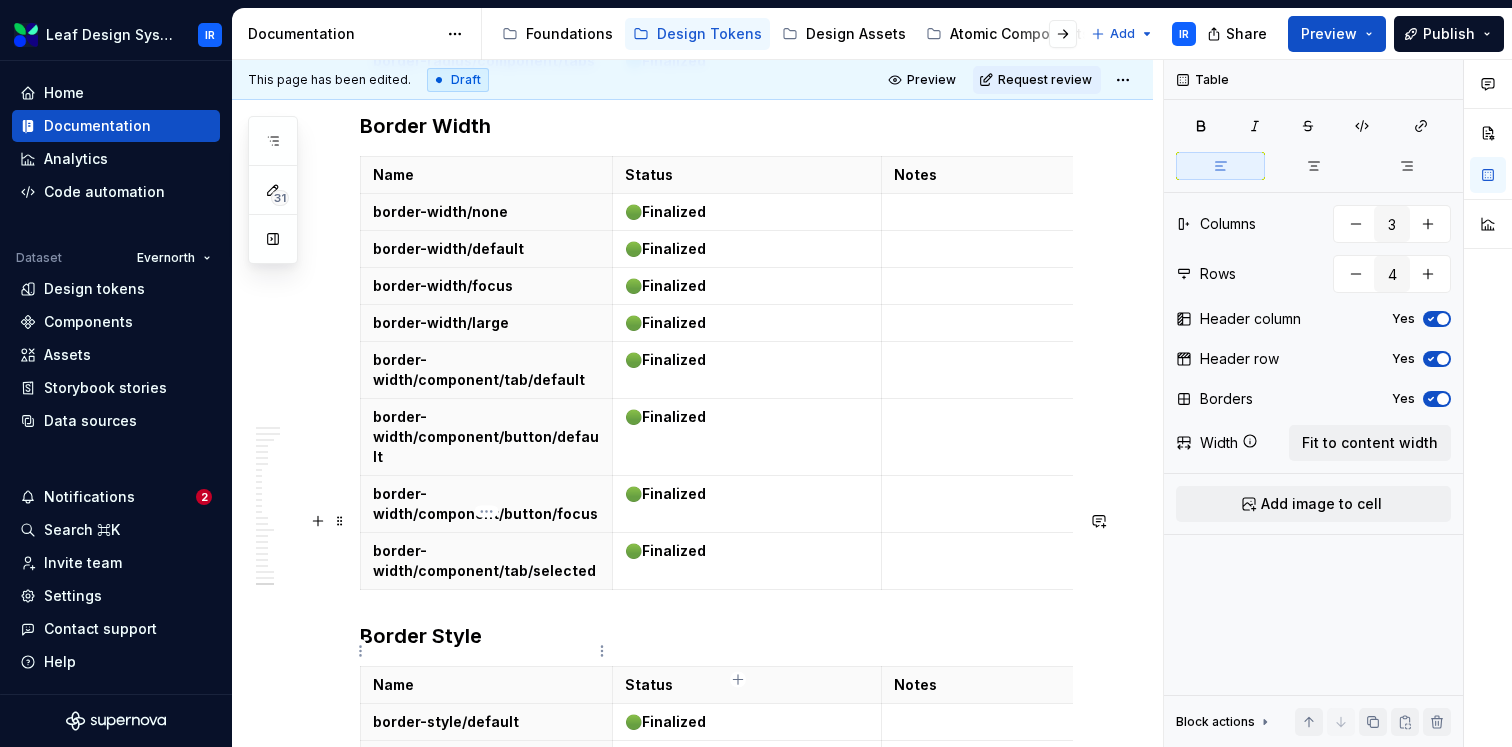 click on "border-style/component/button/default" at bounding box center [486, 1101] 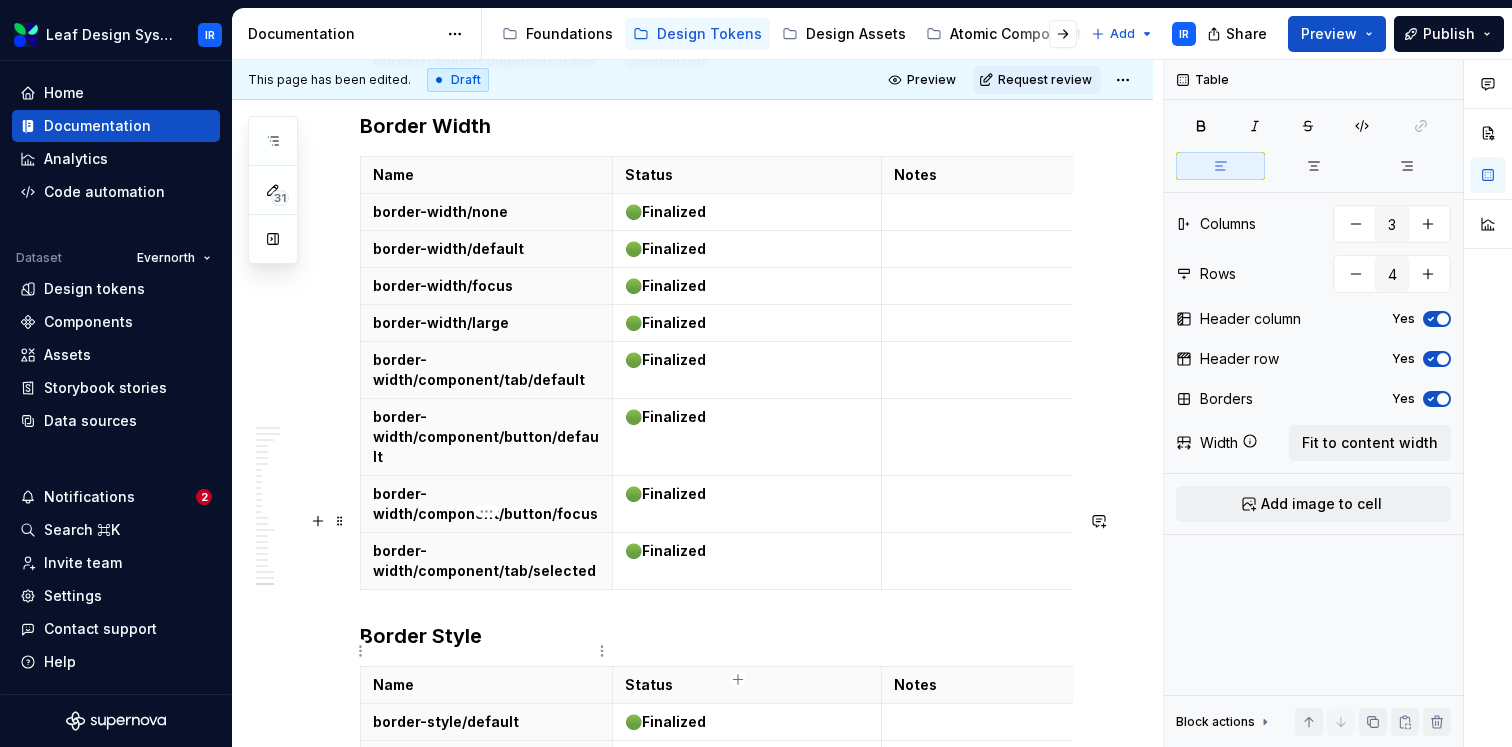 click on "border-style/component/button/default" at bounding box center [486, 1101] 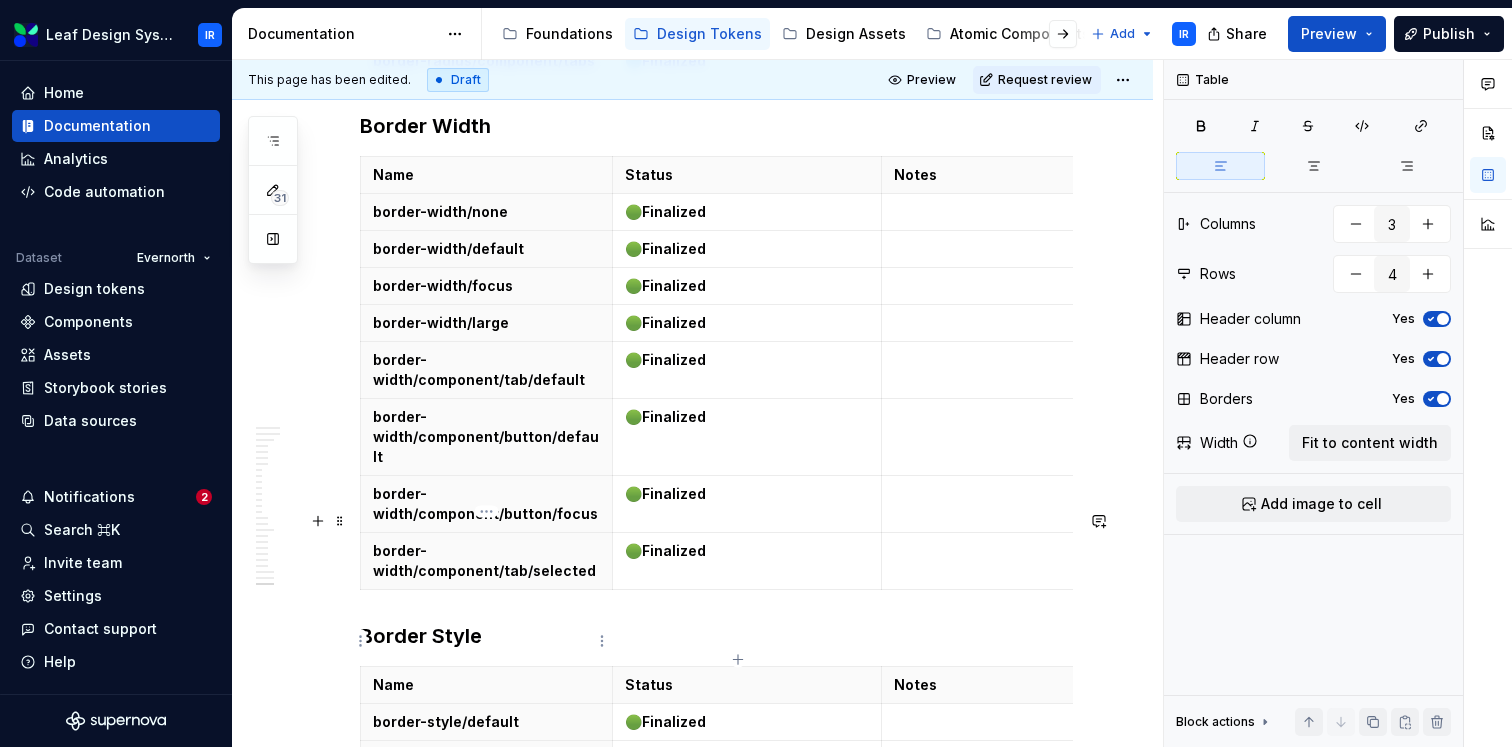 click on "shadow/small" at bounding box center (486, 1081) 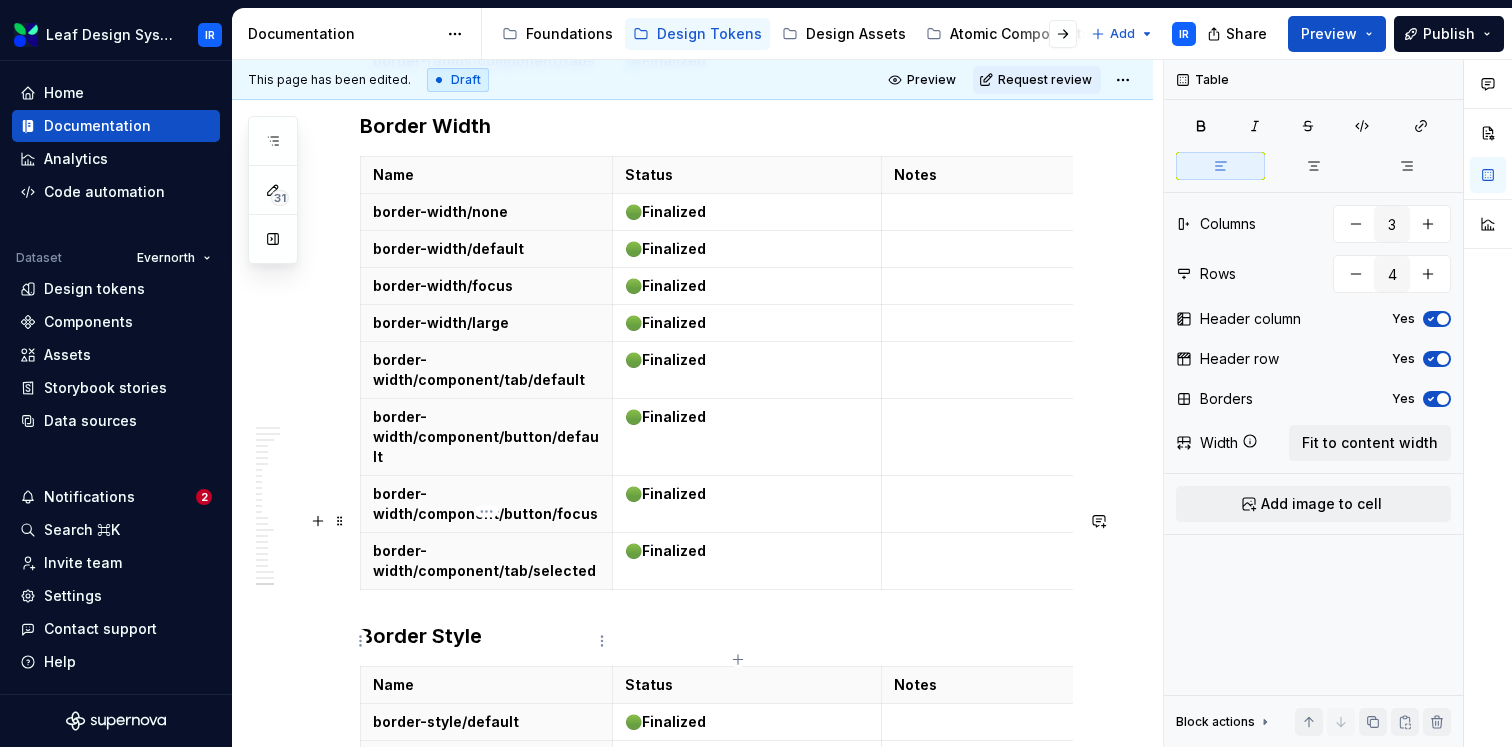 click on "shadow/small" at bounding box center [486, 1081] 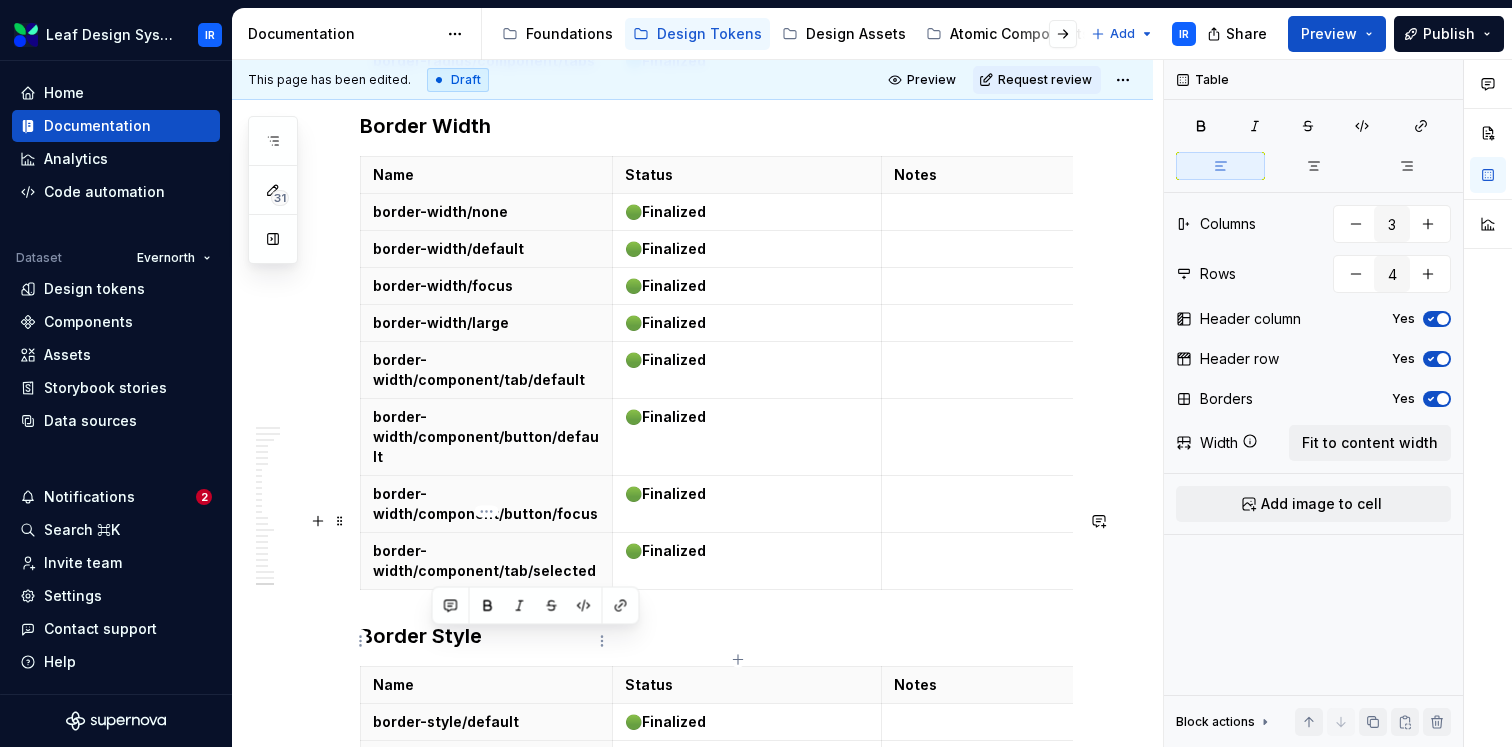 scroll, scrollTop: 27541, scrollLeft: 0, axis: vertical 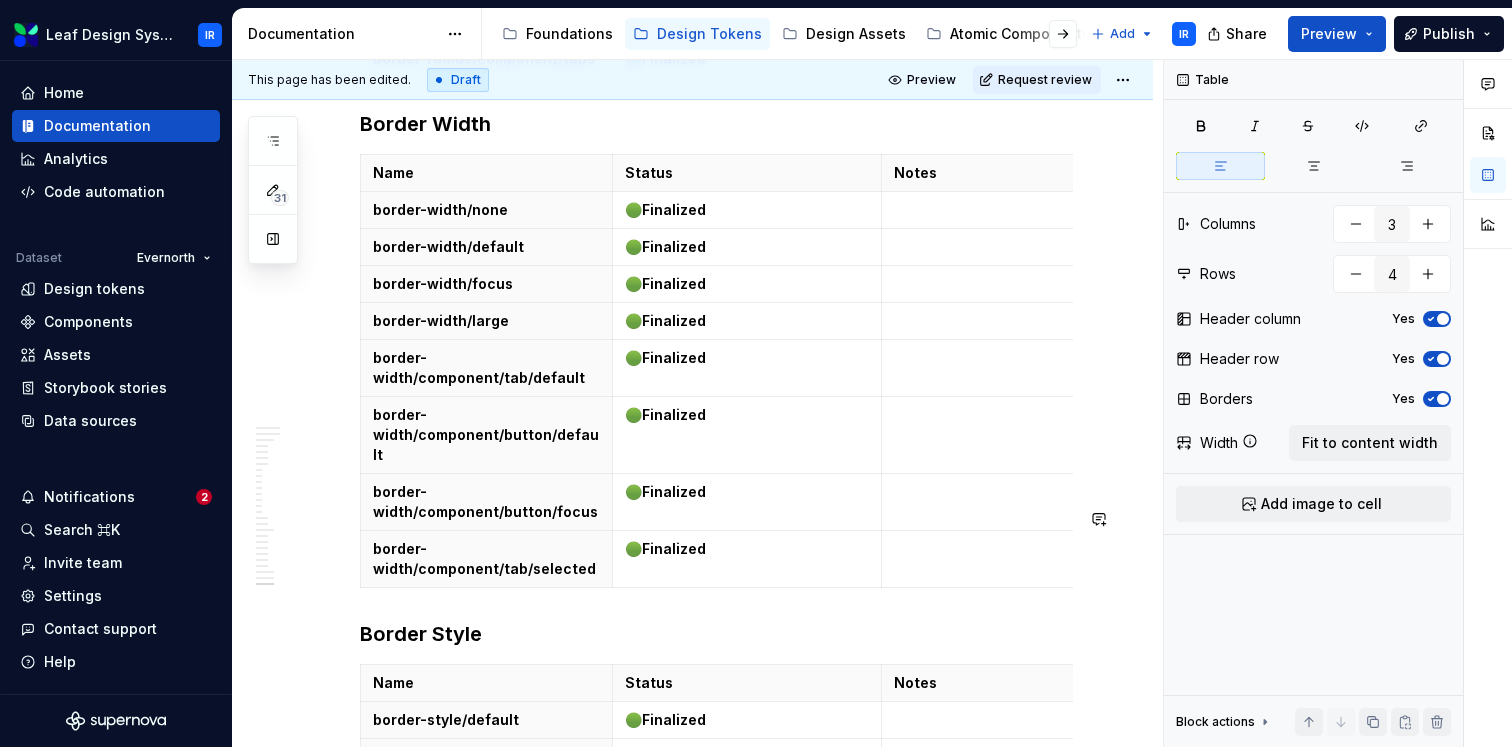 click on "This table is intended to show the high-level status of where the tokens are within the design and development lifecycle. Status legend 🟡 Update needed  - This token needs technical and/or visual updates but has not yet been prioritized. 🟣  Only in Figma library / Token 2.0  - This token is only available via Figma variables and is slated to be added to code with the Token 2.0 work. 🔵  Development in progress  - This token is currently being addressed to the  leaf-tokens  repo by Development. 🟢  Finalized  - This token is fully aligned with our latest design and technical standards. It's safe and recommended for current use. 🔴  Deprecated  - This token is no longer recommended for use and will be removed in future updates. Token Status Color Background Name Status Notes color/bg/default 🟢  Finalized color/bg/hover 🟢  Finalized color/ bg/pressed 🟢  Finalized color/ bg/subtle 🟢  Finalized color/ bg/blur/default 🟣  Only in Figma library / Token 2.0 color/ bg/blur/subtle 🟣  color/" at bounding box center (692, -12897) 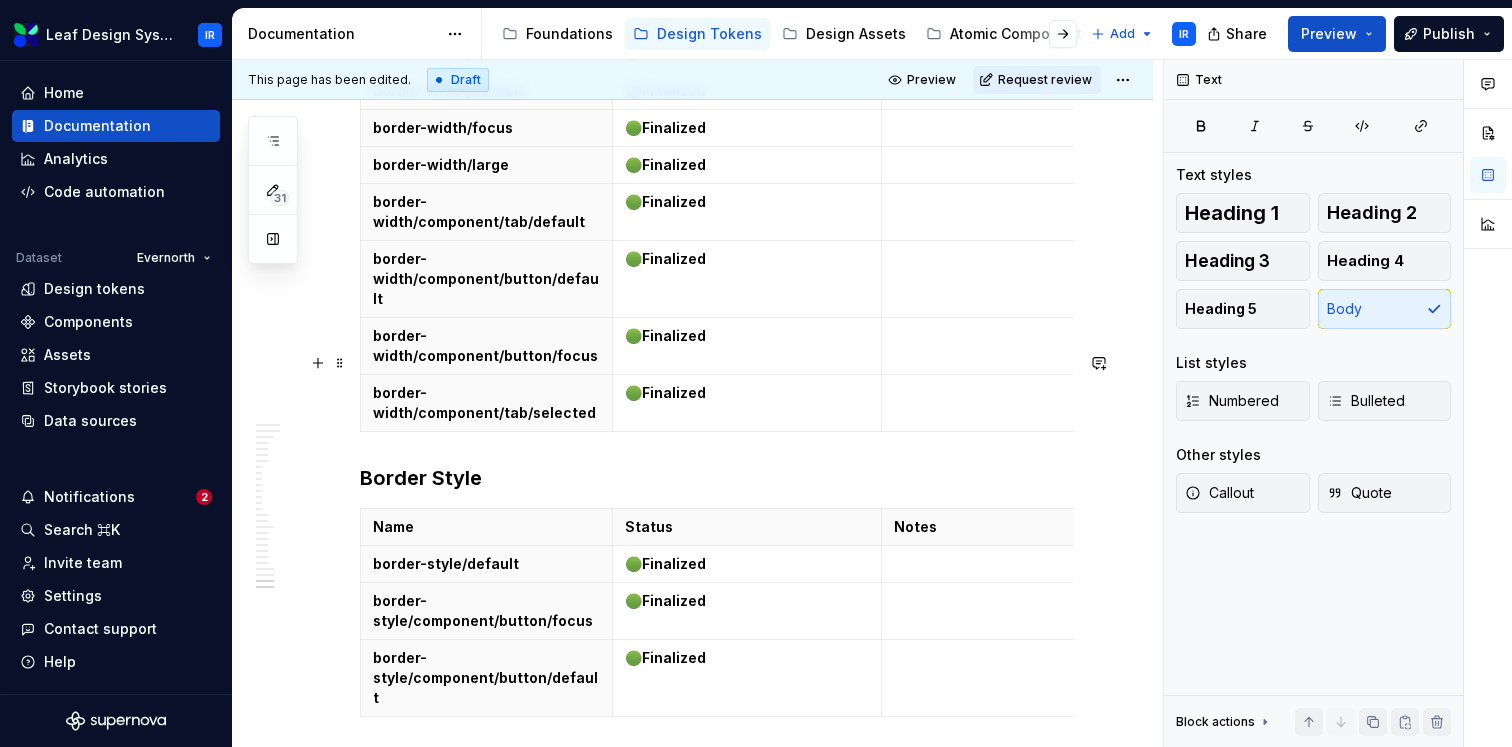 scroll, scrollTop: 27733, scrollLeft: 0, axis: vertical 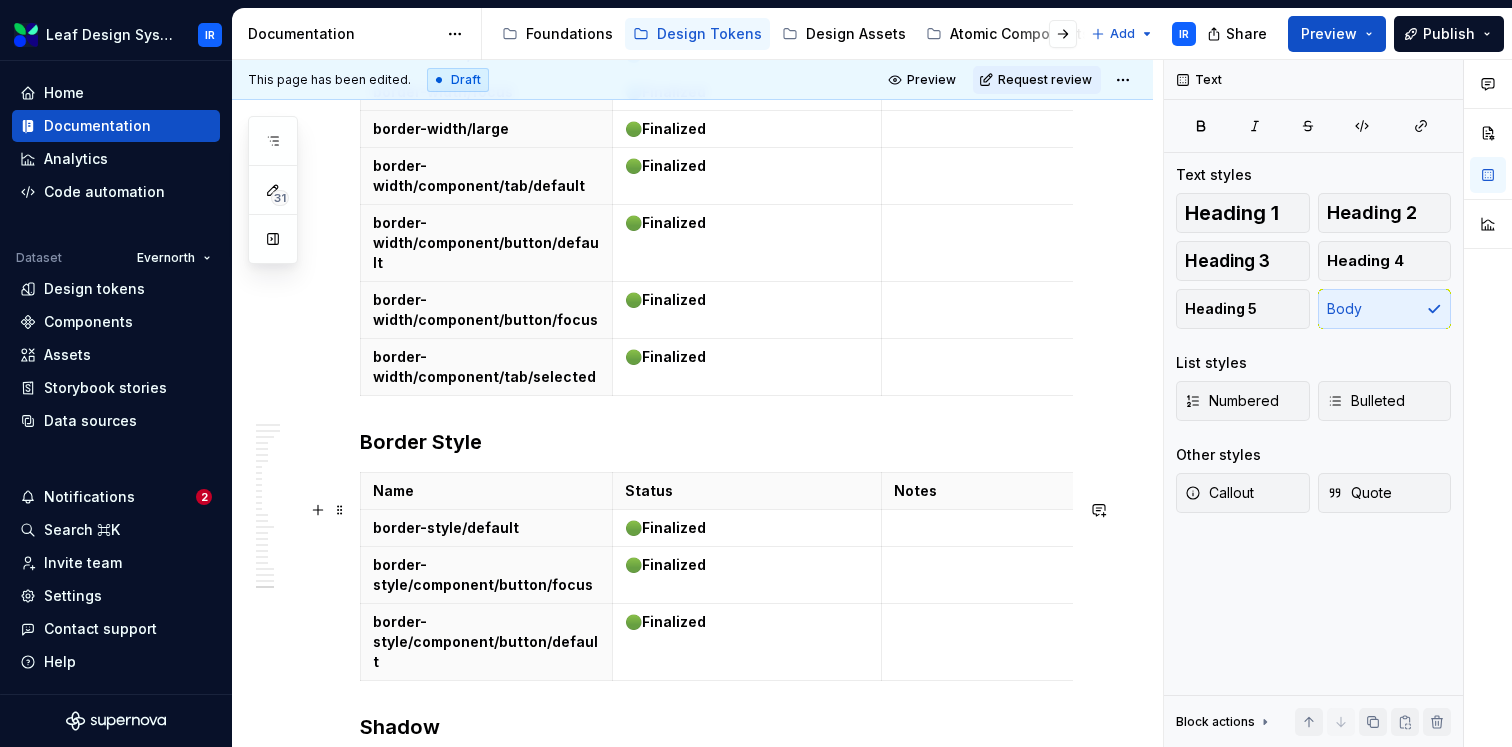 click on "Spacing" at bounding box center [716, 950] 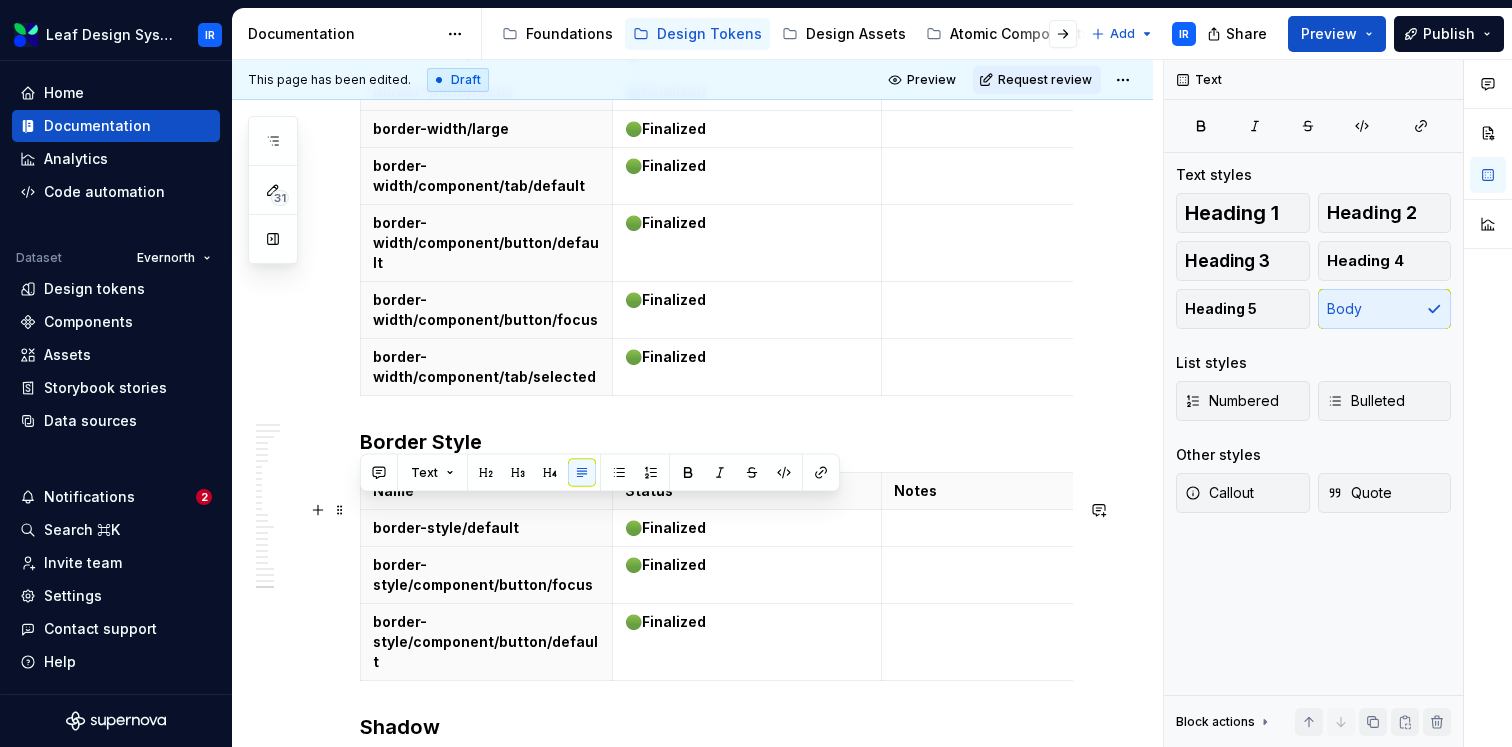 click on "Spacing" at bounding box center (716, 950) 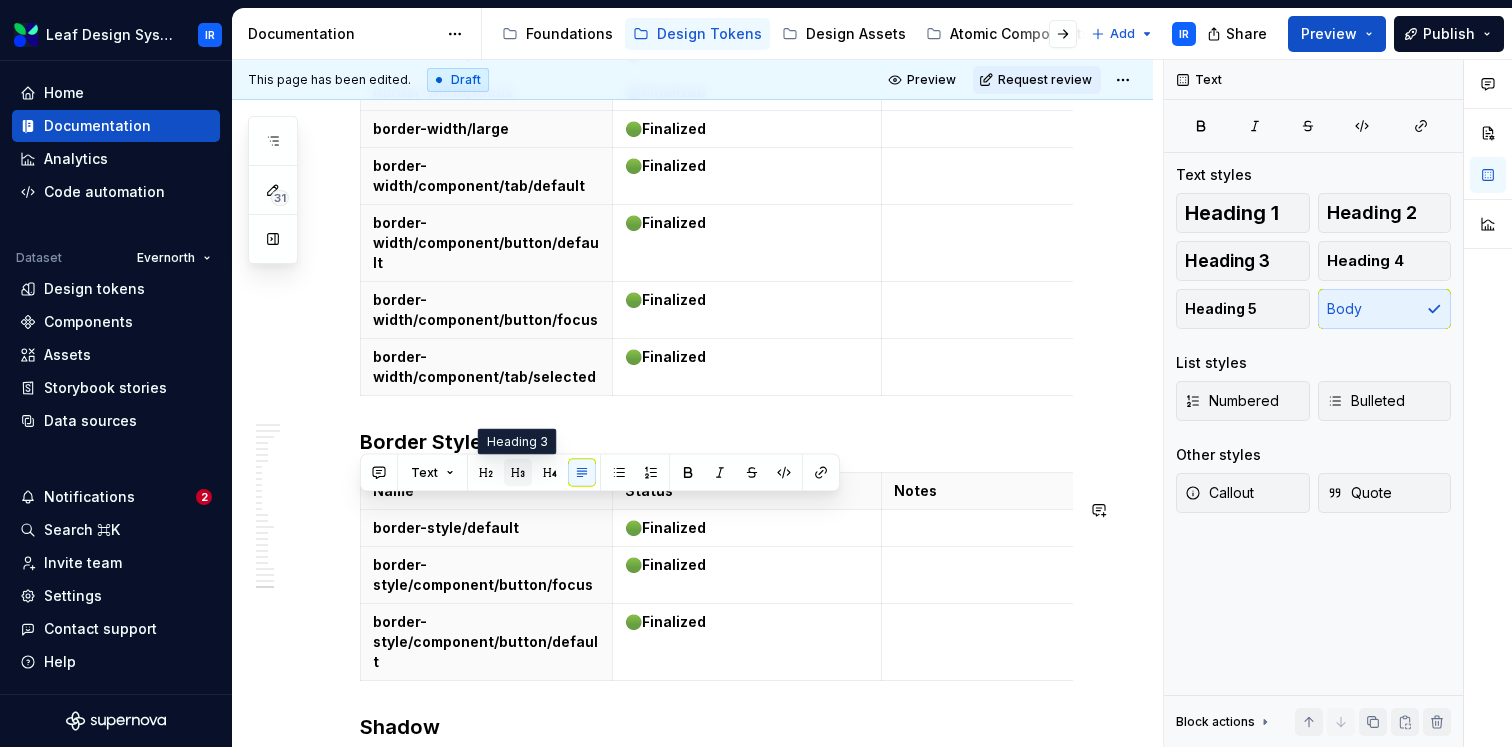 click at bounding box center (518, 473) 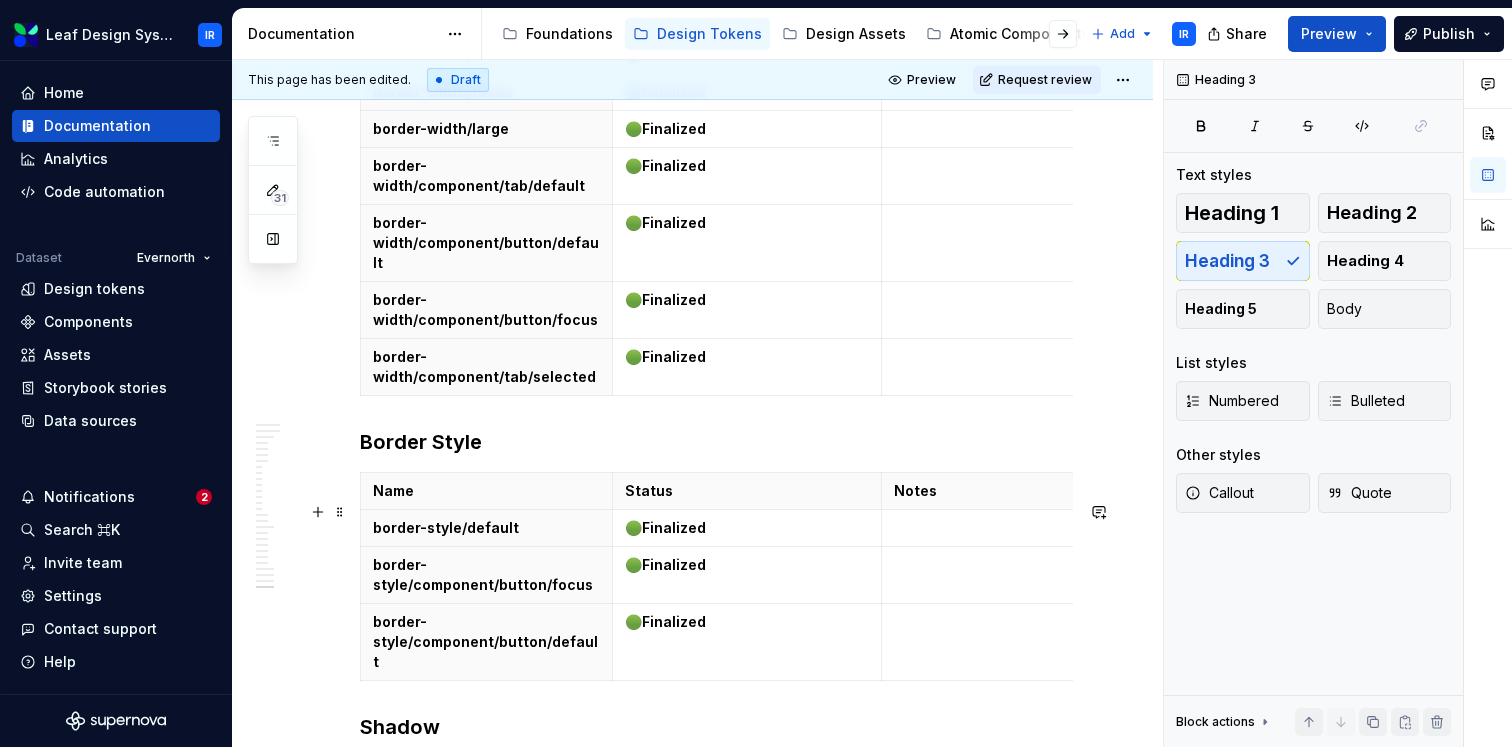 click on "Spacing" at bounding box center [716, 952] 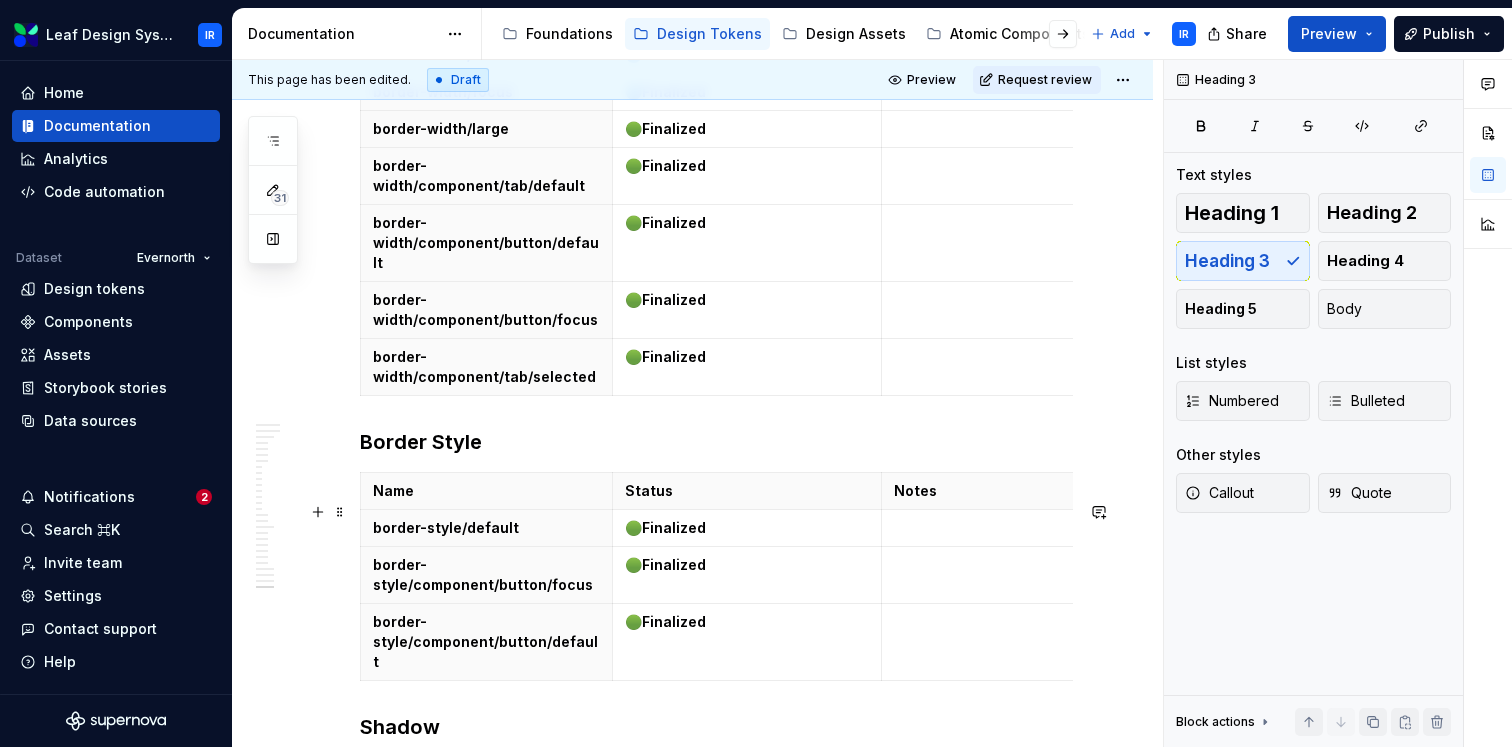 click on "Spacing" at bounding box center [716, 952] 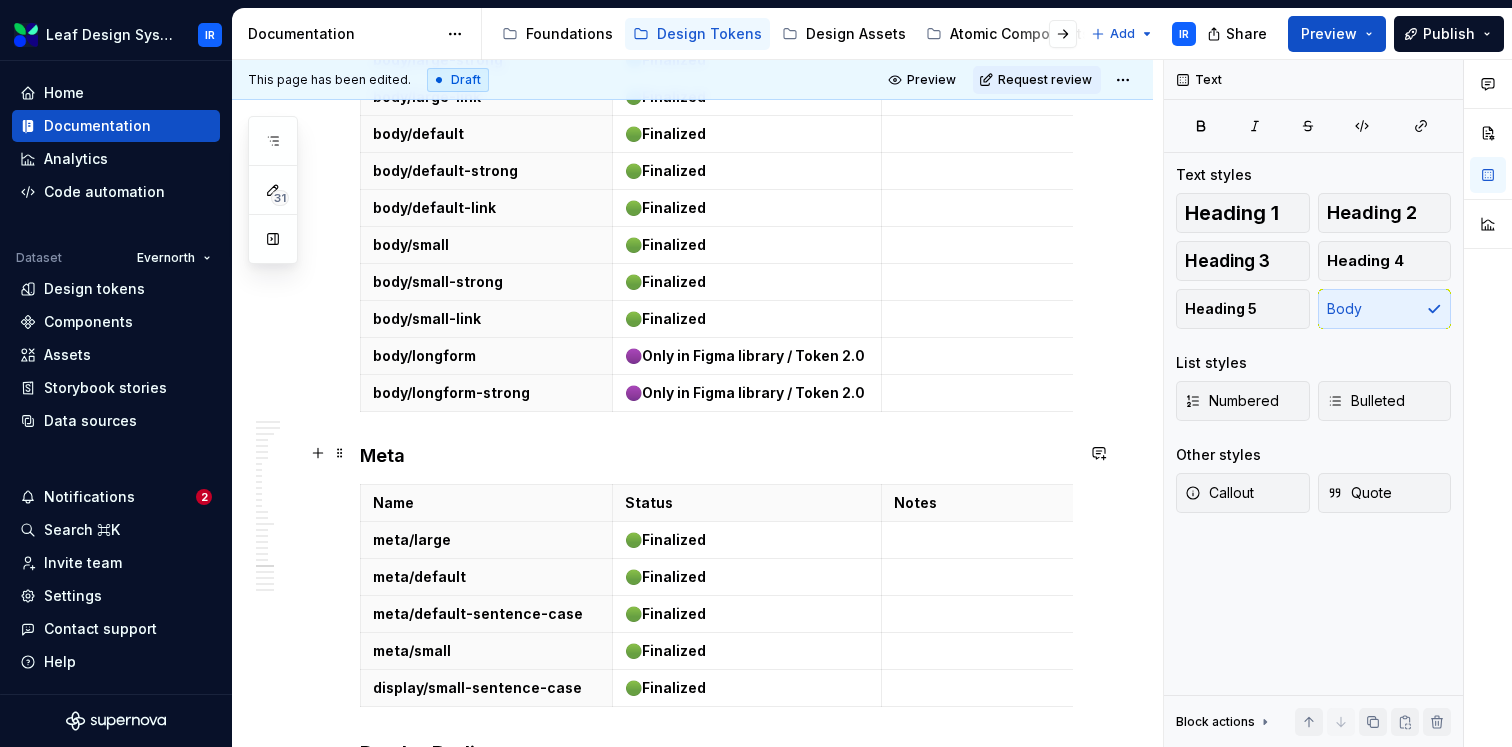 scroll, scrollTop: 26114, scrollLeft: 0, axis: vertical 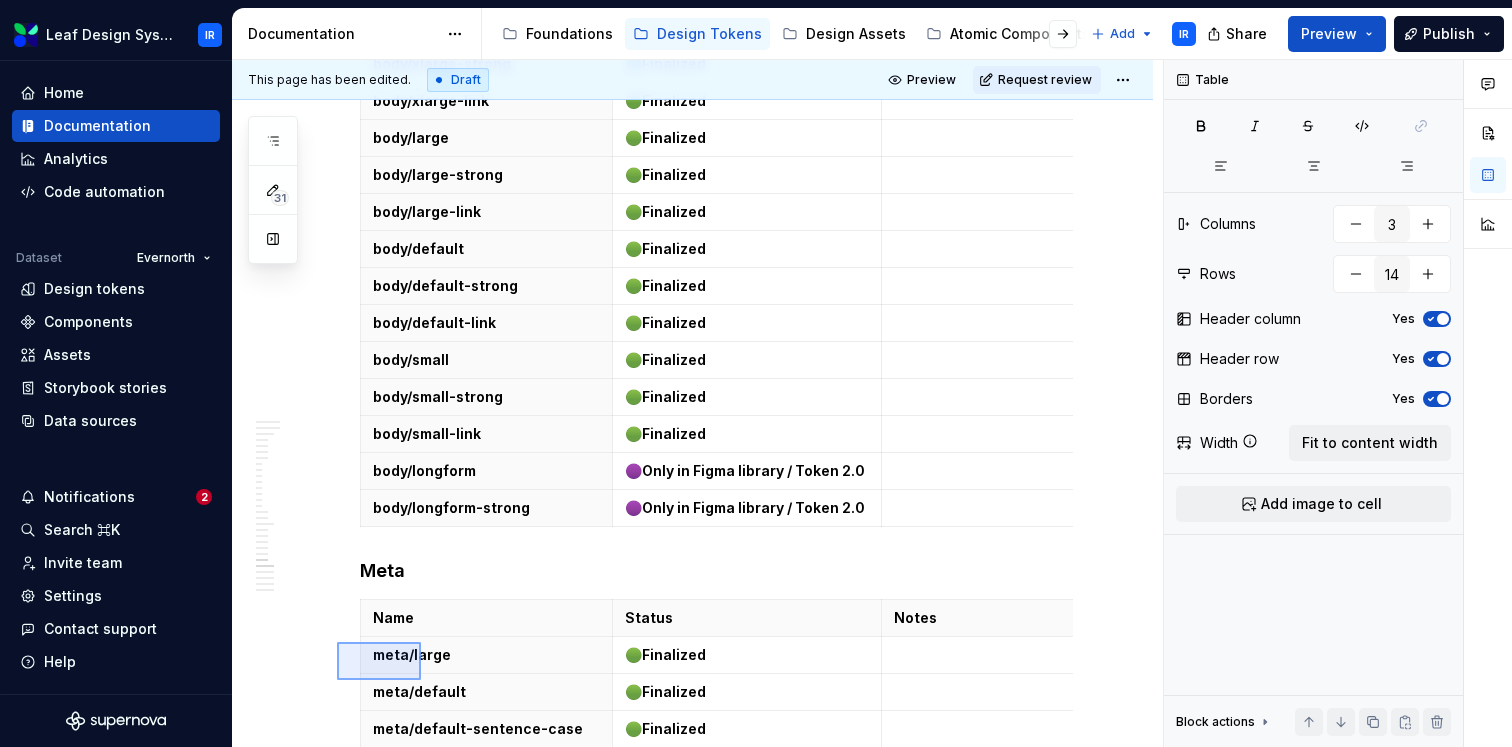 drag, startPoint x: 337, startPoint y: 688, endPoint x: 421, endPoint y: 642, distance: 95.77056 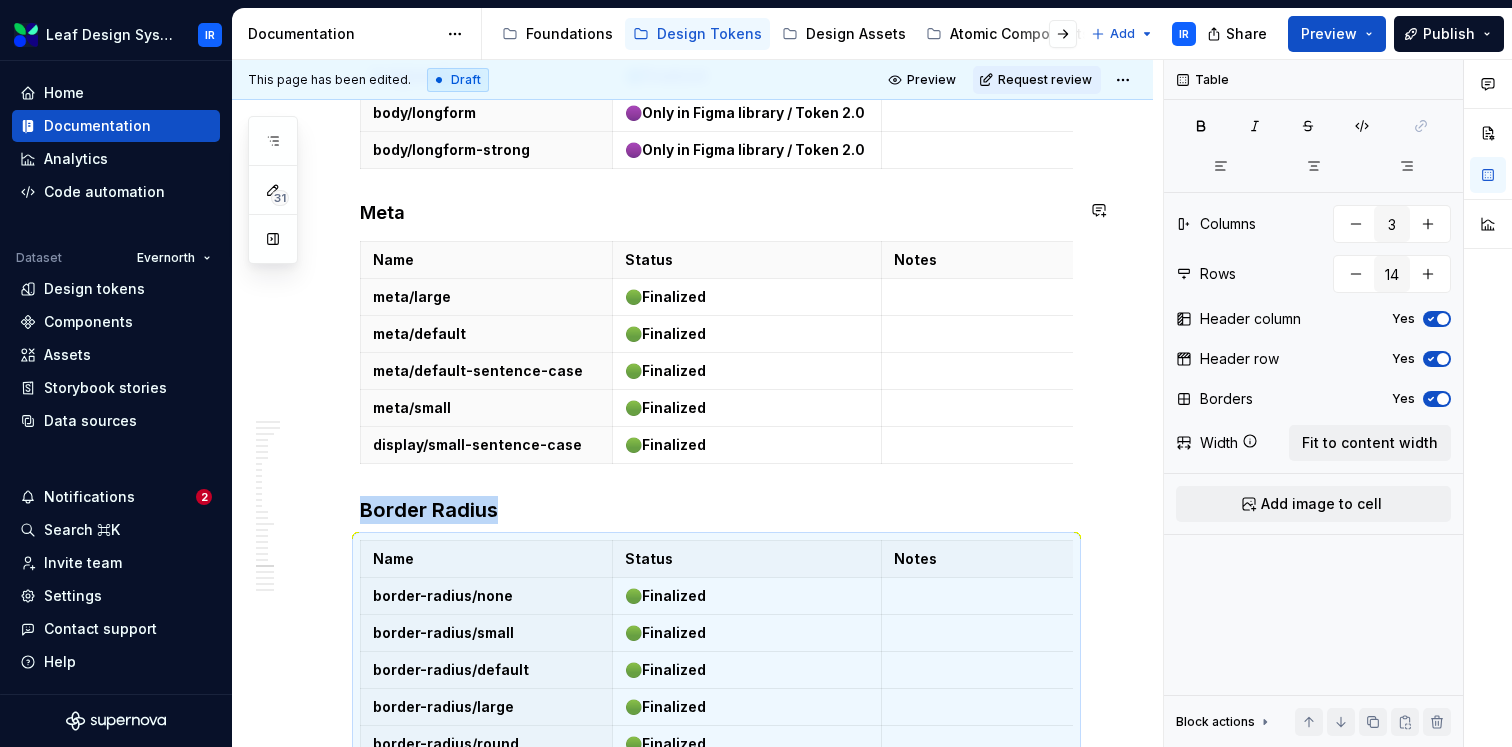 copy on "Border Radius" 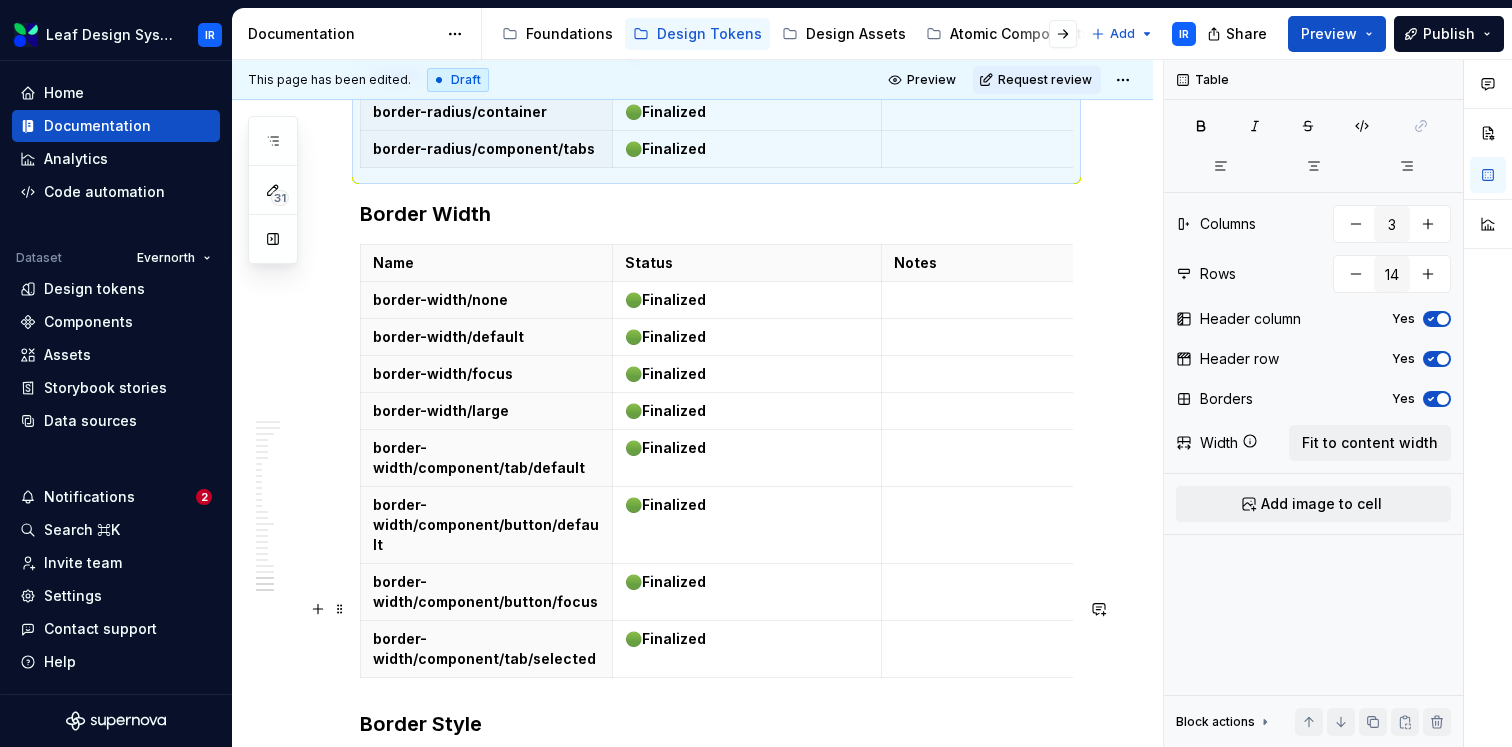 scroll, scrollTop: 27800, scrollLeft: 0, axis: vertical 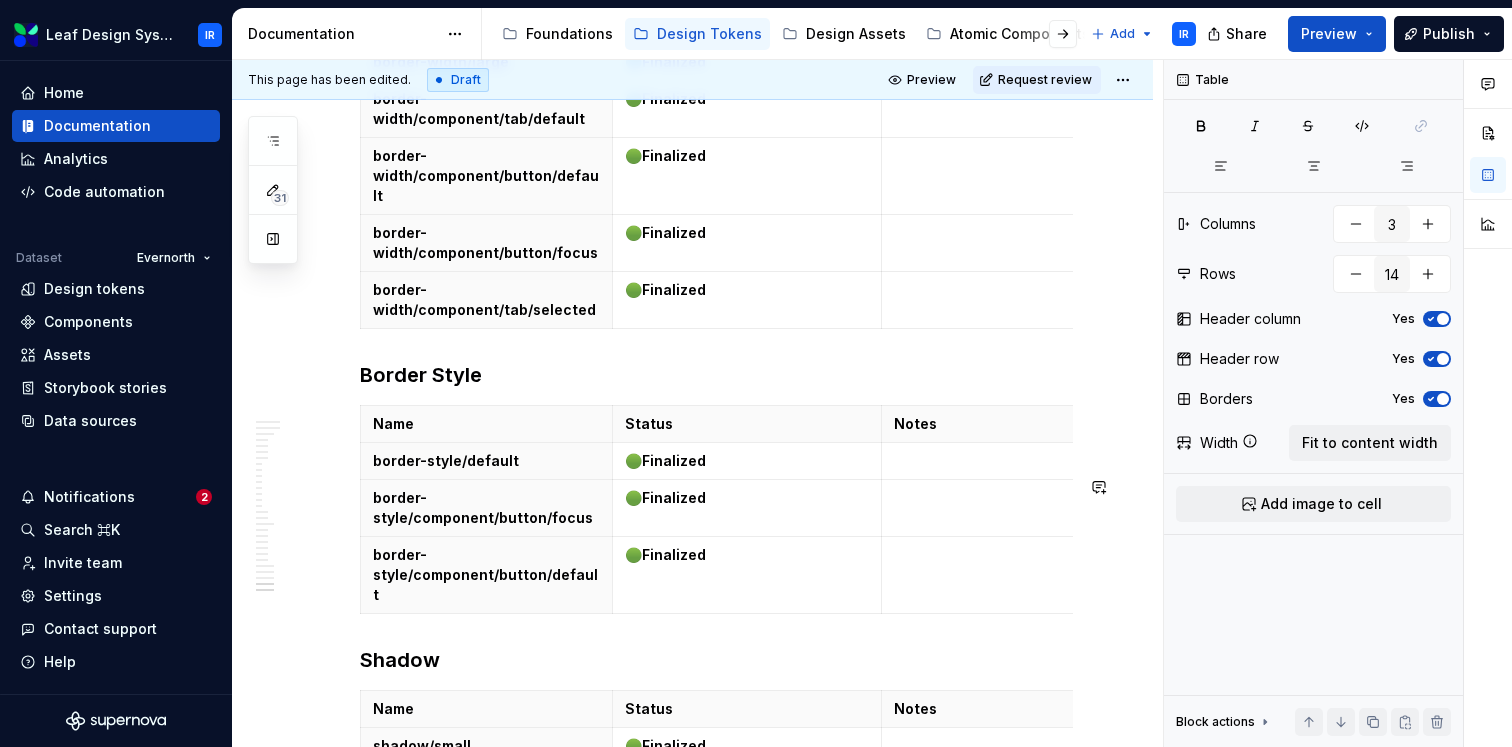 click at bounding box center (716, 927) 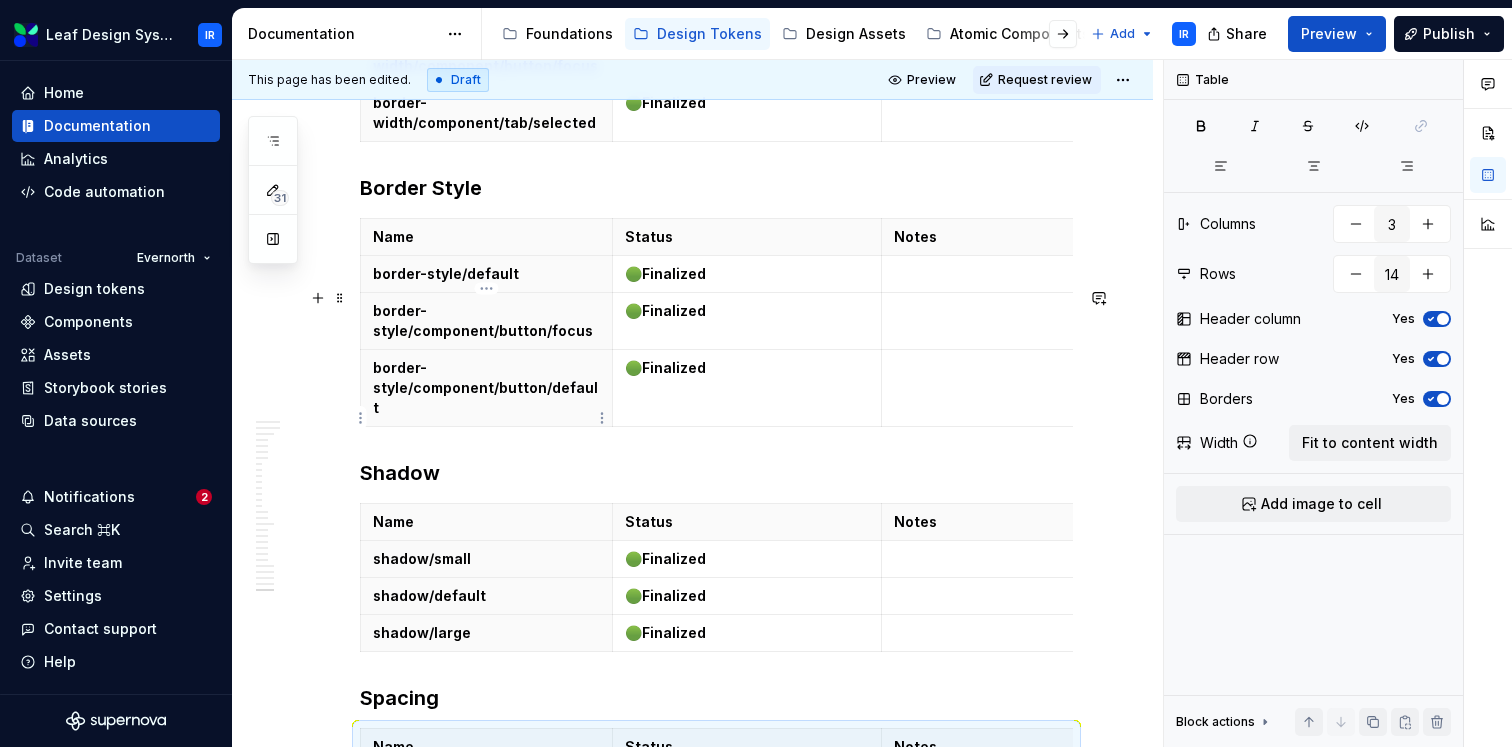 click on "border-radius/component/button" at bounding box center (486, 979) 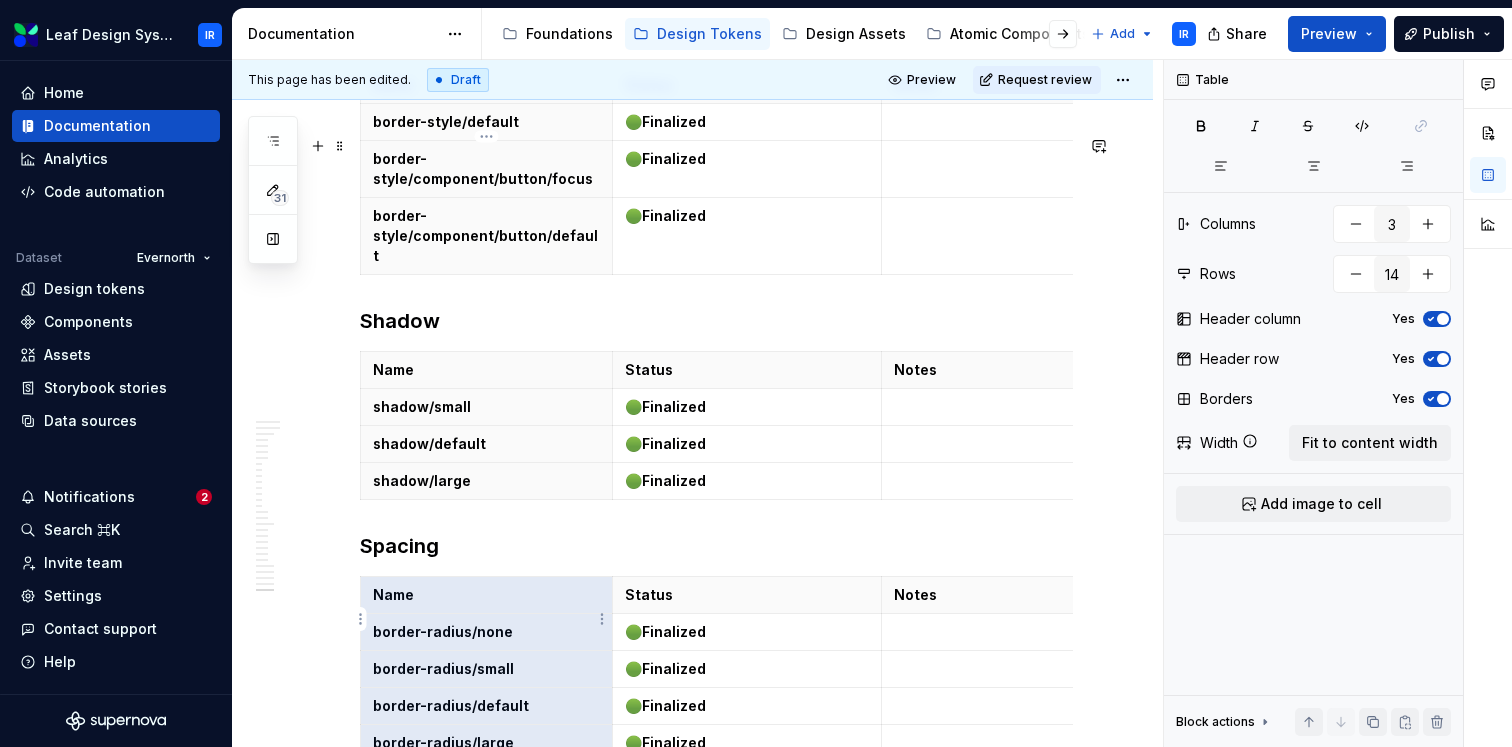 scroll, scrollTop: 28323, scrollLeft: 0, axis: vertical 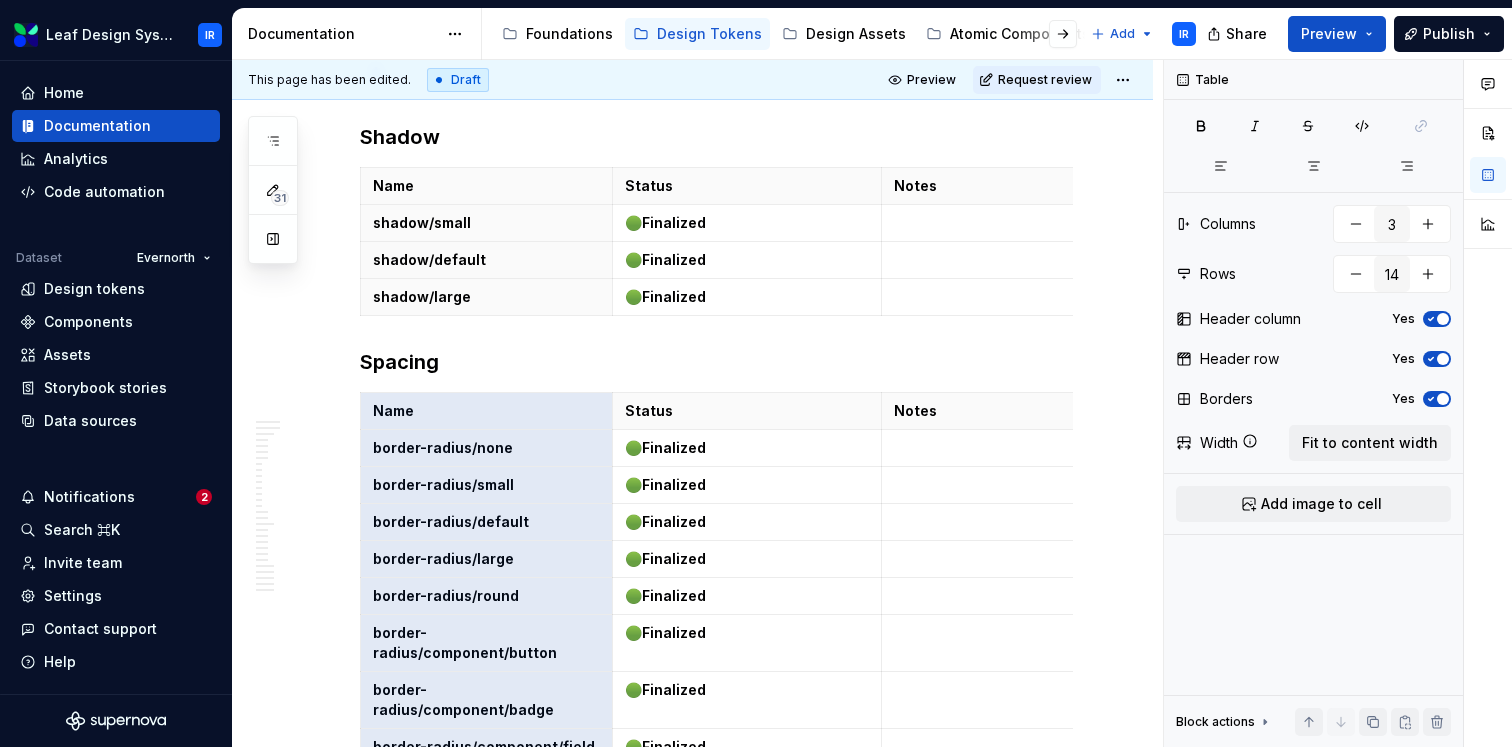 drag, startPoint x: 512, startPoint y: 284, endPoint x: 515, endPoint y: 673, distance: 389.01157 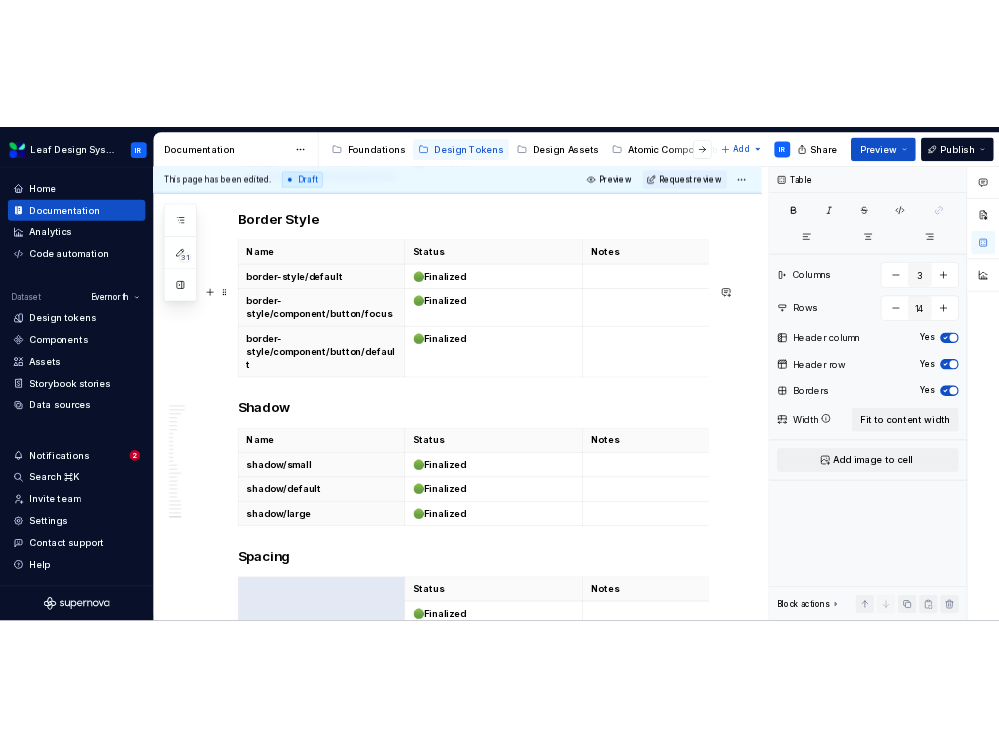 scroll, scrollTop: 28005, scrollLeft: 0, axis: vertical 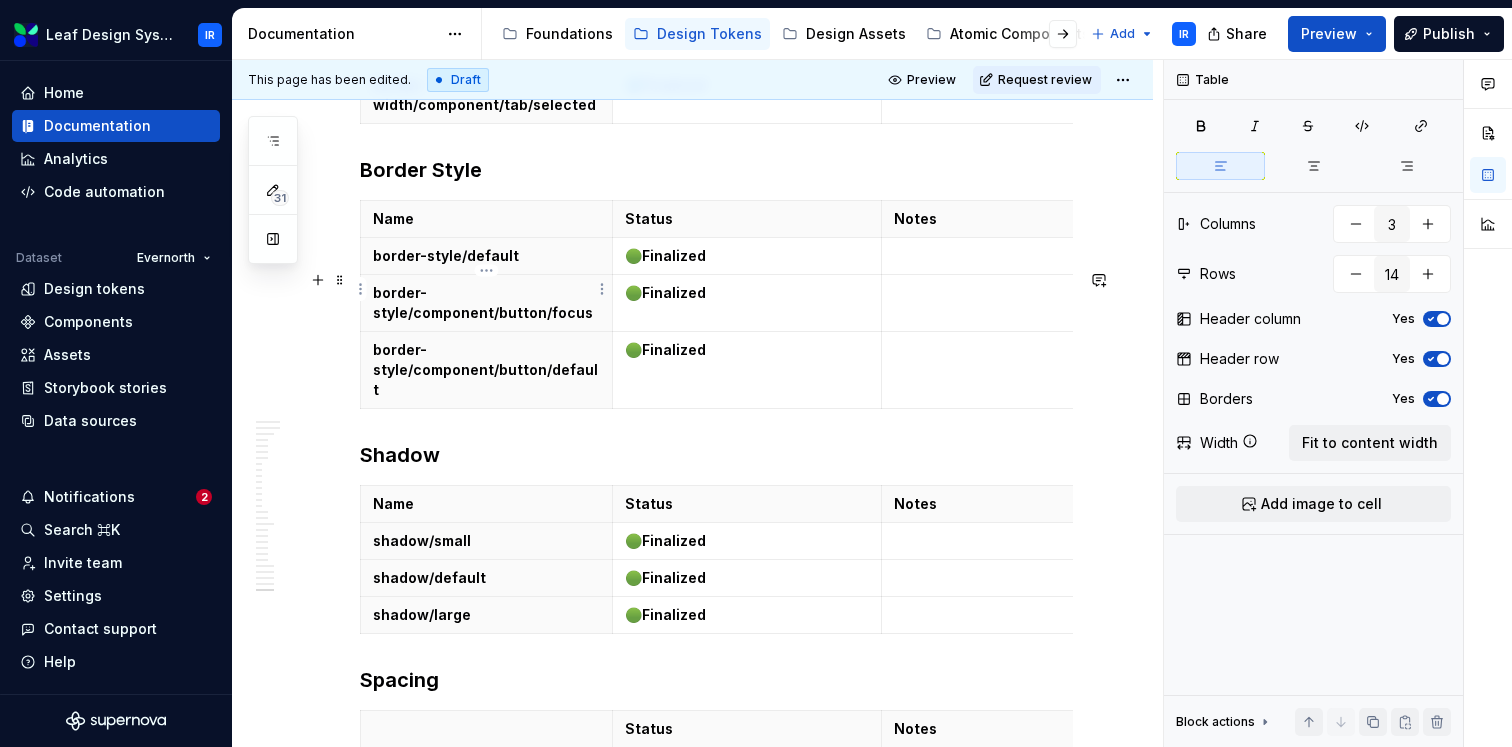 click at bounding box center [486, 729] 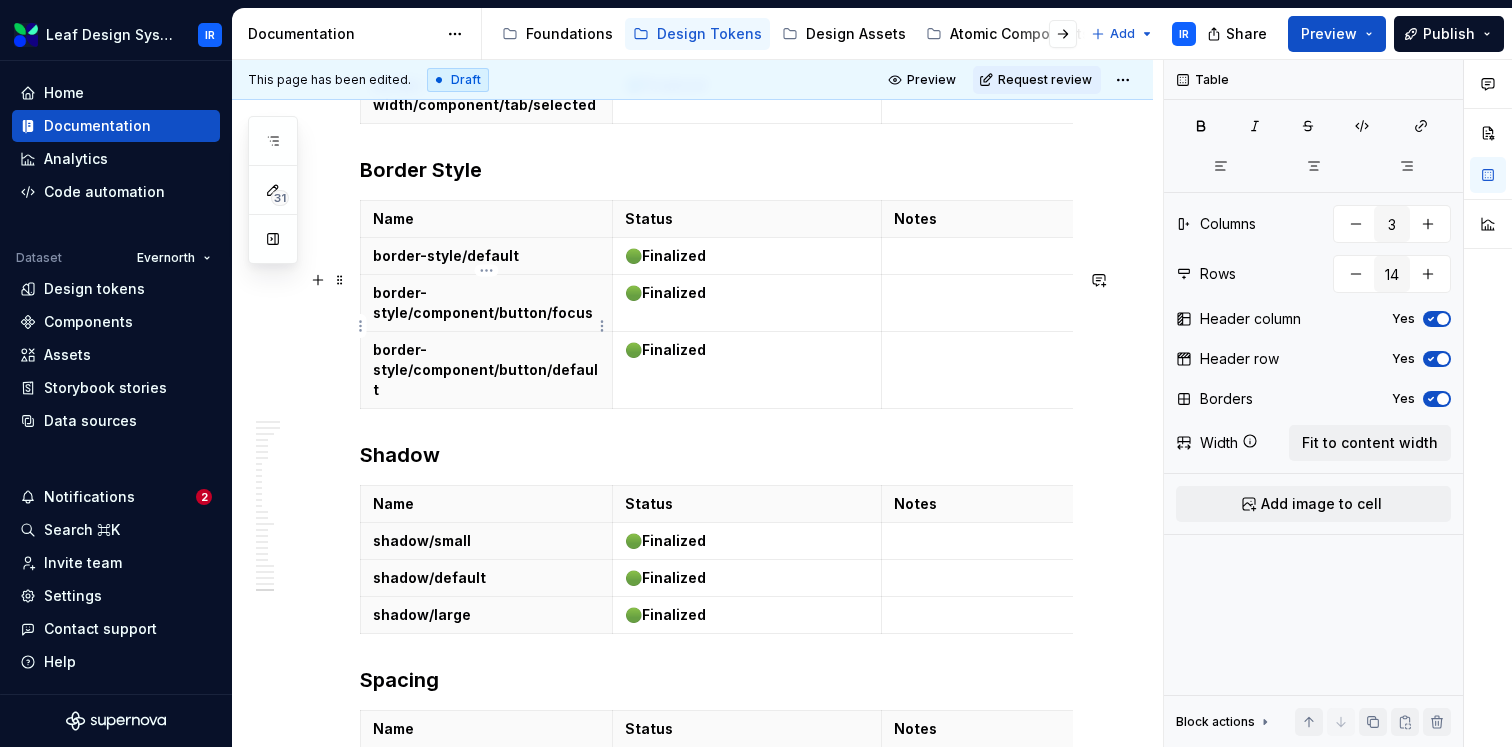 click at bounding box center [487, 766] 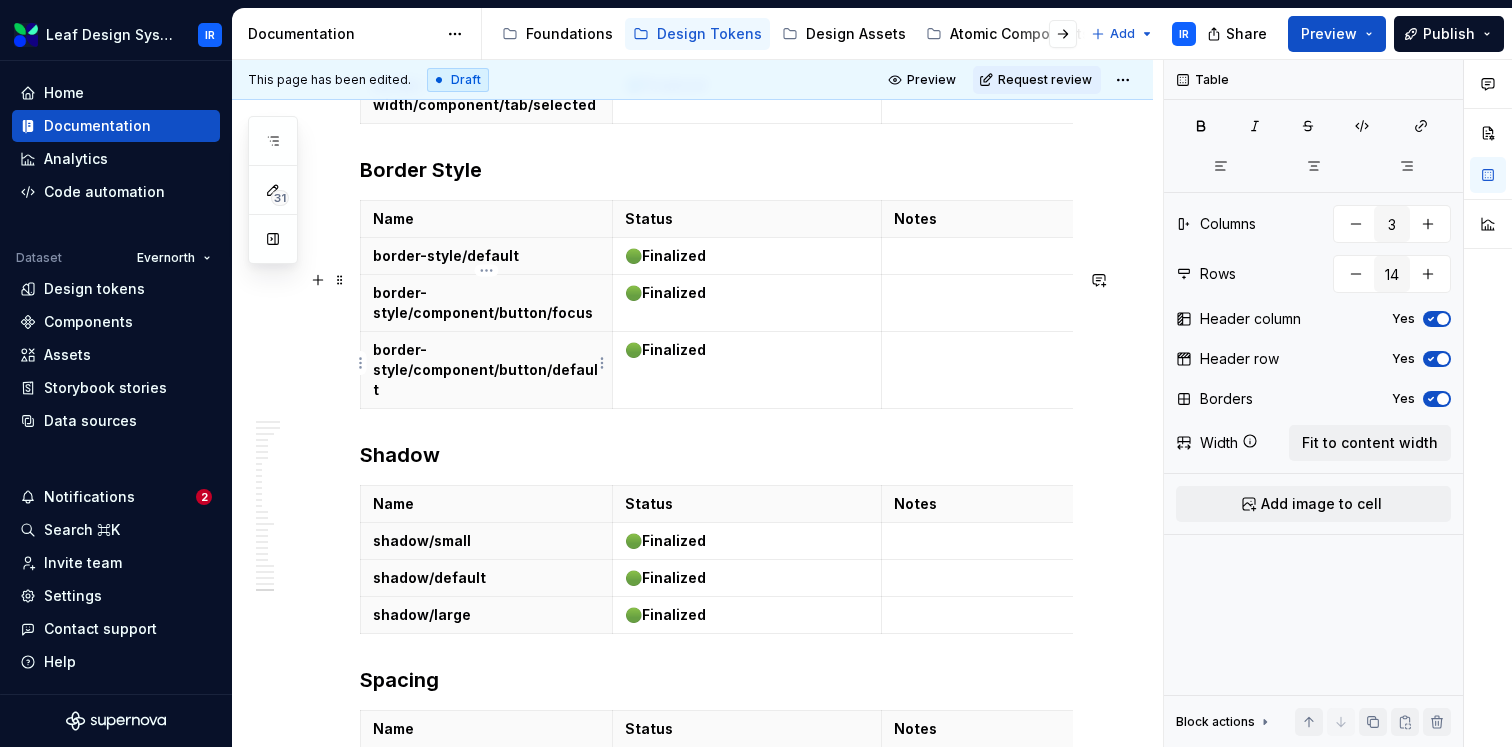 click at bounding box center [486, 803] 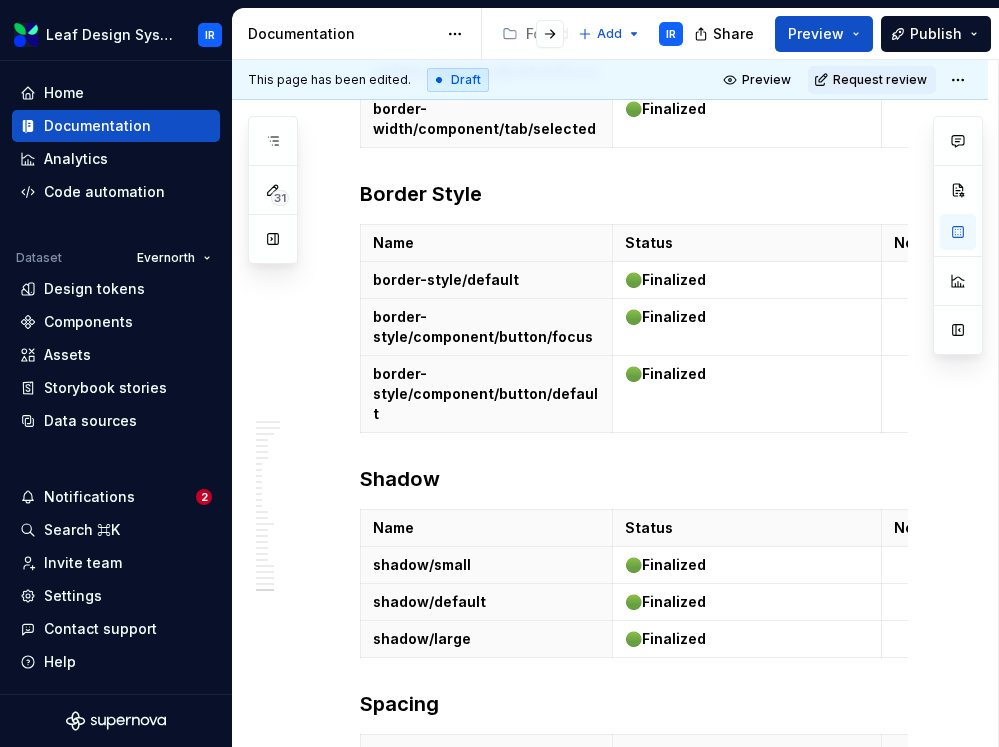 click at bounding box center [486, 827] 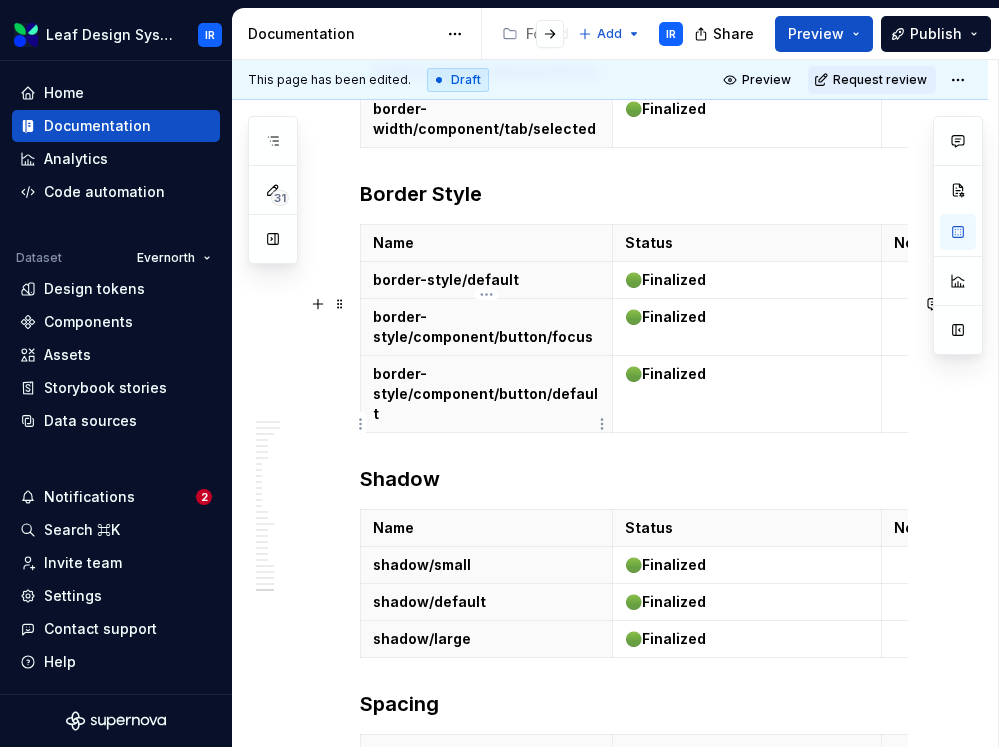 click at bounding box center [486, 864] 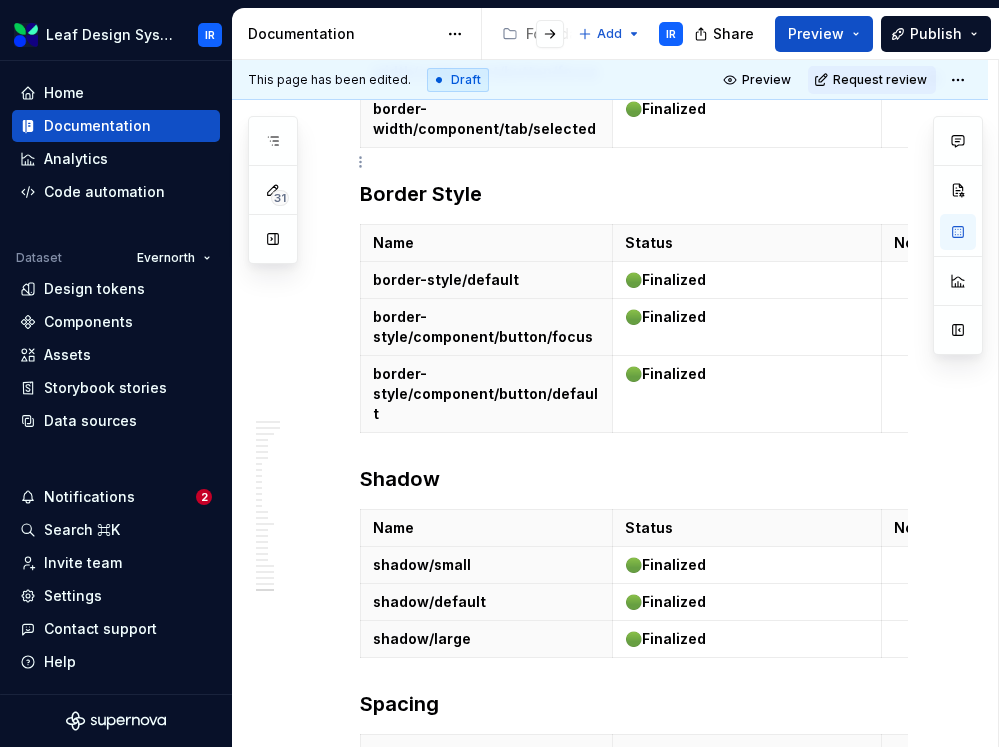 click at bounding box center (486, 864) 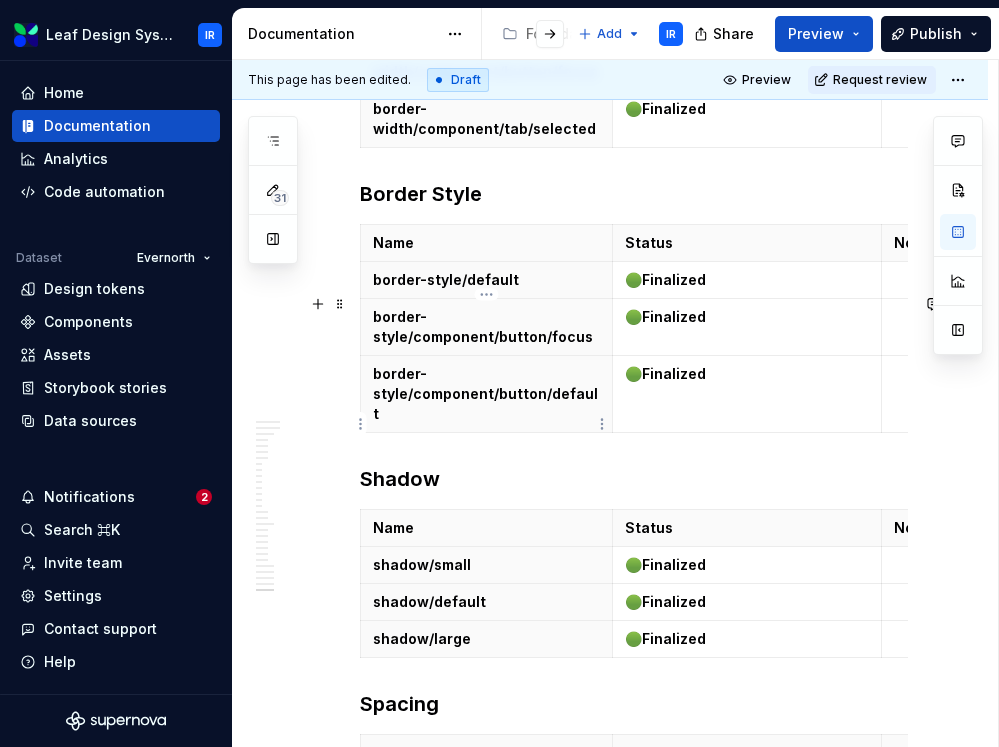 click at bounding box center (486, 864) 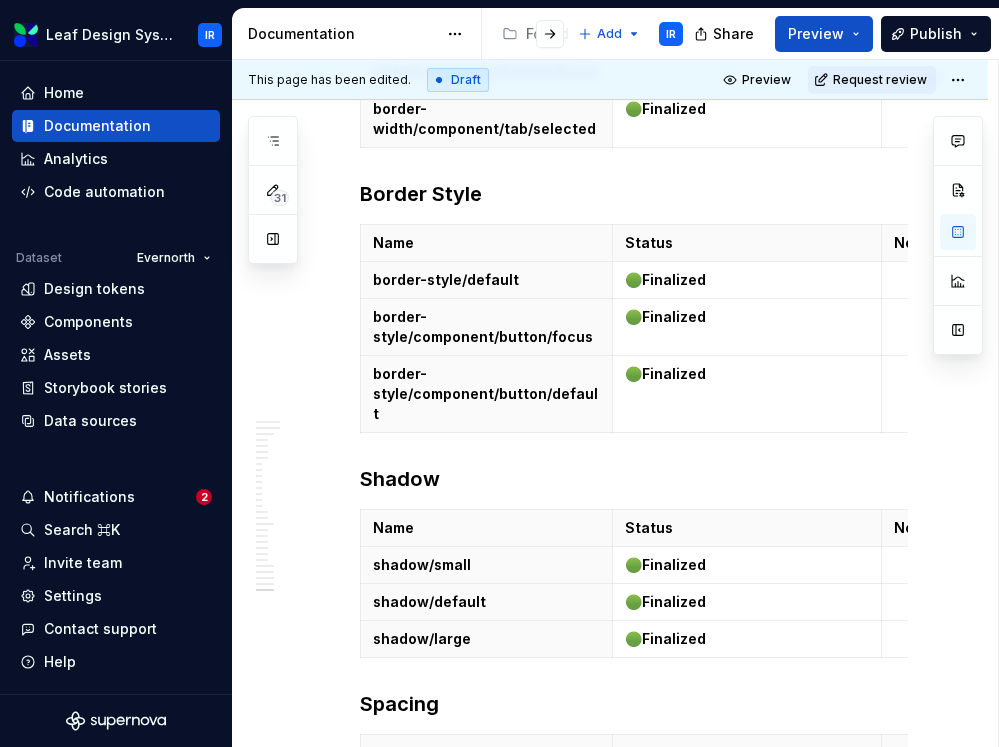 click at bounding box center (486, 901) 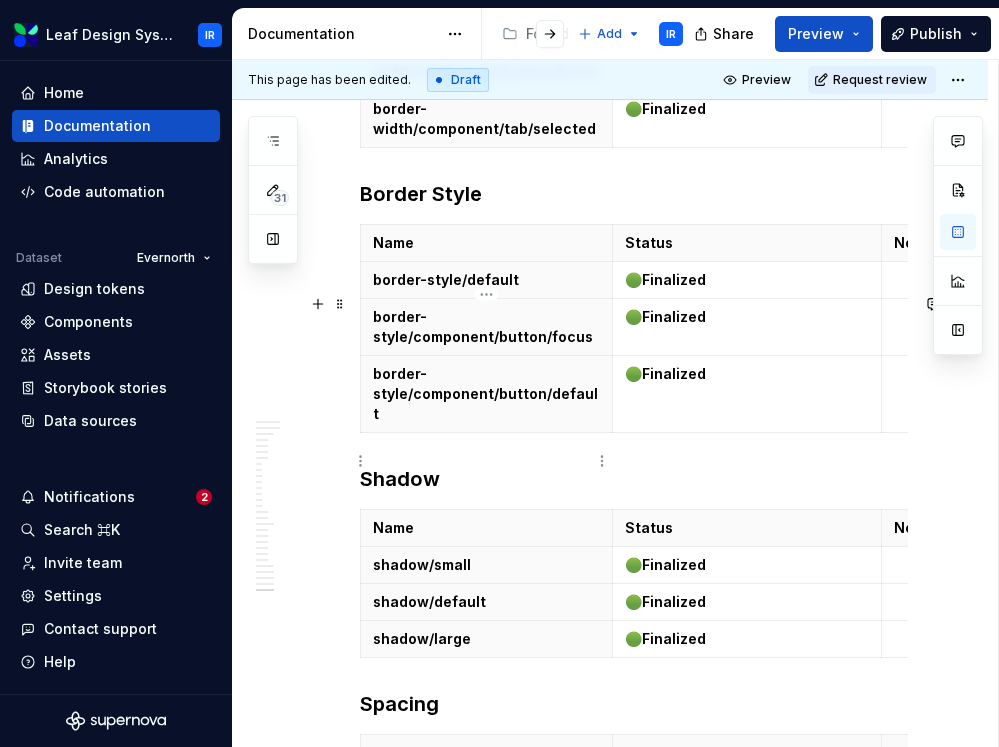 click at bounding box center [486, 901] 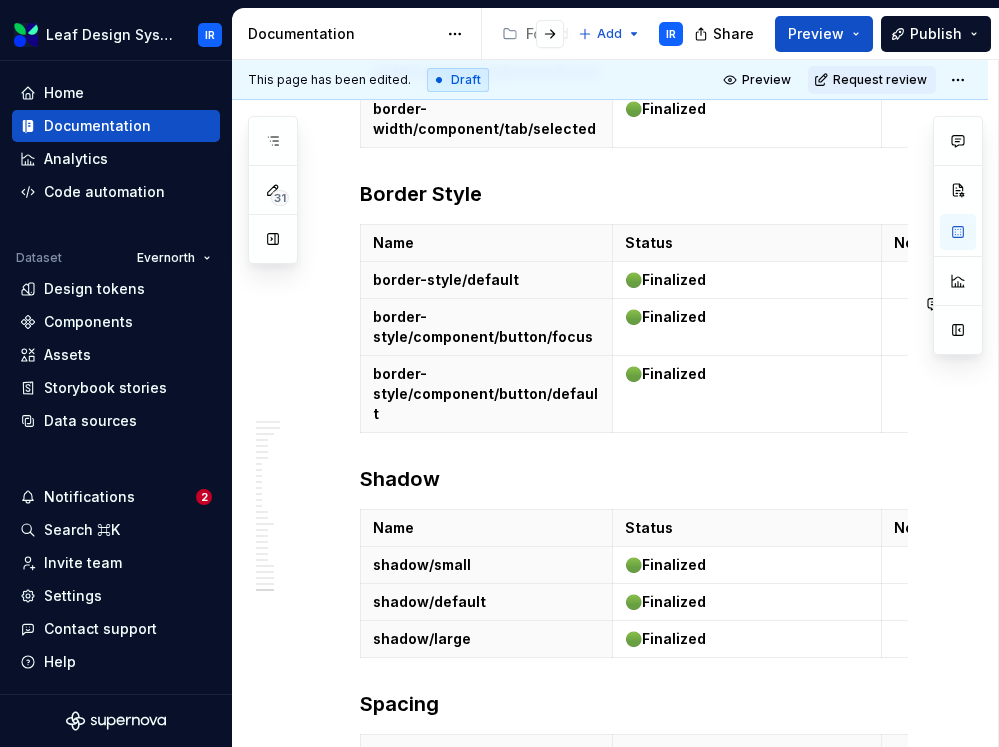 click at bounding box center [486, 938] 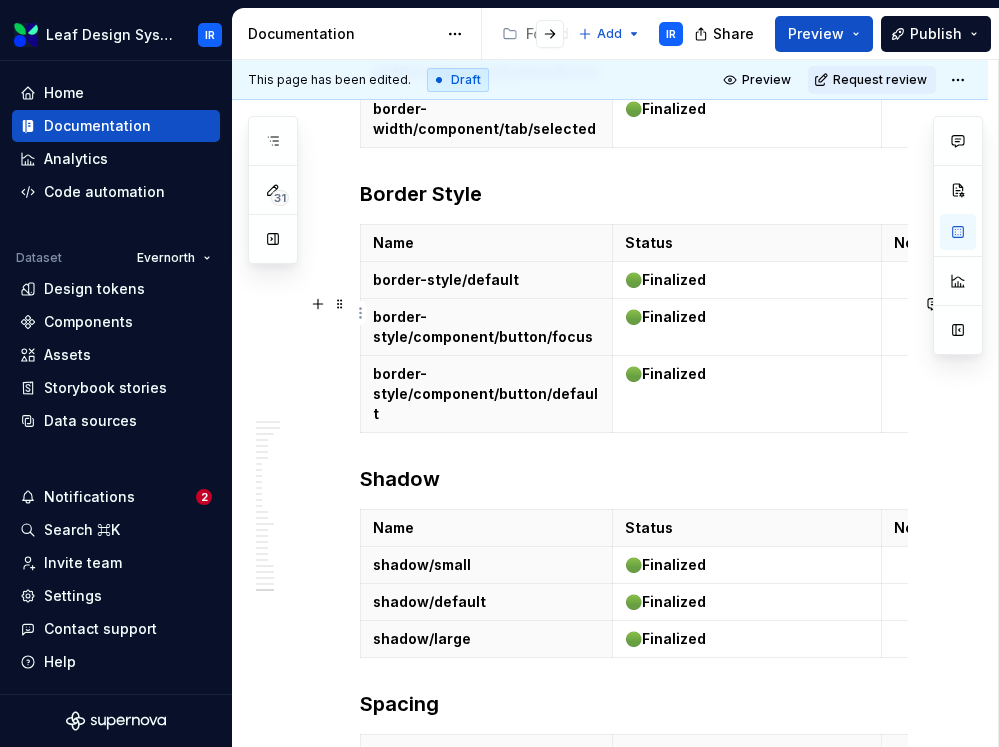 click at bounding box center (486, 975) 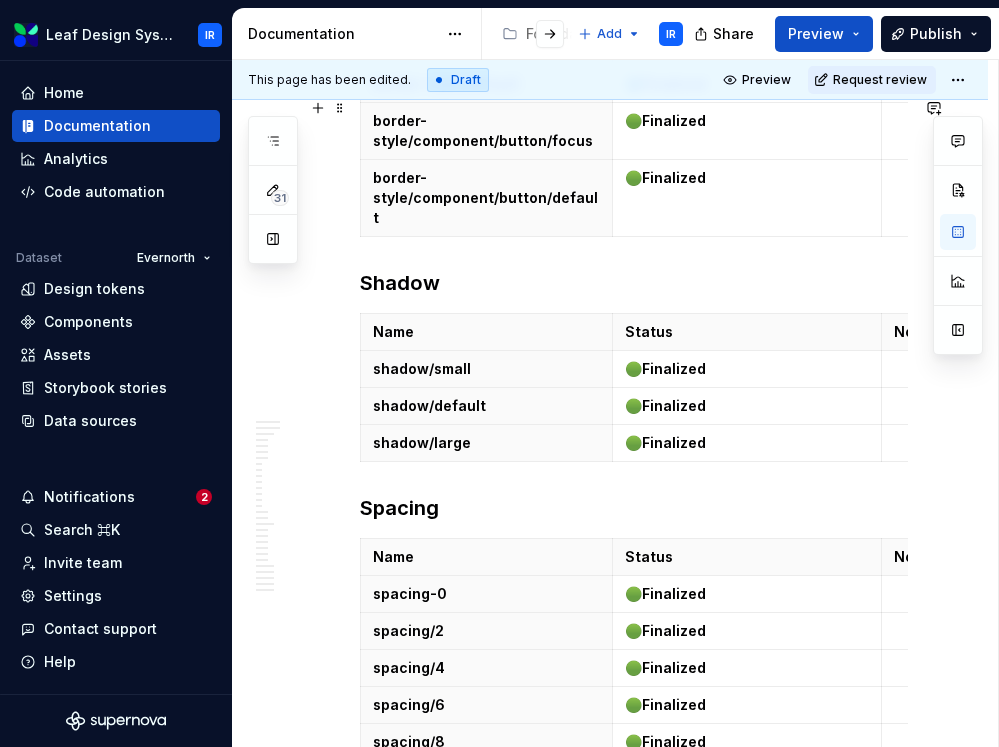 scroll, scrollTop: 28250, scrollLeft: 0, axis: vertical 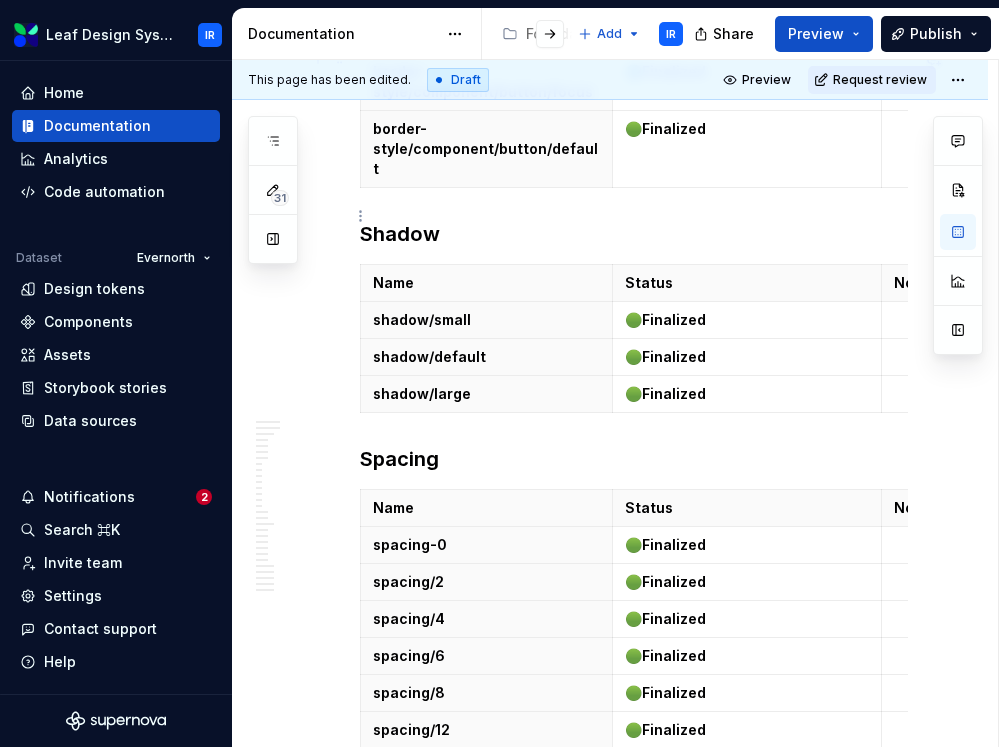 click at bounding box center [486, 767] 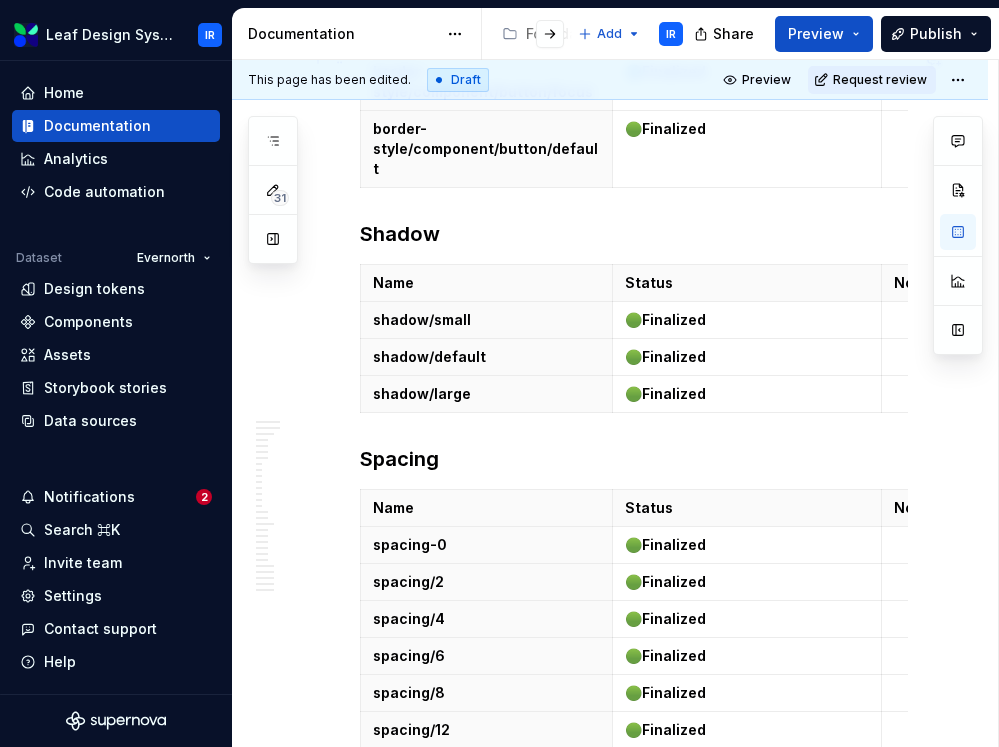 click at bounding box center [487, 804] 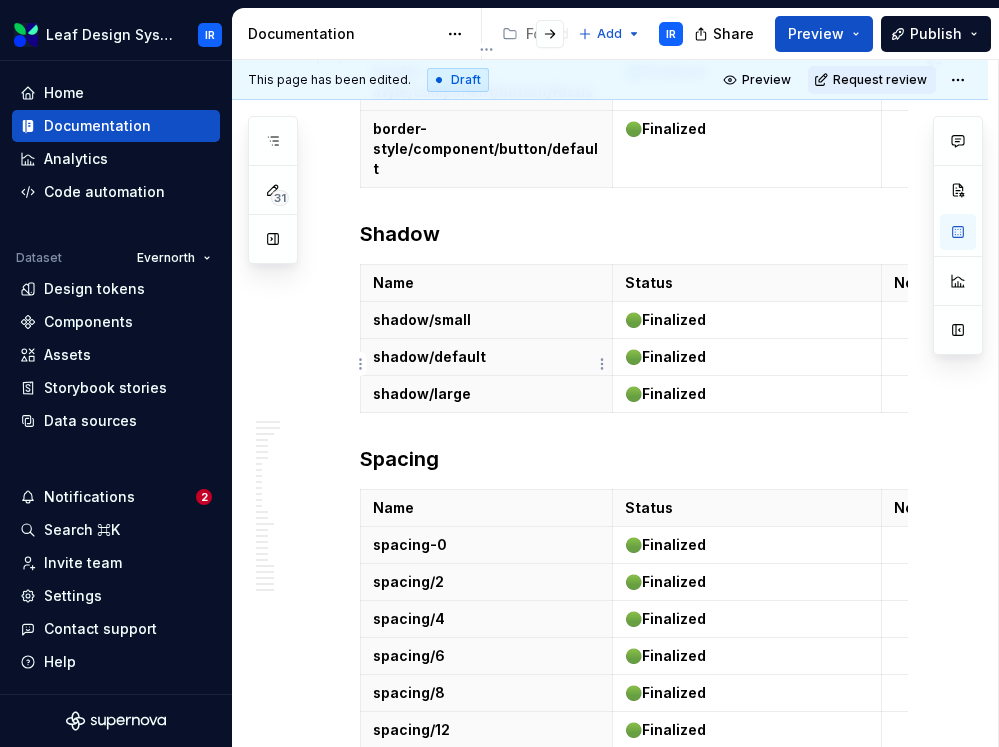 click at bounding box center (487, 804) 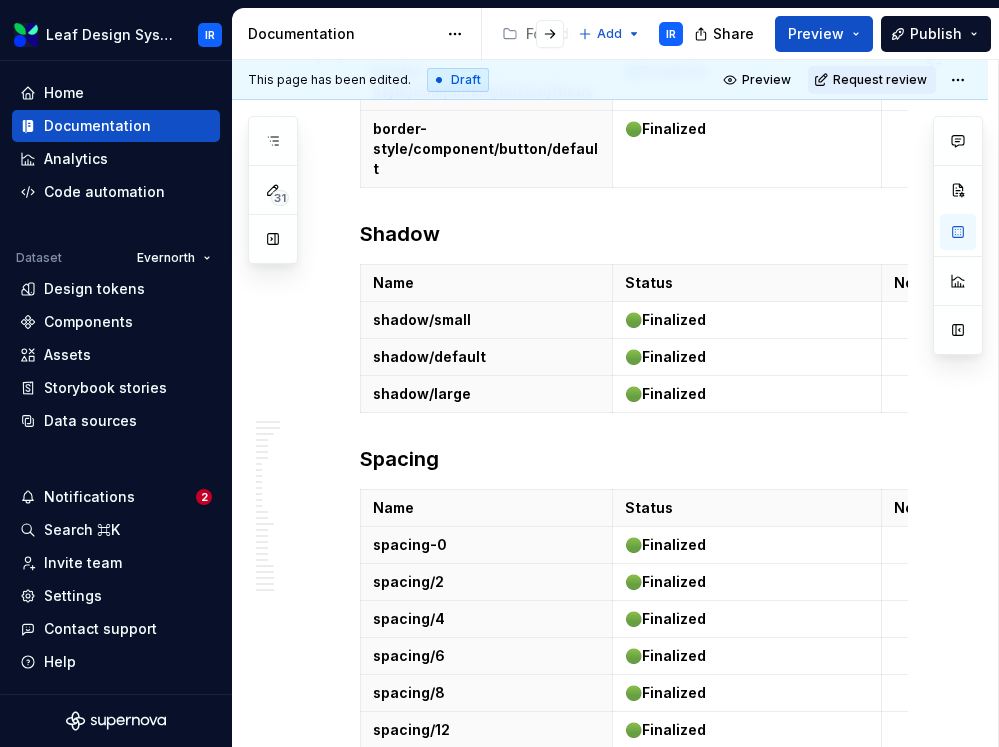 click at bounding box center (486, 841) 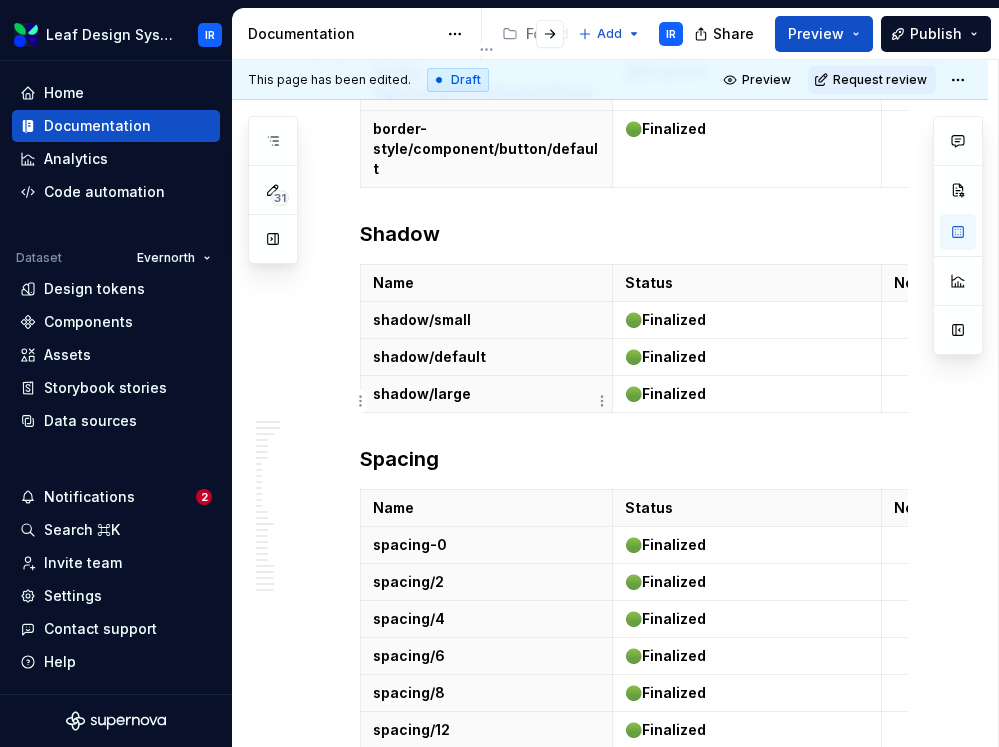 click at bounding box center [486, 841] 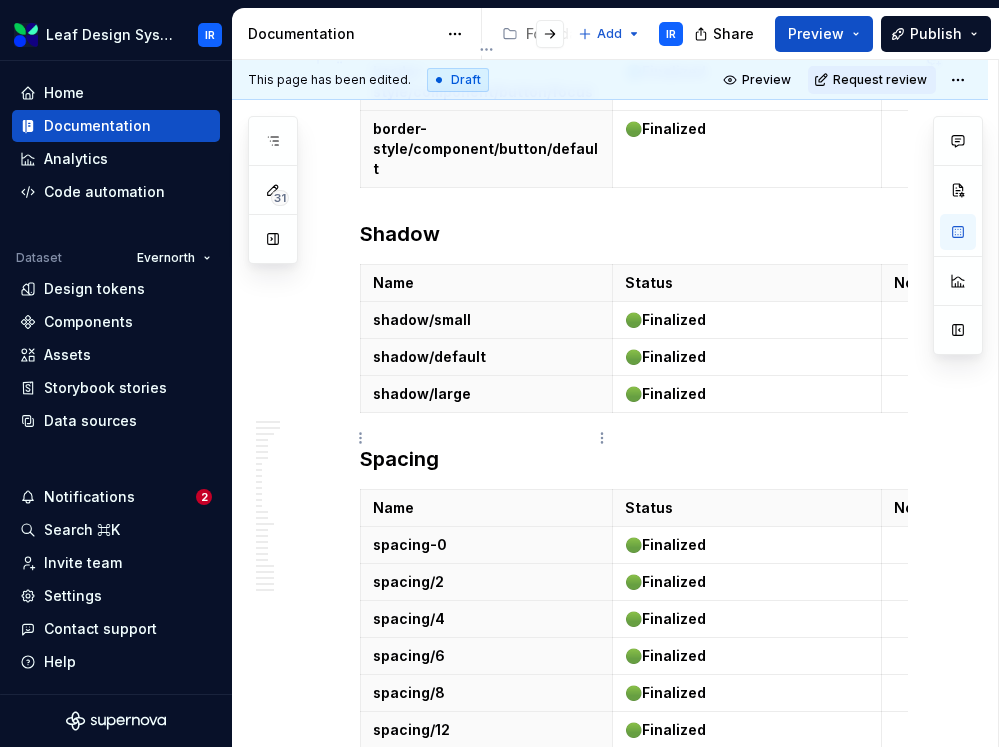 click at bounding box center (486, 878) 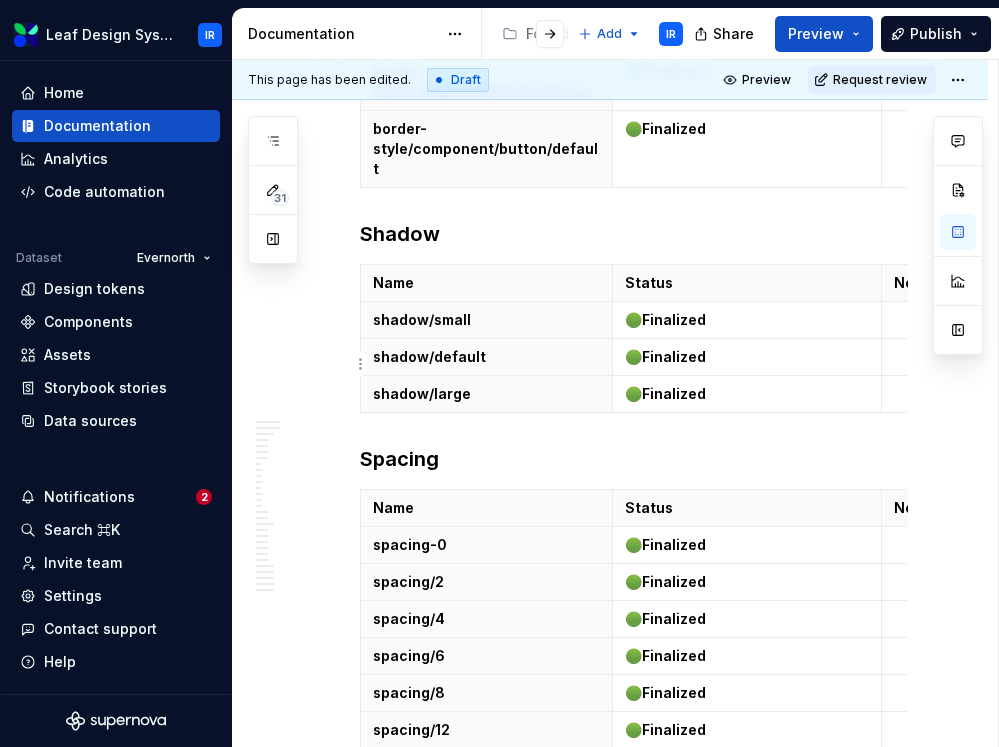 click at bounding box center [486, 915] 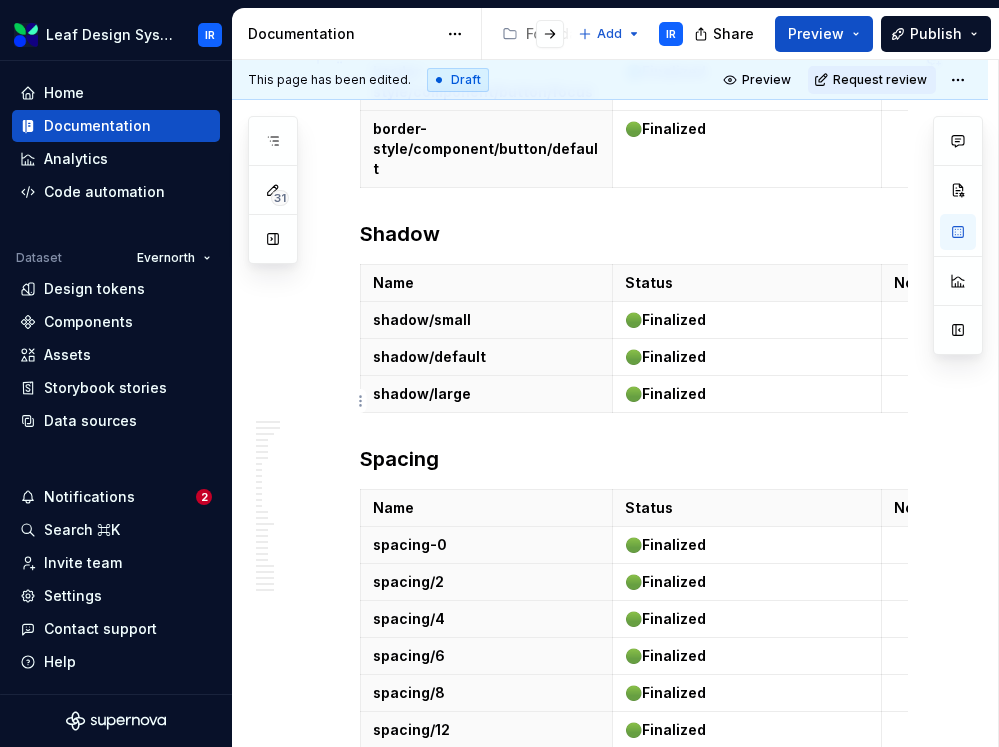 click at bounding box center [486, 952] 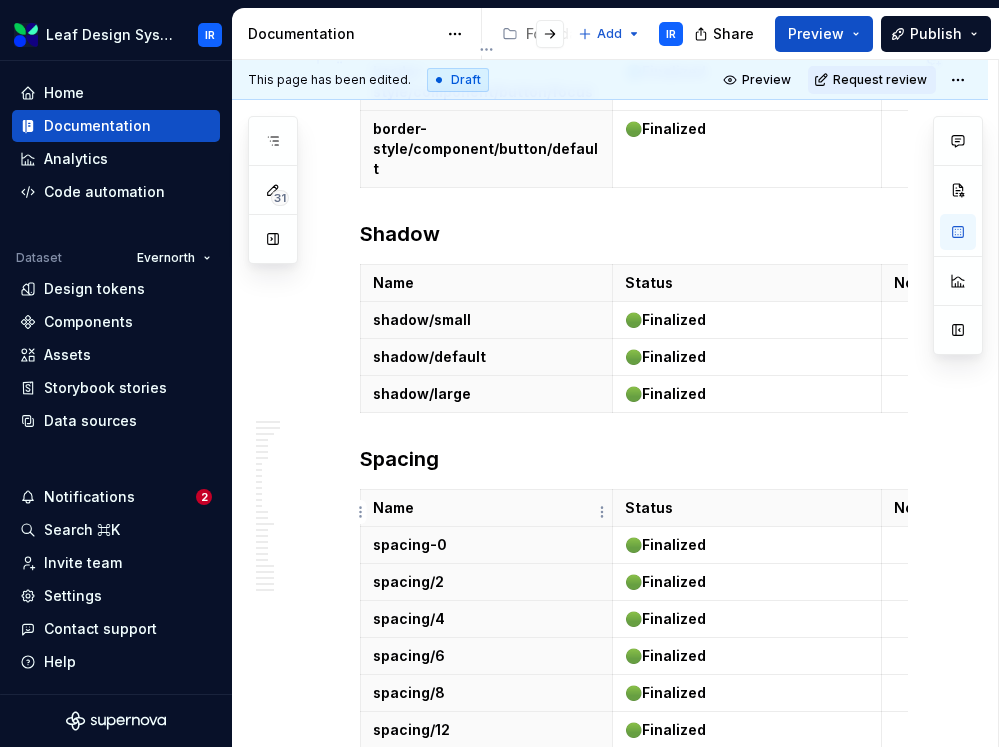 click at bounding box center (486, 952) 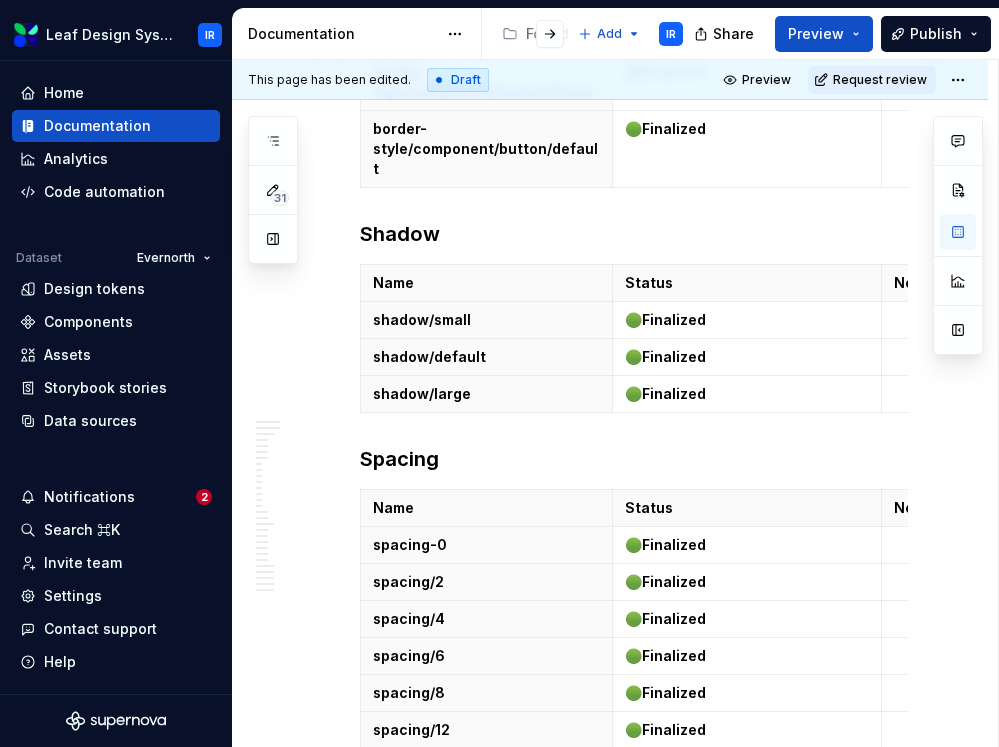 click at bounding box center [486, 989] 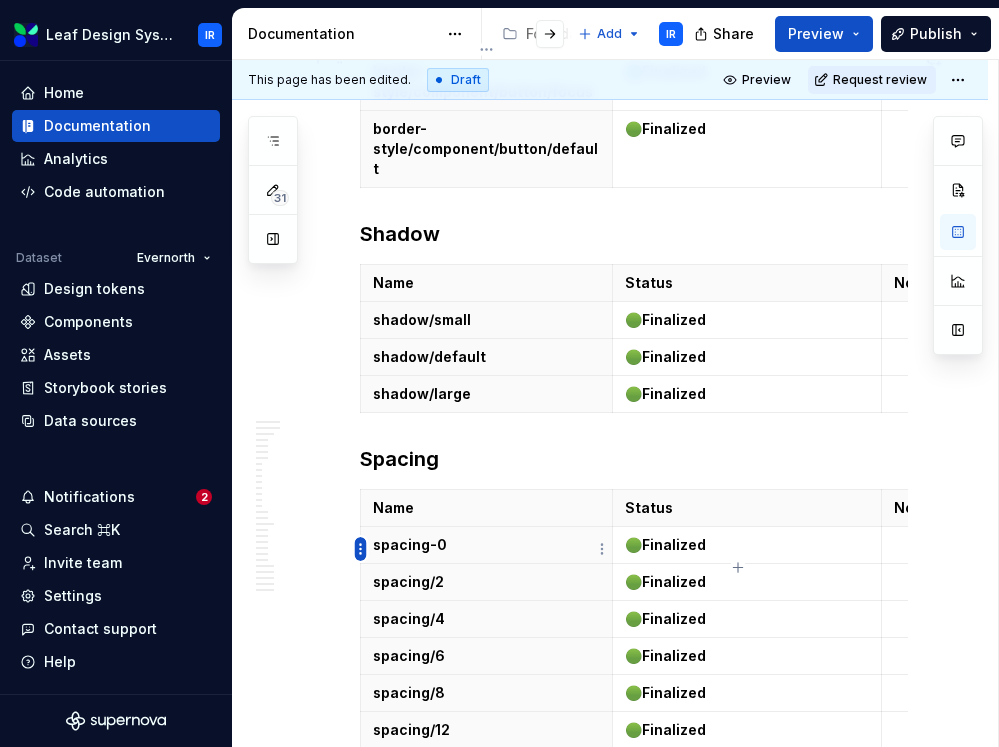 click on "Leaf Design System IR Home Documentation Analytics Code automation Dataset Evernorth Design tokens Components Assets Storybook stories Data sources Notifications 2 Search ⌘K Invite team Settings Contact support Help Documentation
Accessibility guide for tree Page tree.
Navigate the tree with the arrow keys. Common tree hotkeys apply. Further keybindings are available:
enter to execute primary action on focused item
f2 to start renaming the focused item
escape to abort renaming an item
control+d to start dragging selected items
Foundations Design Tokens Design Assets Atomic Components Molecular Patterns Layout Modules Design Packages Add IR Share Preview Publish 31 Pages Add
Accessibility guide for tree Page tree.
Navigate the tree with the arrow keys. Common tree hotkeys apply. Further keybindings are available:
enter to execute primary action on focused item
IR   (" at bounding box center [499, 373] 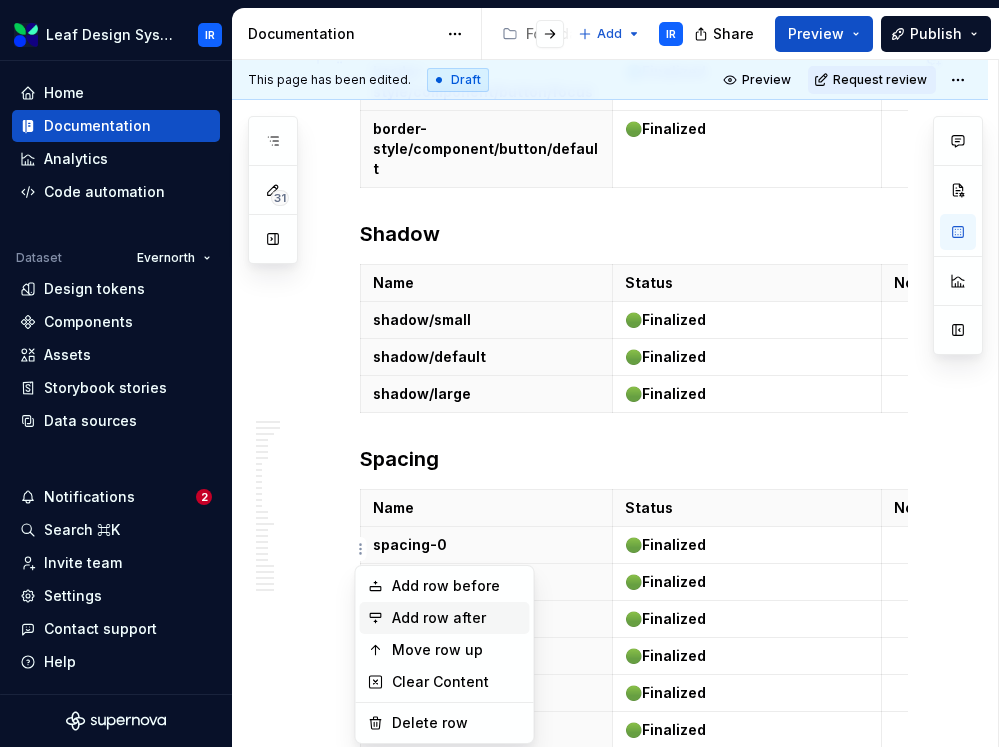 click on "Add row after" at bounding box center (445, 618) 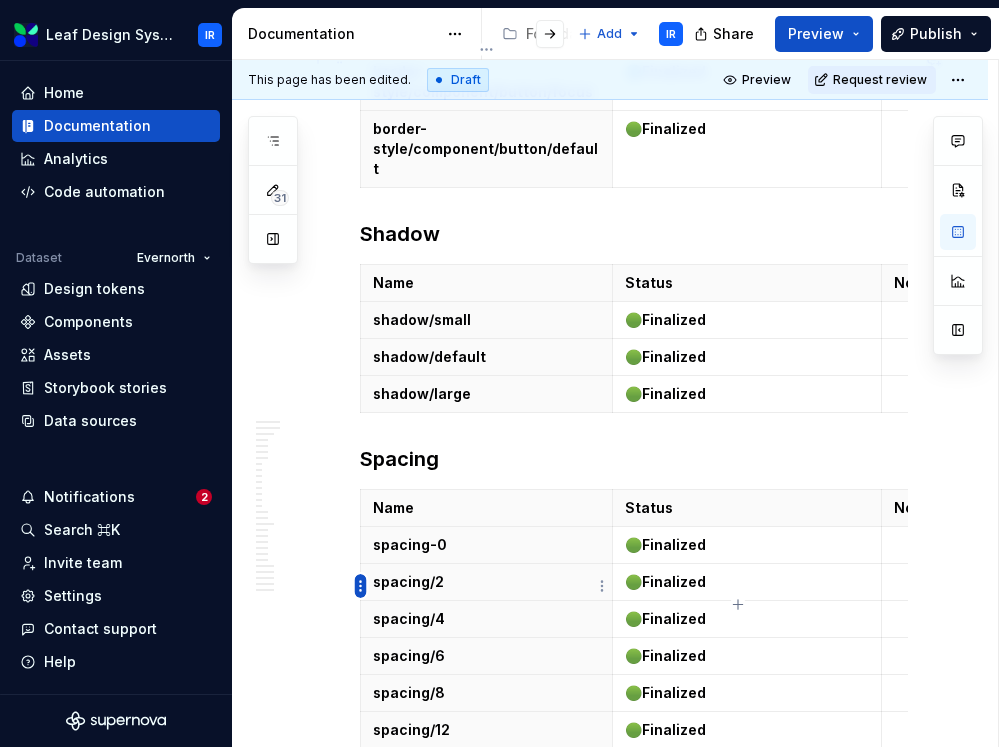 click on "Leaf Design System IR Home Documentation Analytics Code automation Dataset Evernorth Design tokens Components Assets Storybook stories Data sources Notifications 2 Search ⌘K Invite team Settings Contact support Help Documentation
Accessibility guide for tree Page tree.
Navigate the tree with the arrow keys. Common tree hotkeys apply. Further keybindings are available:
enter to execute primary action on focused item
f2 to start renaming the focused item
escape to abort renaming an item
control+d to start dragging selected items
Foundations Design Tokens Design Assets Atomic Components Molecular Patterns Layout Modules Design Packages Add IR Share Preview Publish 31 Pages Add
Accessibility guide for tree Page tree.
Navigate the tree with the arrow keys. Common tree hotkeys apply. Further keybindings are available:
enter to execute primary action on focused item
IR   (" at bounding box center [499, 373] 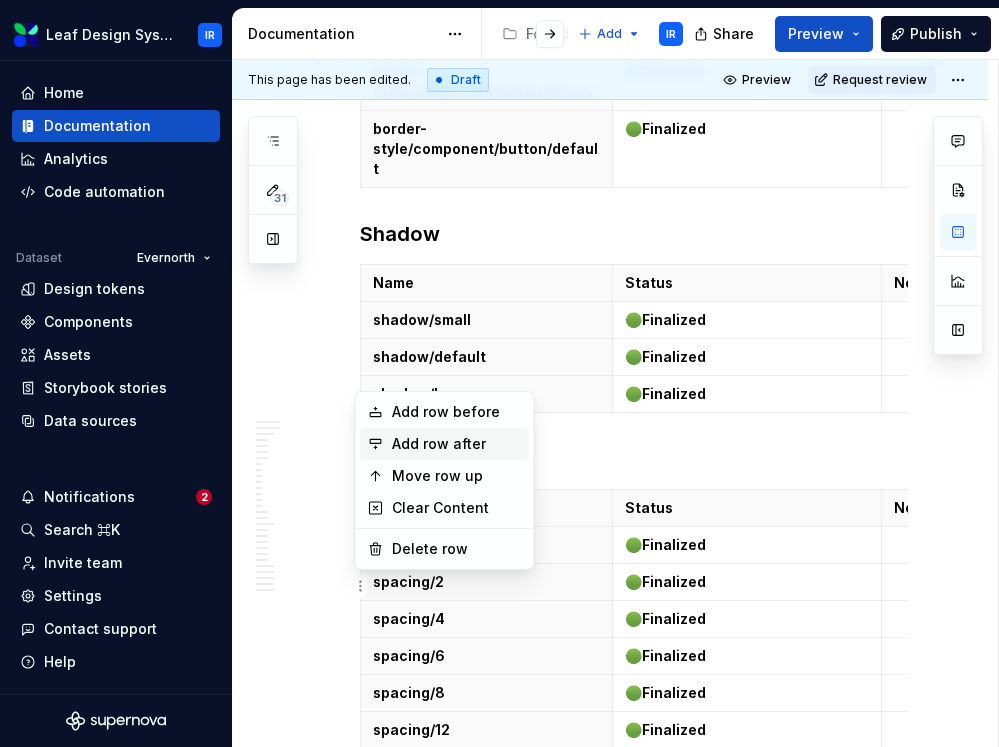click on "Add row after" at bounding box center (457, 444) 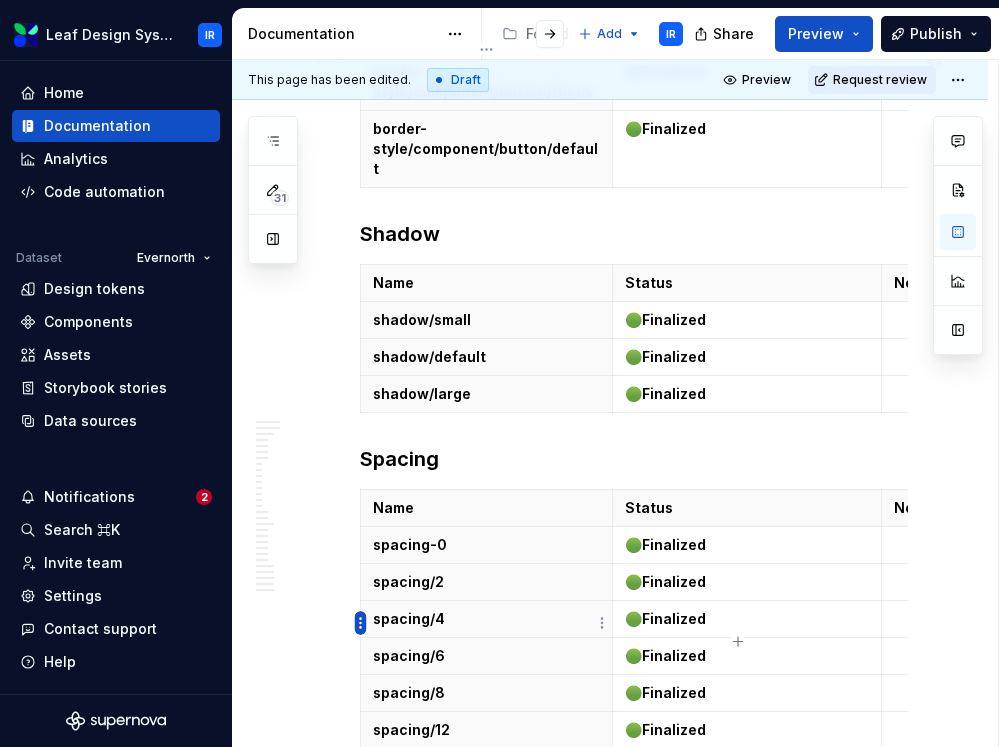 click on "Leaf Design System IR Home Documentation Analytics Code automation Dataset Evernorth Design tokens Components Assets Storybook stories Data sources Notifications 2 Search ⌘K Invite team Settings Contact support Help Documentation
Accessibility guide for tree Page tree.
Navigate the tree with the arrow keys. Common tree hotkeys apply. Further keybindings are available:
enter to execute primary action on focused item
f2 to start renaming the focused item
escape to abort renaming an item
control+d to start dragging selected items
Foundations Design Tokens Design Assets Atomic Components Molecular Patterns Layout Modules Design Packages Add IR Share Preview Publish 31 Pages Add
Accessibility guide for tree Page tree.
Navigate the tree with the arrow keys. Common tree hotkeys apply. Further keybindings are available:
enter to execute primary action on focused item
IR   (" at bounding box center [499, 373] 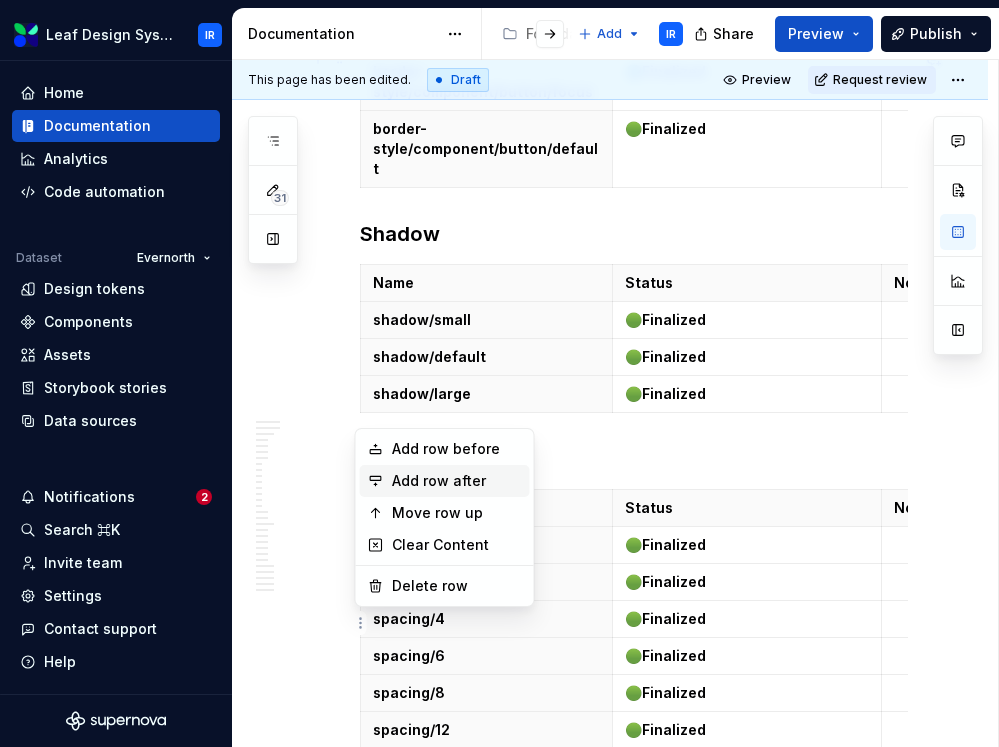 click on "Add row after" at bounding box center [457, 481] 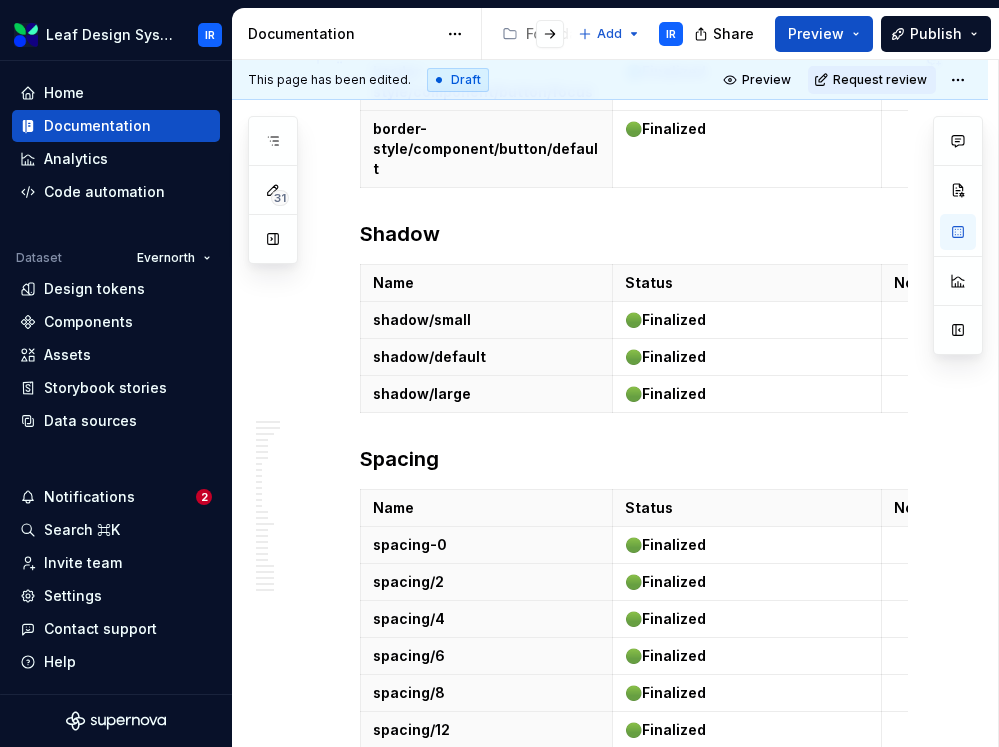 click at bounding box center [486, 1026] 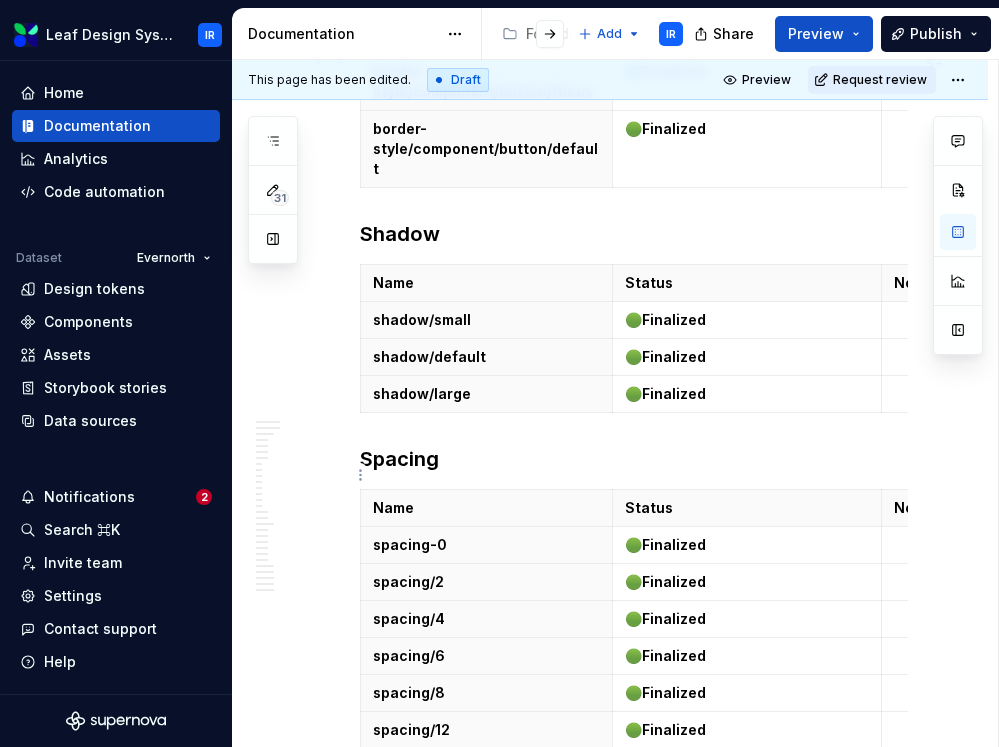 click at bounding box center [486, 1063] 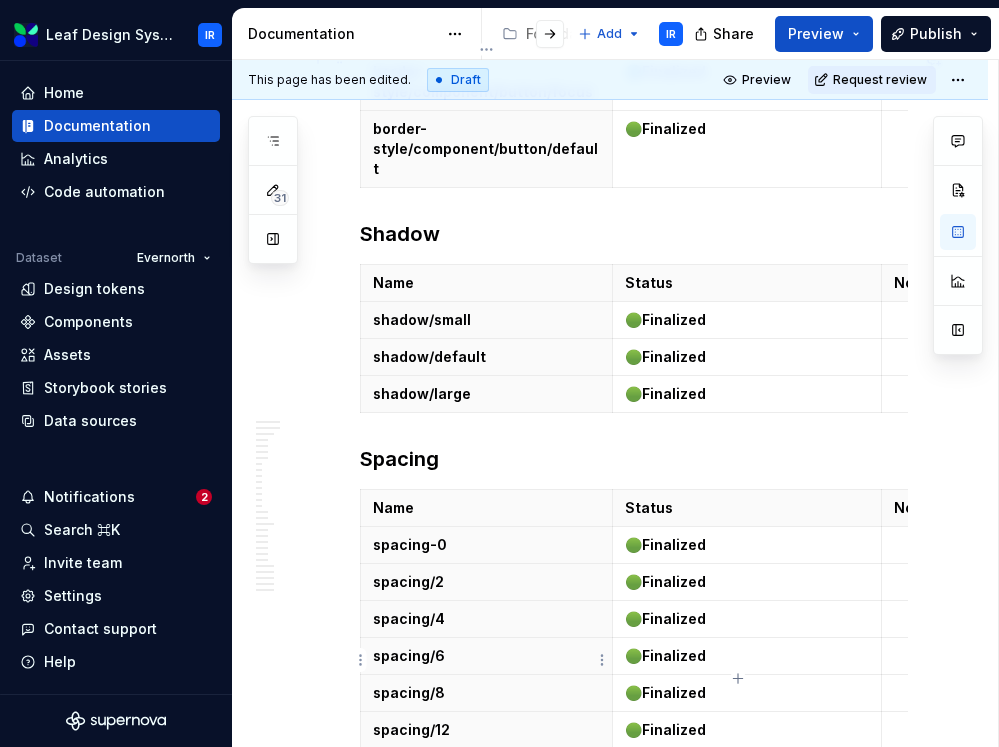 click at bounding box center (486, 1100) 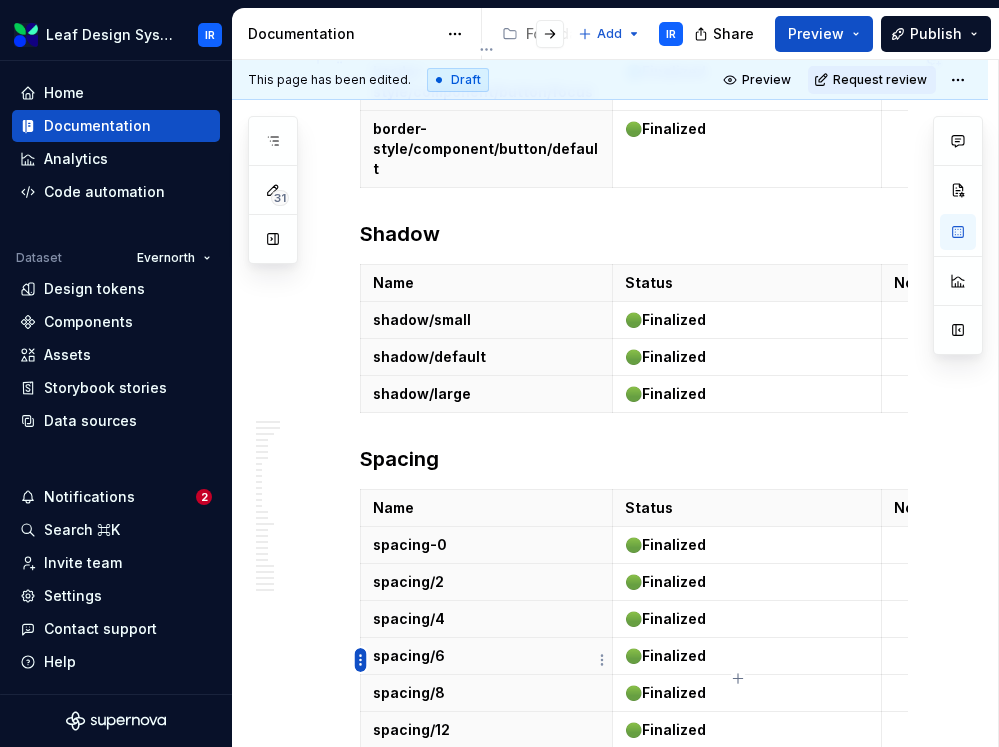 click on "Leaf Design System IR Home Documentation Analytics Code automation Dataset Evernorth Design tokens Components Assets Storybook stories Data sources Notifications 2 Search ⌘K Invite team Settings Contact support Help Documentation
Accessibility guide for tree Page tree.
Navigate the tree with the arrow keys. Common tree hotkeys apply. Further keybindings are available:
enter to execute primary action on focused item
f2 to start renaming the focused item
escape to abort renaming an item
control+d to start dragging selected items
Foundations Design Tokens Design Assets Atomic Components Molecular Patterns Layout Modules Design Packages Add IR Share Preview Publish 31 Pages Add
Accessibility guide for tree Page tree.
Navigate the tree with the arrow keys. Common tree hotkeys apply. Further keybindings are available:
enter to execute primary action on focused item
IR   (" at bounding box center (499, 373) 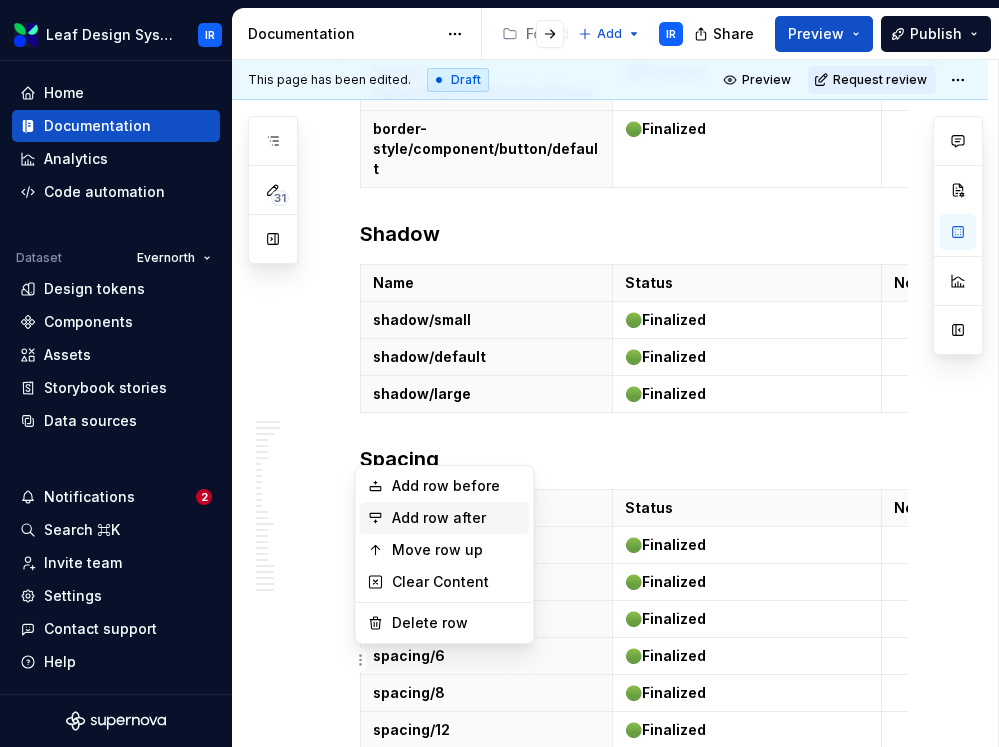 click on "Add row after" at bounding box center (445, 518) 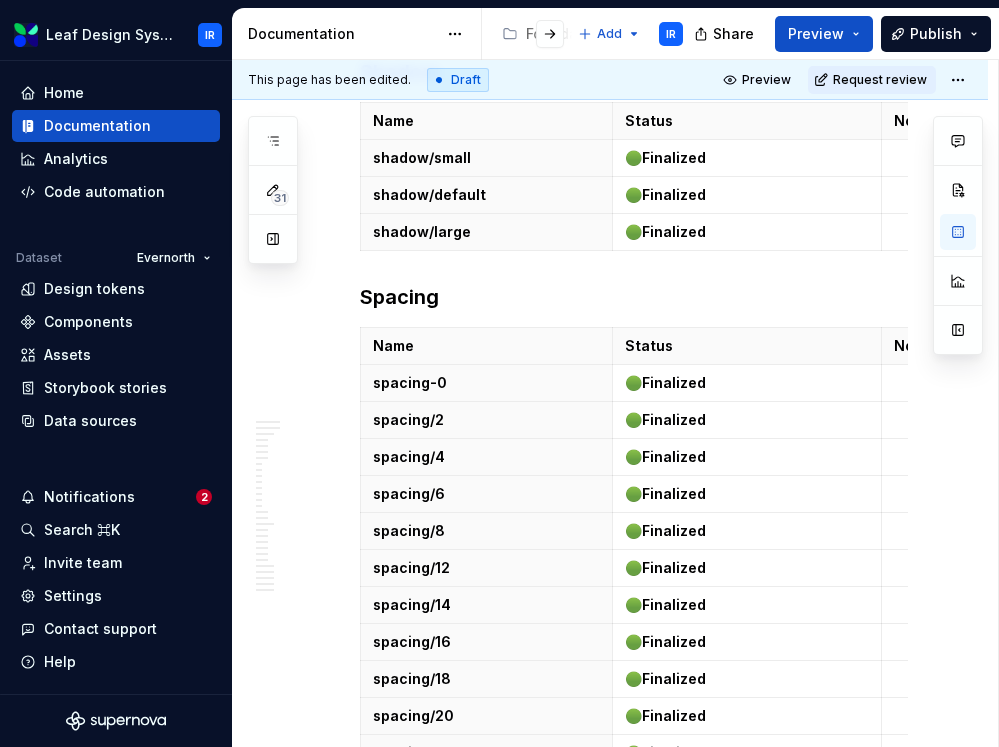 scroll, scrollTop: 28432, scrollLeft: 0, axis: vertical 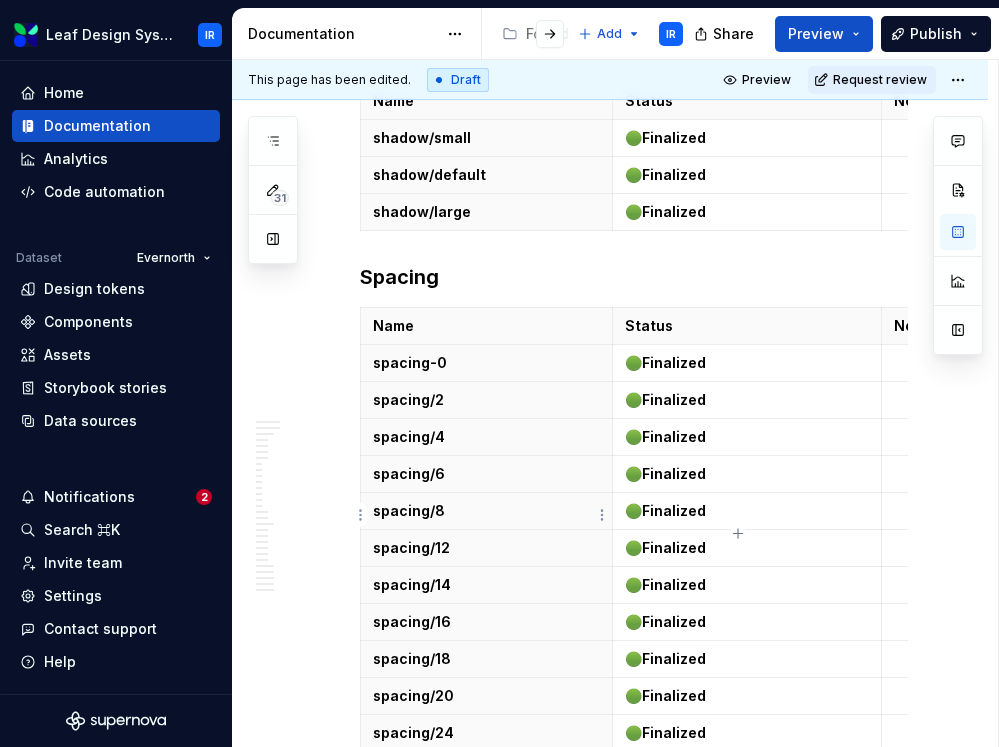 click on "Leaf Design System IR Home Documentation Analytics Code automation Dataset Evernorth Design tokens Components Assets Storybook stories Data sources Notifications 2 Search ⌘K Invite team Settings Contact support Help Documentation
Accessibility guide for tree Page tree.
Navigate the tree with the arrow keys. Common tree hotkeys apply. Further keybindings are available:
enter to execute primary action on focused item
f2 to start renaming the focused item
escape to abort renaming an item
control+d to start dragging selected items
Foundations Design Tokens Design Assets Atomic Components Molecular Patterns Layout Modules Design Packages Add IR Share Preview Publish 31 Pages Add
Accessibility guide for tree Page tree.
Navigate the tree with the arrow keys. Common tree hotkeys apply. Further keybindings are available:
enter to execute primary action on focused item
IR   (" at bounding box center (499, 373) 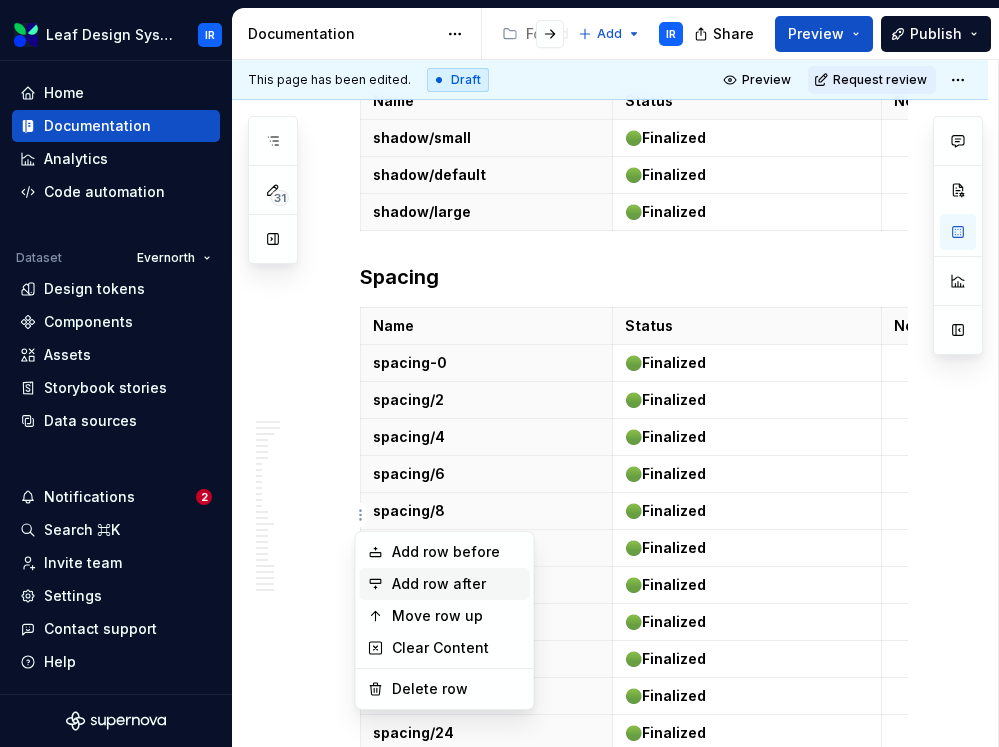 click on "Add row after" at bounding box center (457, 584) 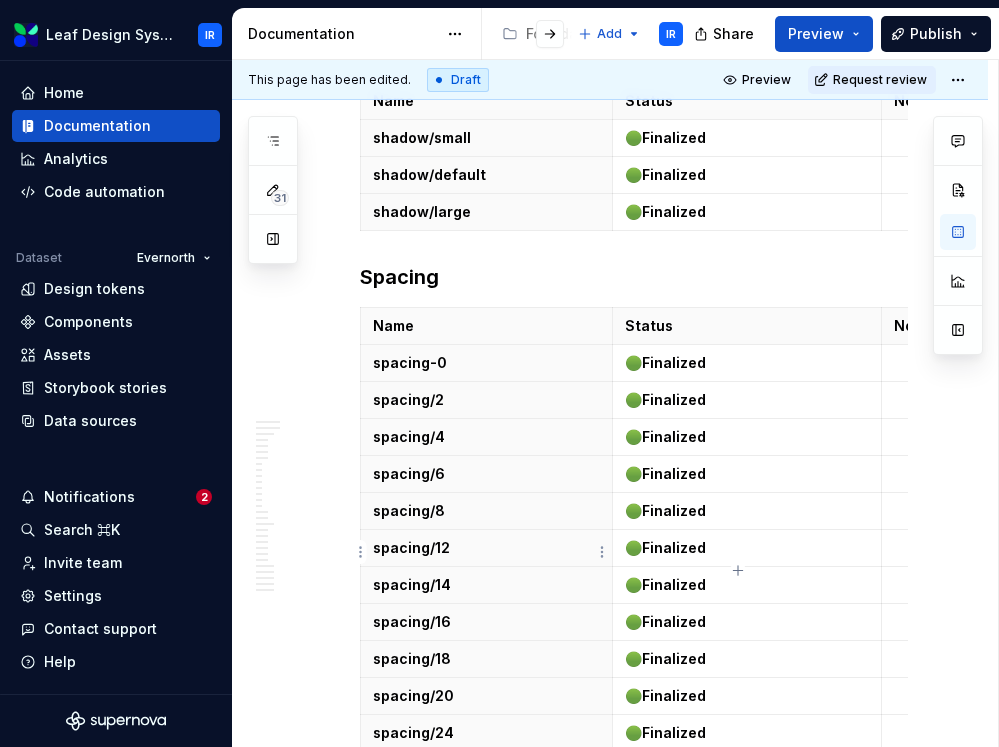click at bounding box center [486, 992] 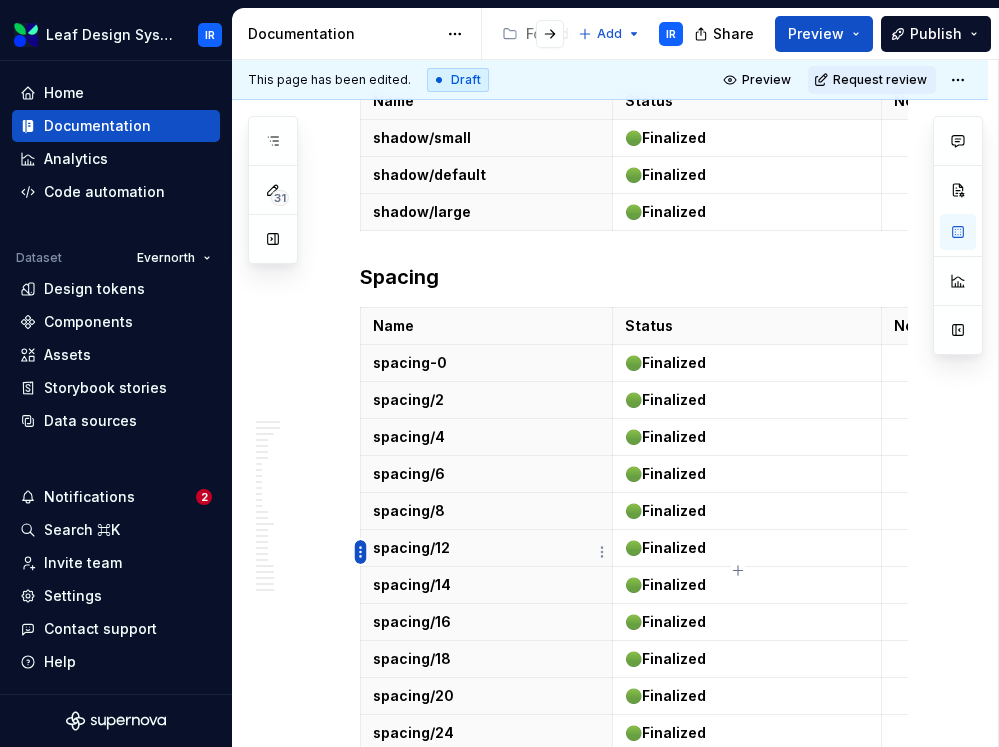 click on "Leaf Design System IR Home Documentation Analytics Code automation Dataset Evernorth Design tokens Components Assets Storybook stories Data sources Notifications 2 Search ⌘K Invite team Settings Contact support Help Documentation
Accessibility guide for tree Page tree.
Navigate the tree with the arrow keys. Common tree hotkeys apply. Further keybindings are available:
enter to execute primary action on focused item
f2 to start renaming the focused item
escape to abort renaming an item
control+d to start dragging selected items
Foundations Design Tokens Design Assets Atomic Components Molecular Patterns Layout Modules Design Packages Add IR Share Preview Publish 31 Pages Add
Accessibility guide for tree Page tree.
Navigate the tree with the arrow keys. Common tree hotkeys apply. Further keybindings are available:
enter to execute primary action on focused item
IR   (" at bounding box center [499, 373] 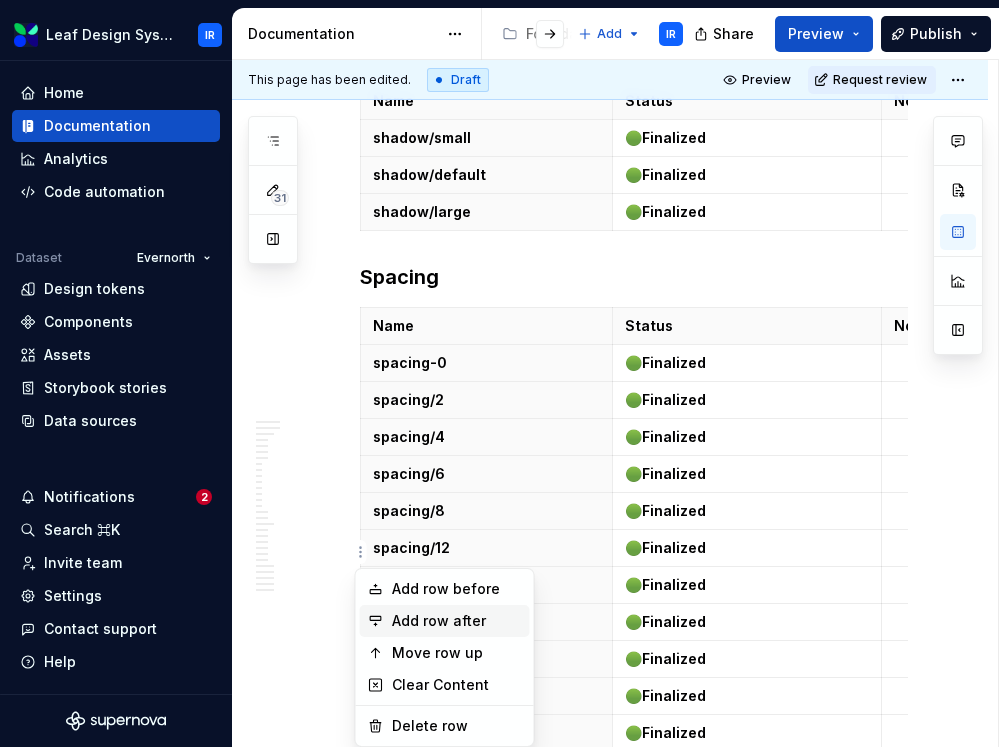 click on "Add row after" at bounding box center [457, 621] 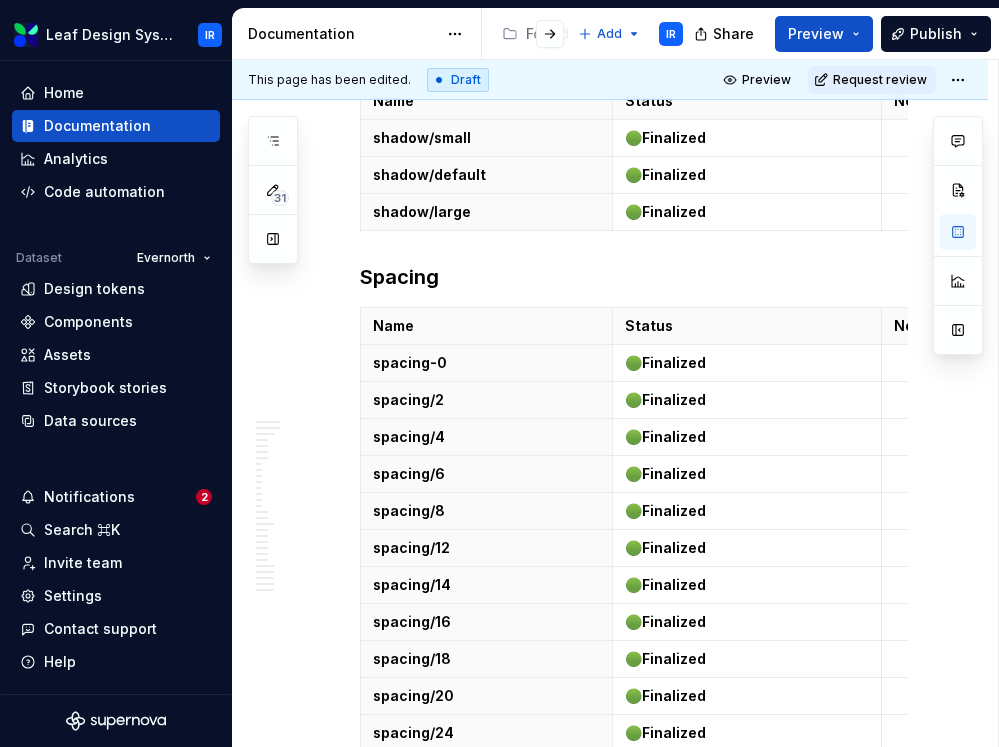 click at bounding box center [486, 1029] 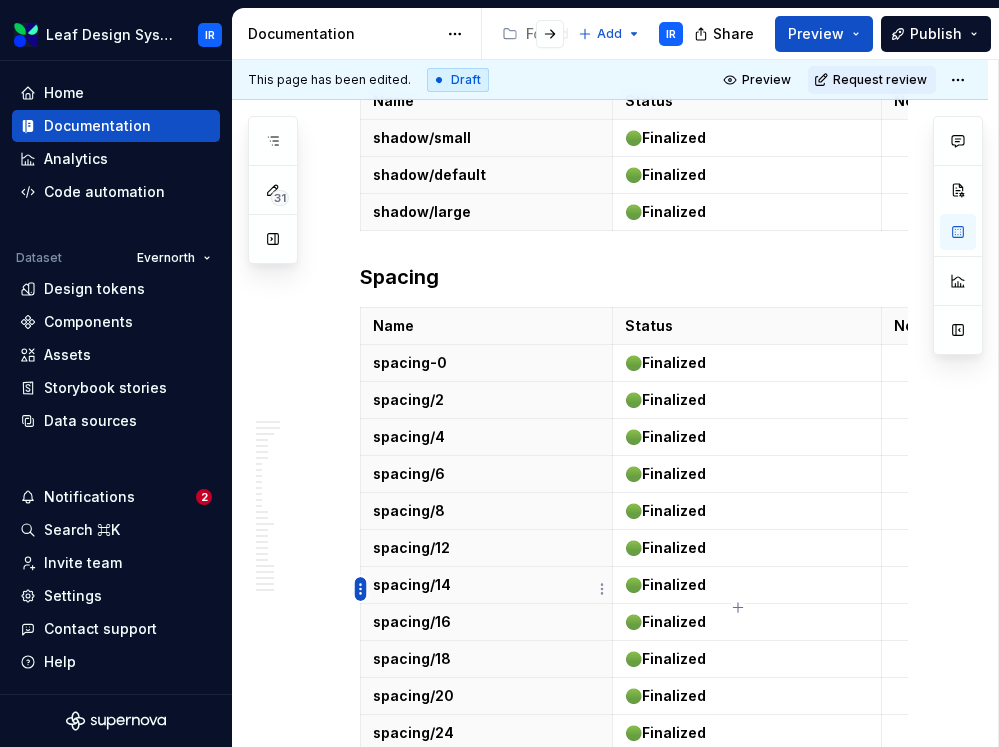 click on "Leaf Design System IR Home Documentation Analytics Code automation Dataset Evernorth Design tokens Components Assets Storybook stories Data sources Notifications 2 Search ⌘K Invite team Settings Contact support Help Documentation
Accessibility guide for tree Page tree.
Navigate the tree with the arrow keys. Common tree hotkeys apply. Further keybindings are available:
enter to execute primary action on focused item
f2 to start renaming the focused item
escape to abort renaming an item
control+d to start dragging selected items
Foundations Design Tokens Design Assets Atomic Components Molecular Patterns Layout Modules Design Packages Add IR Share Preview Publish 31 Pages Add
Accessibility guide for tree Page tree.
Navigate the tree with the arrow keys. Common tree hotkeys apply. Further keybindings are available:
enter to execute primary action on focused item
IR   (" at bounding box center [499, 373] 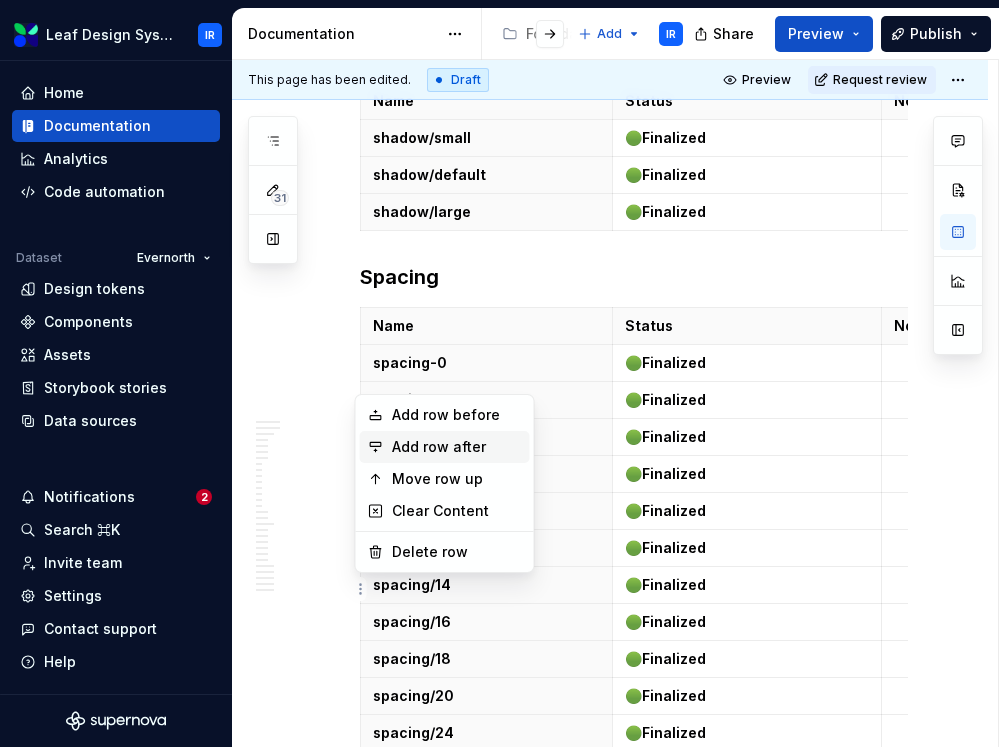 click on "Add row after" at bounding box center (457, 447) 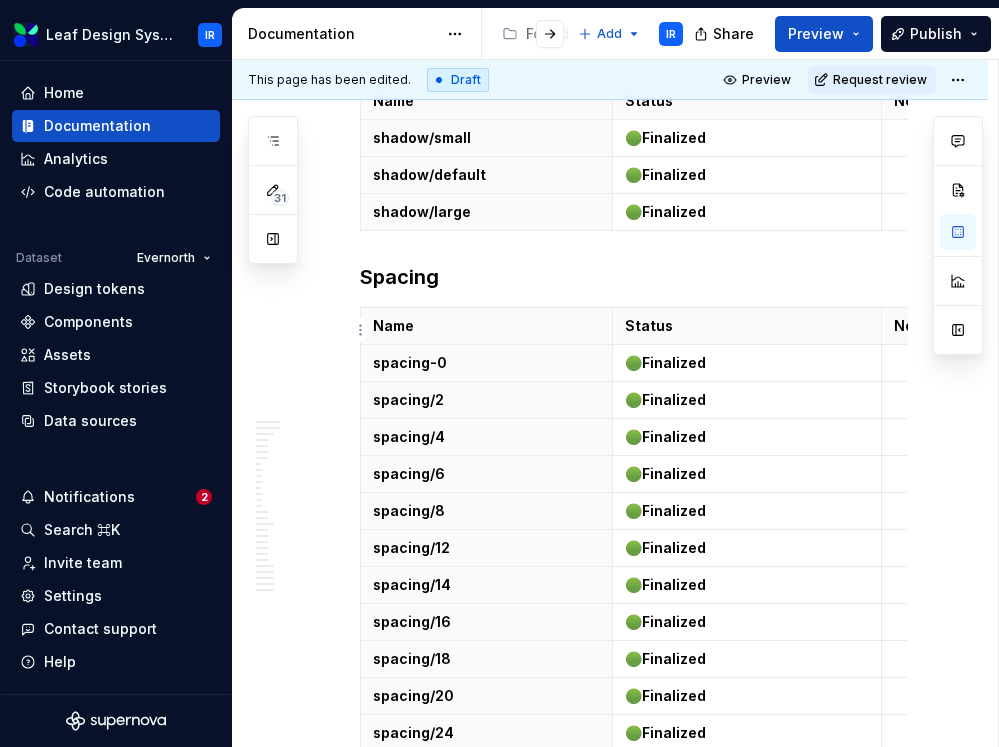 click at bounding box center (486, 1066) 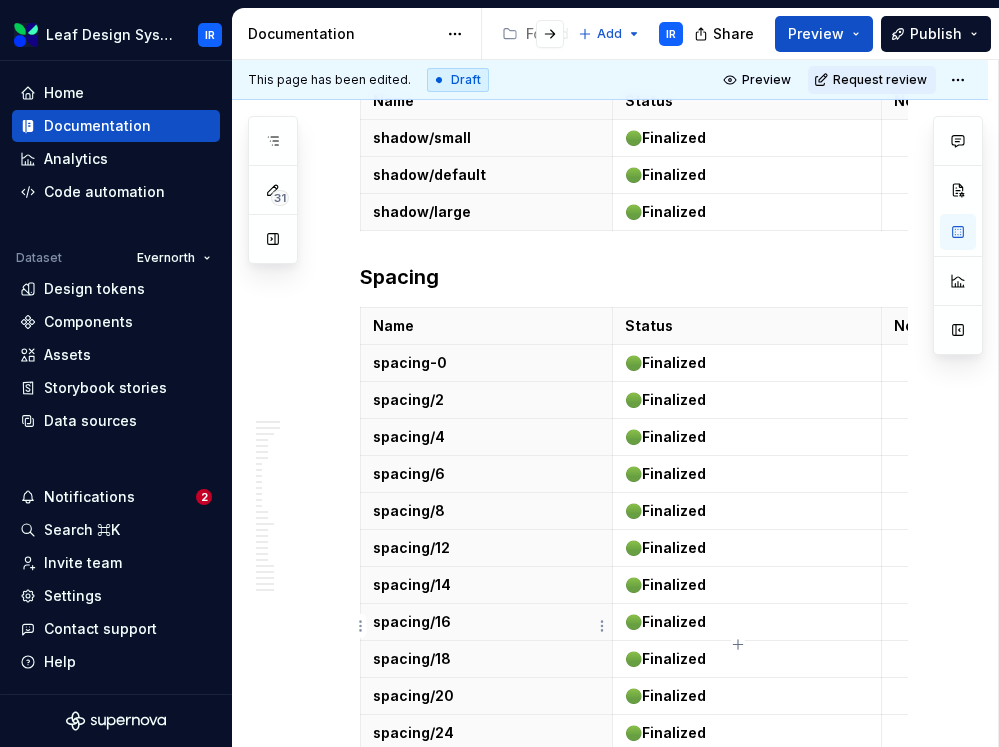 click at bounding box center [486, 1066] 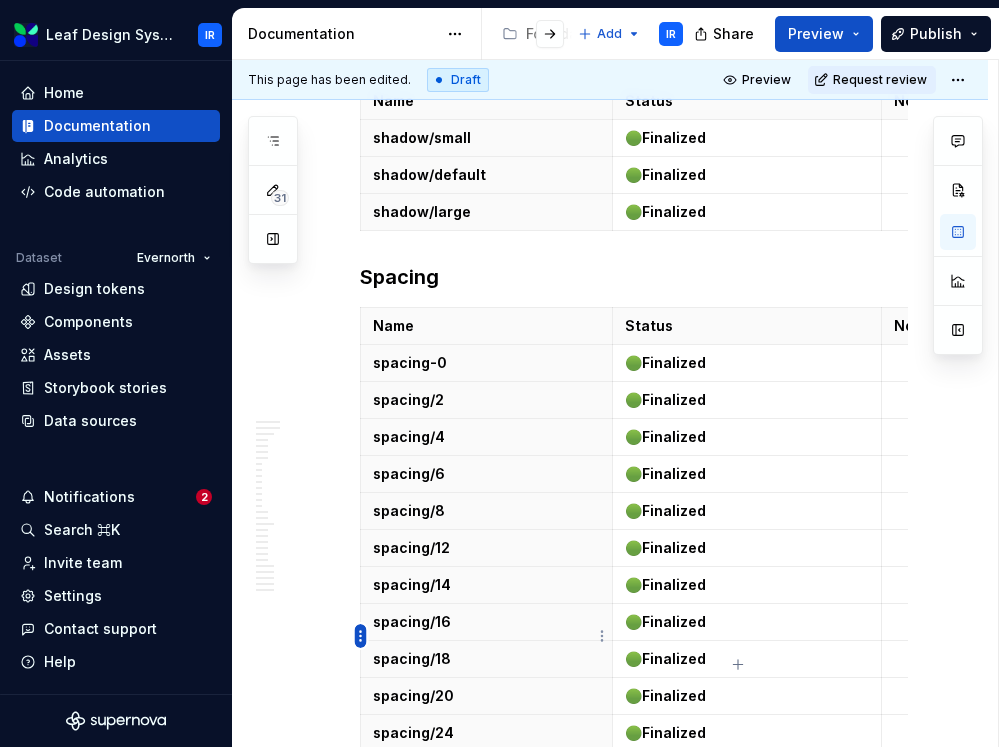 click on "Leaf Design System IR Home Documentation Analytics Code automation Dataset Evernorth Design tokens Components Assets Storybook stories Data sources Notifications 2 Search ⌘K Invite team Settings Contact support Help Documentation
Accessibility guide for tree Page tree.
Navigate the tree with the arrow keys. Common tree hotkeys apply. Further keybindings are available:
enter to execute primary action on focused item
f2 to start renaming the focused item
escape to abort renaming an item
control+d to start dragging selected items
Foundations Design Tokens Design Assets Atomic Components Molecular Patterns Layout Modules Design Packages Add IR Share Preview Publish 31 Pages Add
Accessibility guide for tree Page tree.
Navigate the tree with the arrow keys. Common tree hotkeys apply. Further keybindings are available:
enter to execute primary action on focused item
IR   (" at bounding box center (499, 373) 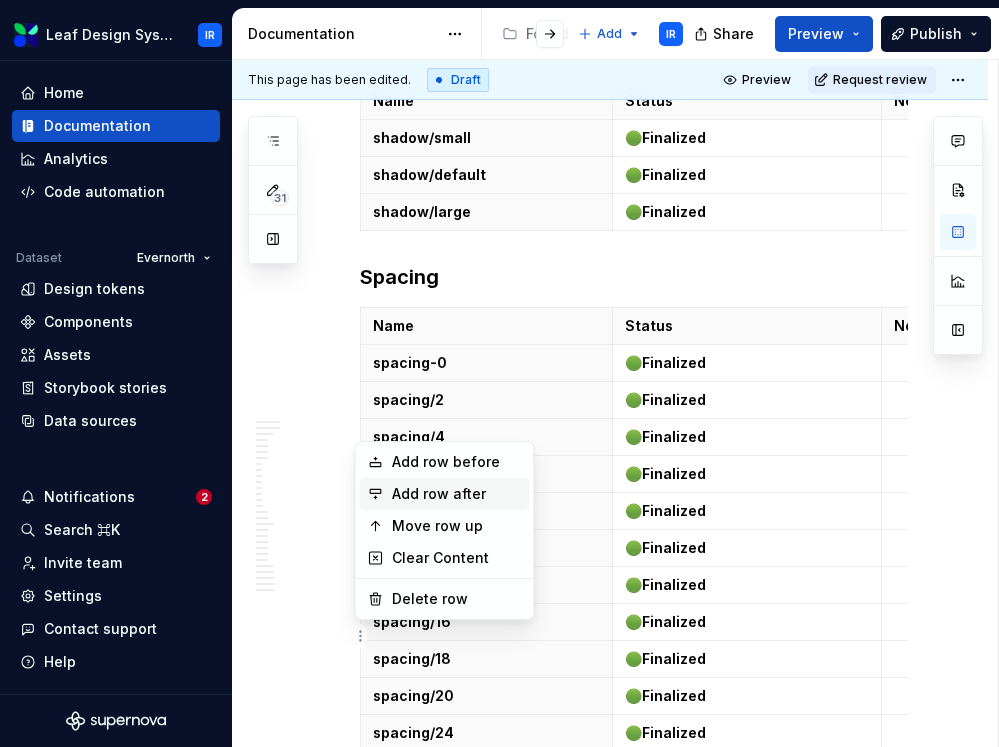 click on "Add row after" at bounding box center [457, 494] 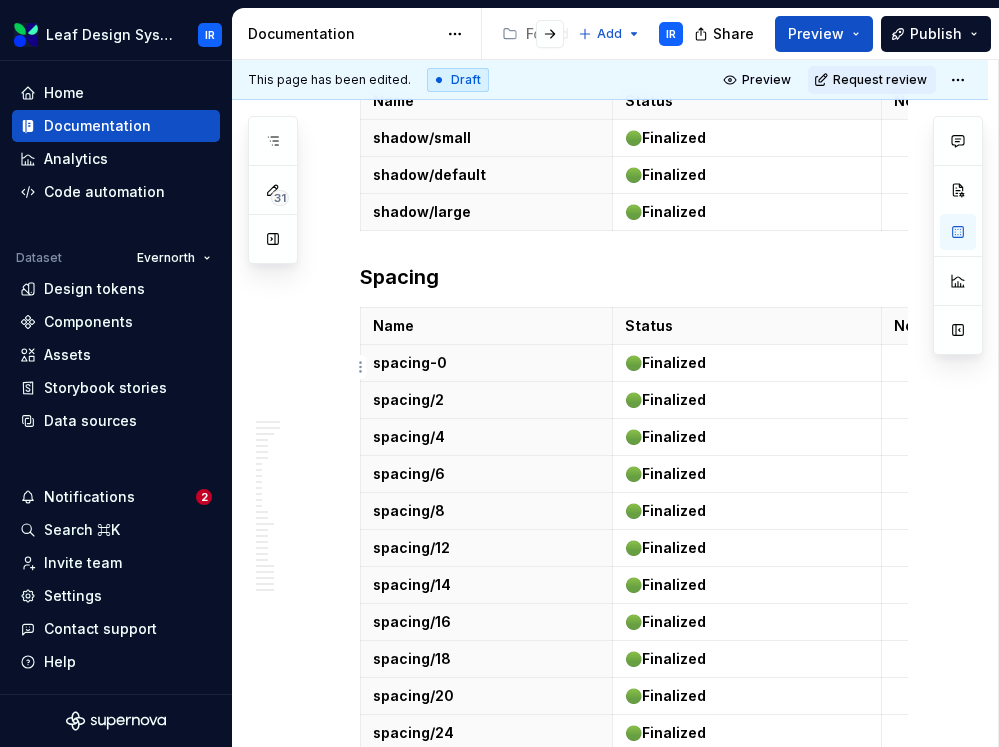 click at bounding box center [486, 1123] 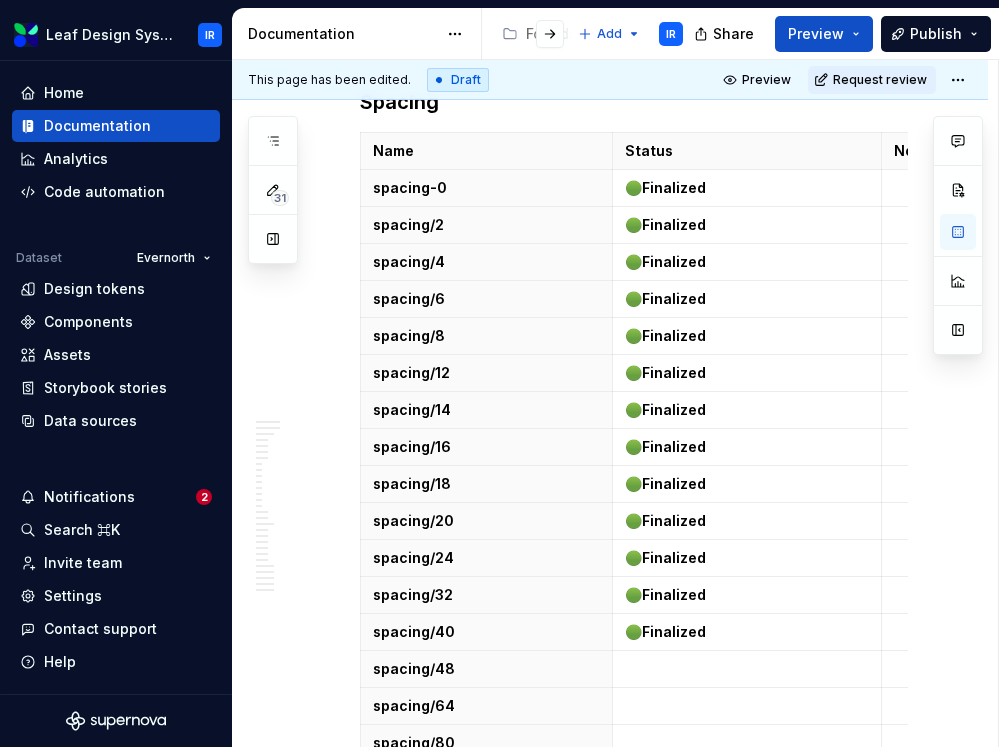 scroll, scrollTop: 28663, scrollLeft: 0, axis: vertical 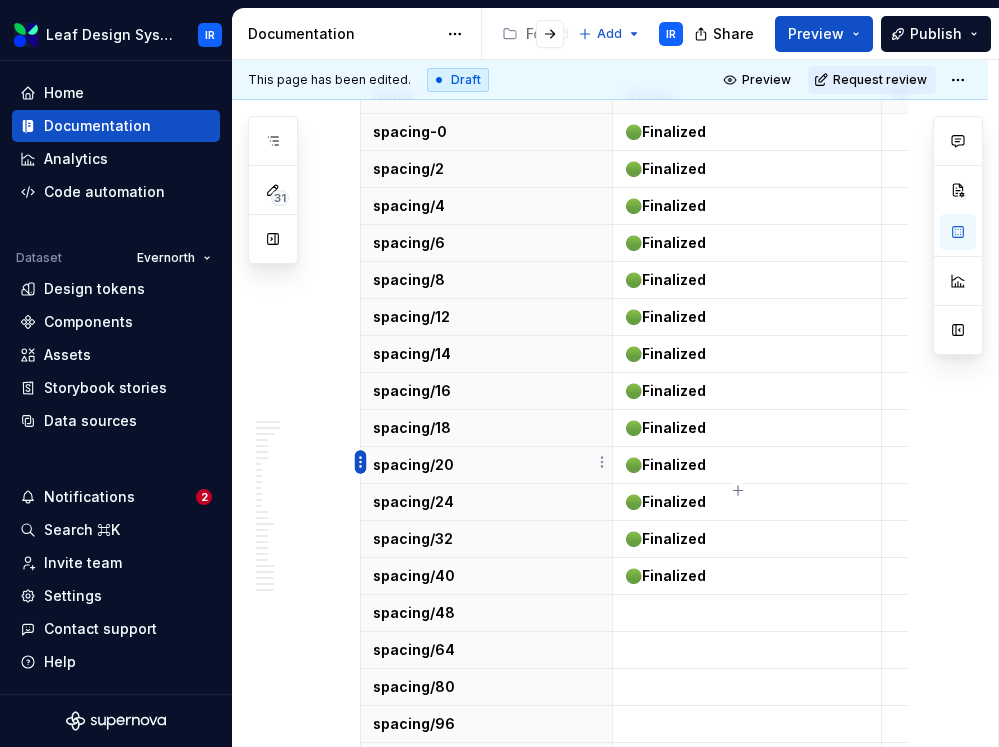 click on "Leaf Design System IR Home Documentation Analytics Code automation Dataset Evernorth Design tokens Components Assets Storybook stories Data sources Notifications 2 Search ⌘K Invite team Settings Contact support Help Documentation
Accessibility guide for tree Page tree.
Navigate the tree with the arrow keys. Common tree hotkeys apply. Further keybindings are available:
enter to execute primary action on focused item
f2 to start renaming the focused item
escape to abort renaming an item
control+d to start dragging selected items
Foundations Design Tokens Design Assets Atomic Components Molecular Patterns Layout Modules Design Packages Add IR Share Preview Publish 31 Pages Add
Accessibility guide for tree Page tree.
Navigate the tree with the arrow keys. Common tree hotkeys apply. Further keybindings are available:
enter to execute primary action on focused item
IR   (" at bounding box center [499, 373] 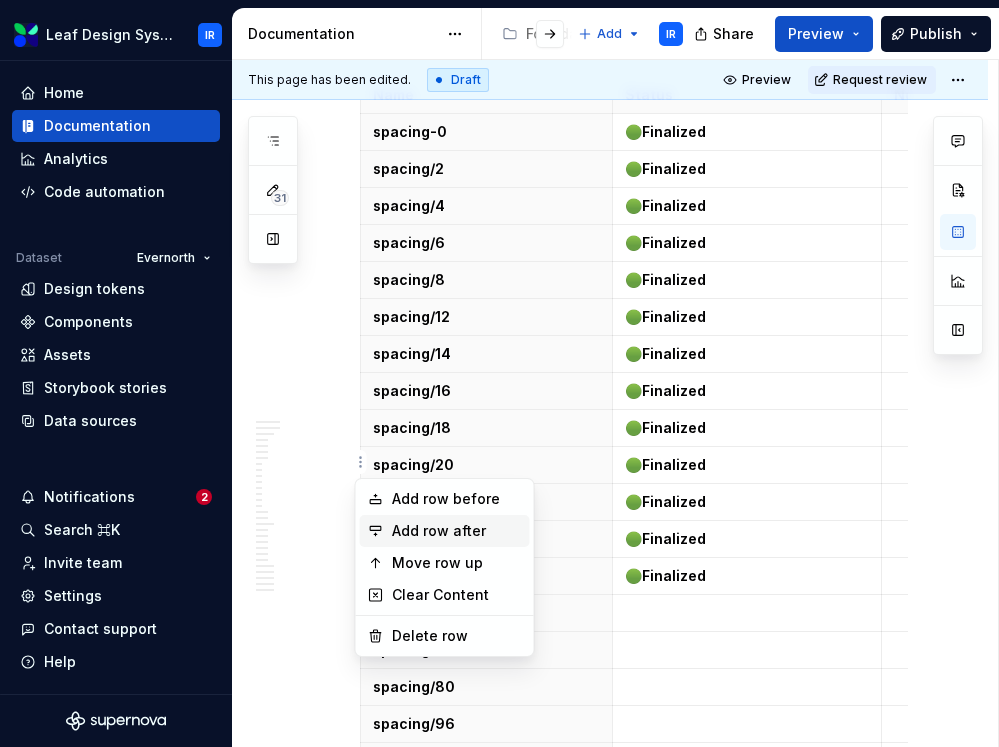 click on "Add row after" at bounding box center [457, 531] 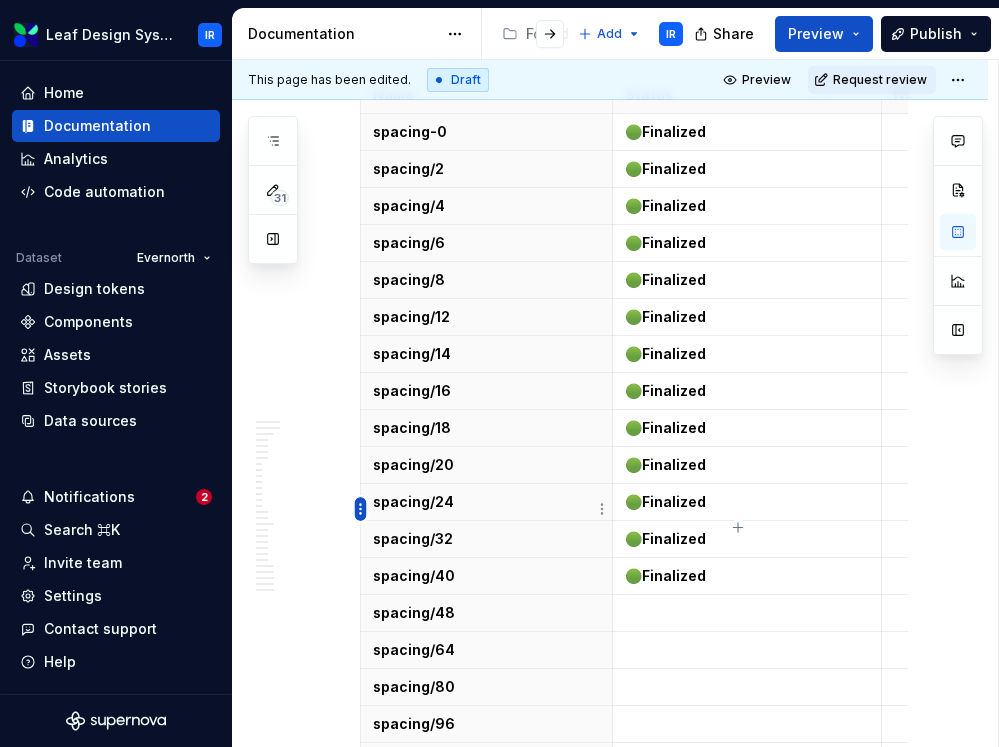 click on "Leaf Design System IR Home Documentation Analytics Code automation Dataset Evernorth Design tokens Components Assets Storybook stories Data sources Notifications 2 Search ⌘K Invite team Settings Contact support Help Documentation
Accessibility guide for tree Page tree.
Navigate the tree with the arrow keys. Common tree hotkeys apply. Further keybindings are available:
enter to execute primary action on focused item
f2 to start renaming the focused item
escape to abort renaming an item
control+d to start dragging selected items
Foundations Design Tokens Design Assets Atomic Components Molecular Patterns Layout Modules Design Packages Add IR Share Preview Publish 31 Pages Add
Accessibility guide for tree Page tree.
Navigate the tree with the arrow keys. Common tree hotkeys apply. Further keybindings are available:
enter to execute primary action on focused item
IR   (" at bounding box center (499, 373) 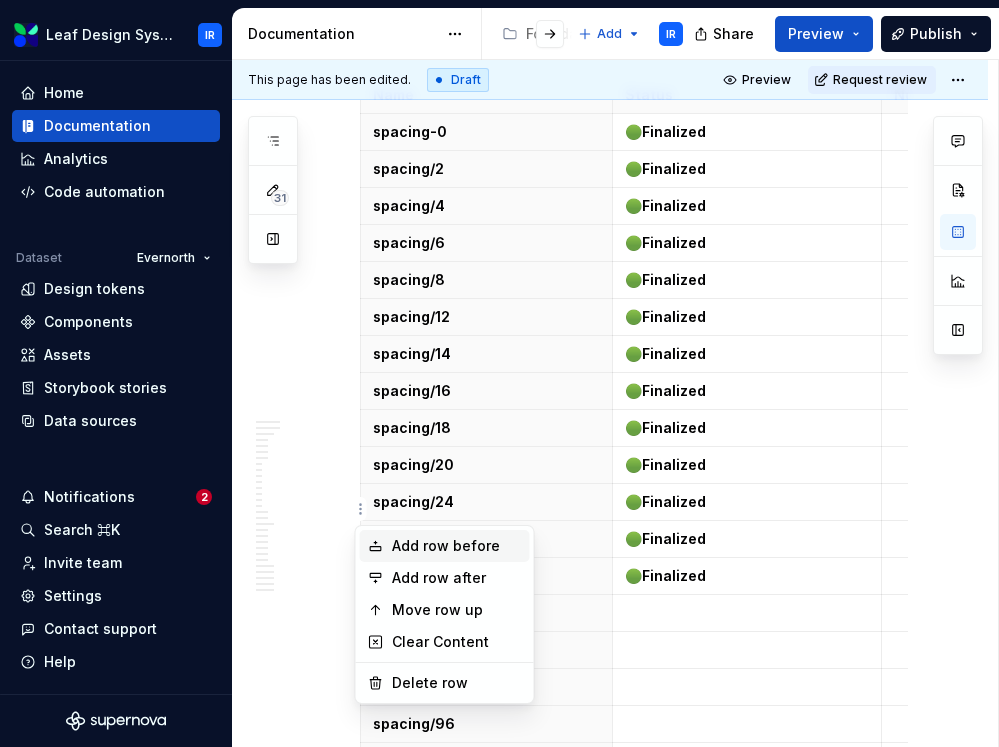 click on "Add row before" at bounding box center [445, 546] 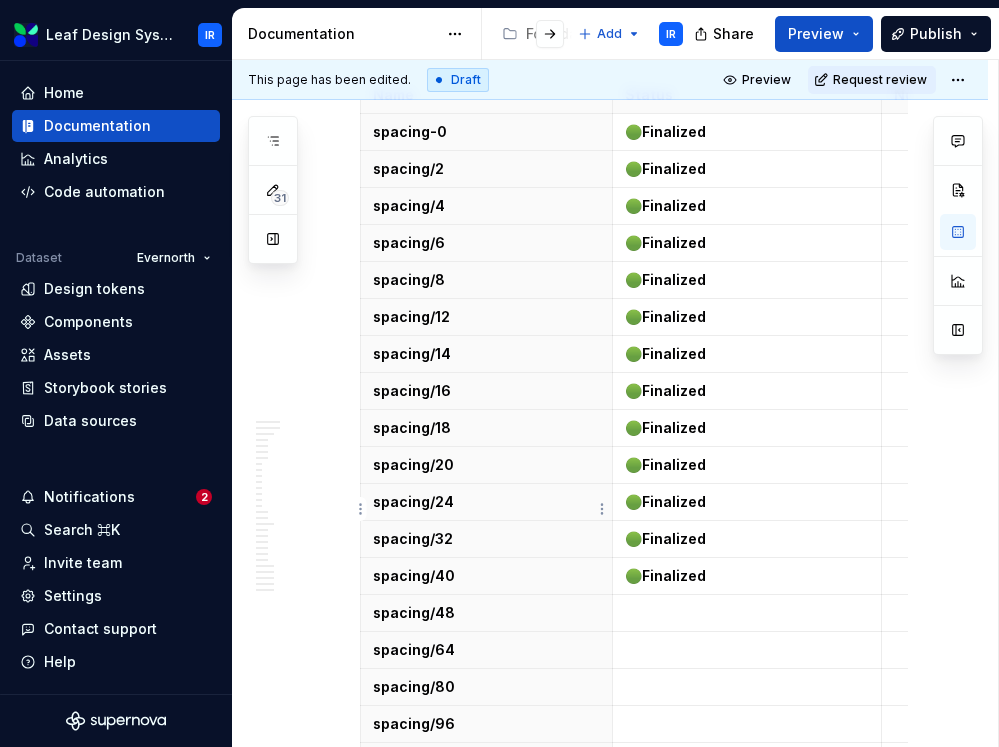 click at bounding box center (487, 949) 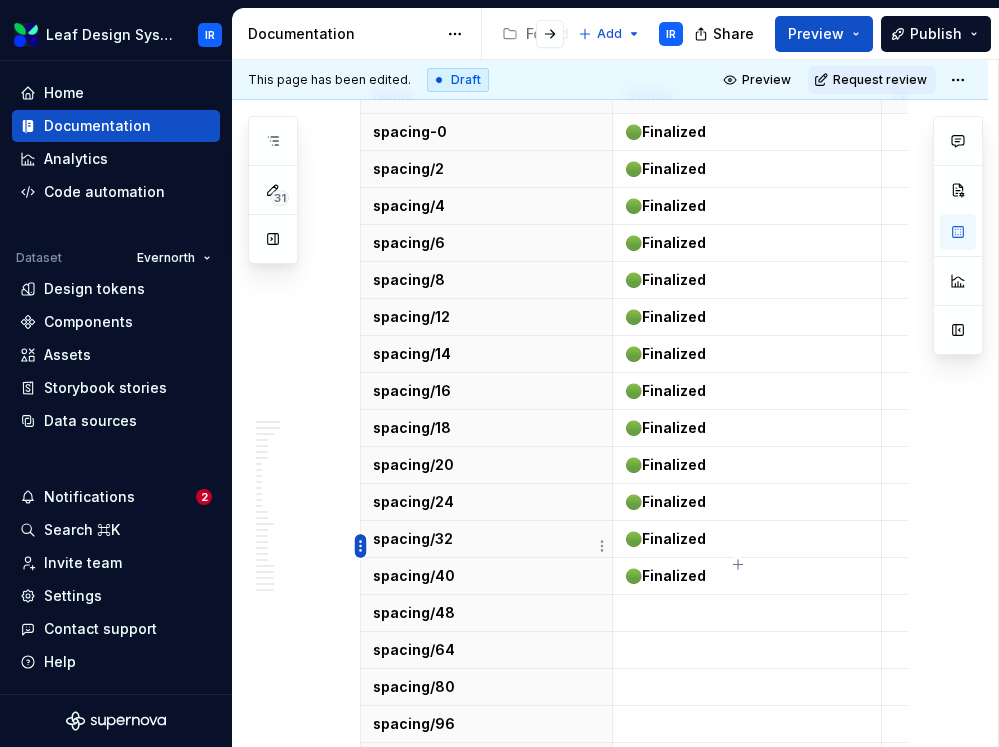 click on "Leaf Design System IR Home Documentation Analytics Code automation Dataset Evernorth Design tokens Components Assets Storybook stories Data sources Notifications 2 Search ⌘K Invite team Settings Contact support Help Documentation
Accessibility guide for tree Page tree.
Navigate the tree with the arrow keys. Common tree hotkeys apply. Further keybindings are available:
enter to execute primary action on focused item
f2 to start renaming the focused item
escape to abort renaming an item
control+d to start dragging selected items
Foundations Design Tokens Design Assets Atomic Components Molecular Patterns Layout Modules Design Packages Add IR Share Preview Publish 31 Pages Add
Accessibility guide for tree Page tree.
Navigate the tree with the arrow keys. Common tree hotkeys apply. Further keybindings are available:
enter to execute primary action on focused item
IR   (" at bounding box center (499, 373) 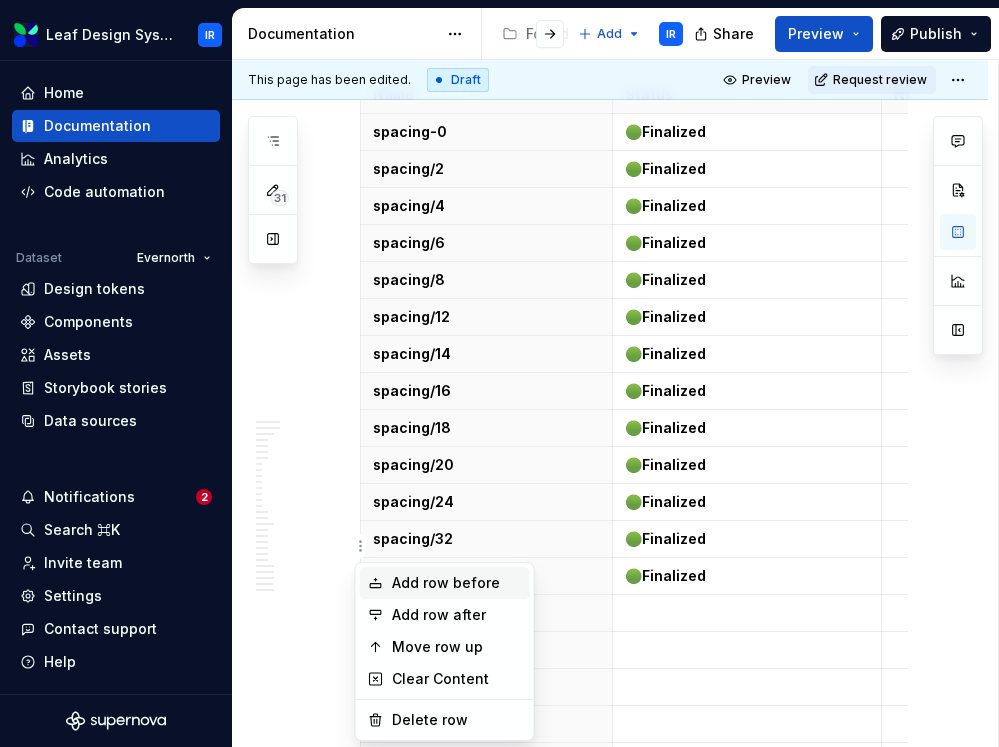 click on "Add row before" at bounding box center [445, 583] 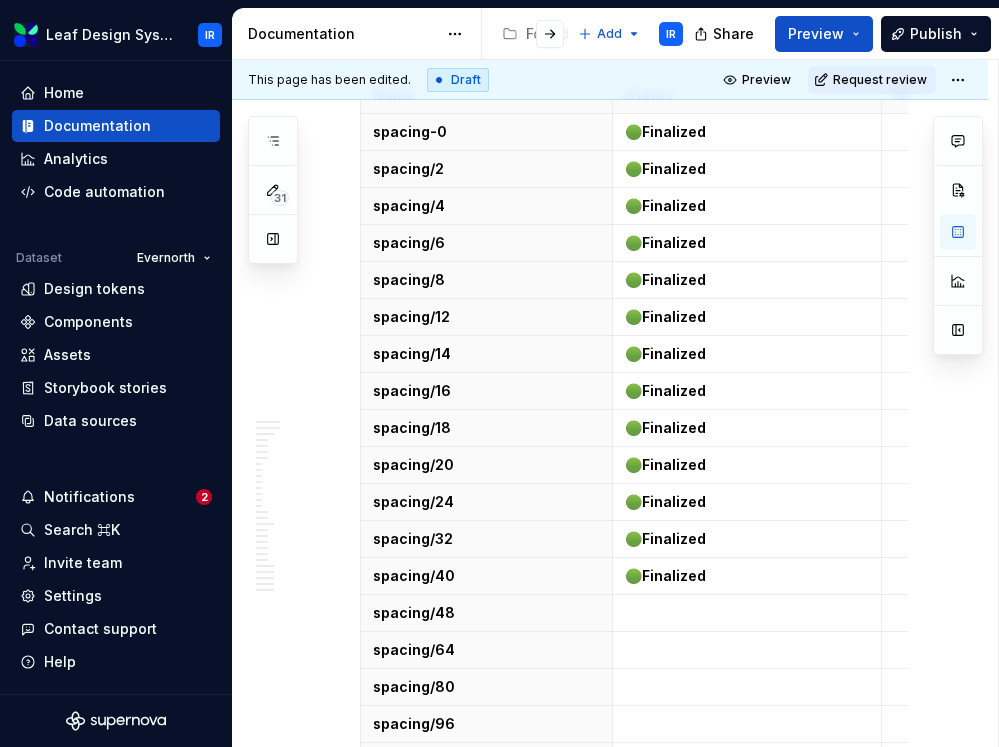 click on "Leaf Design System IR Home Documentation Analytics Code automation Dataset Evernorth Design tokens Components Assets Storybook stories Data sources Notifications 2 Search ⌘K Invite team Settings Contact support Help Documentation
Accessibility guide for tree Page tree.
Navigate the tree with the arrow keys. Common tree hotkeys apply. Further keybindings are available:
enter to execute primary action on focused item
f2 to start renaming the focused item
escape to abort renaming an item
control+d to start dragging selected items
Foundations Design Tokens Design Assets Atomic Components Molecular Patterns Layout Modules Design Packages Add IR Share Preview Publish 31 Pages Add
Accessibility guide for tree Page tree.
Navigate the tree with the arrow keys. Common tree hotkeys apply. Further keybindings are available:
enter to execute primary action on focused item
IR   (" at bounding box center [499, 373] 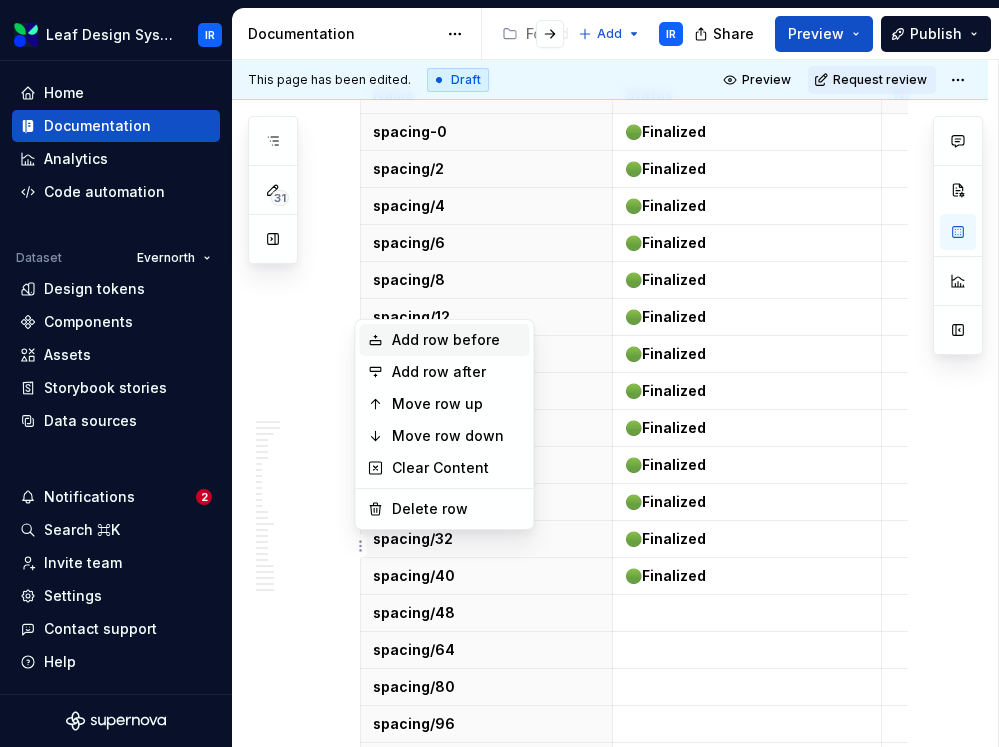 click on "Add row before" at bounding box center [445, 340] 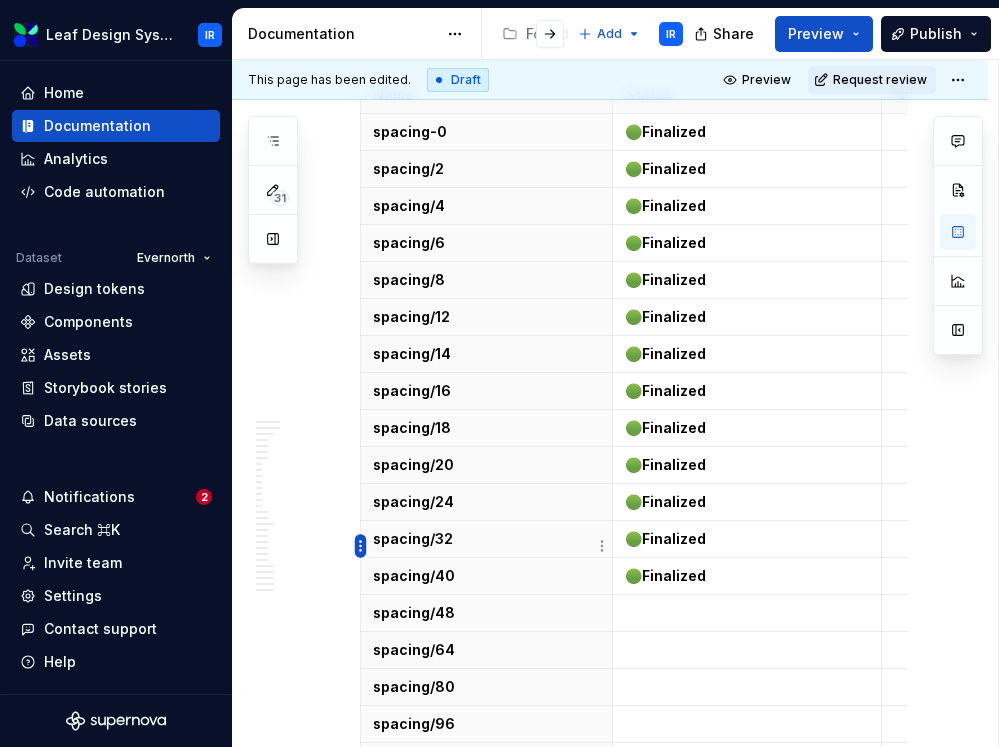 click on "Leaf Design System IR Home Documentation Analytics Code automation Dataset Evernorth Design tokens Components Assets Storybook stories Data sources Notifications 2 Search ⌘K Invite team Settings Contact support Help Documentation
Accessibility guide for tree Page tree.
Navigate the tree with the arrow keys. Common tree hotkeys apply. Further keybindings are available:
enter to execute primary action on focused item
f2 to start renaming the focused item
escape to abort renaming an item
control+d to start dragging selected items
Foundations Design Tokens Design Assets Atomic Components Molecular Patterns Layout Modules Design Packages Add IR Share Preview Publish 31 Pages Add
Accessibility guide for tree Page tree.
Navigate the tree with the arrow keys. Common tree hotkeys apply. Further keybindings are available:
enter to execute primary action on focused item
IR   (" at bounding box center (499, 373) 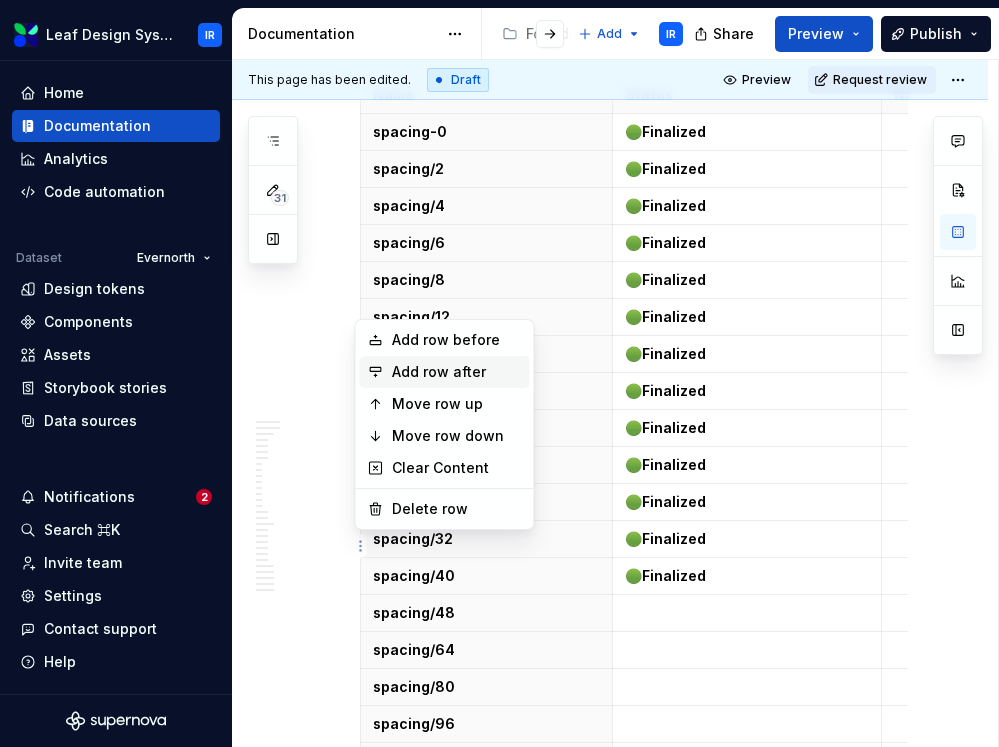 click on "Add row after" at bounding box center [457, 372] 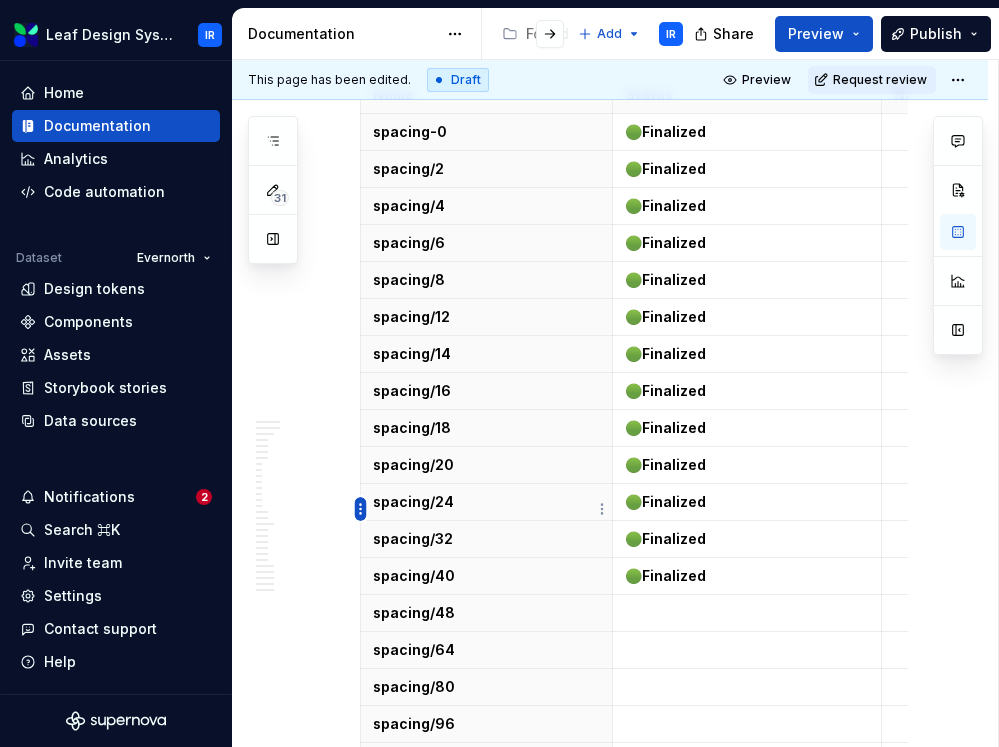 click on "Leaf Design System IR Home Documentation Analytics Code automation Dataset Evernorth Design tokens Components Assets Storybook stories Data sources Notifications 2 Search ⌘K Invite team Settings Contact support Help Documentation
Accessibility guide for tree Page tree.
Navigate the tree with the arrow keys. Common tree hotkeys apply. Further keybindings are available:
enter to execute primary action on focused item
f2 to start renaming the focused item
escape to abort renaming an item
control+d to start dragging selected items
Foundations Design Tokens Design Assets Atomic Components Molecular Patterns Layout Modules Design Packages Add IR Share Preview Publish 31 Pages Add
Accessibility guide for tree Page tree.
Navigate the tree with the arrow keys. Common tree hotkeys apply. Further keybindings are available:
enter to execute primary action on focused item
IR   (" at bounding box center [499, 373] 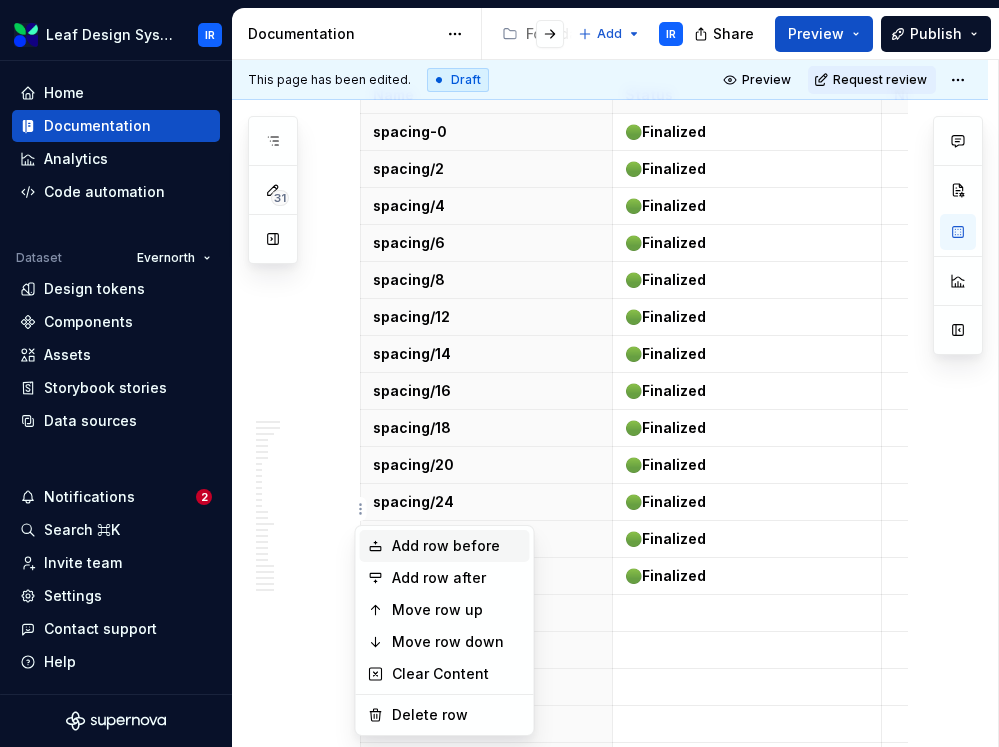 click on "Add row before" at bounding box center (457, 546) 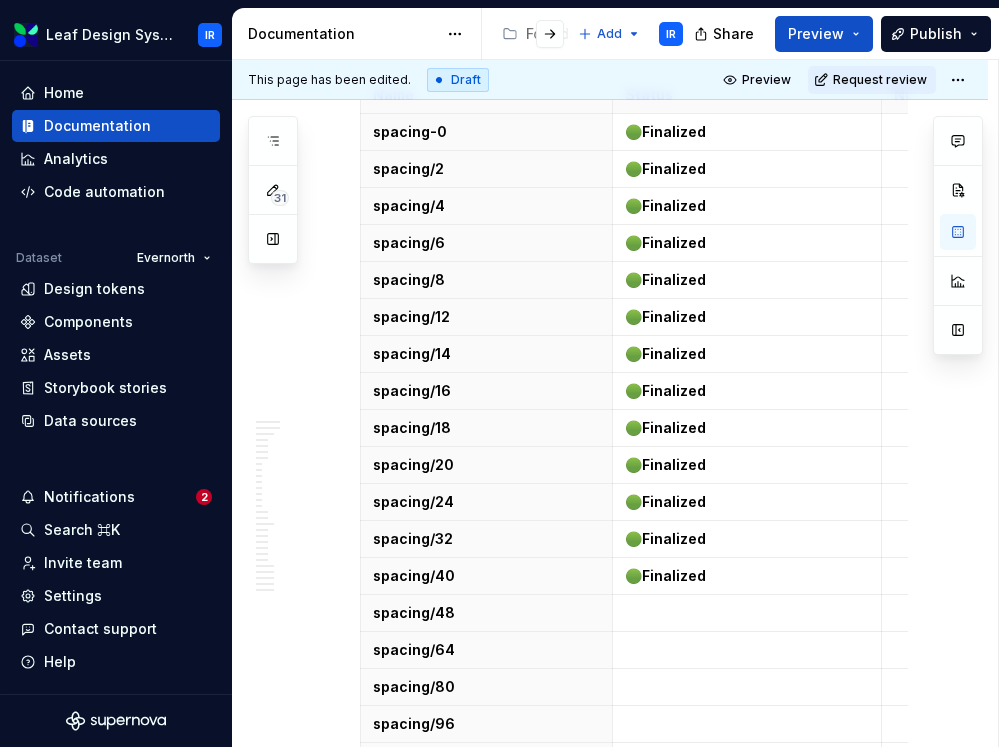 click on "Name Status Notes spacing-0 🟢  Finalized spacing/2 🟢  Finalized spacing/4 🟢  Finalized spacing/6 🟢  Finalized spacing/8 🟢  Finalized spacing/12 🟢  Finalized spacing/14 🟢  Finalized spacing/16 🟢  Finalized spacing/18 🟢  Finalized spacing/20 🟢  Finalized spacing/24 🟢  Finalized spacing/32 🟢  Finalized spacing/40 🟢  Finalized spacing/48 spacing/64 spacing/80 spacing/96 spacing/120 spacing/160 spacing/component/badge/horizontal spacing/component/badge/vertical" at bounding box center [738, 614] 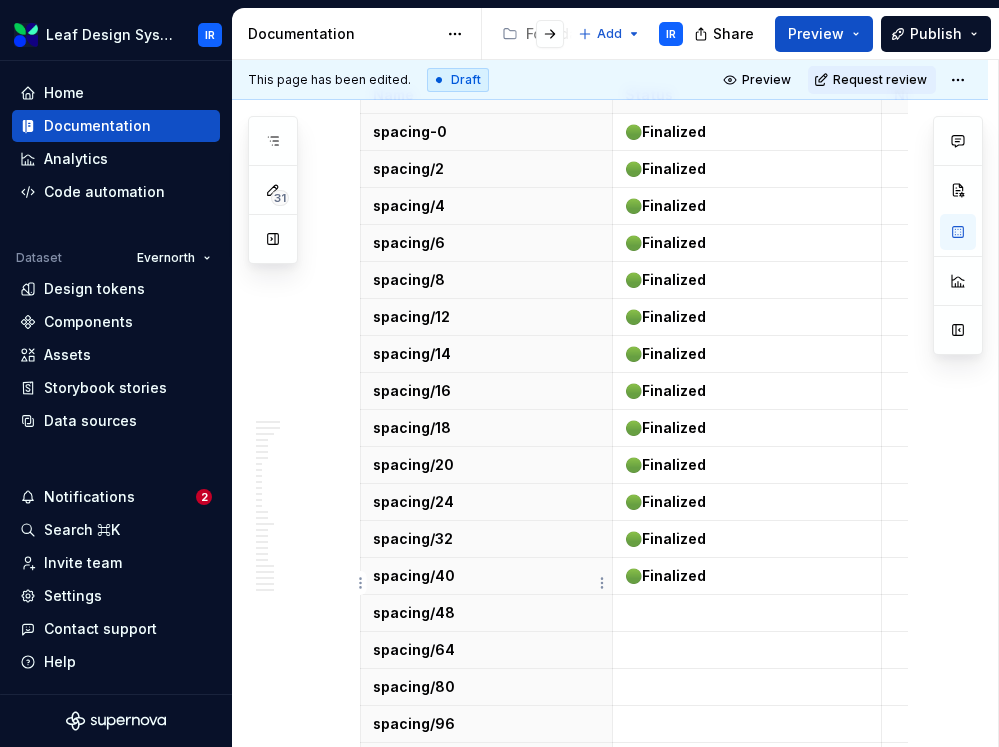 click on "Leaf Design System IR Home Documentation Analytics Code automation Dataset Evernorth Design tokens Components Assets Storybook stories Data sources Notifications 2 Search ⌘K Invite team Settings Contact support Help Documentation
Accessibility guide for tree Page tree.
Navigate the tree with the arrow keys. Common tree hotkeys apply. Further keybindings are available:
enter to execute primary action on focused item
f2 to start renaming the focused item
escape to abort renaming an item
control+d to start dragging selected items
Foundations Design Tokens Design Assets Atomic Components Molecular Patterns Layout Modules Design Packages Add IR Share Preview Publish 31 Pages Add
Accessibility guide for tree Page tree.
Navigate the tree with the arrow keys. Common tree hotkeys apply. Further keybindings are available:
enter to execute primary action on focused item
IR   (" at bounding box center (499, 373) 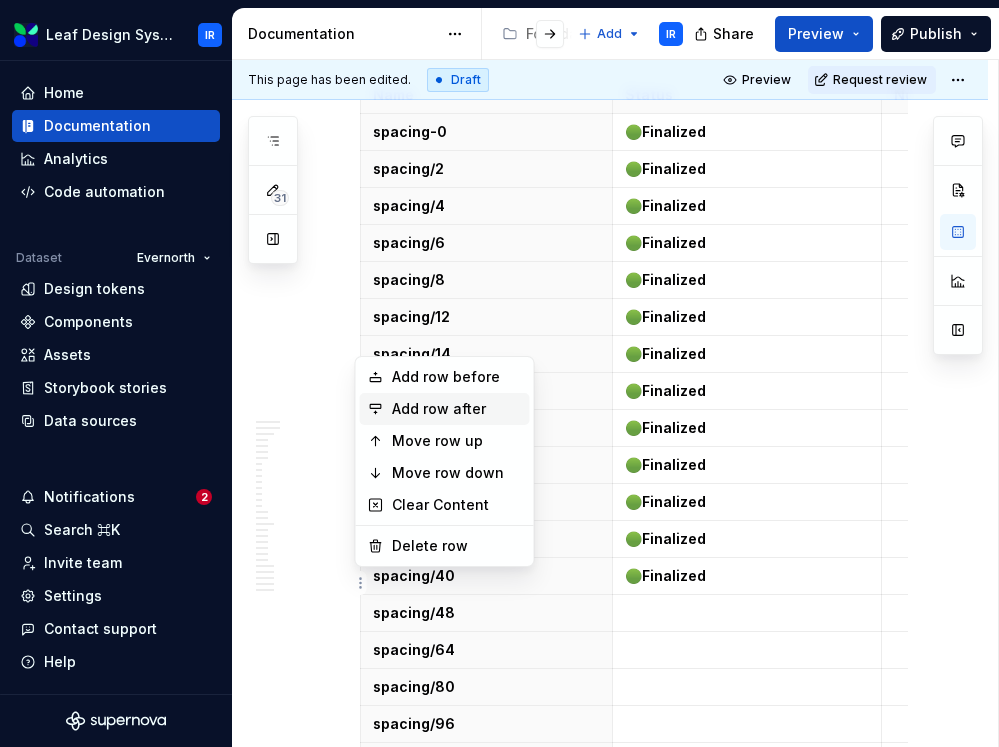 click on "Add row after" at bounding box center (457, 409) 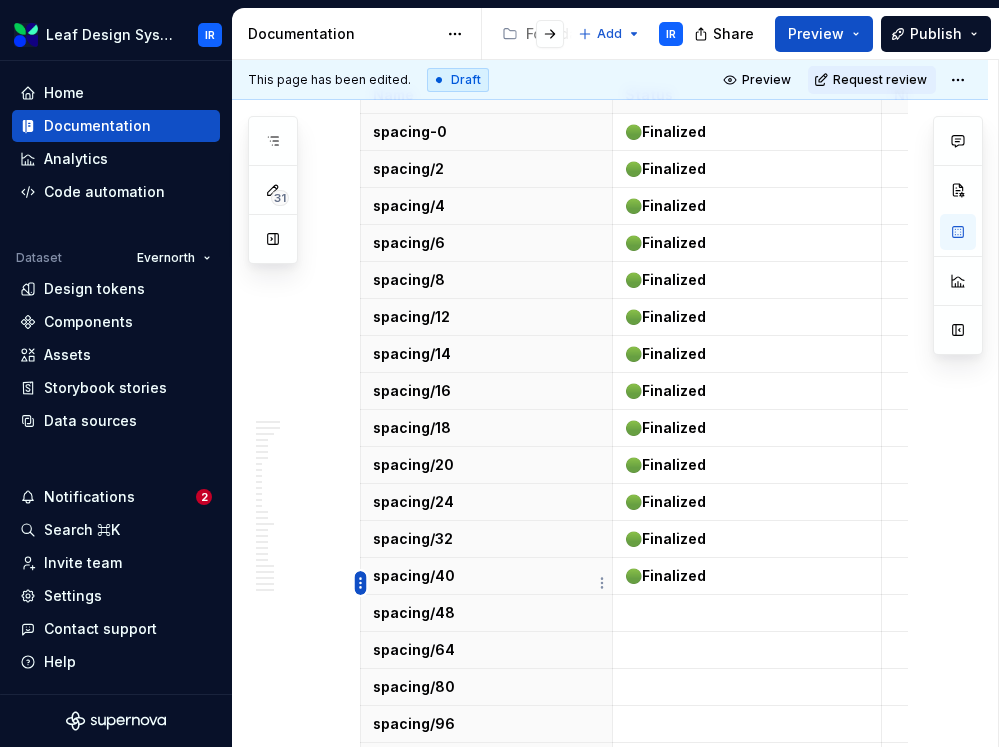 click on "Leaf Design System IR Home Documentation Analytics Code automation Dataset Evernorth Design tokens Components Assets Storybook stories Data sources Notifications 2 Search ⌘K Invite team Settings Contact support Help Documentation
Accessibility guide for tree Page tree.
Navigate the tree with the arrow keys. Common tree hotkeys apply. Further keybindings are available:
enter to execute primary action on focused item
f2 to start renaming the focused item
escape to abort renaming an item
control+d to start dragging selected items
Foundations Design Tokens Design Assets Atomic Components Molecular Patterns Layout Modules Design Packages Add IR Share Preview Publish 31 Pages Add
Accessibility guide for tree Page tree.
Navigate the tree with the arrow keys. Common tree hotkeys apply. Further keybindings are available:
enter to execute primary action on focused item
IR   (" at bounding box center (499, 373) 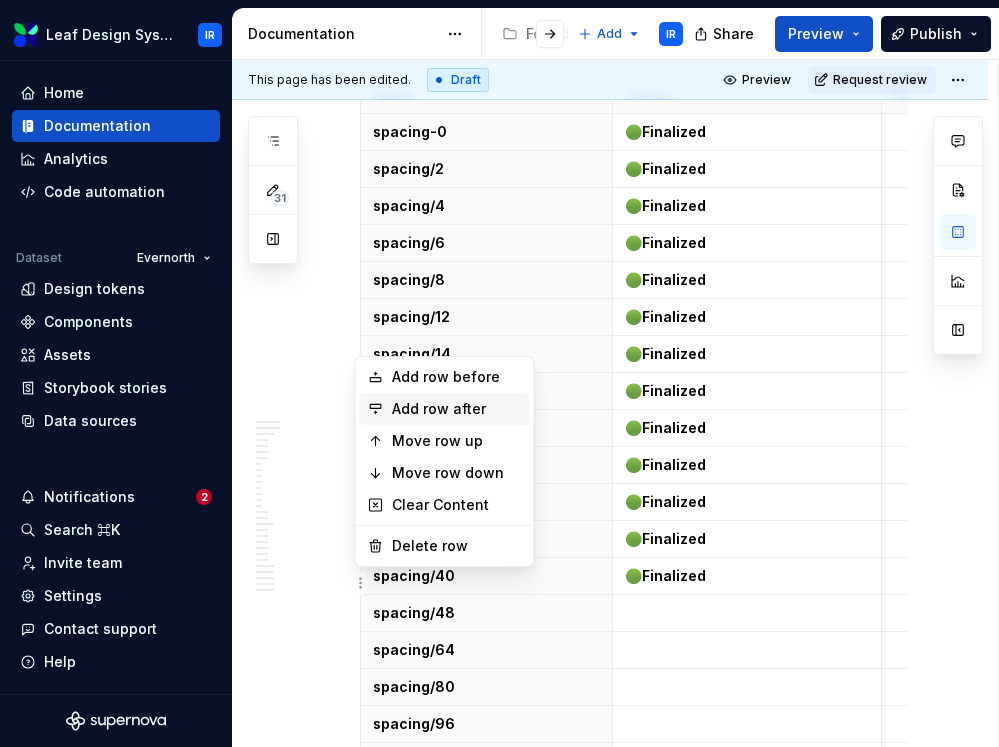 click on "Add row after" at bounding box center (457, 409) 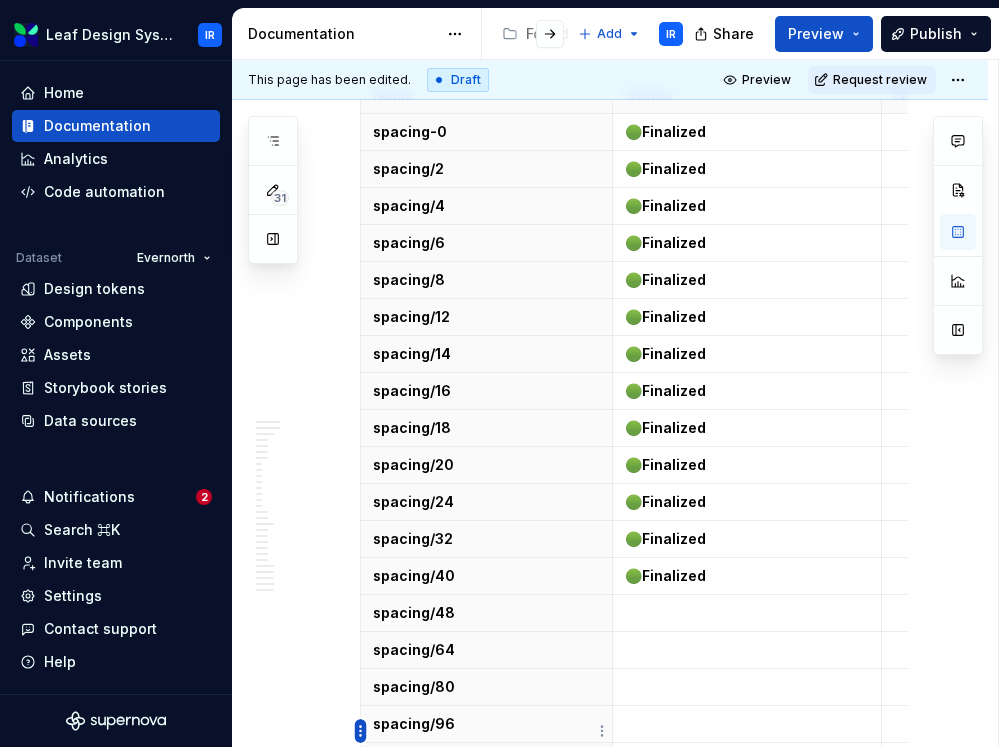 click on "Leaf Design System IR Home Documentation Analytics Code automation Dataset Evernorth Design tokens Components Assets Storybook stories Data sources Notifications 2 Search ⌘K Invite team Settings Contact support Help Documentation
Accessibility guide for tree Page tree.
Navigate the tree with the arrow keys. Common tree hotkeys apply. Further keybindings are available:
enter to execute primary action on focused item
f2 to start renaming the focused item
escape to abort renaming an item
control+d to start dragging selected items
Foundations Design Tokens Design Assets Atomic Components Molecular Patterns Layout Modules Design Packages Add IR Share Preview Publish 31 Pages Add
Accessibility guide for tree Page tree.
Navigate the tree with the arrow keys. Common tree hotkeys apply. Further keybindings are available:
enter to execute primary action on focused item
IR   (" at bounding box center [499, 373] 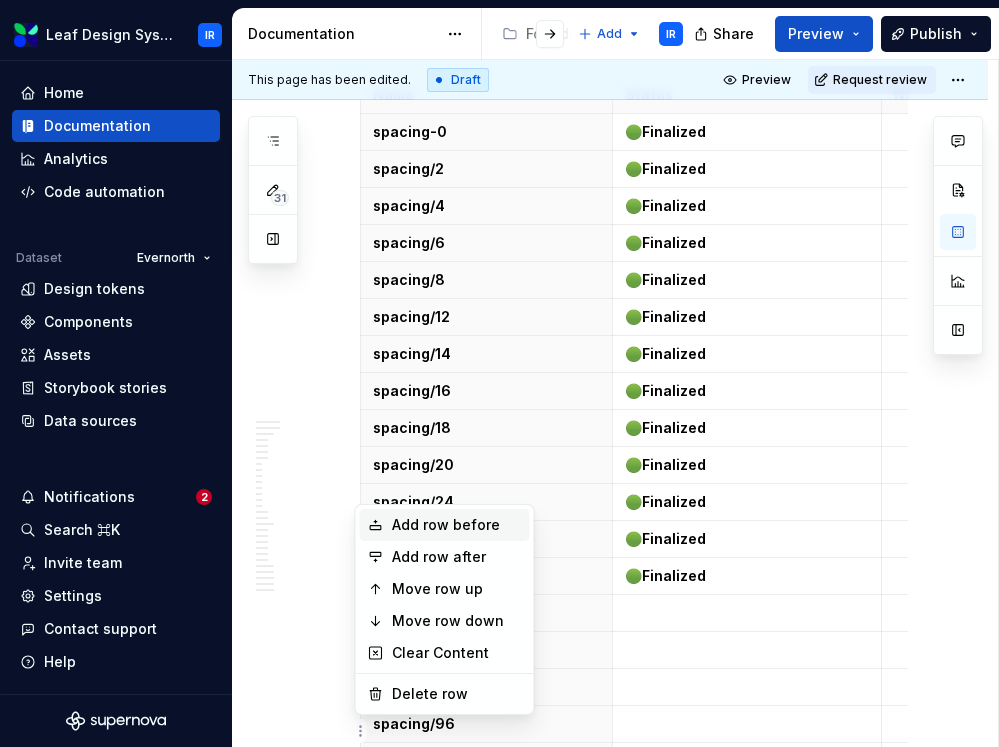 click on "Add row before" at bounding box center (457, 525) 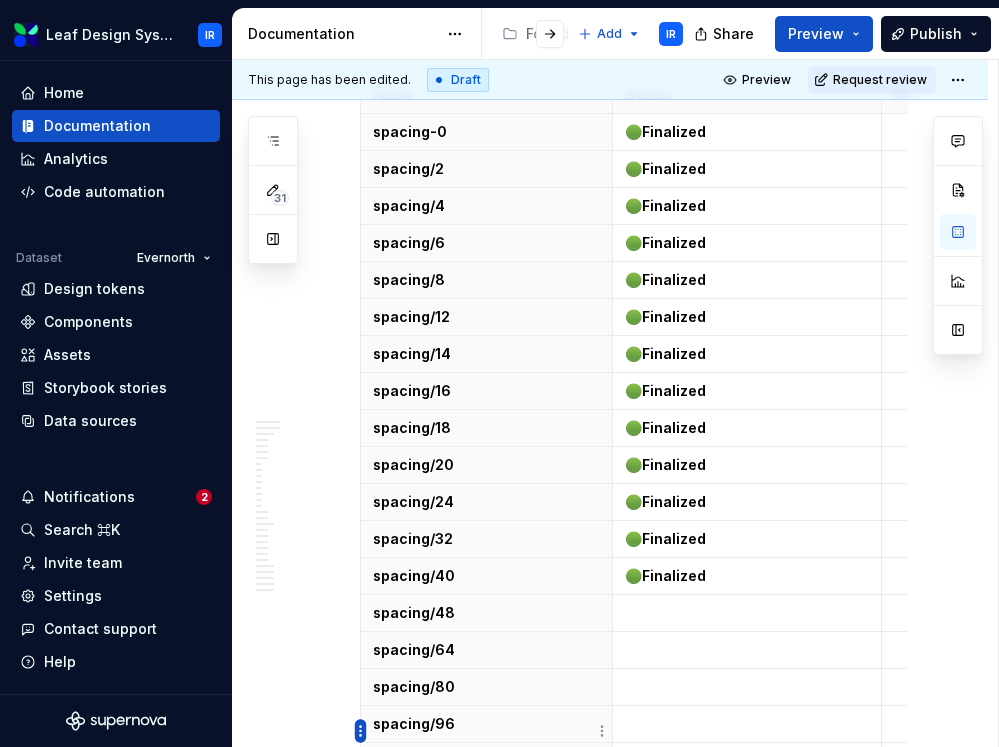 click on "Leaf Design System IR Home Documentation Analytics Code automation Dataset Evernorth Design tokens Components Assets Storybook stories Data sources Notifications 2 Search ⌘K Invite team Settings Contact support Help Documentation
Accessibility guide for tree Page tree.
Navigate the tree with the arrow keys. Common tree hotkeys apply. Further keybindings are available:
enter to execute primary action on focused item
f2 to start renaming the focused item
escape to abort renaming an item
control+d to start dragging selected items
Foundations Design Tokens Design Assets Atomic Components Molecular Patterns Layout Modules Design Packages Add IR Share Preview Publish 31 Pages Add
Accessibility guide for tree Page tree.
Navigate the tree with the arrow keys. Common tree hotkeys apply. Further keybindings are available:
enter to execute primary action on focused item
IR   (" at bounding box center (499, 373) 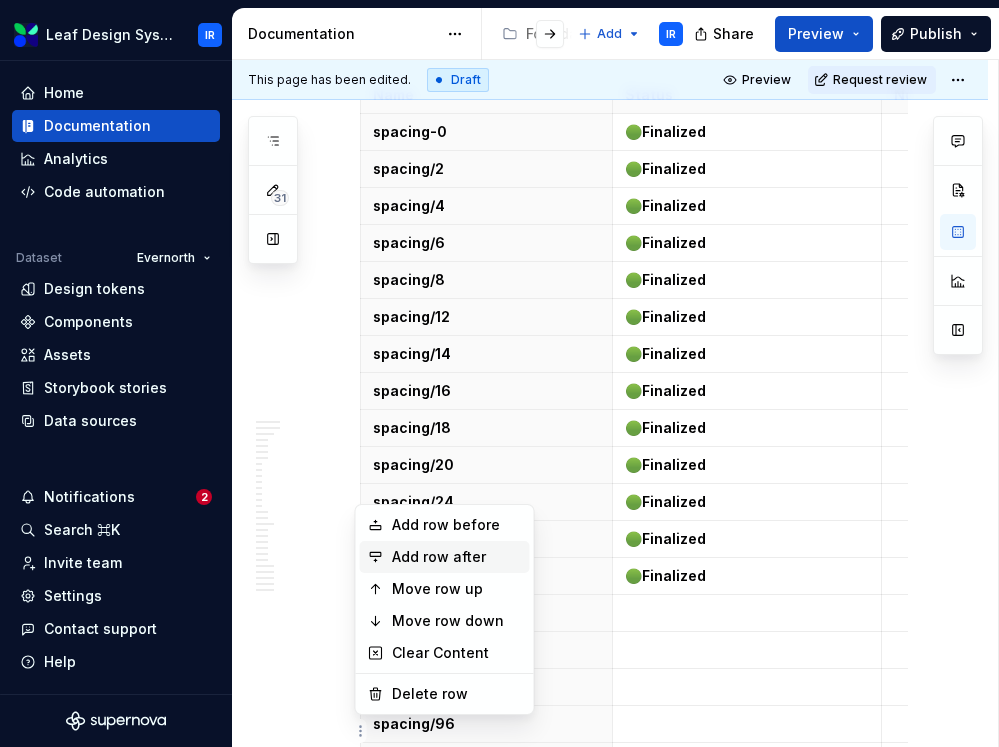 click on "Add row after" at bounding box center [457, 557] 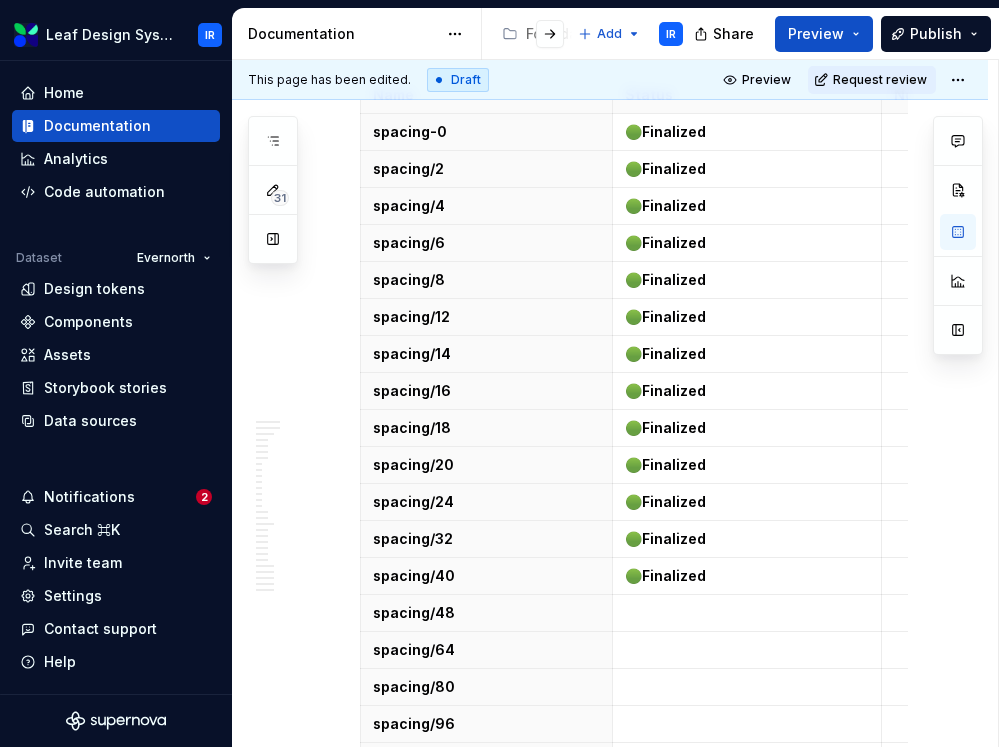 scroll, scrollTop: 28699, scrollLeft: 0, axis: vertical 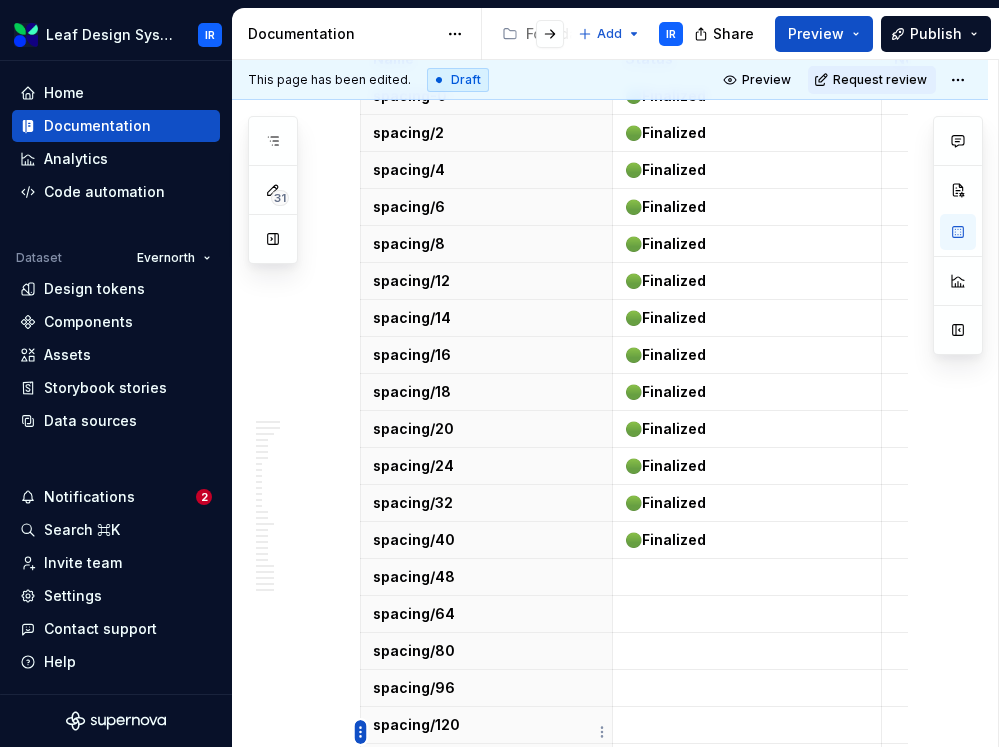 click on "Leaf Design System IR Home Documentation Analytics Code automation Dataset Evernorth Design tokens Components Assets Storybook stories Data sources Notifications 2 Search ⌘K Invite team Settings Contact support Help Documentation
Accessibility guide for tree Page tree.
Navigate the tree with the arrow keys. Common tree hotkeys apply. Further keybindings are available:
enter to execute primary action on focused item
f2 to start renaming the focused item
escape to abort renaming an item
control+d to start dragging selected items
Foundations Design Tokens Design Assets Atomic Components Molecular Patterns Layout Modules Design Packages Add IR Share Preview Publish 31 Pages Add
Accessibility guide for tree Page tree.
Navigate the tree with the arrow keys. Common tree hotkeys apply. Further keybindings are available:
enter to execute primary action on focused item
IR   (" at bounding box center (499, 373) 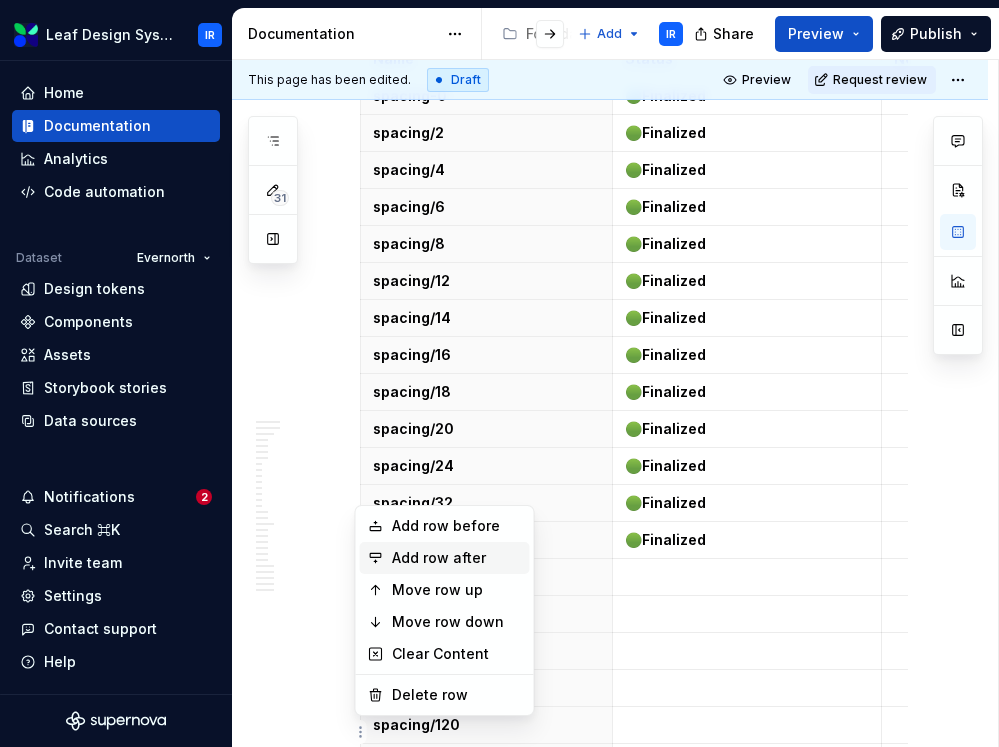 click on "Add row after" at bounding box center (457, 558) 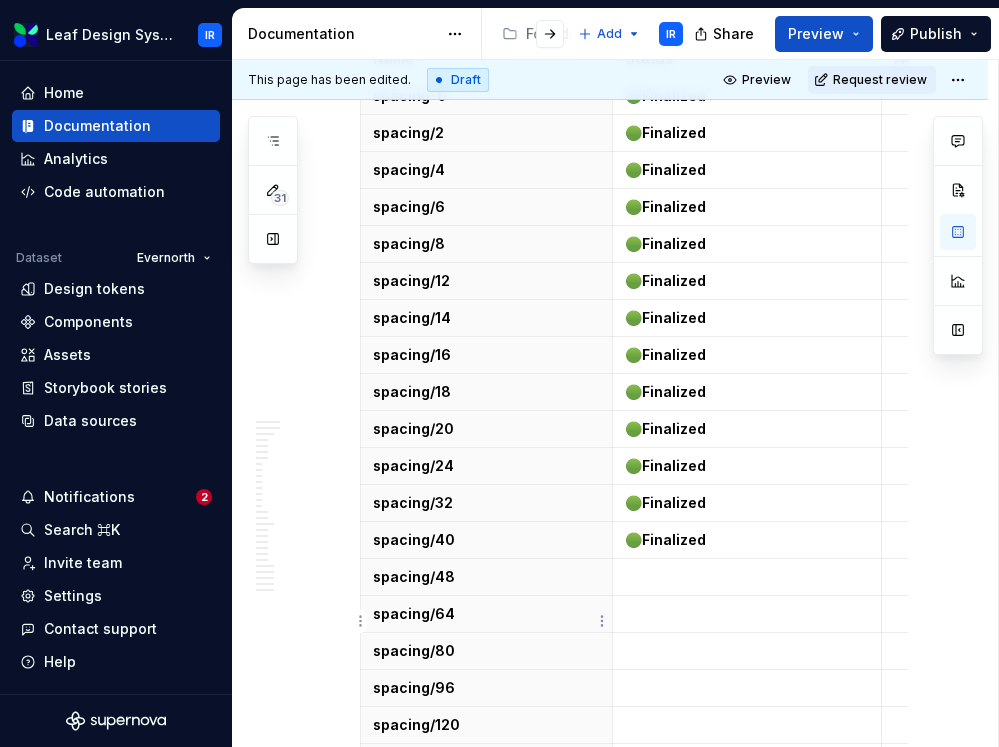 scroll, scrollTop: 28736, scrollLeft: 0, axis: vertical 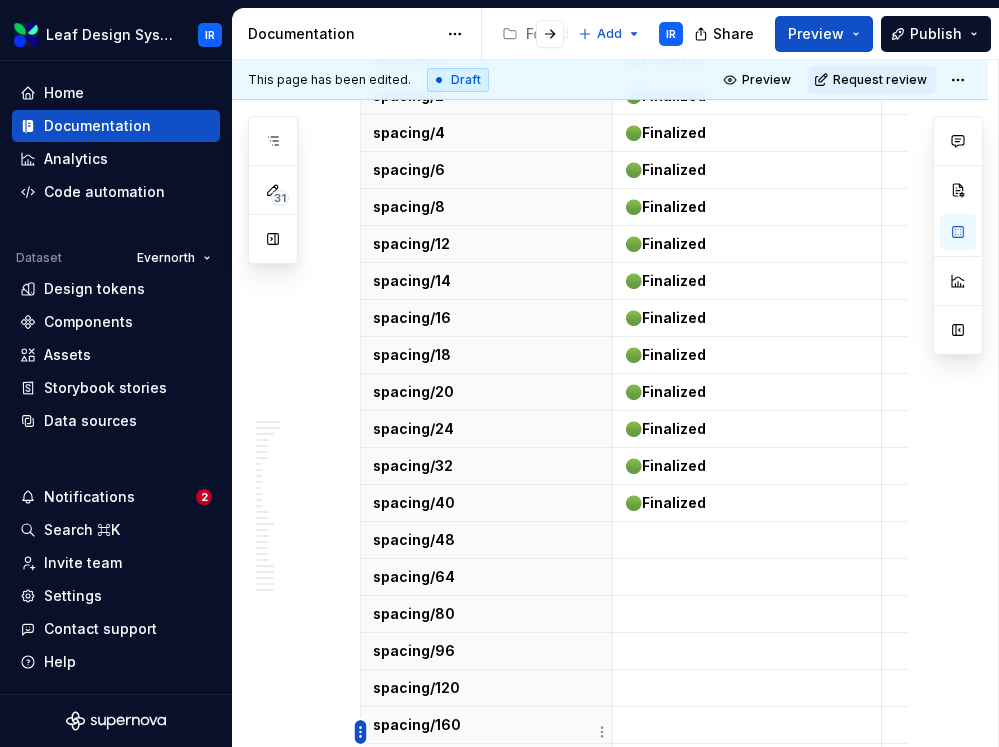click on "Leaf Design System IR Home Documentation Analytics Code automation Dataset Evernorth Design tokens Components Assets Storybook stories Data sources Notifications 2 Search ⌘K Invite team Settings Contact support Help Documentation
Accessibility guide for tree Page tree.
Navigate the tree with the arrow keys. Common tree hotkeys apply. Further keybindings are available:
enter to execute primary action on focused item
f2 to start renaming the focused item
escape to abort renaming an item
control+d to start dragging selected items
Foundations Design Tokens Design Assets Atomic Components Molecular Patterns Layout Modules Design Packages Add IR Share Preview Publish 31 Pages Add
Accessibility guide for tree Page tree.
Navigate the tree with the arrow keys. Common tree hotkeys apply. Further keybindings are available:
enter to execute primary action on focused item
IR   (" at bounding box center (499, 373) 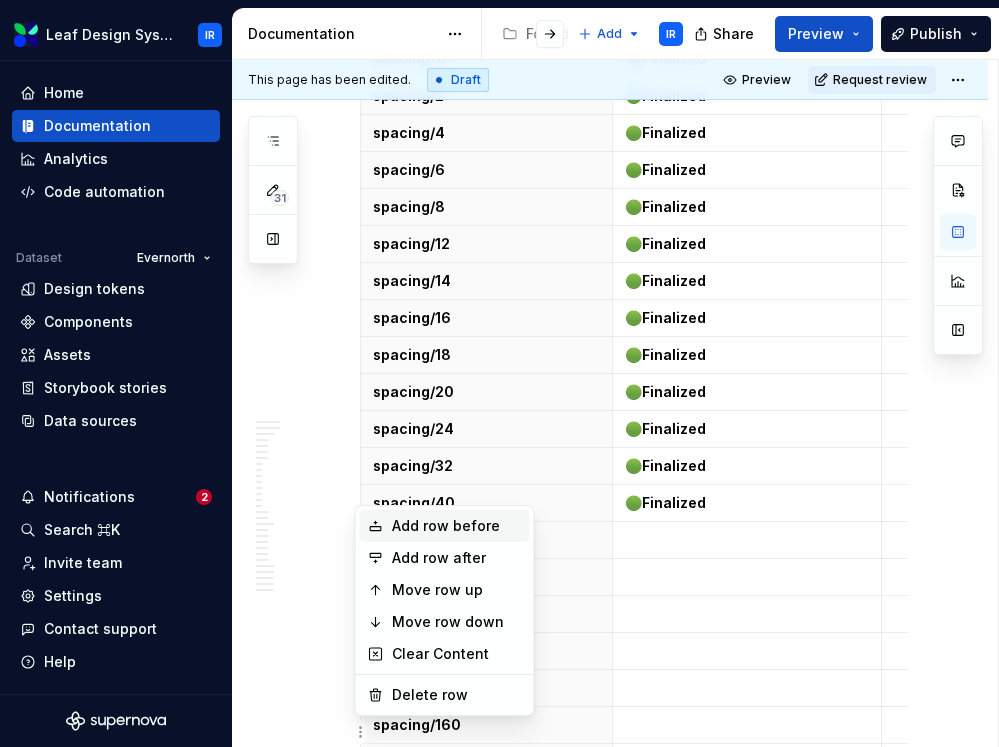 click on "Add row before" at bounding box center [457, 526] 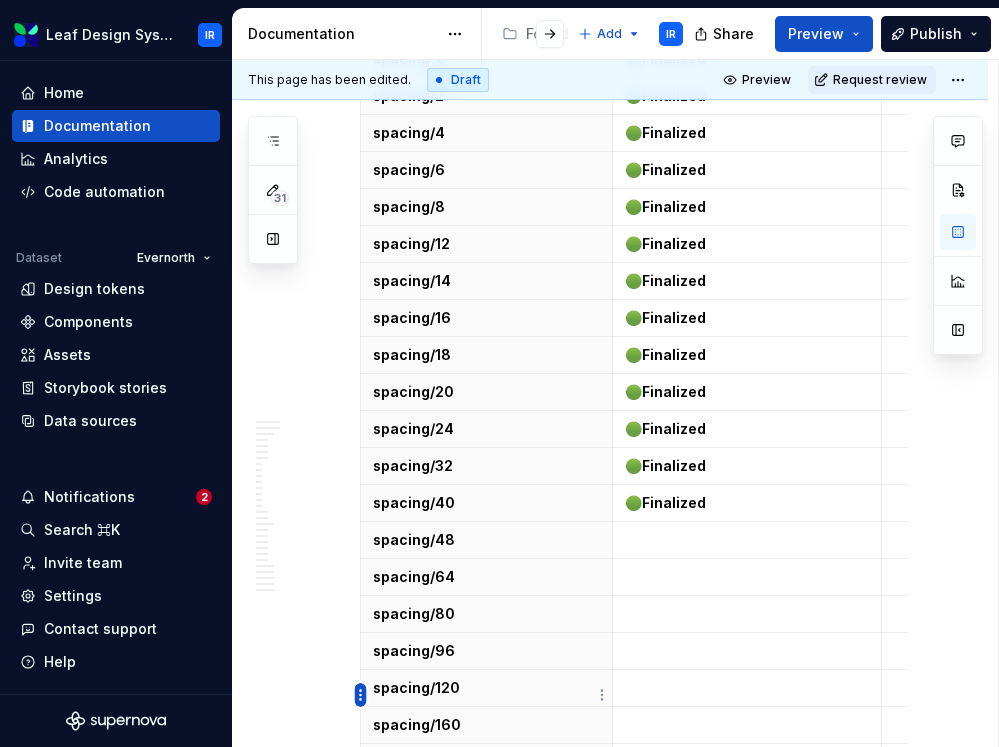 click on "Leaf Design System IR Home Documentation Analytics Code automation Dataset Evernorth Design tokens Components Assets Storybook stories Data sources Notifications 2 Search ⌘K Invite team Settings Contact support Help Documentation
Accessibility guide for tree Page tree.
Navigate the tree with the arrow keys. Common tree hotkeys apply. Further keybindings are available:
enter to execute primary action on focused item
f2 to start renaming the focused item
escape to abort renaming an item
control+d to start dragging selected items
Foundations Design Tokens Design Assets Atomic Components Molecular Patterns Layout Modules Design Packages Add IR Share Preview Publish 31 Pages Add
Accessibility guide for tree Page tree.
Navigate the tree with the arrow keys. Common tree hotkeys apply. Further keybindings are available:
enter to execute primary action on focused item
IR   (" at bounding box center [499, 373] 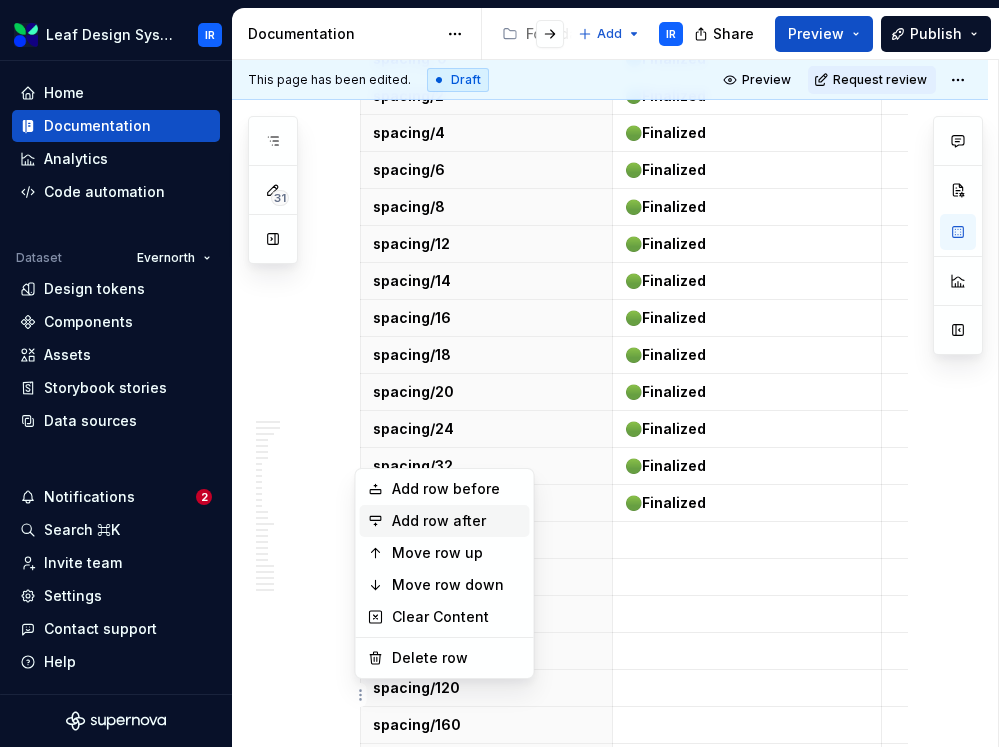 click on "Add row after" at bounding box center [445, 521] 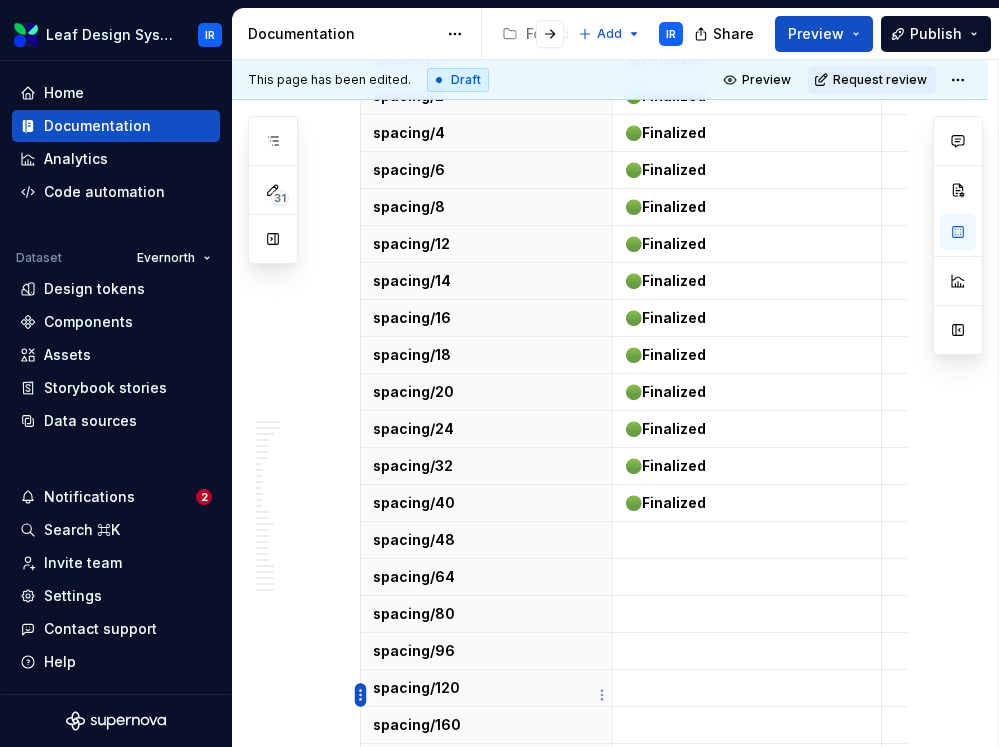 click on "Leaf Design System IR Home Documentation Analytics Code automation Dataset Evernorth Design tokens Components Assets Storybook stories Data sources Notifications 2 Search ⌘K Invite team Settings Contact support Help Documentation
Accessibility guide for tree Page tree.
Navigate the tree with the arrow keys. Common tree hotkeys apply. Further keybindings are available:
enter to execute primary action on focused item
f2 to start renaming the focused item
escape to abort renaming an item
control+d to start dragging selected items
Foundations Design Tokens Design Assets Atomic Components Molecular Patterns Layout Modules Design Packages Add IR Share Preview Publish 31 Pages Add
Accessibility guide for tree Page tree.
Navigate the tree with the arrow keys. Common tree hotkeys apply. Further keybindings are available:
enter to execute primary action on focused item
IR   (" at bounding box center (499, 373) 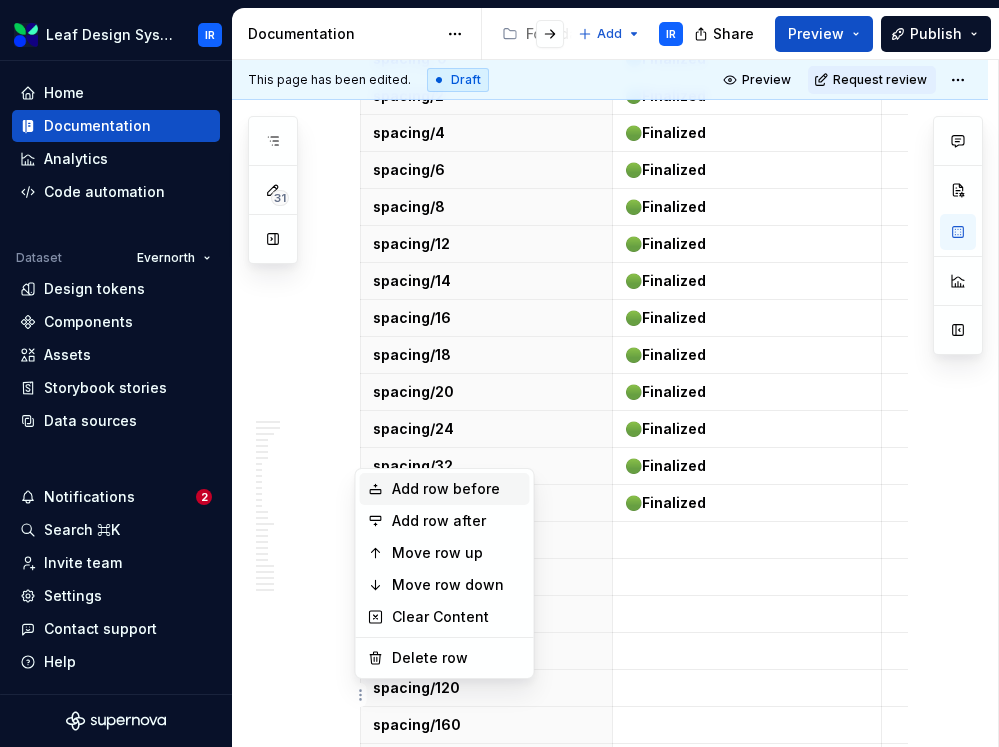 click on "Add row before" at bounding box center [457, 489] 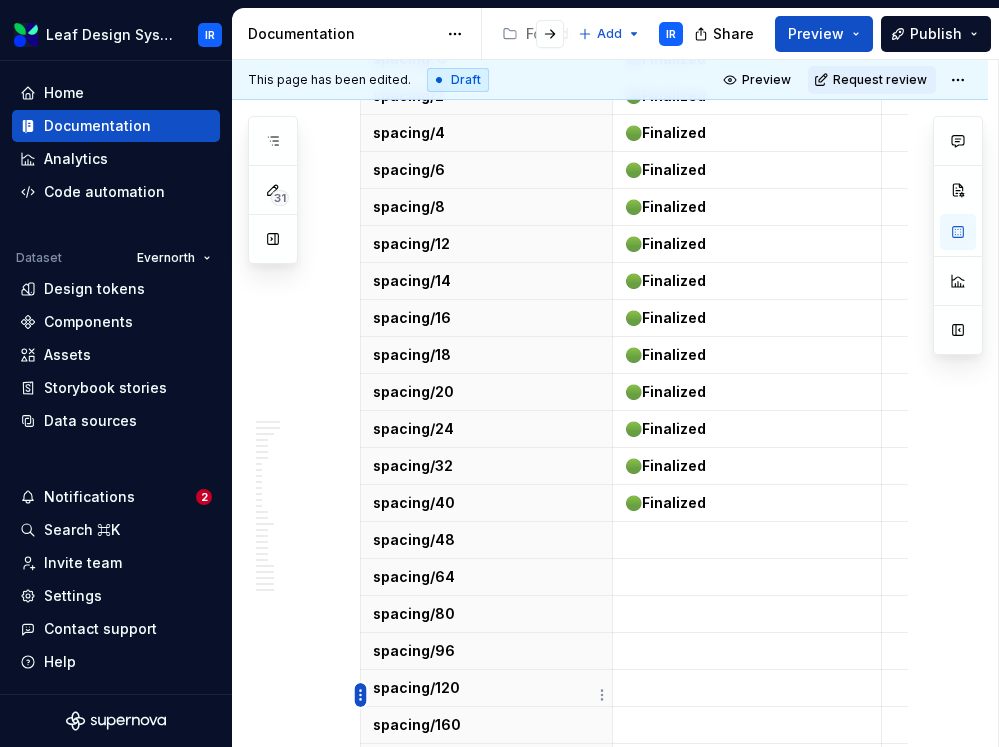 click on "Leaf Design System IR Home Documentation Analytics Code automation Dataset Evernorth Design tokens Components Assets Storybook stories Data sources Notifications 2 Search ⌘K Invite team Settings Contact support Help Documentation
Accessibility guide for tree Page tree.
Navigate the tree with the arrow keys. Common tree hotkeys apply. Further keybindings are available:
enter to execute primary action on focused item
f2 to start renaming the focused item
escape to abort renaming an item
control+d to start dragging selected items
Foundations Design Tokens Design Assets Atomic Components Molecular Patterns Layout Modules Design Packages Add IR Share Preview Publish 31 Pages Add
Accessibility guide for tree Page tree.
Navigate the tree with the arrow keys. Common tree hotkeys apply. Further keybindings are available:
enter to execute primary action on focused item
IR   (" at bounding box center (499, 373) 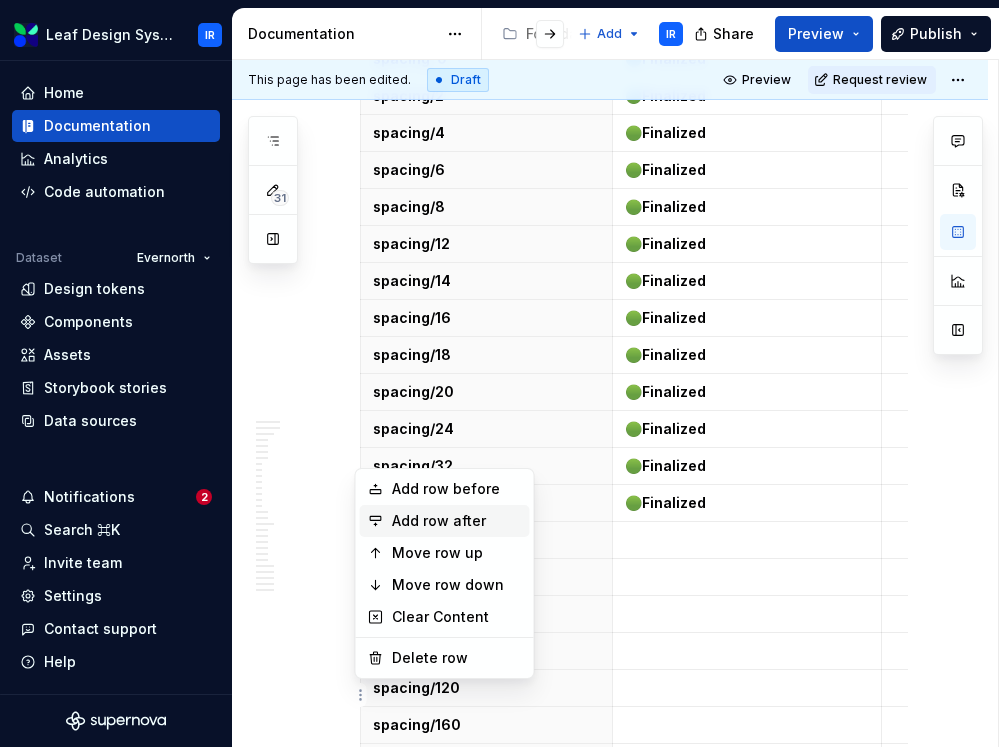 click on "Add row after" at bounding box center (457, 521) 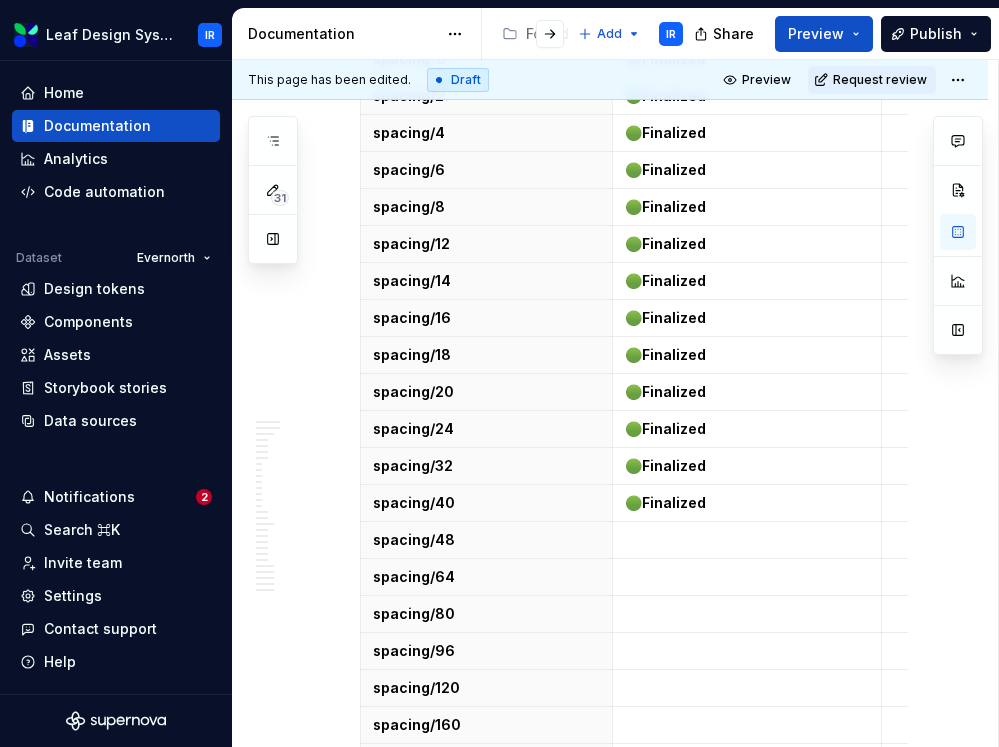 click at bounding box center [486, 876] 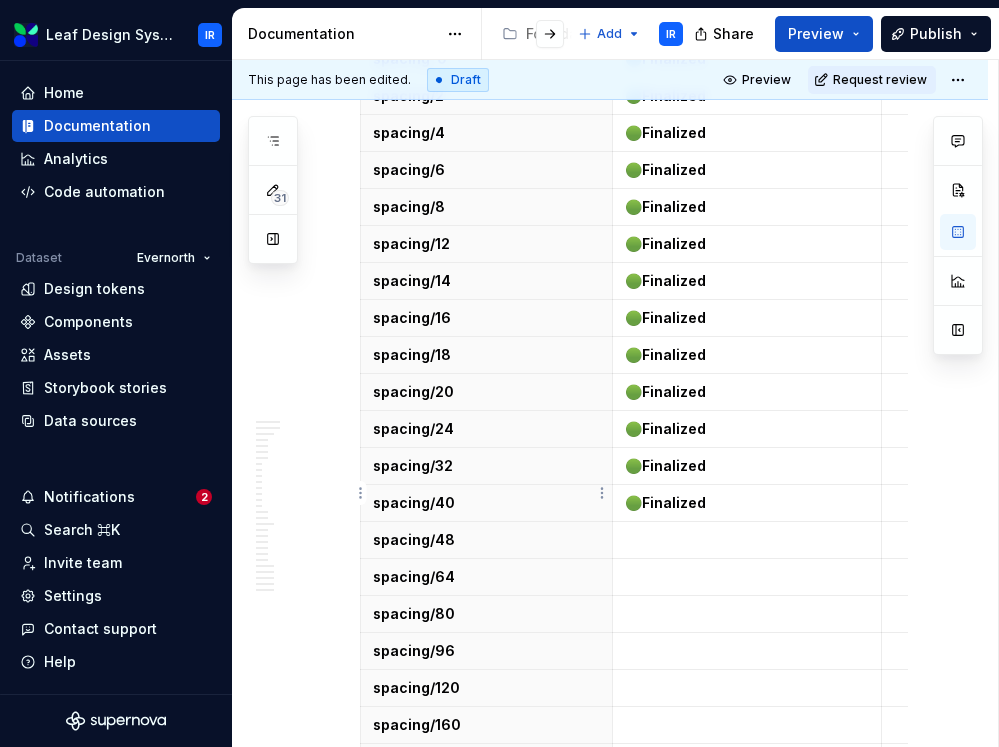 click at bounding box center [487, 933] 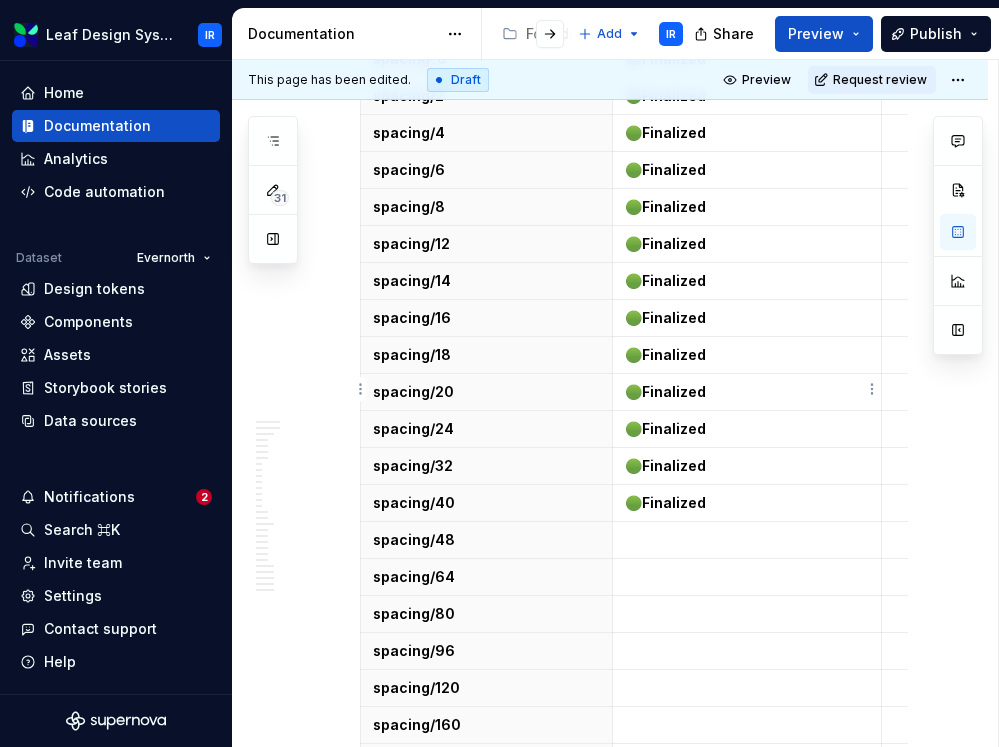click at bounding box center (486, 990) 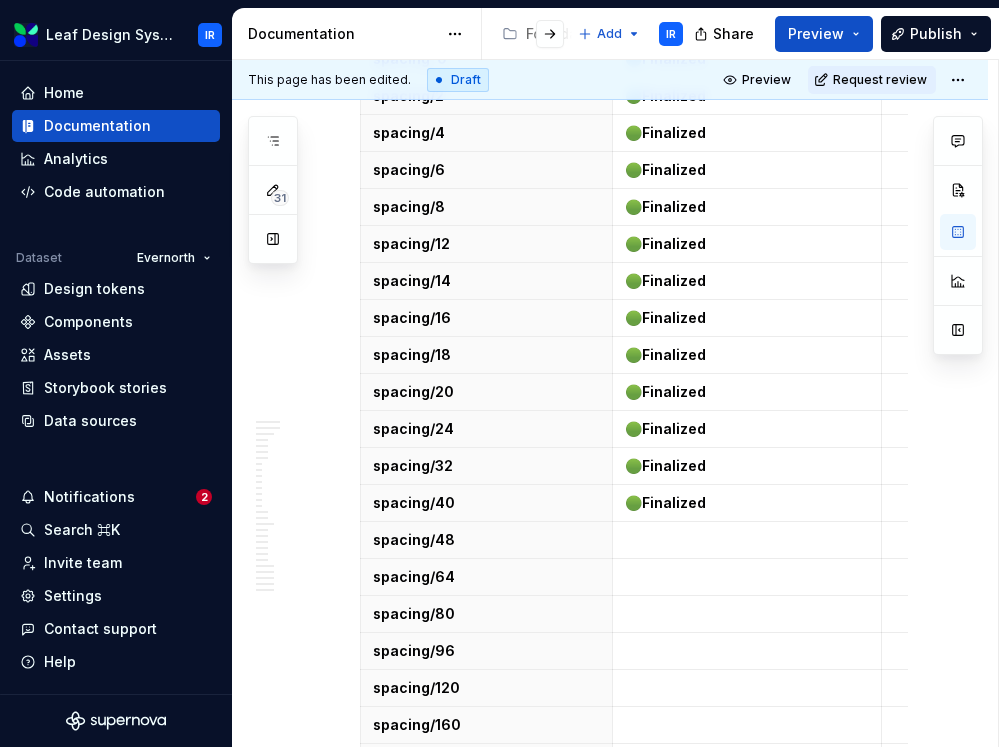 click at bounding box center (486, 1047) 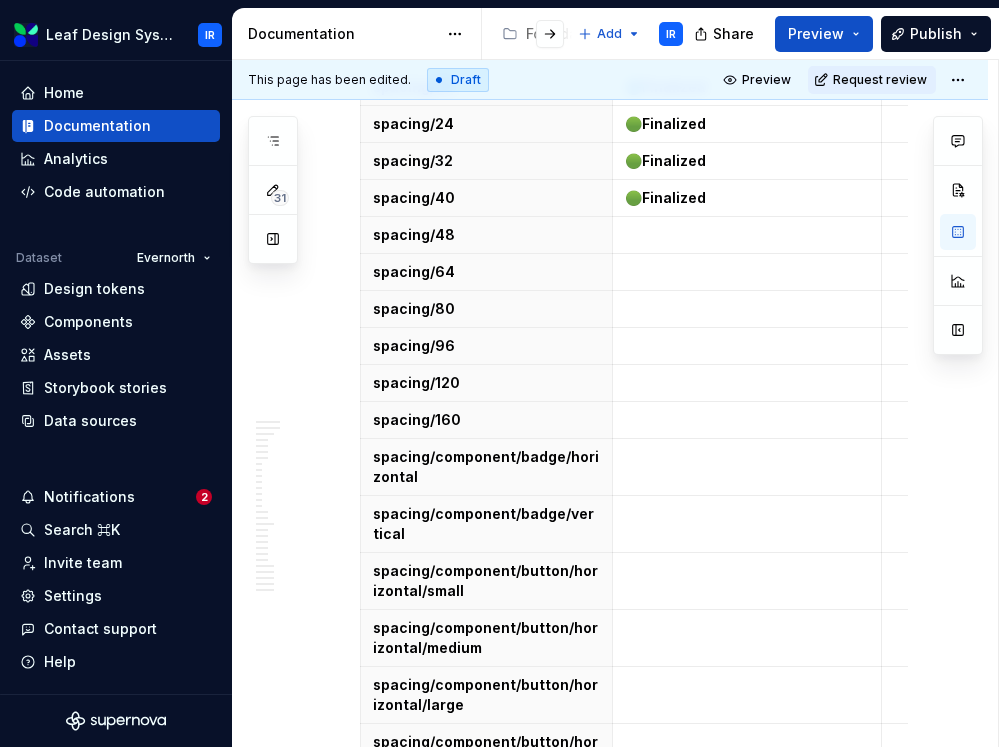 scroll, scrollTop: 29045, scrollLeft: 0, axis: vertical 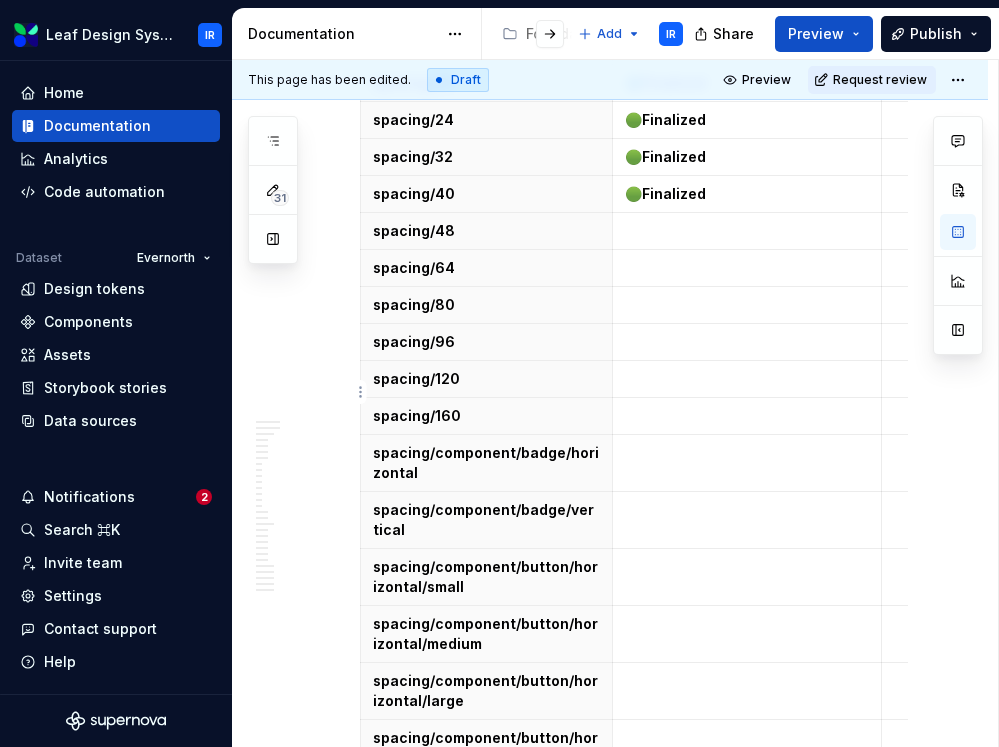 click at bounding box center (486, 795) 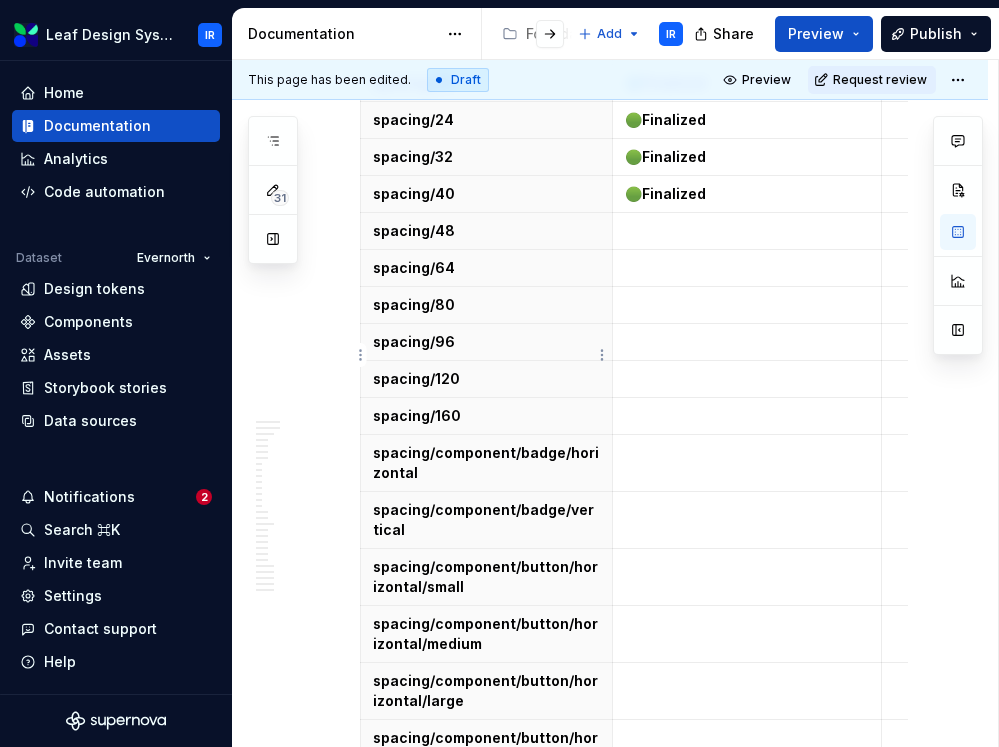 click at bounding box center [486, 795] 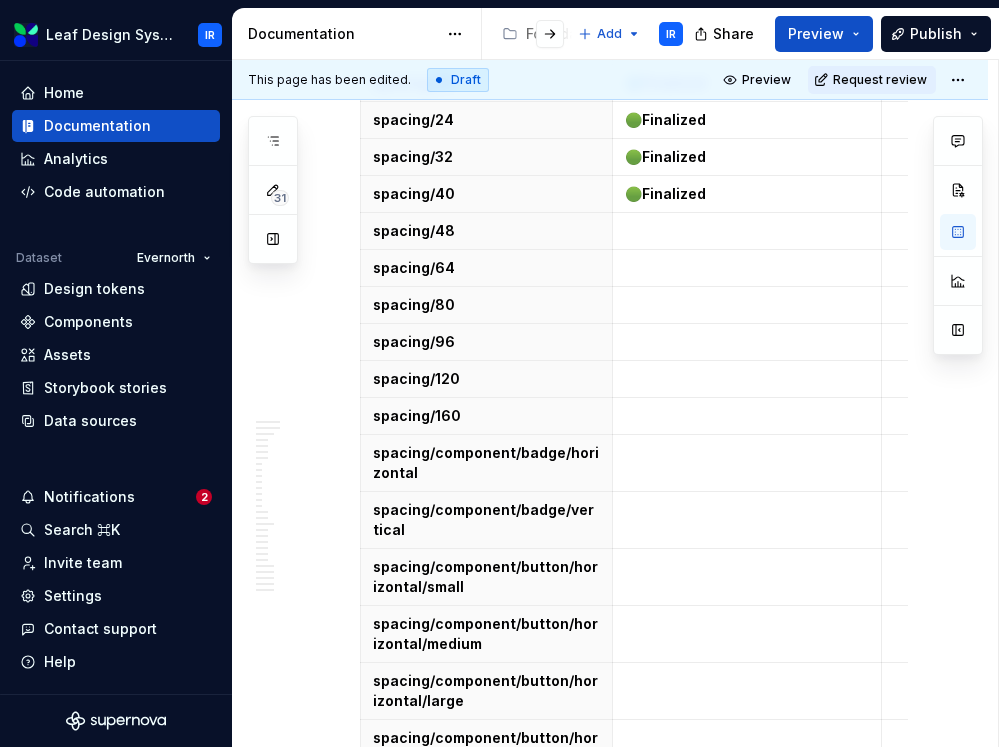 click at bounding box center [486, 852] 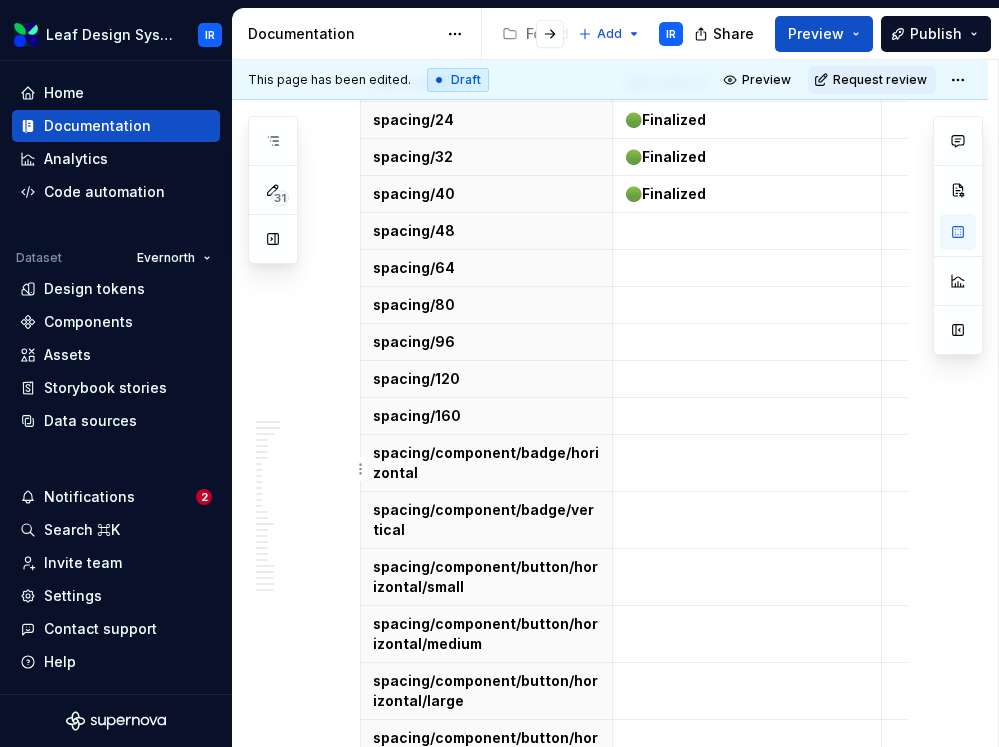 click at bounding box center (486, 909) 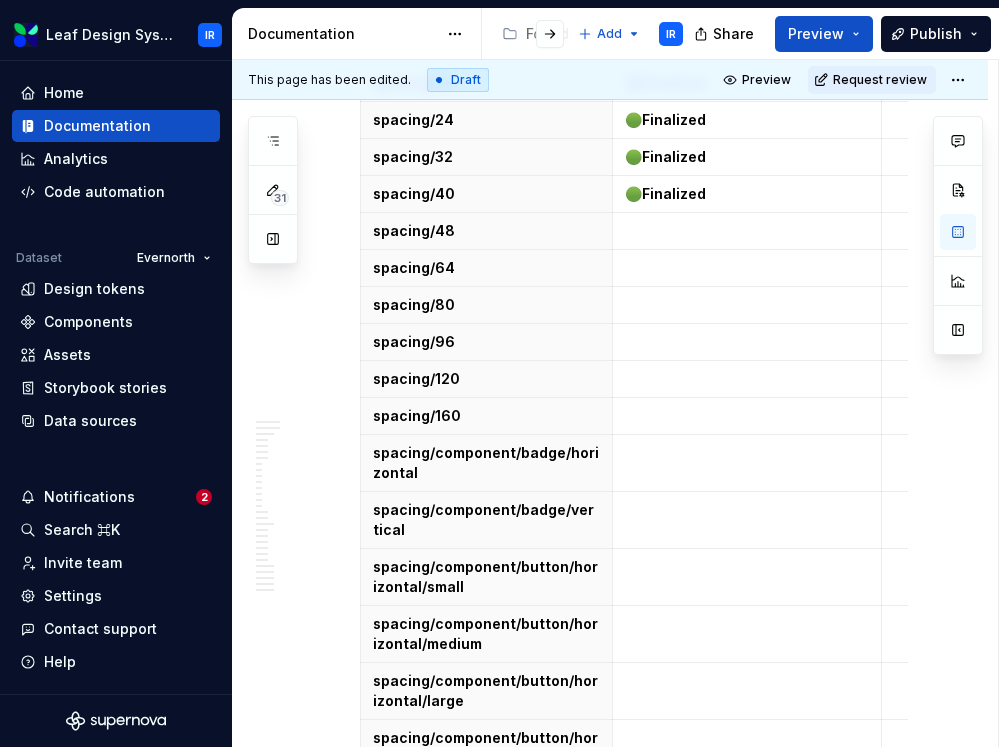 click at bounding box center (486, 966) 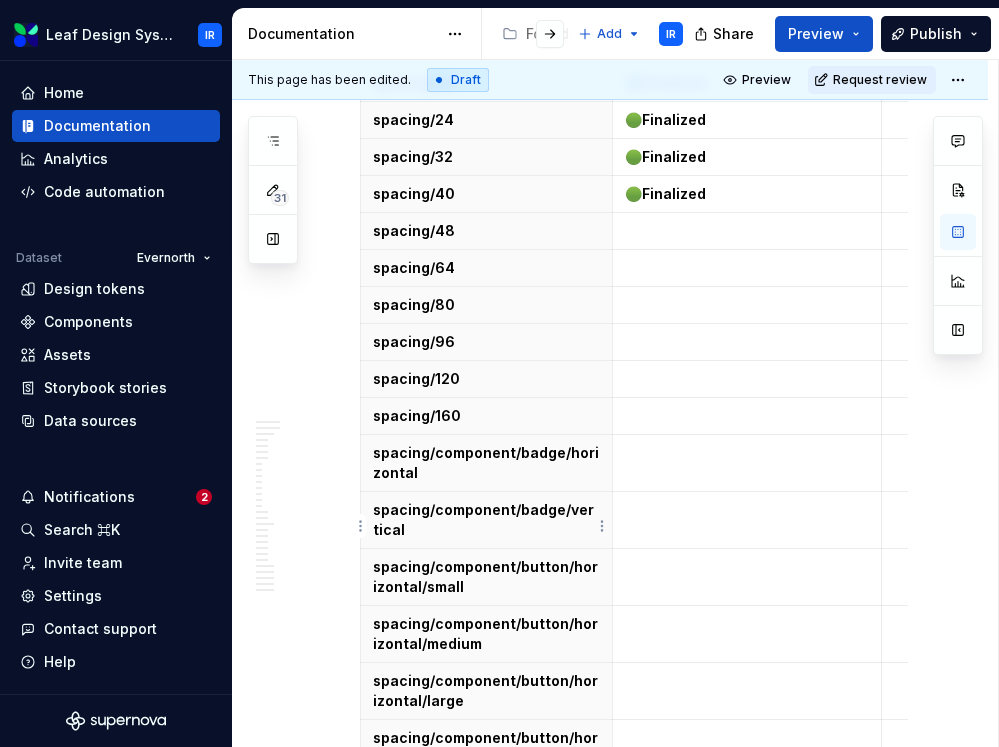 click at bounding box center [486, 966] 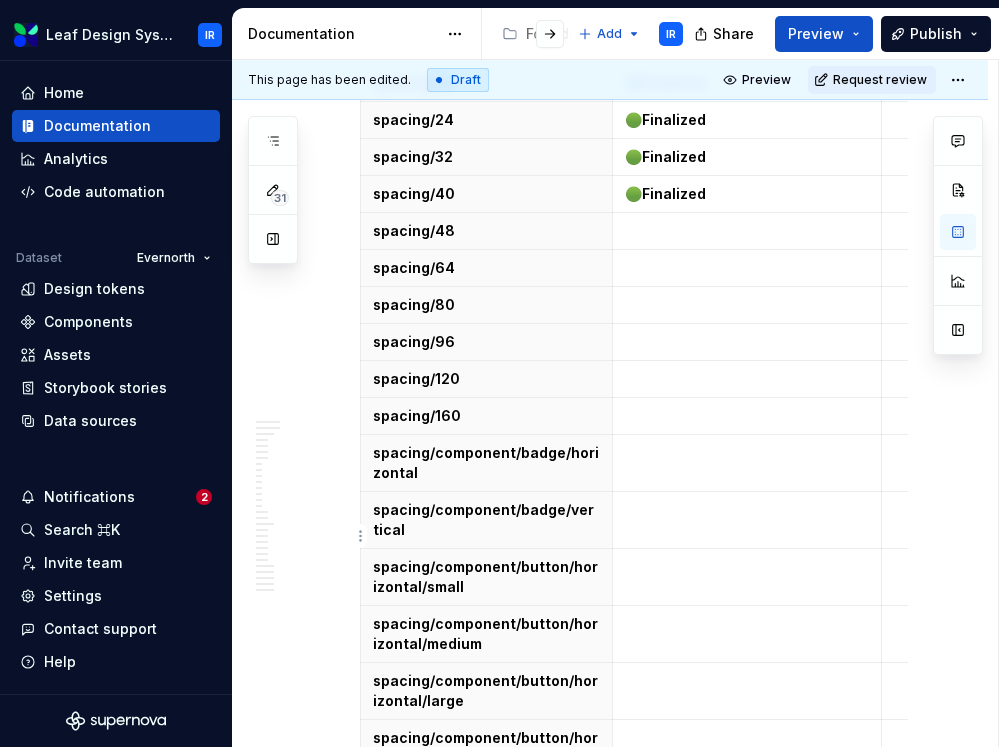 click at bounding box center [486, 1023] 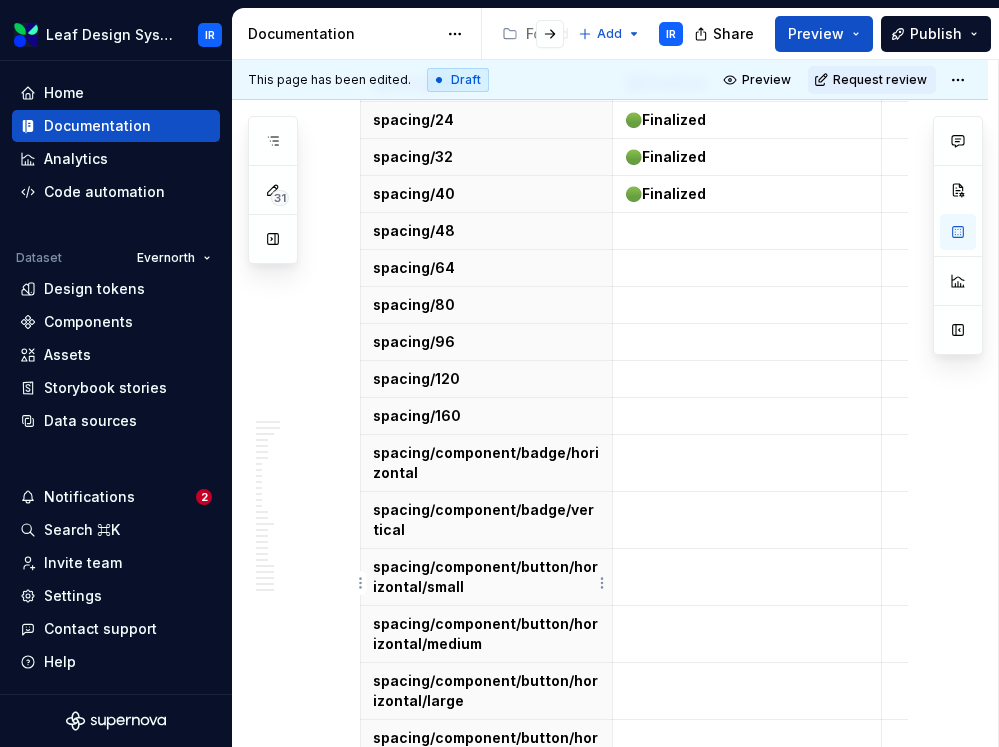 click at bounding box center [486, 1023] 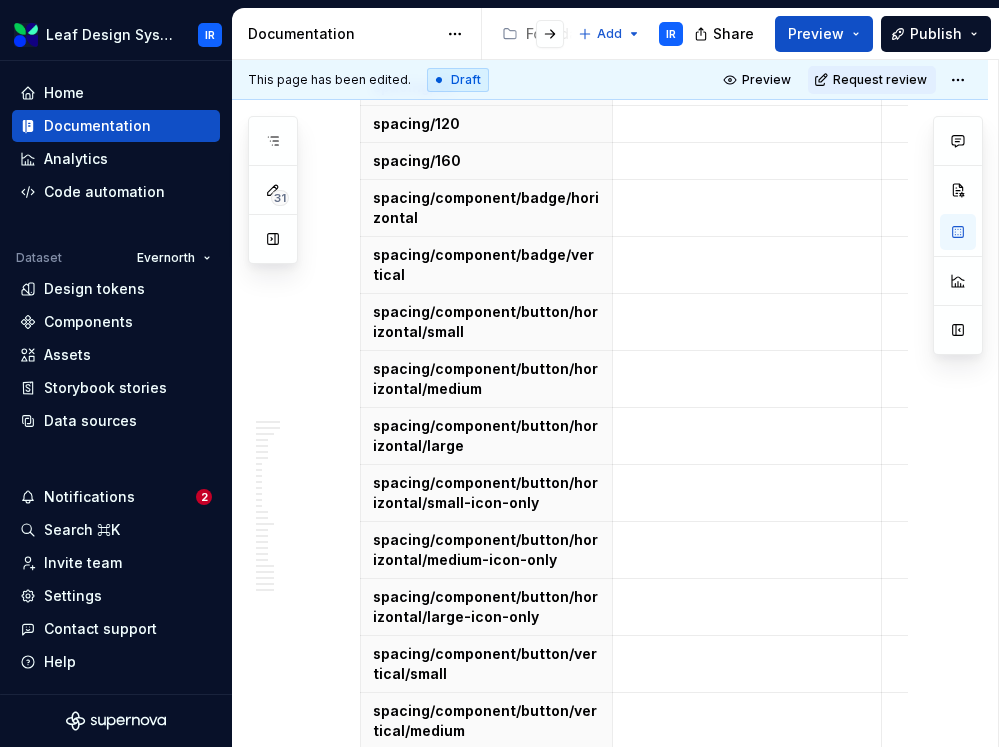 scroll, scrollTop: 29303, scrollLeft: 0, axis: vertical 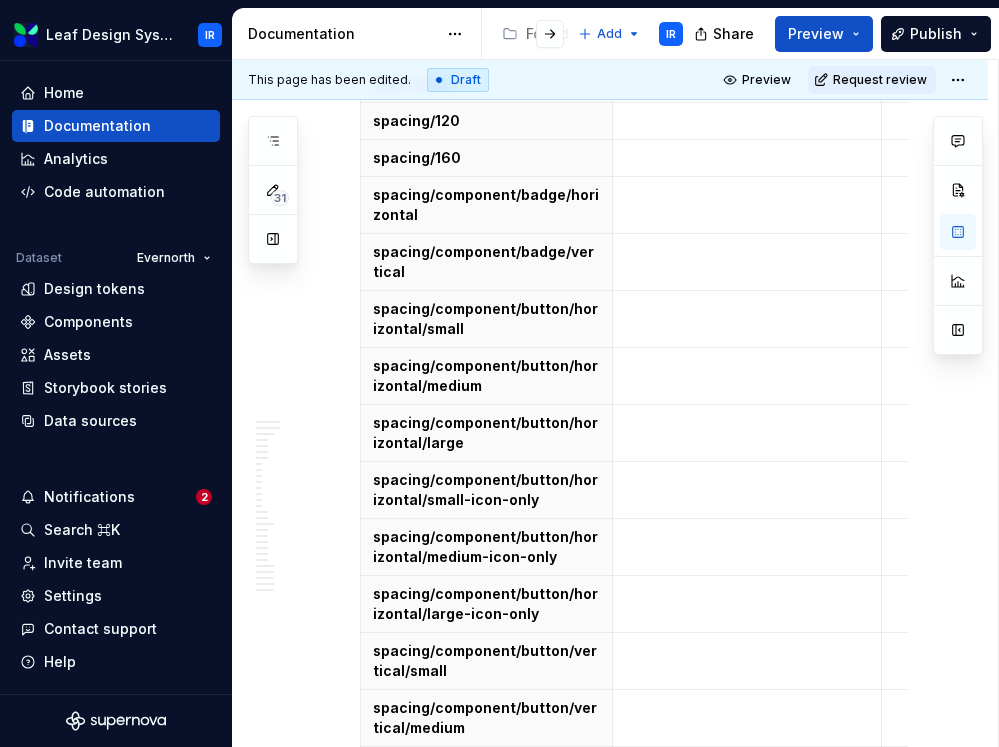 click at bounding box center (486, 822) 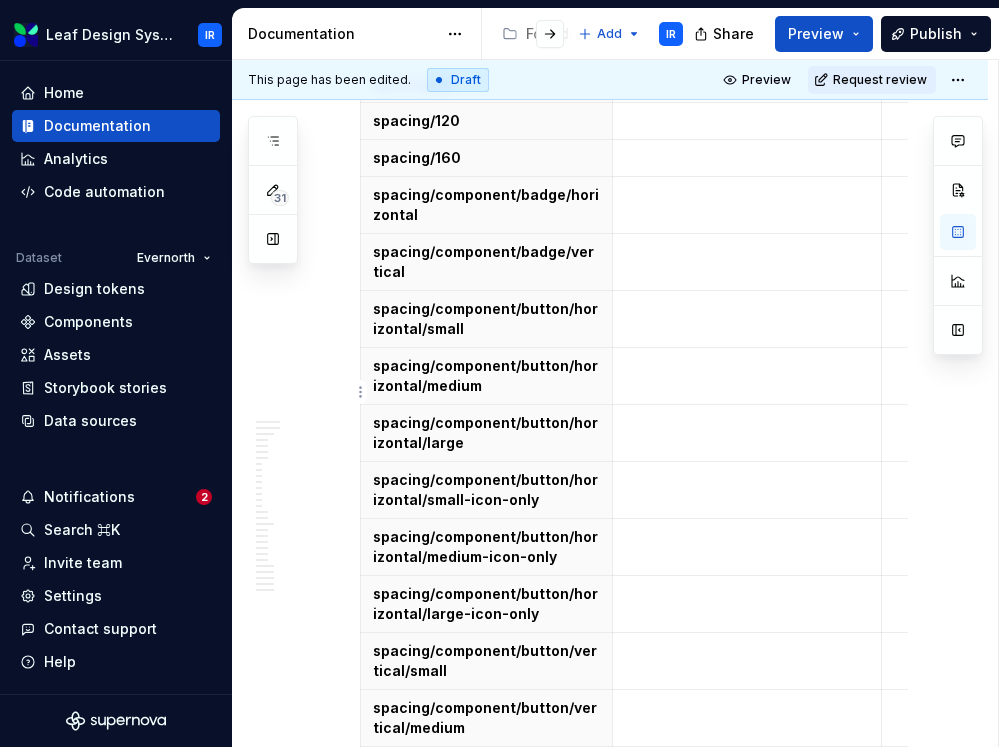 click at bounding box center [486, 879] 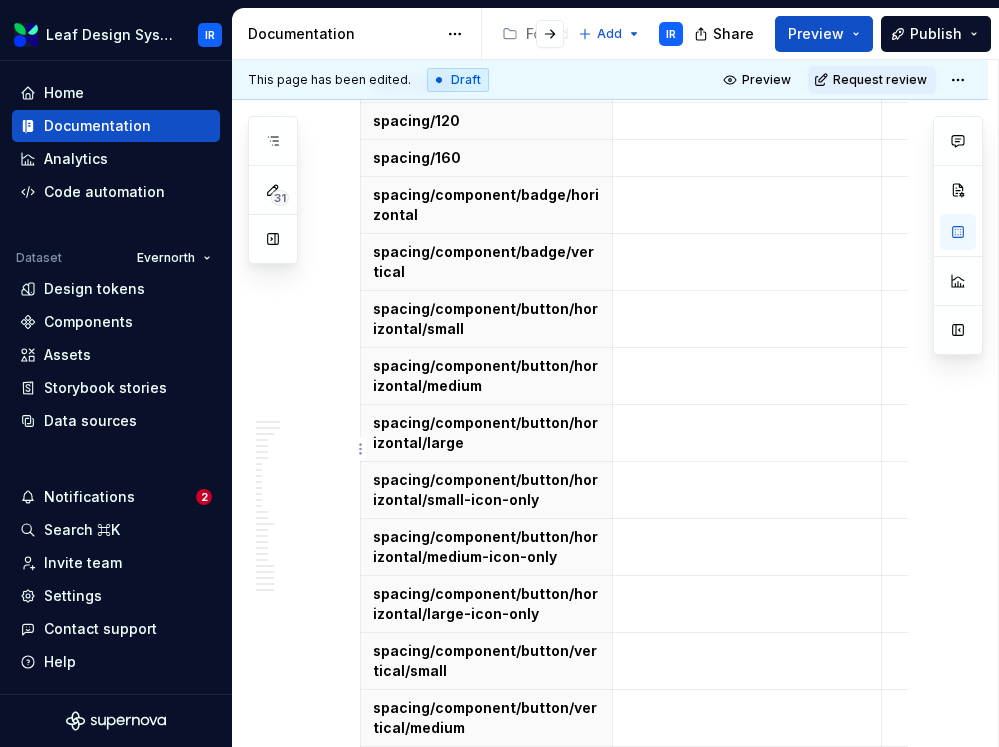click at bounding box center (487, 936) 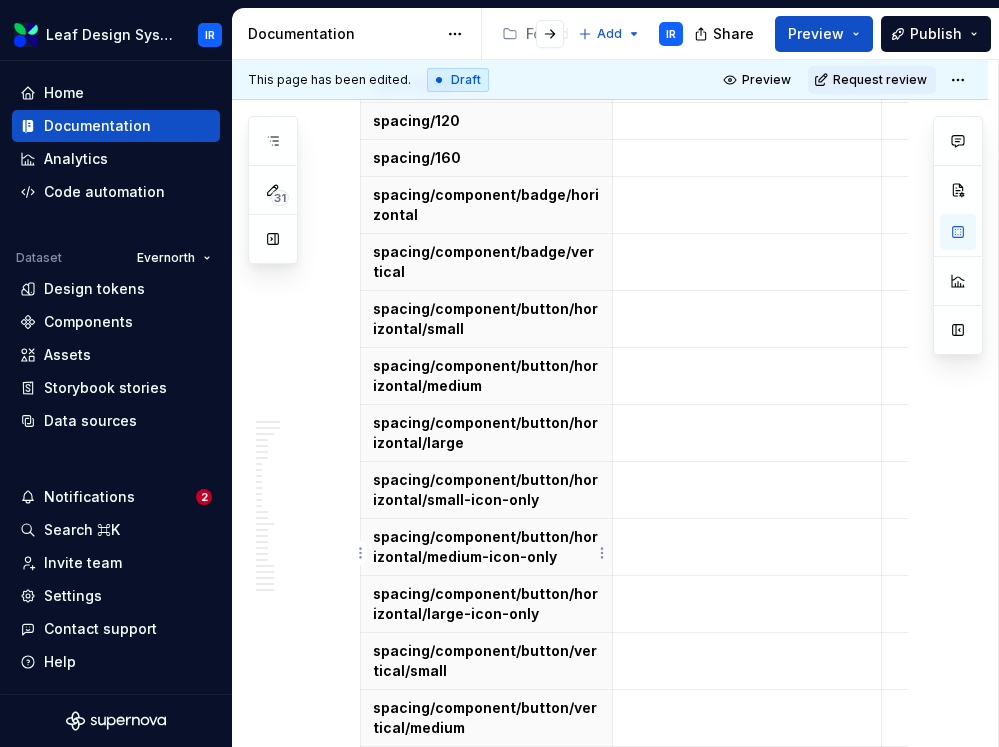 click at bounding box center [486, 993] 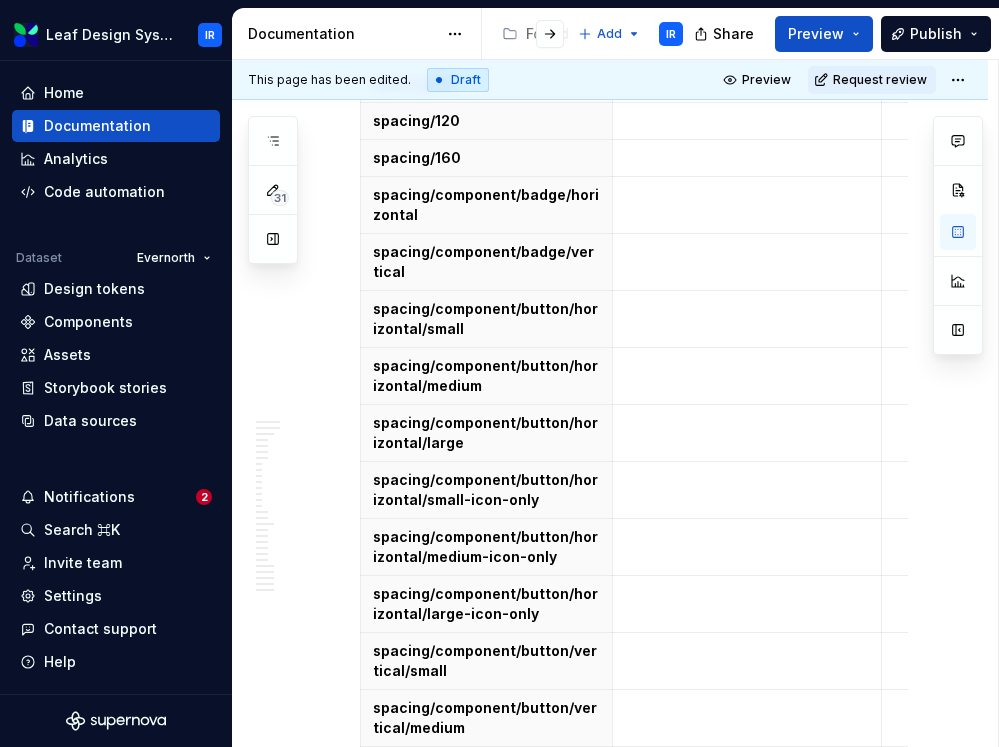 click at bounding box center (486, 1050) 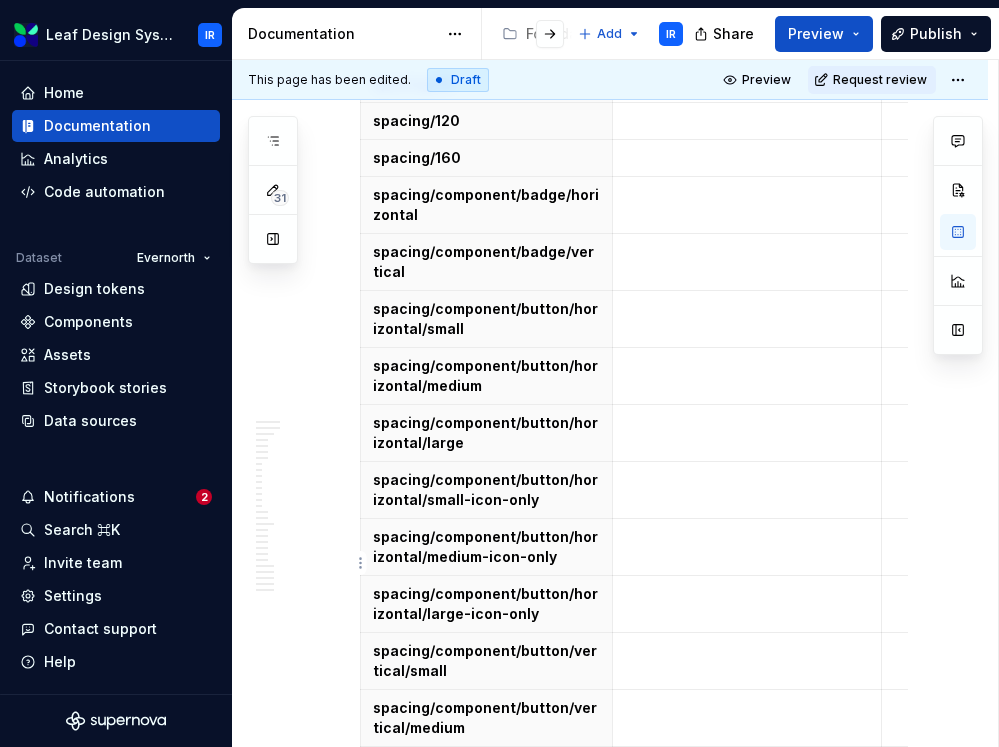 click at bounding box center [486, 1107] 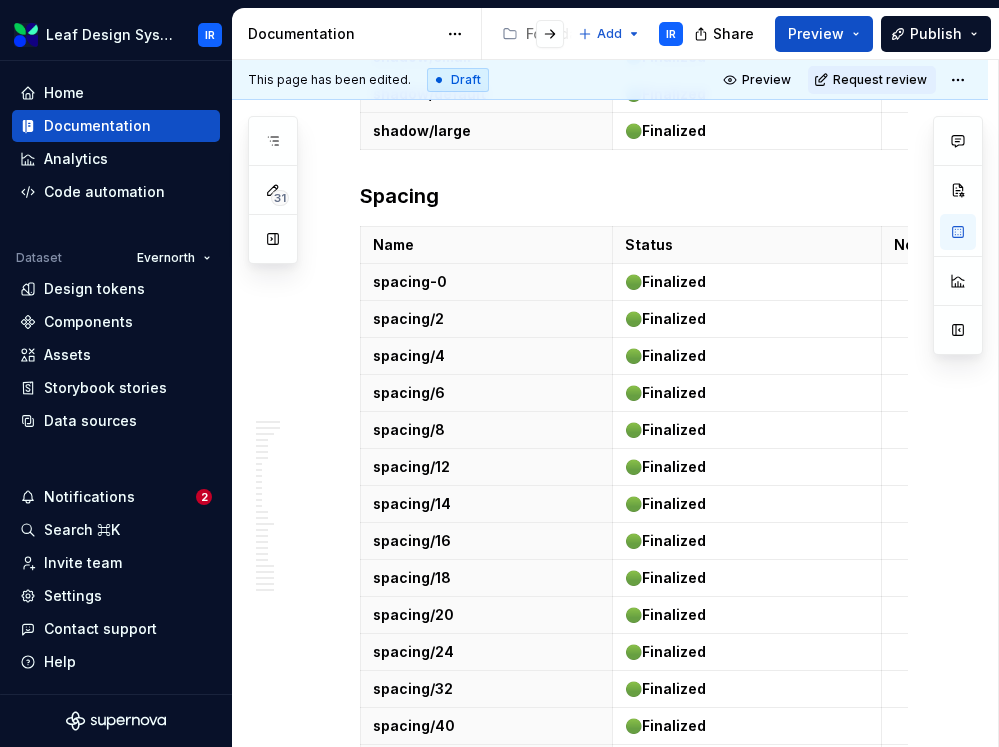 scroll, scrollTop: 28313, scrollLeft: 0, axis: vertical 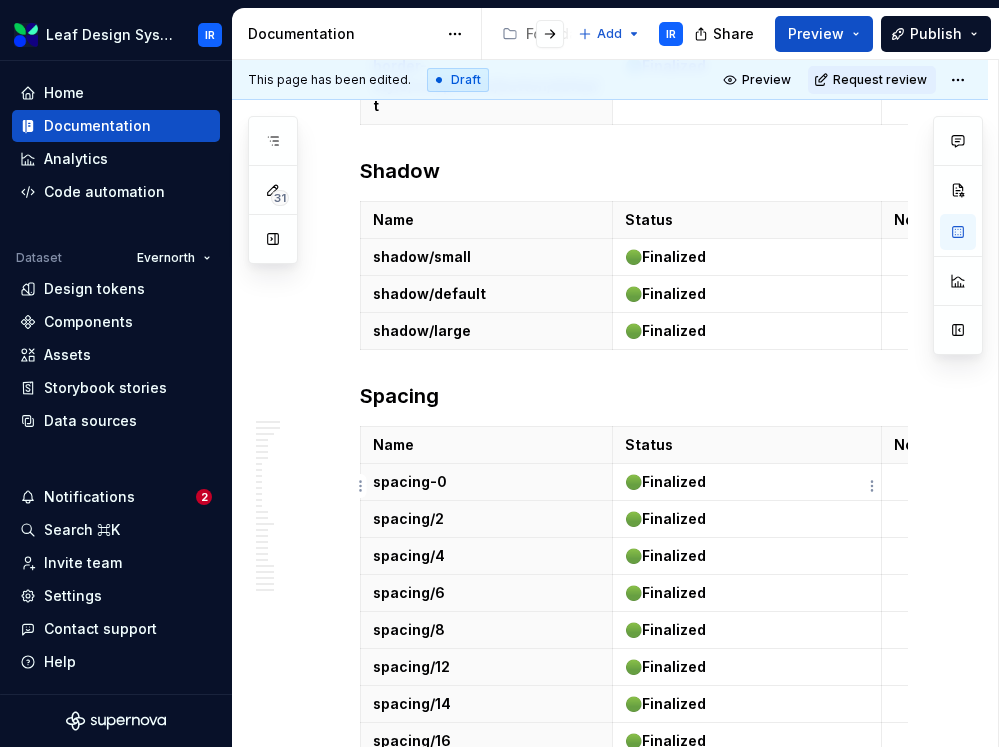 click on "Finalized" at bounding box center [674, 925] 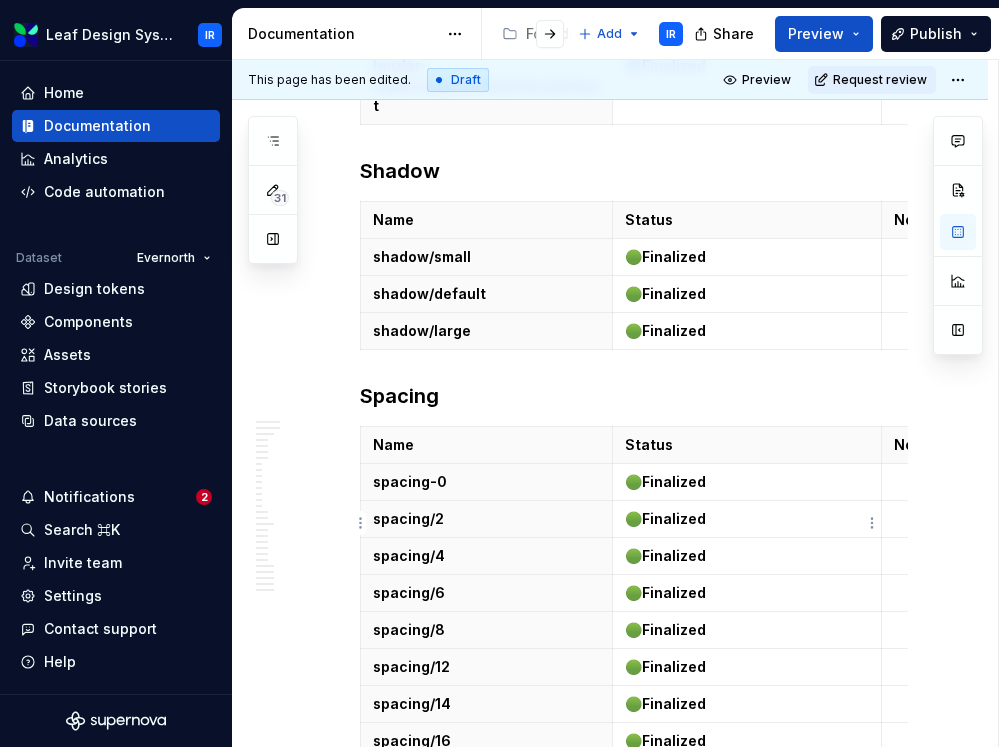 click at bounding box center (747, 963) 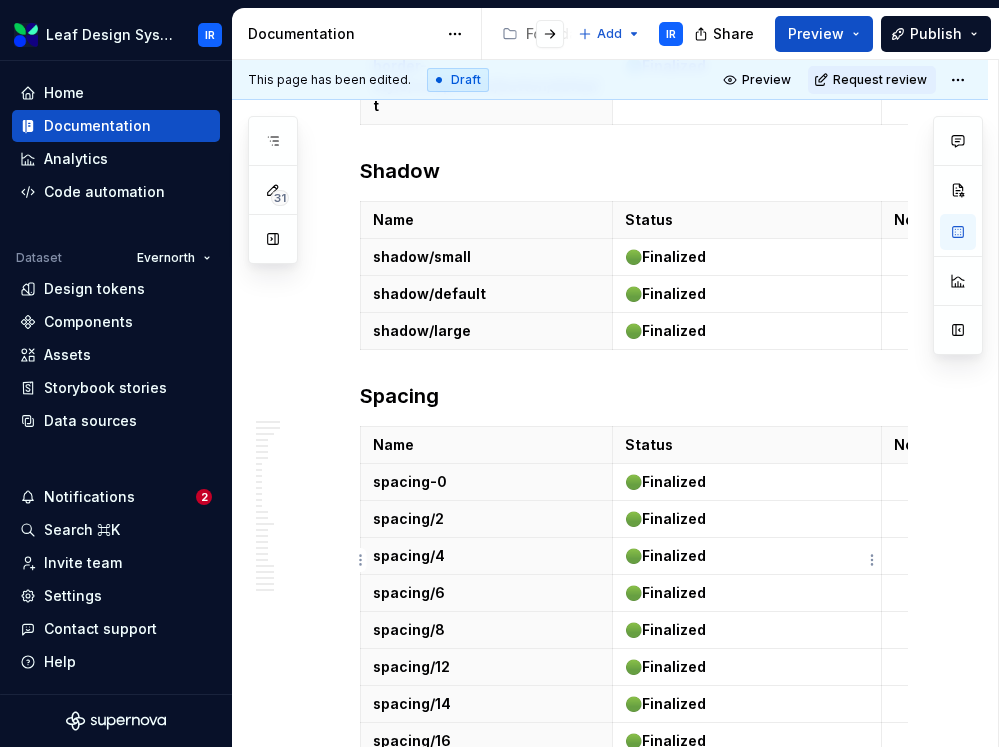 click at bounding box center [747, 1000] 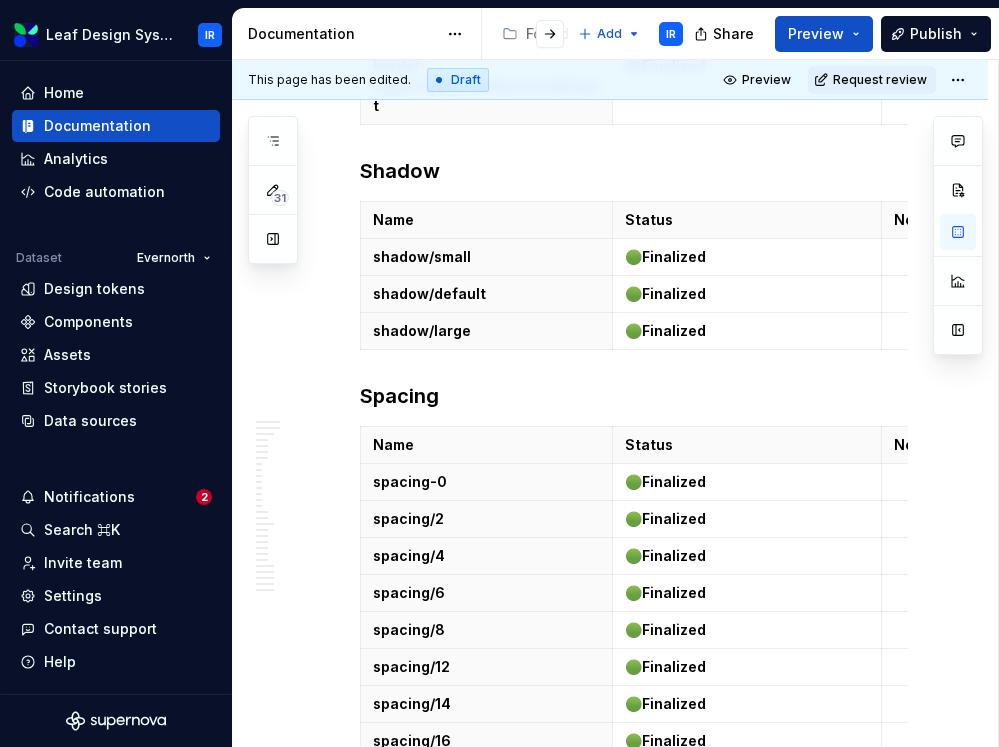 click on "Finalized" at bounding box center [674, 999] 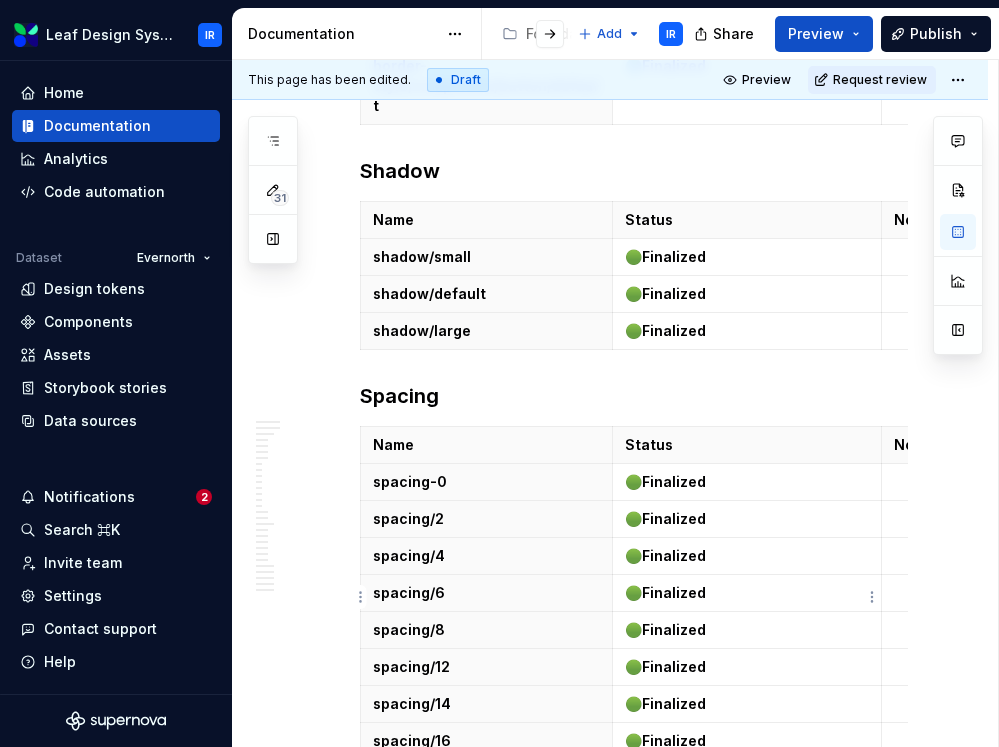 click at bounding box center [747, 1037] 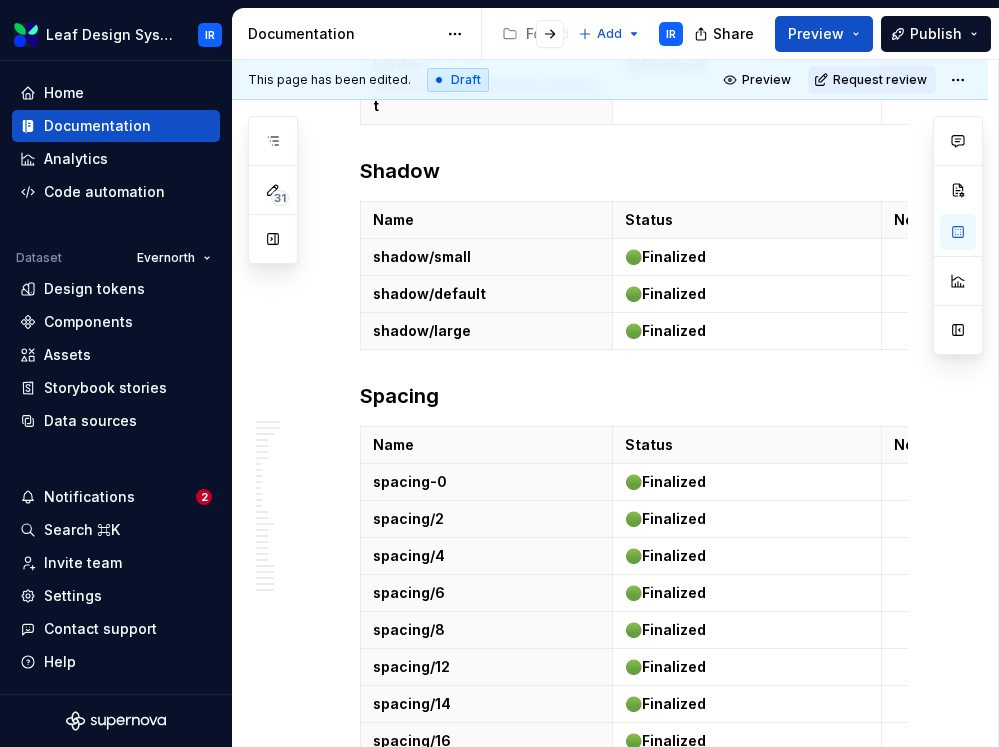 scroll, scrollTop: 0, scrollLeft: 198, axis: horizontal 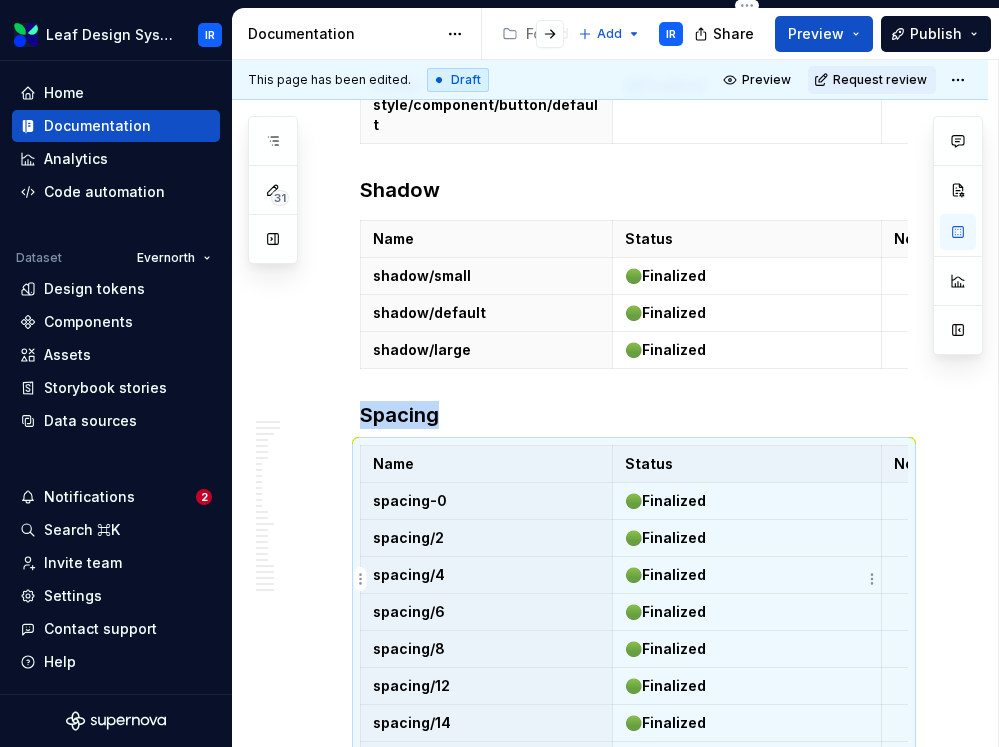 click at bounding box center [747, 1019] 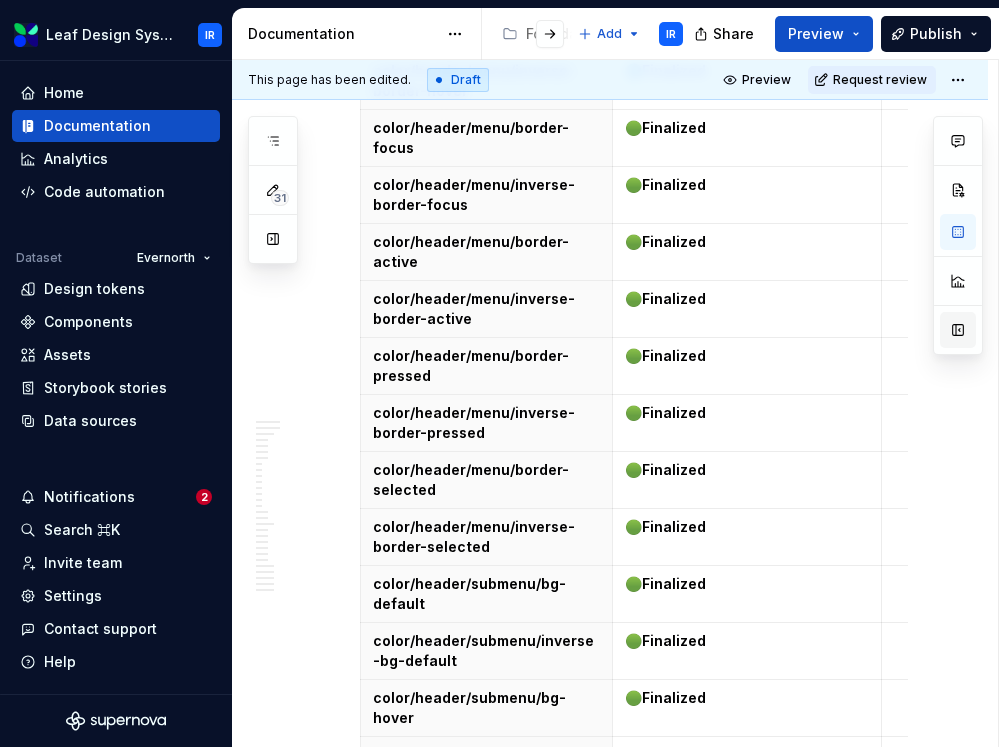 scroll, scrollTop: 21551, scrollLeft: 0, axis: vertical 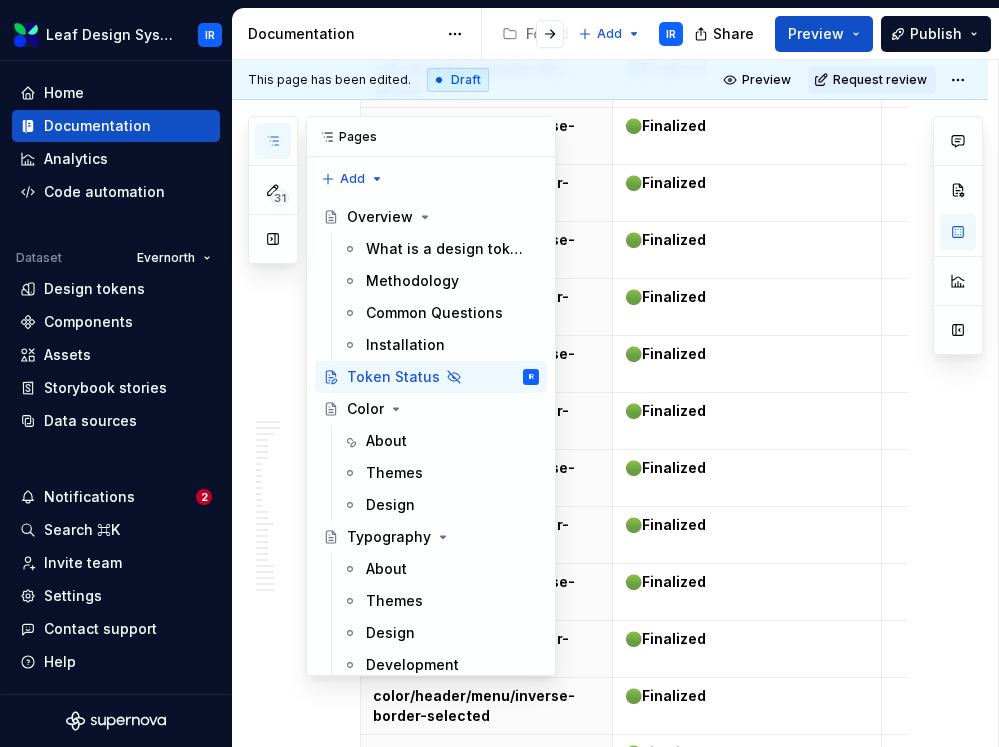 click on "31 Pages Add
Accessibility guide for tree Page tree.
Navigate the tree with the arrow keys. Common tree hotkeys apply. Further keybindings are available:
enter to execute primary action on focused item
f2 to start renaming the focused item
escape to abort renaming an item
control+d to start dragging selected items
Overview What is a design token? Methodology Common Questions Installation Token Status IR Color About Themes Design Typography About Themes Design Development Usage Animation Implementing Breakpoints About Design Border Radius About Themes Design Border Width About Themes Design Border Style About Themes Design Shadow About Themes Design Spacing About Themes Design Changes Draft   ( 25 ) Foundations / Content design / Getting started  /  Overview Foundations / Content design / Getting started  /  What's included Foundations / Content design / Getting started  /  Tools and resources Foundations / Content design / Style   (" at bounding box center [402, 396] 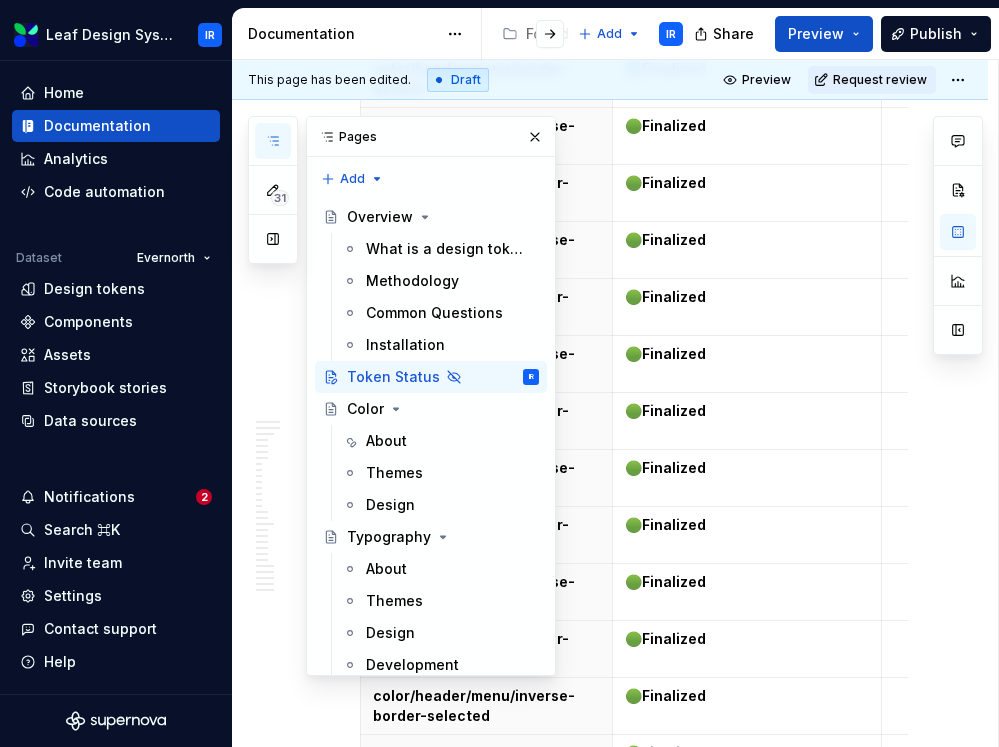 click 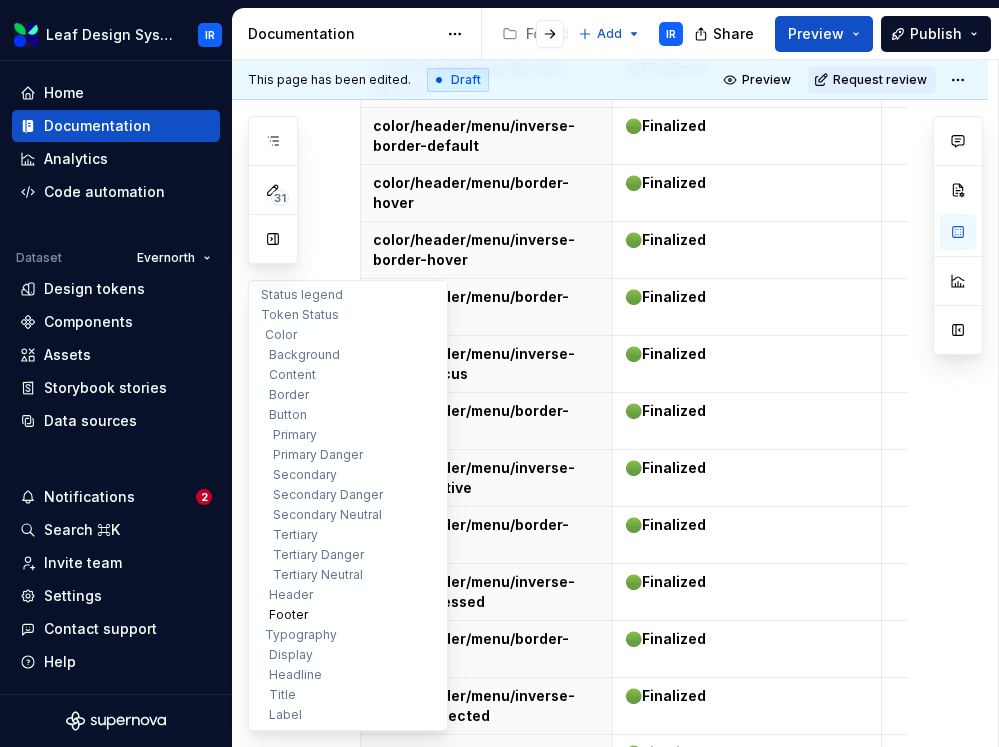 click on "Footer" at bounding box center [348, 615] 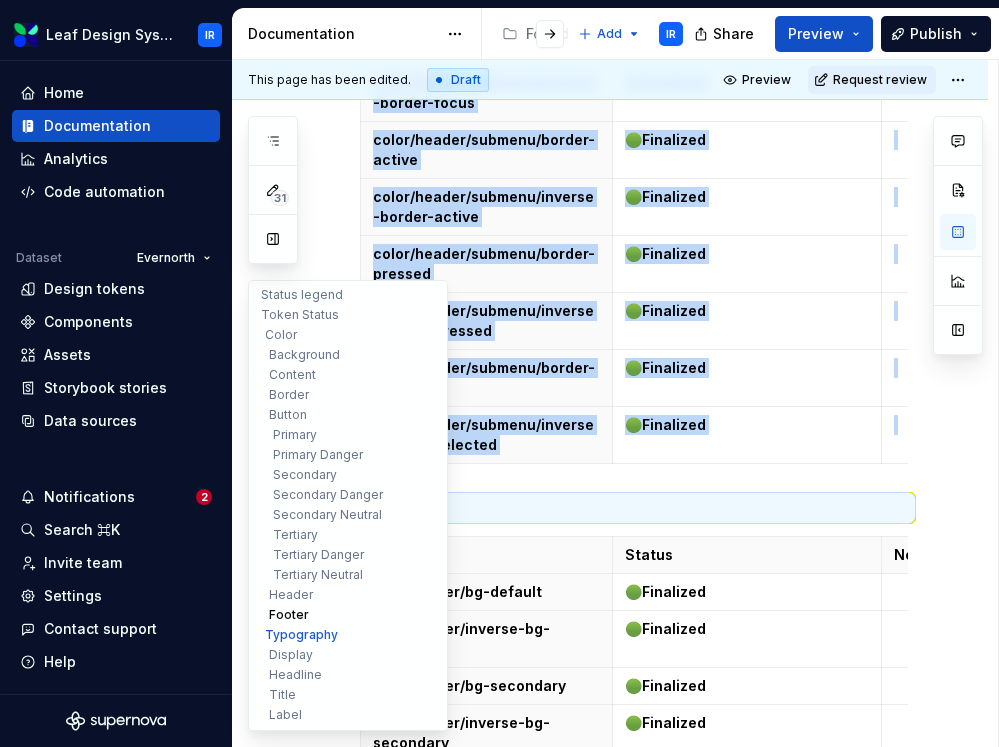 scroll, scrollTop: 23890, scrollLeft: 0, axis: vertical 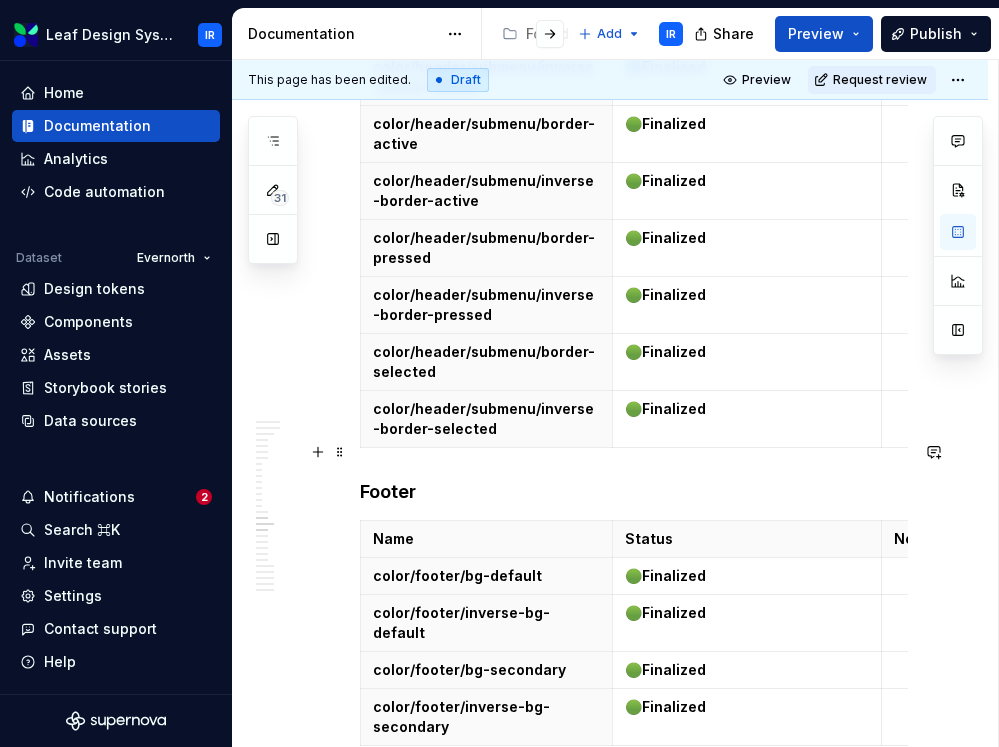 click on "Typography" at bounding box center [634, 792] 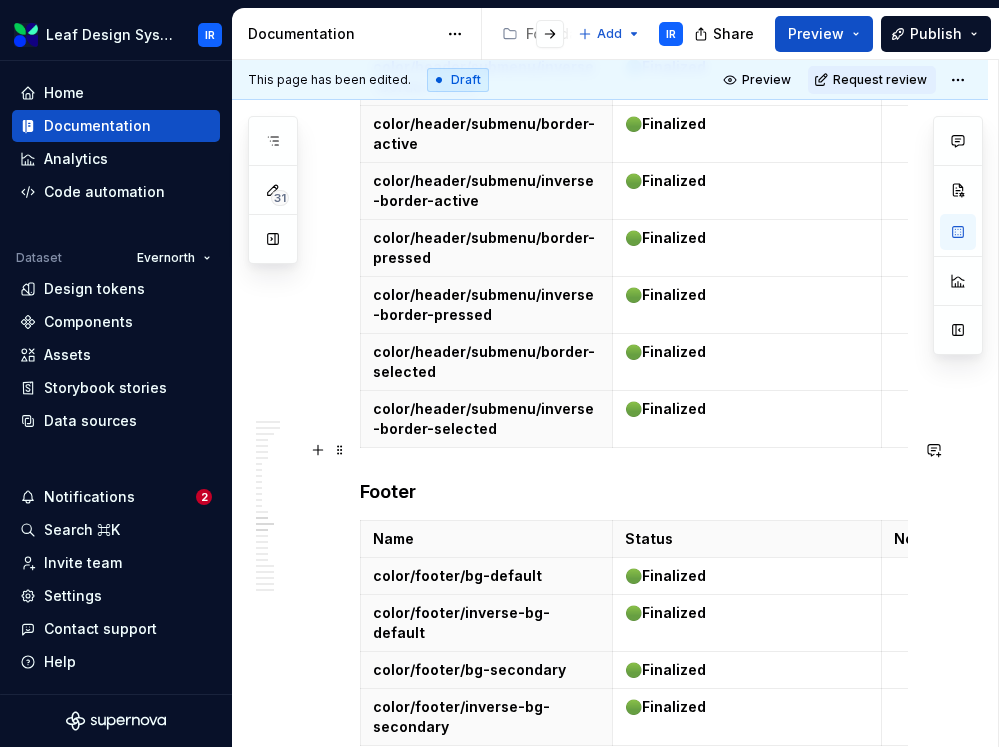 click on "Data Visualization" at bounding box center (634, 790) 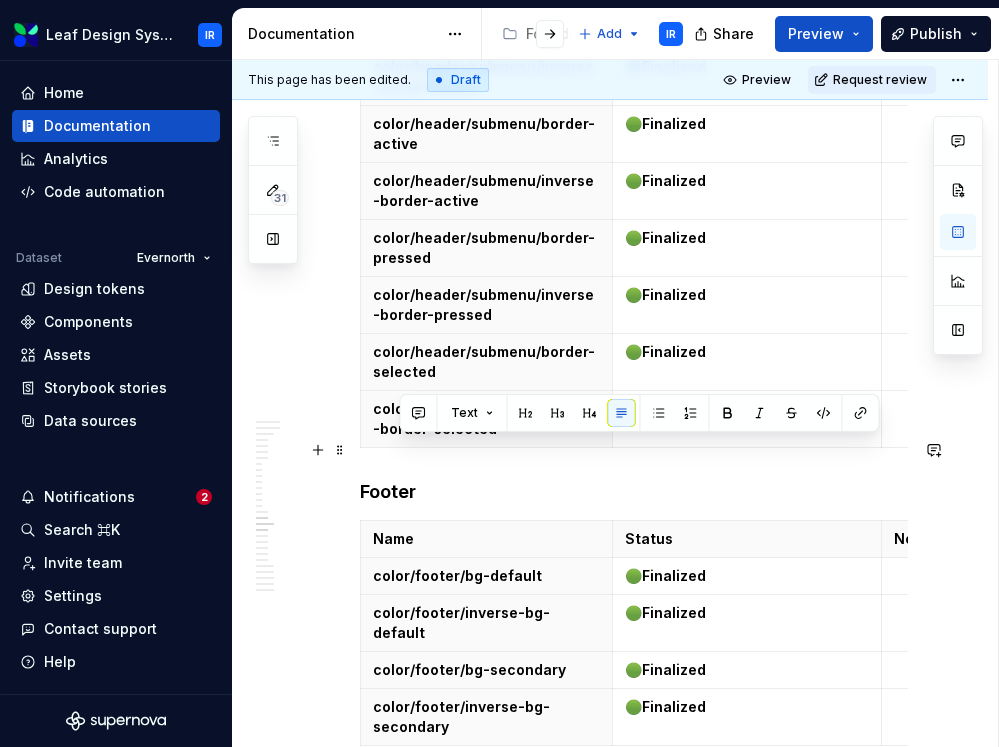 click on "Data Visualization" at bounding box center [634, 790] 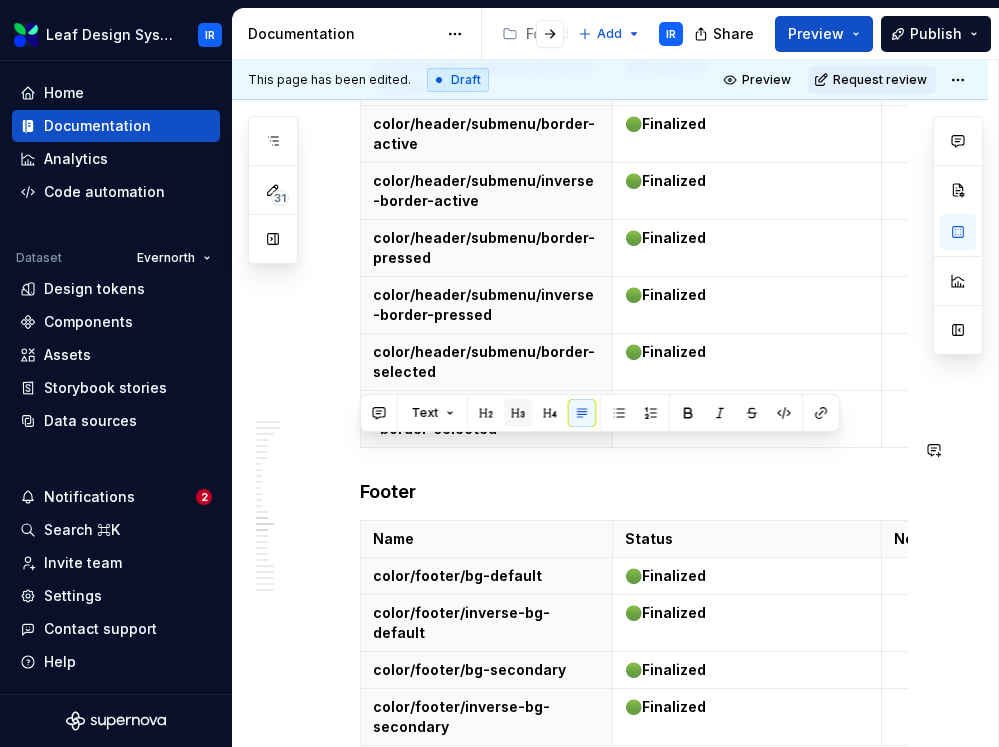 click at bounding box center (518, 413) 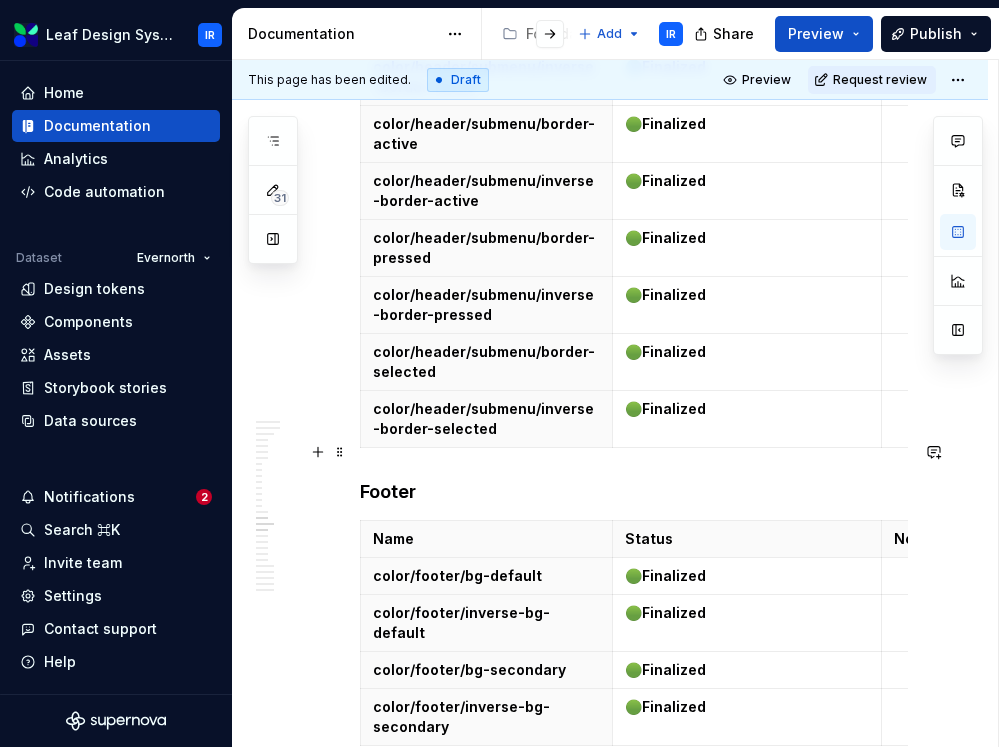 click on "Data Visualization" at bounding box center (634, 792) 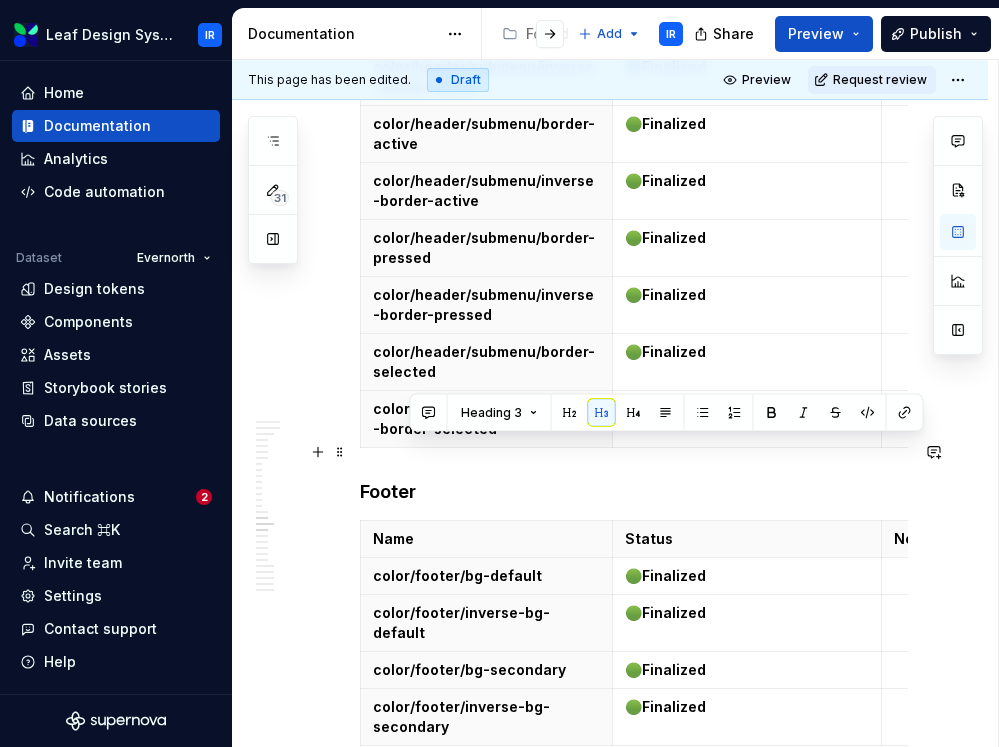 click on "Data Visualization" at bounding box center (634, 792) 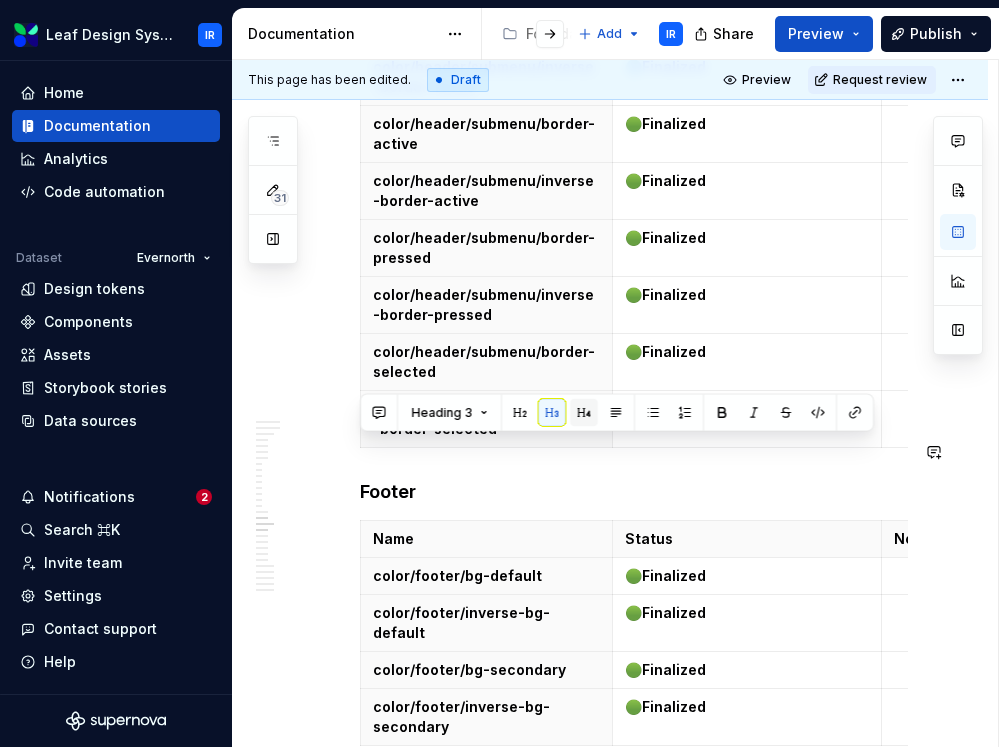 click at bounding box center (584, 413) 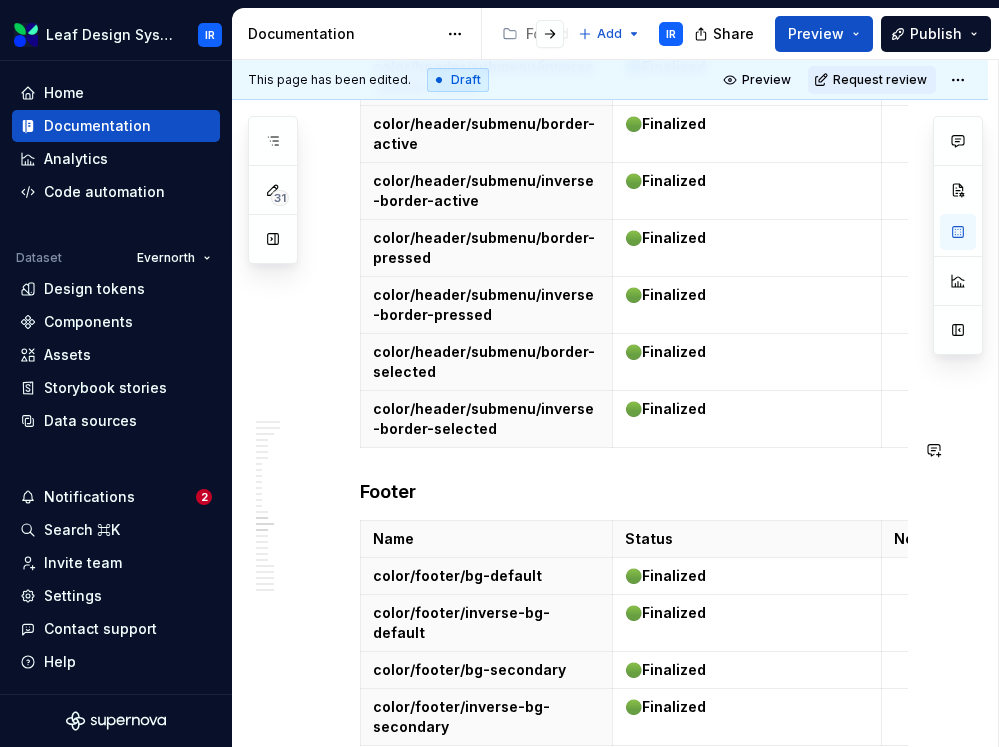 click on "This table is intended to show the high-level status of where the tokens are within the design and development lifecycle. Status legend 🟡 Update needed  - This token needs technical and/or visual updates but has not yet been prioritized. 🟣  Only in Figma library / Token 2.0  - This token is only available via Figma variables and is slated to be added to code with the Token 2.0 work. 🔵  Development in progress  - This token is currently being addressed to the  leaf-tokens  repo by Development. 🟢  Finalized  - This token is fully aligned with our latest design and technical standards. It's safe and recommended for current use. 🔴  Deprecated  - This token is no longer recommended for use and will be removed in future updates. Token Status Color Background Name Status Notes color/bg/default 🟢  Finalized color/bg/hover 🟢  Finalized color/ bg/pressed 🟢  Finalized color/ bg/subtle 🟢  Finalized color/ bg/blur/default 🟣  Only in Figma library / Token 2.0 color/ bg/blur/subtle 🟣  color/" at bounding box center (634, -8397) 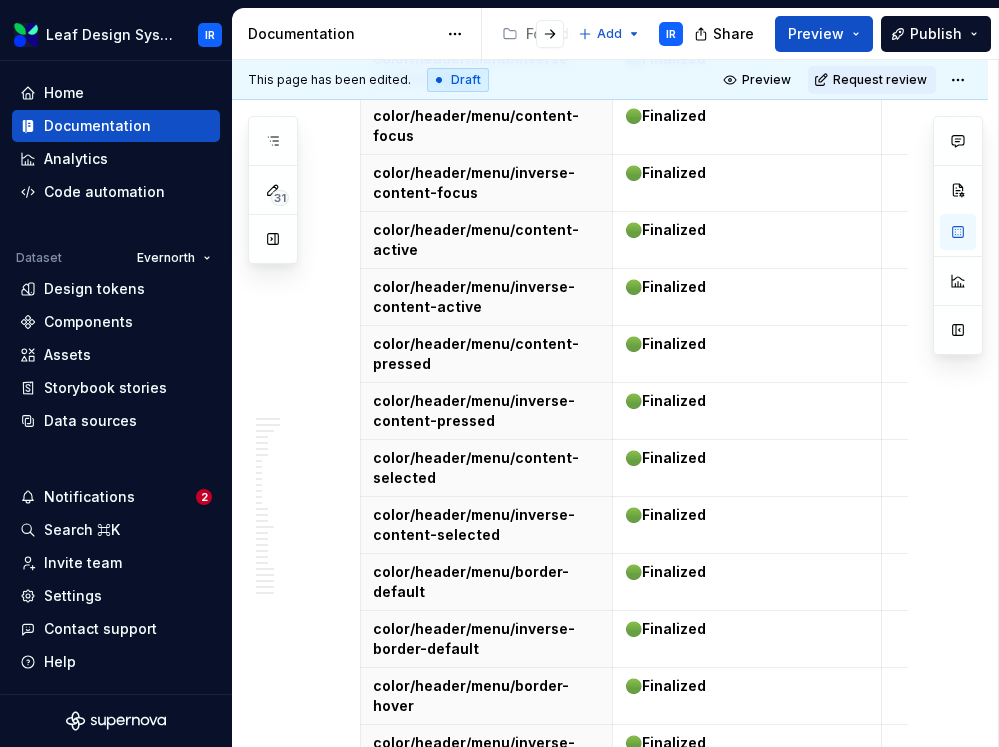 scroll, scrollTop: 21301, scrollLeft: 0, axis: vertical 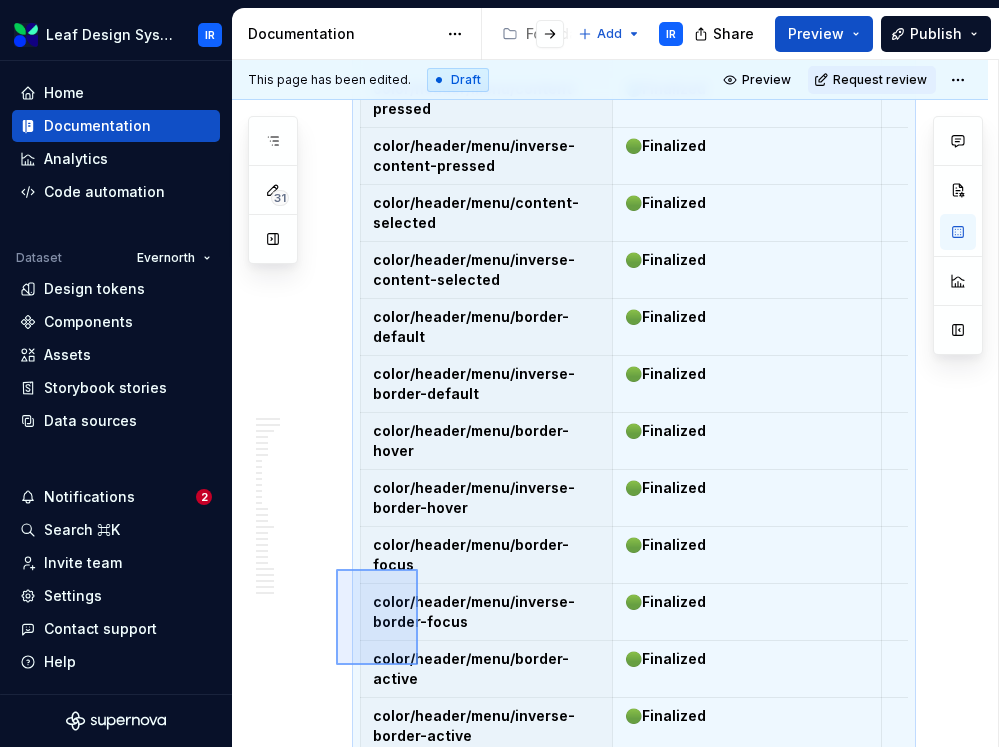 drag, startPoint x: 353, startPoint y: 638, endPoint x: 429, endPoint y: 559, distance: 109.62208 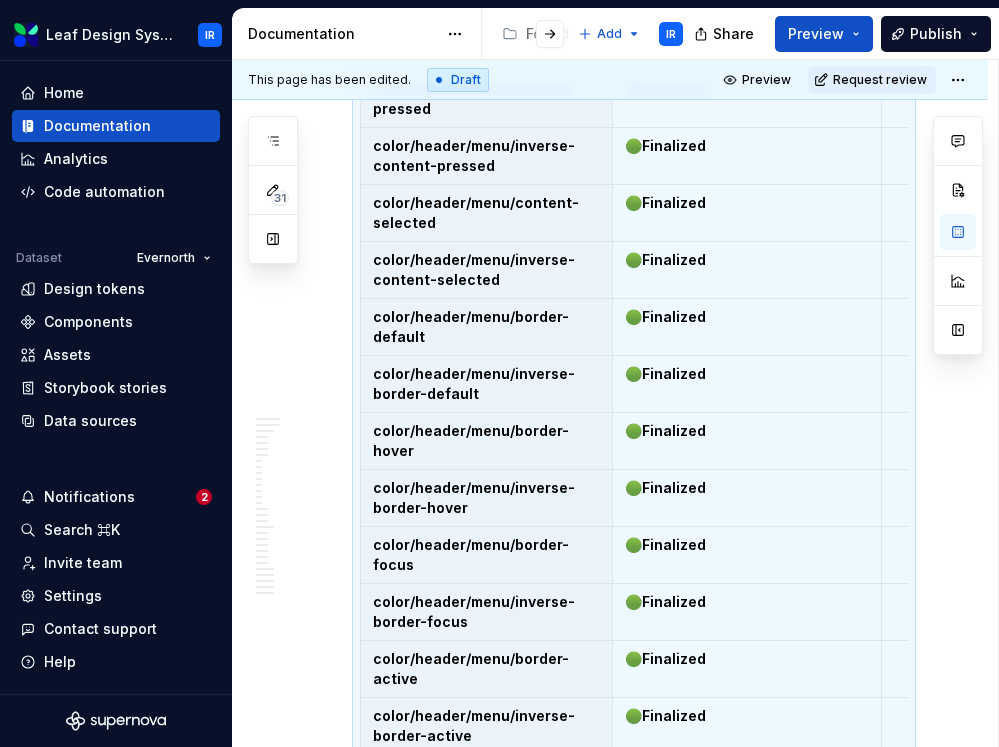 scroll, scrollTop: 19794, scrollLeft: 0, axis: vertical 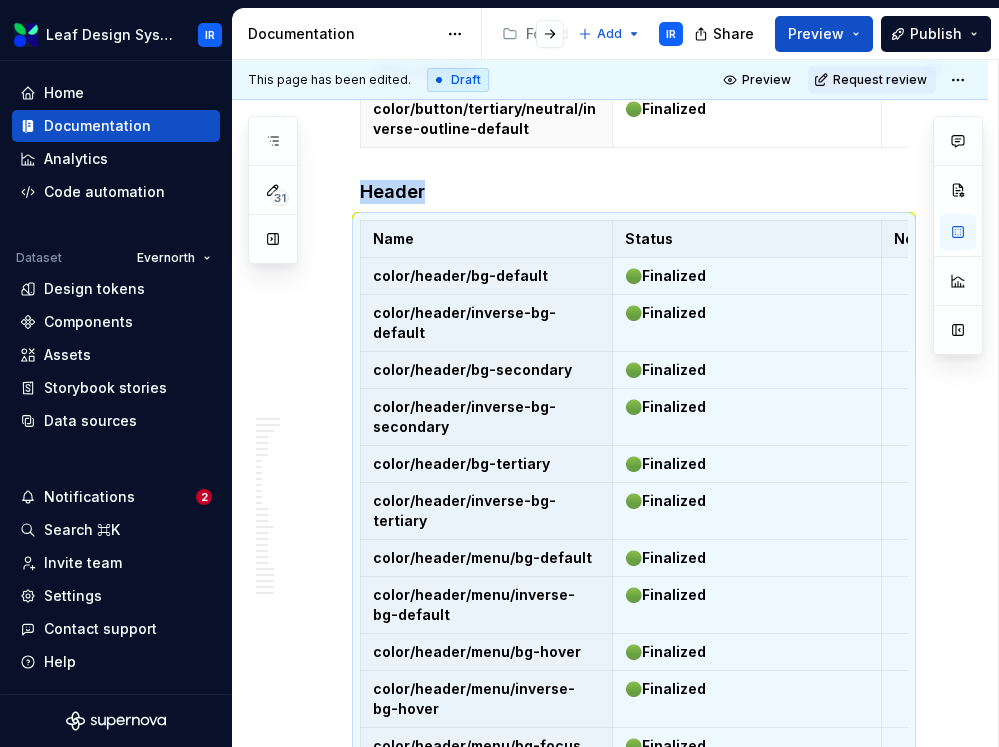 copy on "Header" 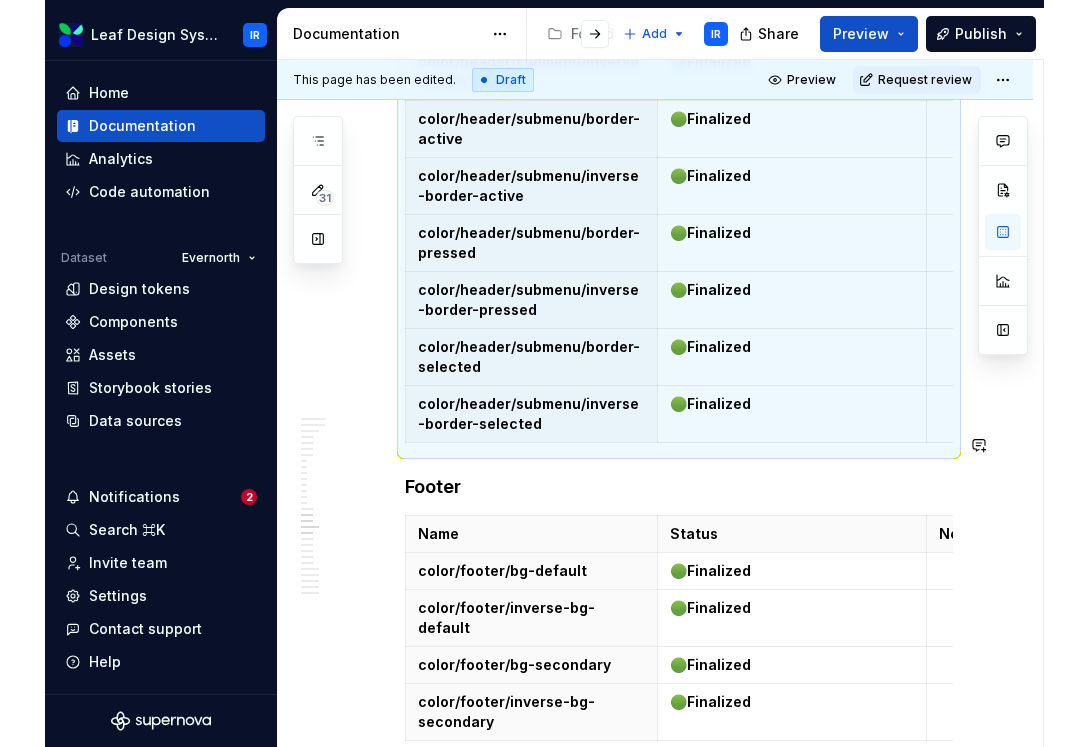 scroll, scrollTop: 23899, scrollLeft: 0, axis: vertical 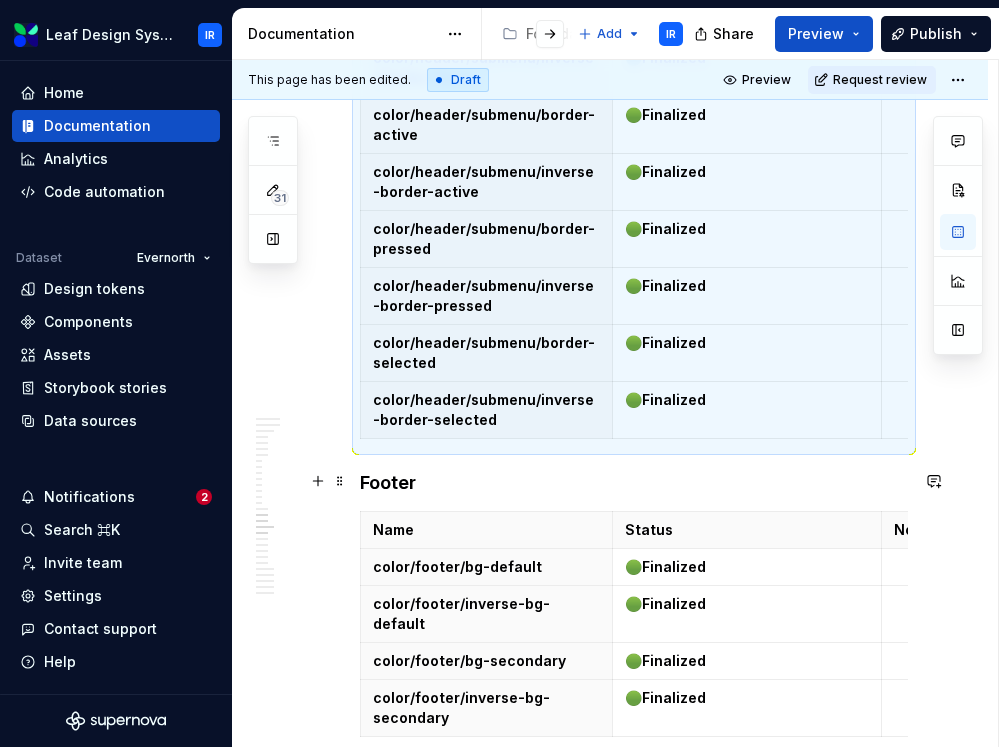 click at bounding box center [634, 821] 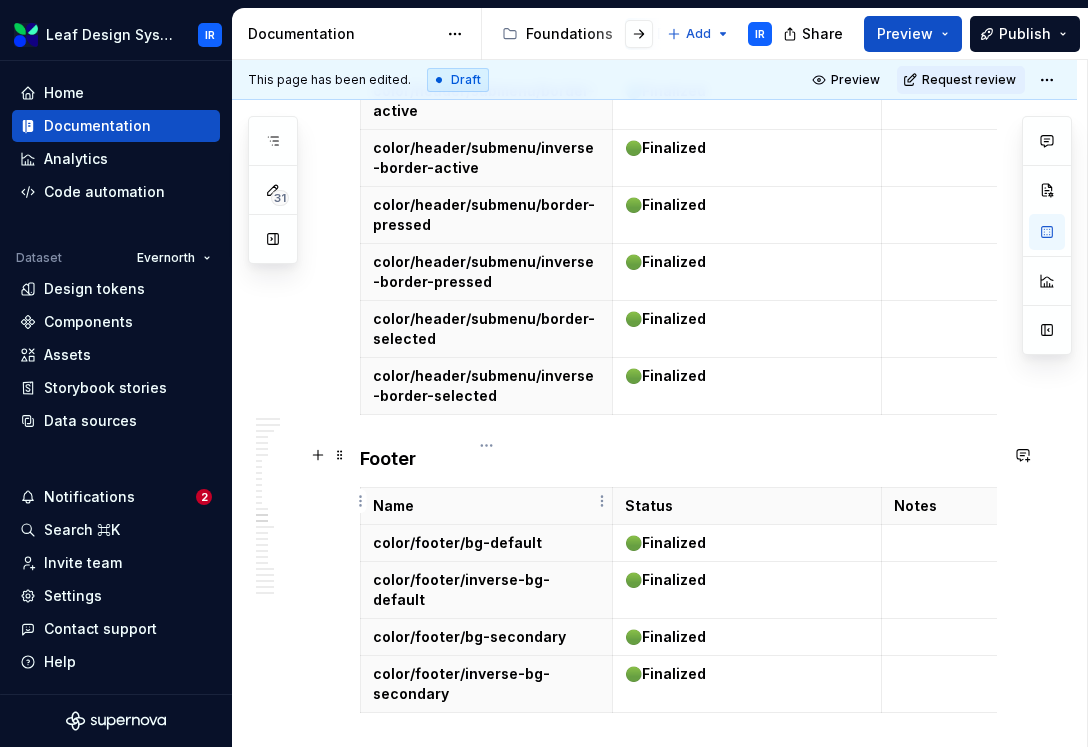 click on "color/header/bg-default" at bounding box center [486, 841] 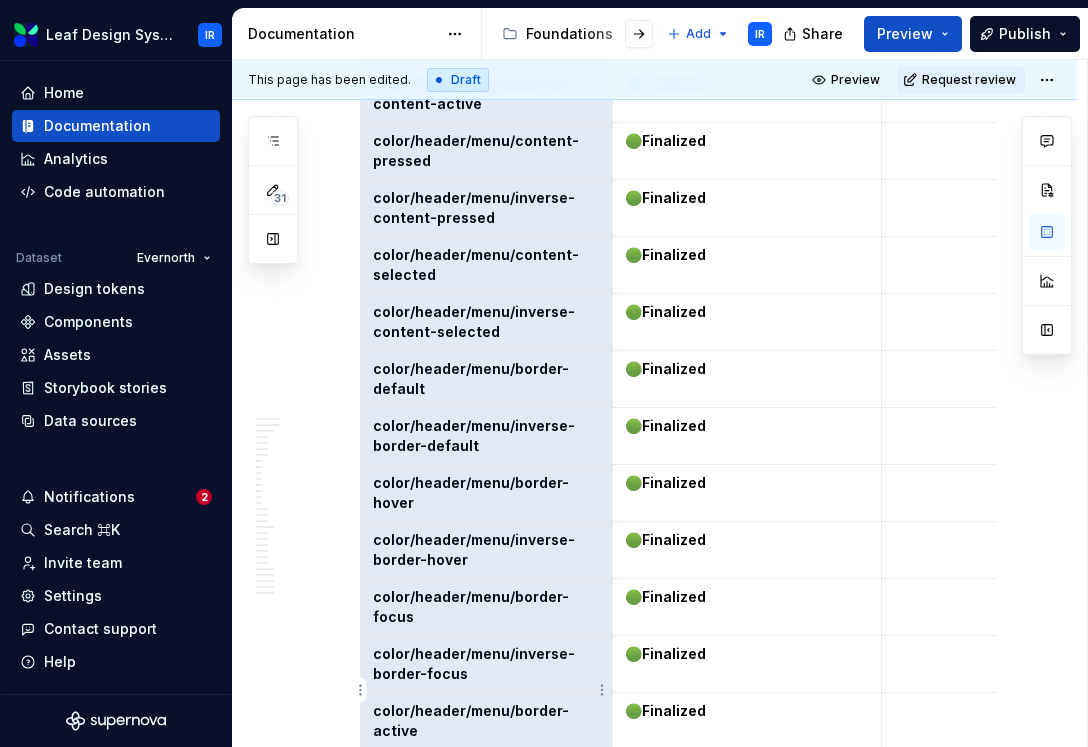 scroll, scrollTop: 26186, scrollLeft: 0, axis: vertical 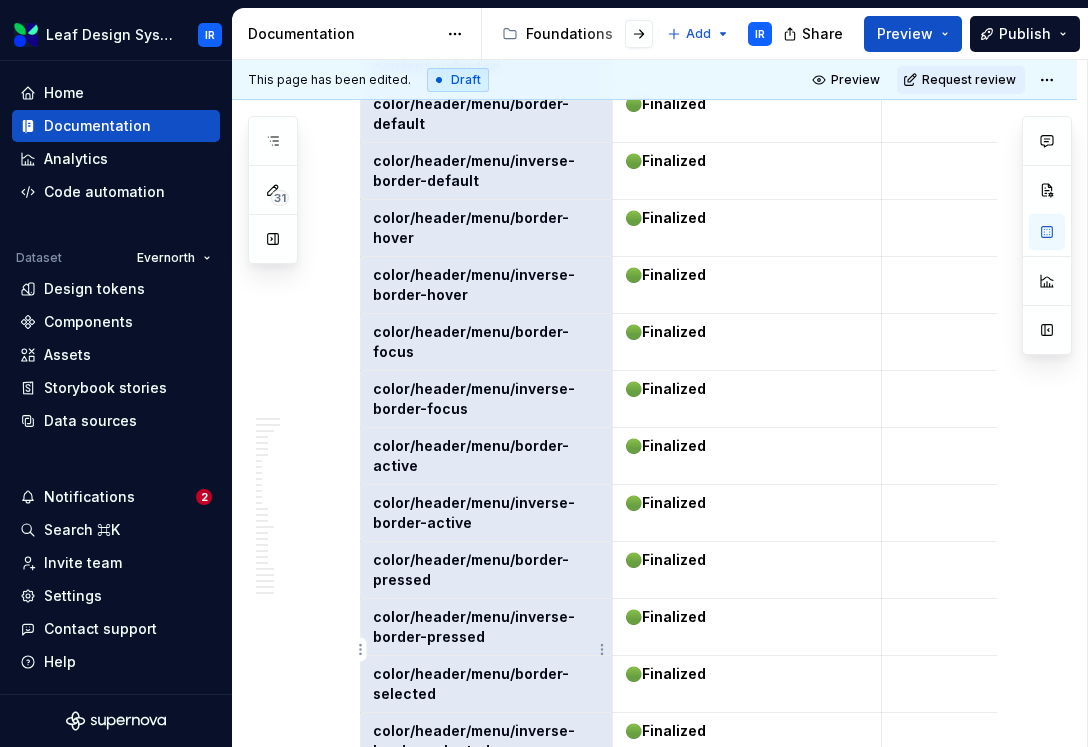 drag, startPoint x: 374, startPoint y: 500, endPoint x: 457, endPoint y: 645, distance: 167.07483 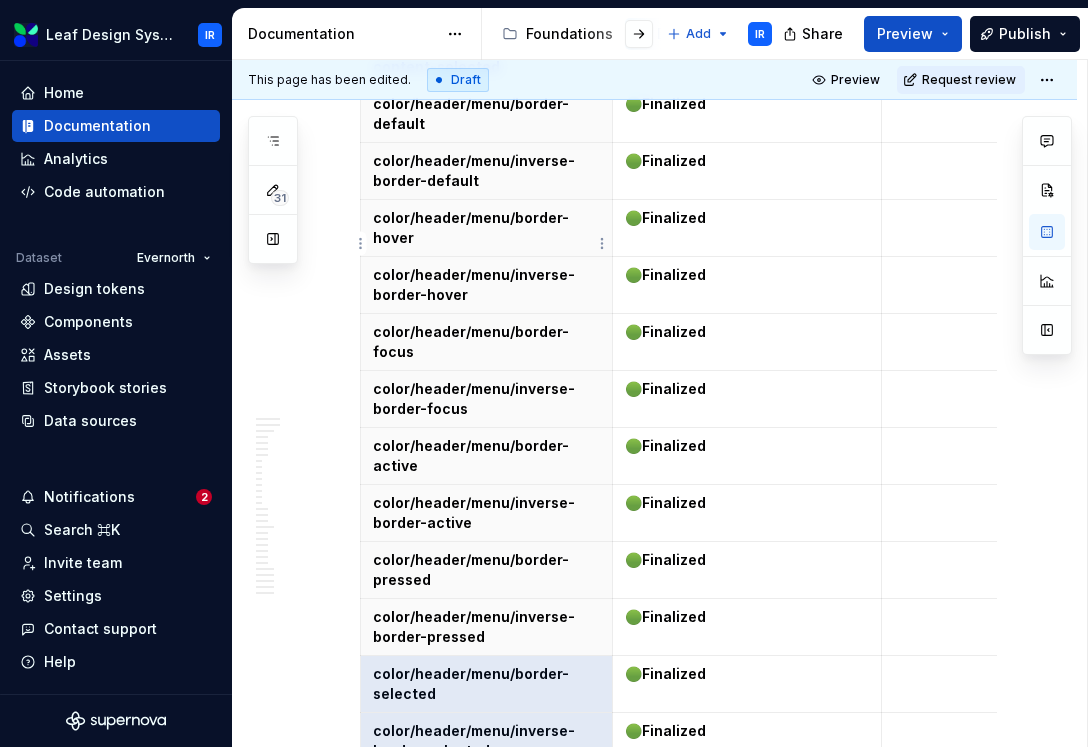 drag, startPoint x: 532, startPoint y: 648, endPoint x: 419, endPoint y: 245, distance: 418.54272 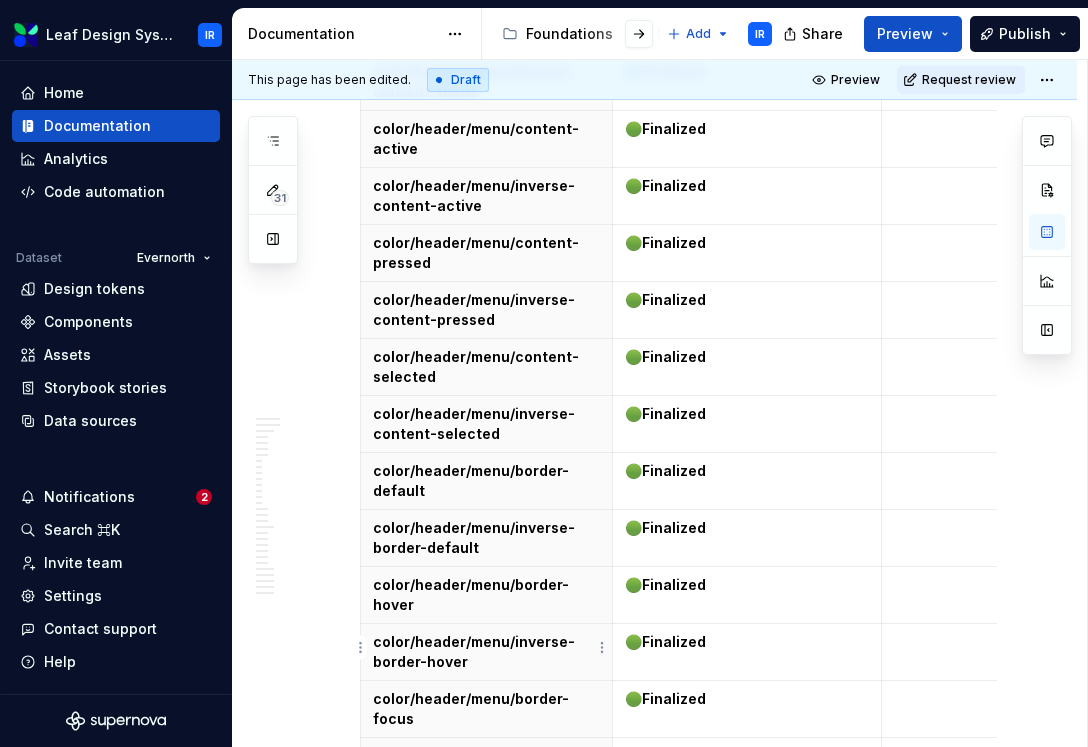 scroll, scrollTop: 25845, scrollLeft: 0, axis: vertical 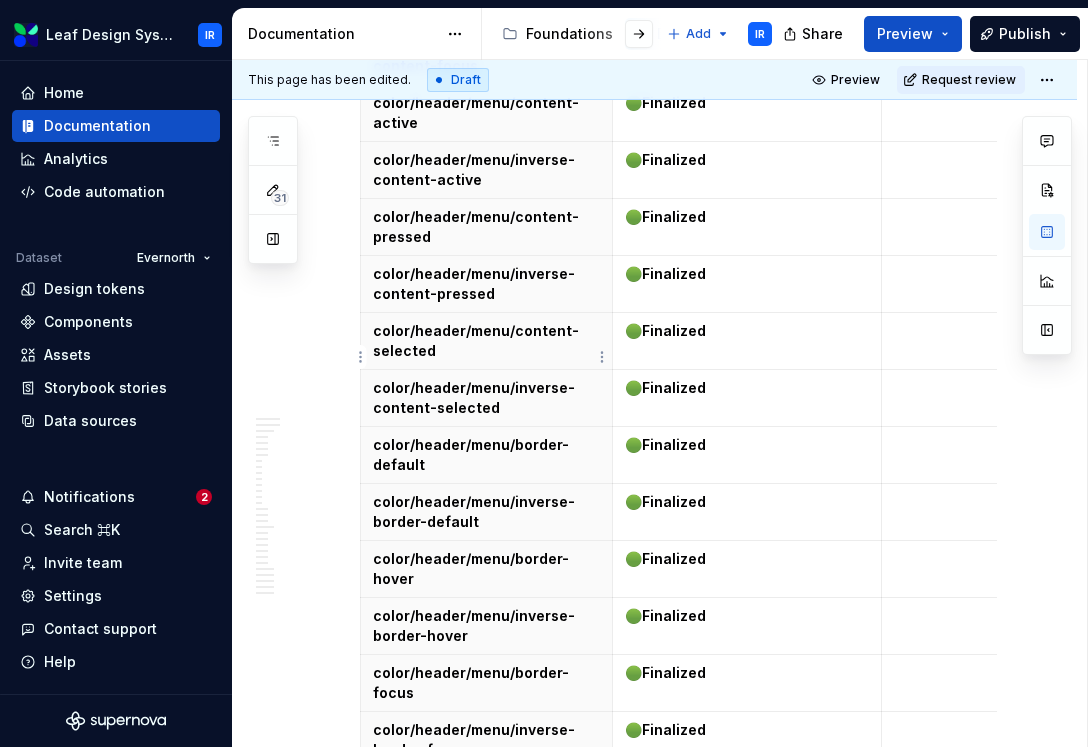 drag, startPoint x: 471, startPoint y: 670, endPoint x: 441, endPoint y: 357, distance: 314.43442 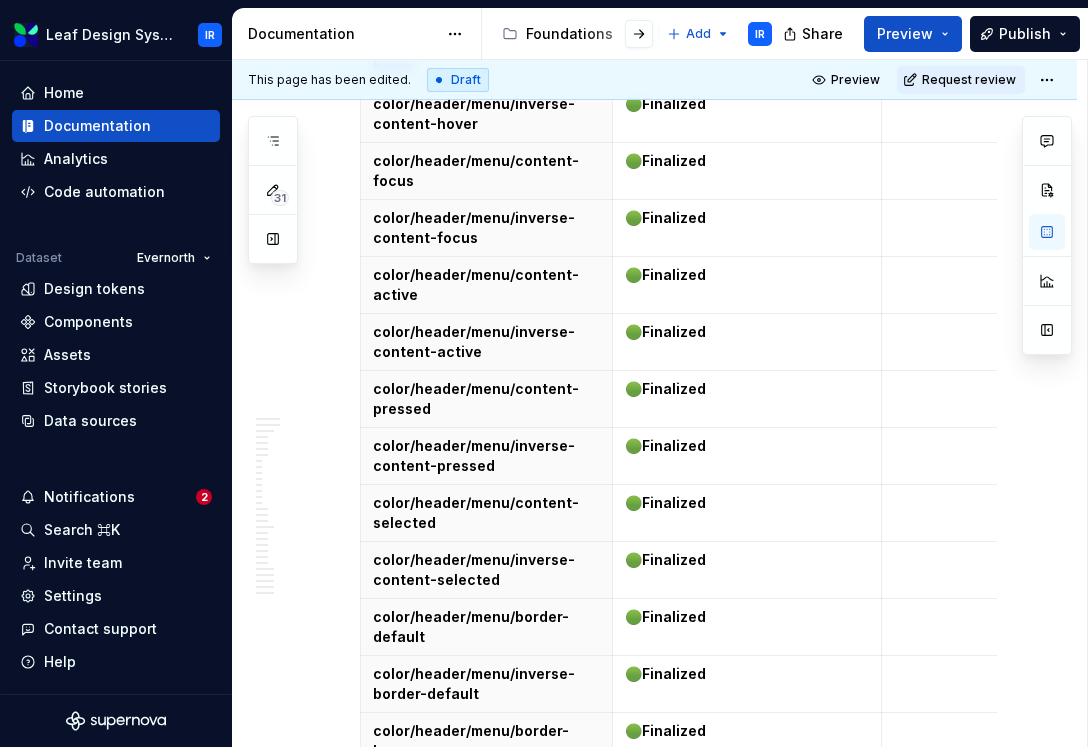 scroll, scrollTop: 25663, scrollLeft: 0, axis: vertical 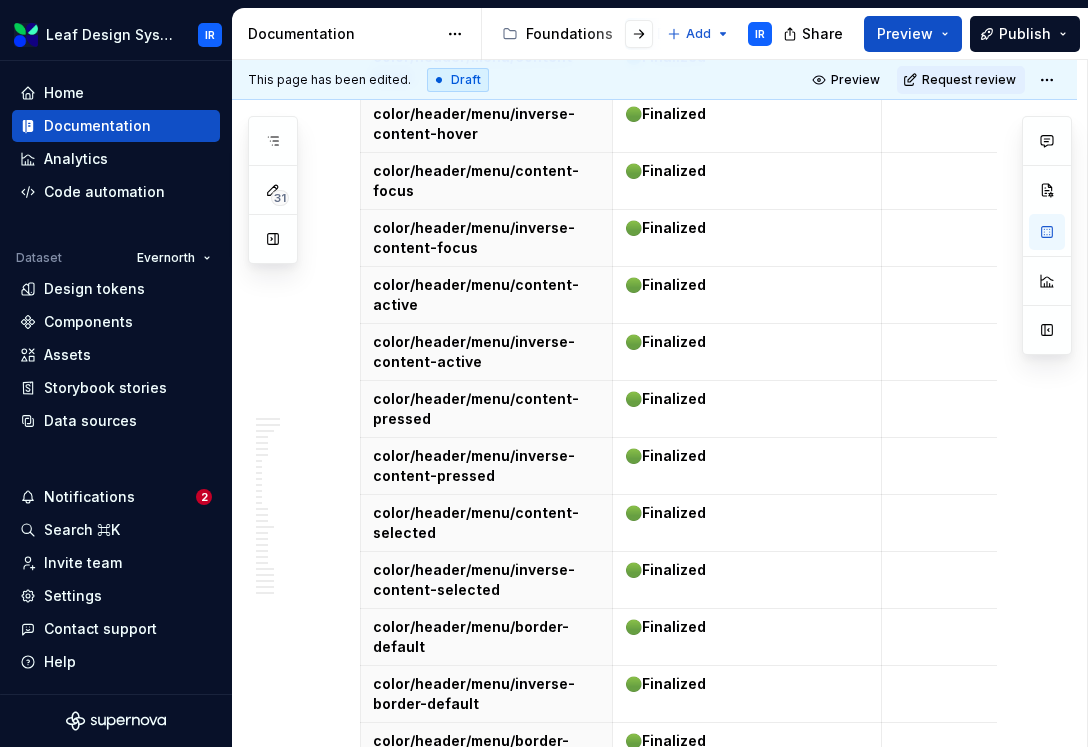click on "color/header/menu/inverse-border-default" at bounding box center [487, 694] 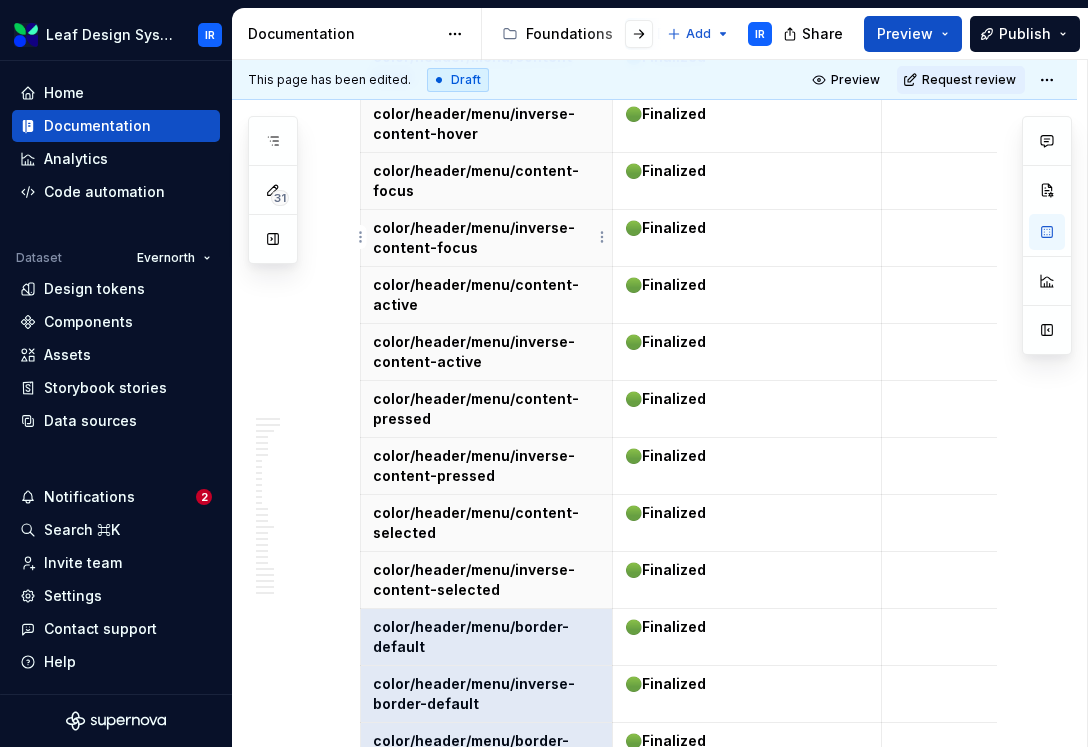 drag, startPoint x: 486, startPoint y: 529, endPoint x: 422, endPoint y: 243, distance: 293.07336 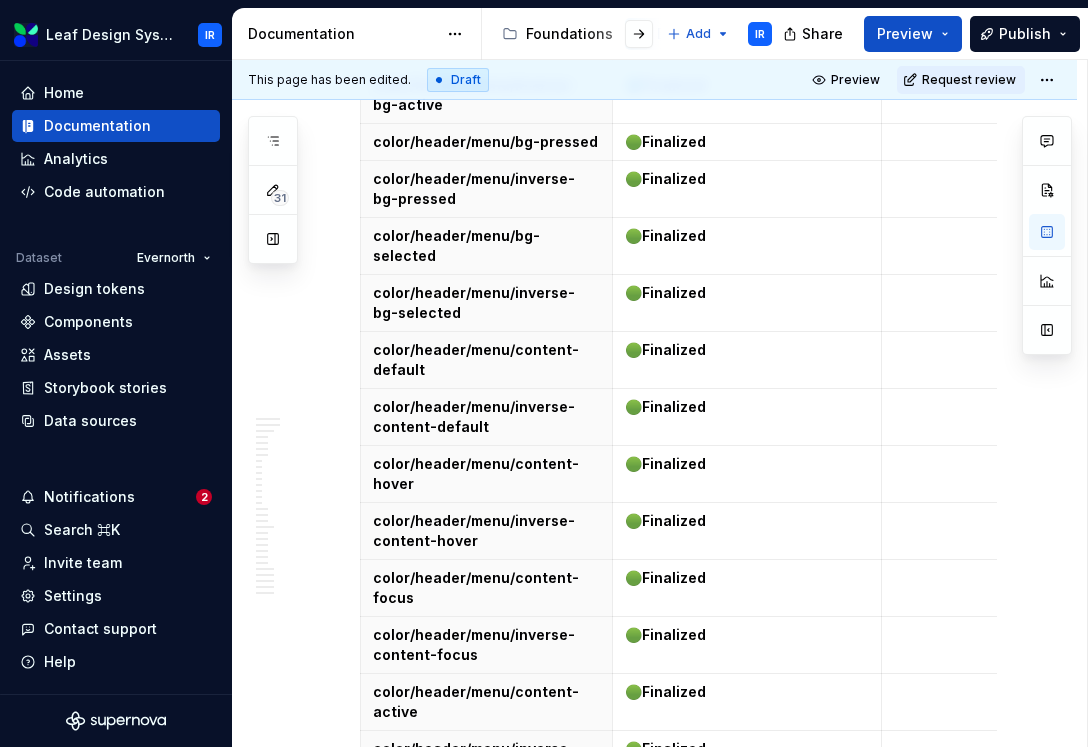 scroll, scrollTop: 25202, scrollLeft: 0, axis: vertical 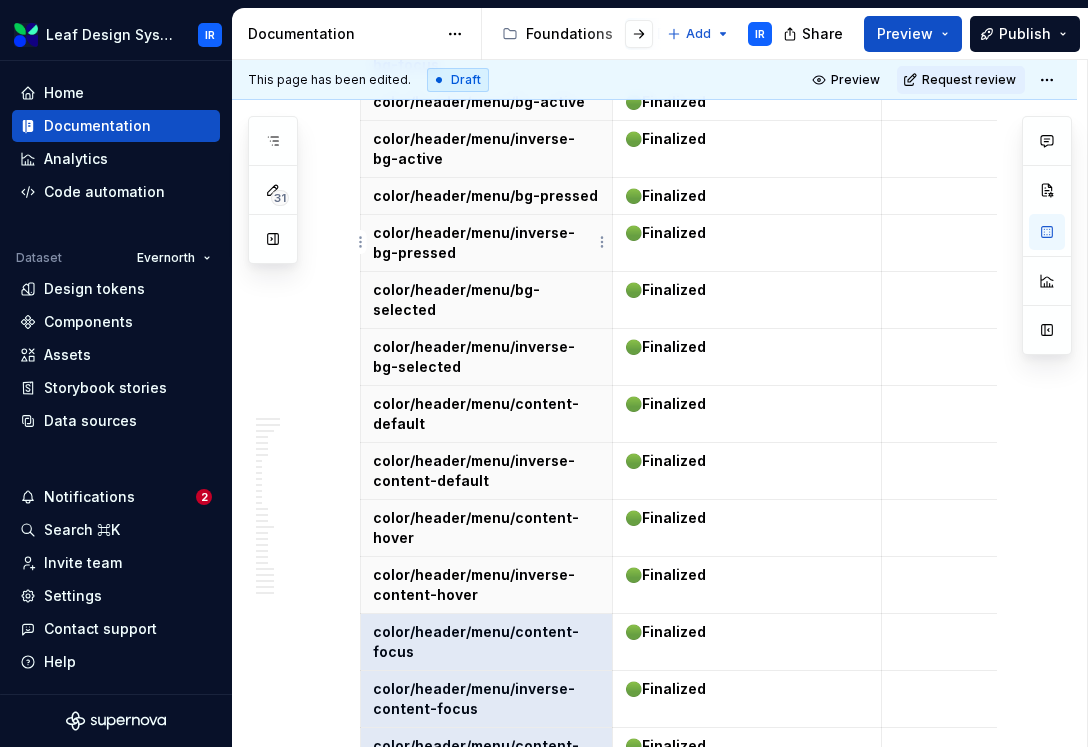 drag, startPoint x: 512, startPoint y: 591, endPoint x: 474, endPoint y: 233, distance: 360.0111 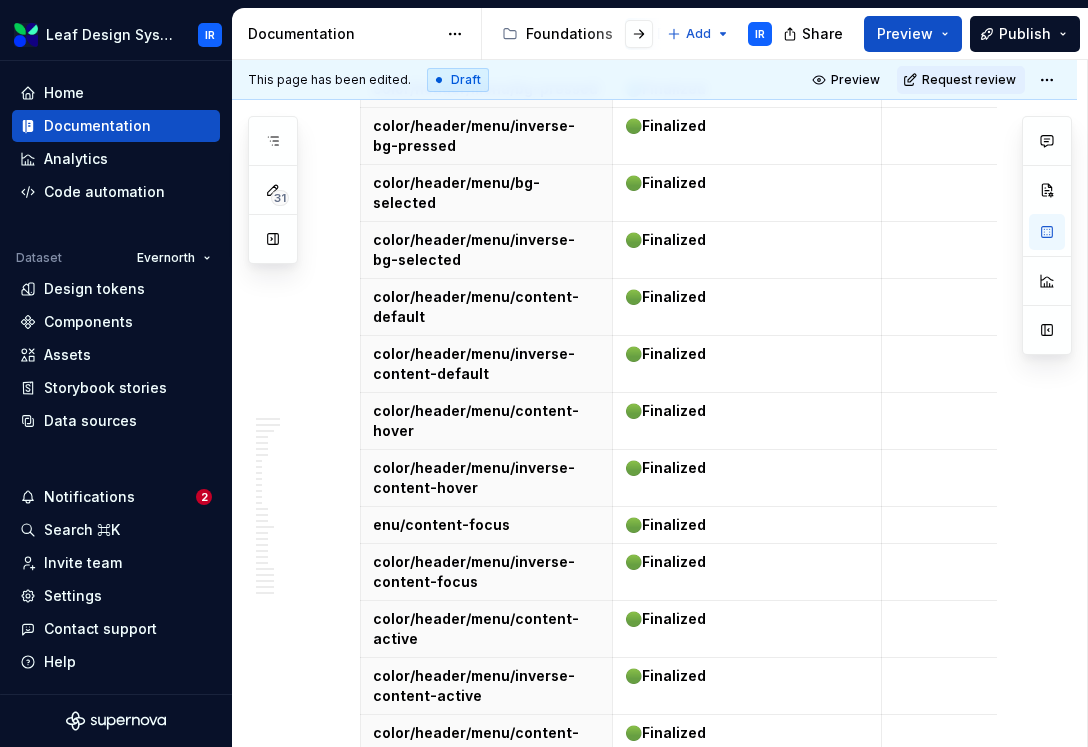 scroll, scrollTop: 25327, scrollLeft: 0, axis: vertical 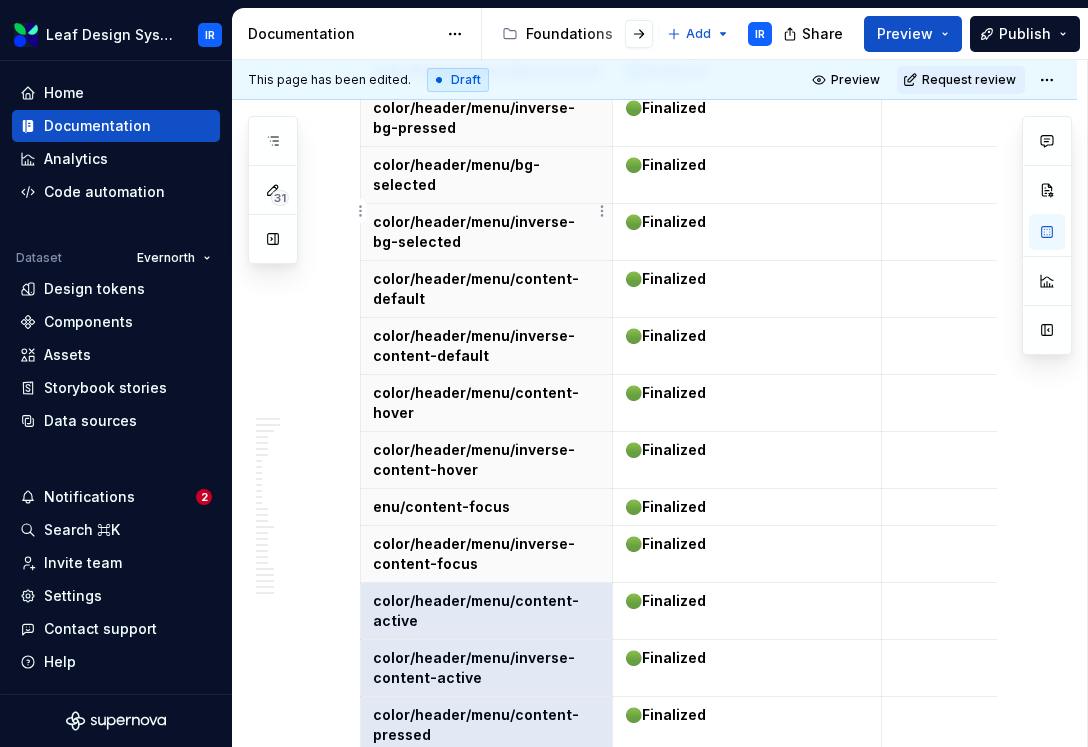 drag, startPoint x: 487, startPoint y: 560, endPoint x: 493, endPoint y: 182, distance: 378.0476 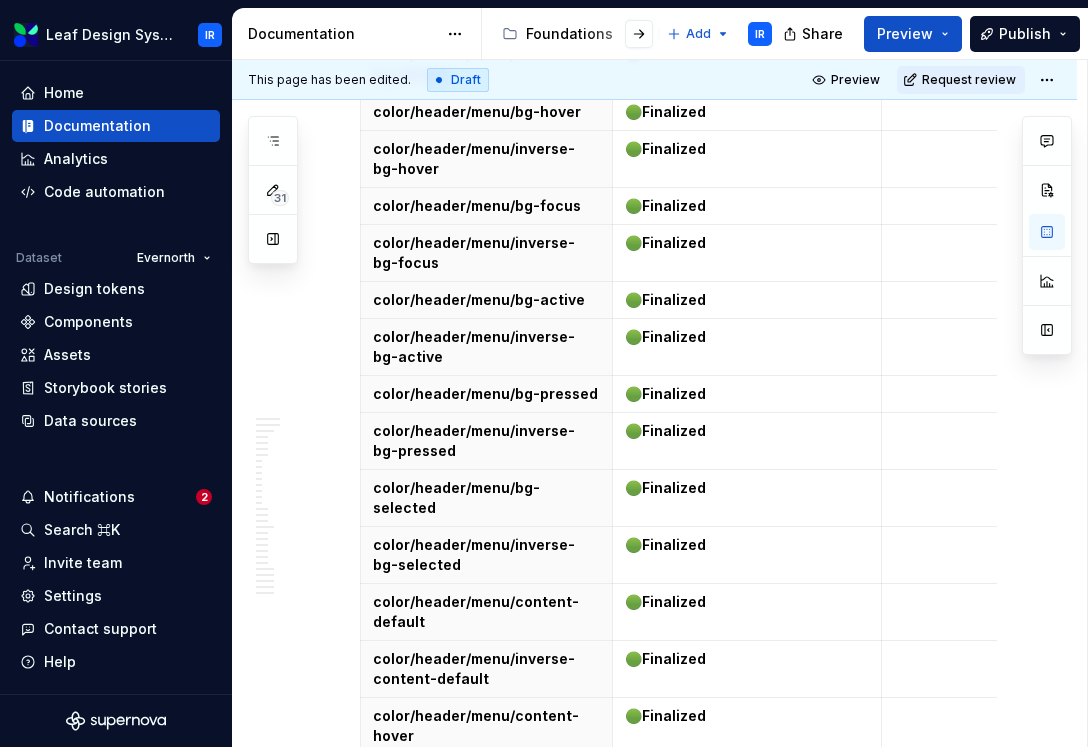 scroll, scrollTop: 25001, scrollLeft: 0, axis: vertical 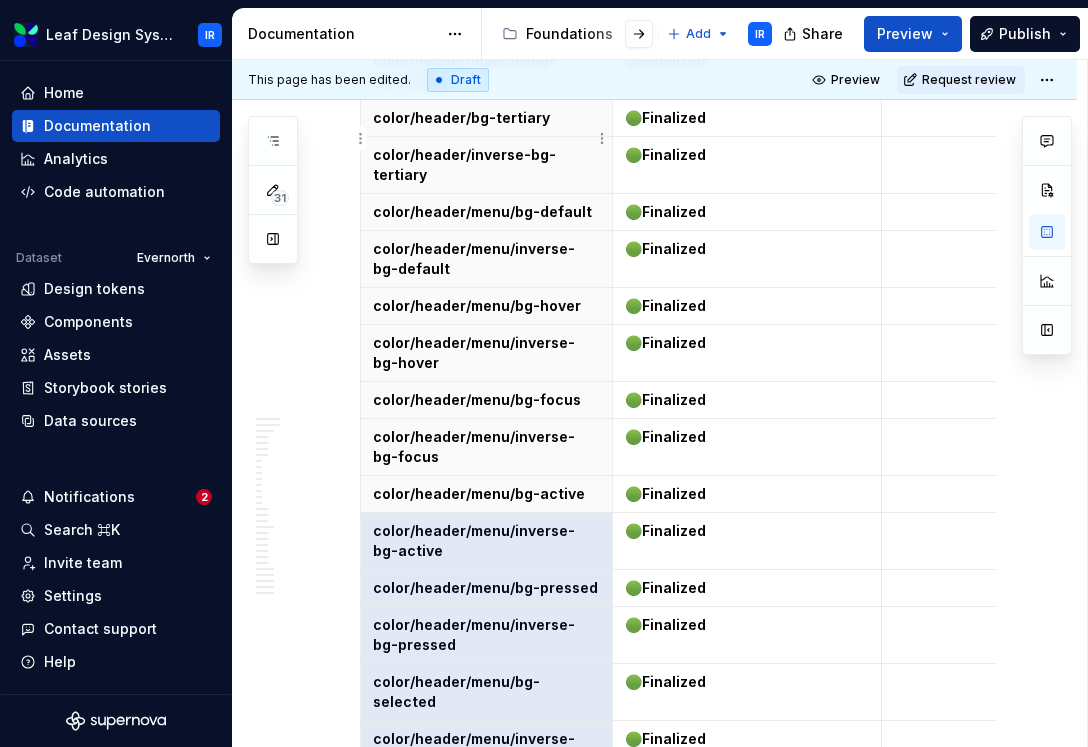 drag, startPoint x: 470, startPoint y: 446, endPoint x: 480, endPoint y: 149, distance: 297.1683 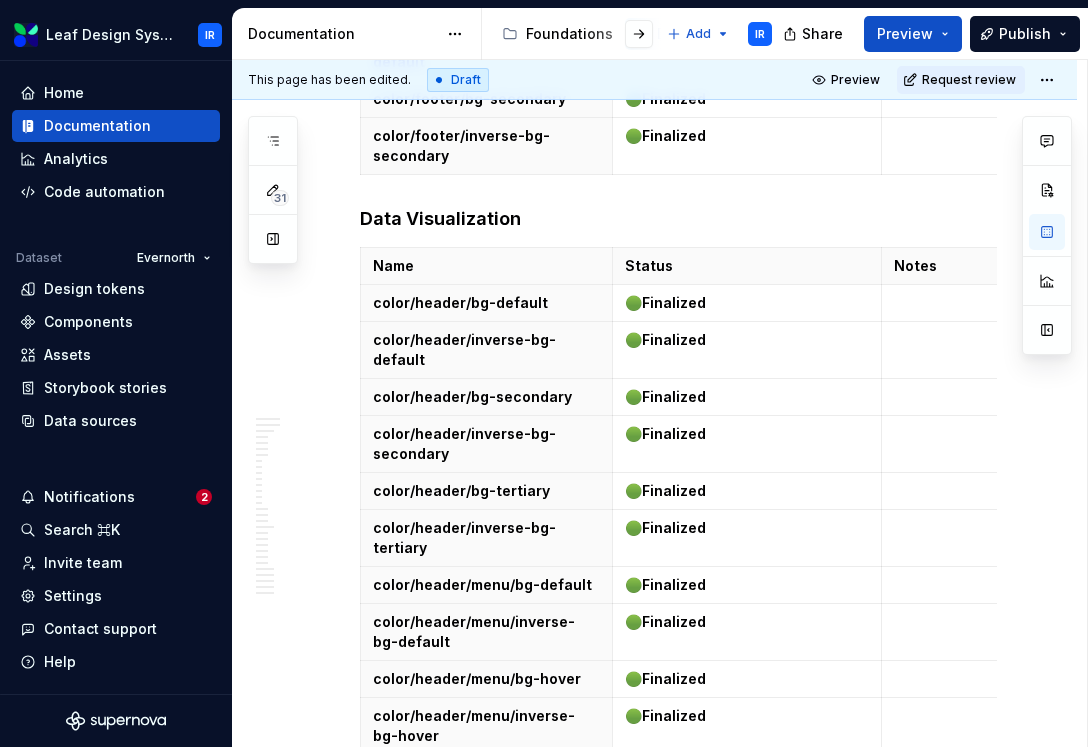scroll, scrollTop: 24297, scrollLeft: 0, axis: vertical 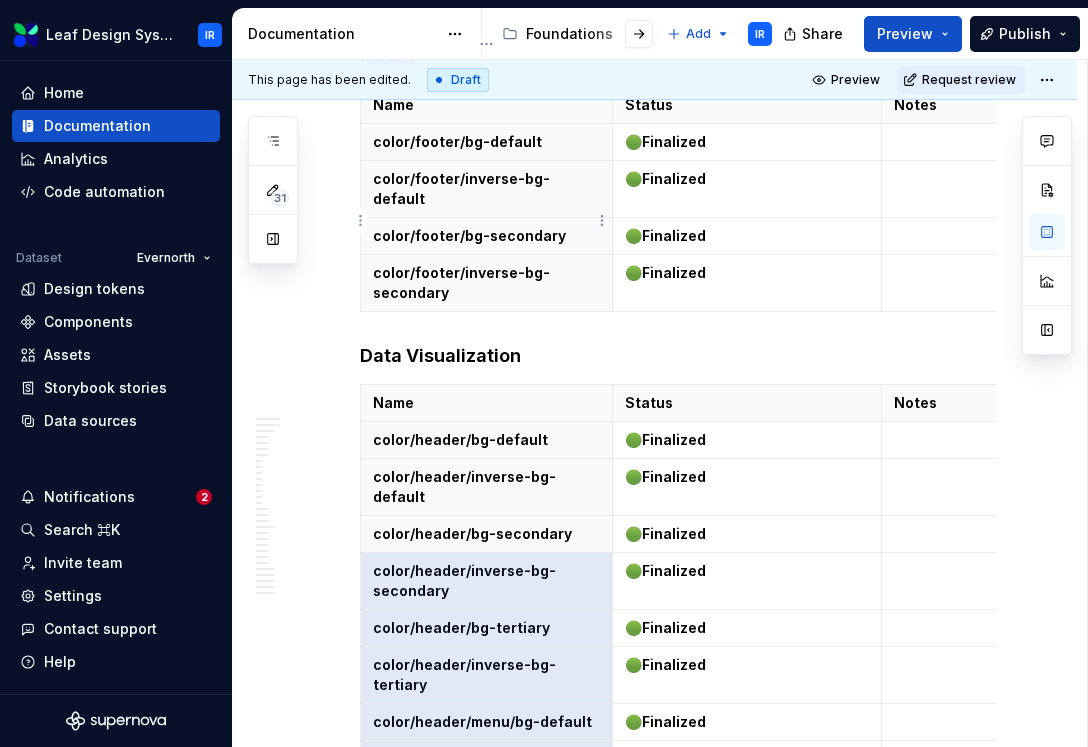 drag, startPoint x: 433, startPoint y: 649, endPoint x: 506, endPoint y: 227, distance: 428.26743 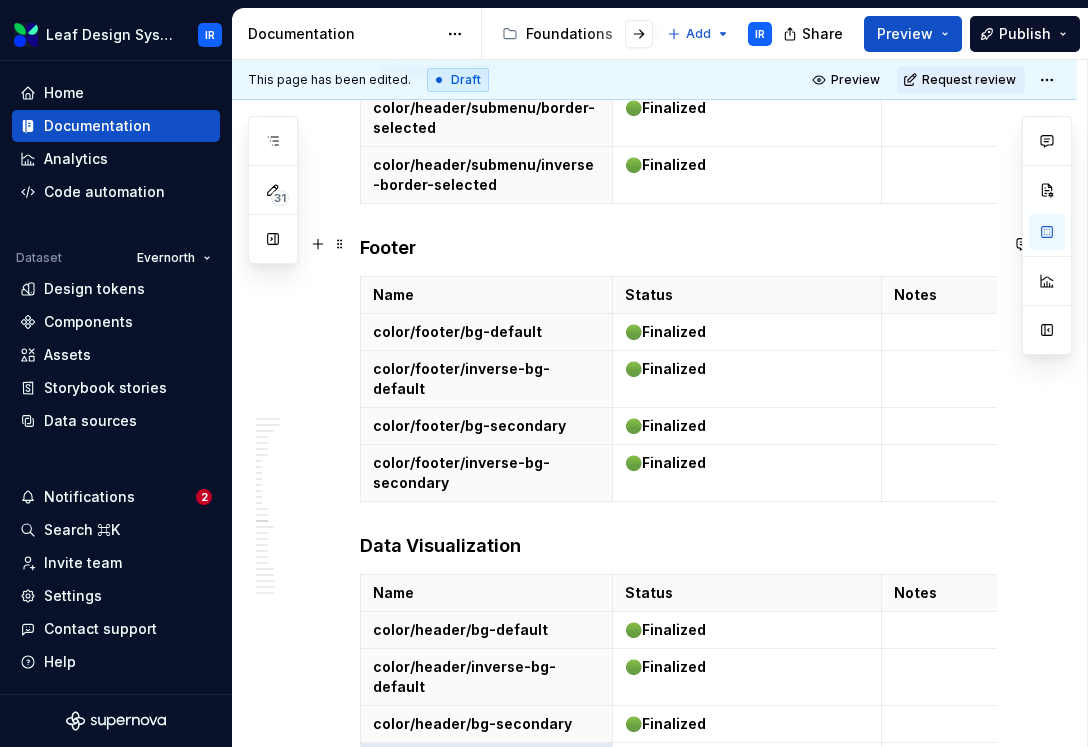 scroll, scrollTop: 24096, scrollLeft: 0, axis: vertical 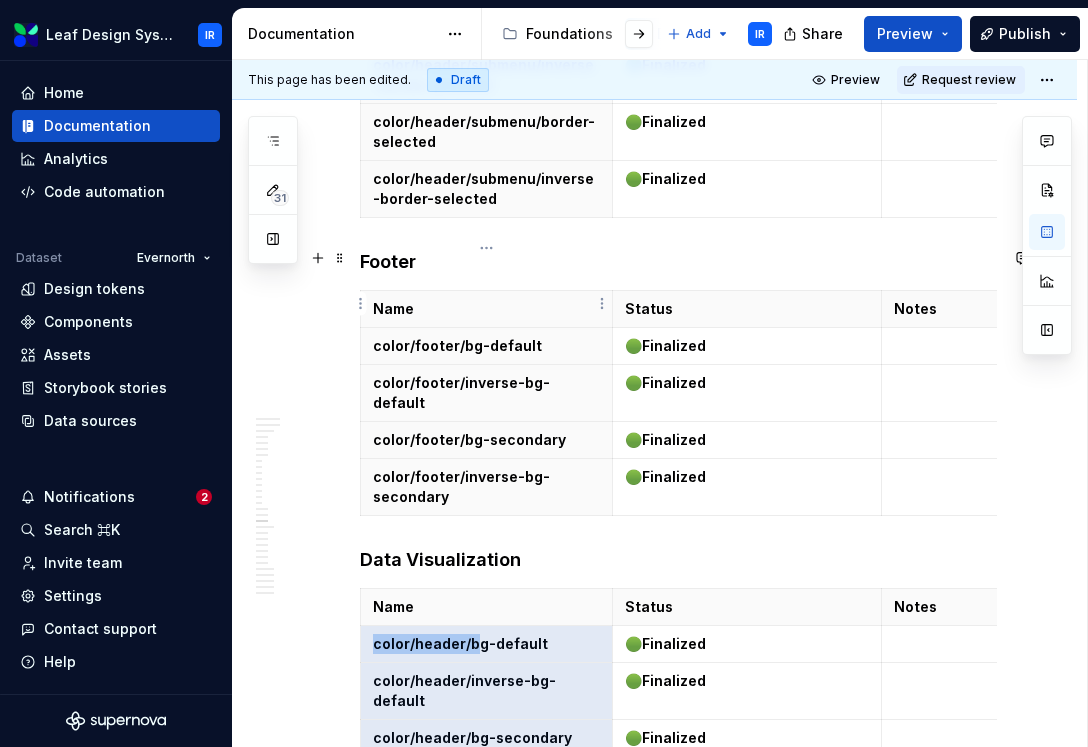 drag, startPoint x: 475, startPoint y: 406, endPoint x: 473, endPoint y: 311, distance: 95.02105 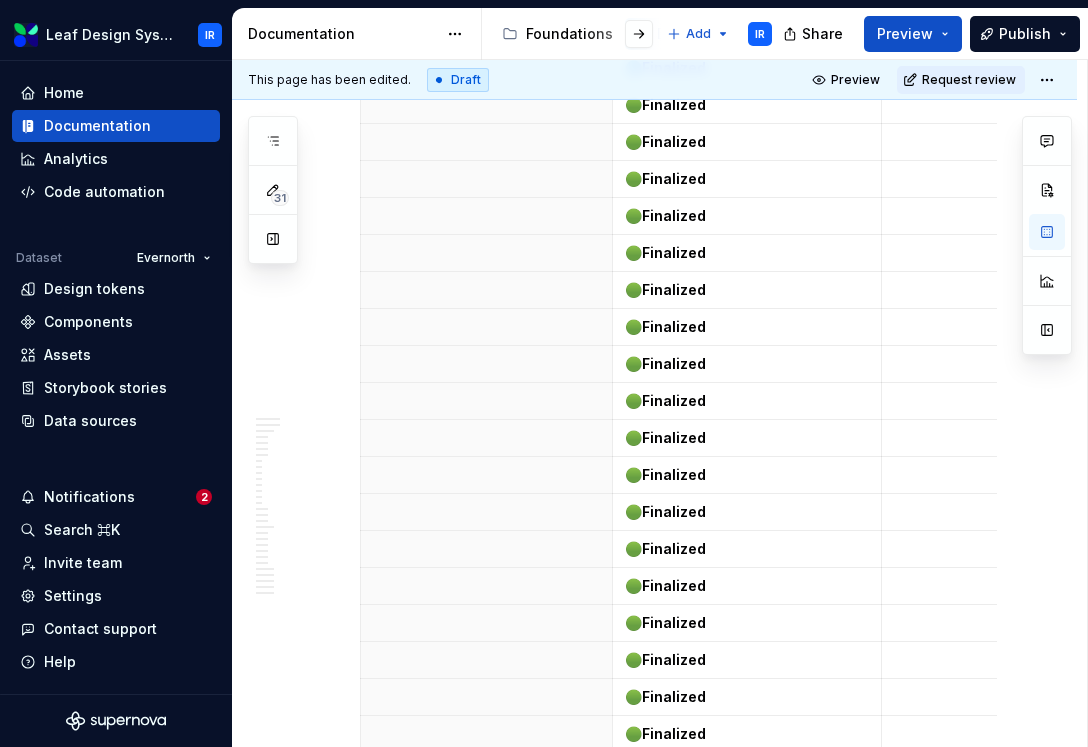 scroll, scrollTop: 25571, scrollLeft: 0, axis: vertical 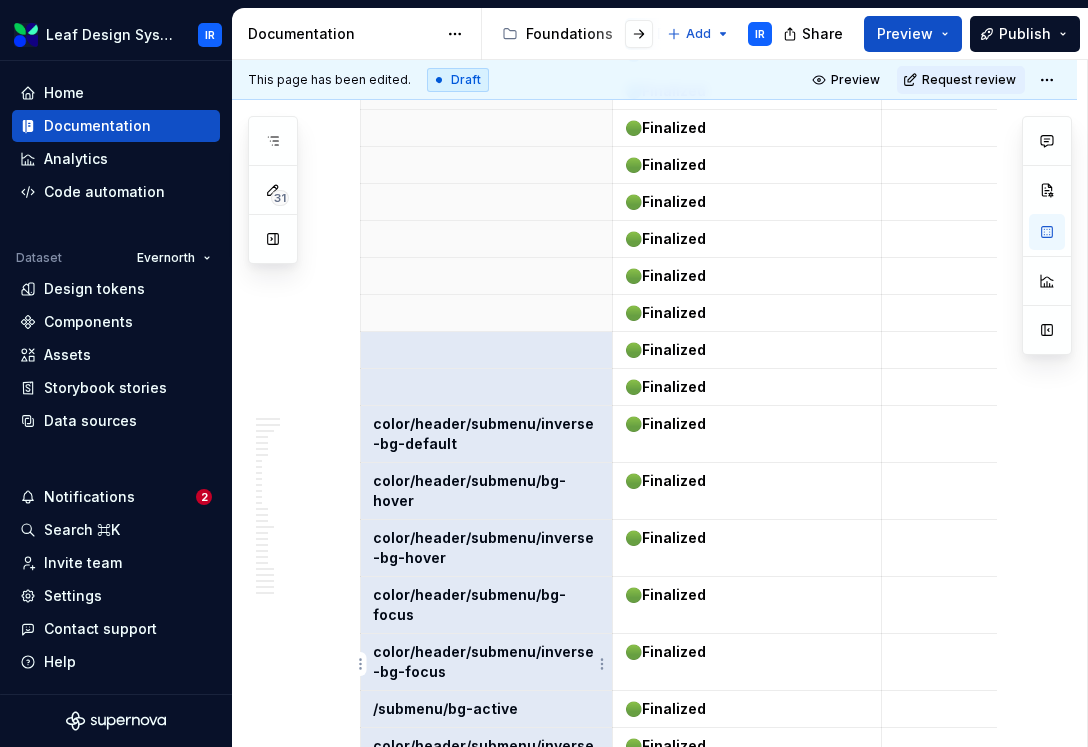 drag, startPoint x: 472, startPoint y: 382, endPoint x: 445, endPoint y: 669, distance: 288.26724 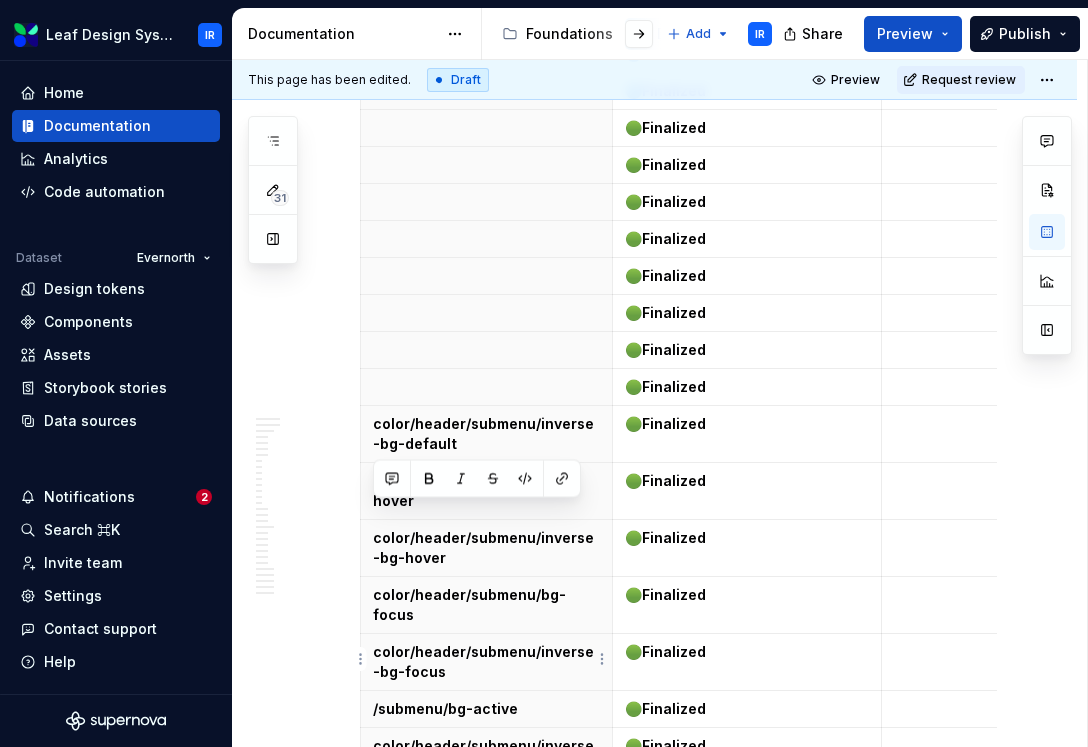 scroll, scrollTop: 25930, scrollLeft: 0, axis: vertical 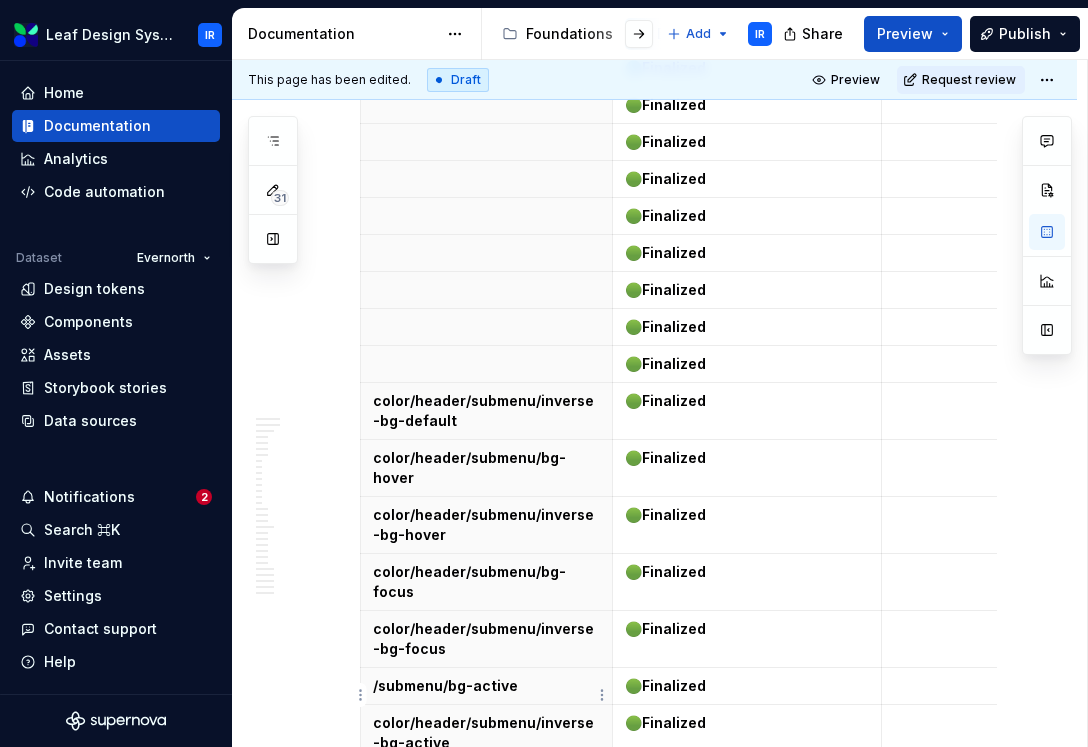 click on "color/header/submenu/inverse-content-default" at bounding box center (487, 1075) 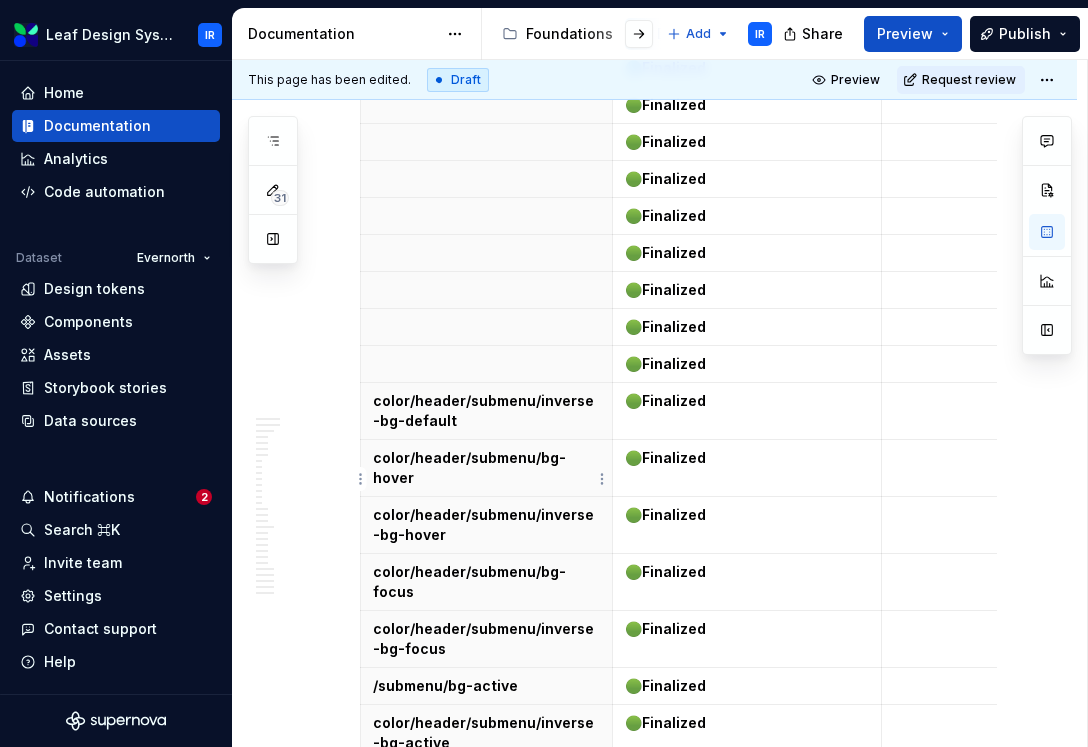 scroll, scrollTop: 25975, scrollLeft: 0, axis: vertical 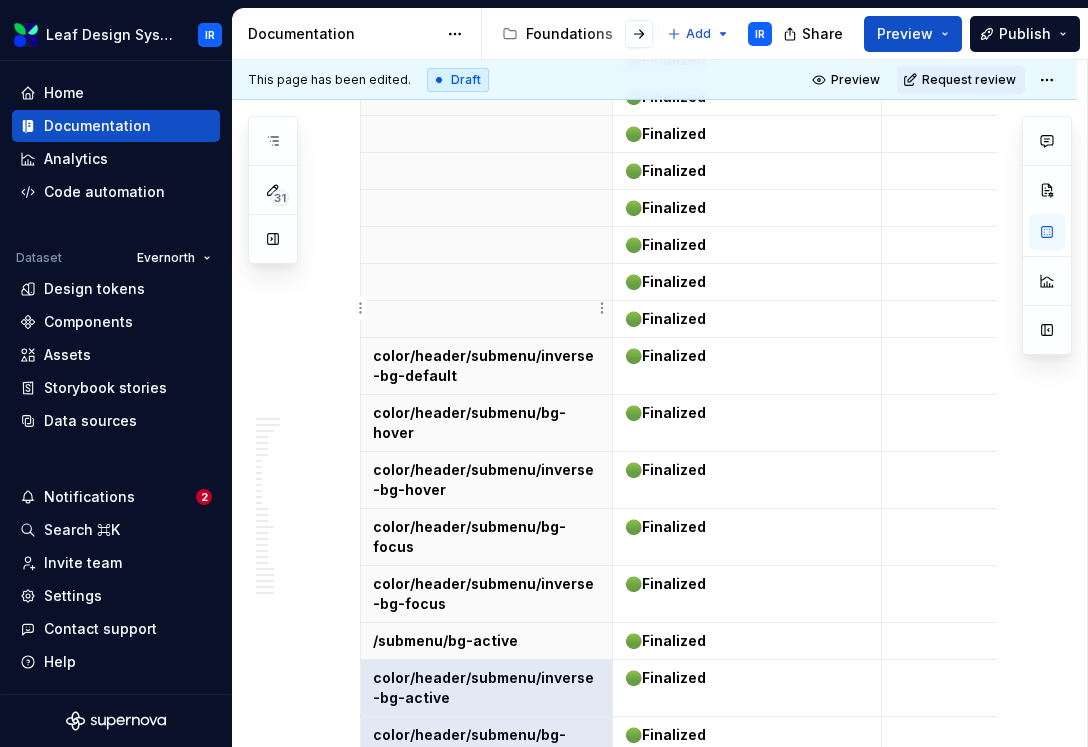 drag, startPoint x: 496, startPoint y: 624, endPoint x: 479, endPoint y: 291, distance: 333.43365 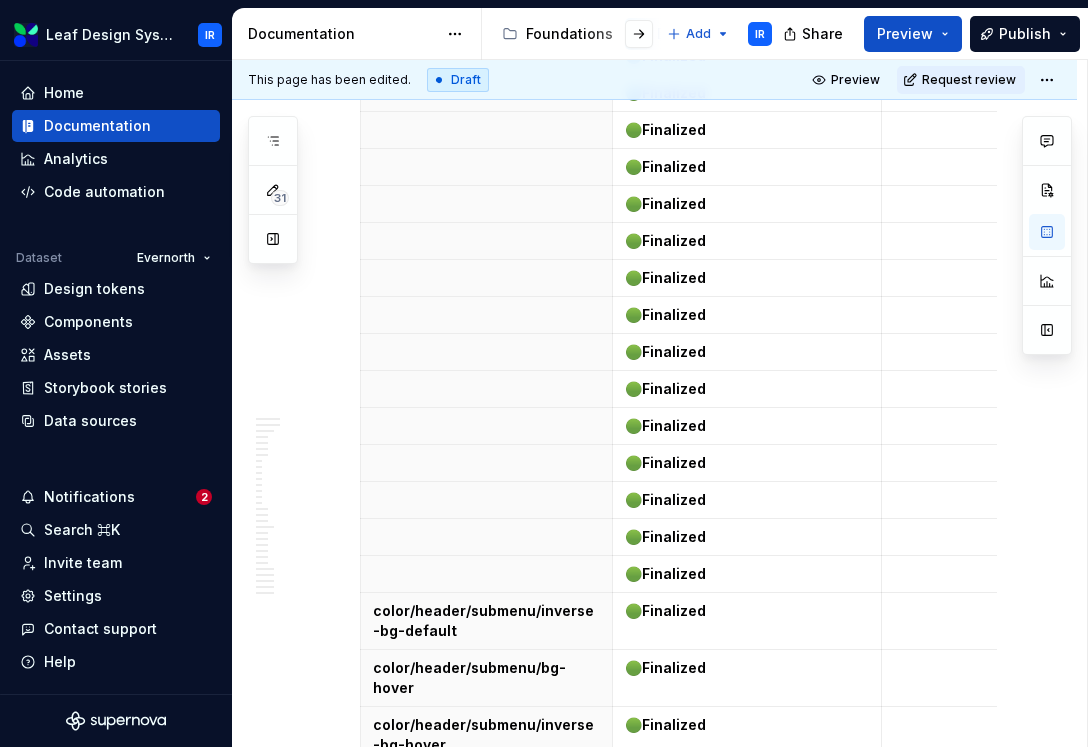 scroll, scrollTop: 25708, scrollLeft: 0, axis: vertical 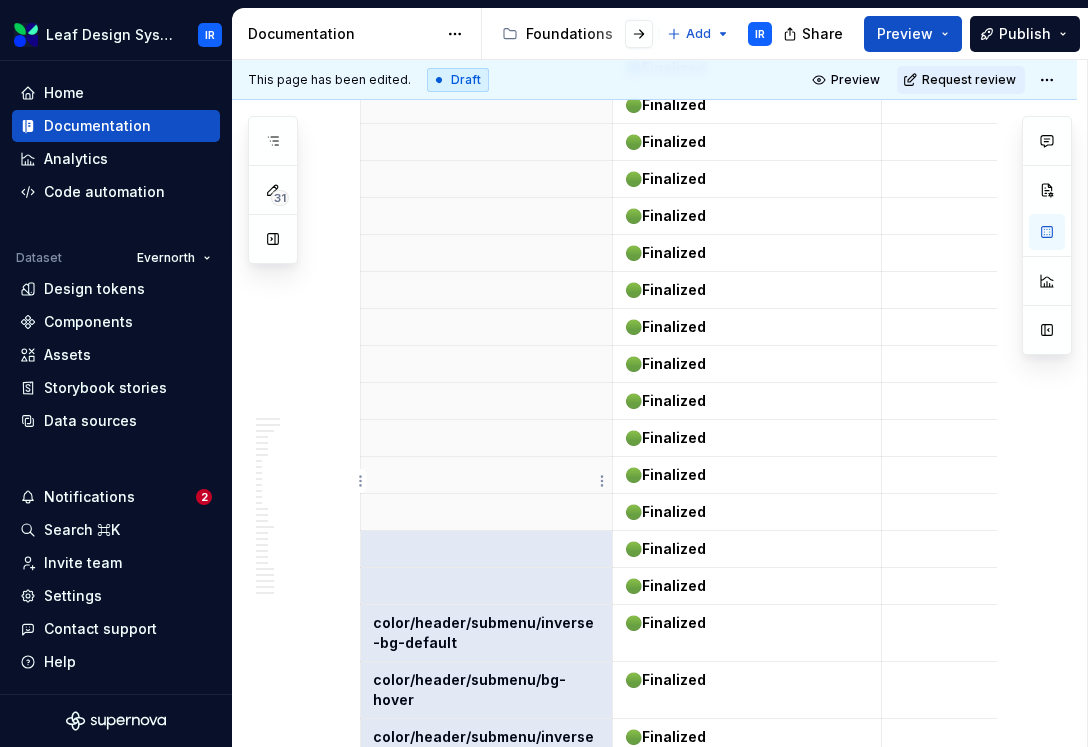 drag, startPoint x: 485, startPoint y: 224, endPoint x: 479, endPoint y: 513, distance: 289.0623 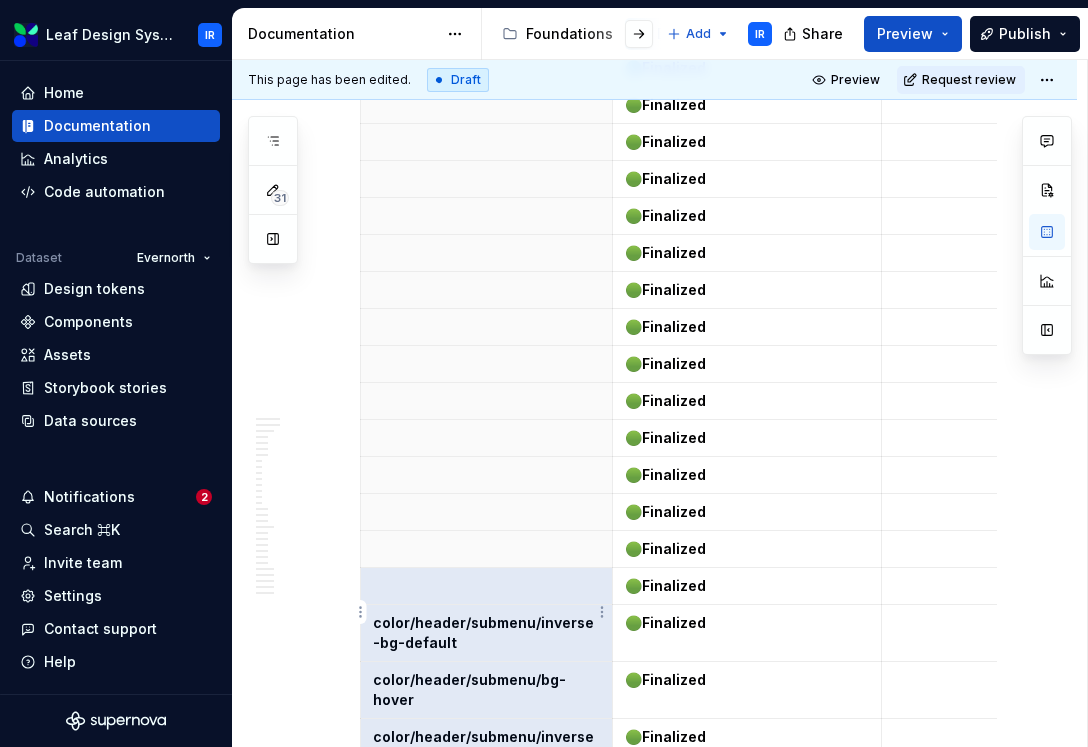 drag, startPoint x: 548, startPoint y: 249, endPoint x: 497, endPoint y: 589, distance: 343.8037 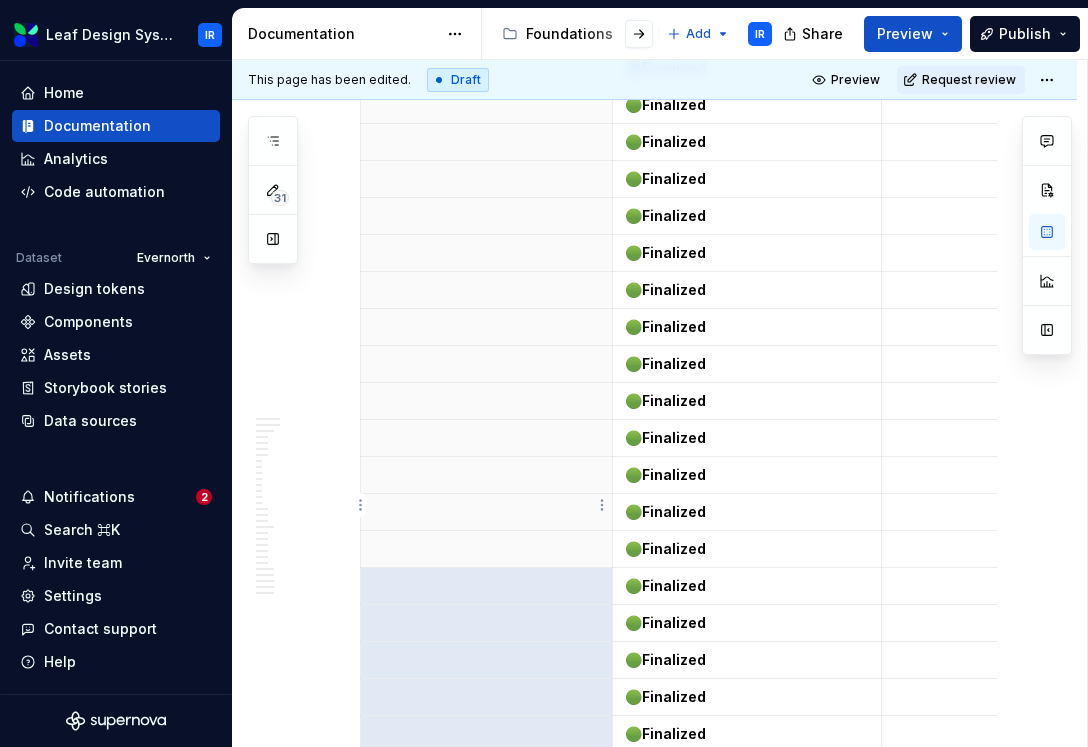 click at bounding box center [486, 845] 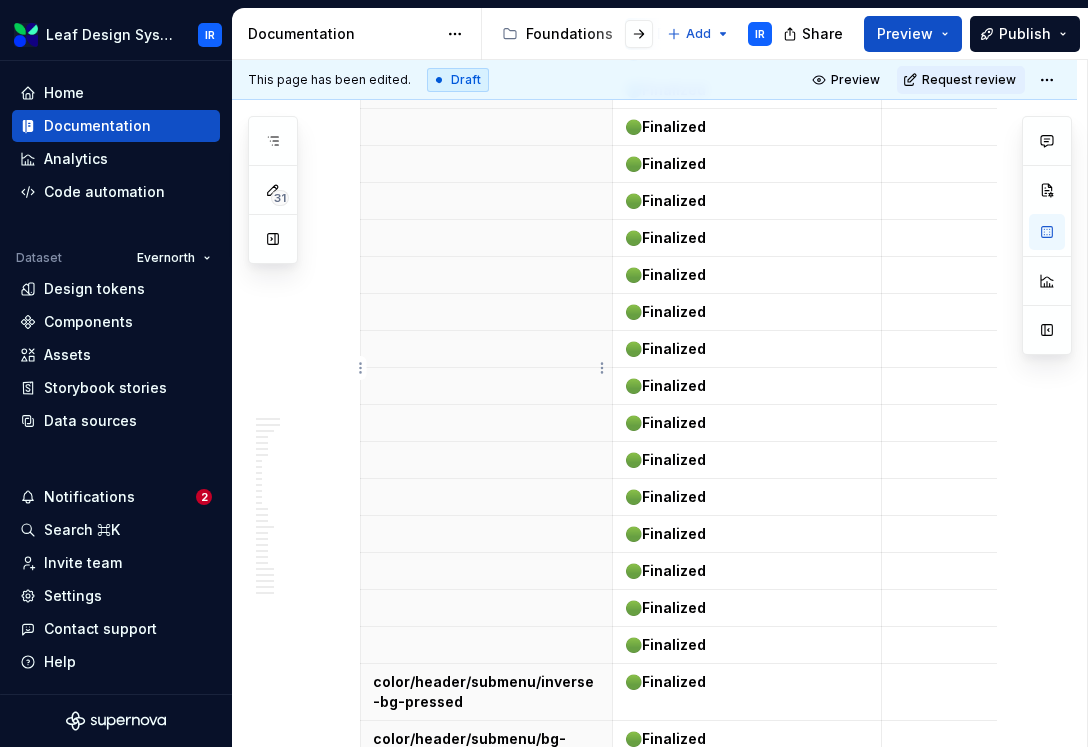 scroll, scrollTop: 25986, scrollLeft: 0, axis: vertical 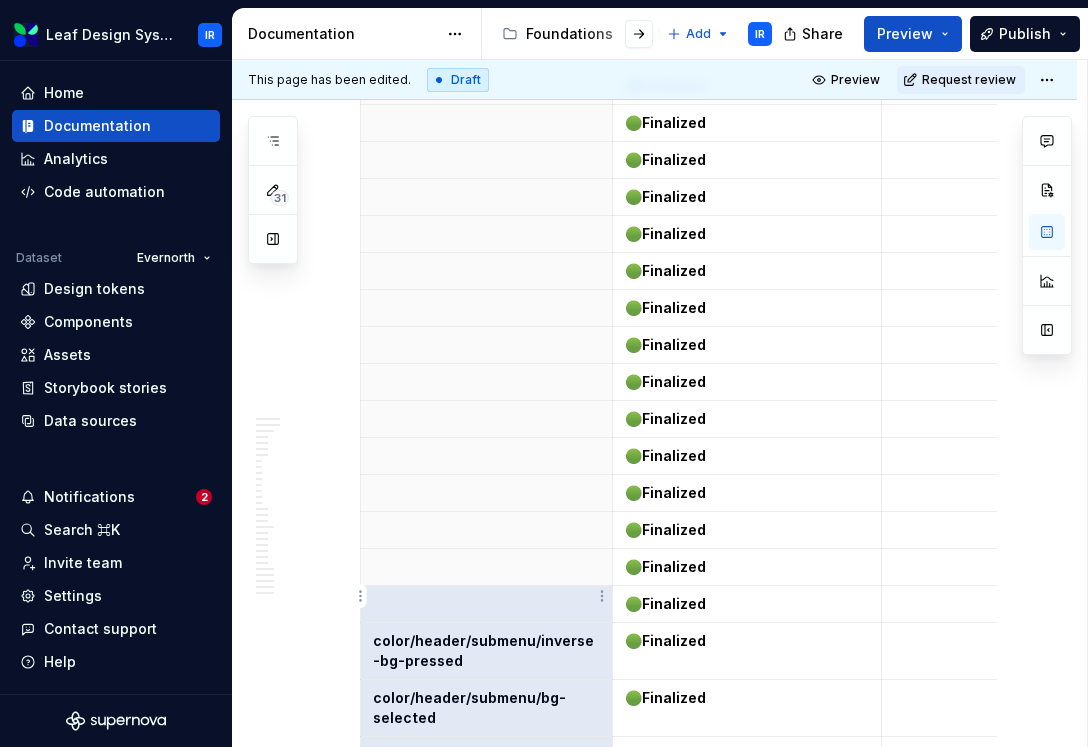 drag, startPoint x: 511, startPoint y: 255, endPoint x: 471, endPoint y: 642, distance: 389.0617 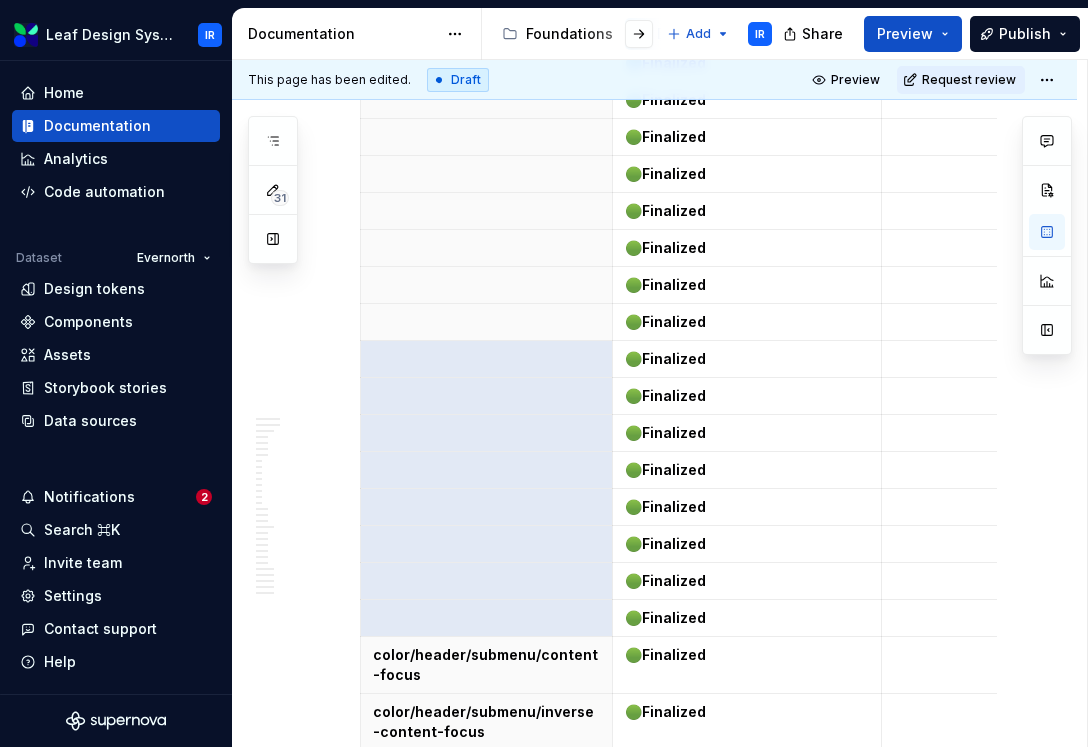 scroll, scrollTop: 26244, scrollLeft: 0, axis: vertical 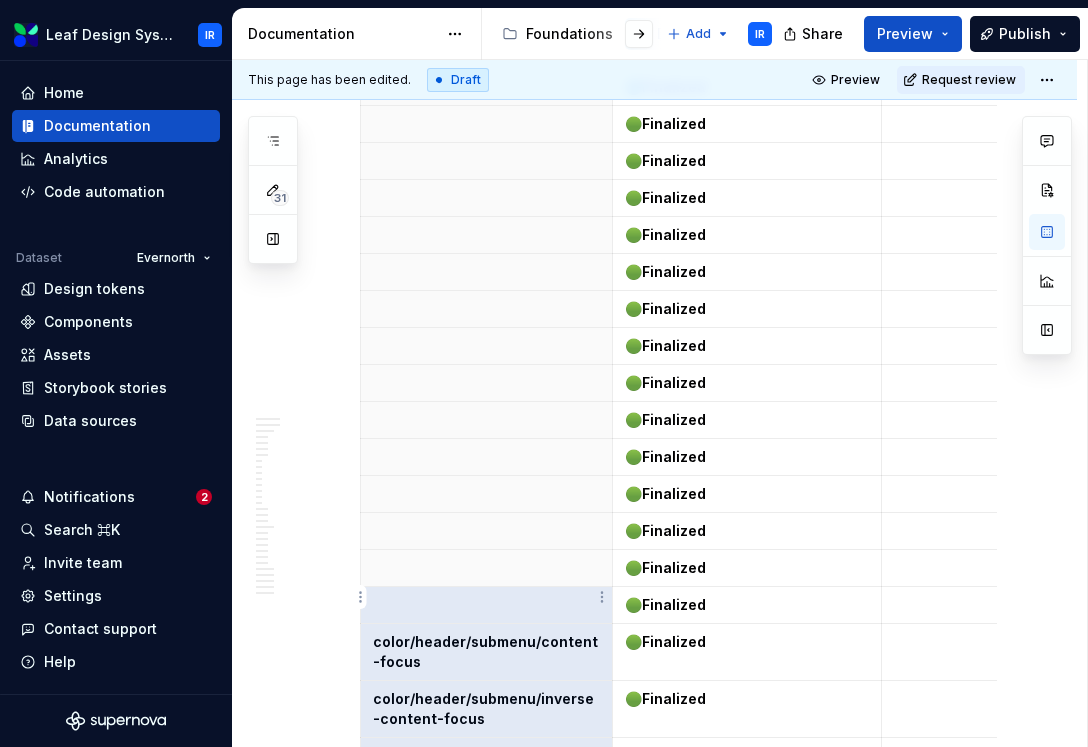 drag, startPoint x: 556, startPoint y: 258, endPoint x: 526, endPoint y: 589, distance: 332.35675 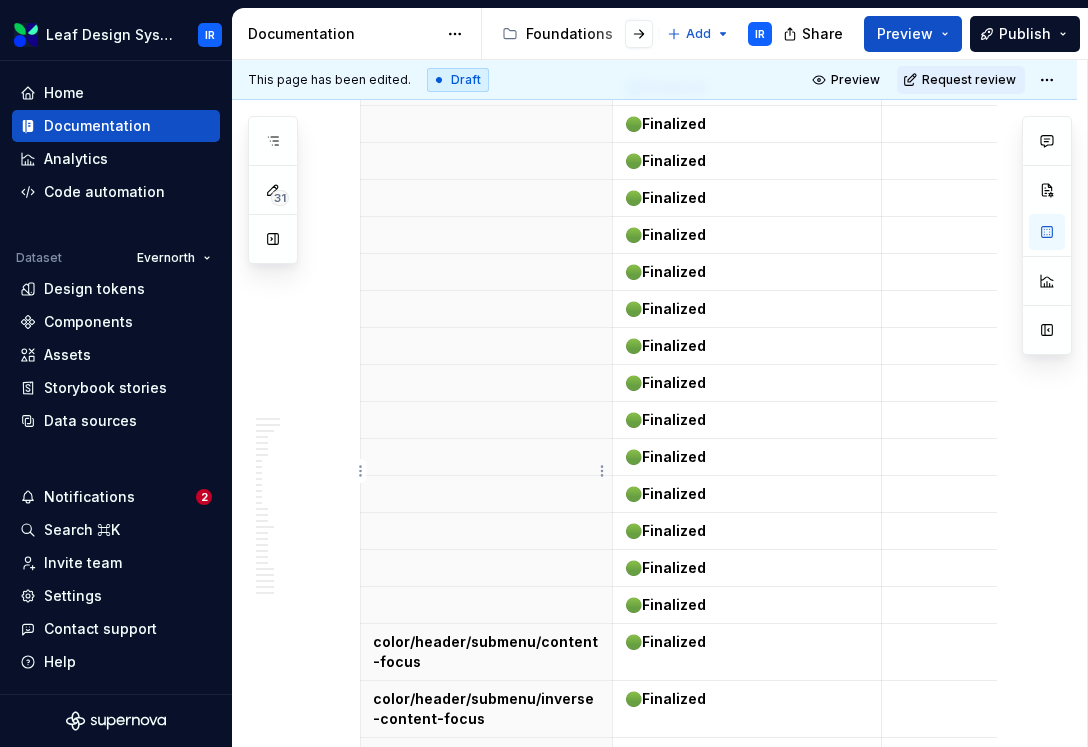 scroll, scrollTop: 26256, scrollLeft: 0, axis: vertical 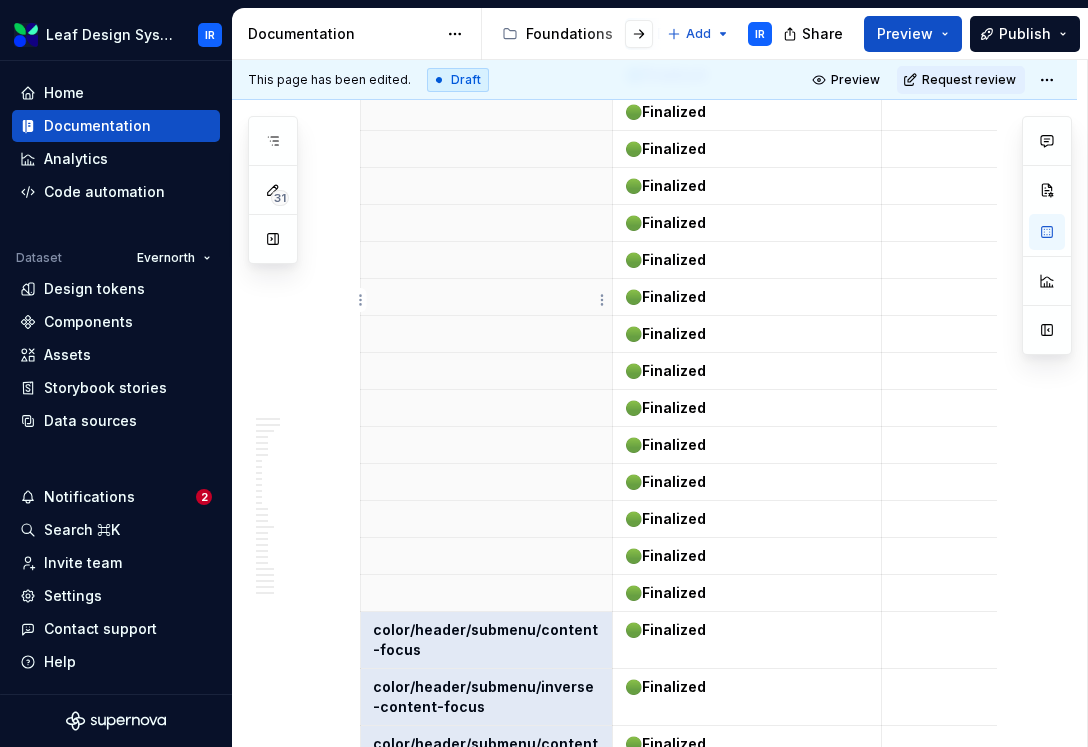 drag, startPoint x: 506, startPoint y: 488, endPoint x: 526, endPoint y: 298, distance: 191.04973 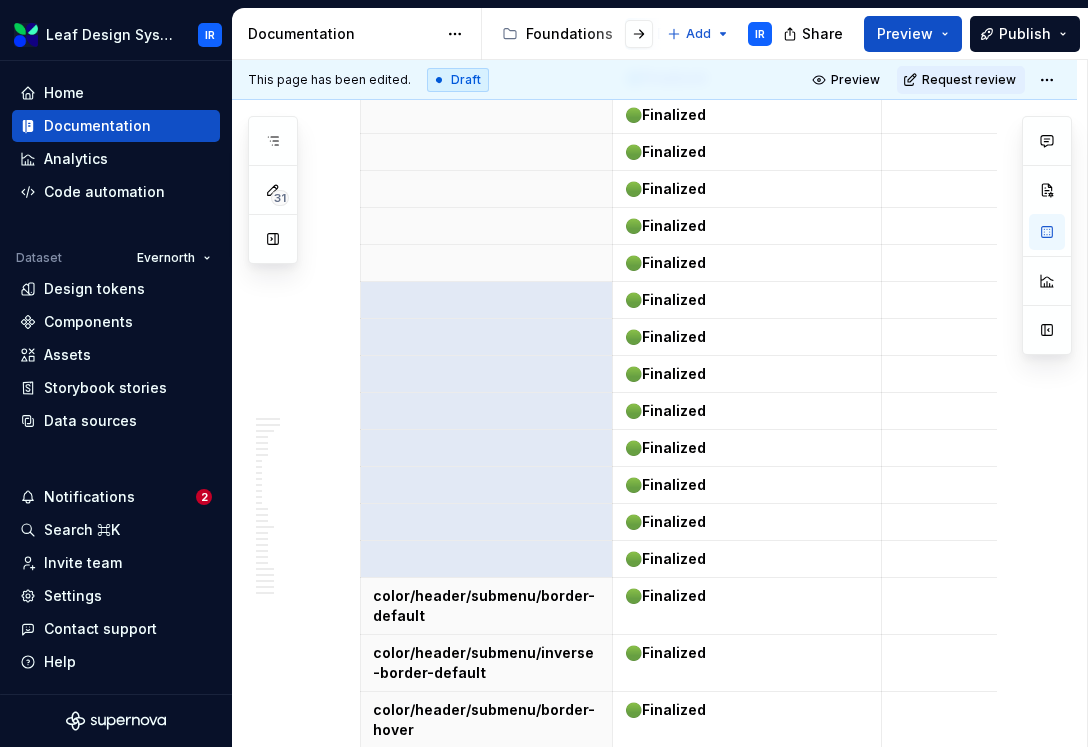 scroll, scrollTop: 26598, scrollLeft: 0, axis: vertical 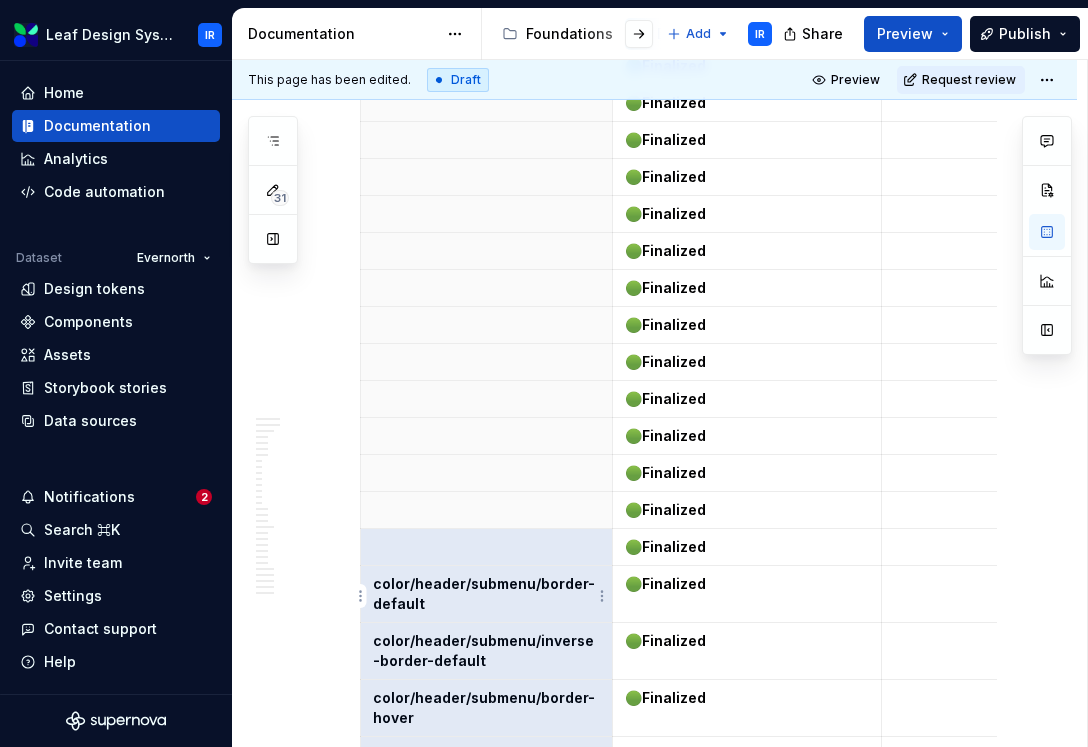 drag, startPoint x: 532, startPoint y: 261, endPoint x: 490, endPoint y: 583, distance: 324.72757 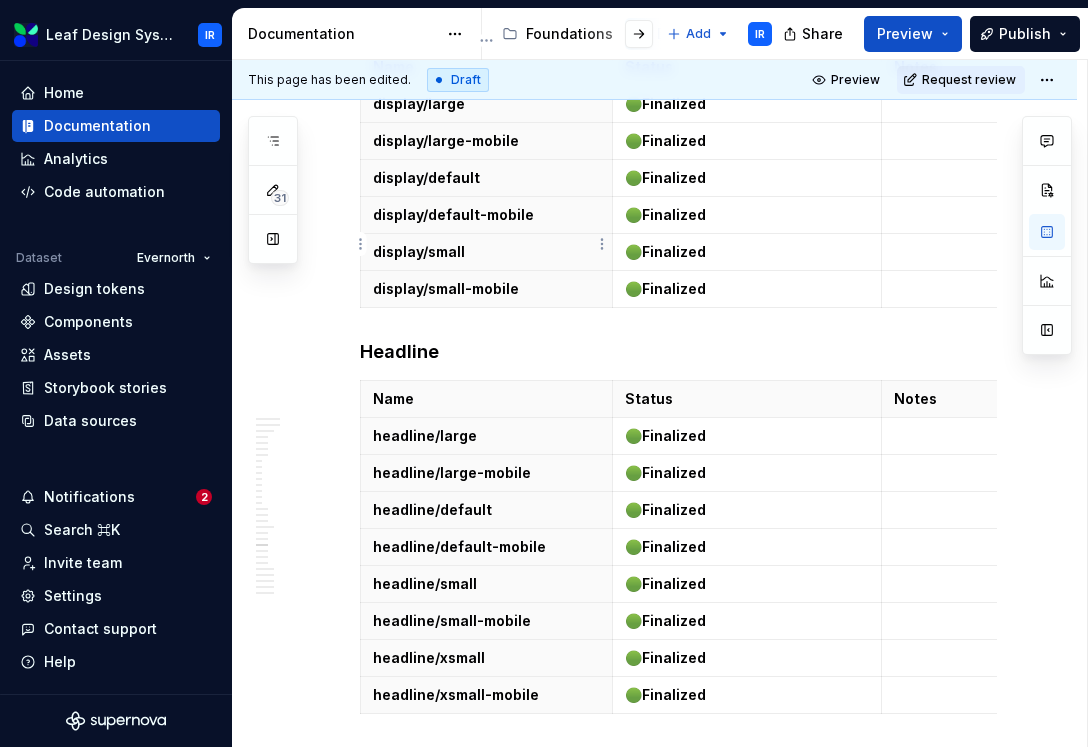 drag, startPoint x: 546, startPoint y: 431, endPoint x: 559, endPoint y: 247, distance: 184.45866 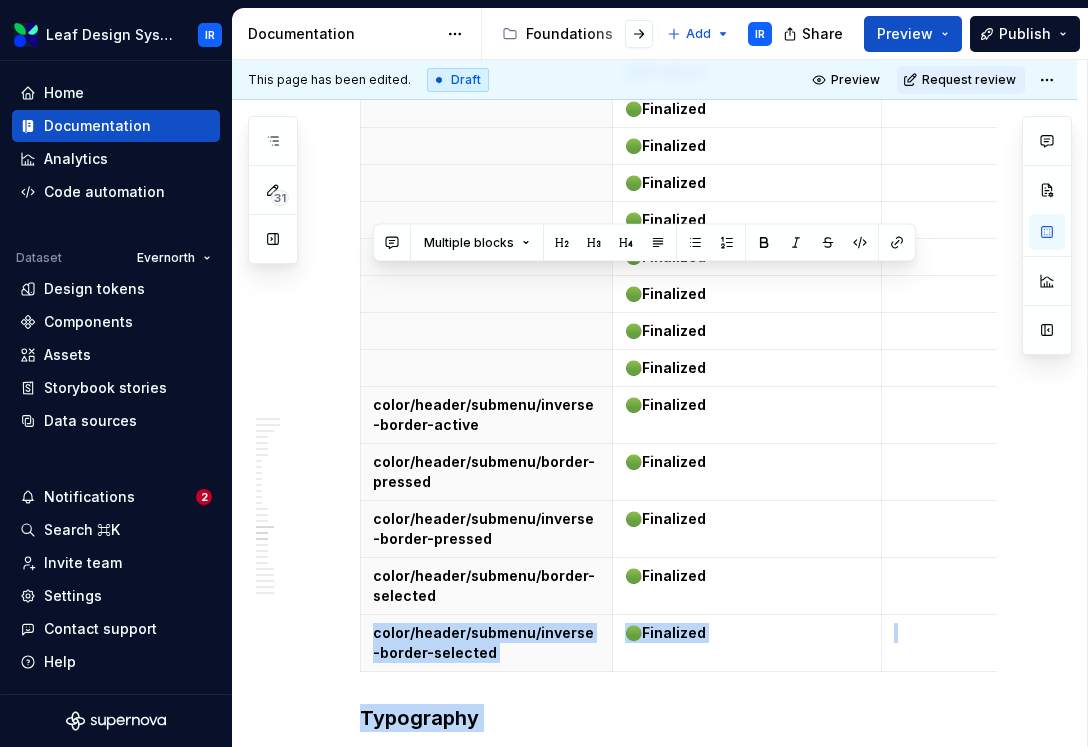 scroll, scrollTop: 27052, scrollLeft: 0, axis: vertical 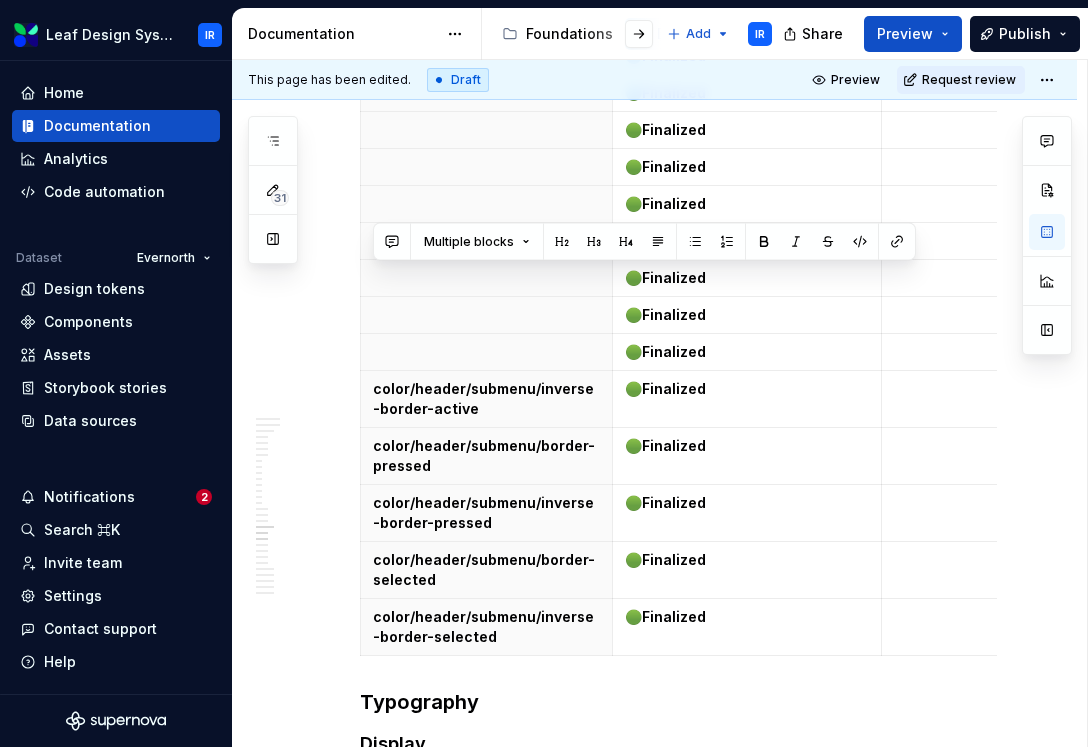 click on "Name Status Notes 🟢  Finalized 🟢  Finalized 🟢  Finalized 🟢  Finalized 🟢  Finalized 🟢  Finalized 🟢  Finalized 🟢  Finalized 🟢  Finalized 🟢  Finalized 🟢  Finalized 🟢  Finalized 🟢  Finalized 🟢  Finalized 🟢  Finalized 🟢  Finalized 🟢  Finalized 🟢  Finalized 🟢  Finalized 🟢  Finalized 🟢  Finalized 🟢  Finalized 🟢  Finalized 🟢  Finalized 🟢  Finalized 🟢  Finalized 🟢  Finalized 🟢  Finalized 🟢  Finalized 🟢  Finalized 🟢  Finalized 🟢  Finalized 🟢  Finalized 🟢  Finalized 🟢  Finalized 🟢  Finalized 🟢  Finalized 🟢  Finalized 🟢  Finalized 🟢  Finalized 🟢  Finalized 🟢  Finalized 🟢  Finalized 🟢  Finalized 🟢  Finalized 🟢  Finalized 🟢  Finalized 🟢  Finalized 🟢  Finalized 🟢  Finalized 🟢  Finalized 🟢  Finalized 🟢  Finalized 🟢  Finalized 🟢  Finalized 🟢  Finalized 🟢  Finalized 🟢  Finalized 🟢  Finalized 🟢  Finalized 🟢  Finalized 🟢  Finalized 🟢  🟢" at bounding box center (678, -852) 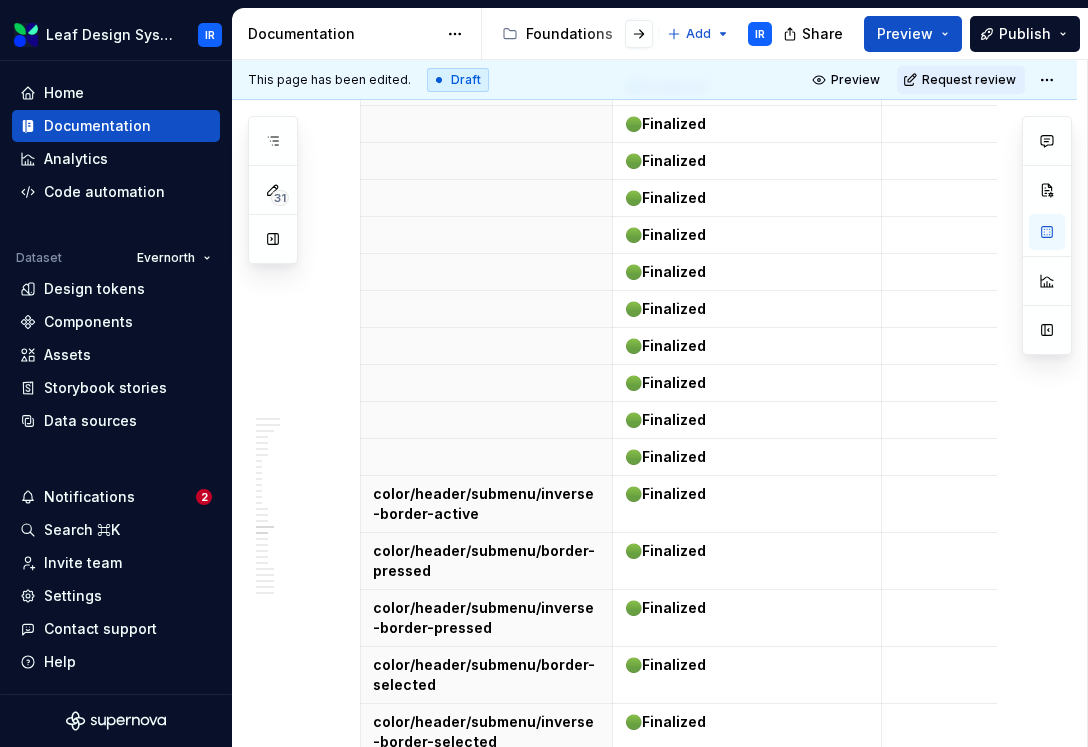 scroll, scrollTop: 26904, scrollLeft: 0, axis: vertical 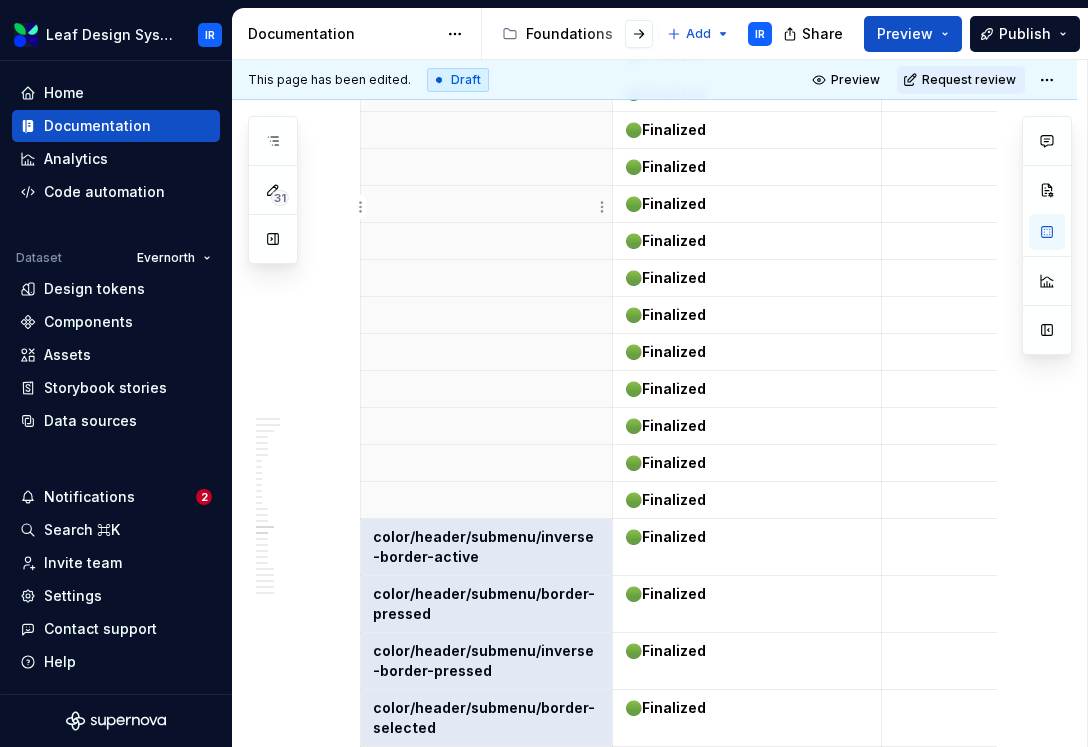 drag, startPoint x: 514, startPoint y: 452, endPoint x: 471, endPoint y: 197, distance: 258.60007 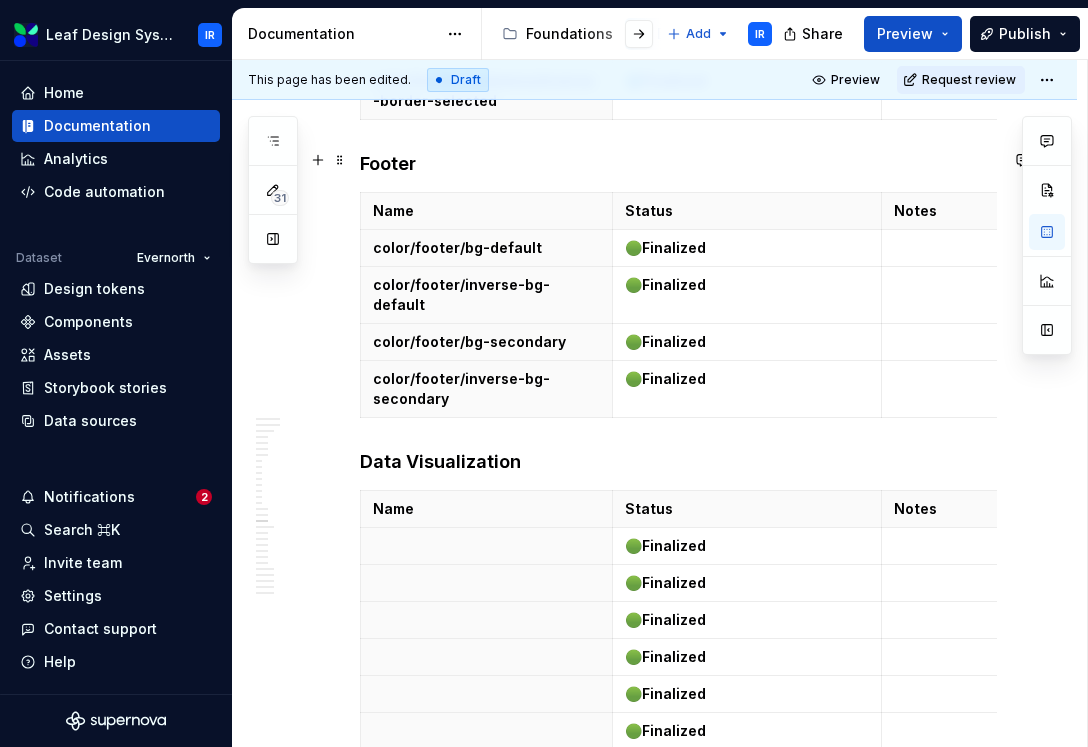 scroll, scrollTop: 24221, scrollLeft: 0, axis: vertical 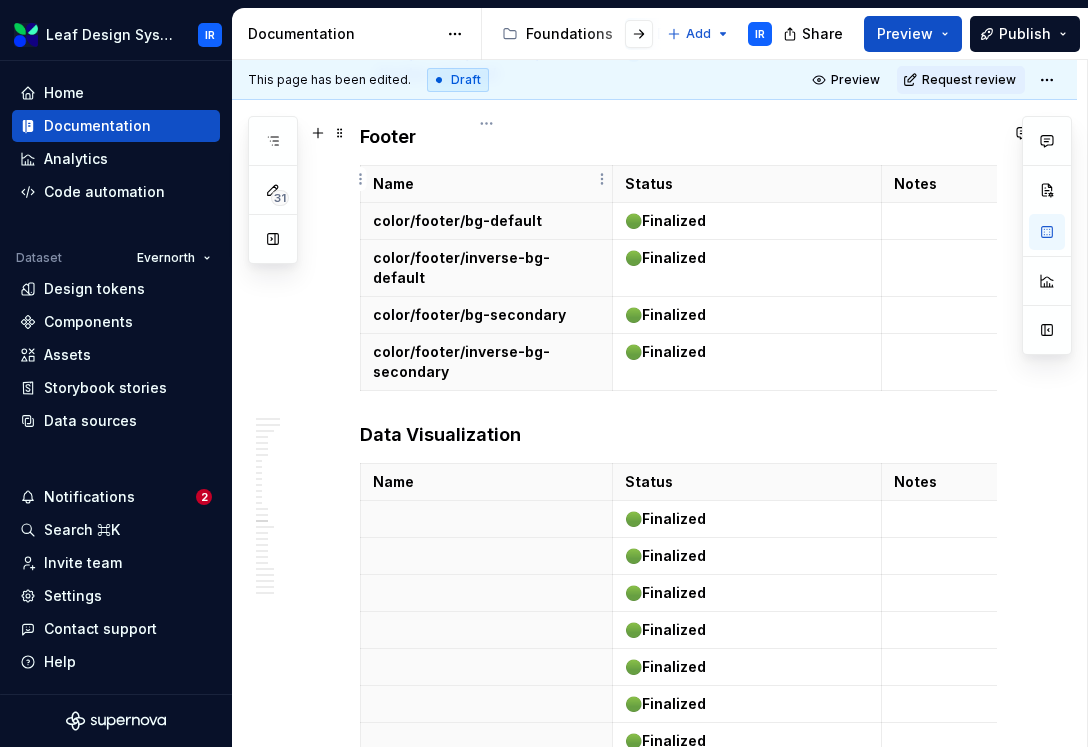 click at bounding box center (487, 519) 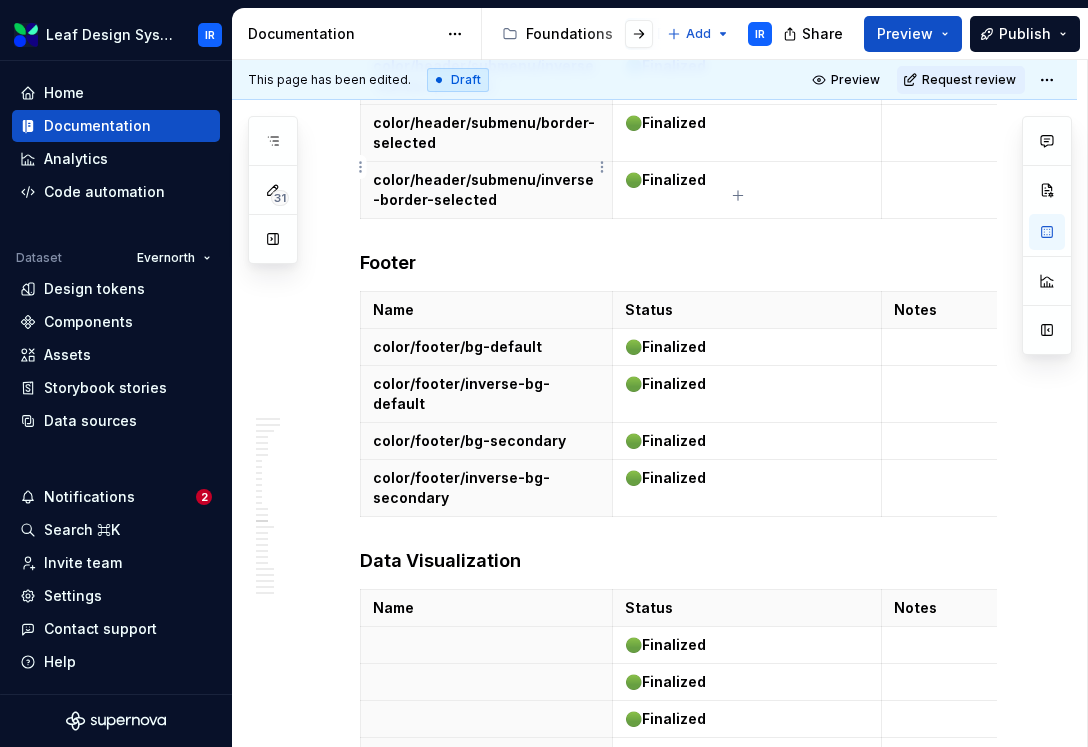 scroll, scrollTop: 24076, scrollLeft: 0, axis: vertical 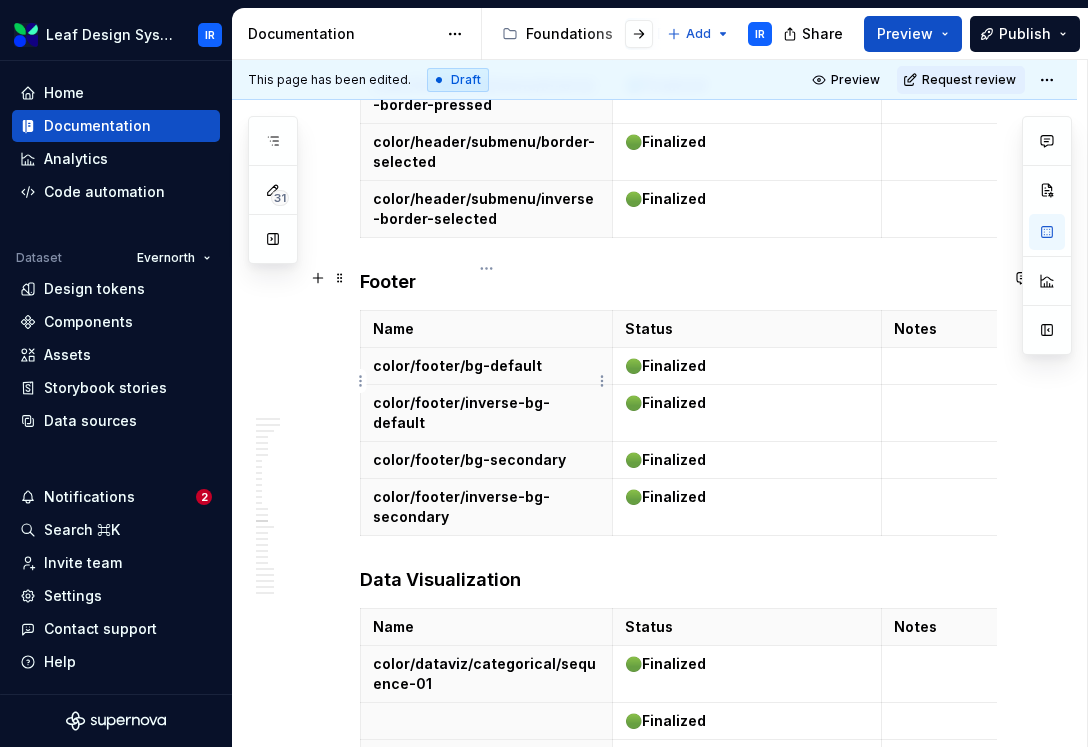 click at bounding box center [486, 721] 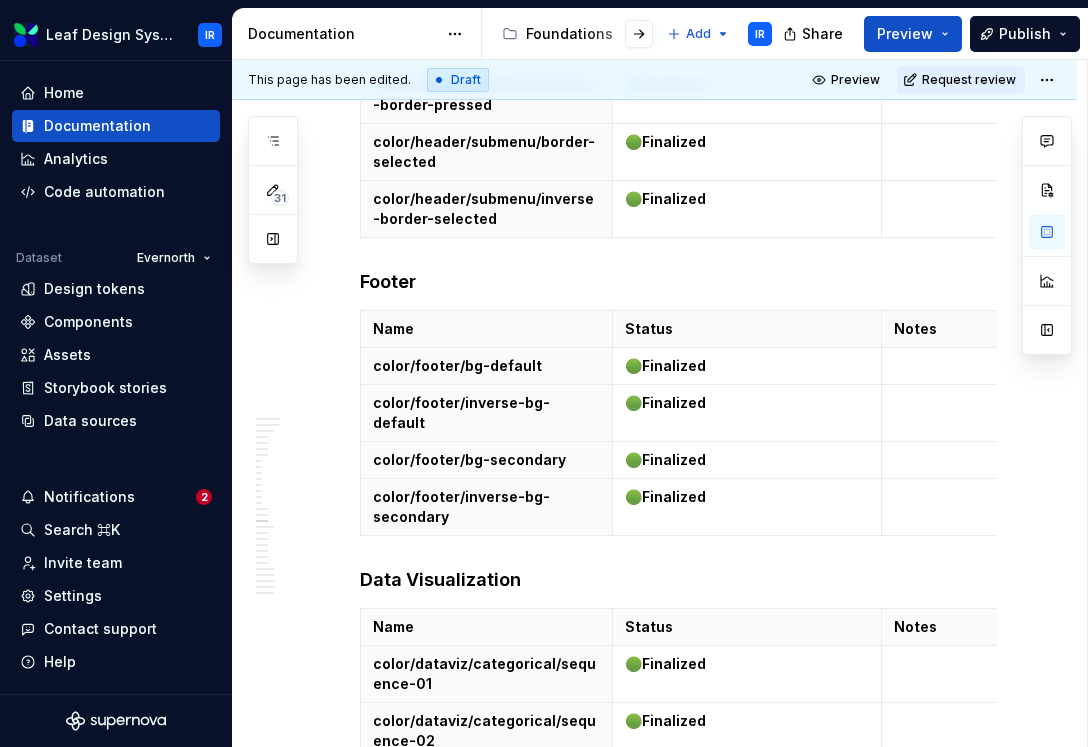 click at bounding box center (486, 778) 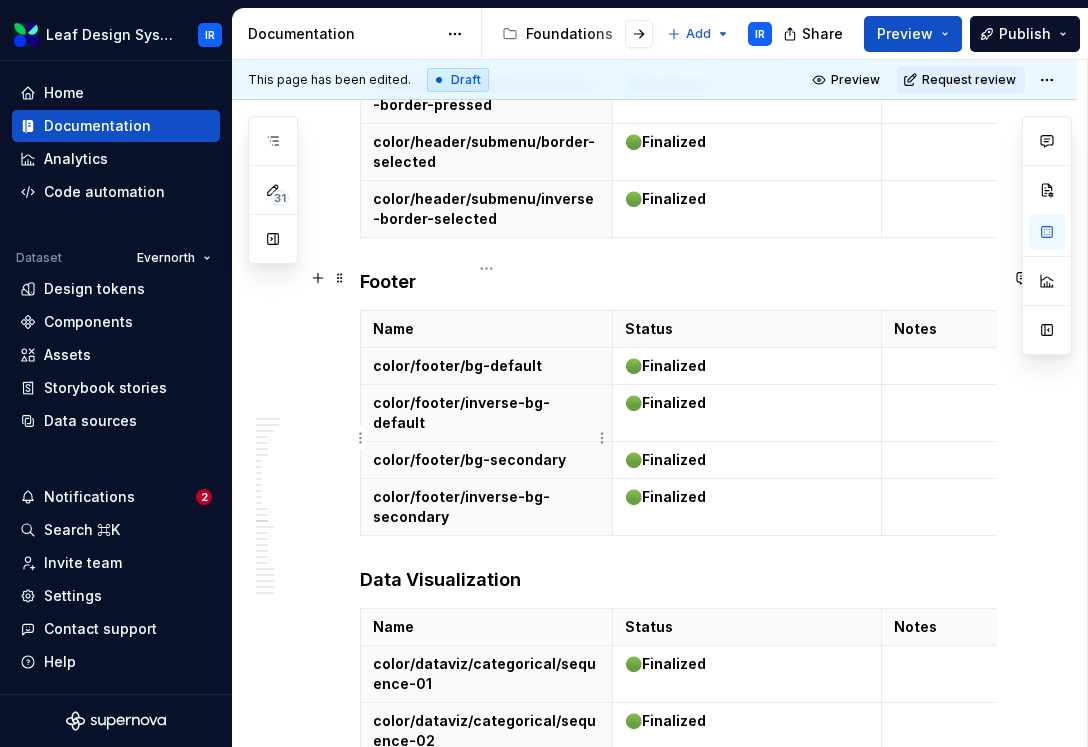click at bounding box center (486, 778) 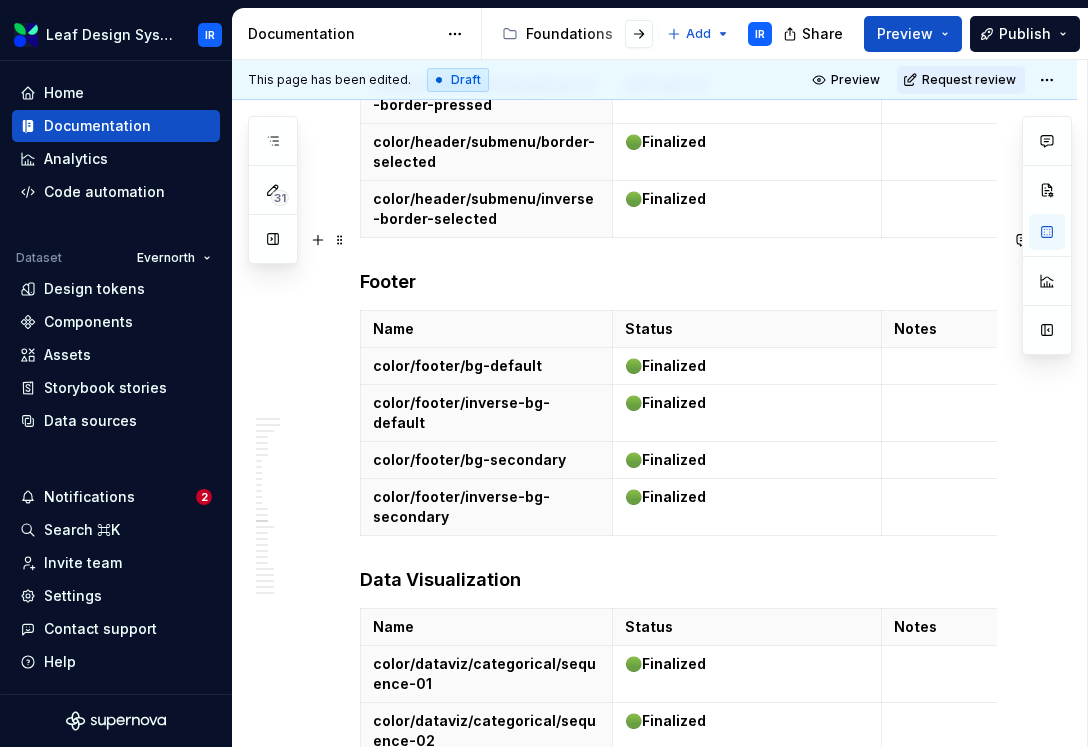click on "color/dataviz/categorical/inverse/sequence-01" at bounding box center (487, 788) 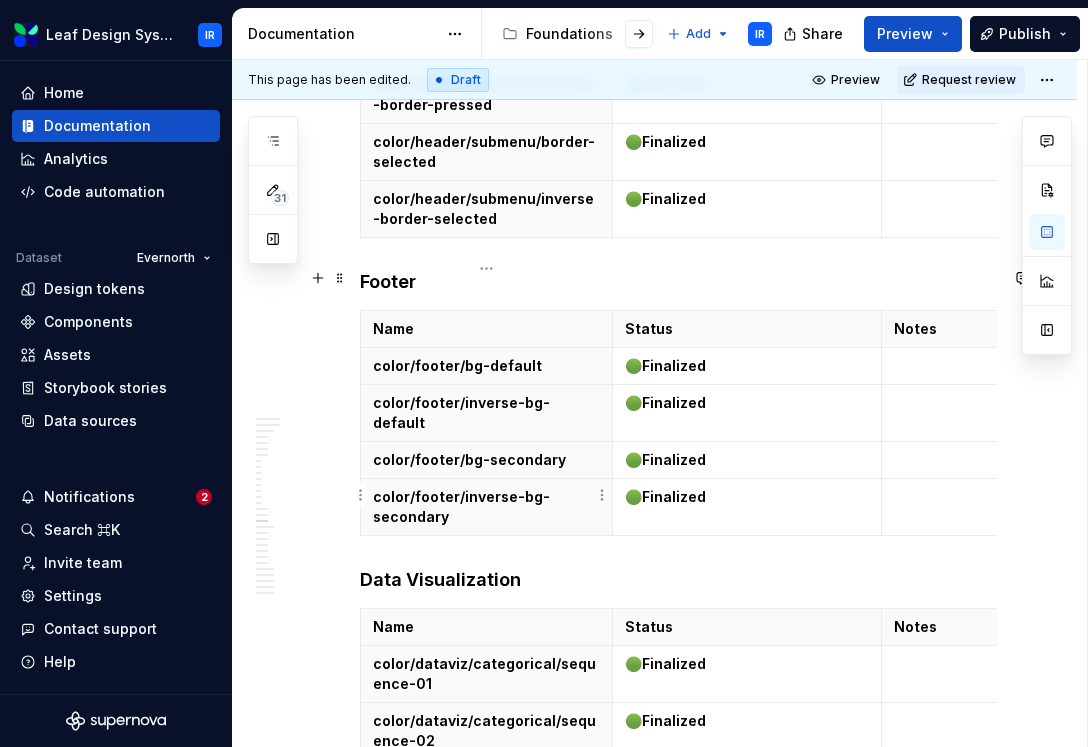 click at bounding box center [486, 835] 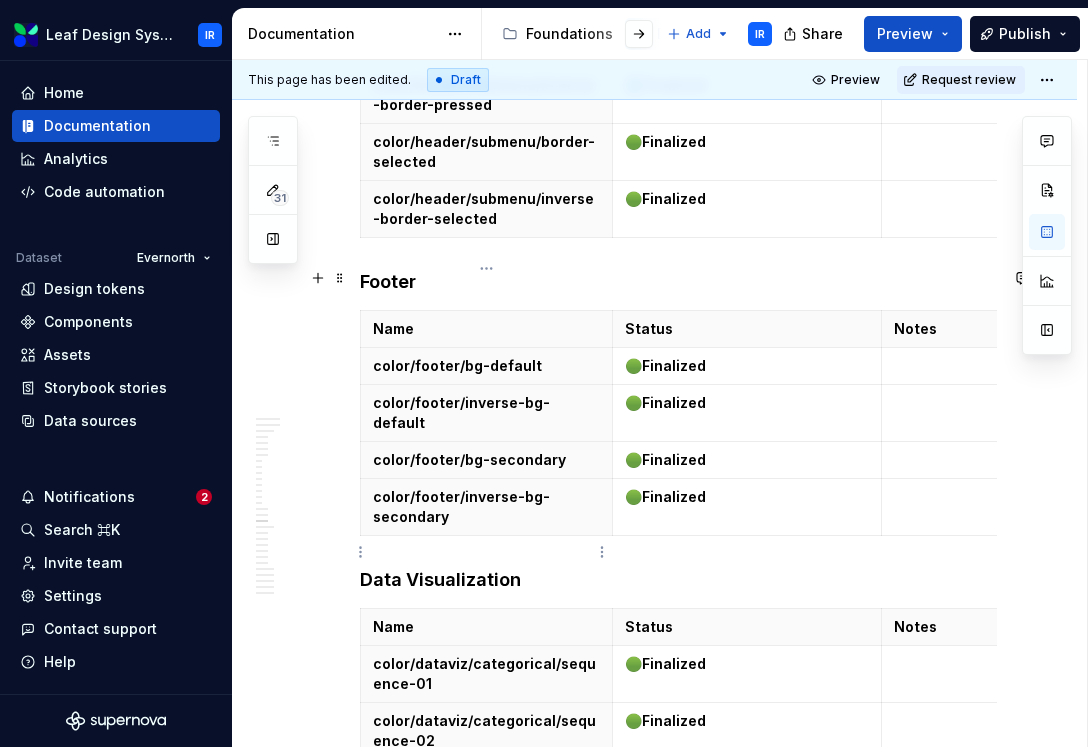 click at bounding box center [486, 892] 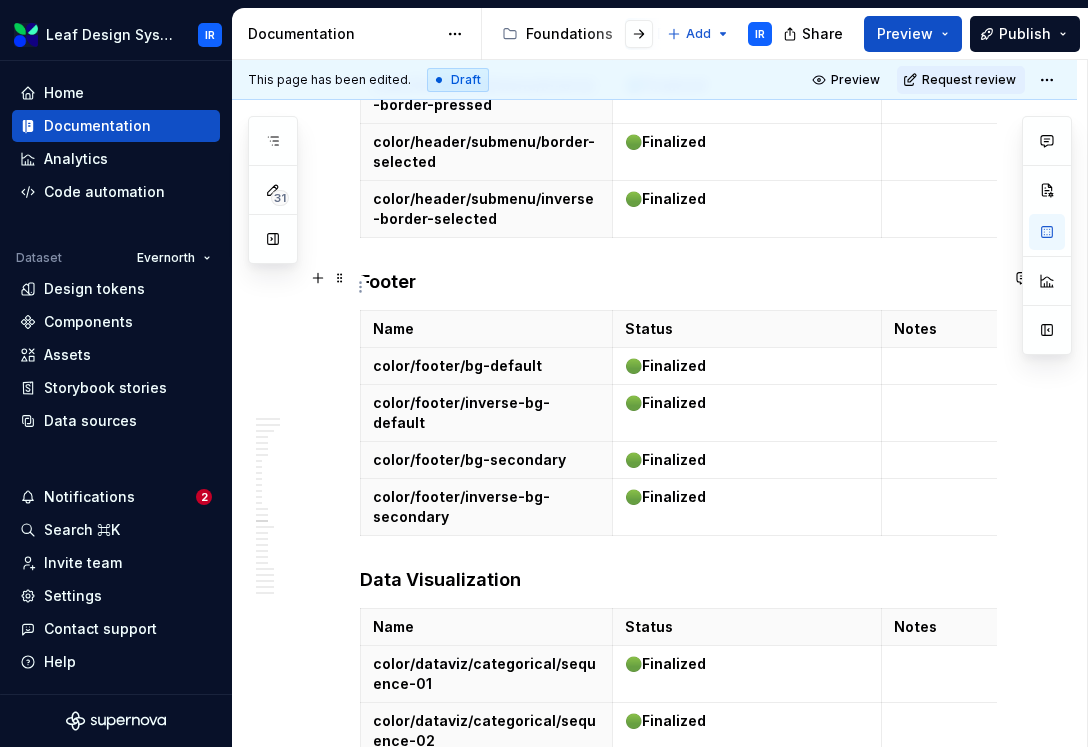 click at bounding box center [486, 892] 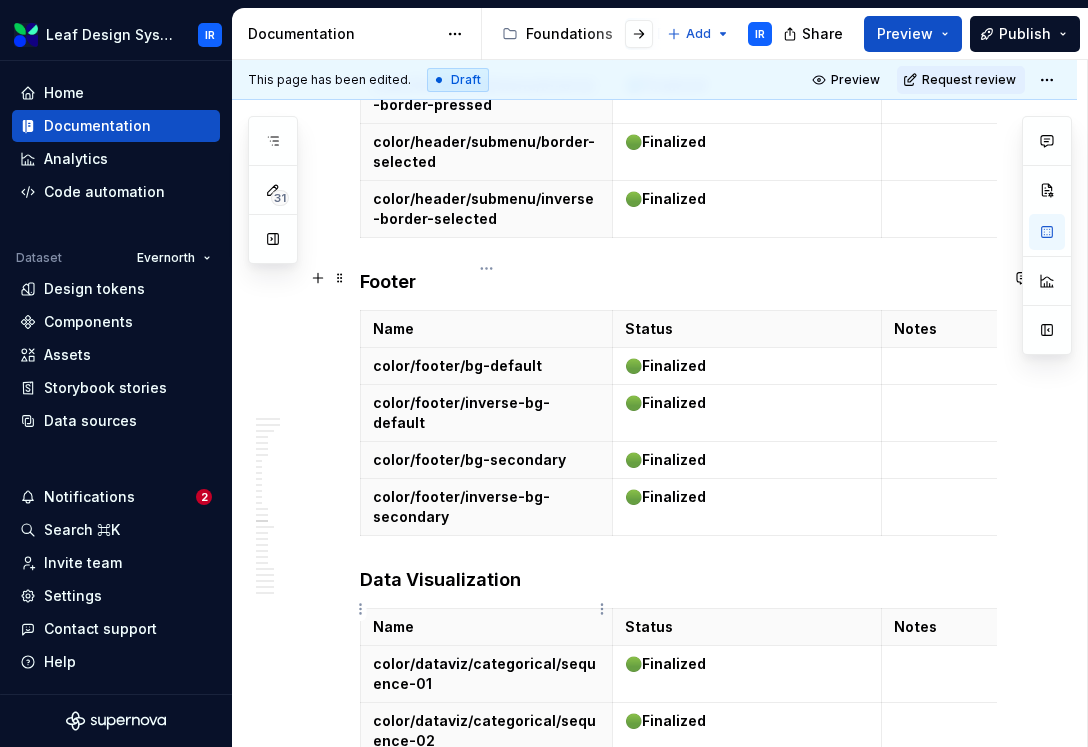 click at bounding box center (486, 949) 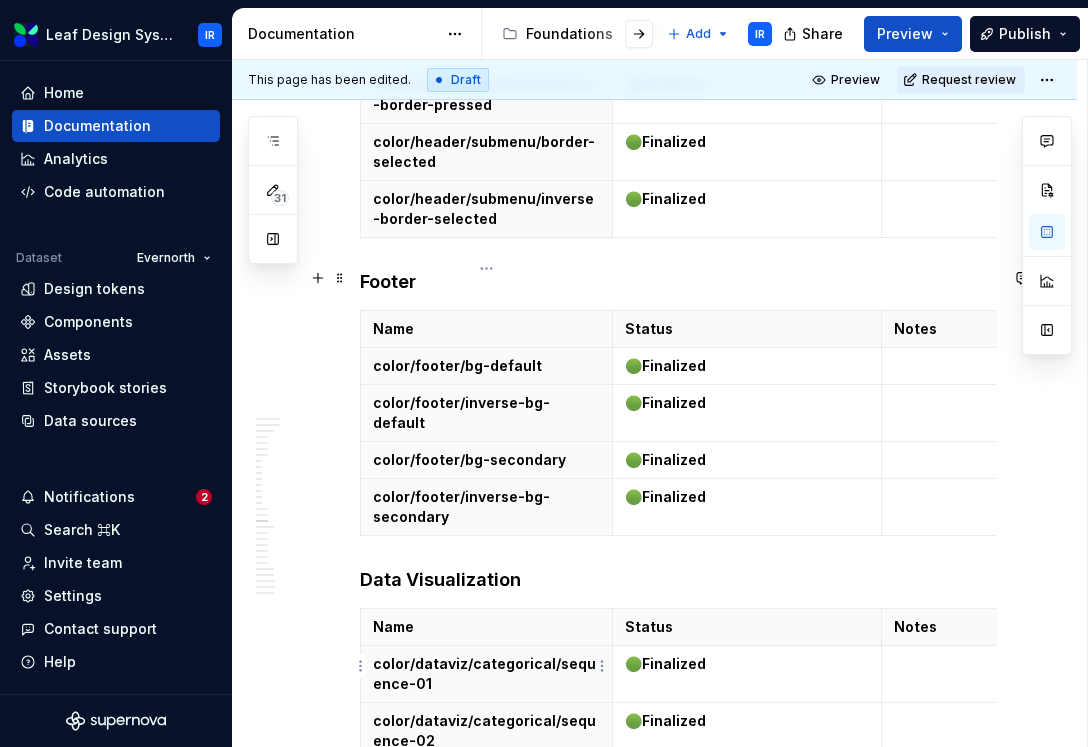 click at bounding box center (486, 1006) 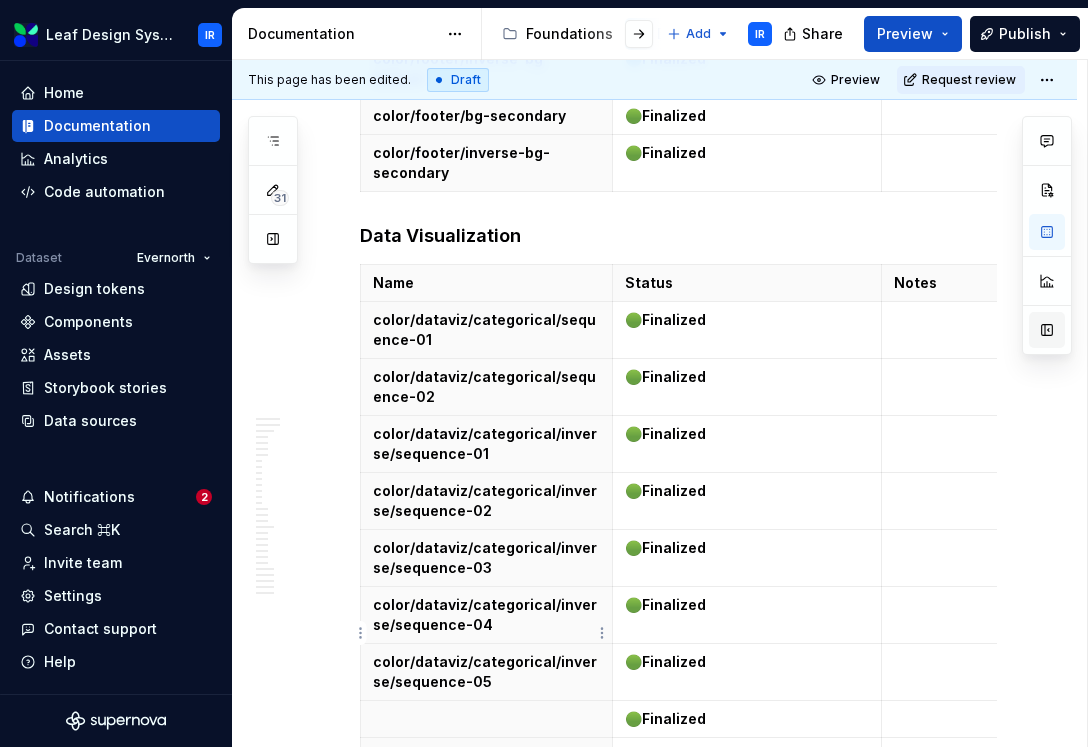 scroll, scrollTop: 24425, scrollLeft: 0, axis: vertical 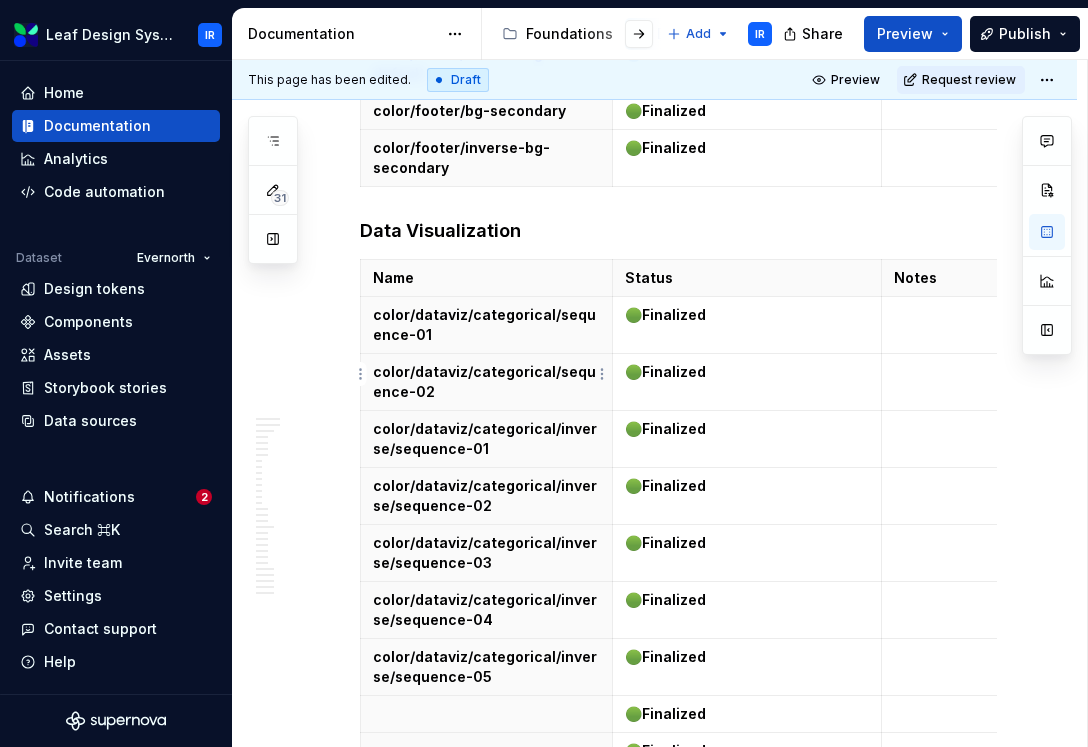 click at bounding box center [486, 714] 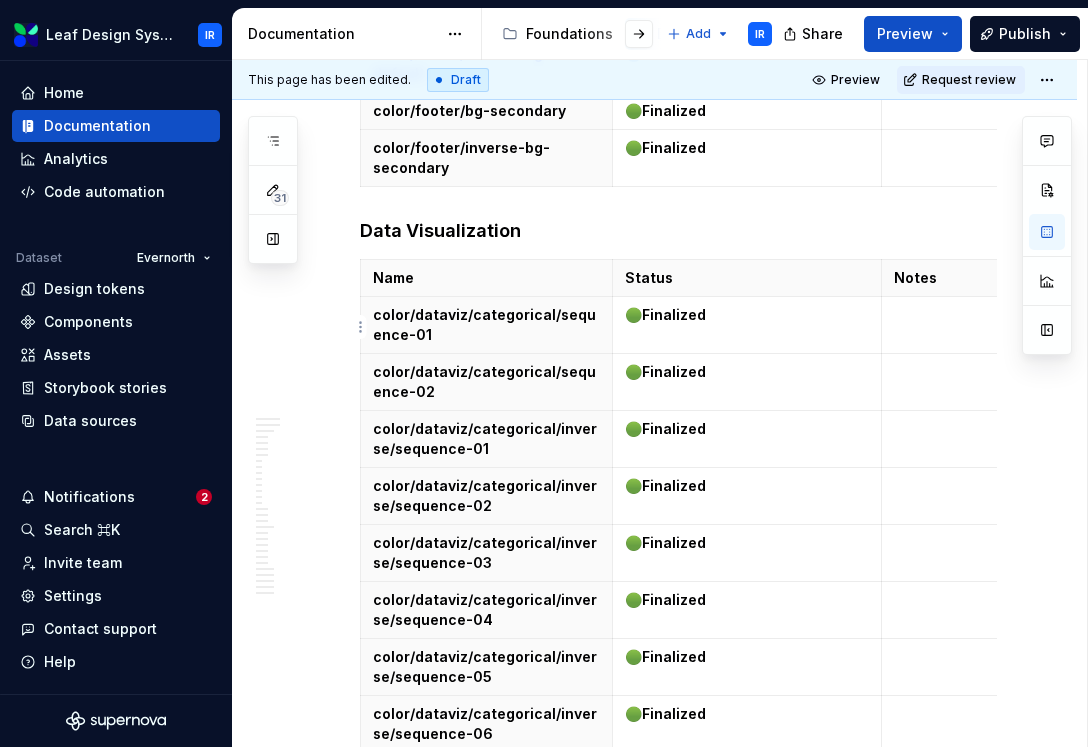 click at bounding box center [486, 771] 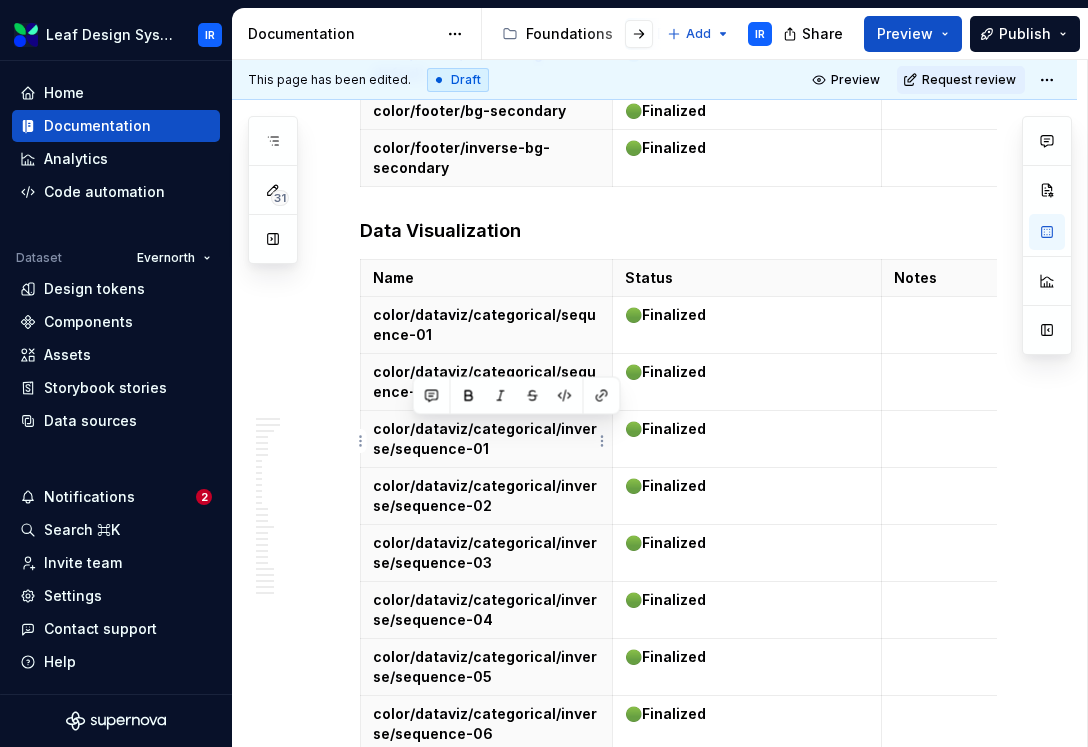 click on "color/dataviz/categorical/sequence-03" at bounding box center (486, 781) 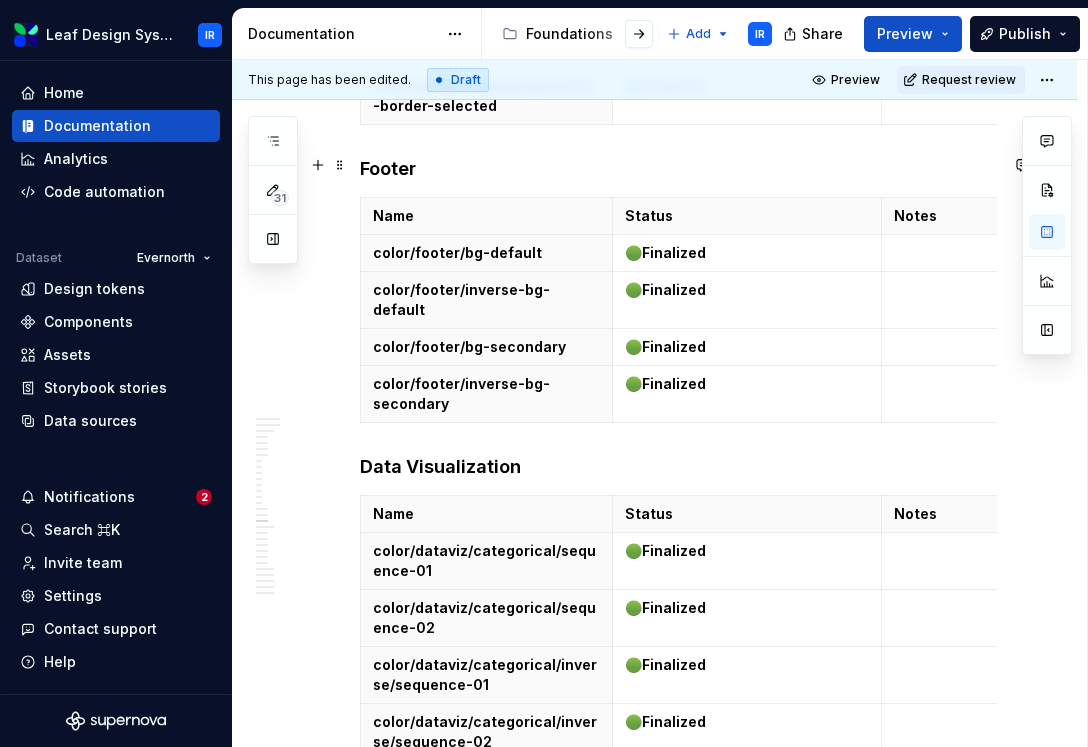 scroll, scrollTop: 24241, scrollLeft: 0, axis: vertical 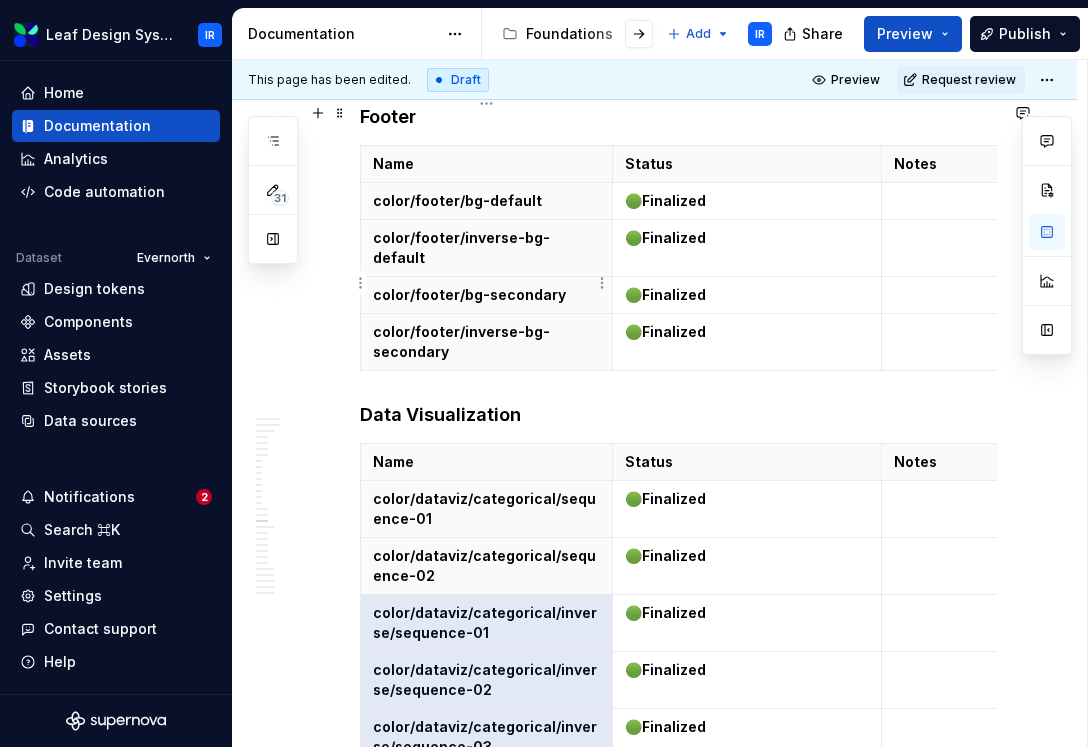 drag, startPoint x: 476, startPoint y: 610, endPoint x: 408, endPoint y: 275, distance: 341.83182 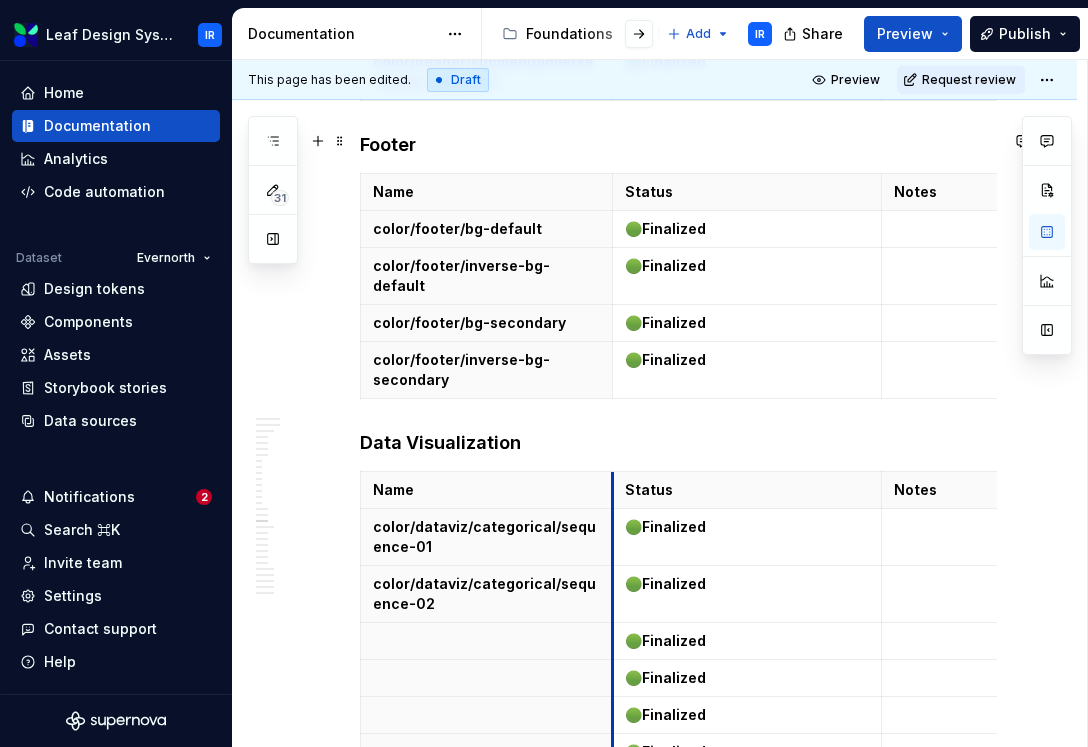scroll, scrollTop: 24194, scrollLeft: 0, axis: vertical 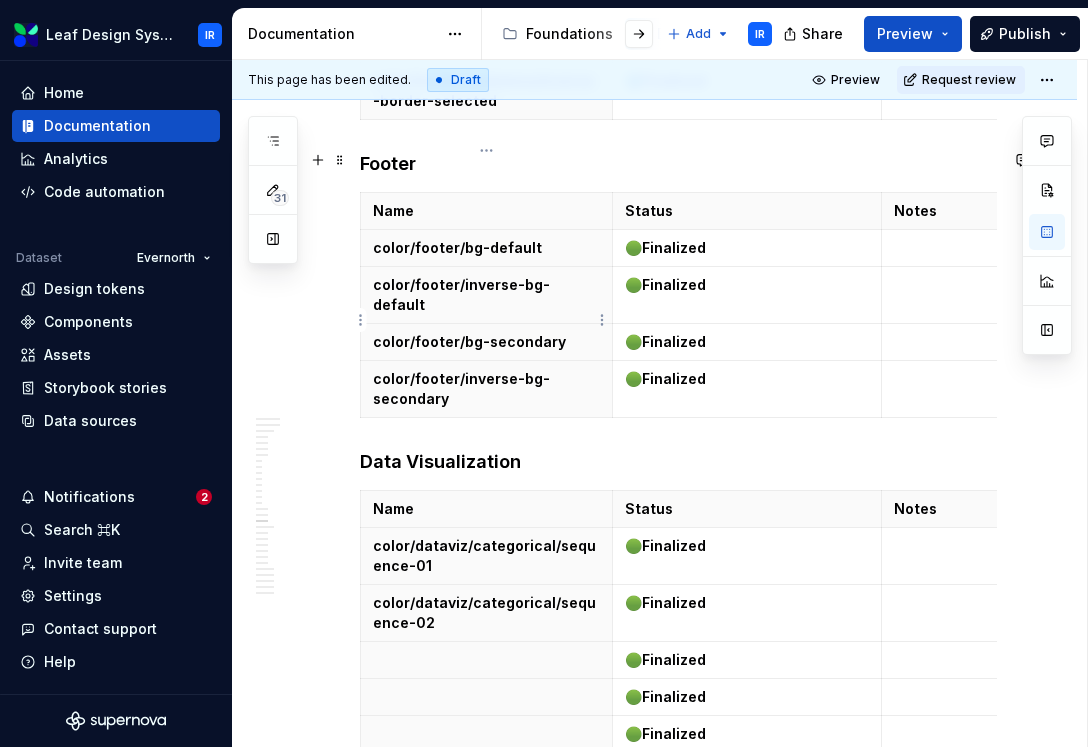 click at bounding box center (486, 660) 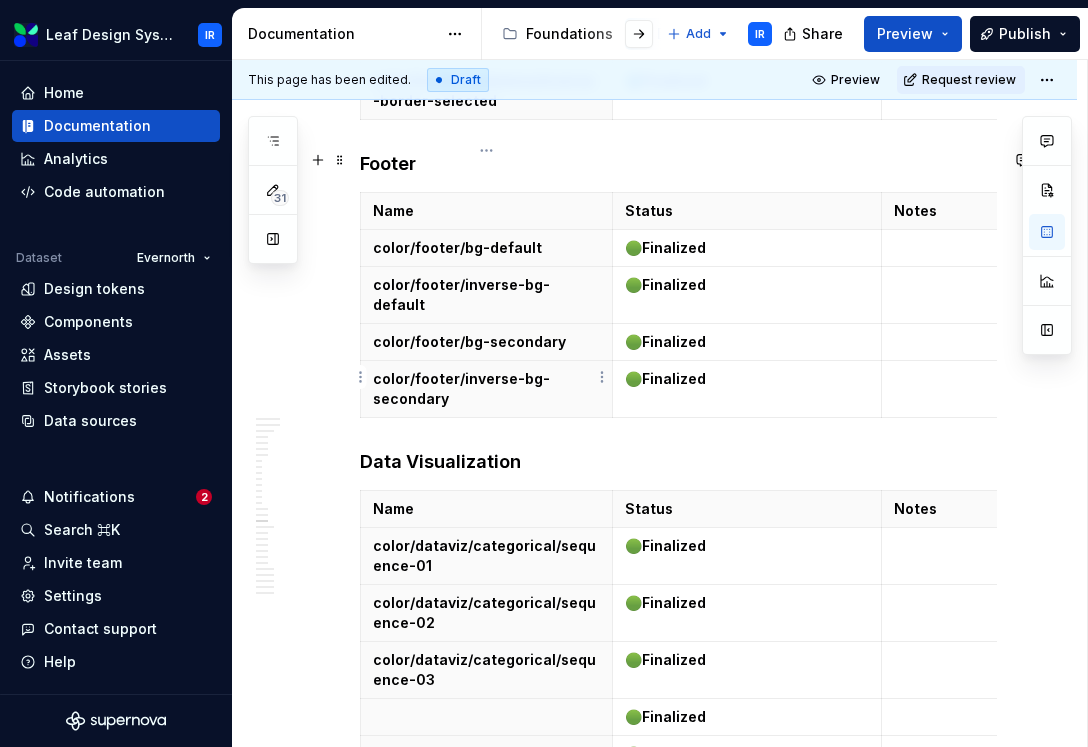 click at bounding box center (486, 717) 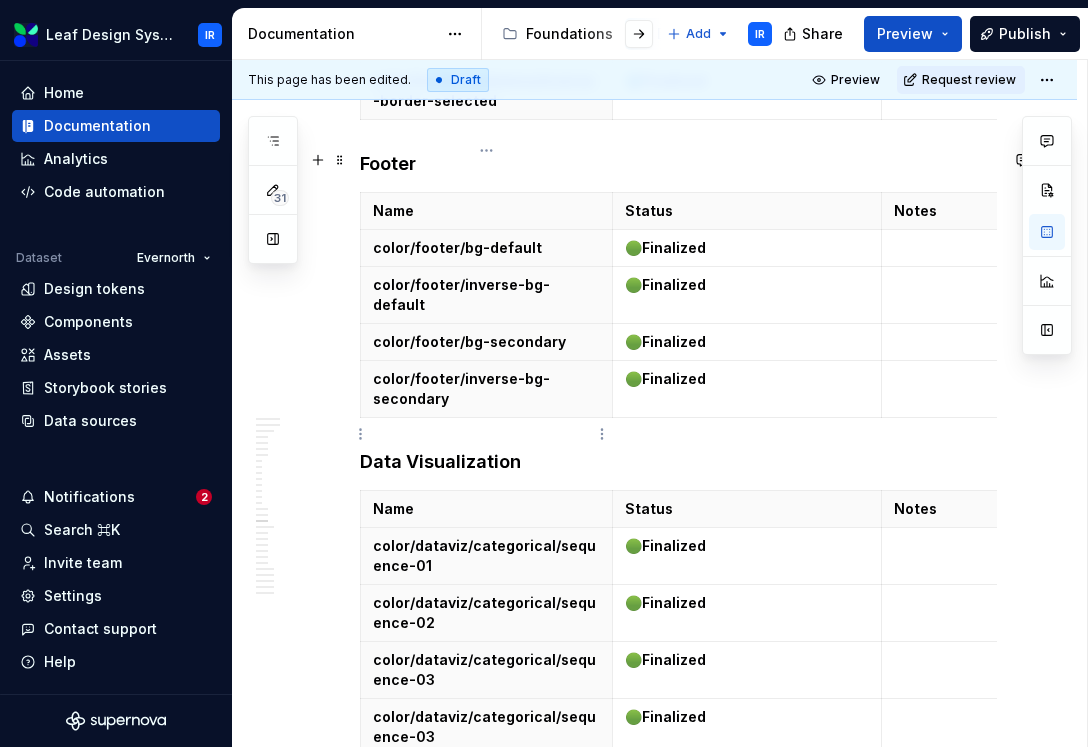 click at bounding box center [486, 774] 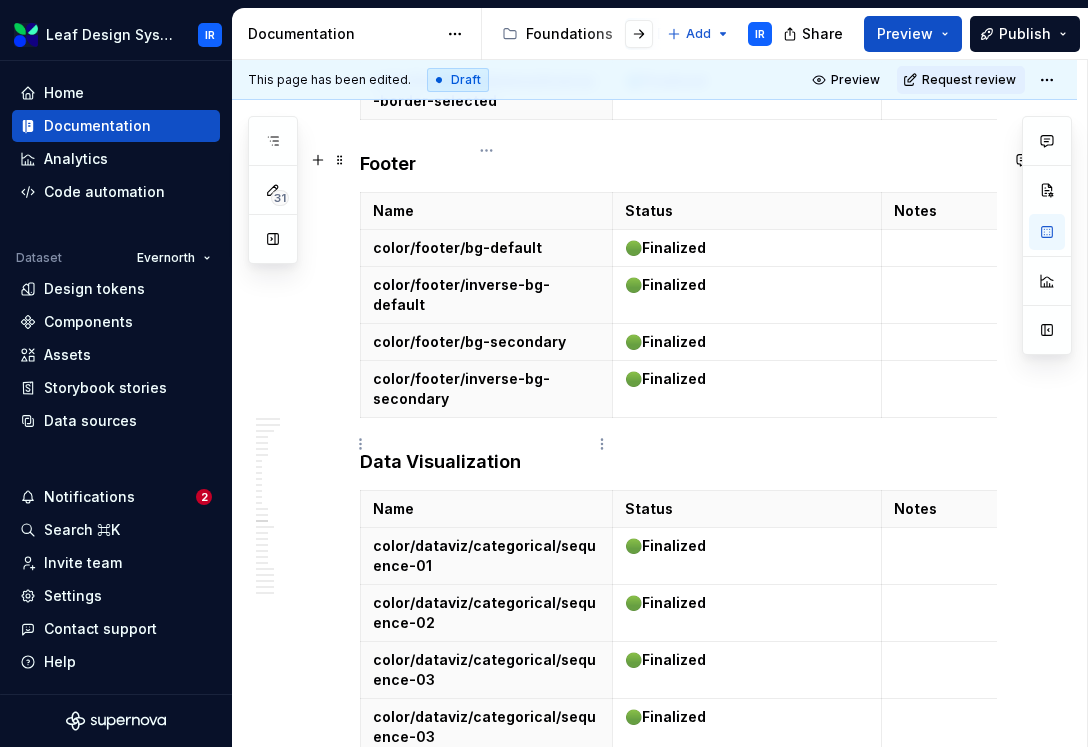 click on "color/dataviz/categorical/sequence-03" at bounding box center (486, 784) 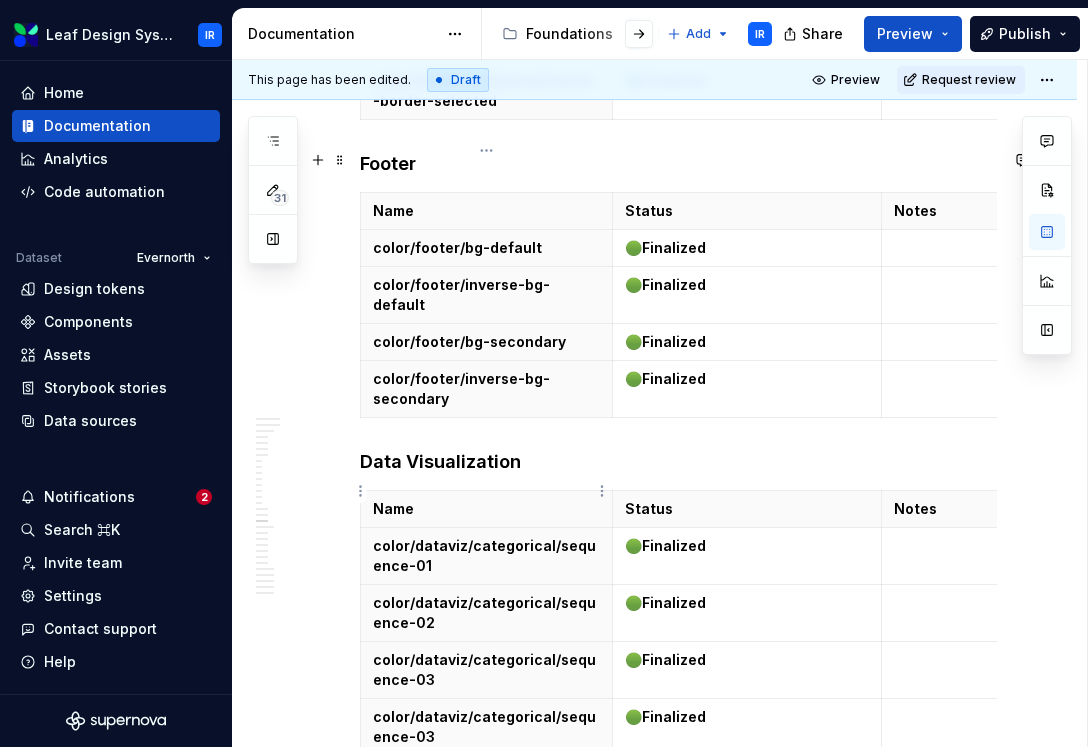 click at bounding box center (486, 831) 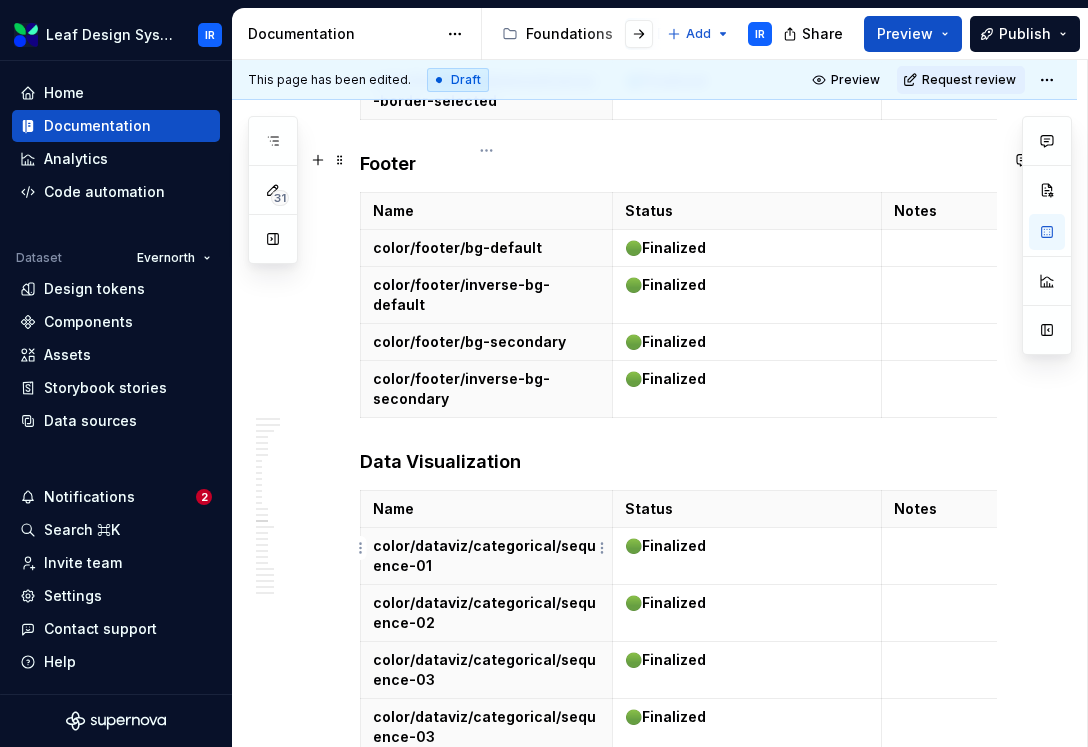 click at bounding box center (486, 888) 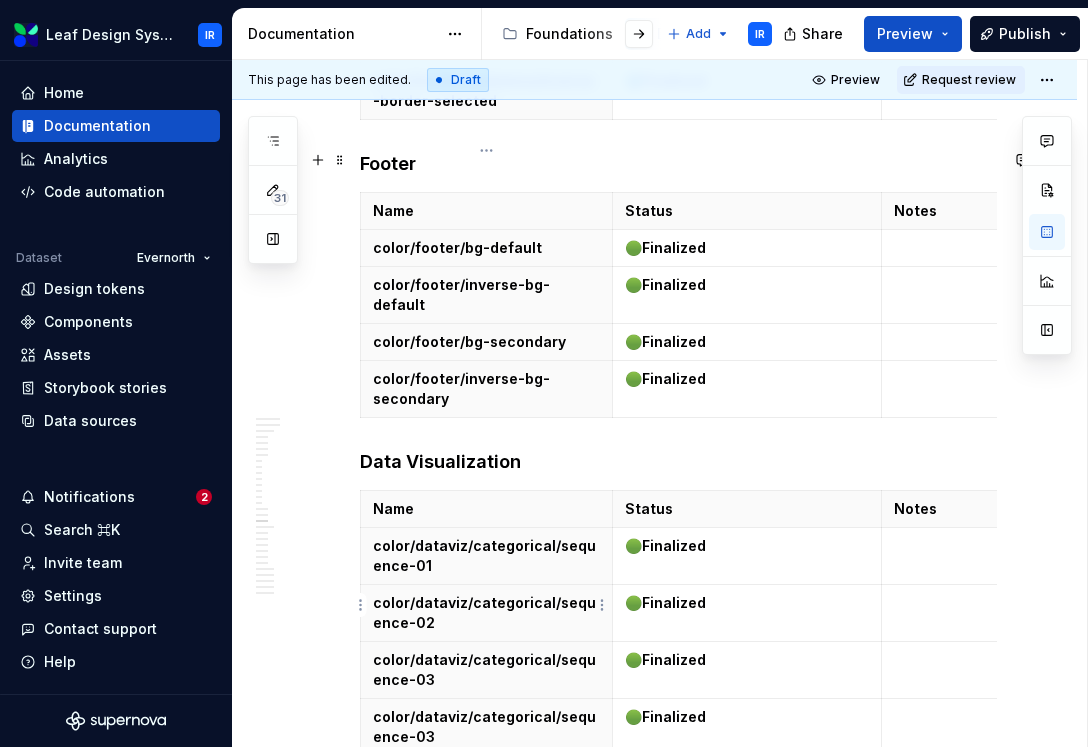 click at bounding box center [486, 945] 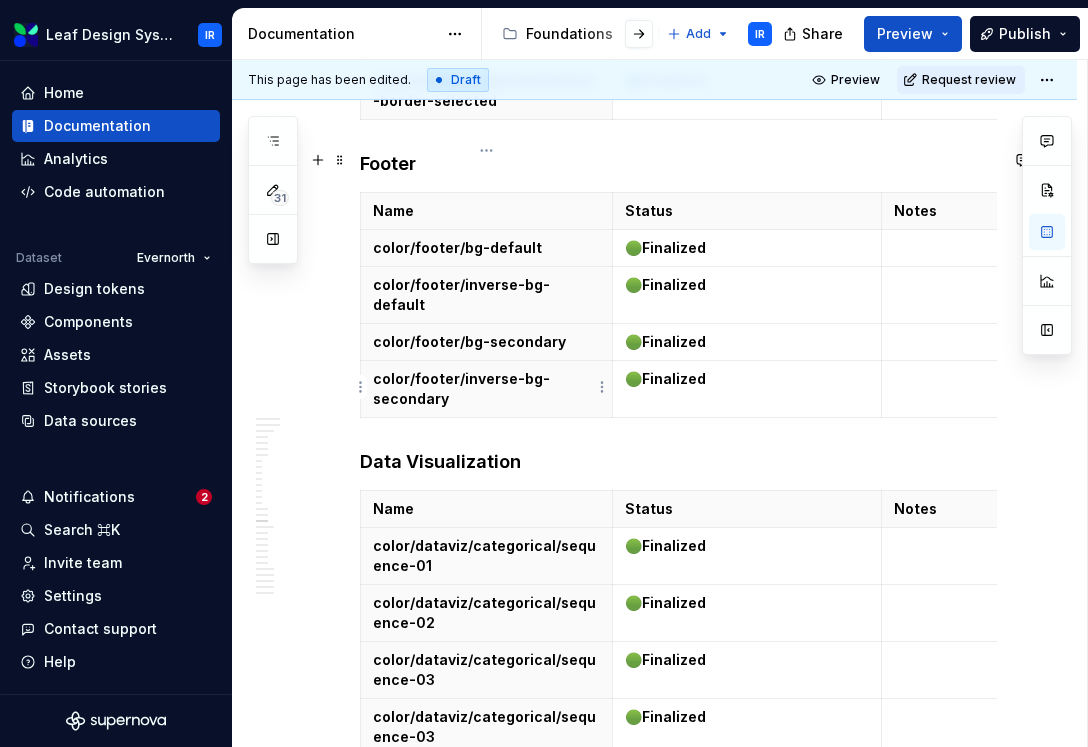 click on "color/dataviz/categorical/sequence-03" at bounding box center (486, 727) 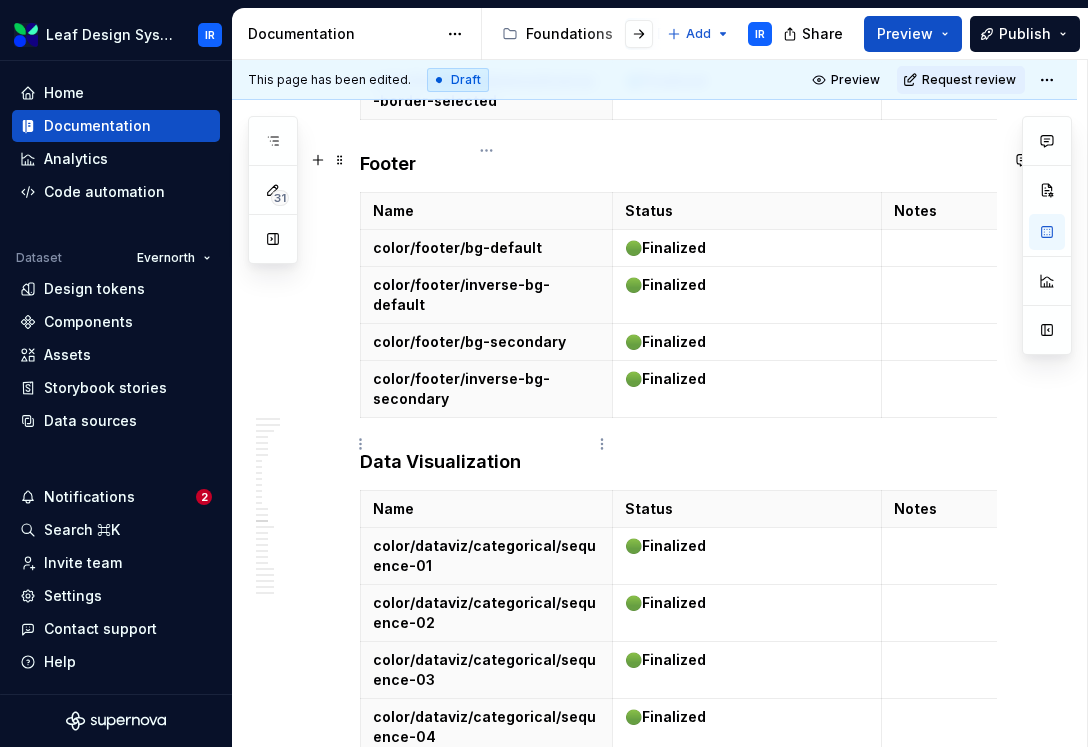 click on "color/dataviz/categorical/sequence-03" at bounding box center [486, 784] 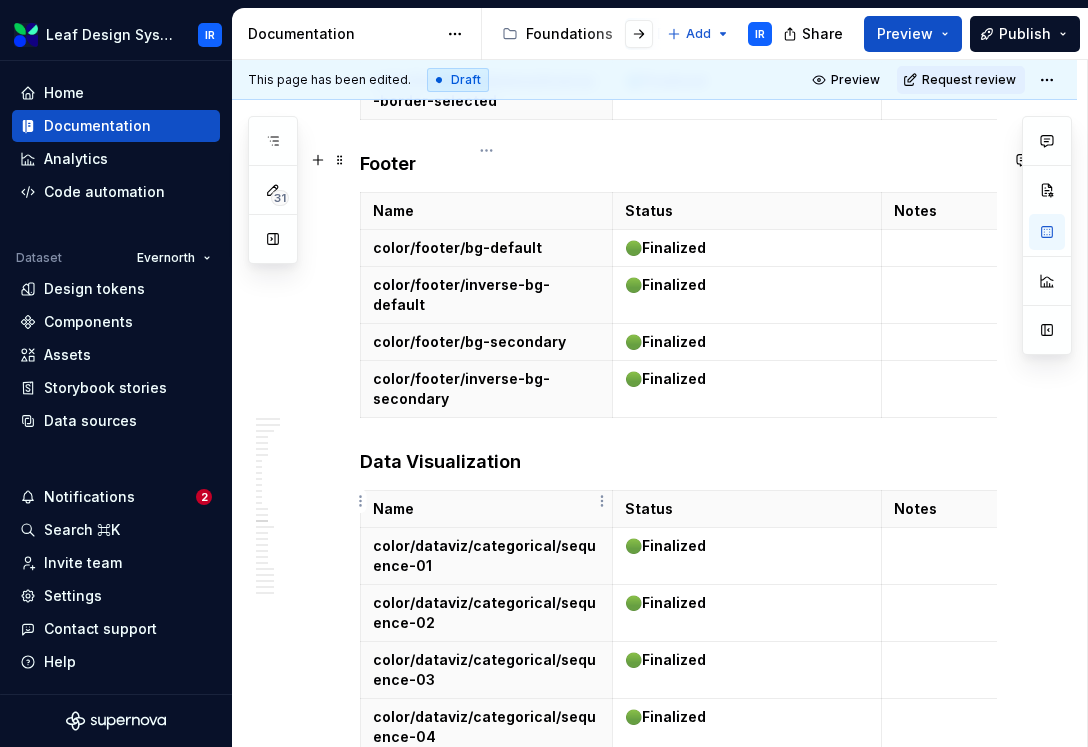 click on "color/dataviz/categorical/sequence-03" at bounding box center [486, 841] 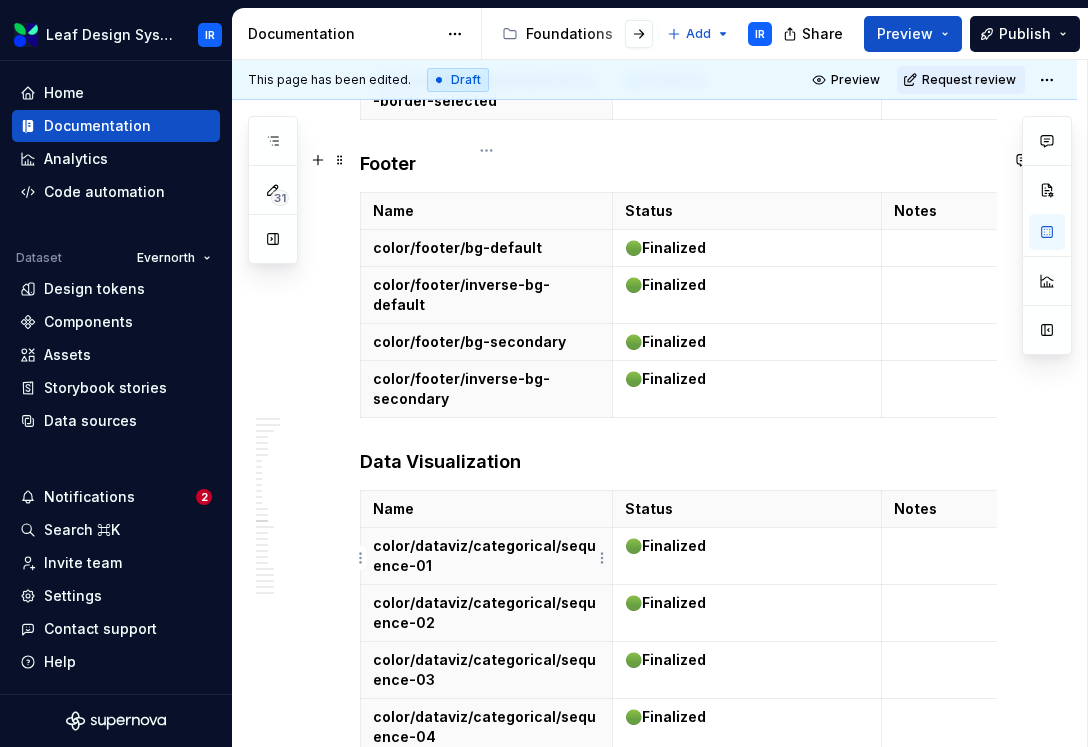 click on "color/dataviz/categorical/sequence-03" at bounding box center (486, 898) 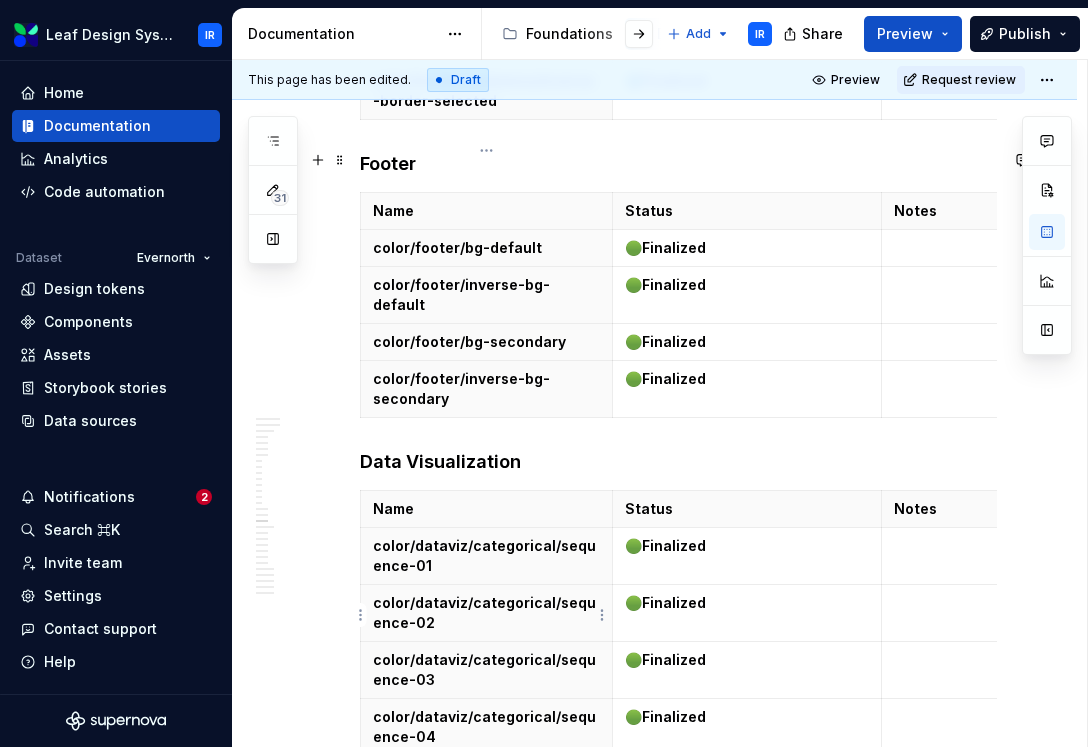 click on "color/dataviz/categorical/sequence-03" at bounding box center (486, 955) 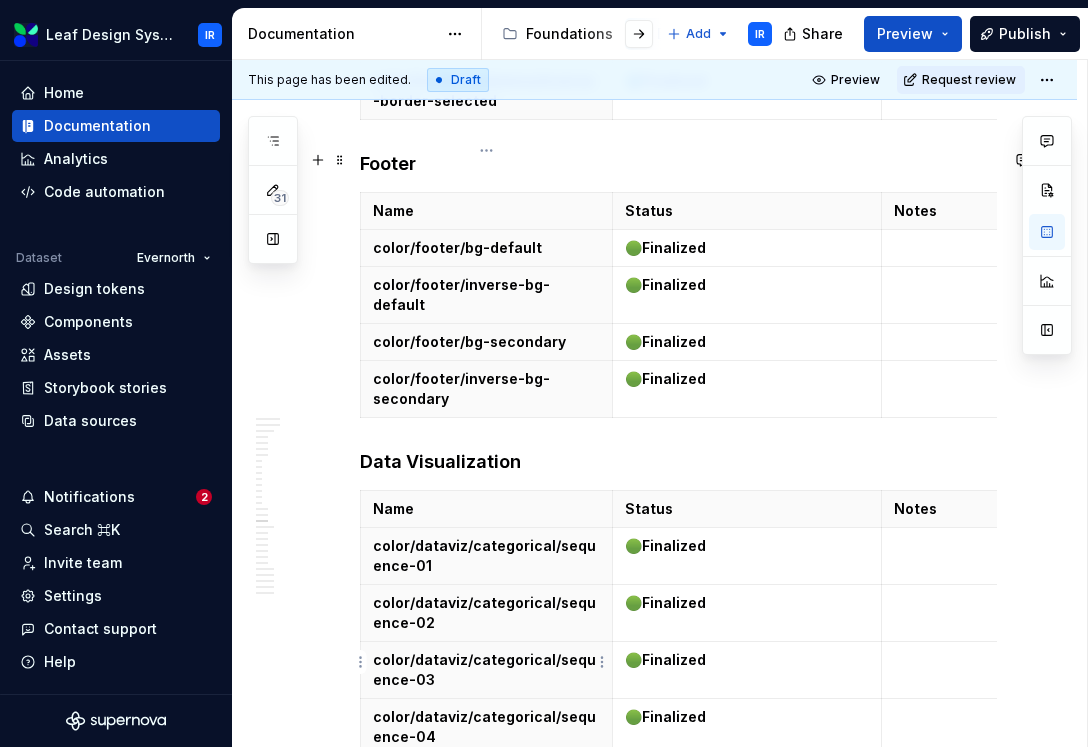 click at bounding box center [486, 1002] 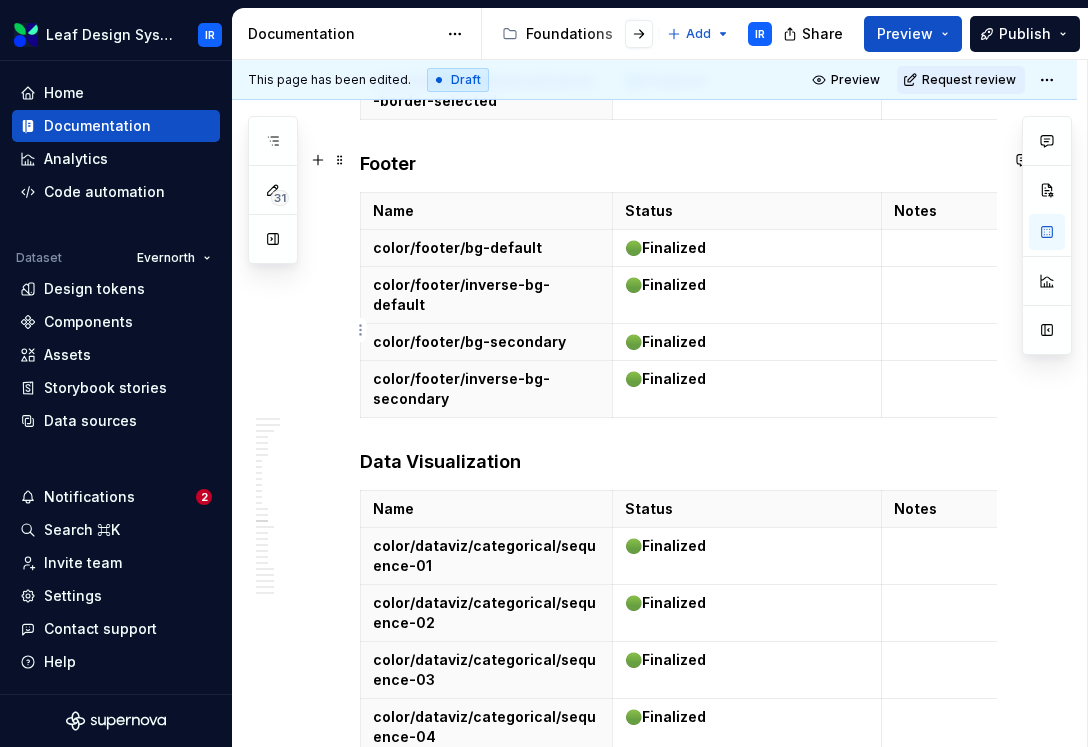 click at bounding box center (486, 1002) 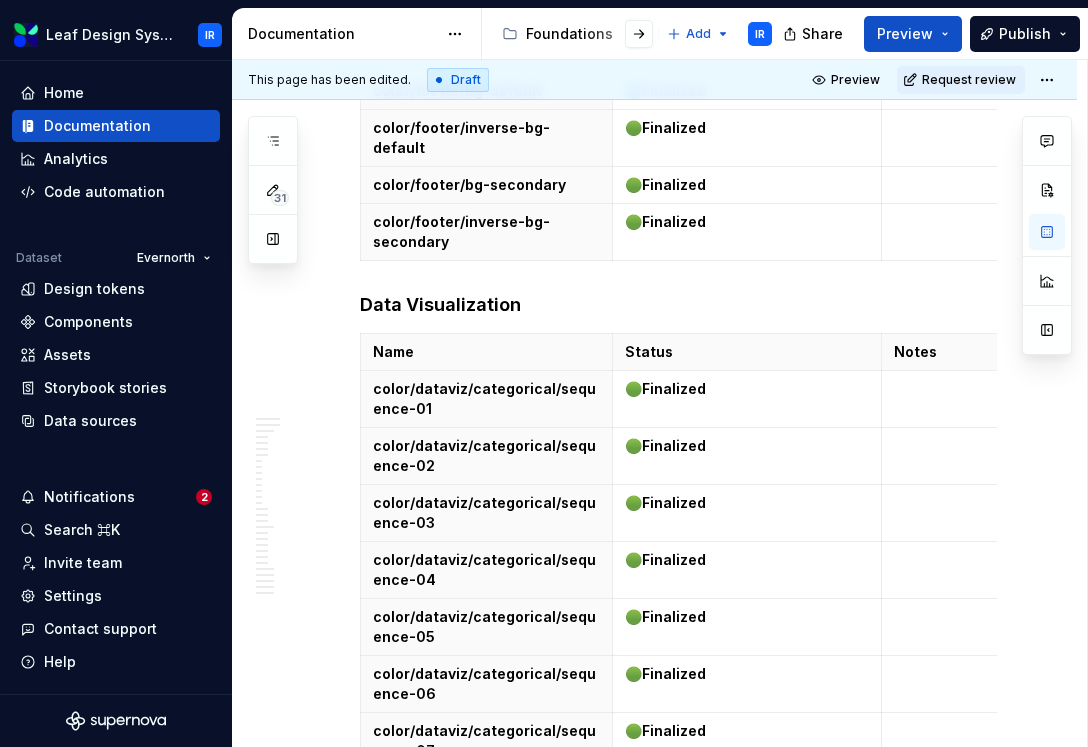 scroll, scrollTop: 24368, scrollLeft: 0, axis: vertical 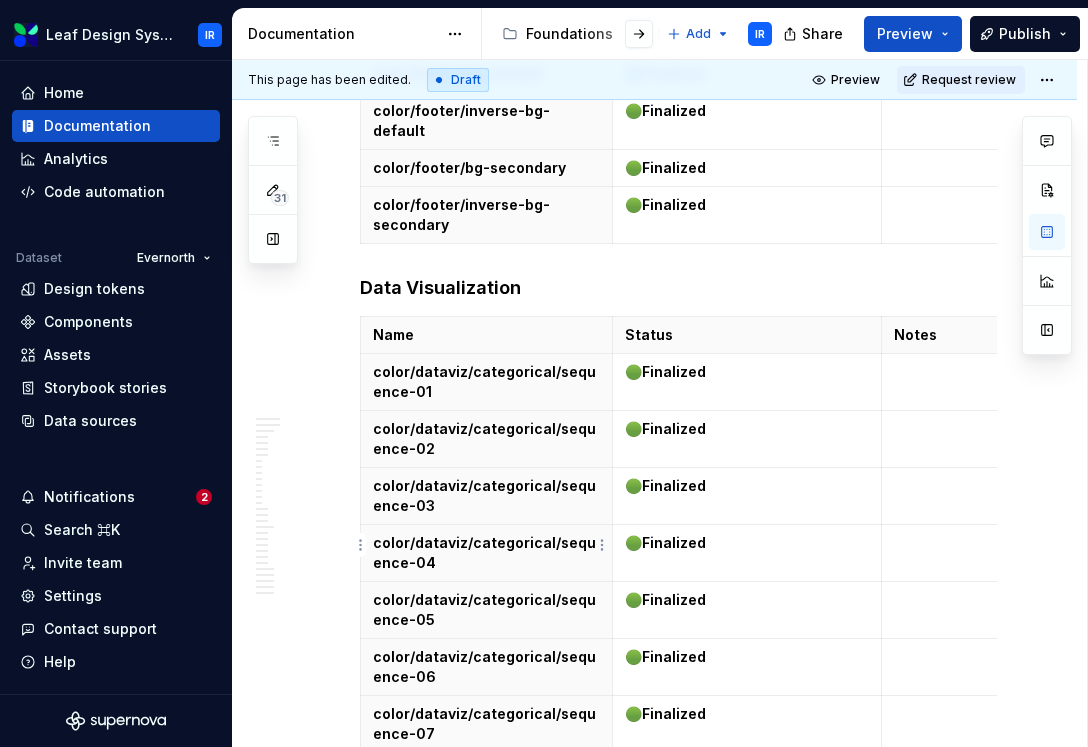click at bounding box center [486, 885] 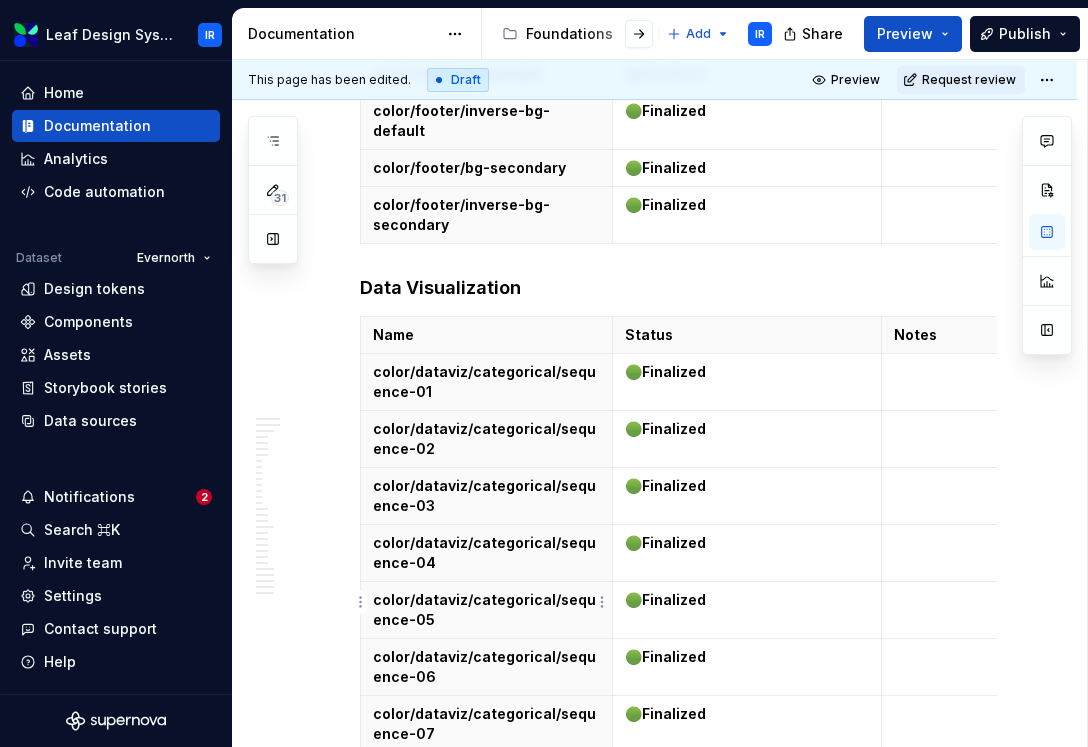 click at bounding box center (487, 942) 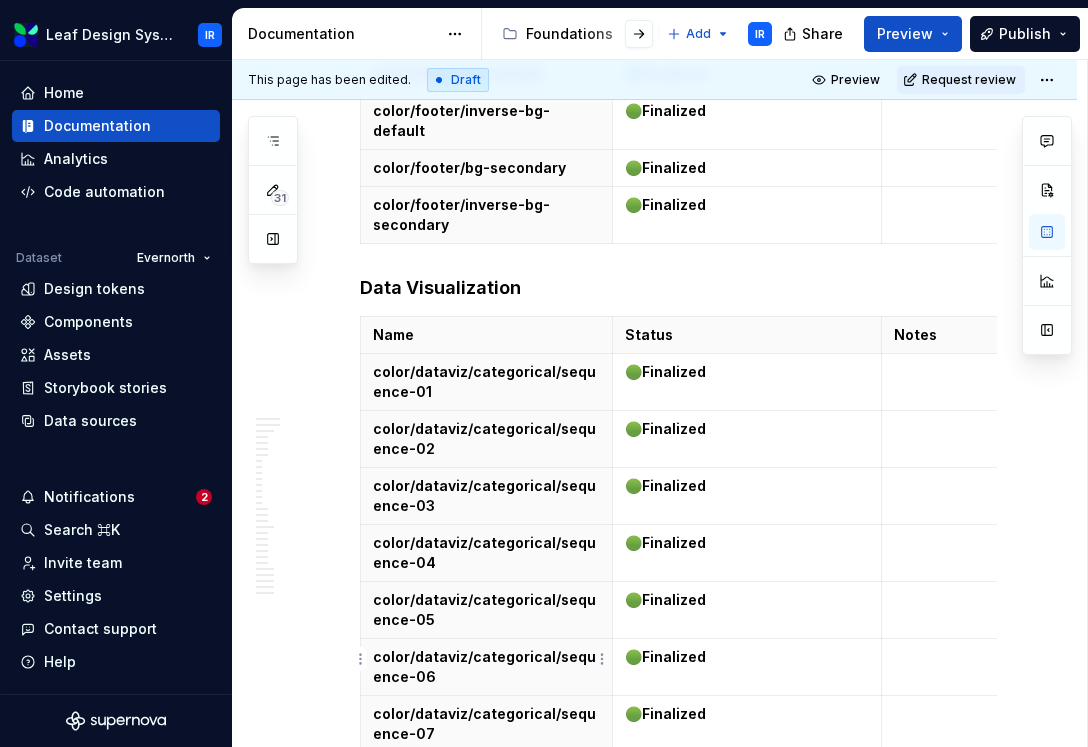click at bounding box center [486, 999] 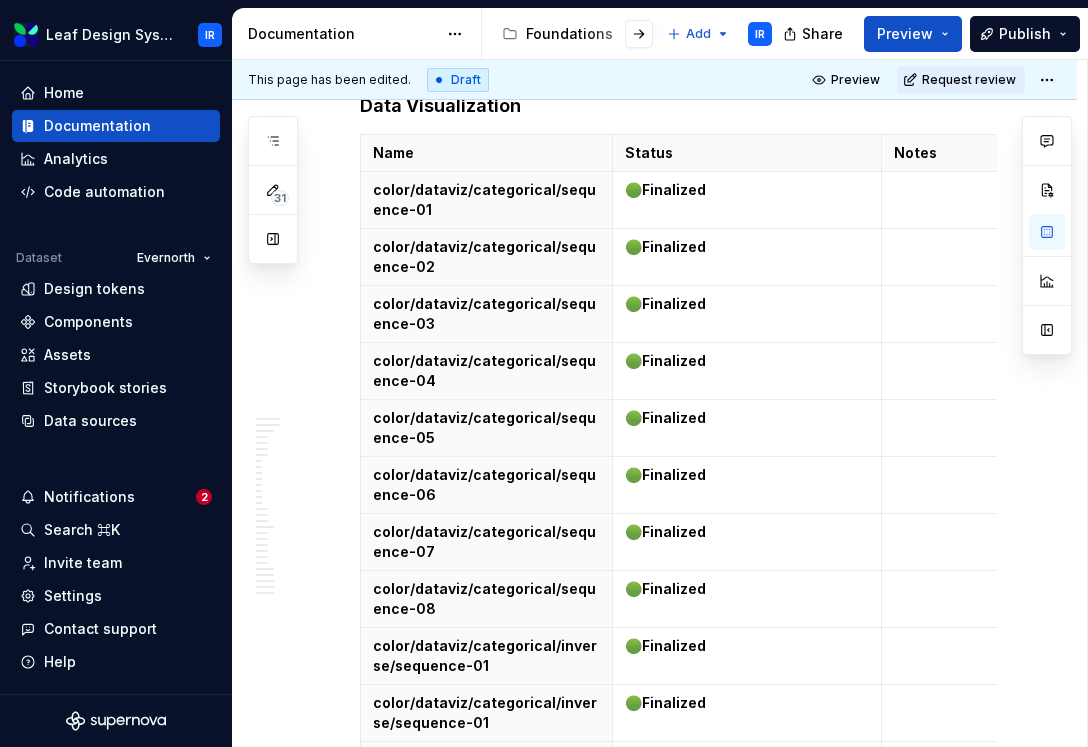 scroll, scrollTop: 24599, scrollLeft: 0, axis: vertical 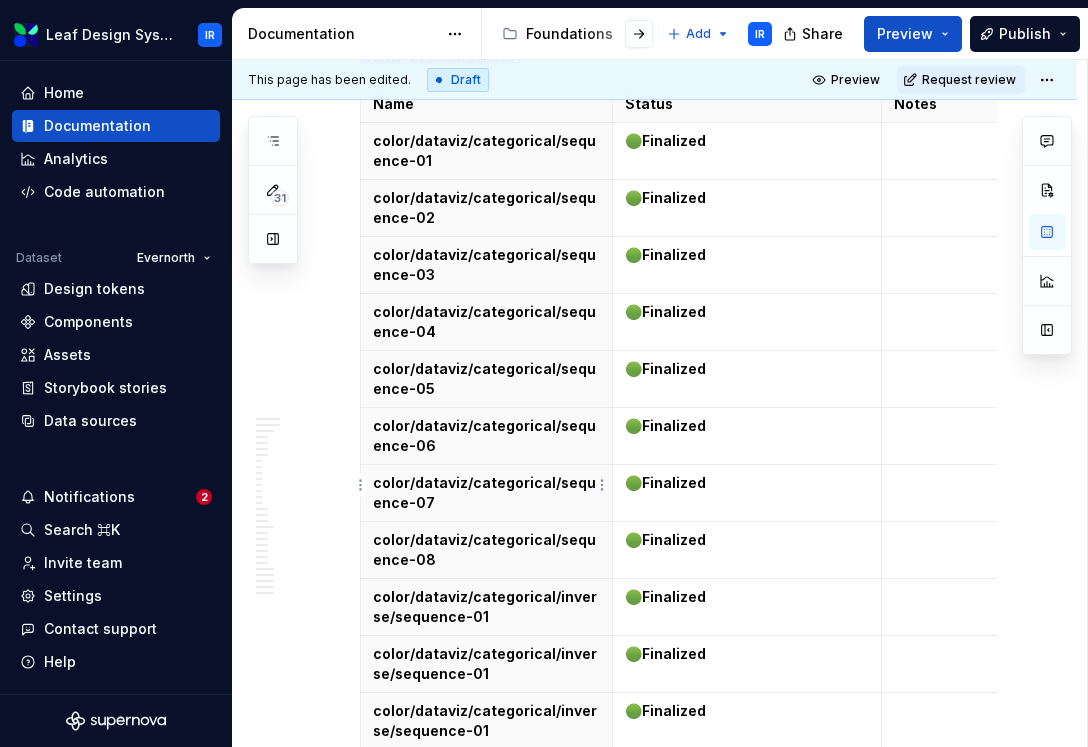 click at bounding box center (486, 825) 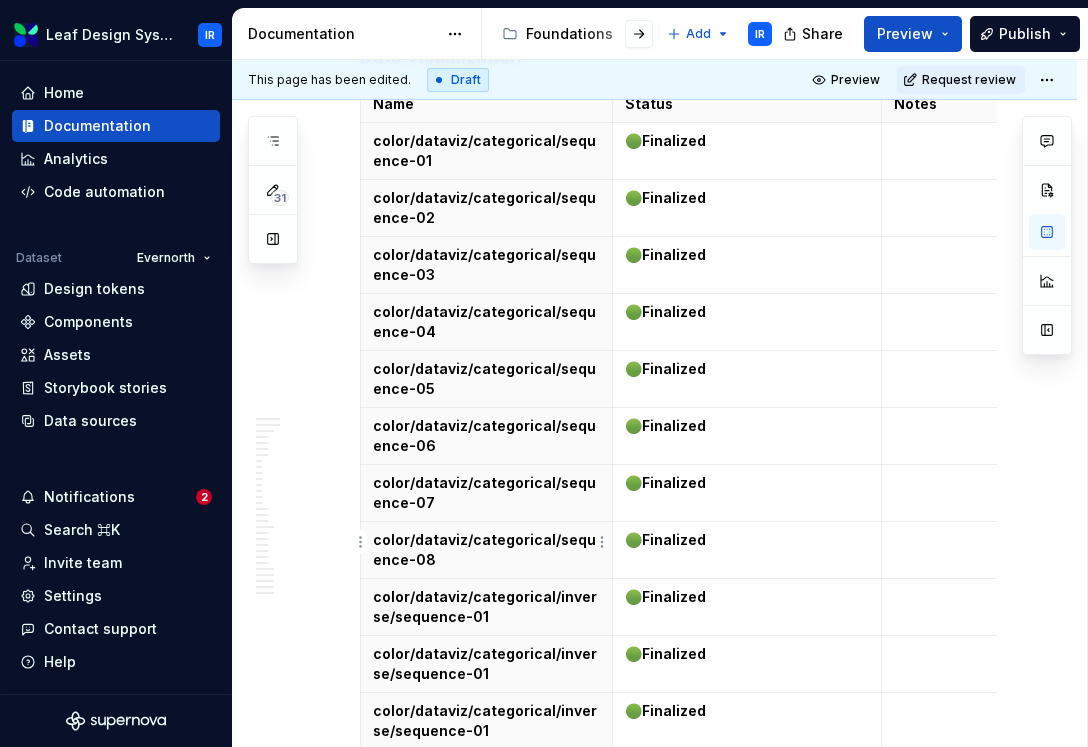 click at bounding box center (486, 882) 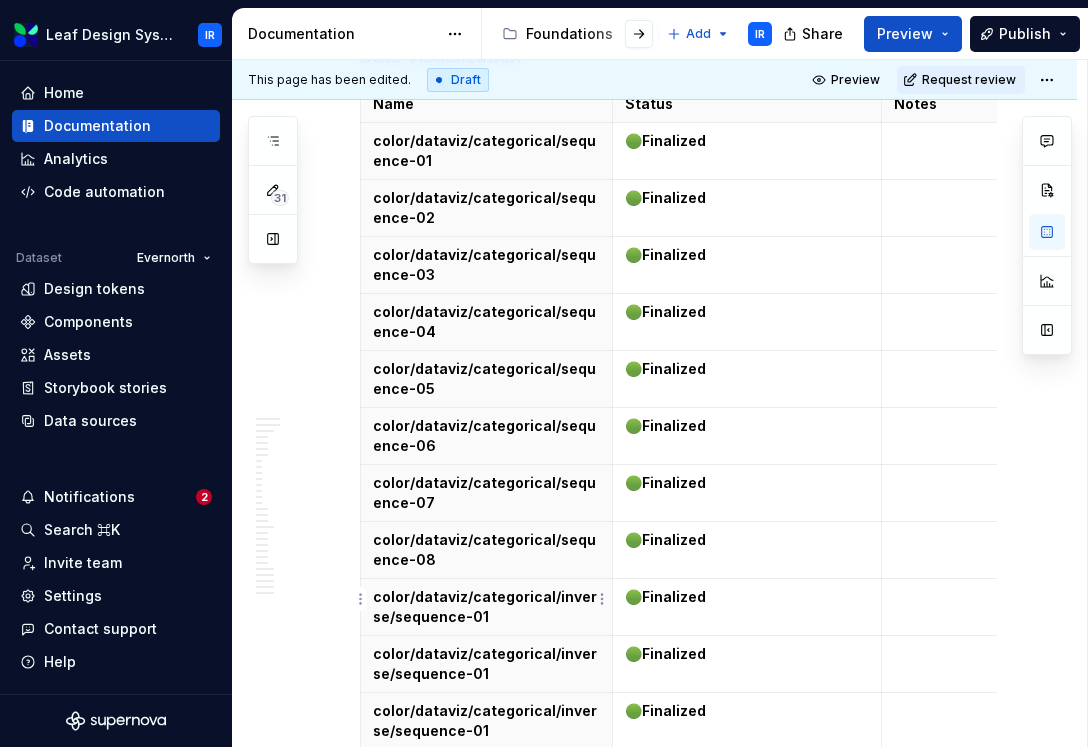 click at bounding box center [486, 939] 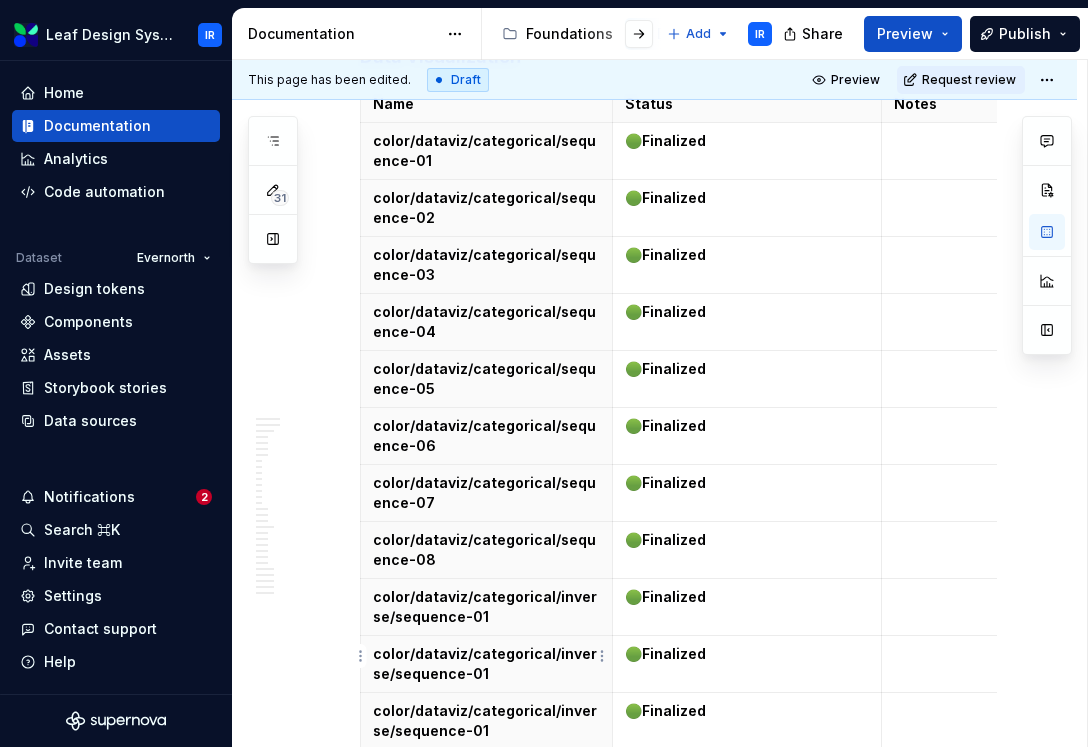 click at bounding box center (486, 996) 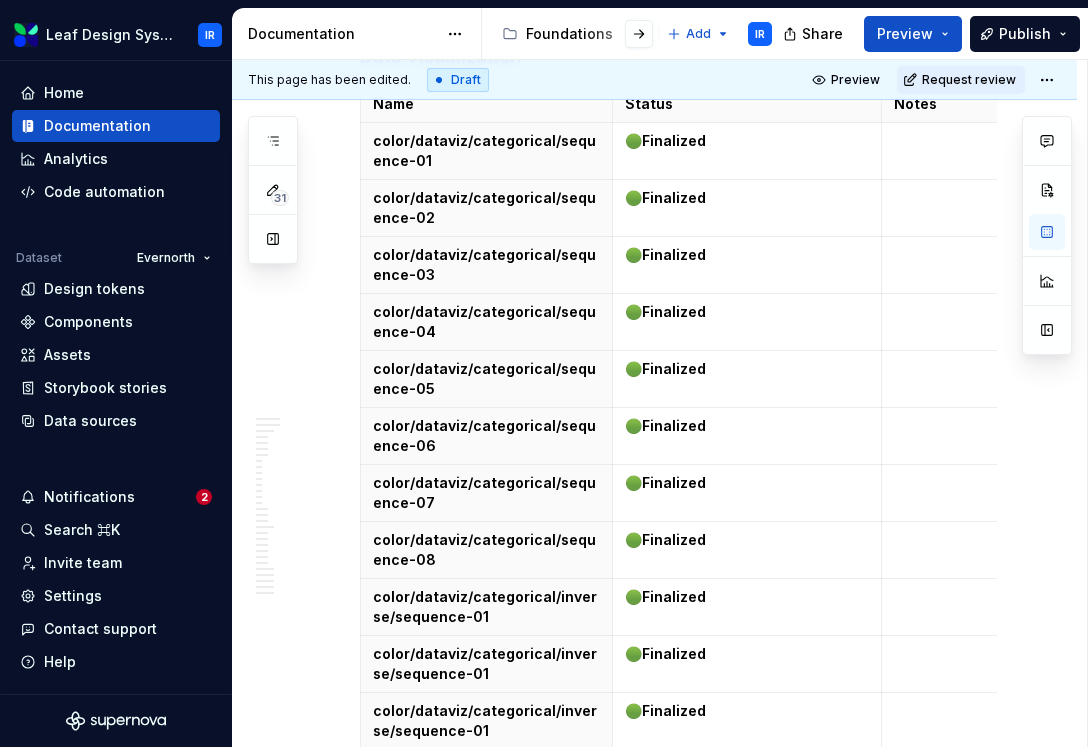 scroll, scrollTop: 24636, scrollLeft: 0, axis: vertical 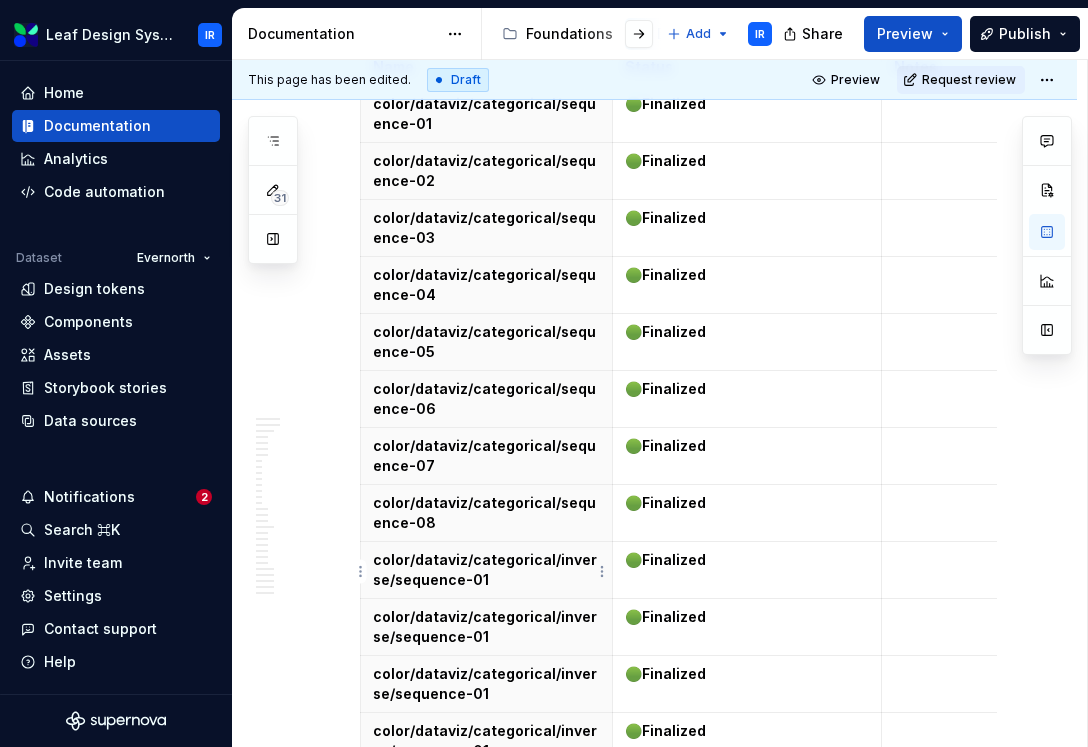 click on "color/dataviz/categorical/inverse/sequence-01" at bounding box center (486, 912) 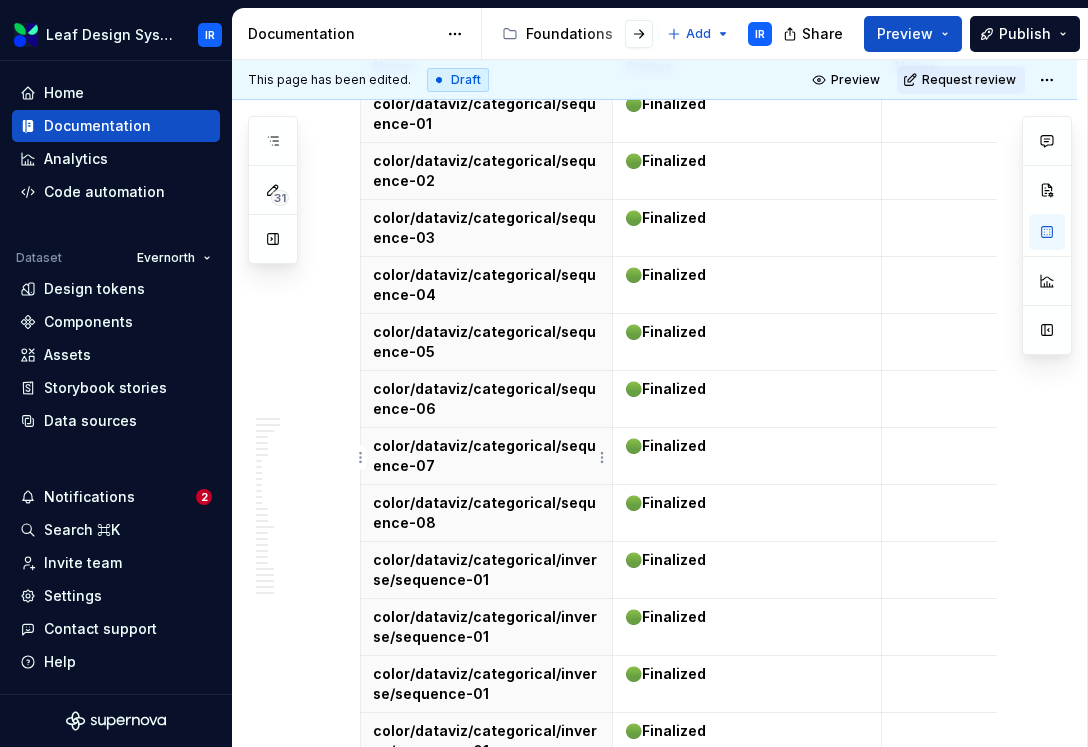 click on "color/dataviz/categorical/inverse/sequence-01" at bounding box center (486, 798) 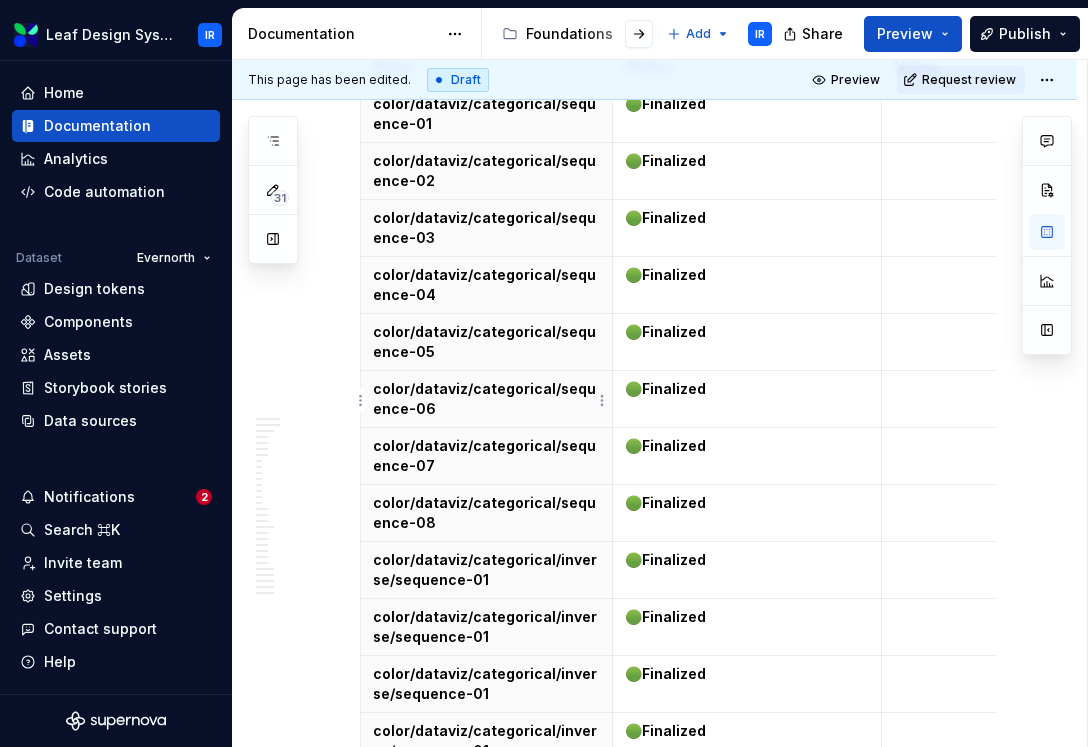 click on "color/dataviz/categorical/inverse/sequence-01" at bounding box center (486, 741) 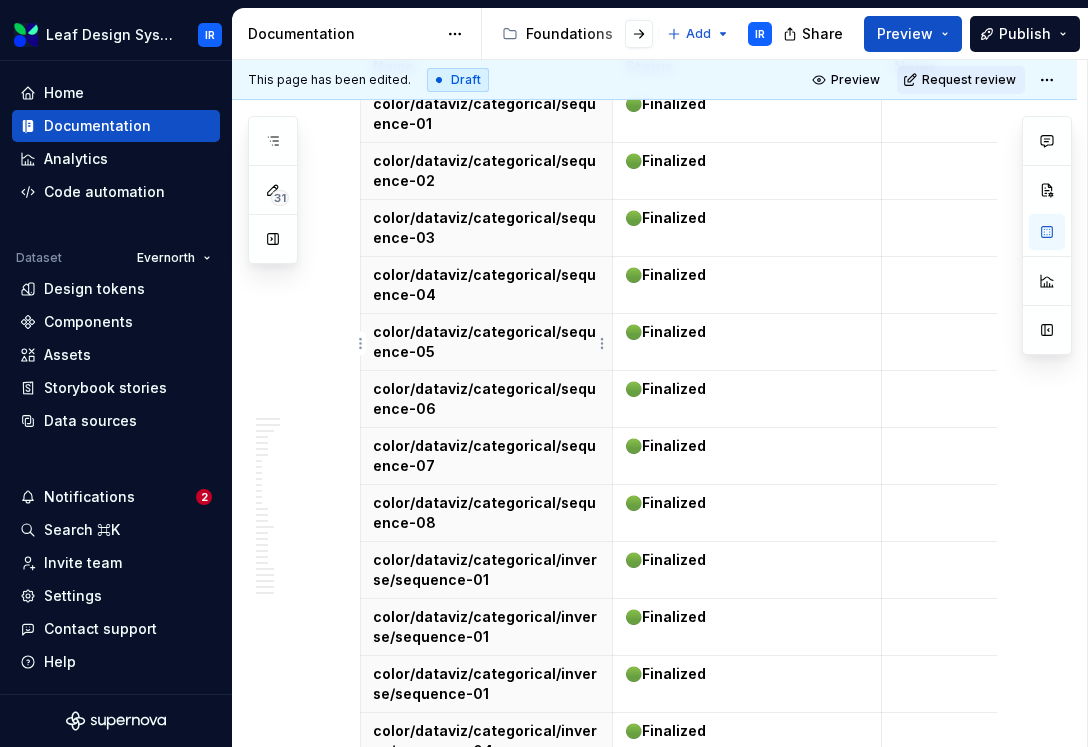 click on "color/dataviz/categorical/inverse/sequence-01" at bounding box center (486, 684) 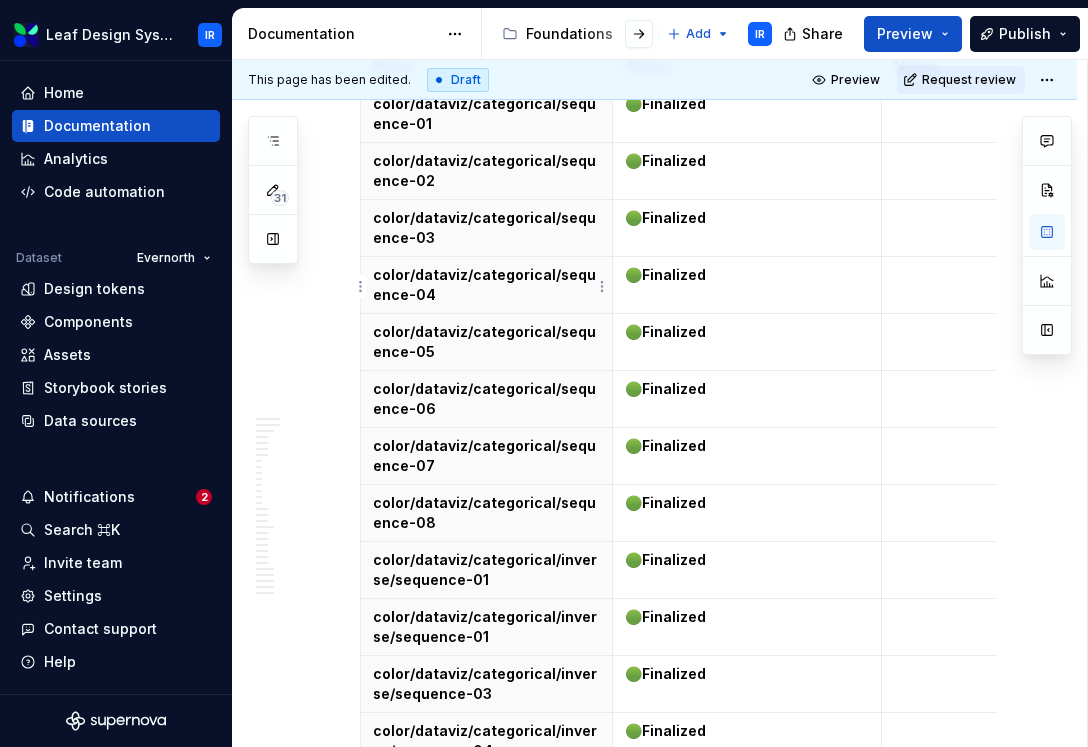 click on "color/dataviz/categorical/inverse/sequence-01" at bounding box center (486, 627) 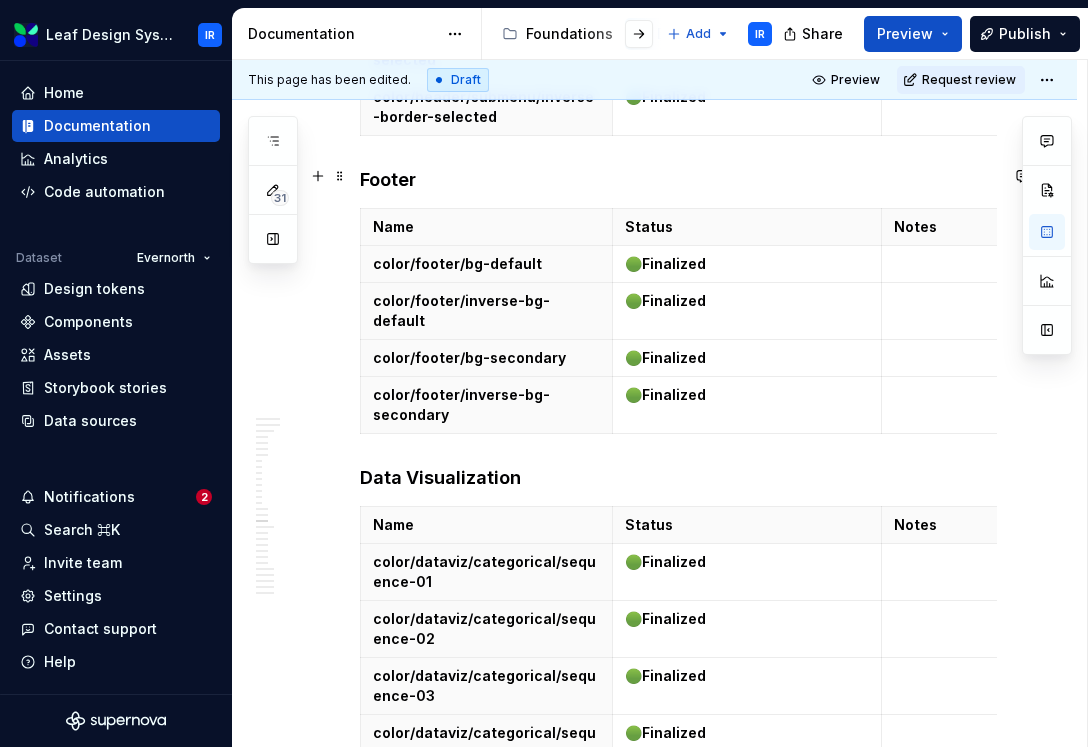 scroll, scrollTop: 24169, scrollLeft: 0, axis: vertical 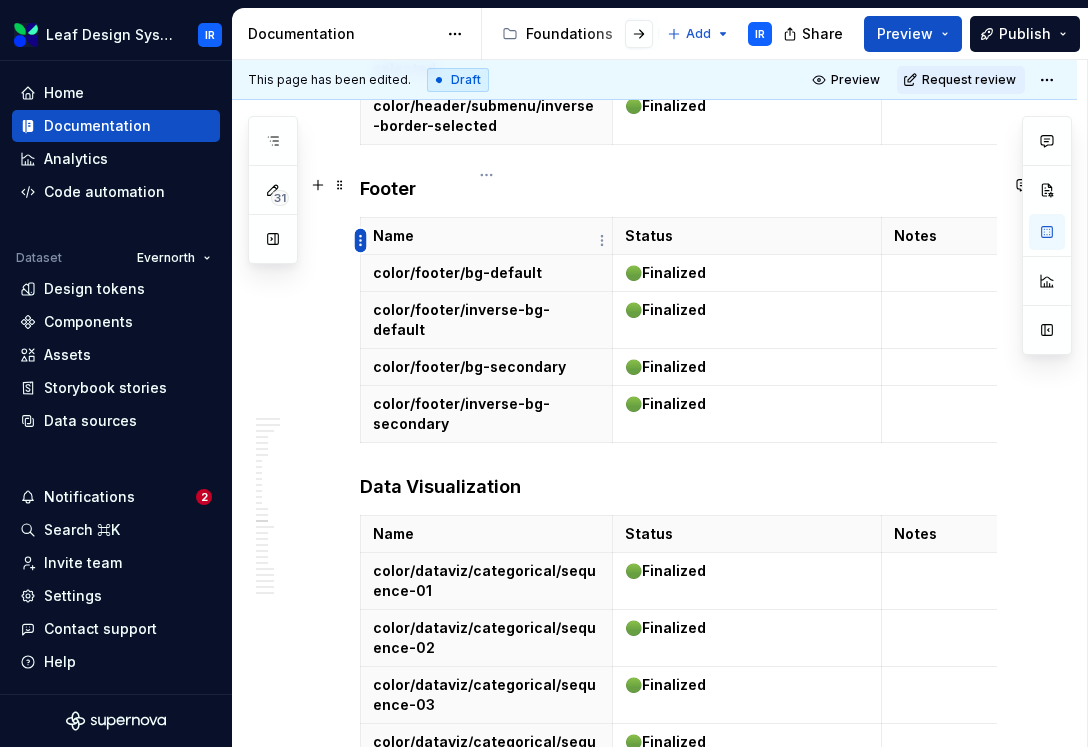 click on "Leaf Design System IR Home Documentation Analytics Code automation Dataset Evernorth Design tokens Components Assets Storybook stories Data sources Notifications 2 Search ⌘K Invite team Settings Contact support Help Documentation
Accessibility guide for tree Page tree.
Navigate the tree with the arrow keys. Common tree hotkeys apply. Further keybindings are available:
enter to execute primary action on focused item
f2 to start renaming the focused item
escape to abort renaming an item
control+d to start dragging selected items
Foundations Design Tokens Design Assets Atomic Components Molecular Patterns Layout Modules Design Packages Add IR Share Preview Publish 31 Pages Add
Accessibility guide for tree Page tree.
Navigate the tree with the arrow keys. Common tree hotkeys apply. Further keybindings are available:
enter to execute primary action on focused item
IR   (" at bounding box center (544, 373) 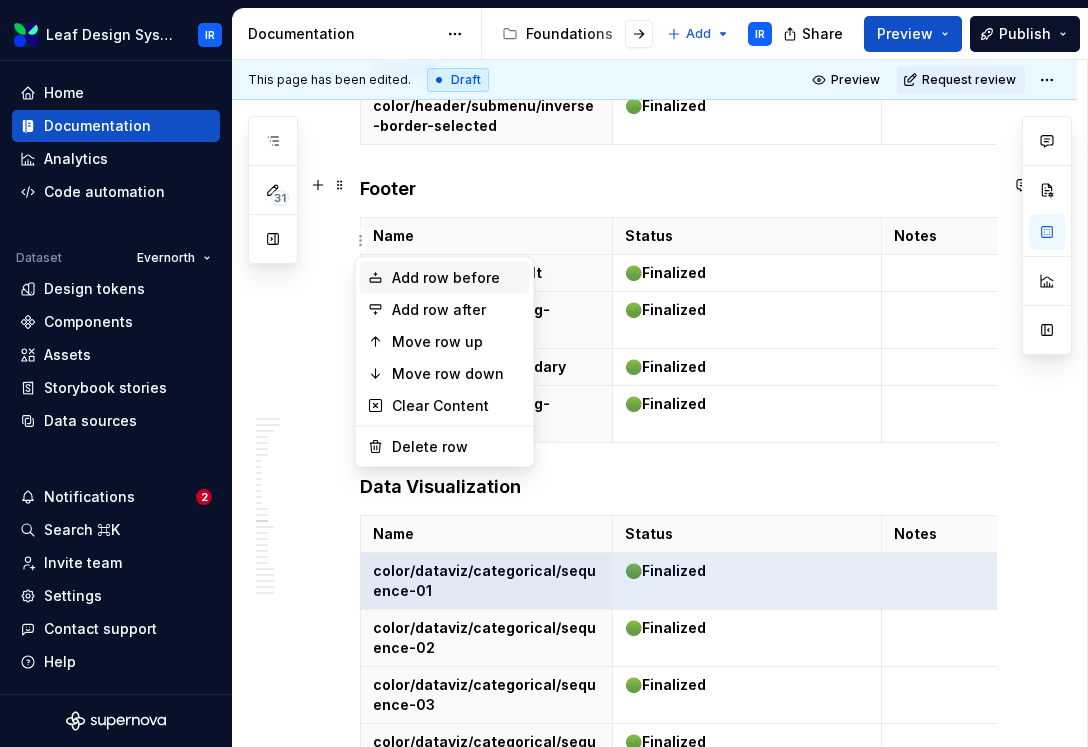 click on "Add row before" at bounding box center (457, 278) 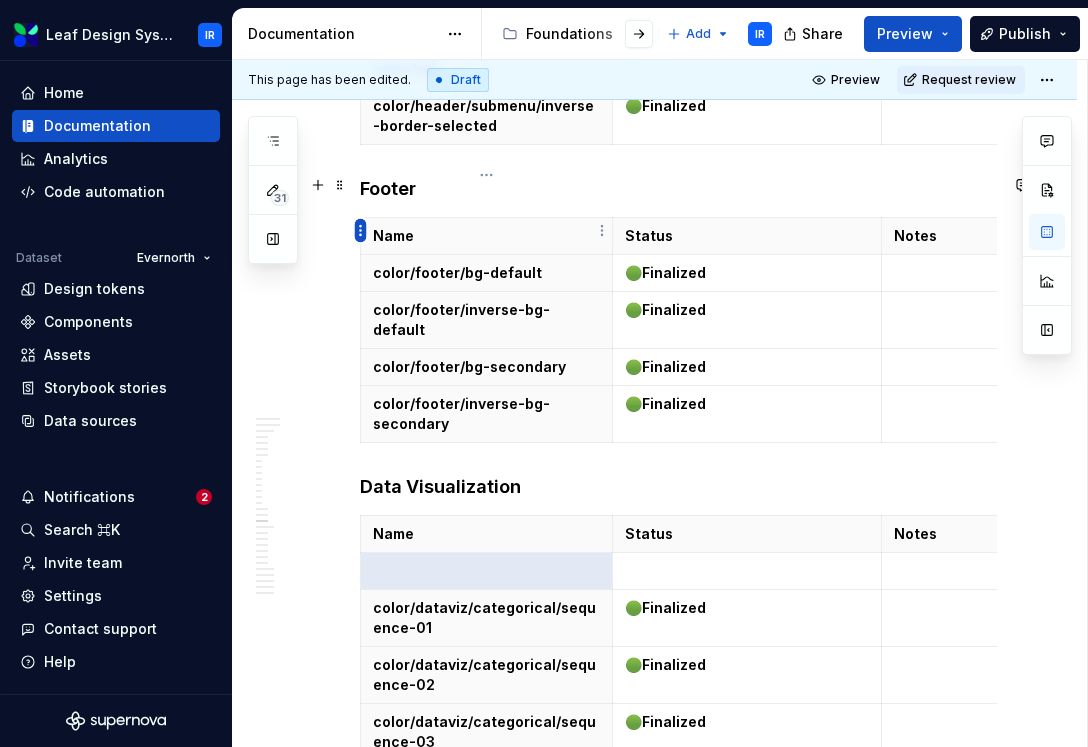 click on "Leaf Design System IR Home Documentation Analytics Code automation Dataset Evernorth Design tokens Components Assets Storybook stories Data sources Notifications 2 Search ⌘K Invite team Settings Contact support Help Documentation
Accessibility guide for tree Page tree.
Navigate the tree with the arrow keys. Common tree hotkeys apply. Further keybindings are available:
enter to execute primary action on focused item
f2 to start renaming the focused item
escape to abort renaming an item
control+d to start dragging selected items
Foundations Design Tokens Design Assets Atomic Components Molecular Patterns Layout Modules Design Packages Add IR Share Preview Publish 31 Pages Add
Accessibility guide for tree Page tree.
Navigate the tree with the arrow keys. Common tree hotkeys apply. Further keybindings are available:
enter to execute primary action on focused item
IR   (" at bounding box center (544, 373) 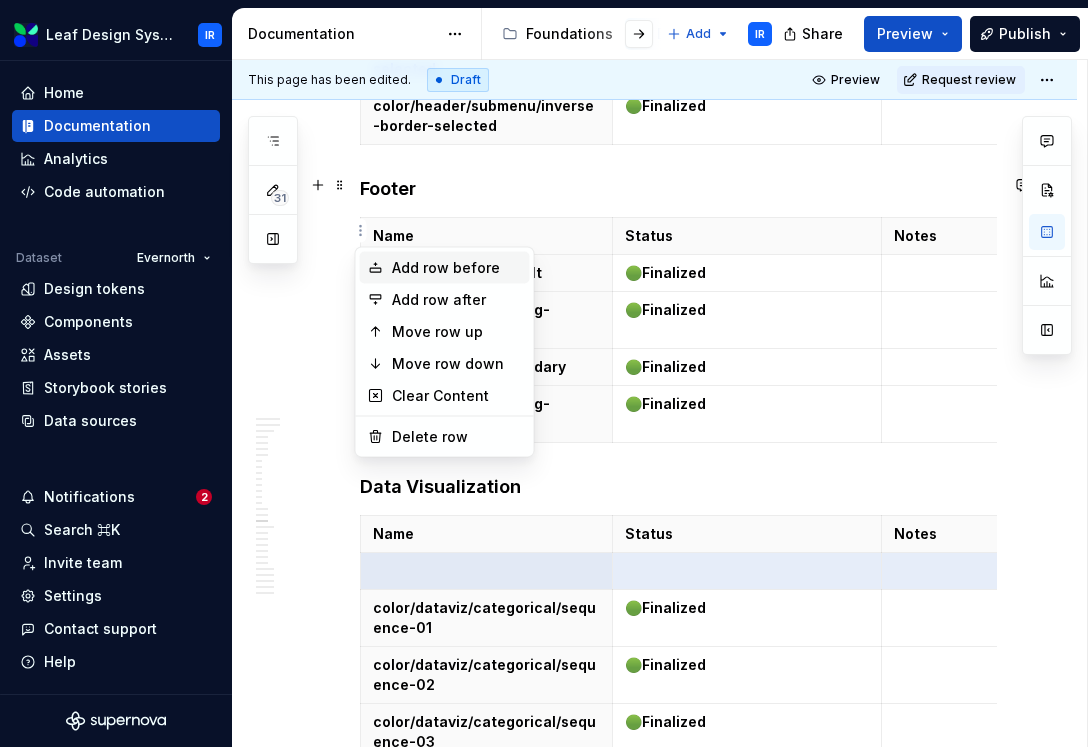 click on "Add row before" at bounding box center (457, 268) 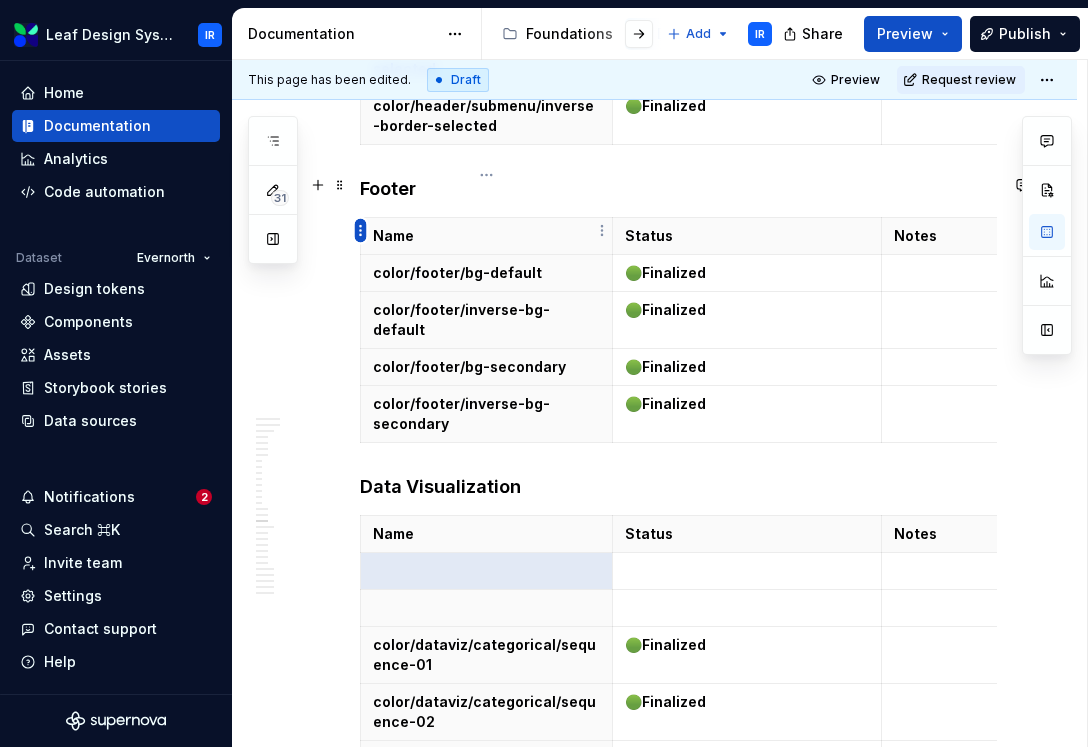 click on "Leaf Design System IR Home Documentation Analytics Code automation Dataset Evernorth Design tokens Components Assets Storybook stories Data sources Notifications 2 Search ⌘K Invite team Settings Contact support Help Documentation
Accessibility guide for tree Page tree.
Navigate the tree with the arrow keys. Common tree hotkeys apply. Further keybindings are available:
enter to execute primary action on focused item
f2 to start renaming the focused item
escape to abort renaming an item
control+d to start dragging selected items
Foundations Design Tokens Design Assets Atomic Components Molecular Patterns Layout Modules Design Packages Add IR Share Preview Publish 31 Pages Add
Accessibility guide for tree Page tree.
Navigate the tree with the arrow keys. Common tree hotkeys apply. Further keybindings are available:
enter to execute primary action on focused item
IR   (" at bounding box center (544, 373) 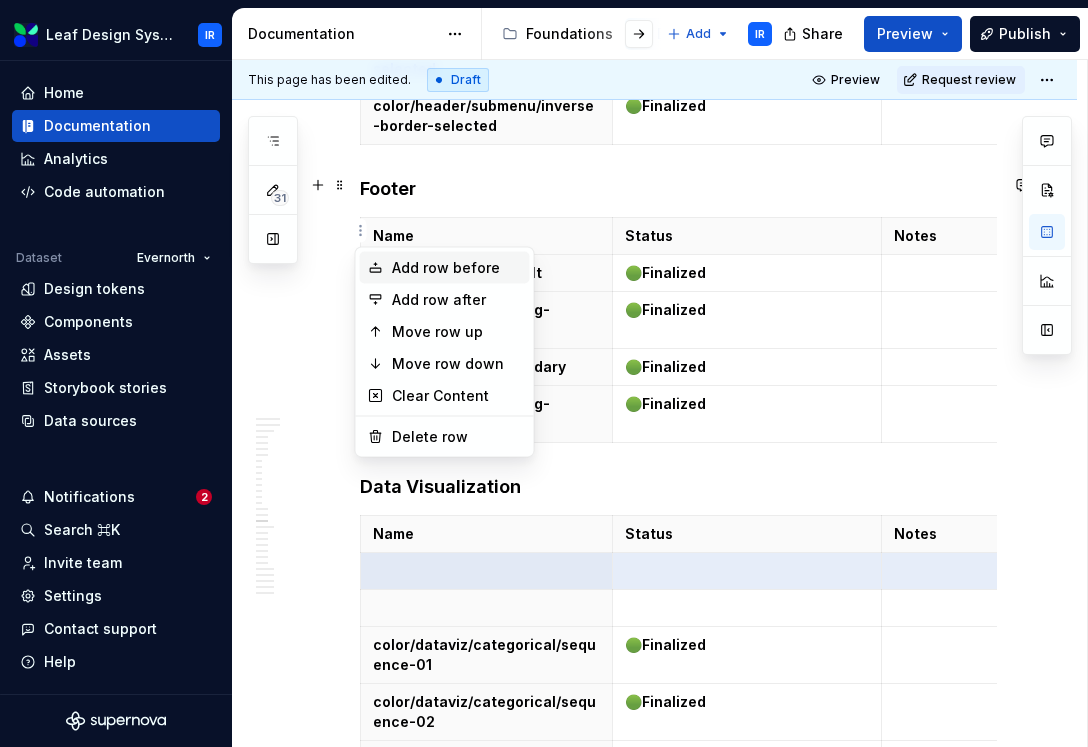 click on "Add row before" at bounding box center [457, 268] 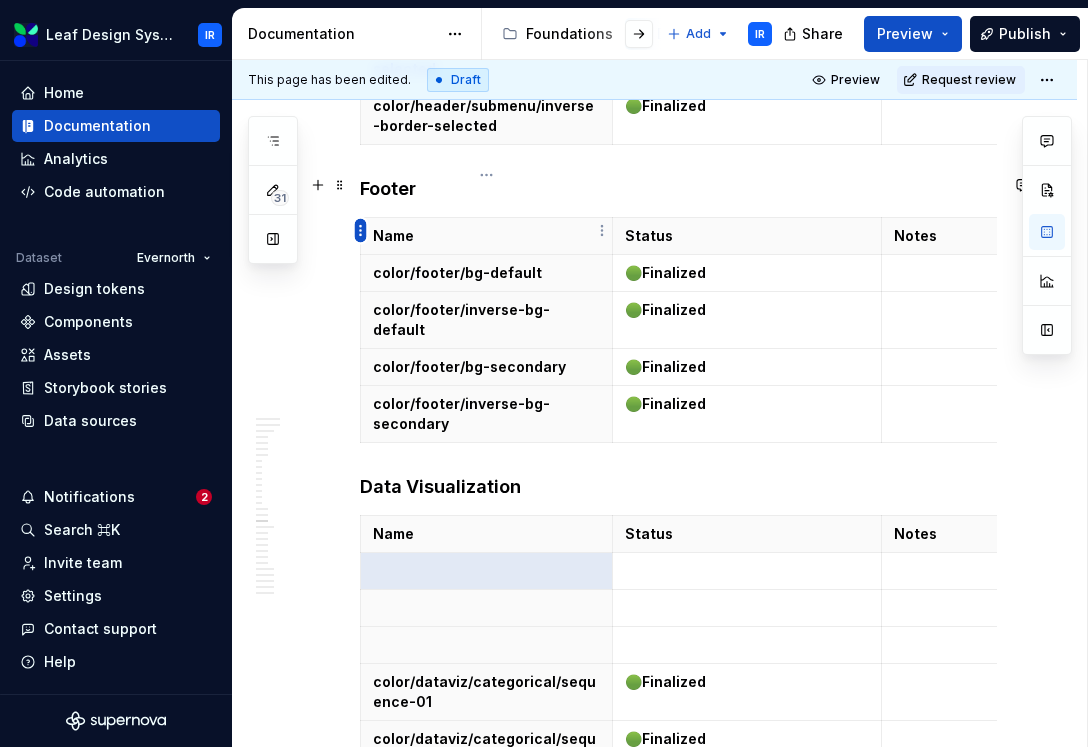 click on "Leaf Design System IR Home Documentation Analytics Code automation Dataset Evernorth Design tokens Components Assets Storybook stories Data sources Notifications 2 Search ⌘K Invite team Settings Contact support Help Documentation
Accessibility guide for tree Page tree.
Navigate the tree with the arrow keys. Common tree hotkeys apply. Further keybindings are available:
enter to execute primary action on focused item
f2 to start renaming the focused item
escape to abort renaming an item
control+d to start dragging selected items
Foundations Design Tokens Design Assets Atomic Components Molecular Patterns Layout Modules Design Packages Add IR Share Preview Publish 31 Pages Add
Accessibility guide for tree Page tree.
Navigate the tree with the arrow keys. Common tree hotkeys apply. Further keybindings are available:
enter to execute primary action on focused item
IR   (" at bounding box center [544, 373] 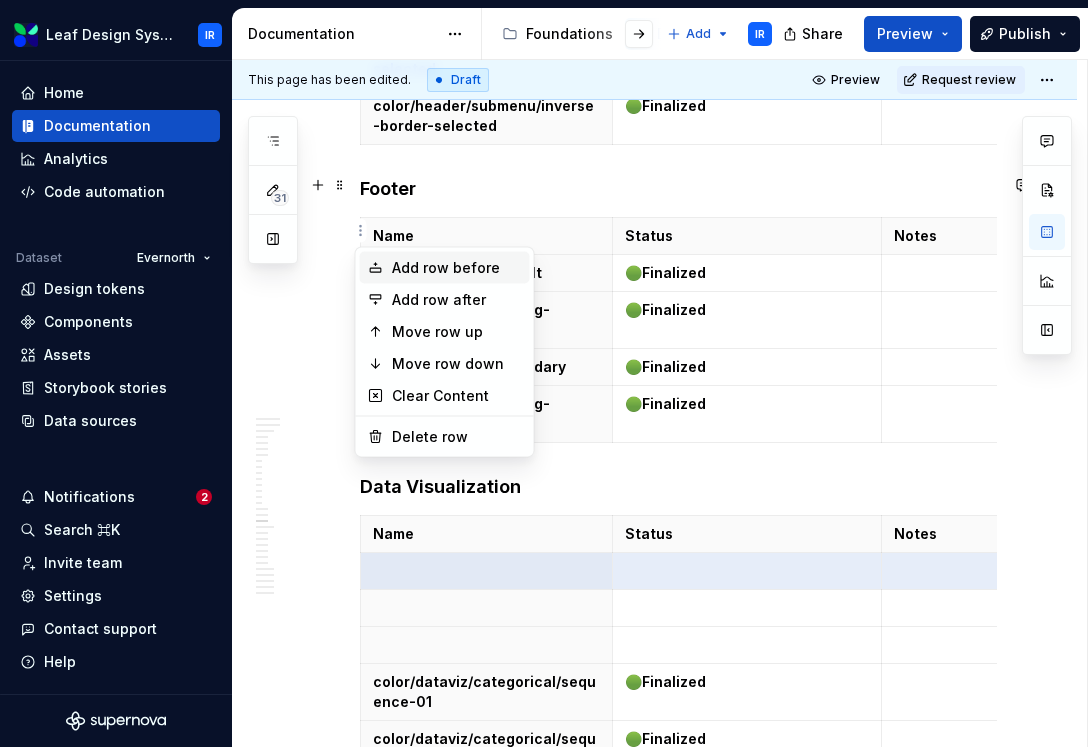 click on "Add row before" at bounding box center (457, 268) 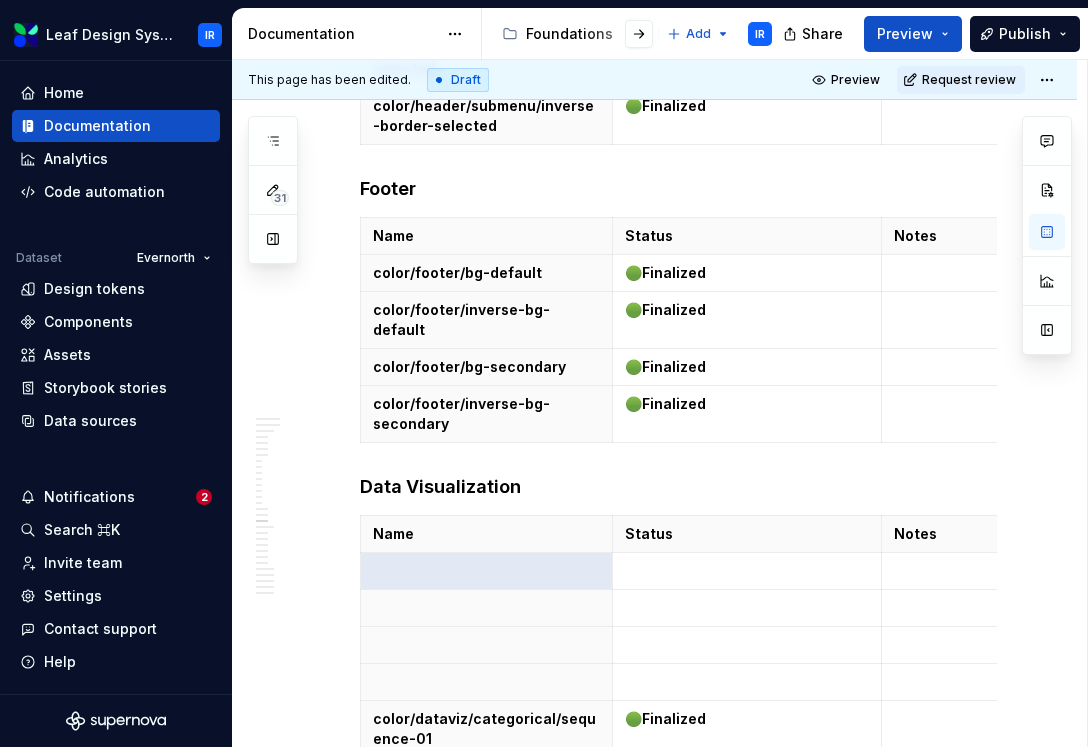 click at bounding box center [486, 608] 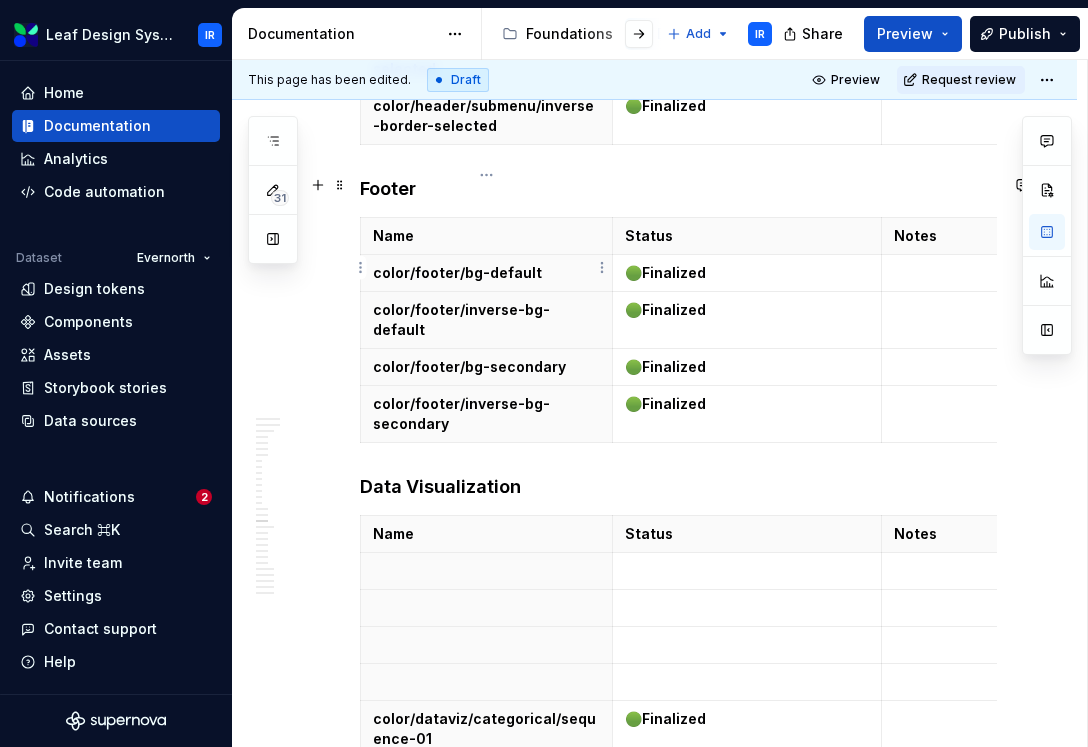 click at bounding box center [486, 608] 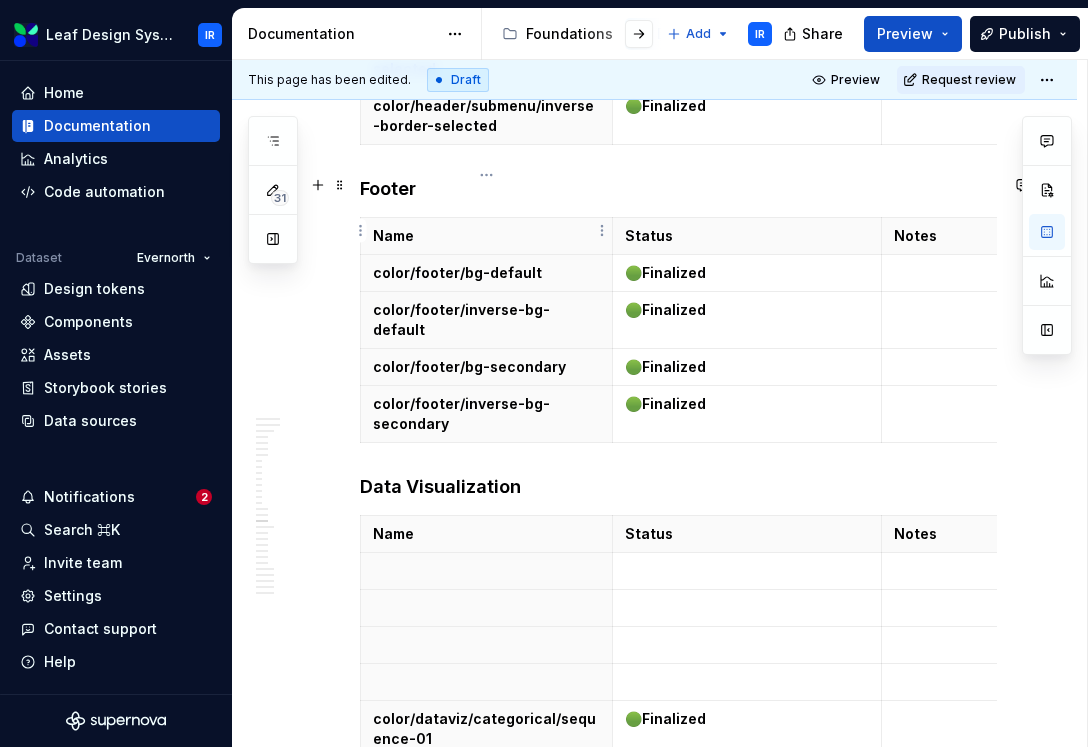click at bounding box center (486, 571) 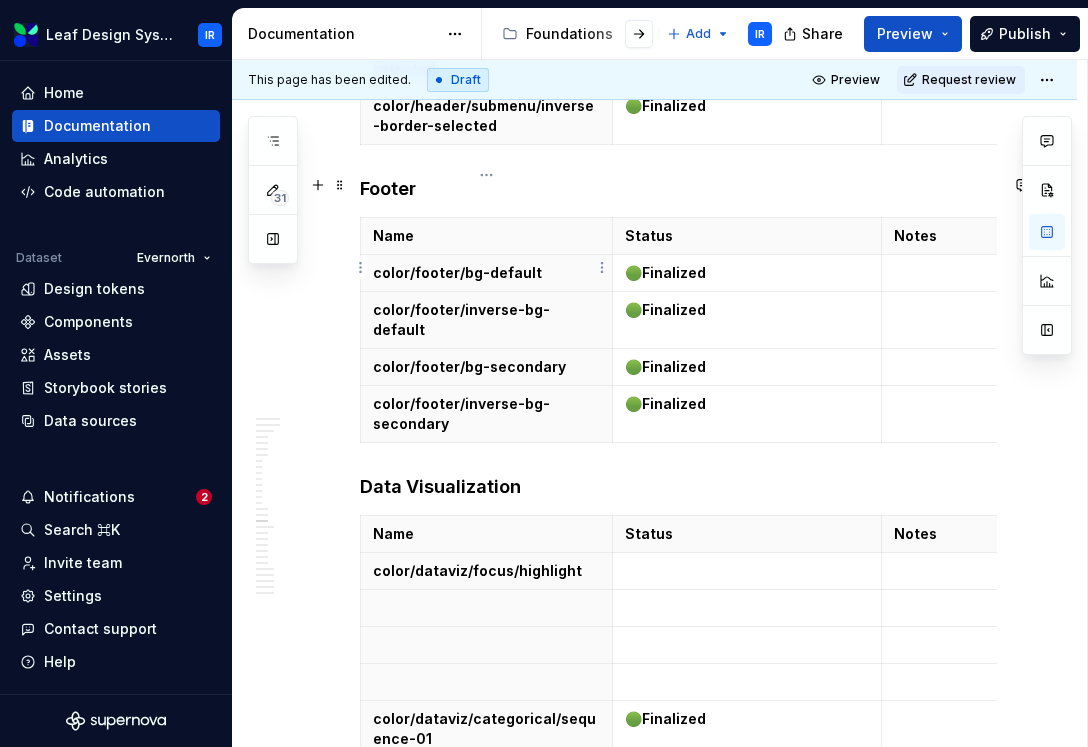 click at bounding box center (486, 608) 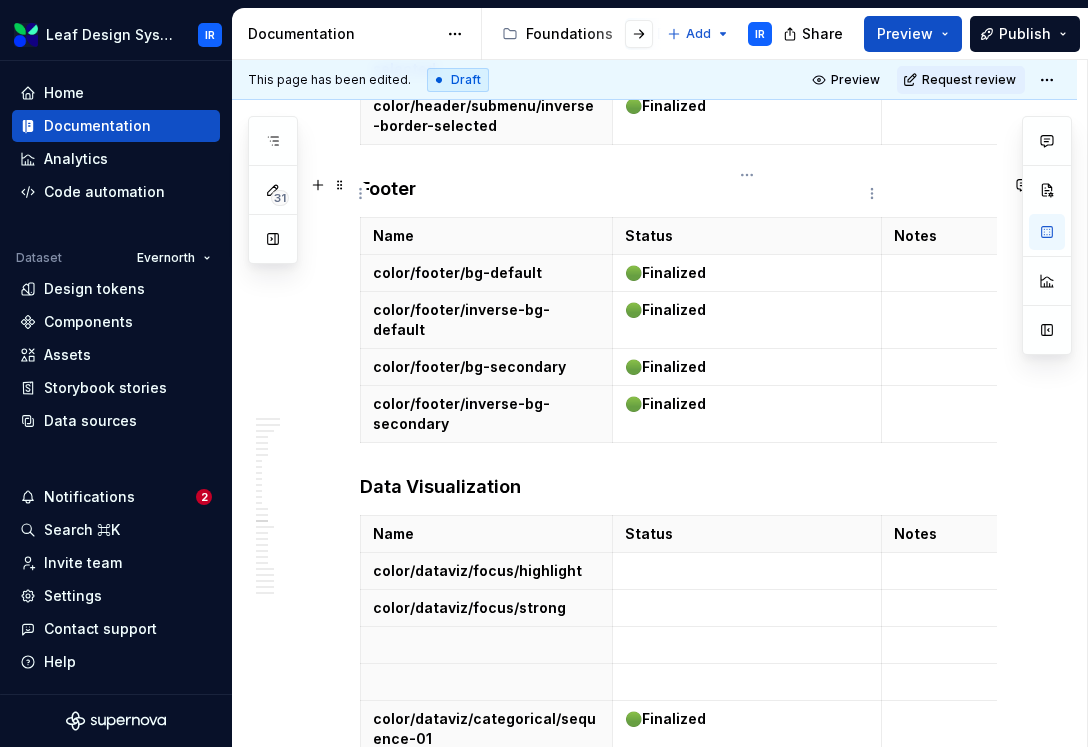 click at bounding box center (486, 645) 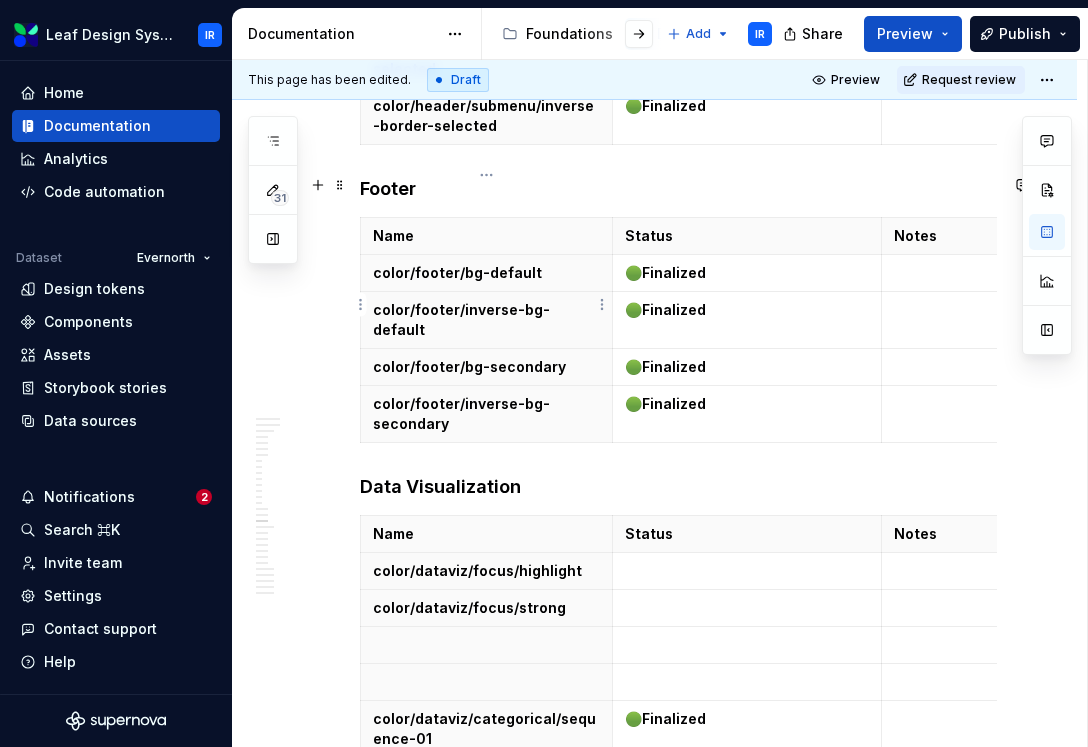 click at bounding box center [486, 645] 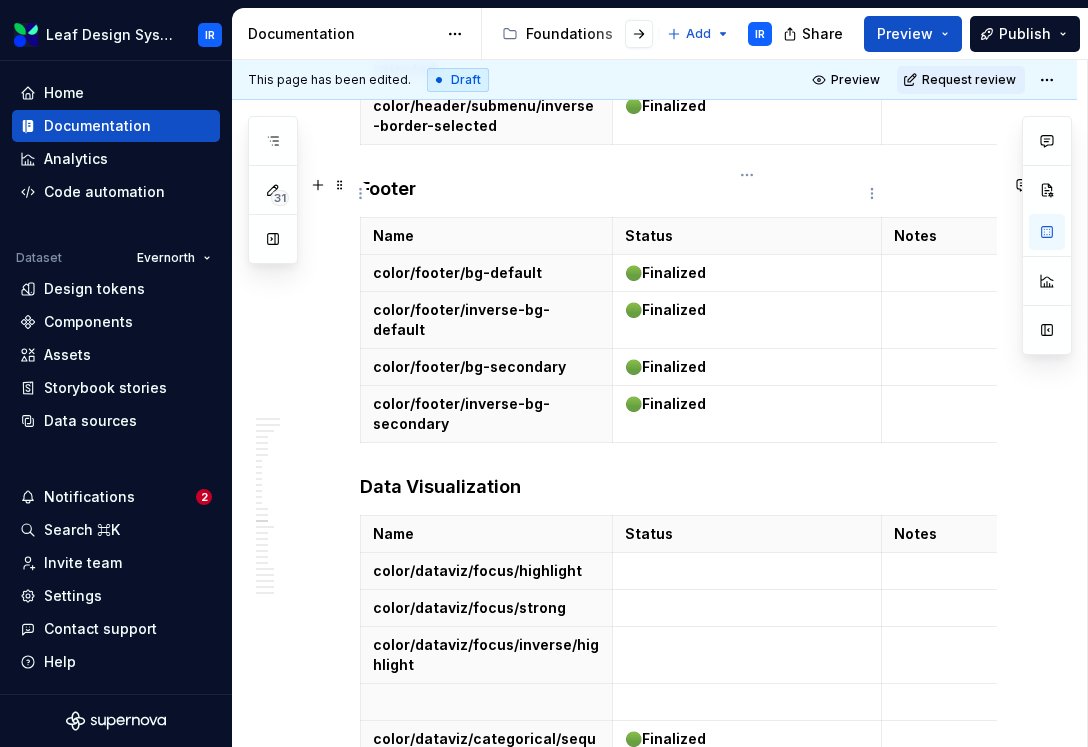 click at bounding box center [486, 702] 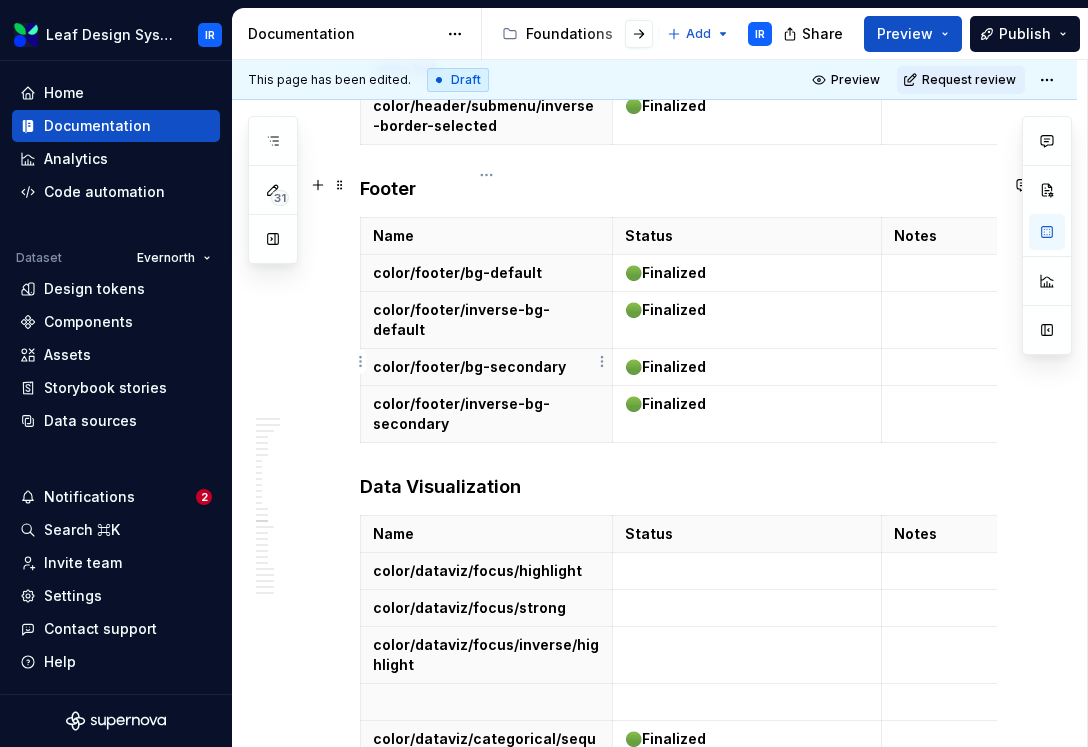 click at bounding box center [486, 702] 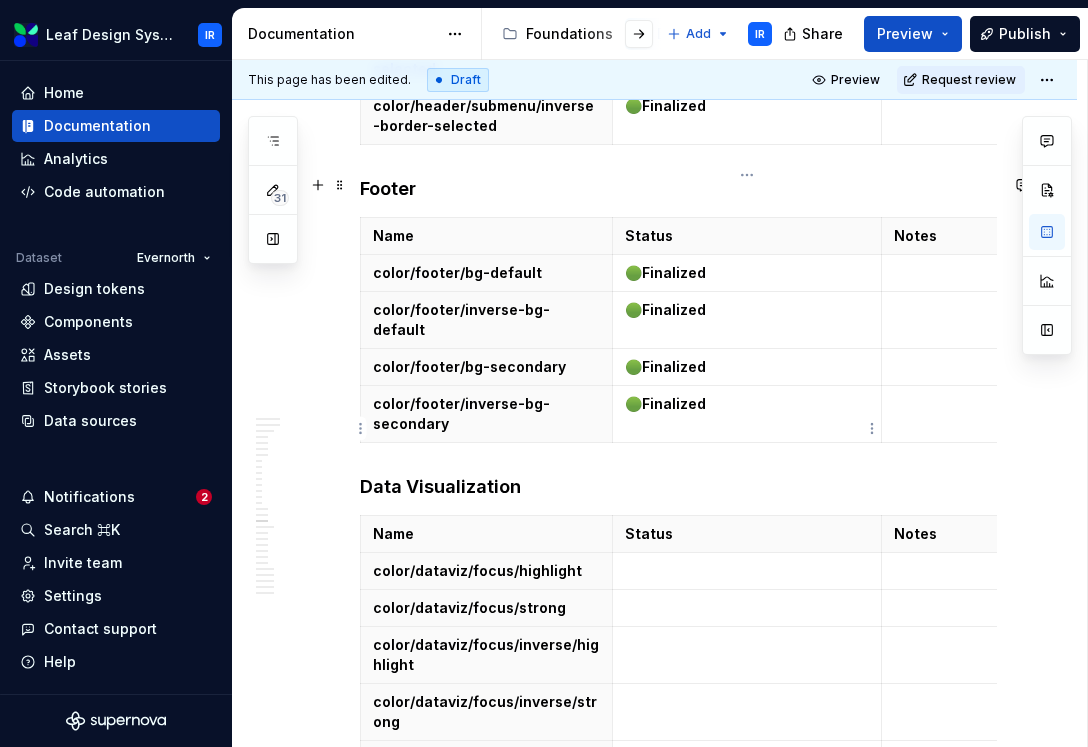 click on "🟢  Finalized" at bounding box center (747, 759) 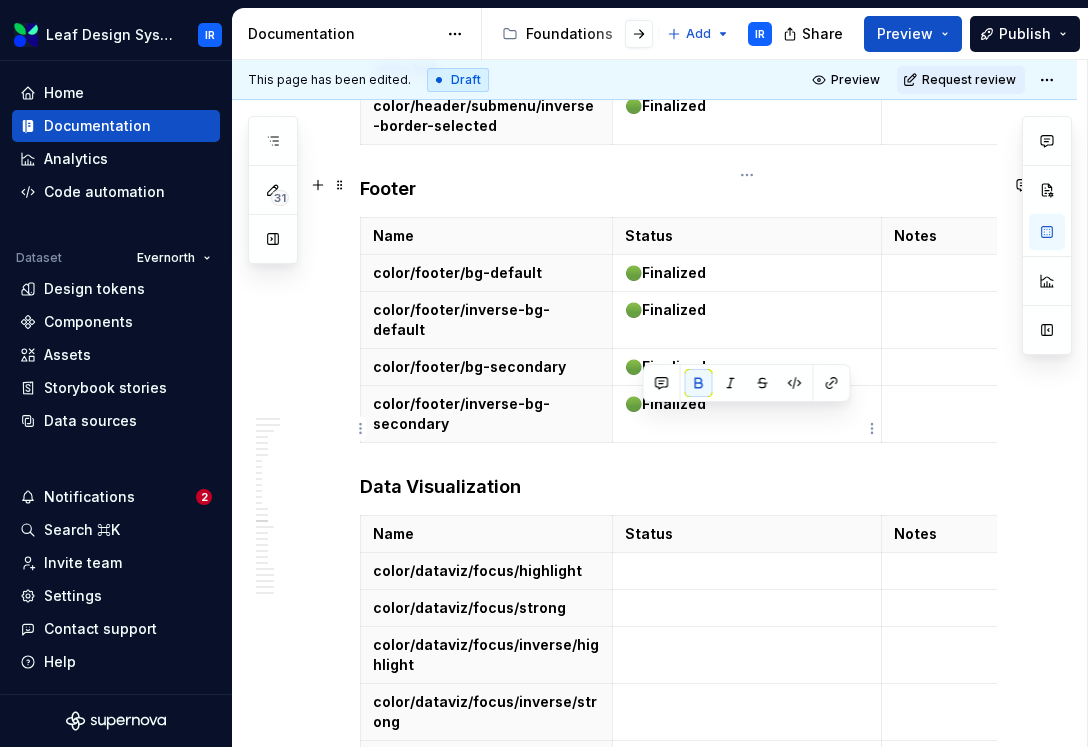 click on "🟢  Finalized" at bounding box center (747, 759) 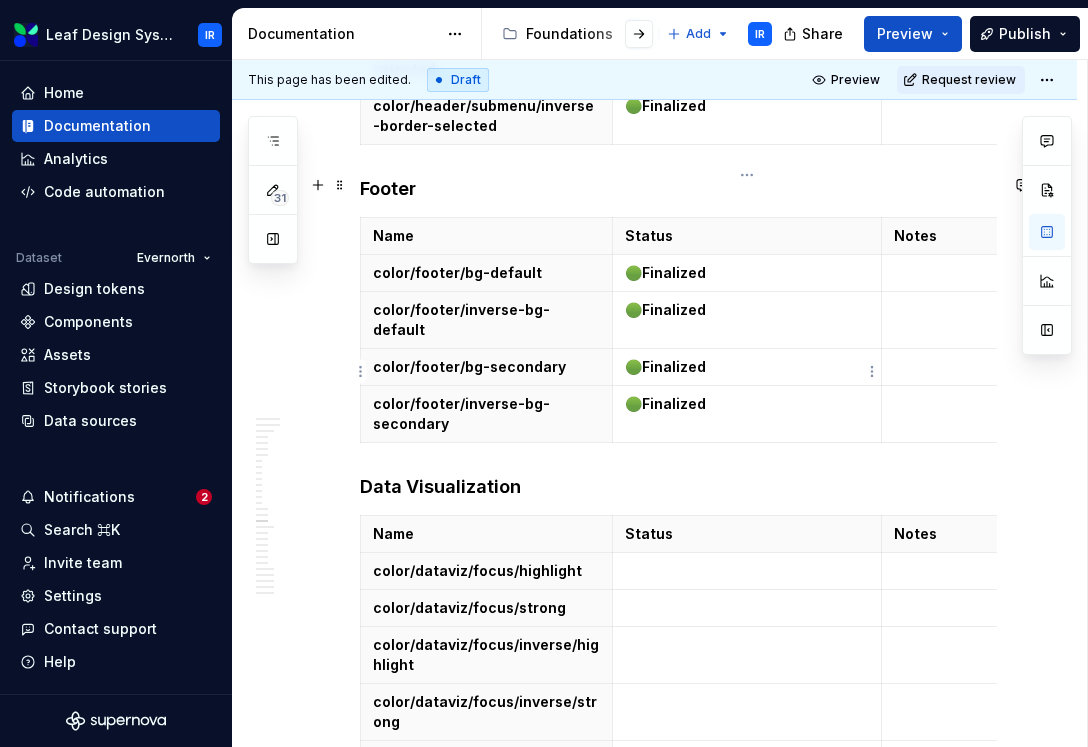click at bounding box center [747, 702] 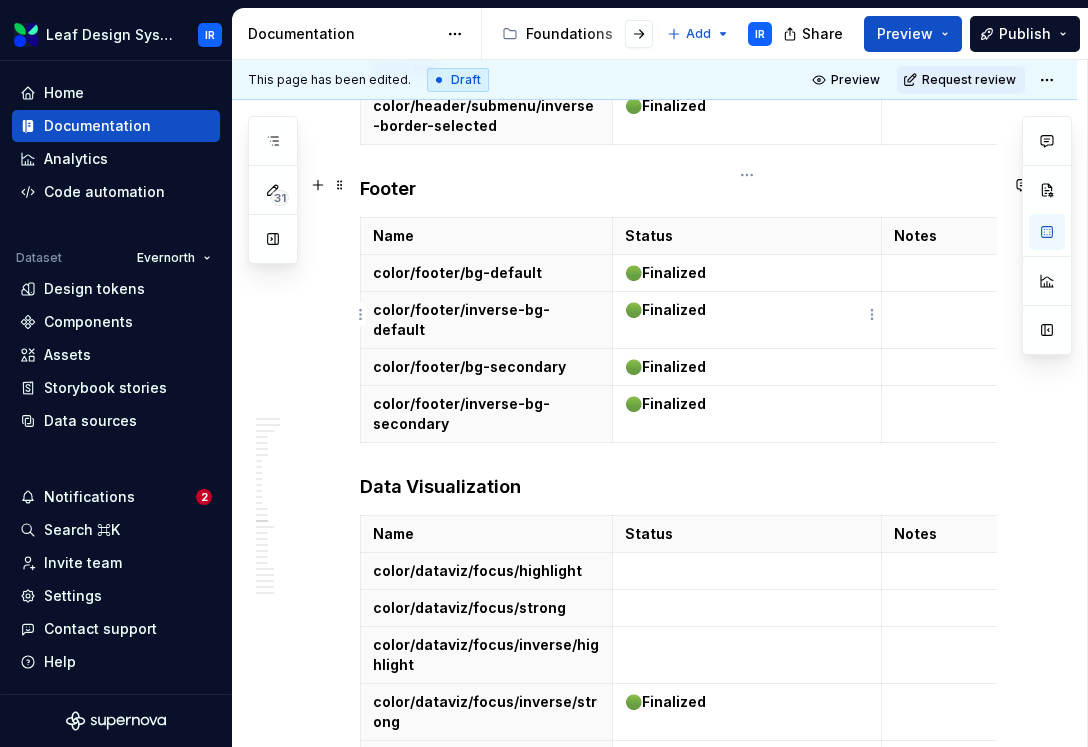click at bounding box center [747, 645] 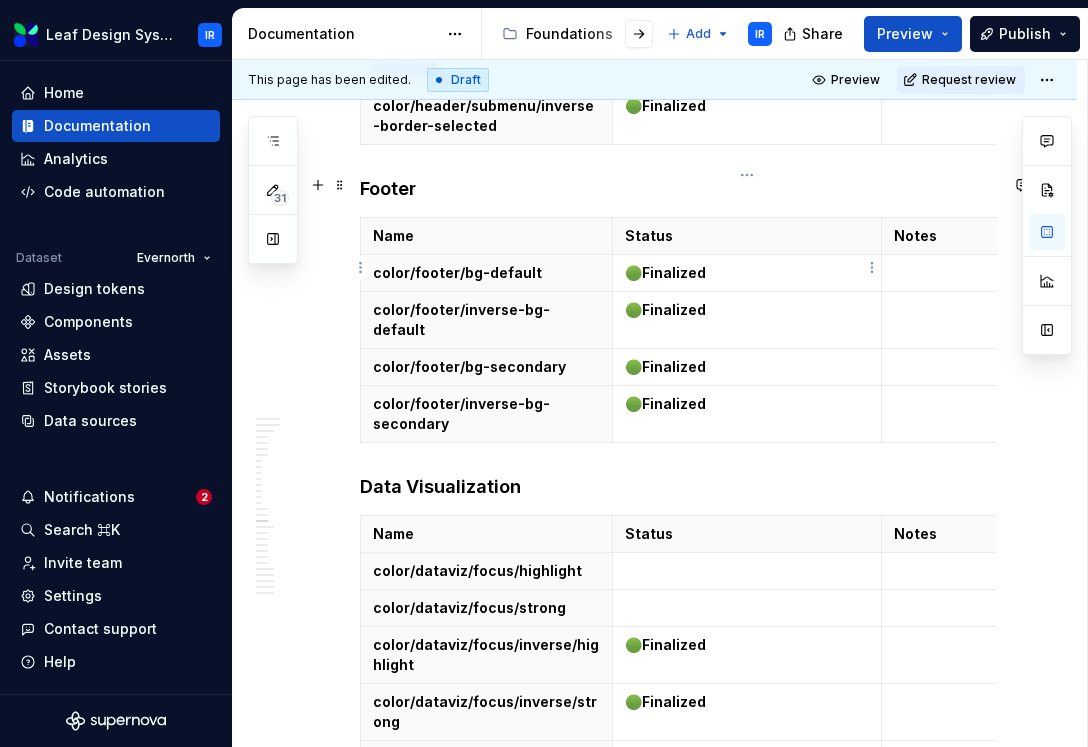 click at bounding box center (747, 608) 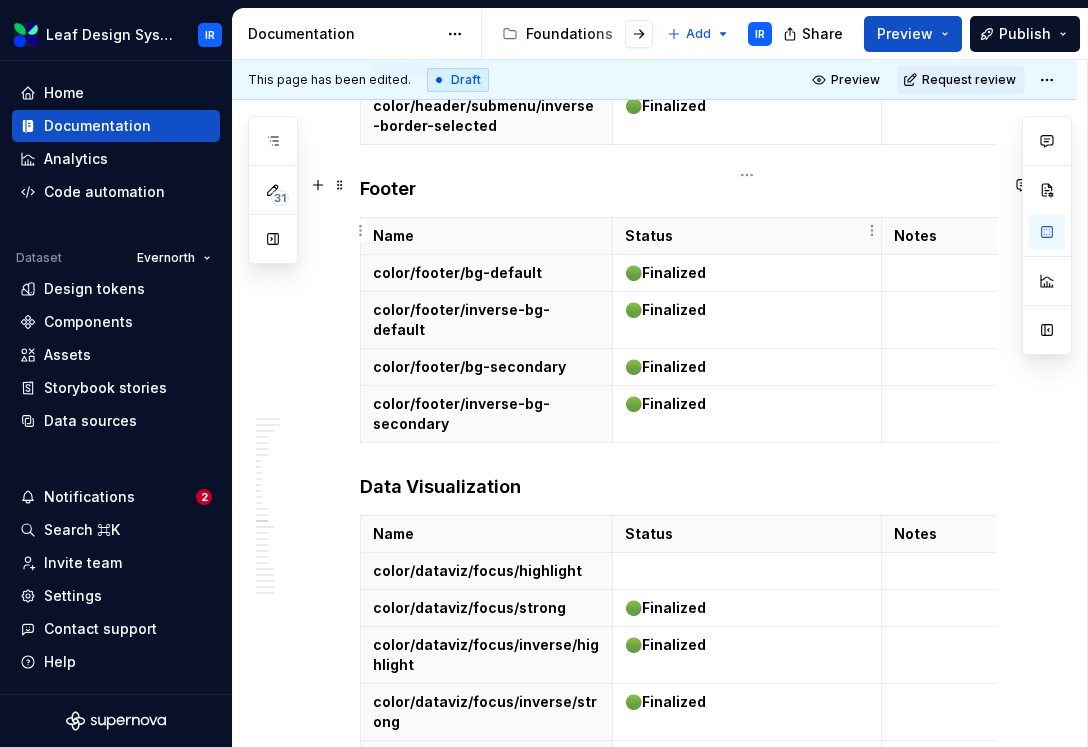 click at bounding box center [747, 571] 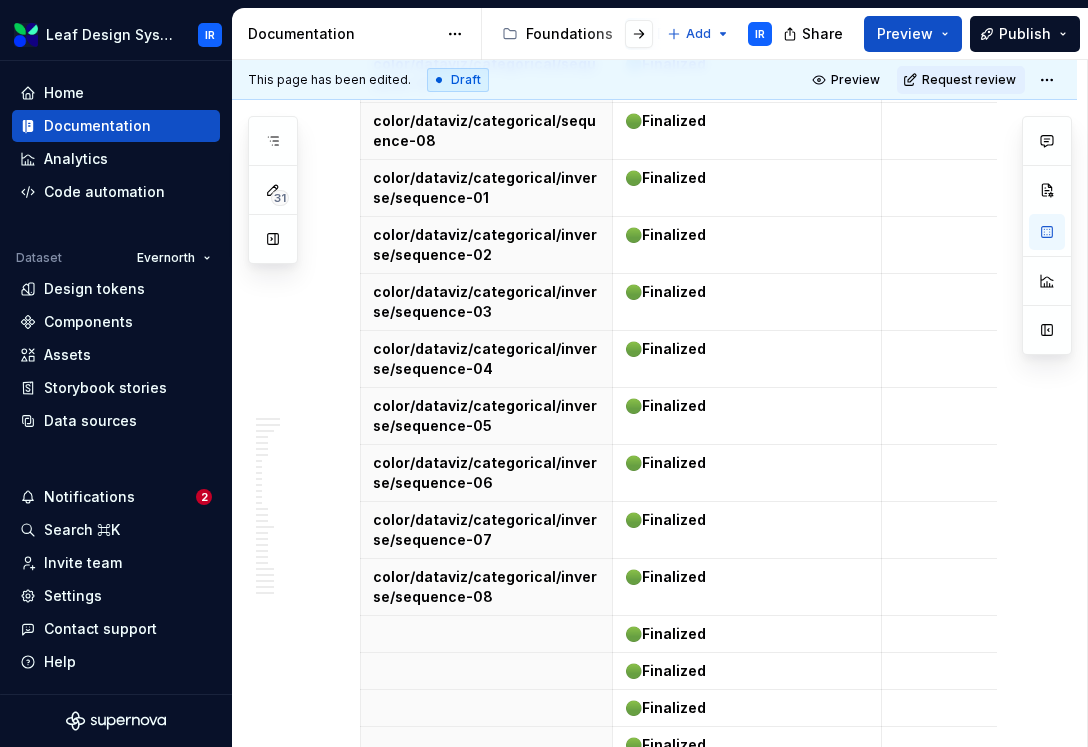 scroll, scrollTop: 25211, scrollLeft: 0, axis: vertical 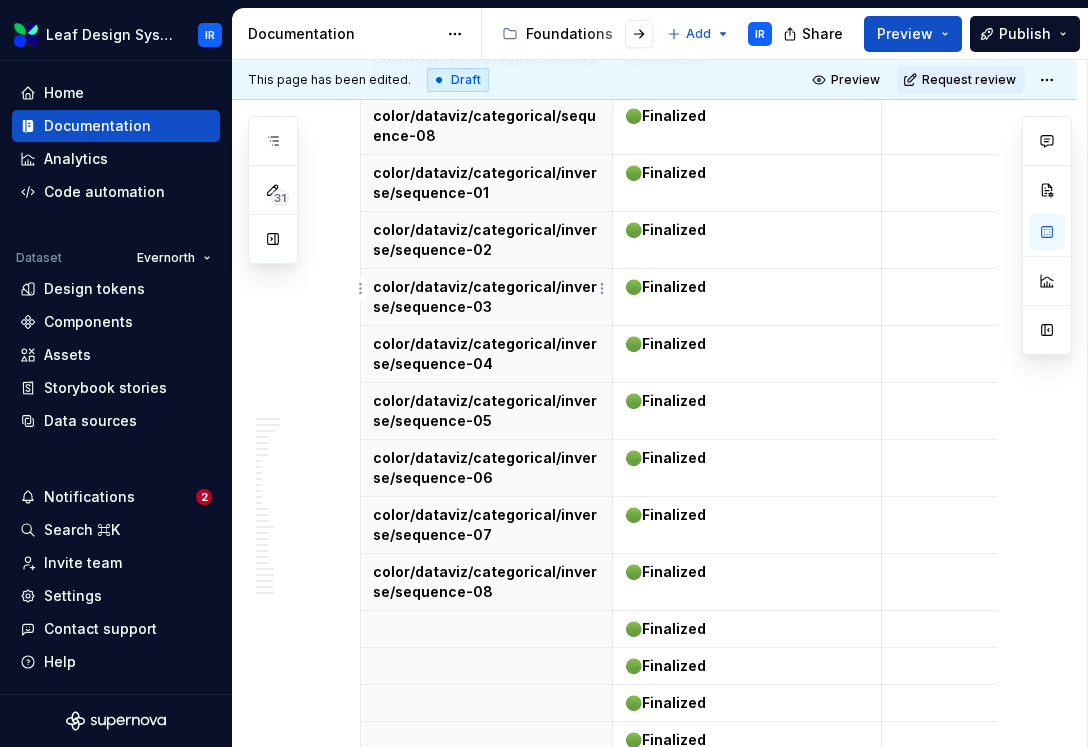 click at bounding box center [487, 629] 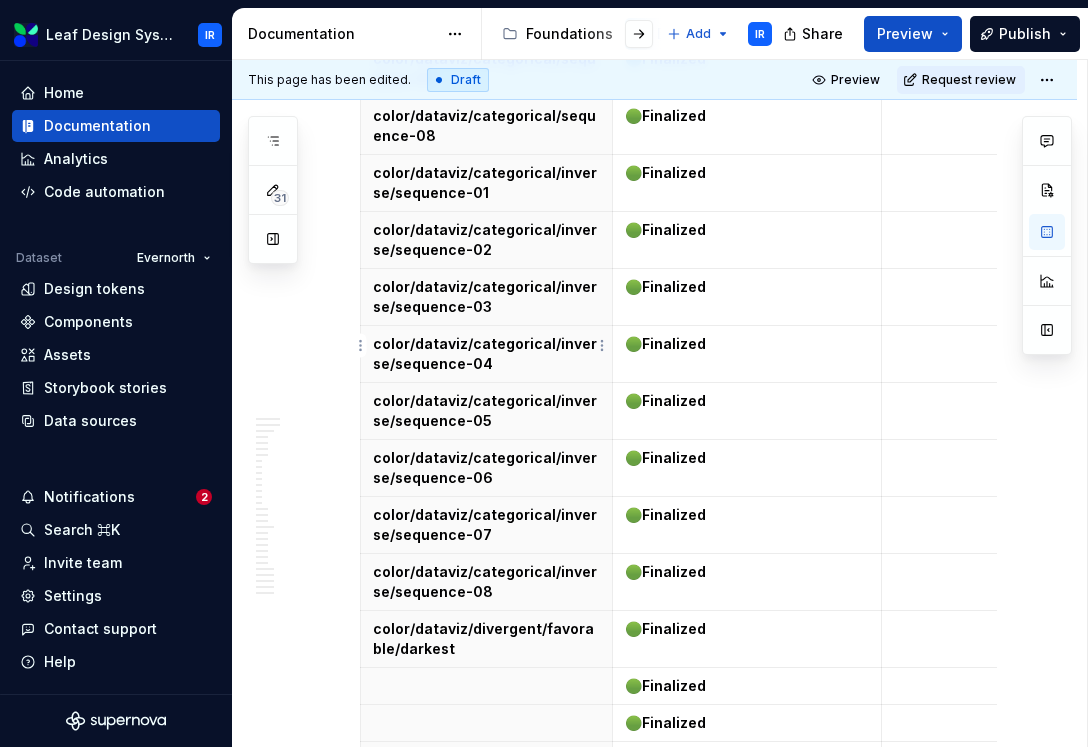 click at bounding box center [486, 686] 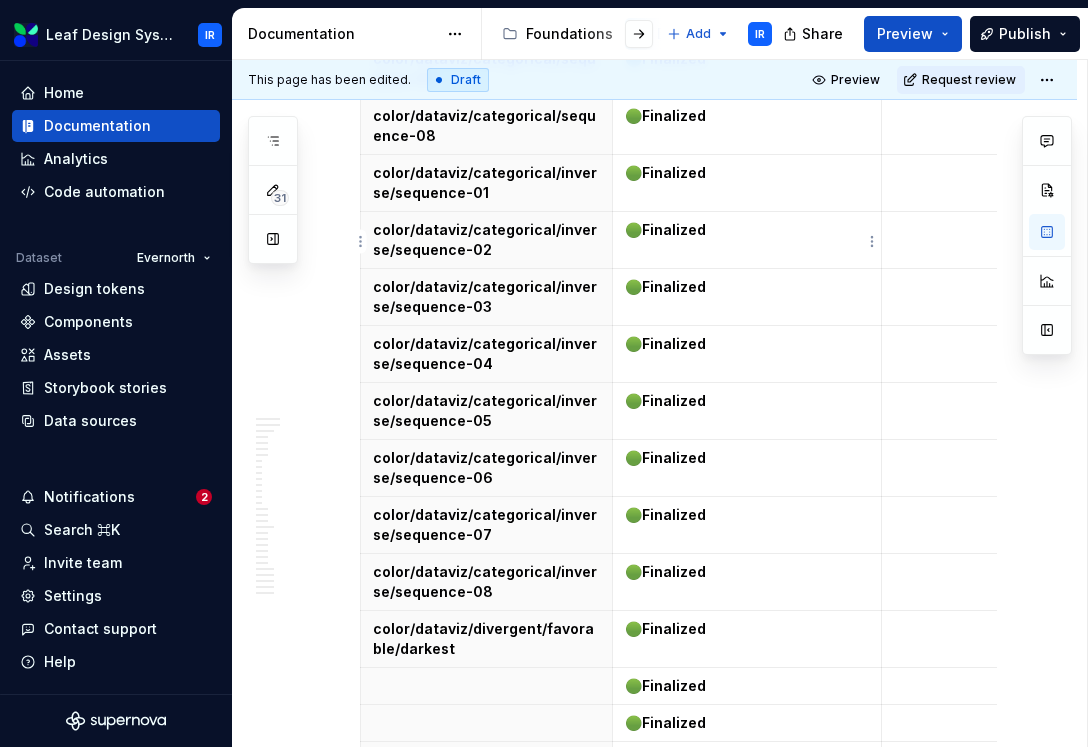 click at bounding box center (486, 686) 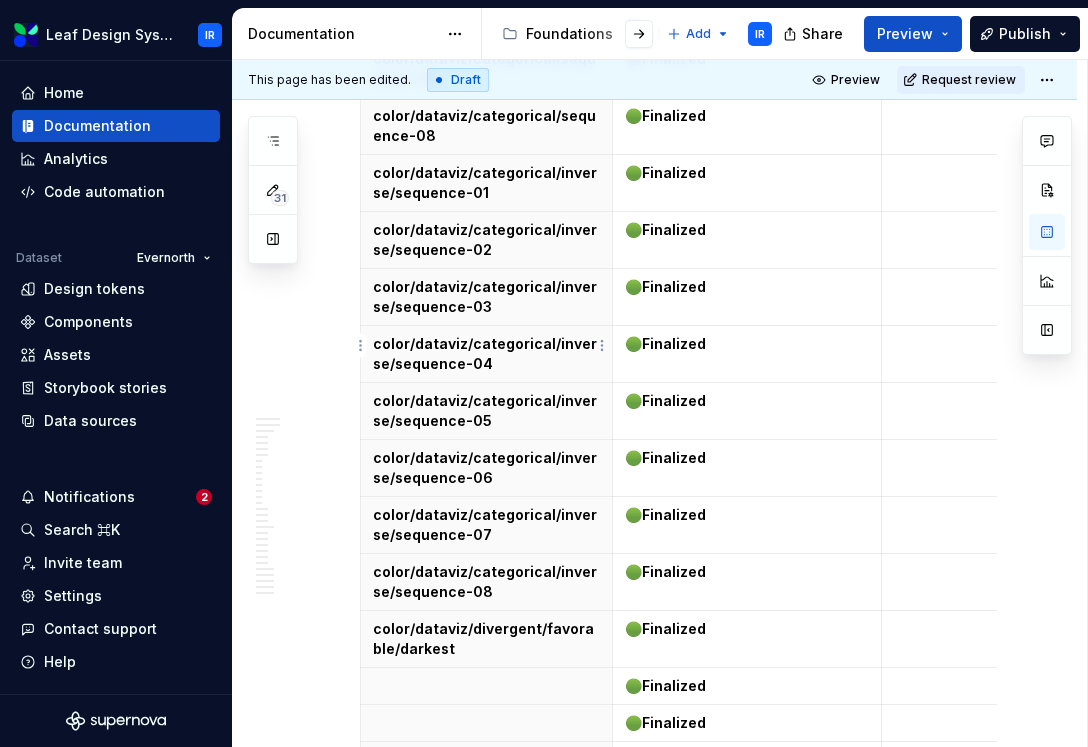 click at bounding box center (486, 686) 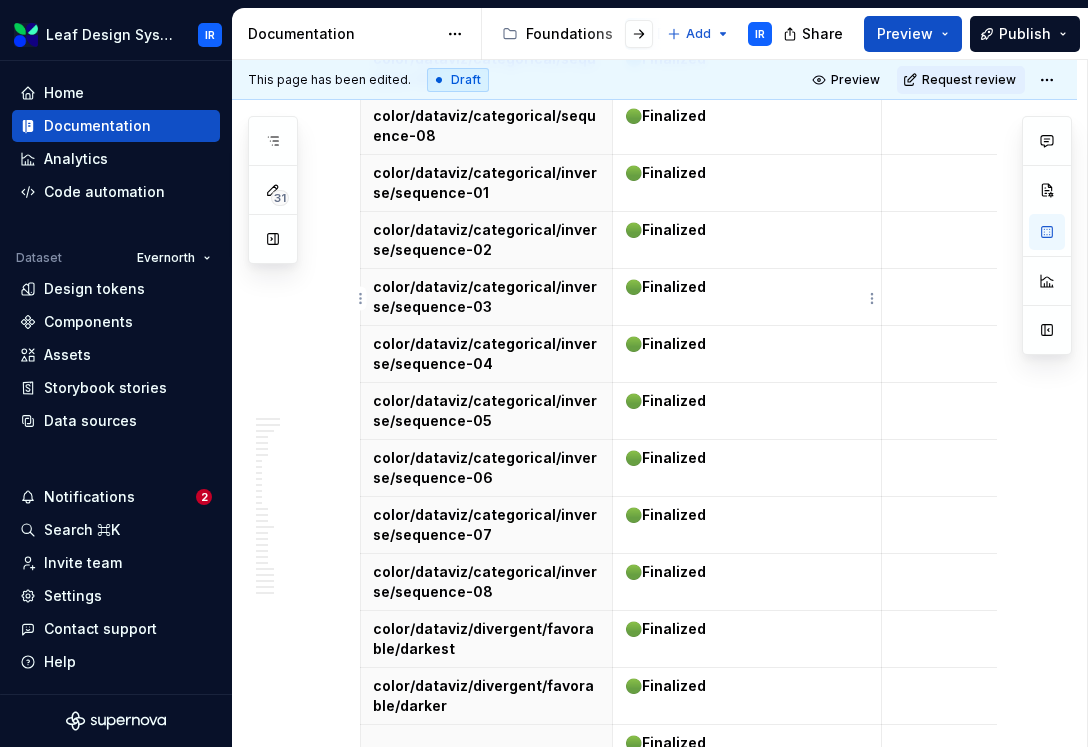 click at bounding box center (486, 743) 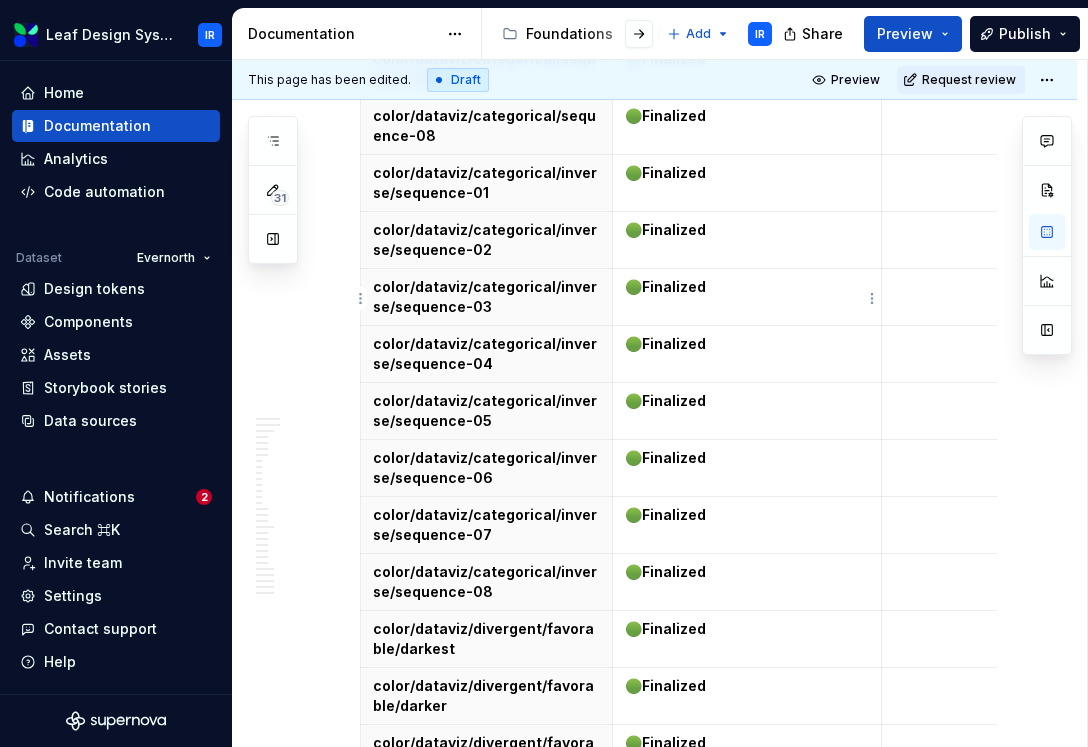 click at bounding box center (486, 800) 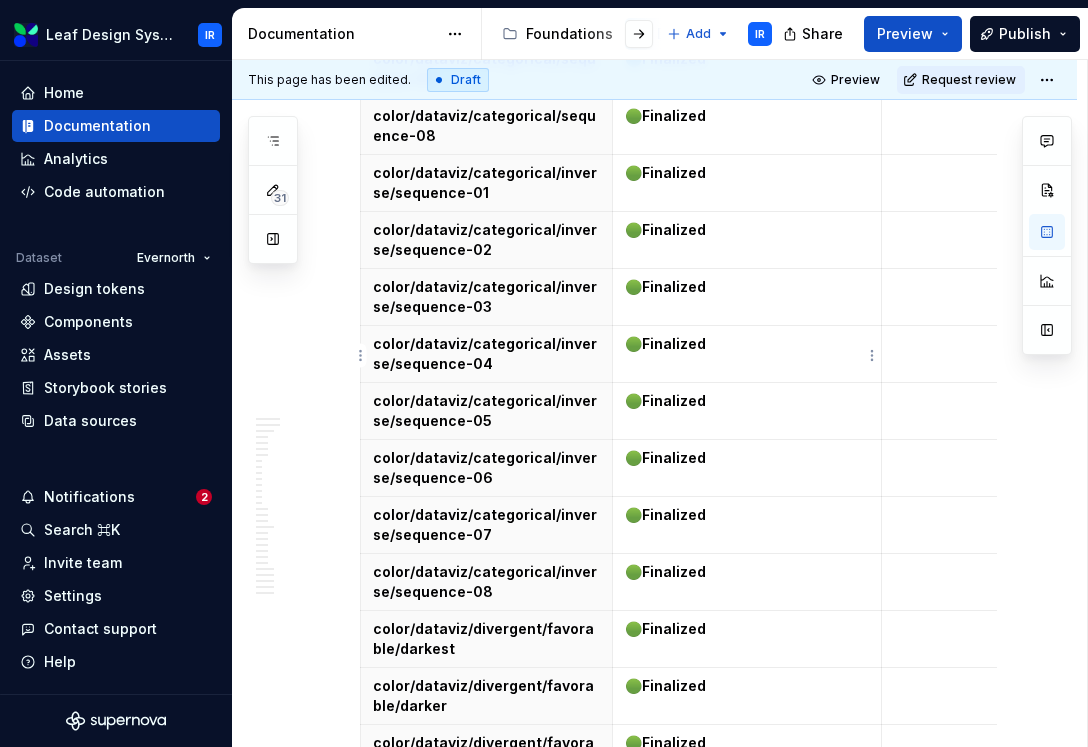 click at bounding box center (486, 914) 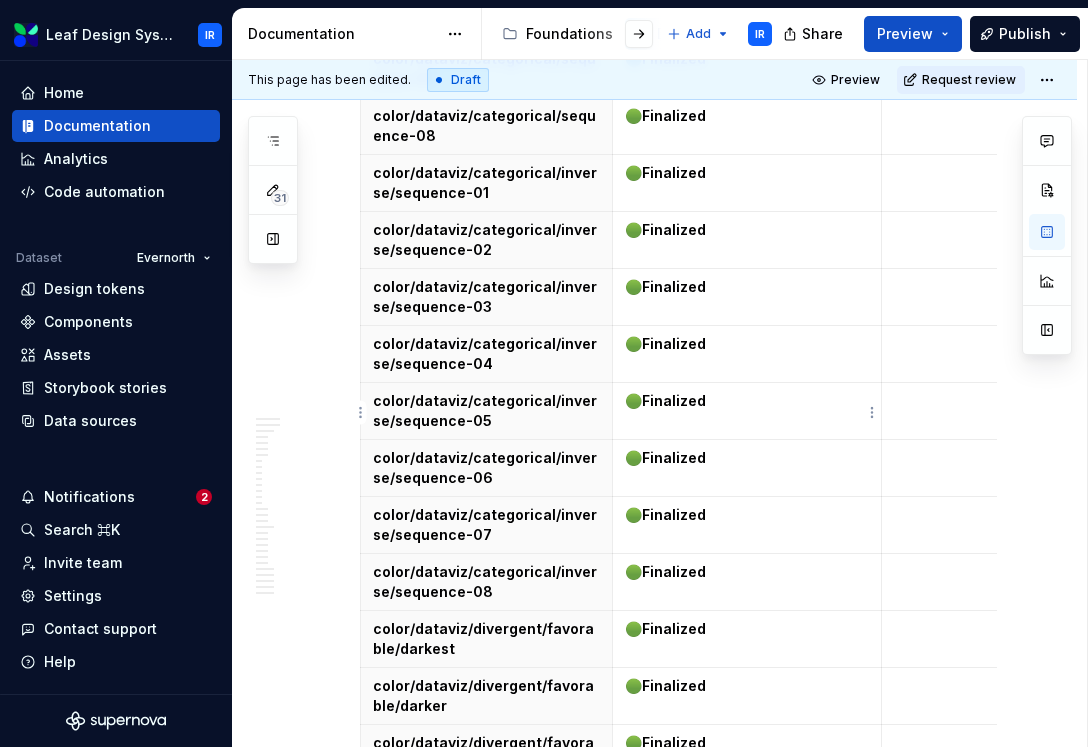 click at bounding box center [486, 971] 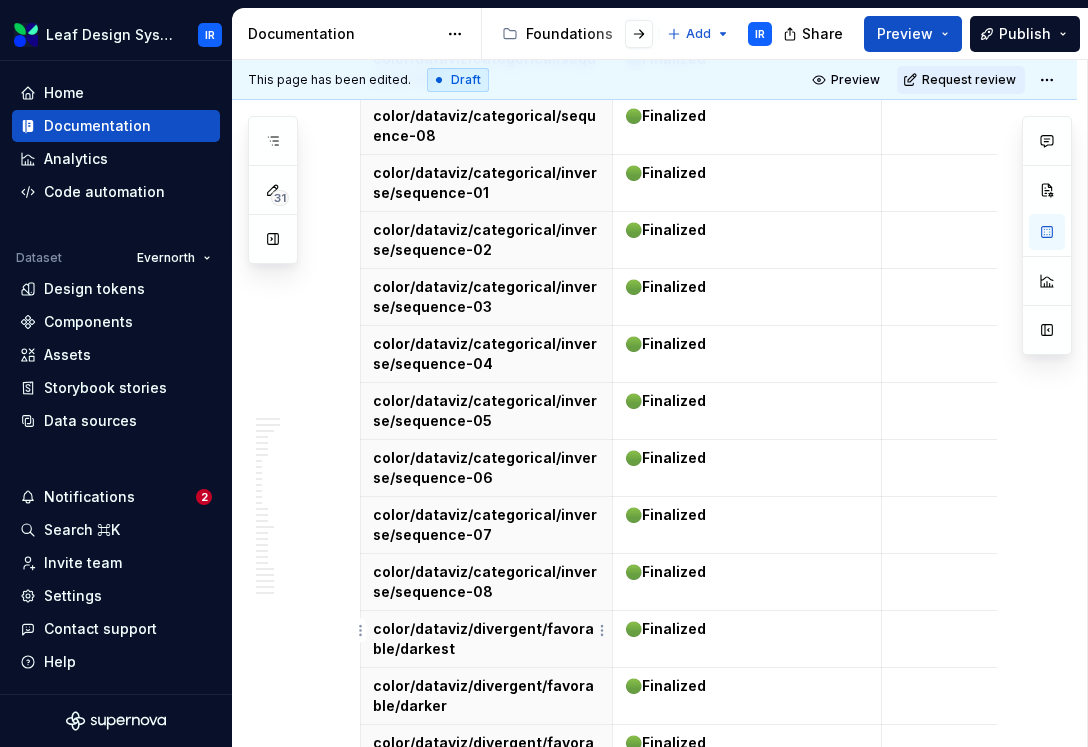 click at bounding box center (486, 971) 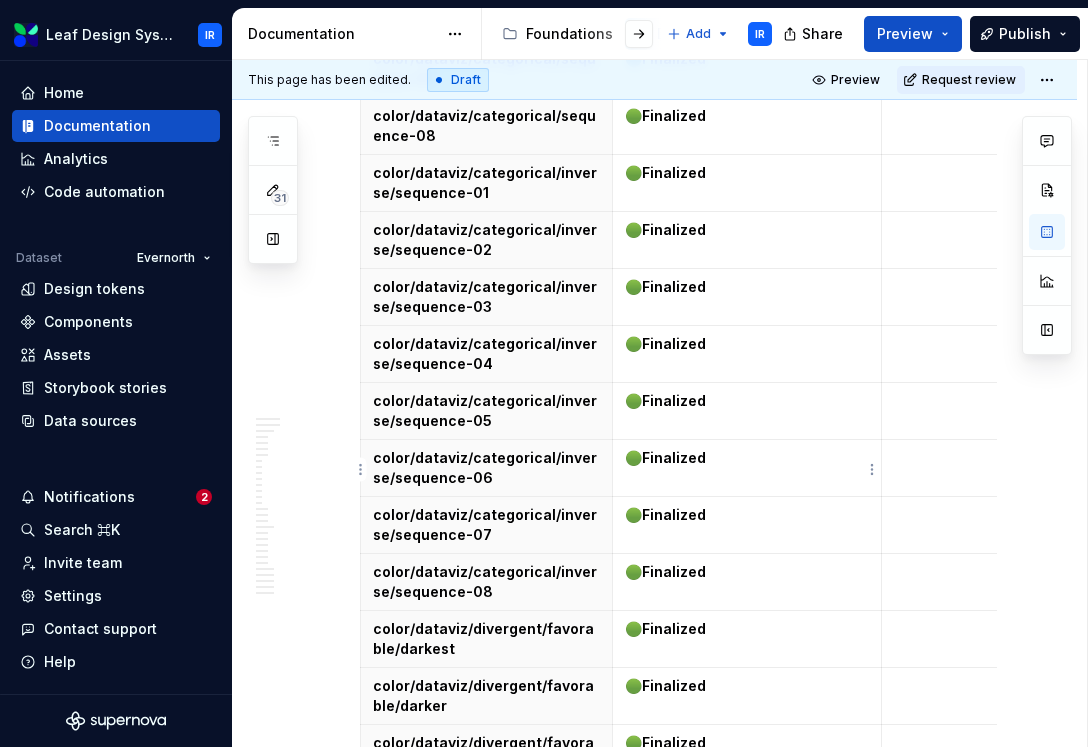 click at bounding box center (486, 1028) 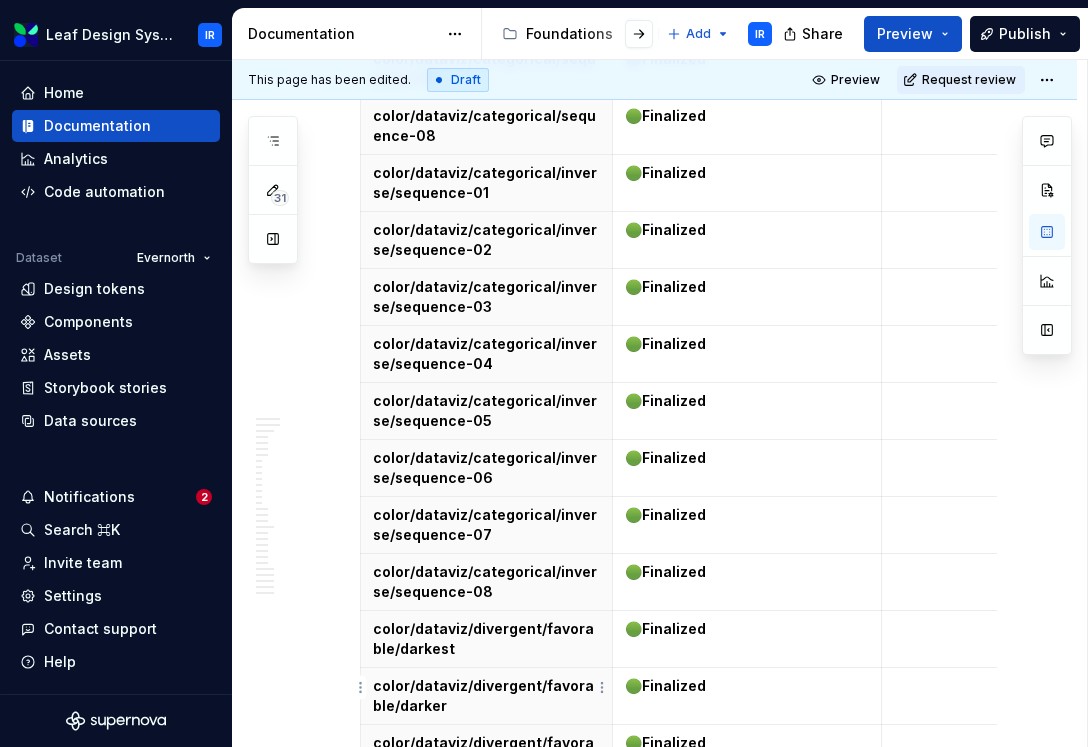 click at bounding box center (486, 1028) 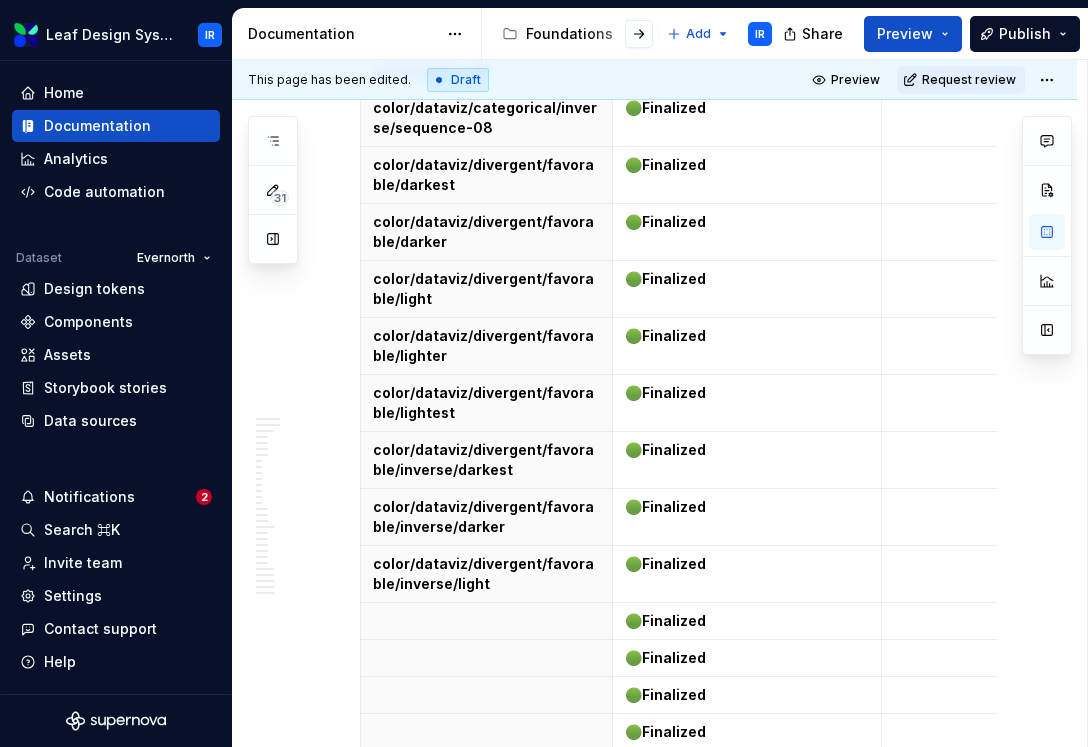 scroll, scrollTop: 25688, scrollLeft: 0, axis: vertical 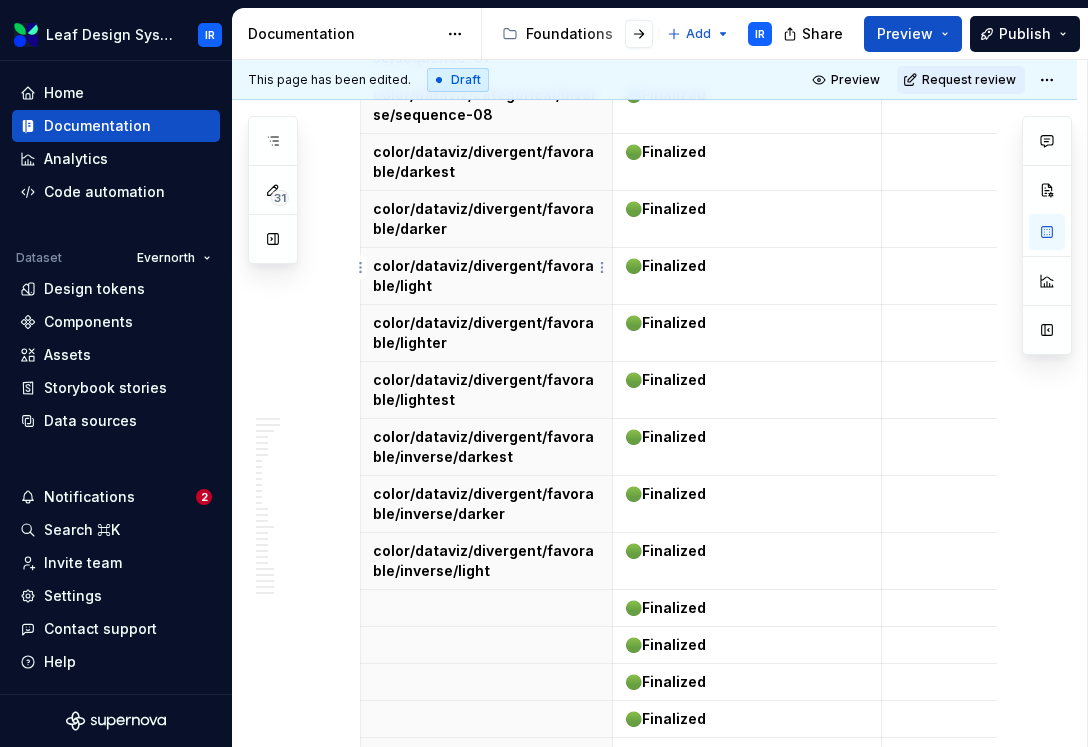 click at bounding box center (486, 608) 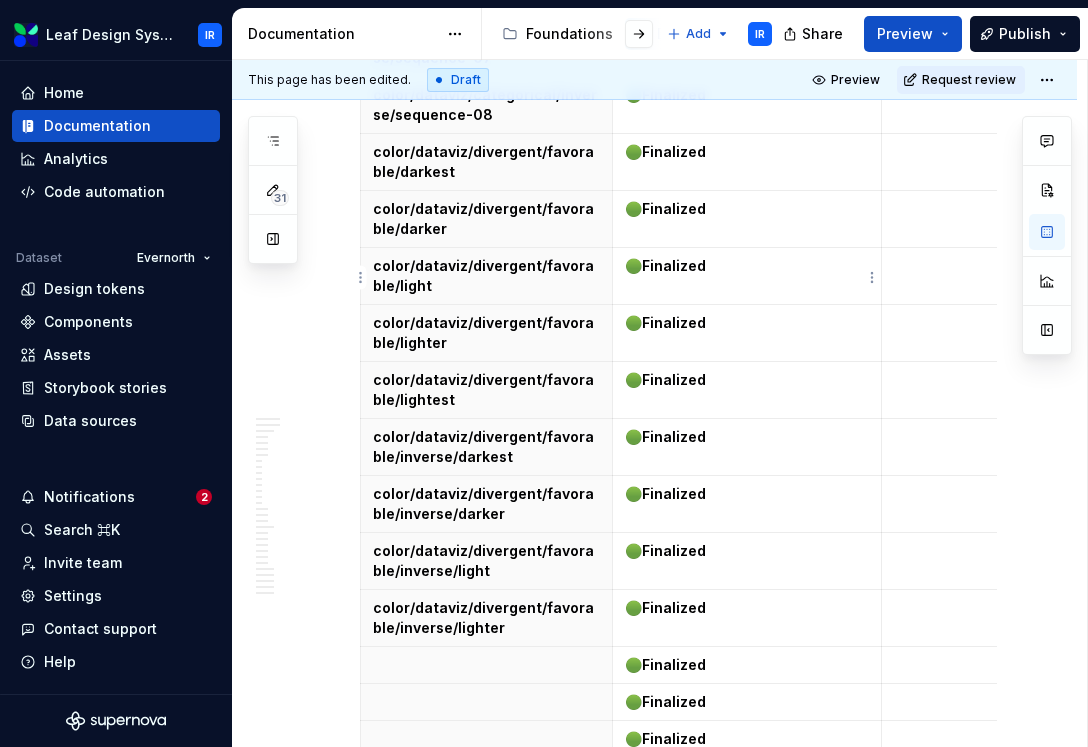 click at bounding box center [486, 665] 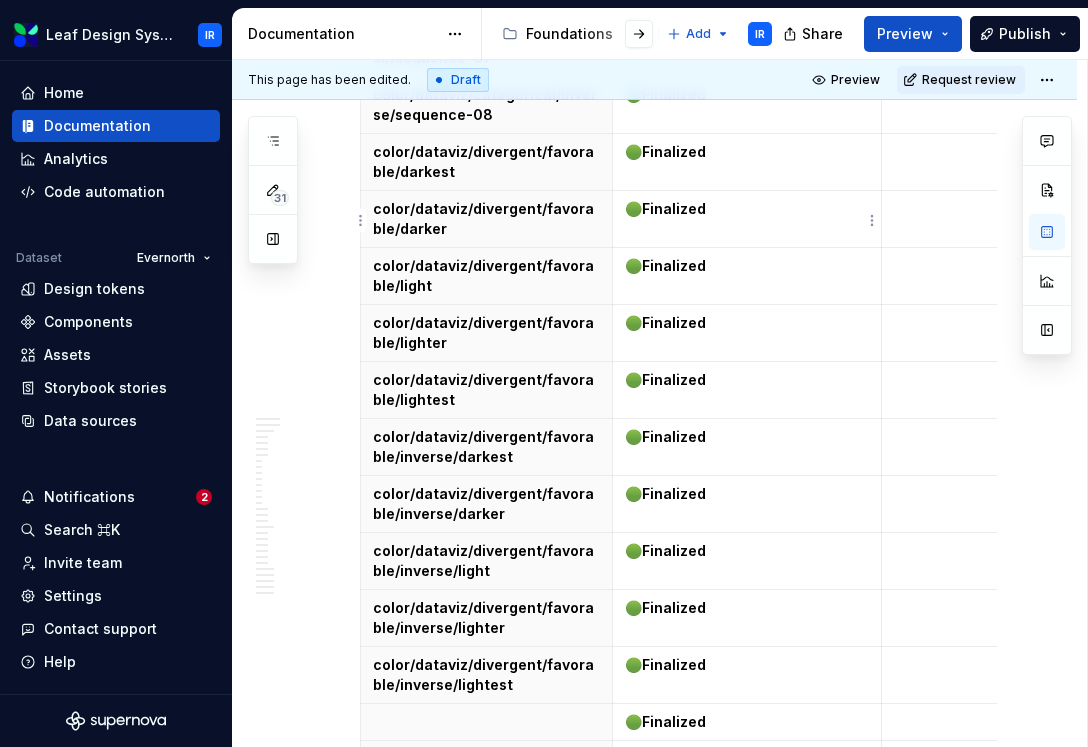 click at bounding box center (486, 722) 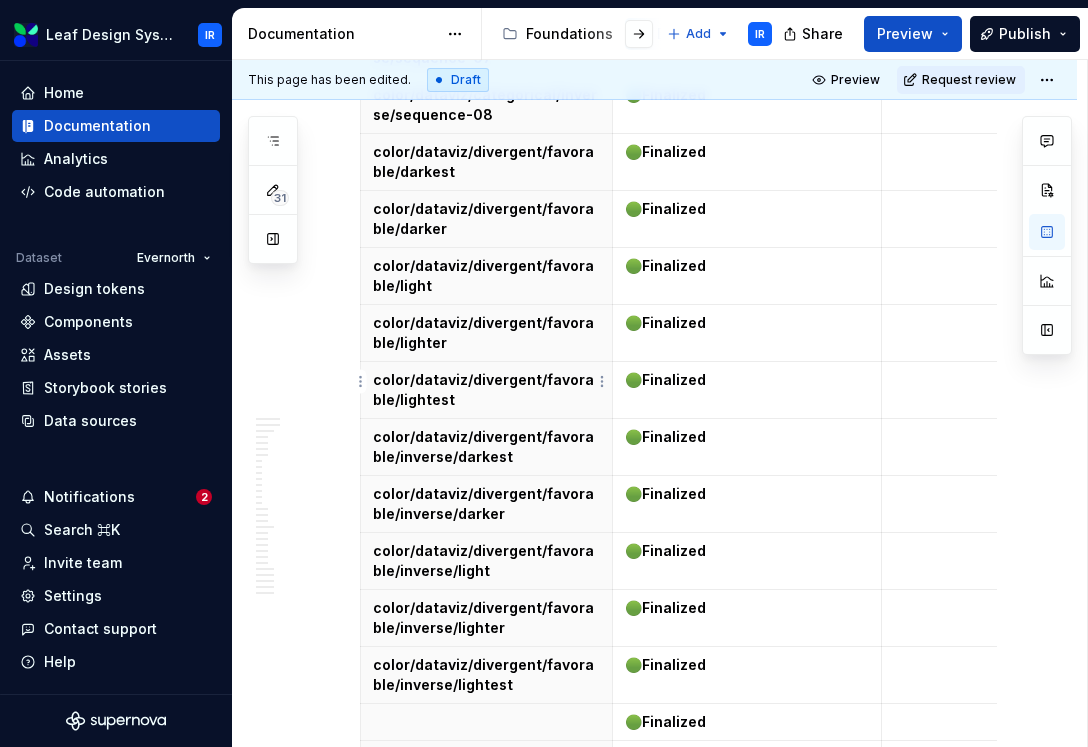 click at bounding box center [486, 722] 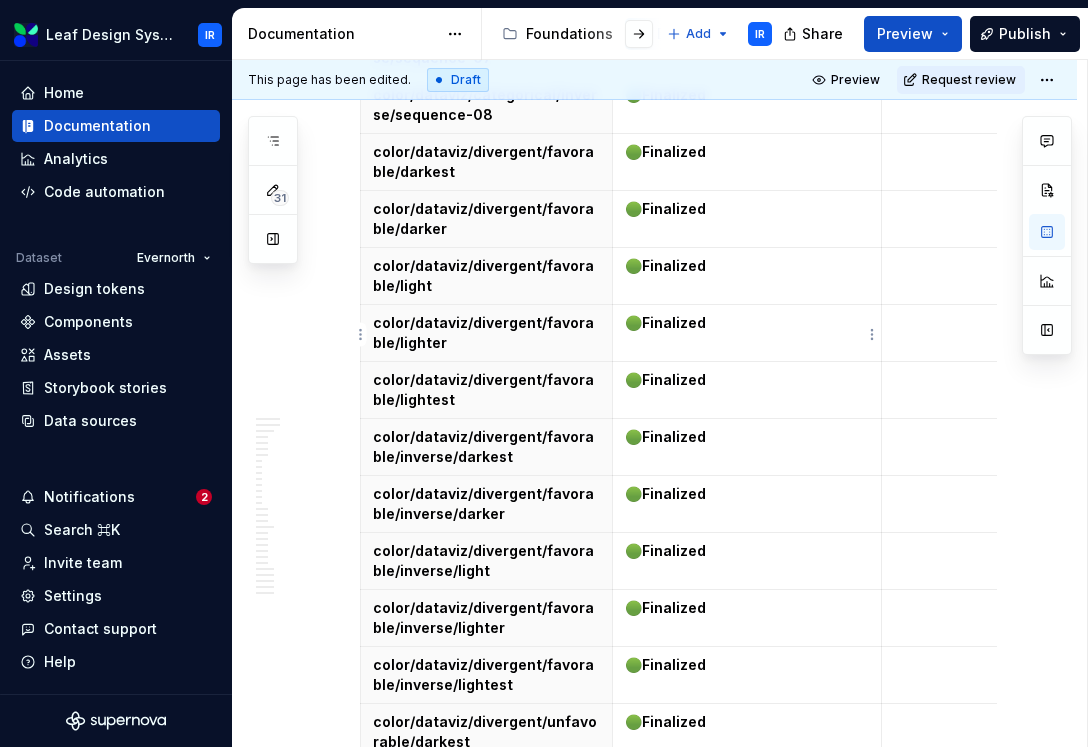 click at bounding box center [486, 779] 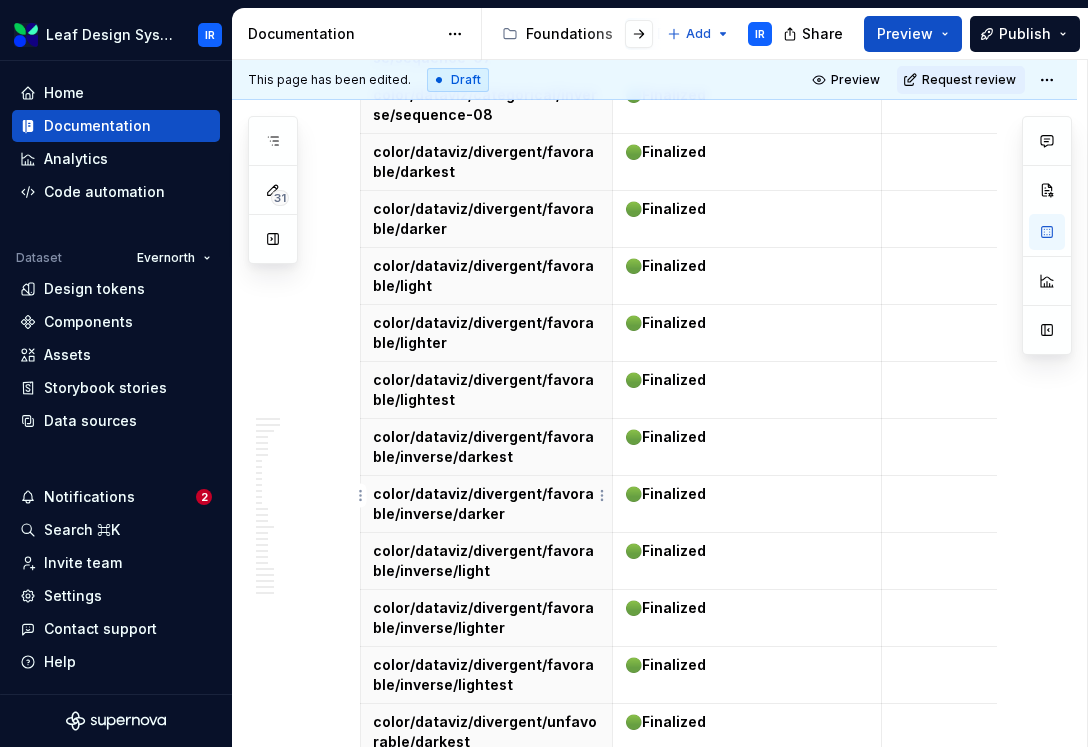 click at bounding box center [486, 836] 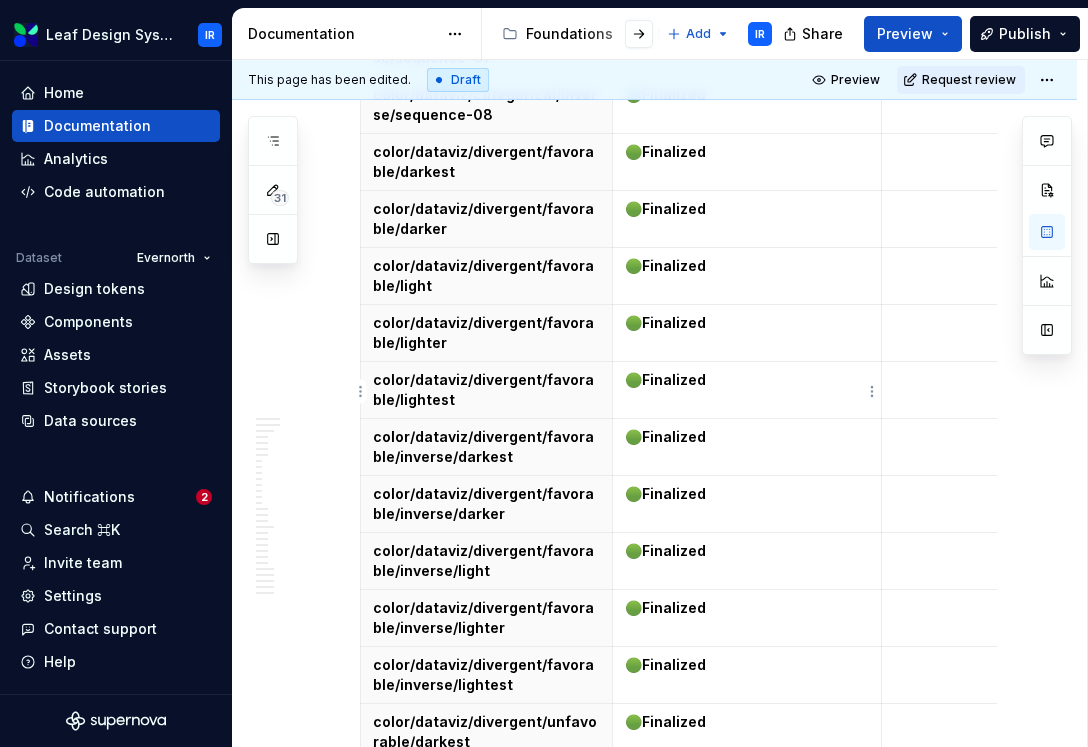 click at bounding box center (486, 893) 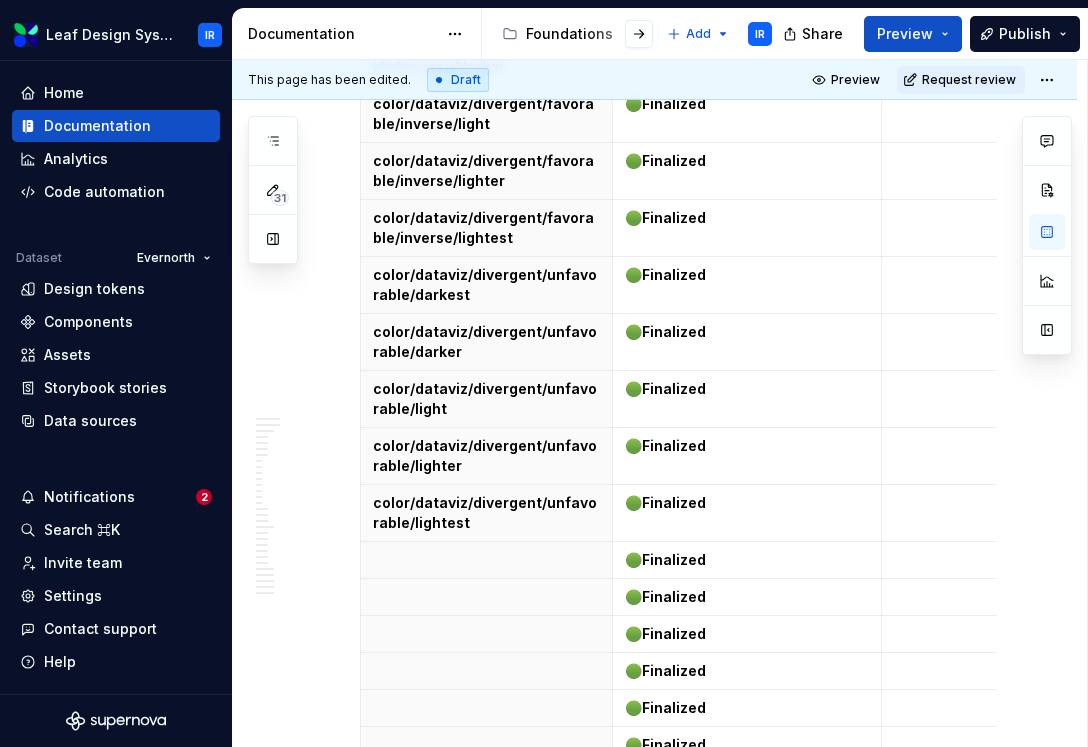 scroll, scrollTop: 26140, scrollLeft: 0, axis: vertical 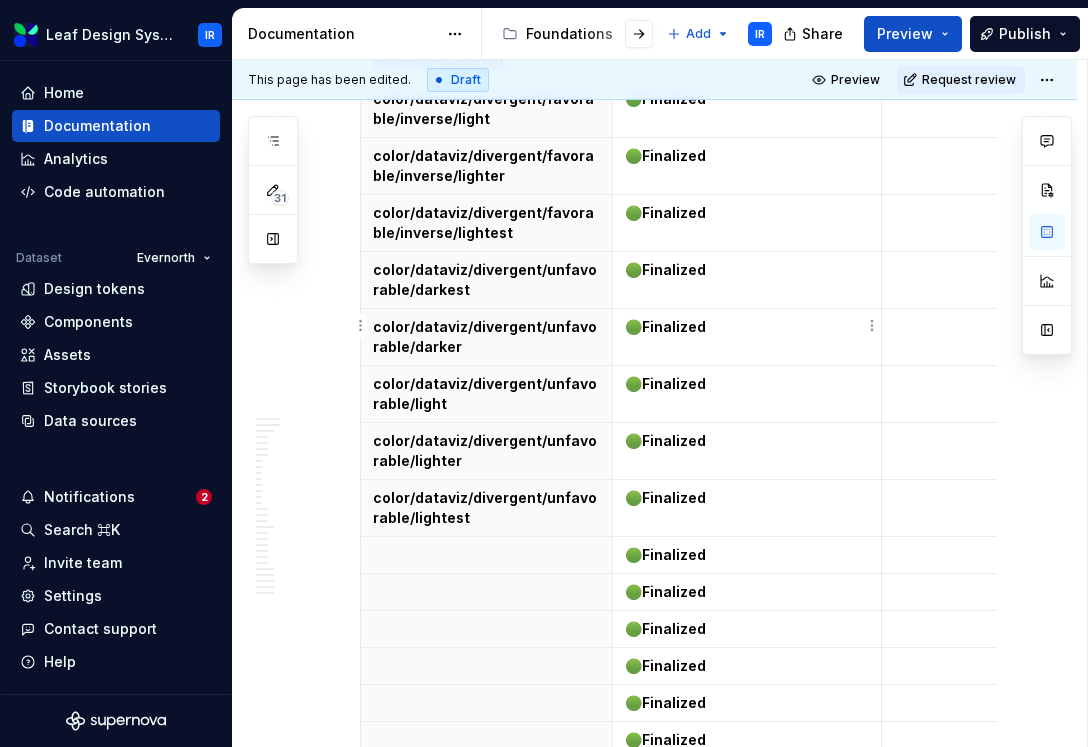 click at bounding box center (486, 555) 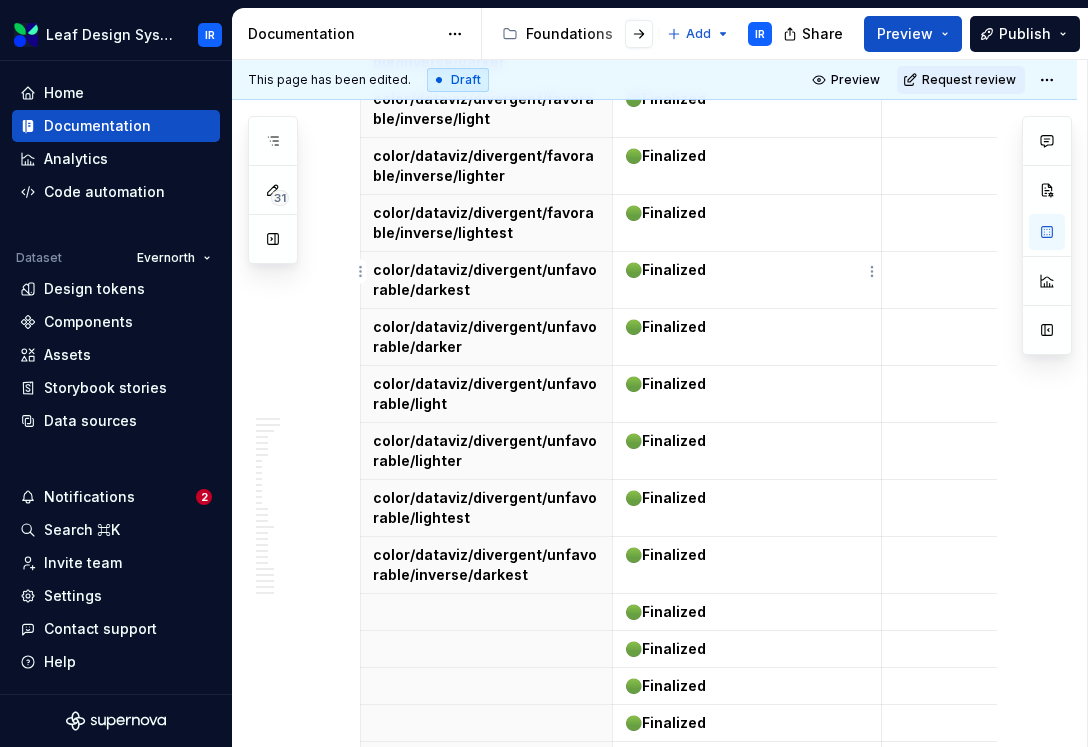 click at bounding box center [486, 612] 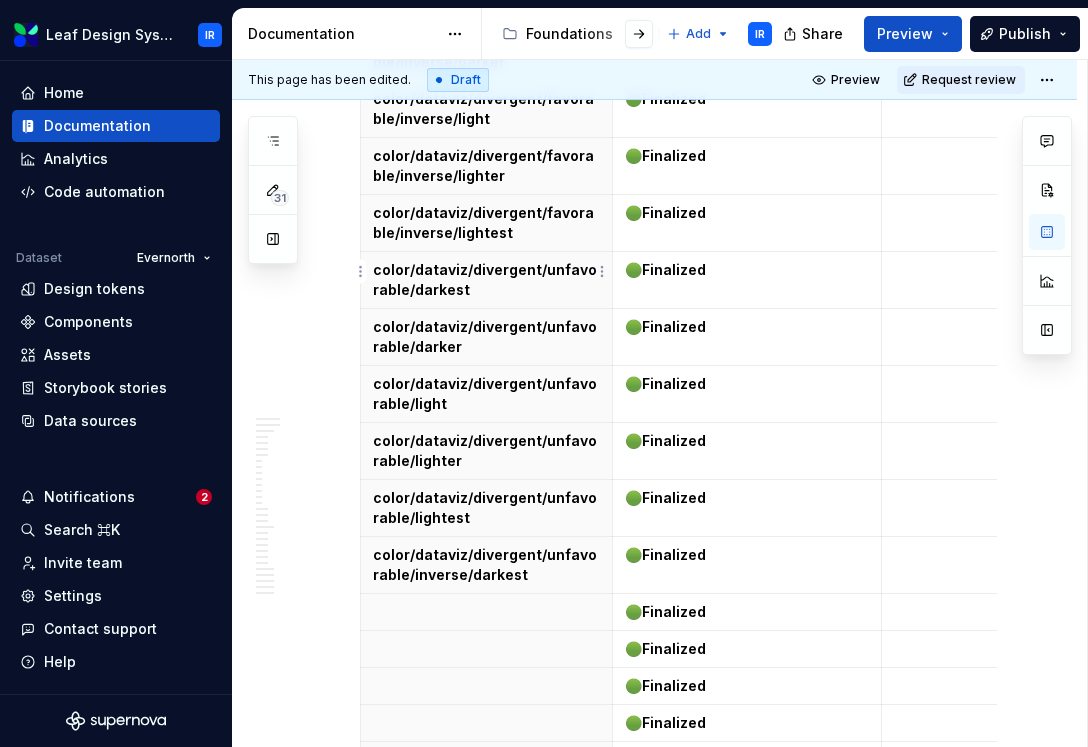 click at bounding box center [486, 612] 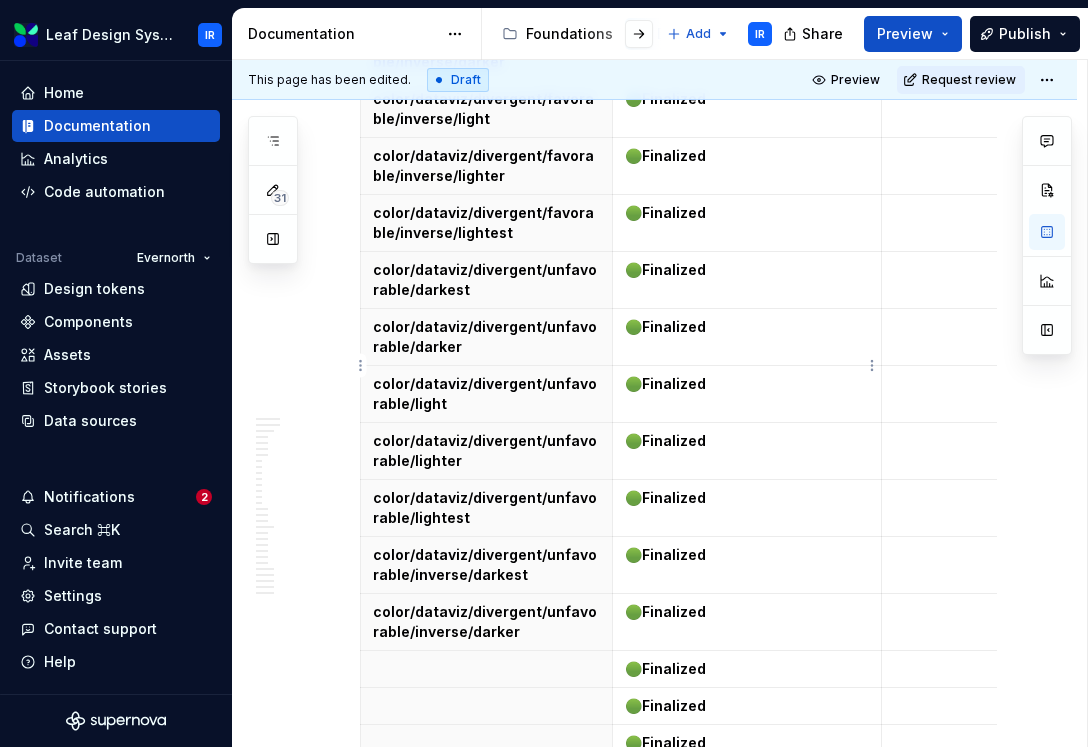 click at bounding box center (486, 669) 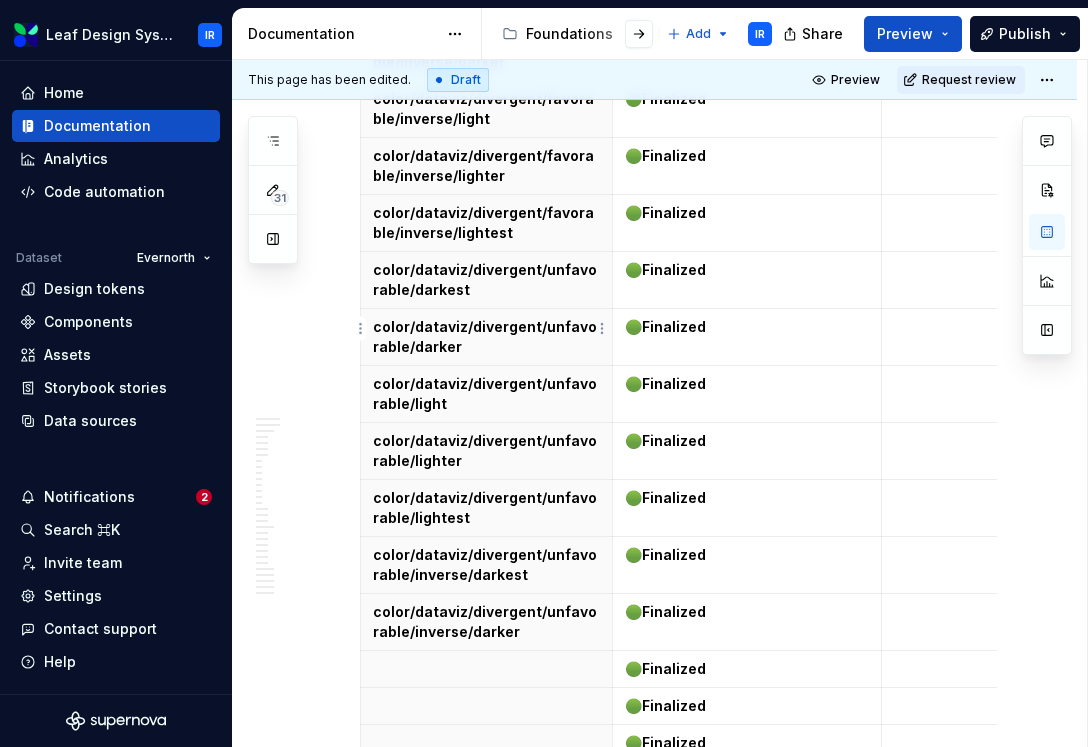 click at bounding box center (486, 669) 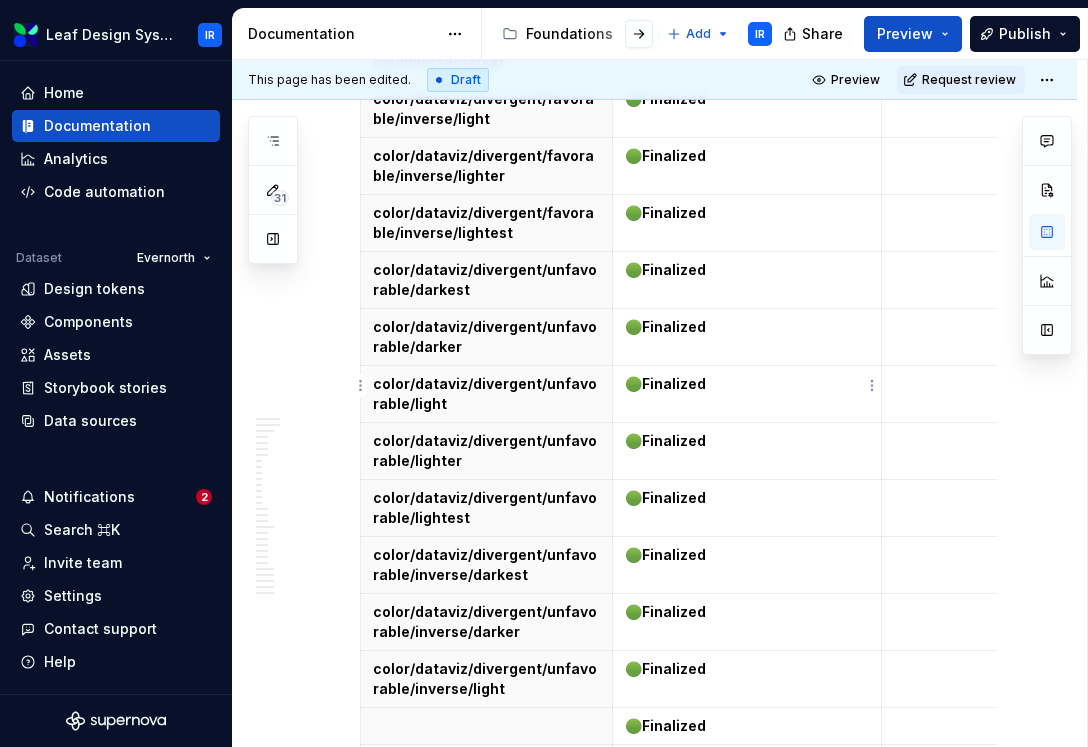 click at bounding box center [486, 726] 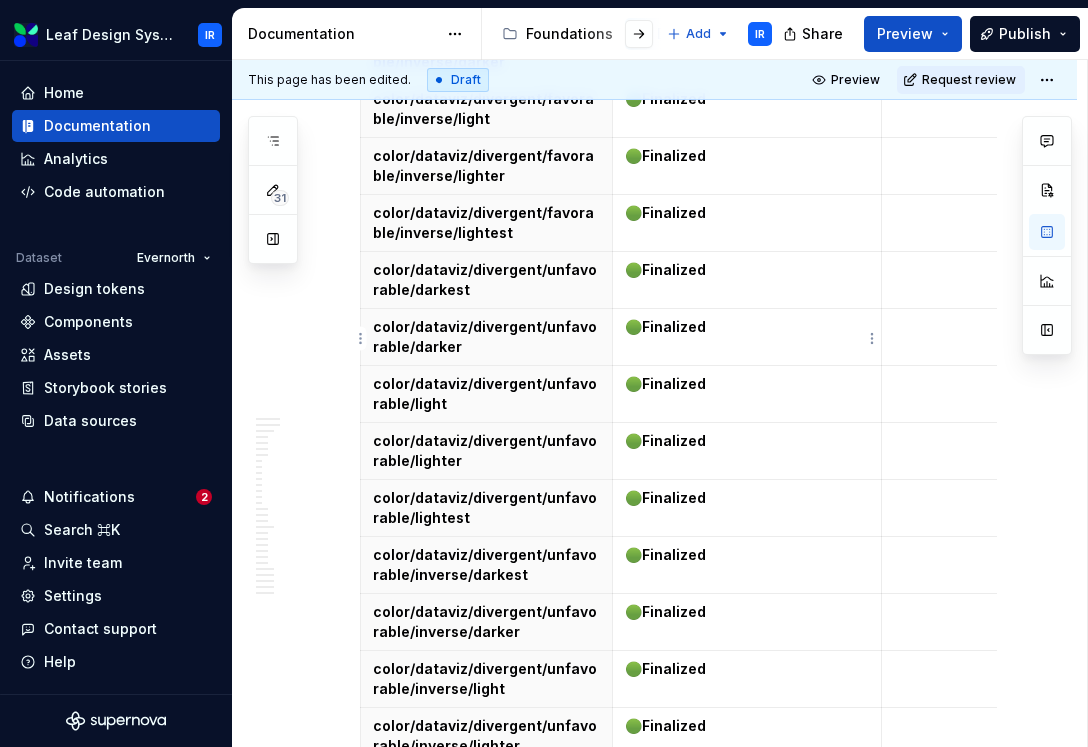 click at bounding box center [486, 783] 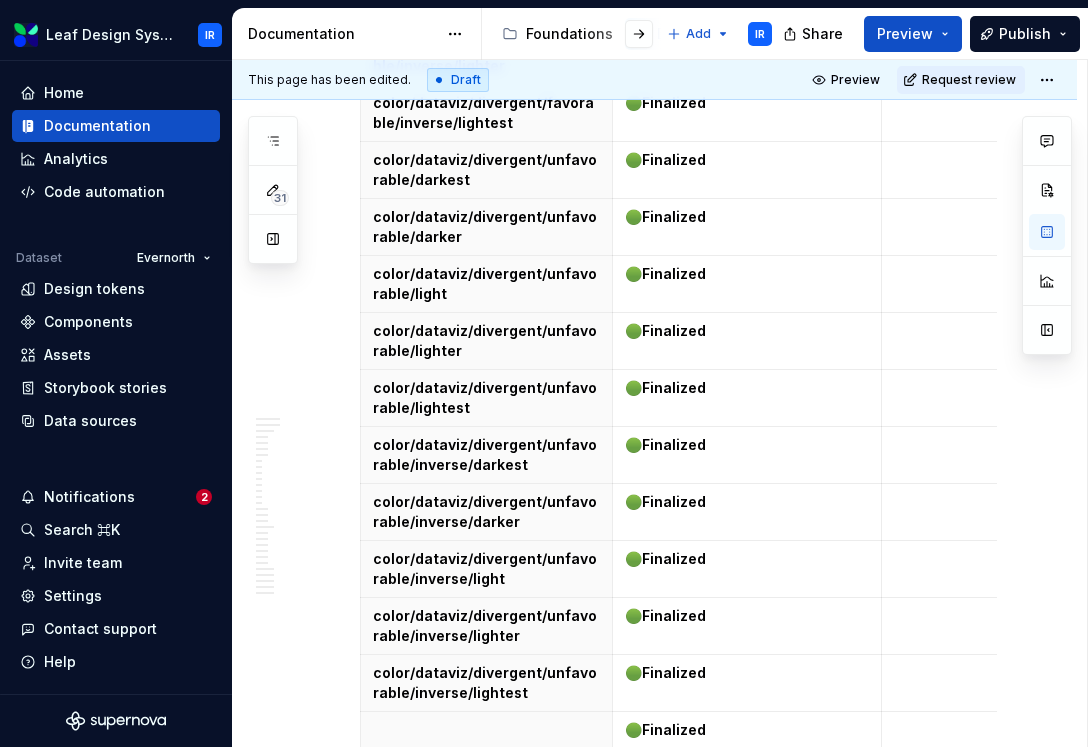 scroll, scrollTop: 26238, scrollLeft: 0, axis: vertical 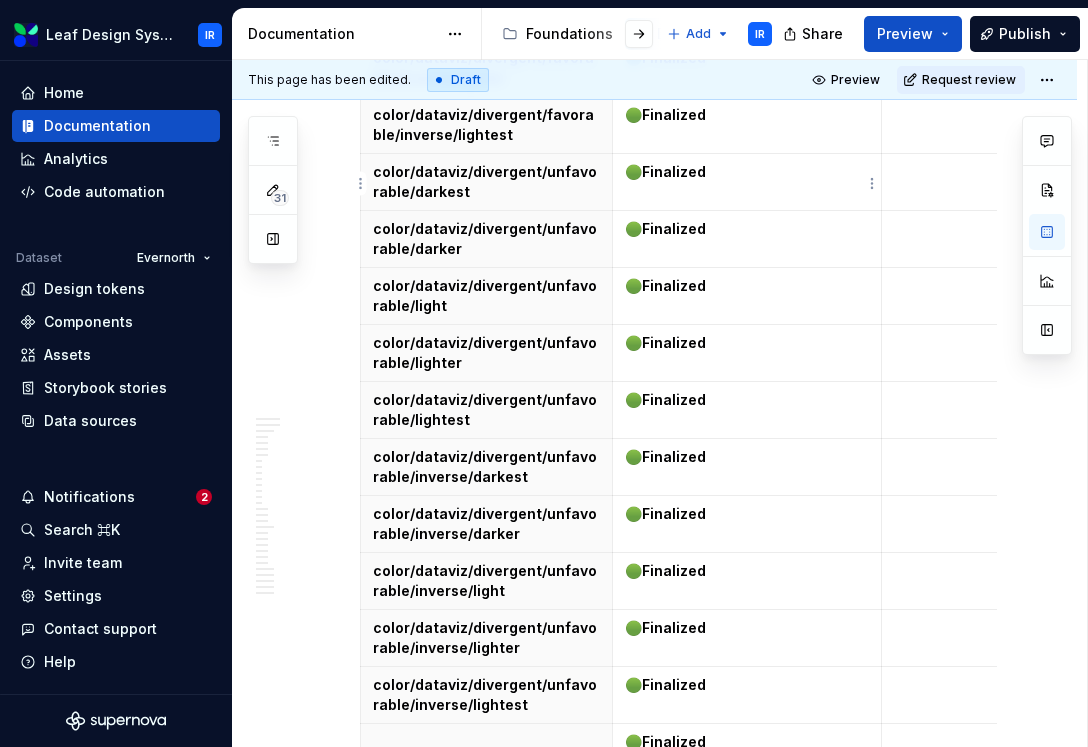 click at bounding box center (486, 742) 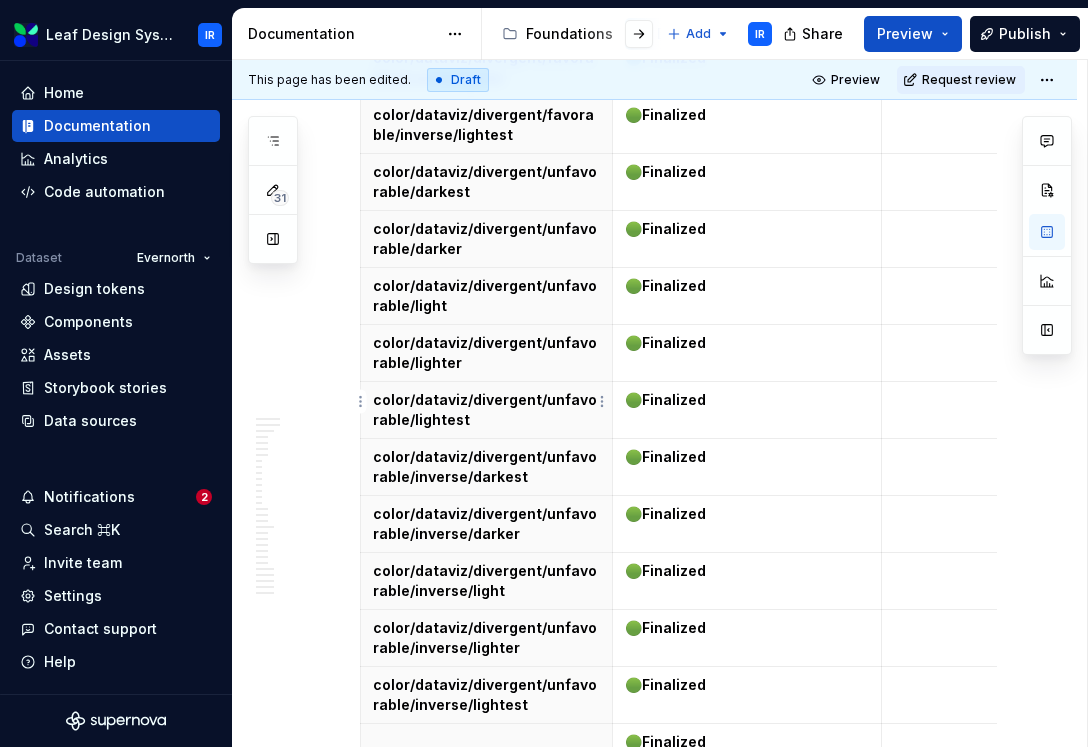 click at bounding box center (486, 742) 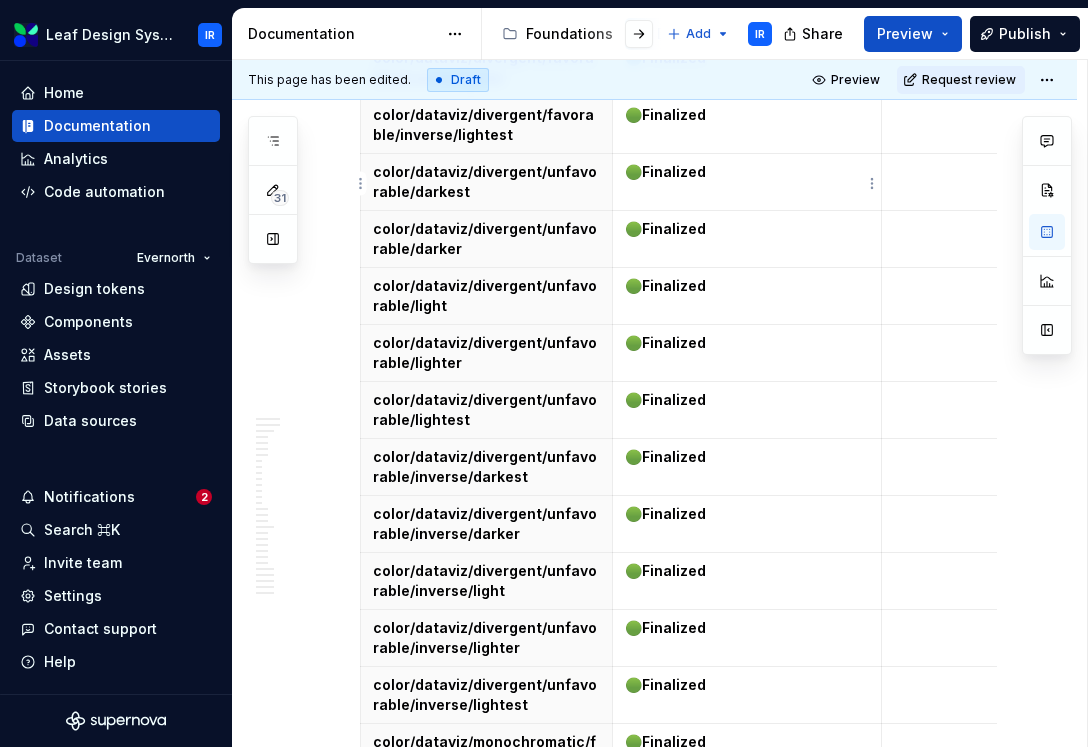 click at bounding box center [487, 799] 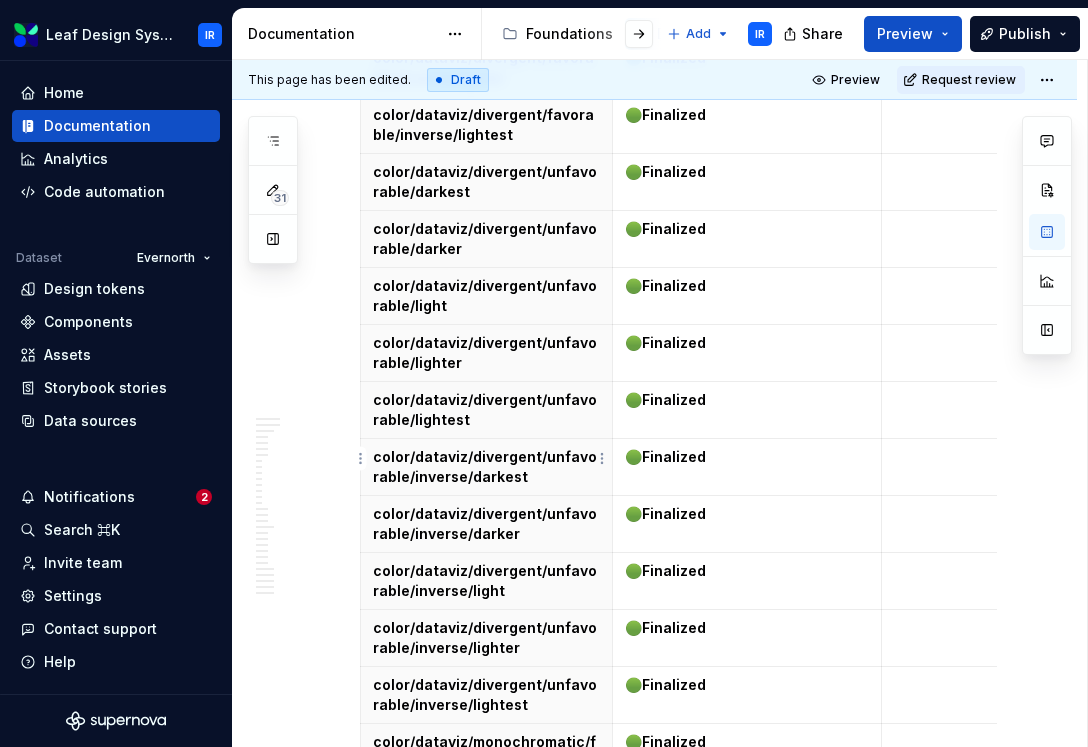 click at bounding box center [487, 799] 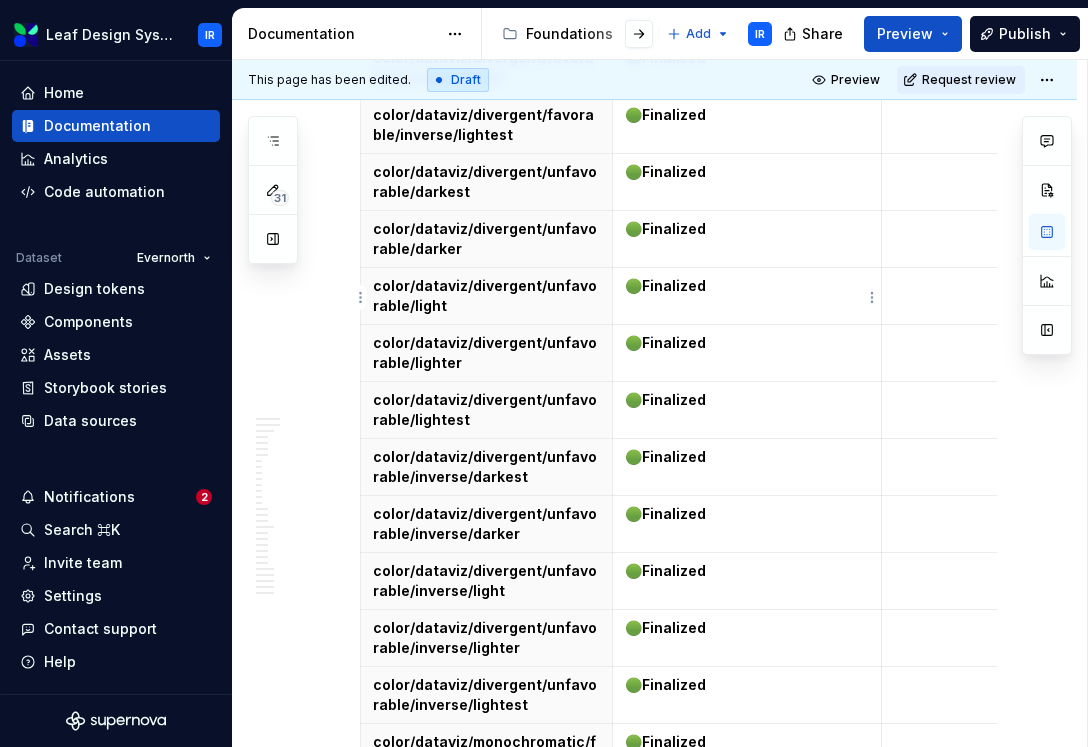 click at bounding box center (486, 856) 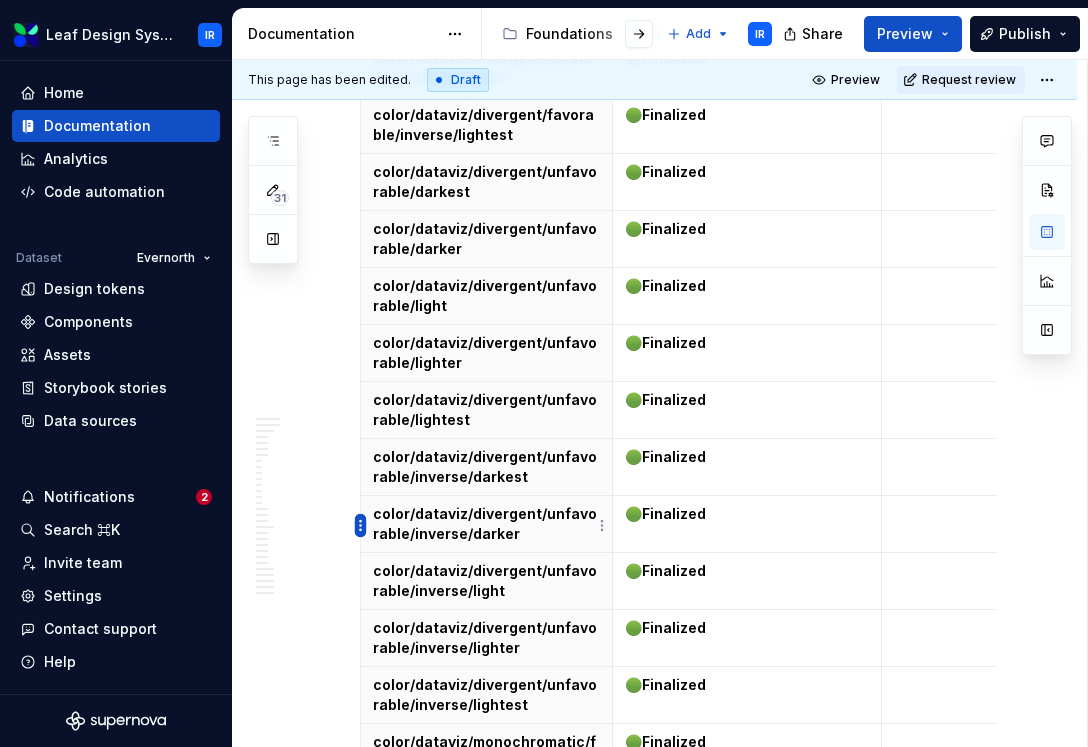 click on "Leaf Design System IR Home Documentation Analytics Code automation Dataset Evernorth Design tokens Components Assets Storybook stories Data sources Notifications 2 Search ⌘K Invite team Settings Contact support Help Documentation
Accessibility guide for tree Page tree.
Navigate the tree with the arrow keys. Common tree hotkeys apply. Further keybindings are available:
enter to execute primary action on focused item
f2 to start renaming the focused item
escape to abort renaming an item
control+d to start dragging selected items
Foundations Design Tokens Design Assets Atomic Components Molecular Patterns Layout Modules Design Packages Add IR Share Preview Publish 31 Pages Add
Accessibility guide for tree Page tree.
Navigate the tree with the arrow keys. Common tree hotkeys apply. Further keybindings are available:
enter to execute primary action on focused item
IR   (" at bounding box center (544, 373) 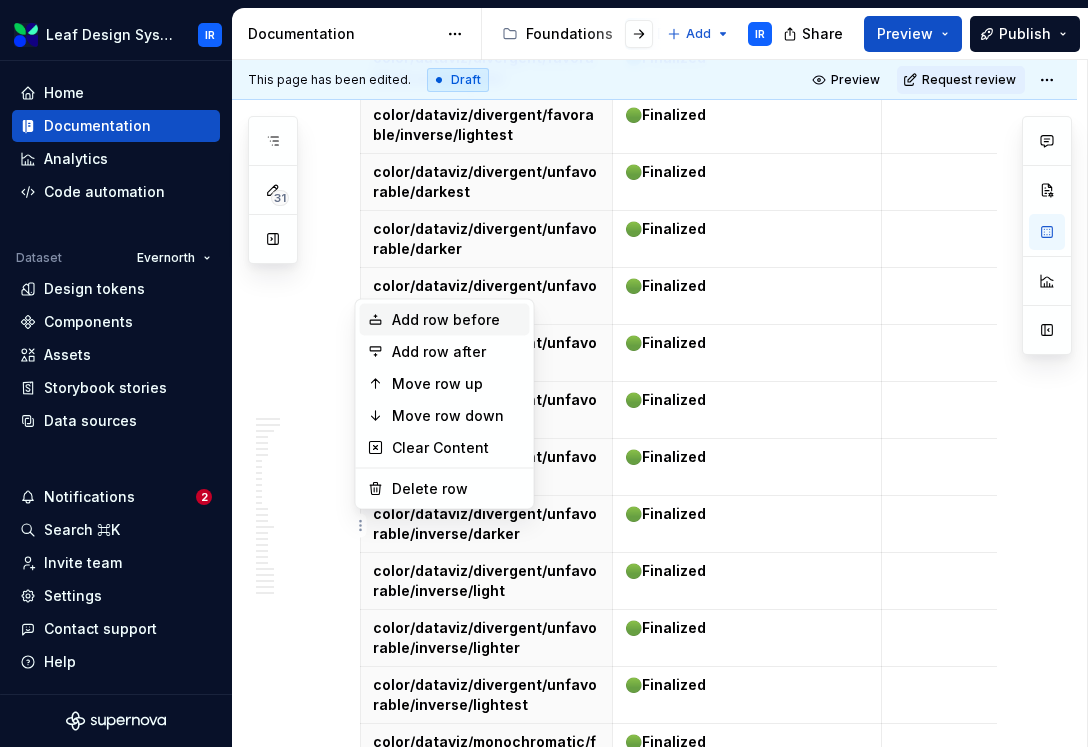 click on "Add row before" at bounding box center [457, 320] 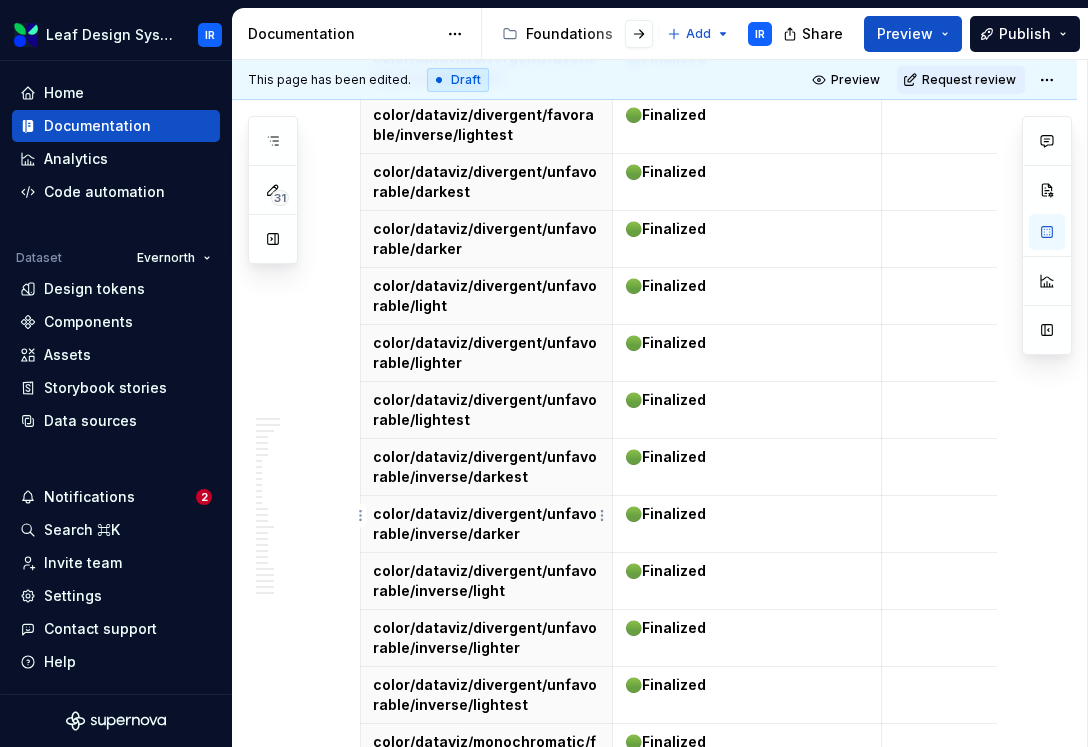 click at bounding box center (486, 856) 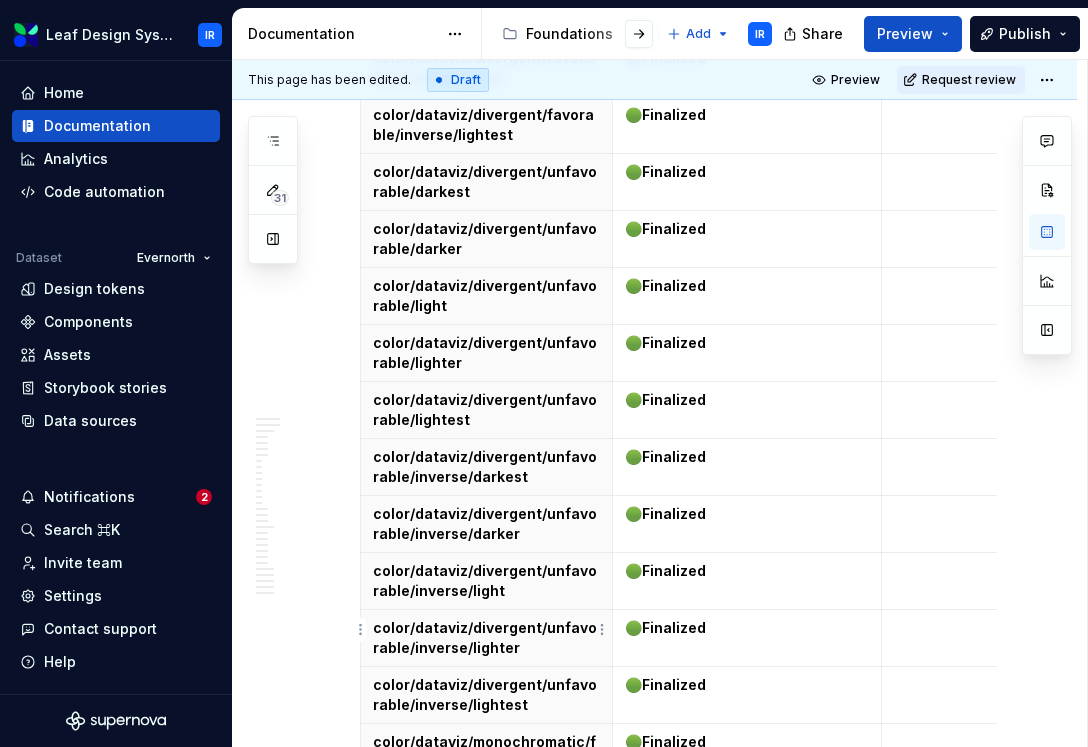 click at bounding box center (486, 970) 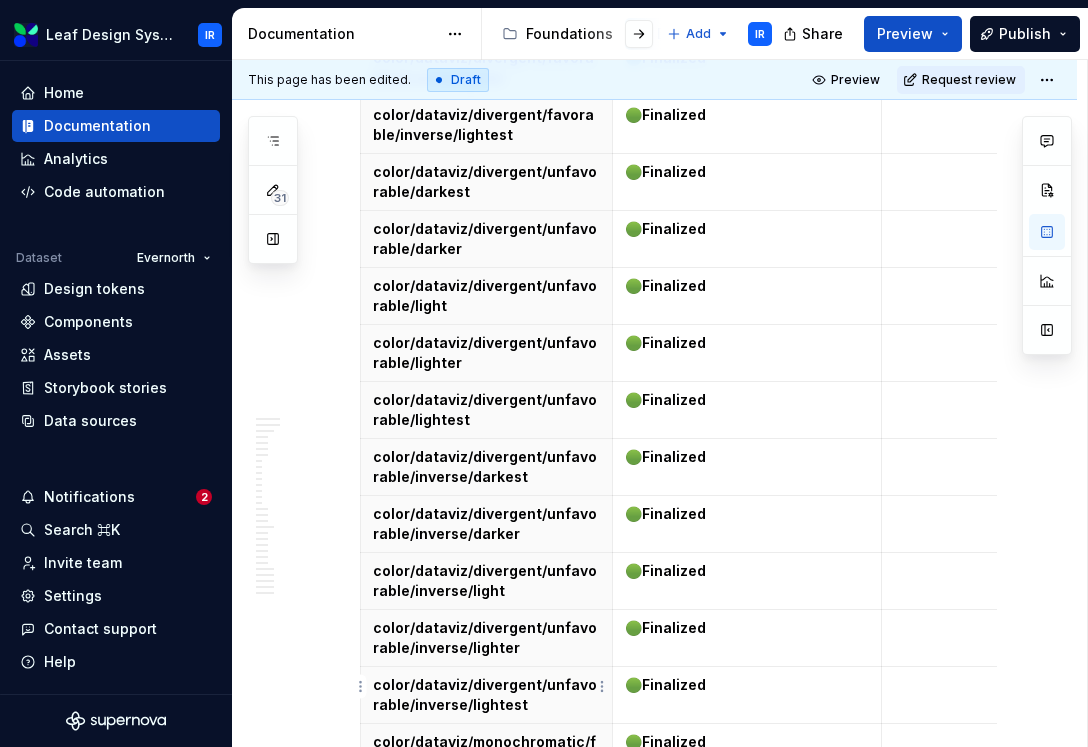 click at bounding box center [486, 1027] 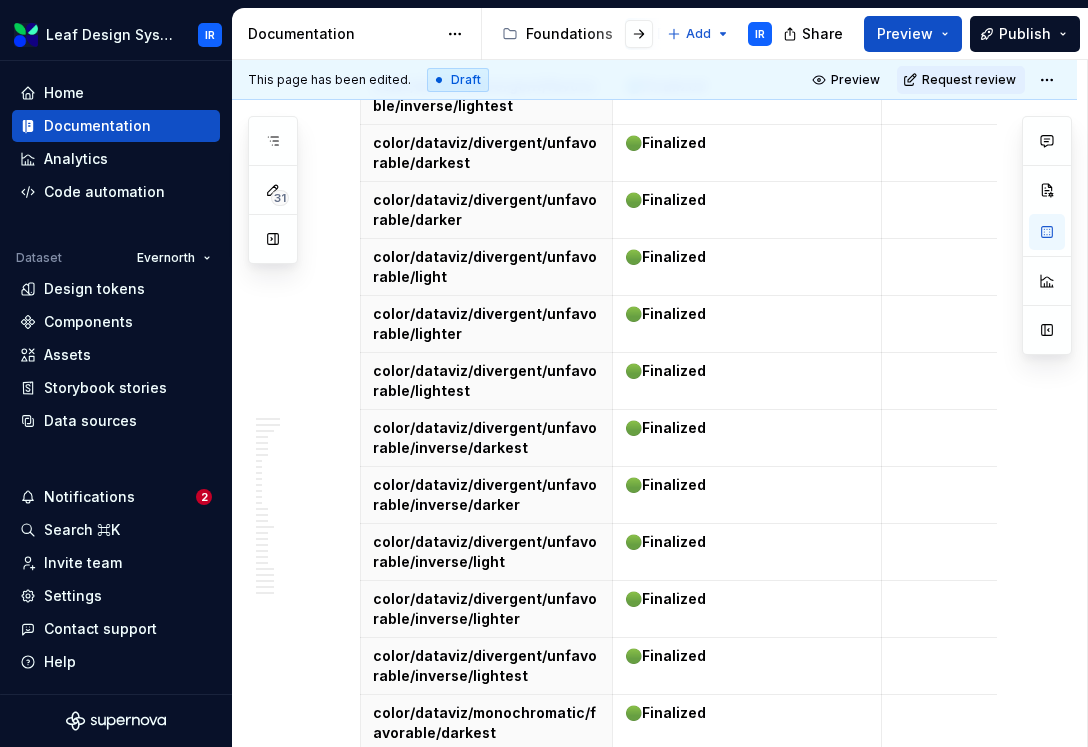 scroll, scrollTop: 26271, scrollLeft: 0, axis: vertical 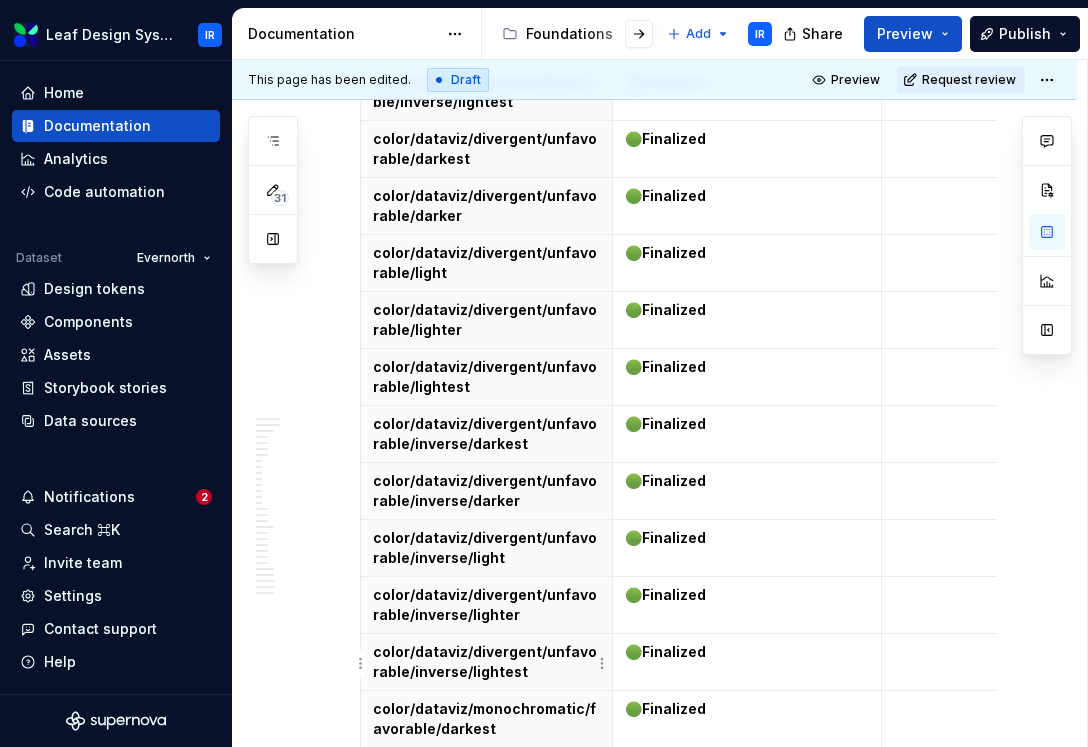 click on "color/dataviz/monochromatic/favorable/light" at bounding box center [486, 1004] 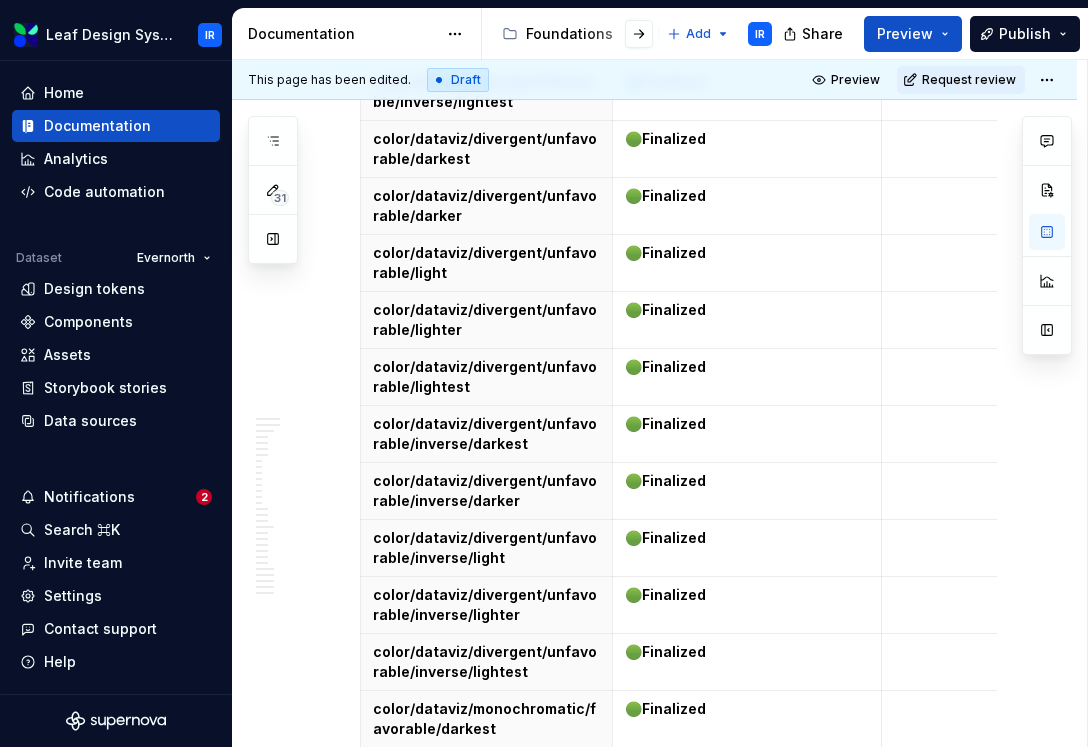 scroll, scrollTop: 26306, scrollLeft: 0, axis: vertical 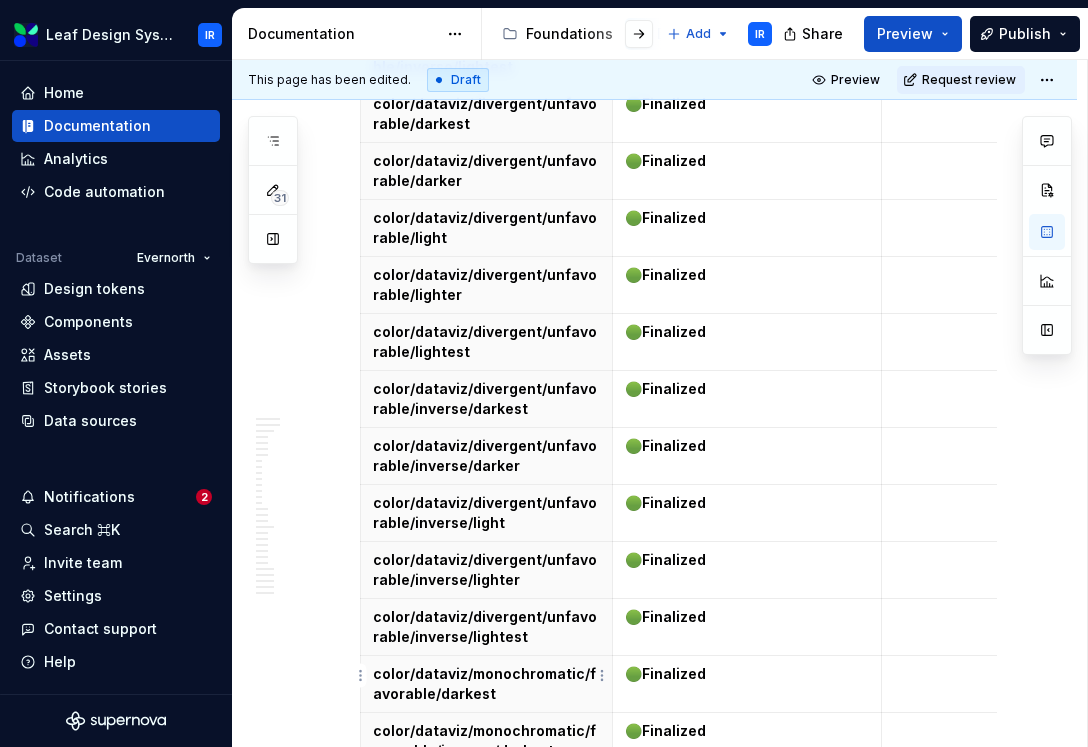 click at bounding box center [486, 1016] 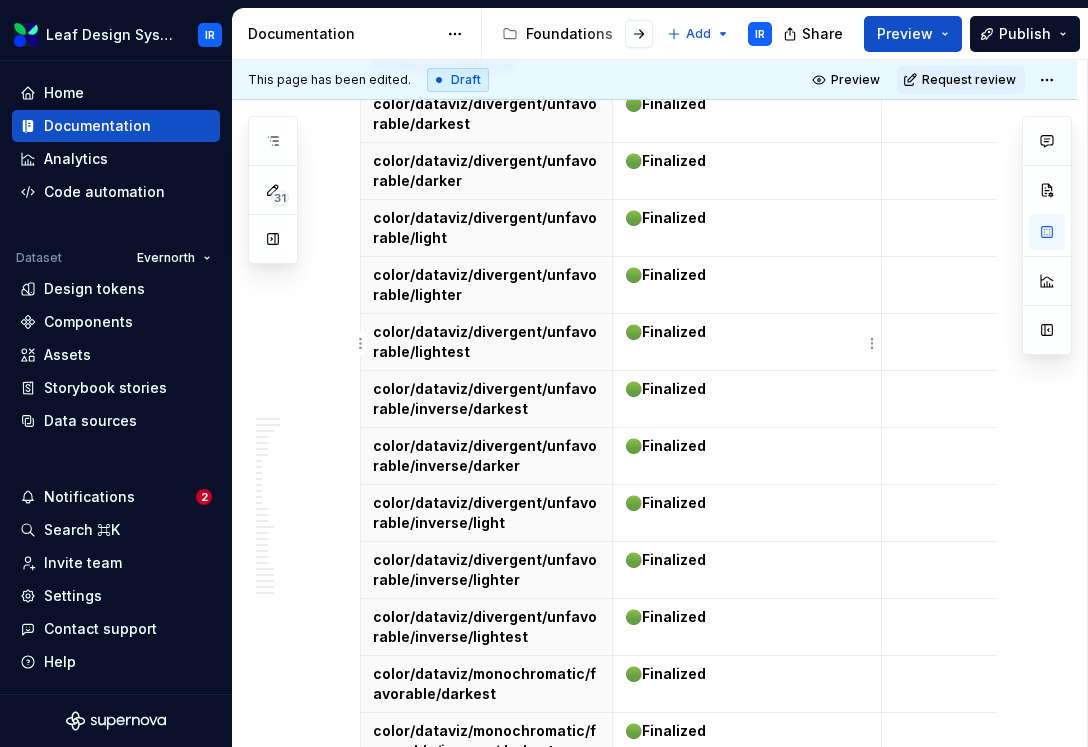click on "color/dataviz/monochromatic/favorable/light" at bounding box center [486, 912] 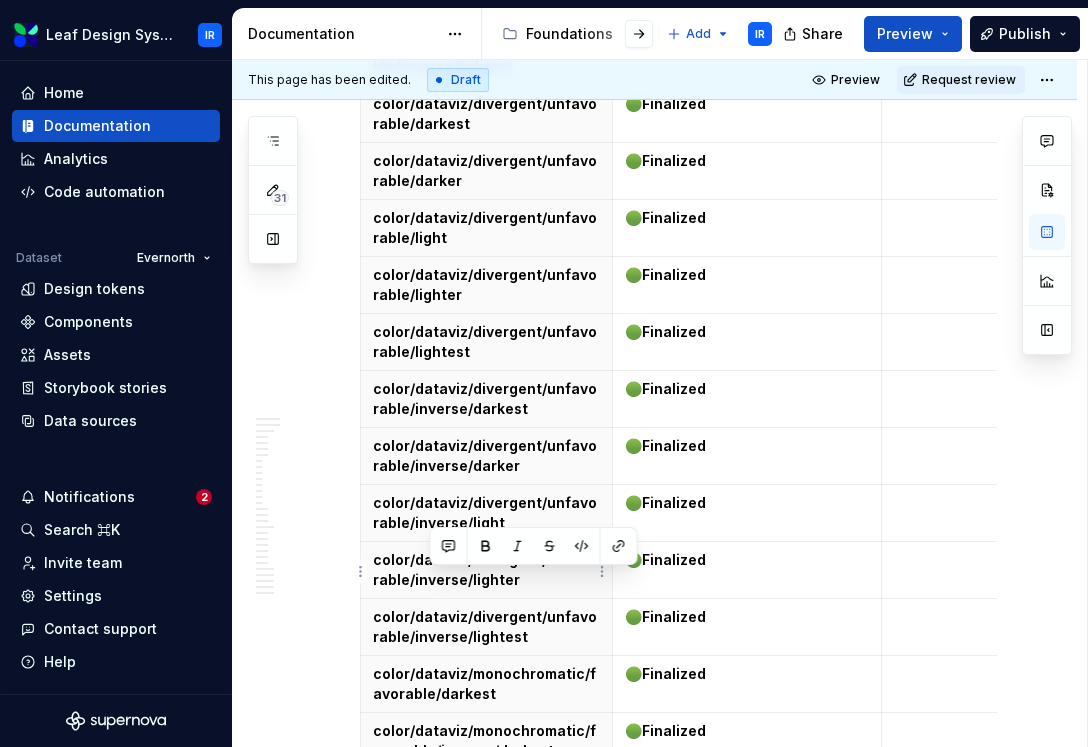 click on "color/dataviz/monochromatic/favorable/light" at bounding box center (486, 912) 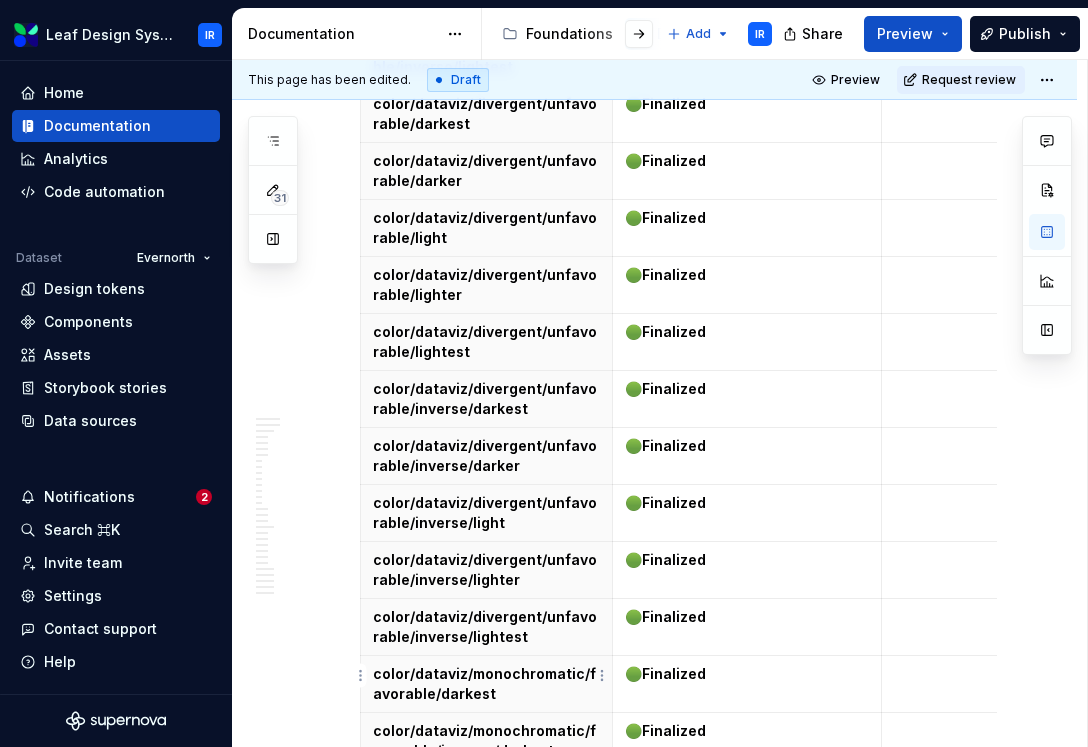 click at bounding box center [486, 1016] 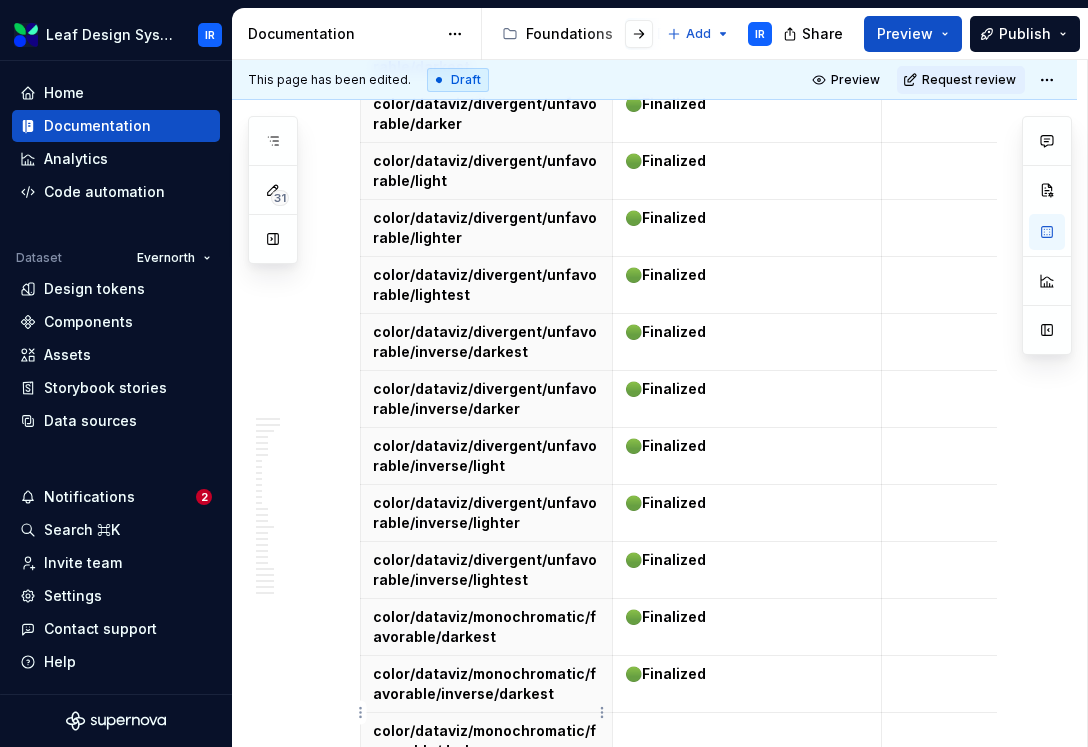 scroll, scrollTop: 26420, scrollLeft: 0, axis: vertical 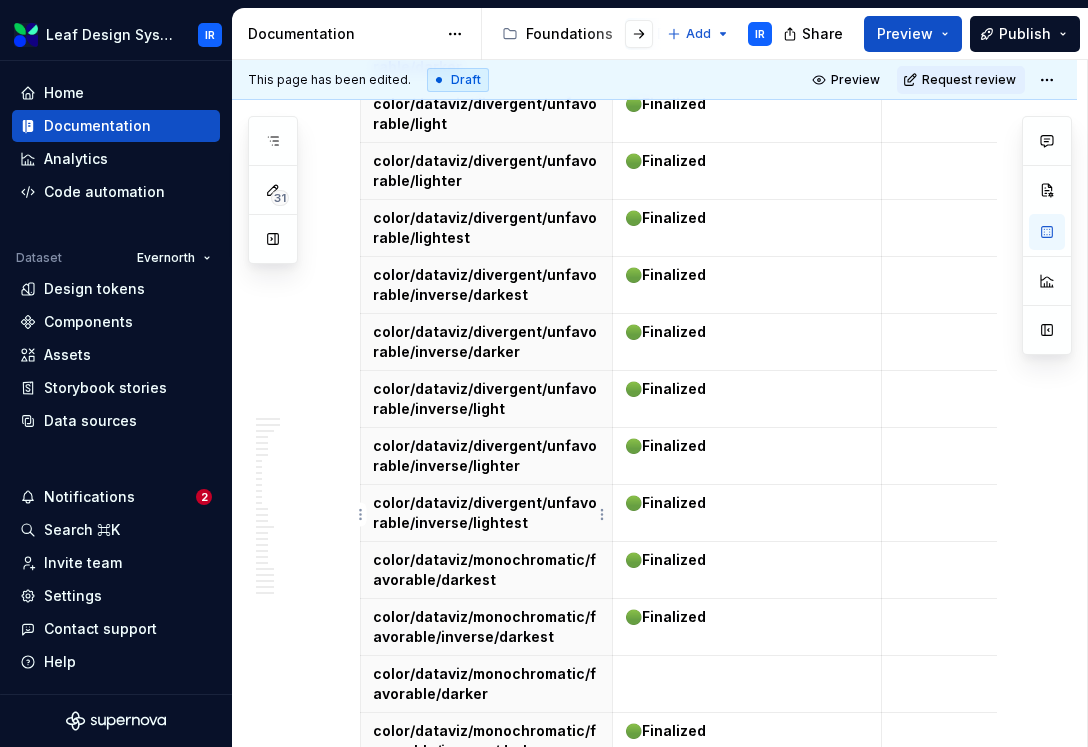 click on "color/dataviz/monochromatic/favorable/inverse/light" at bounding box center (486, 855) 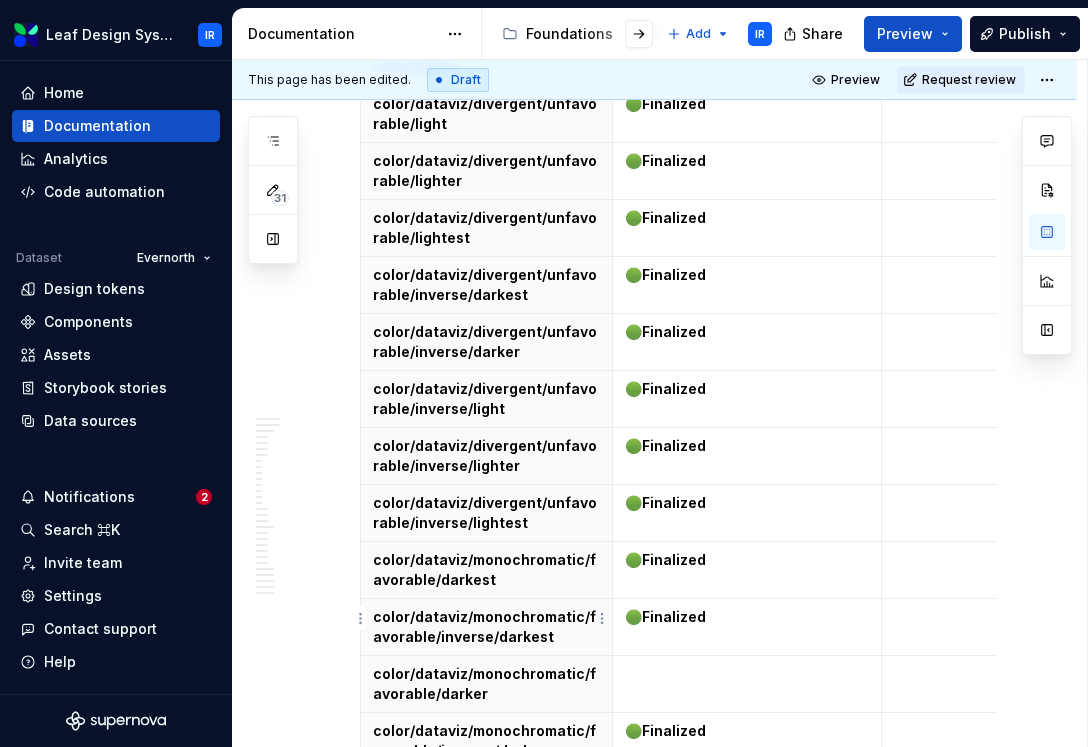 click at bounding box center (486, 959) 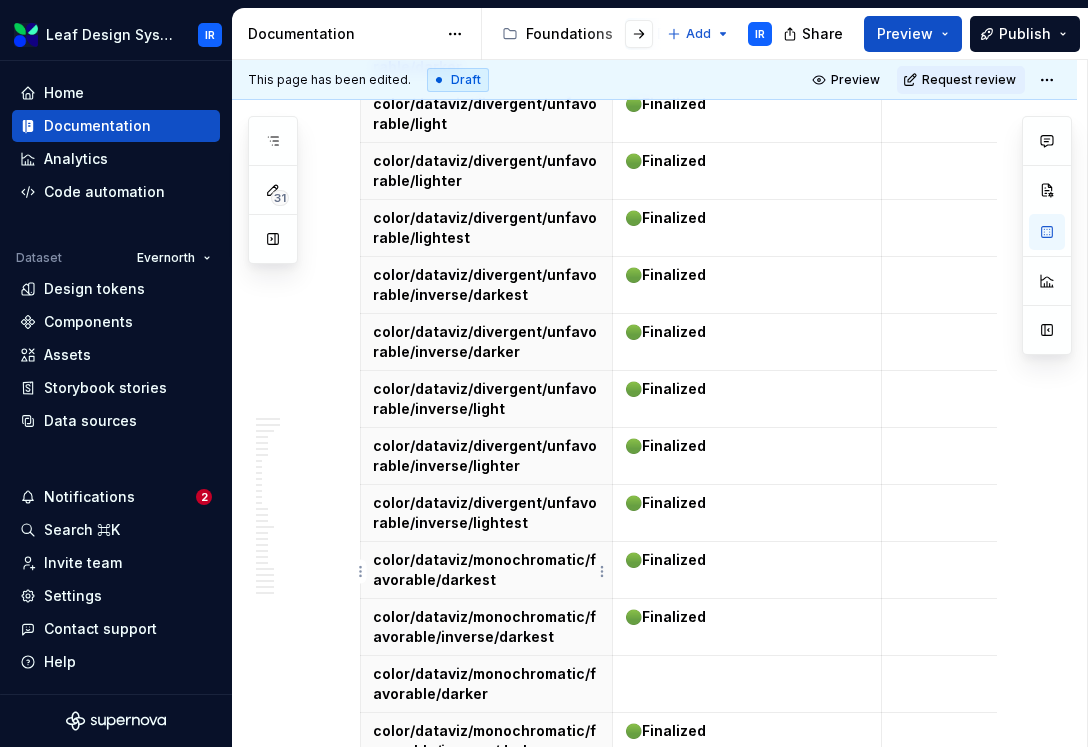 click on "color/dataviz/monochromatic/favorable/lighter" at bounding box center (486, 912) 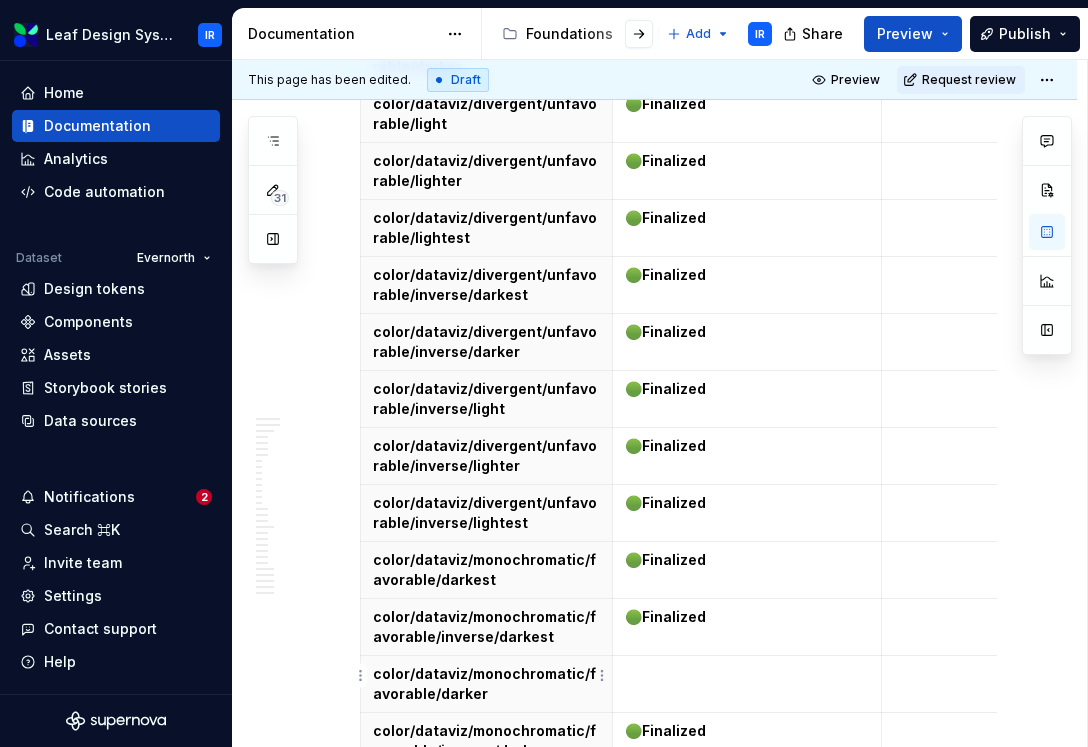 click at bounding box center [486, 1016] 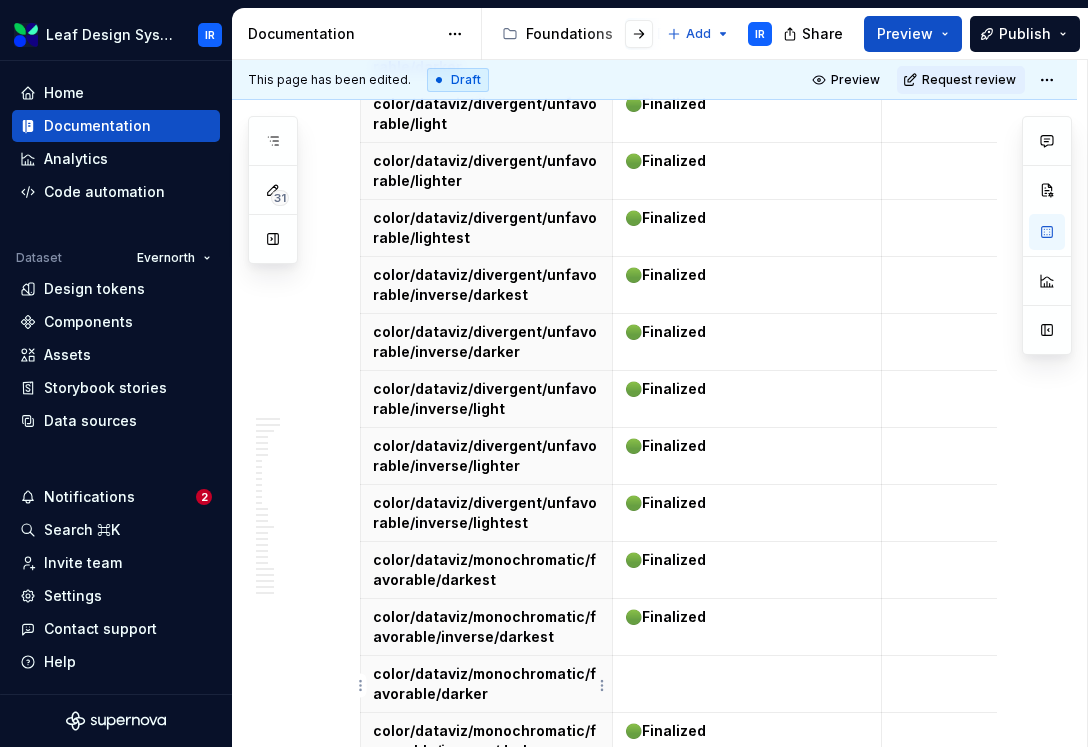 scroll, scrollTop: 26477, scrollLeft: 0, axis: vertical 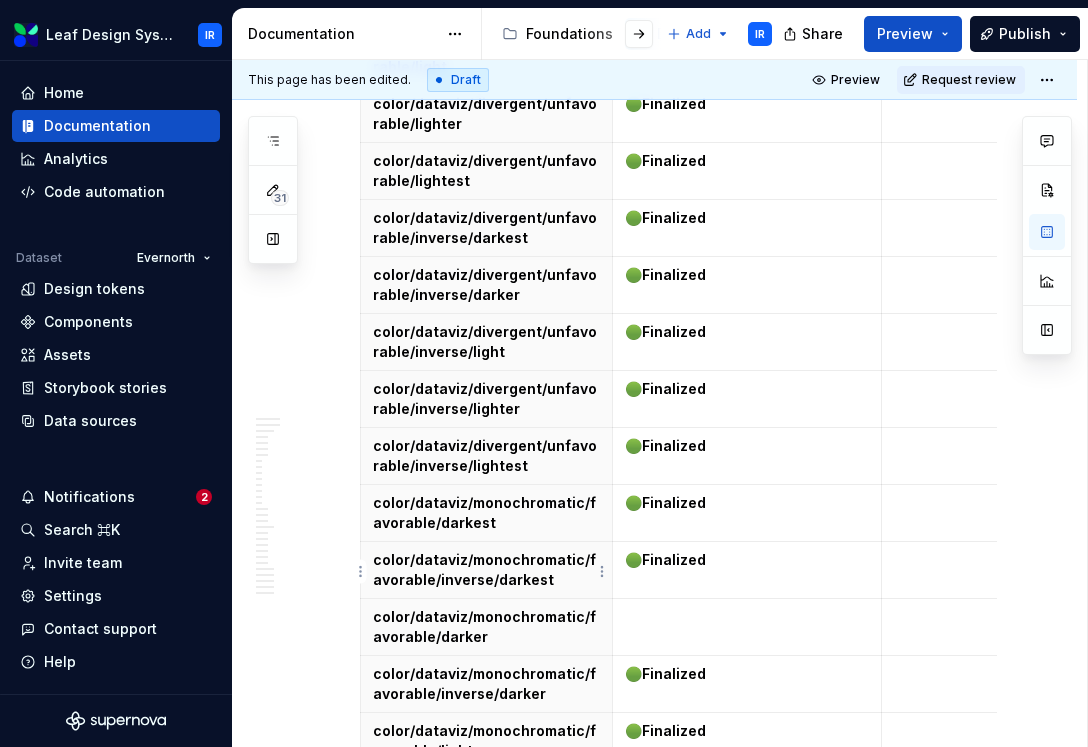 click on "color/dataviz/monochromatic/favorable/inverse/lighter" at bounding box center [486, 912] 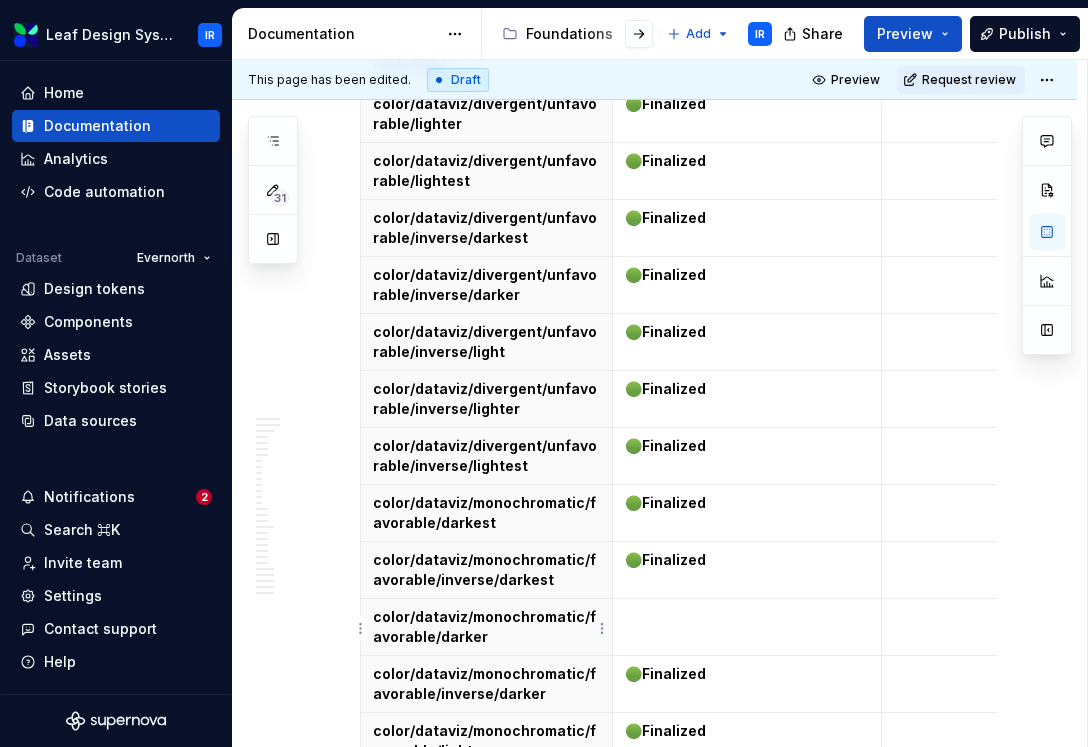 click at bounding box center [486, 1016] 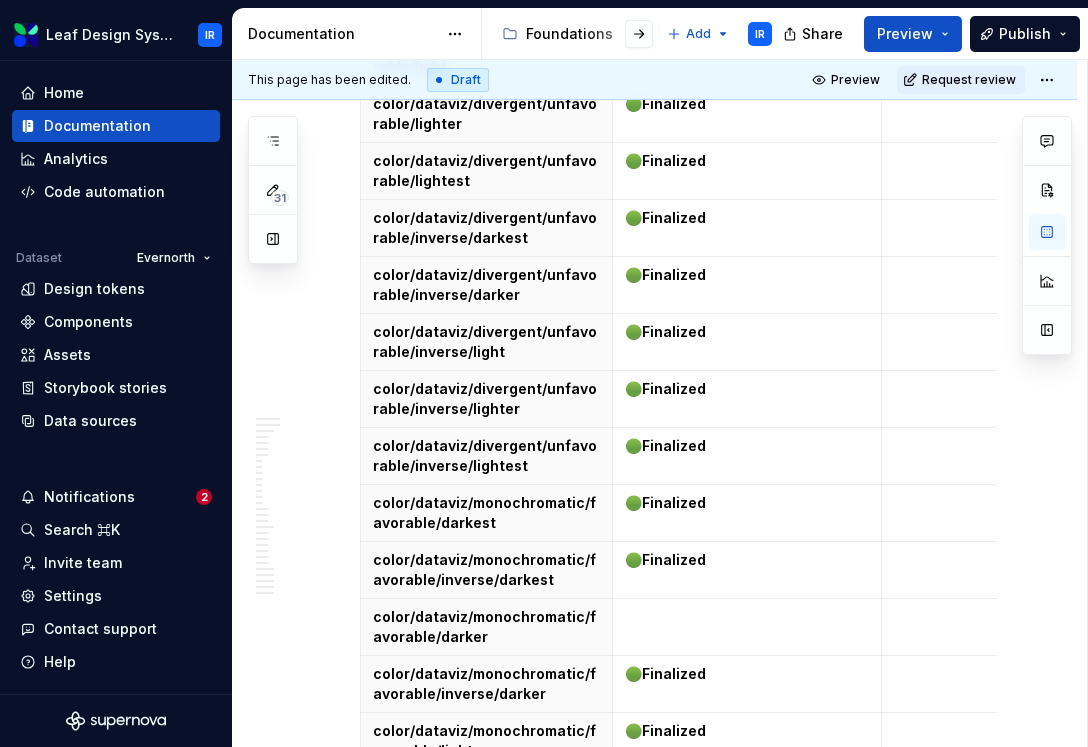 scroll, scrollTop: 26534, scrollLeft: 0, axis: vertical 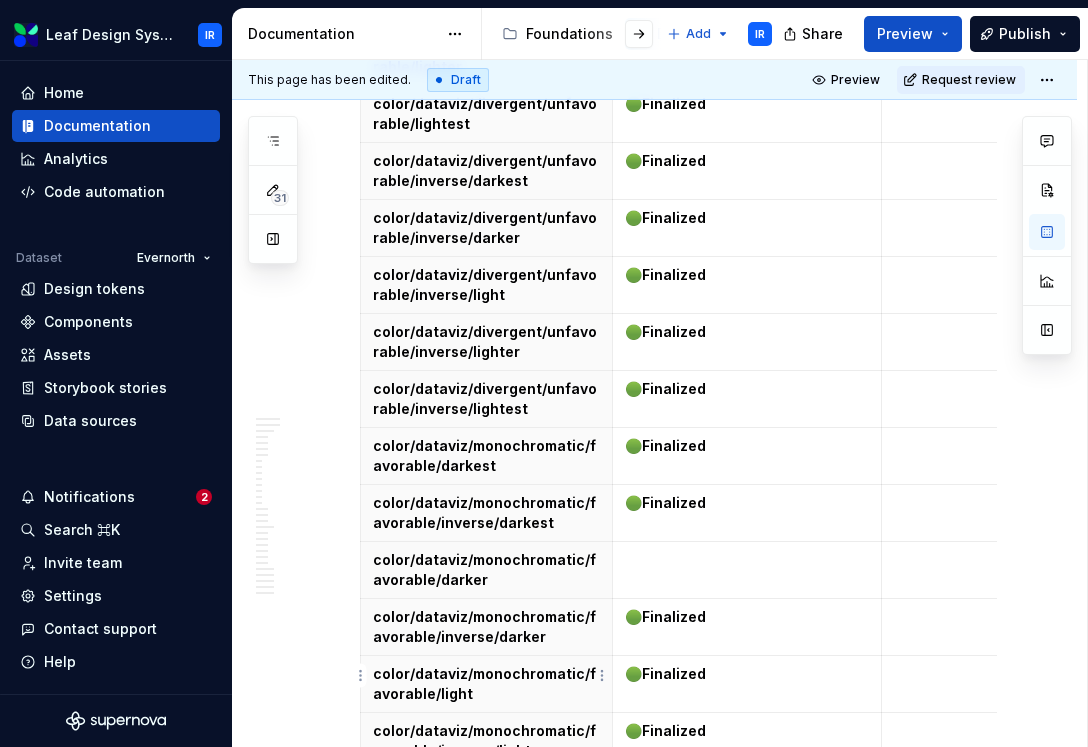 click at bounding box center [487, 1016] 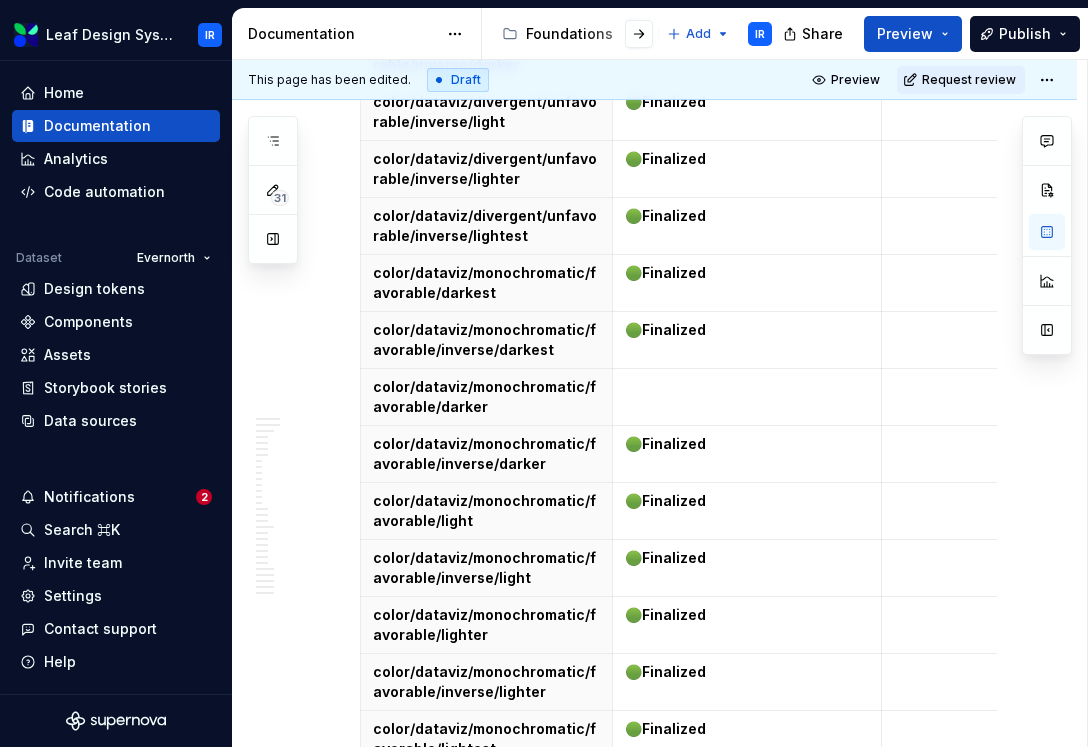 scroll, scrollTop: 26730, scrollLeft: 0, axis: vertical 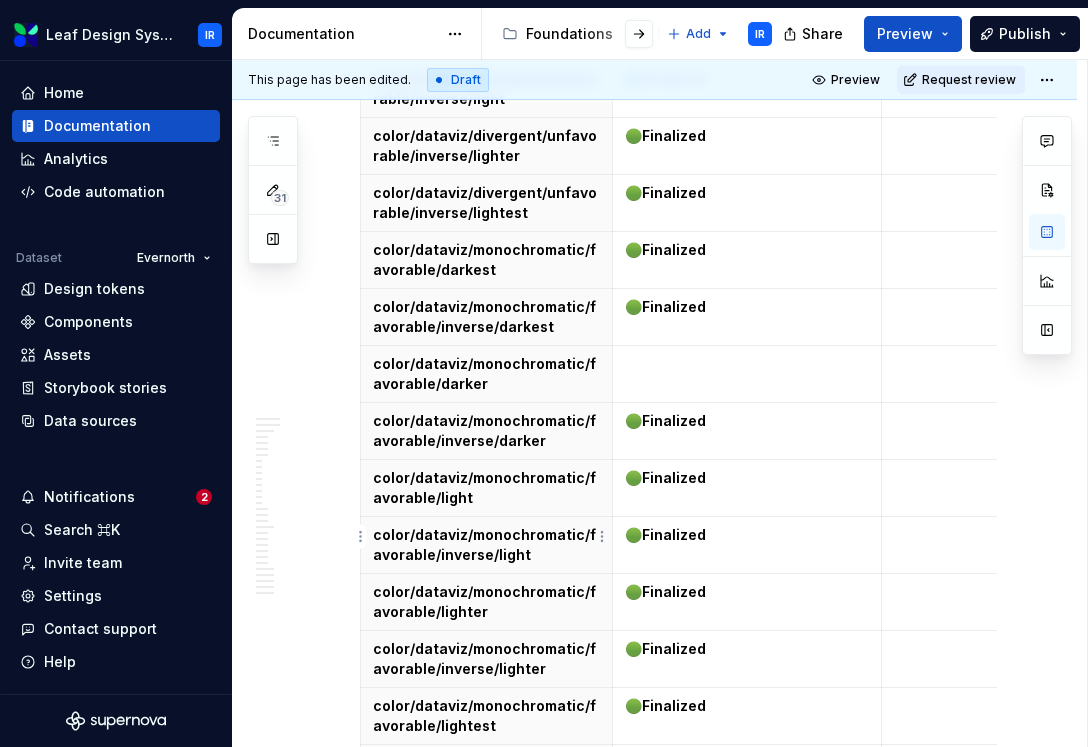 click at bounding box center [486, 877] 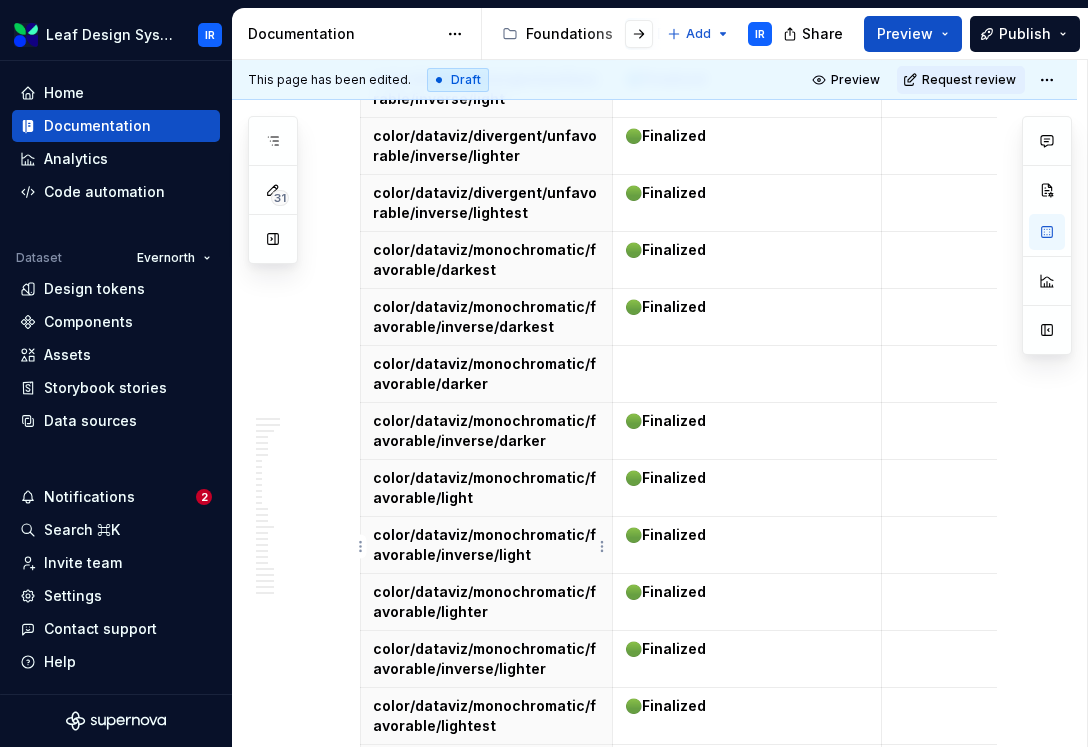 click on "color/dataviz/monochromatic/unfavorable/darkest" at bounding box center [486, 887] 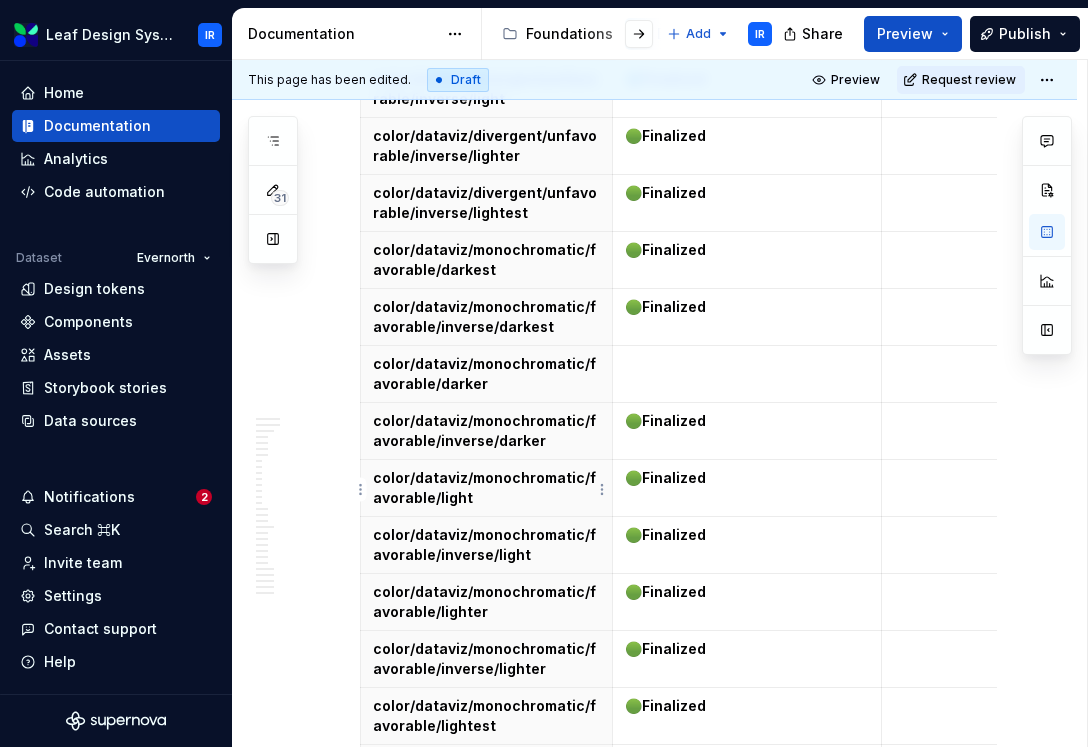 click on "color/dataviz/monochromatic/unfavorable/darkest" at bounding box center (486, 830) 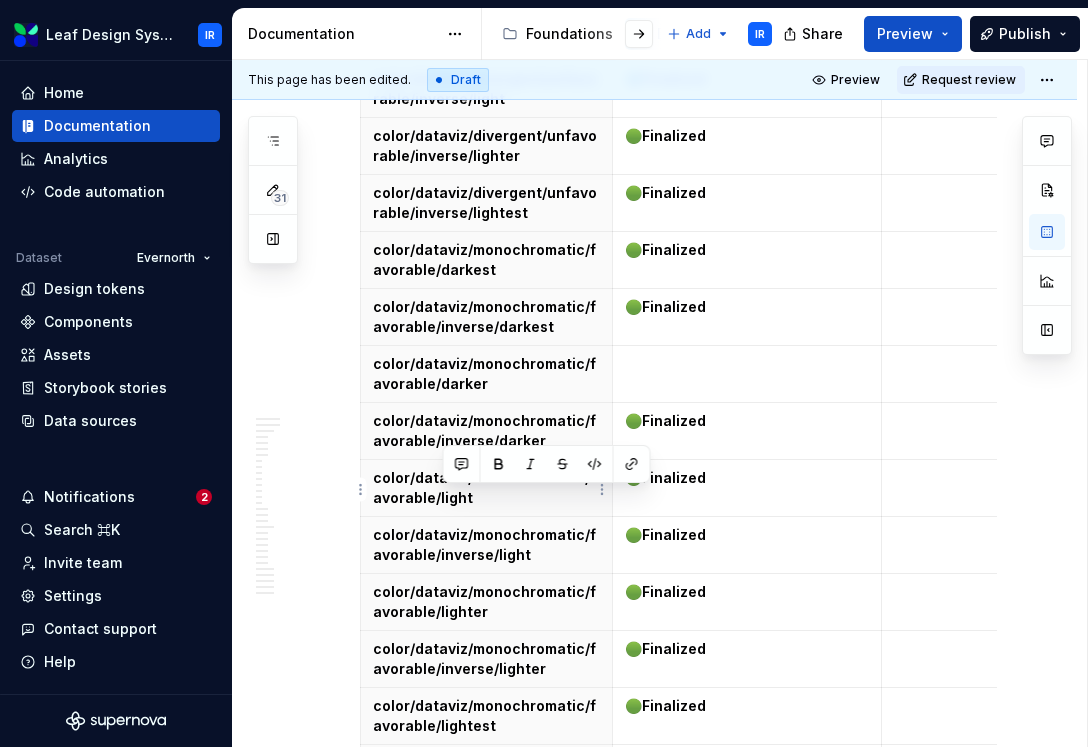 click on "color/dataviz/monochromatic/unfavorable/darkest" at bounding box center (486, 830) 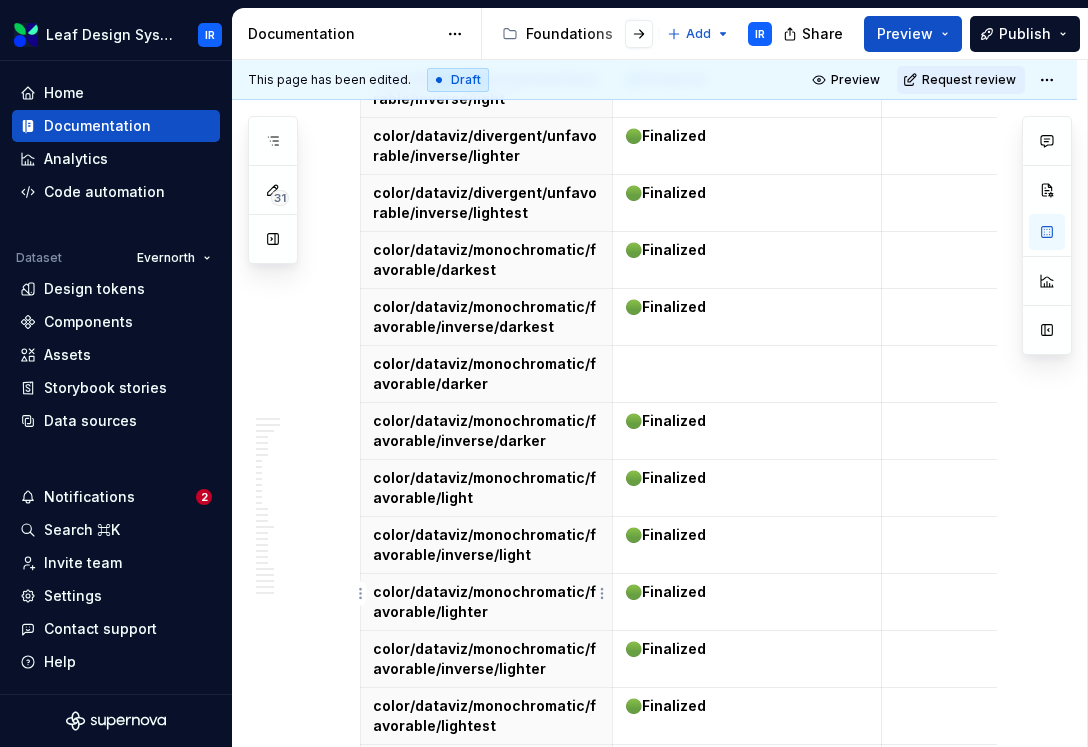 click at bounding box center (486, 934) 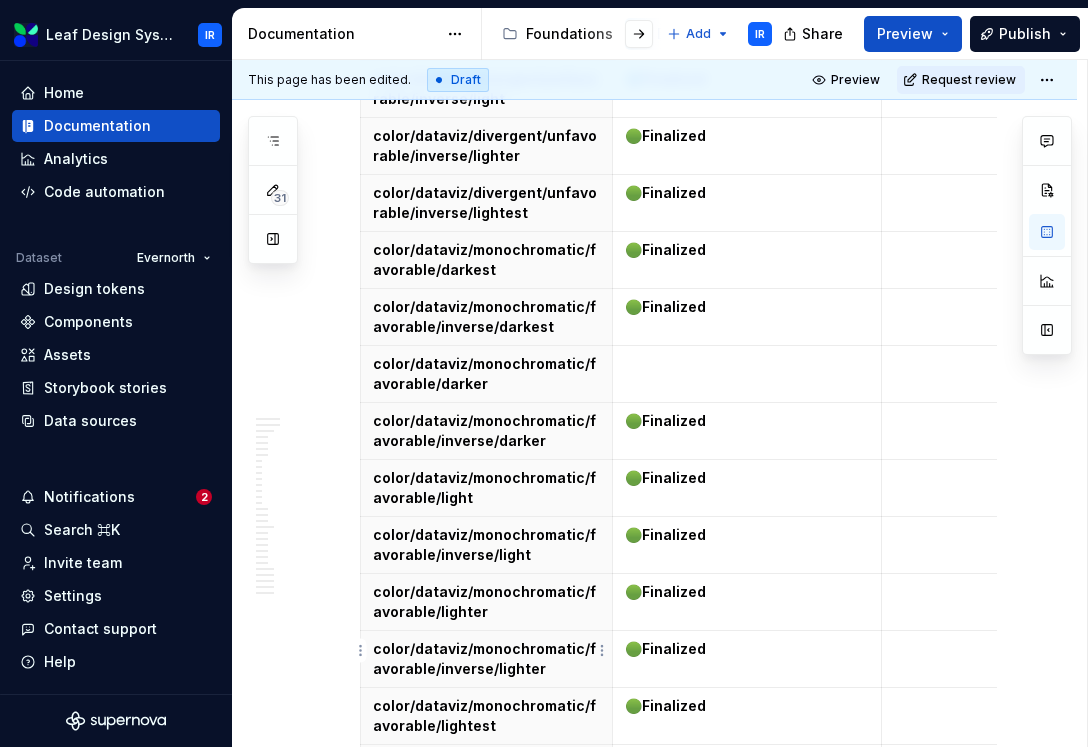 click at bounding box center (486, 991) 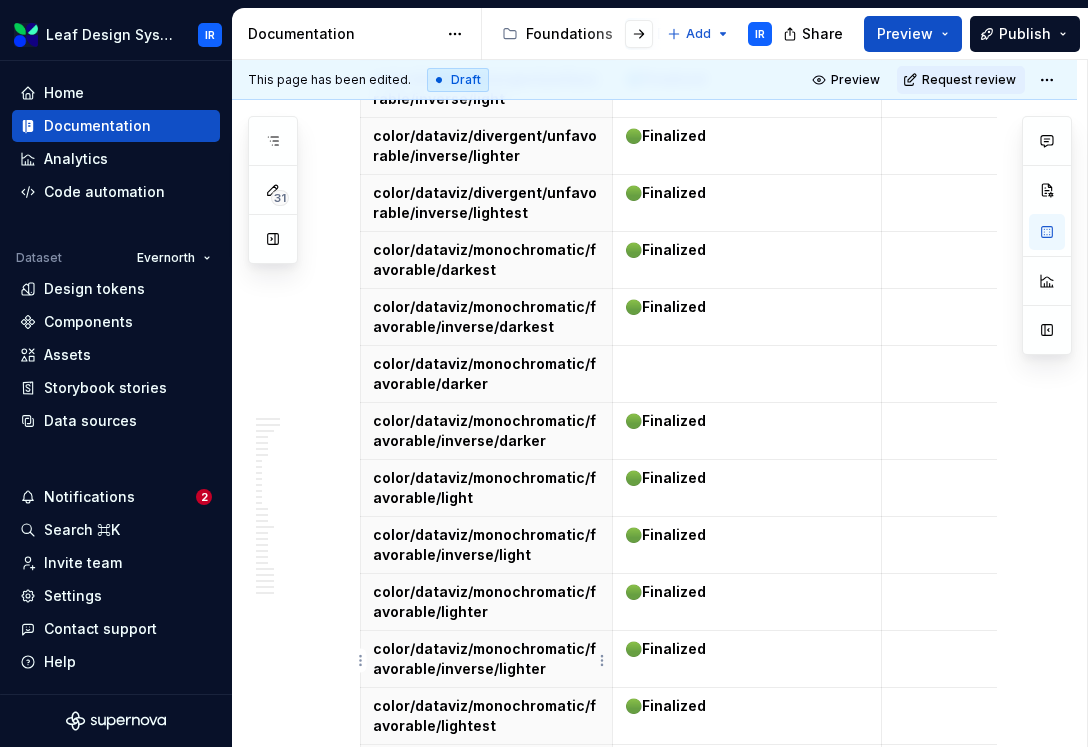 click on "color/dataviz/monochromatic/unfavorable/darker" at bounding box center [486, 1001] 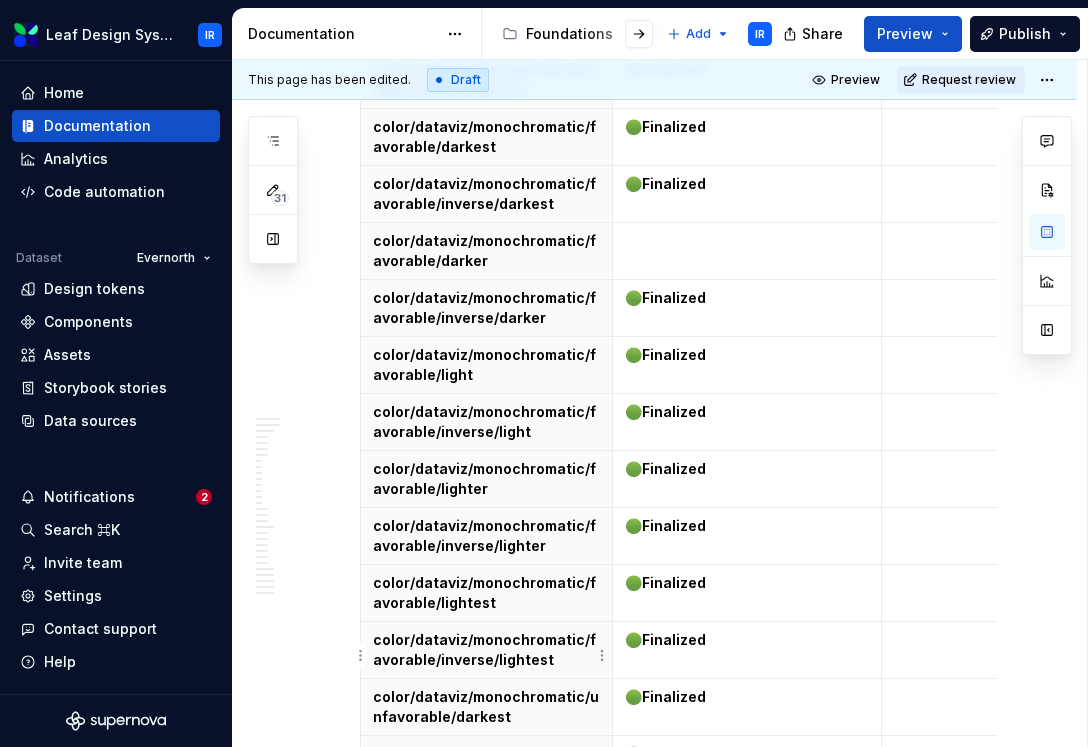 scroll, scrollTop: 26856, scrollLeft: 0, axis: vertical 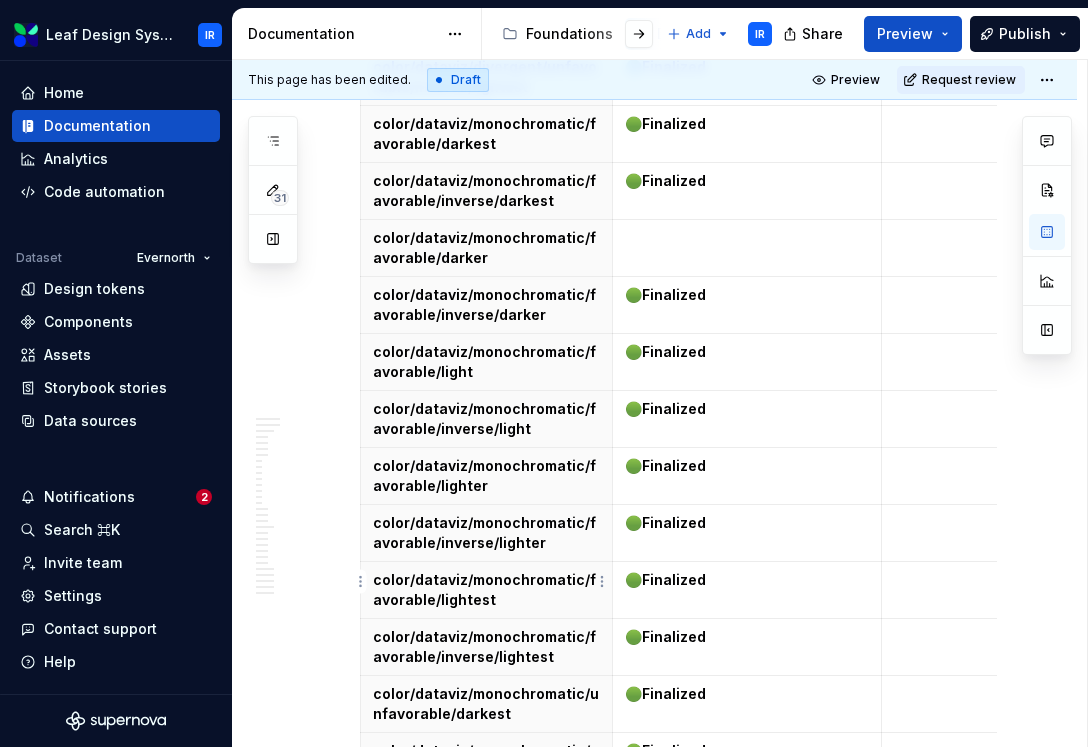 click at bounding box center (486, 922) 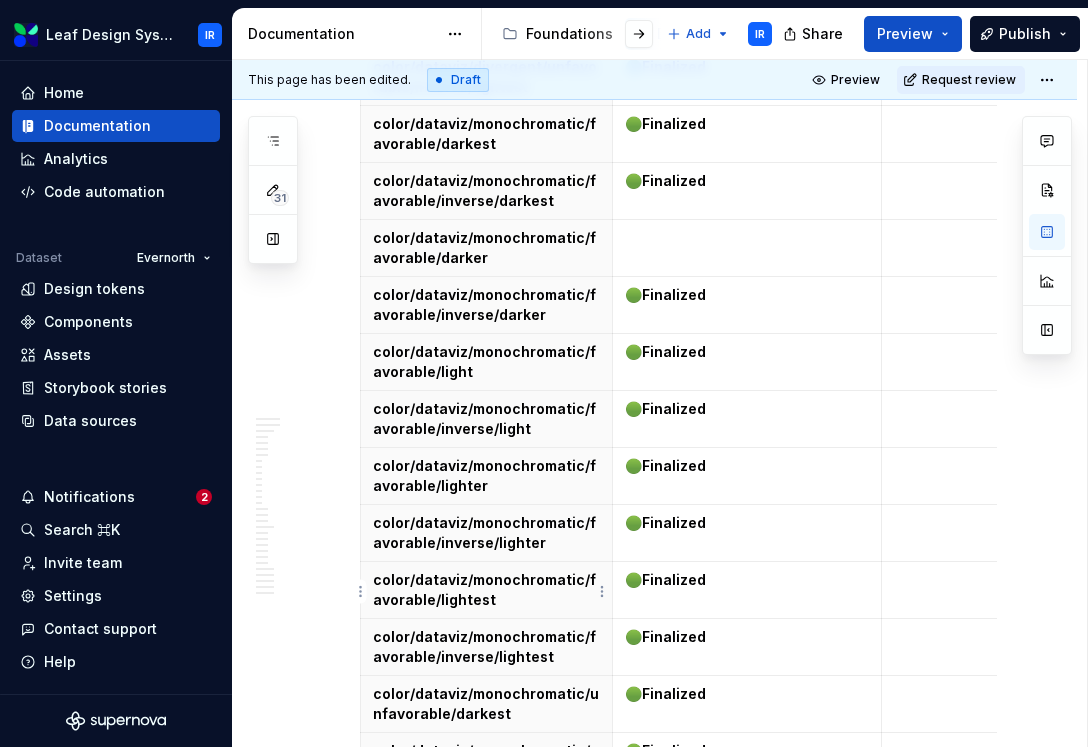 click on "color/dataviz/monochromatic/unfavorable/darker" at bounding box center [486, 932] 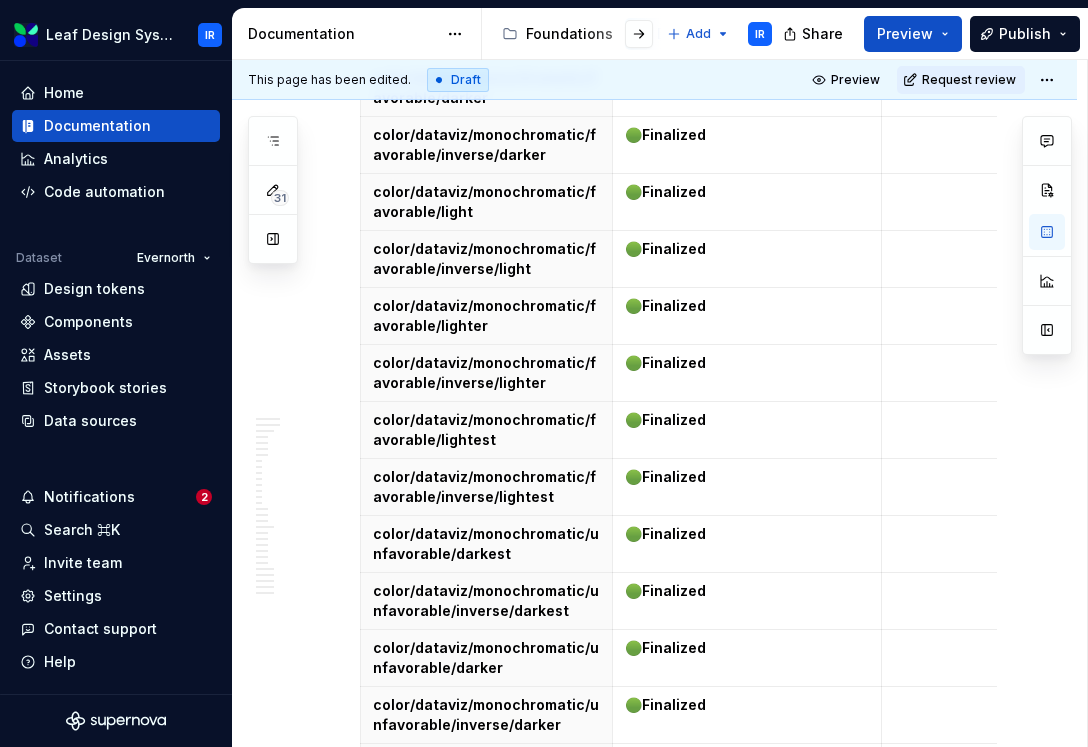 scroll, scrollTop: 27026, scrollLeft: 0, axis: vertical 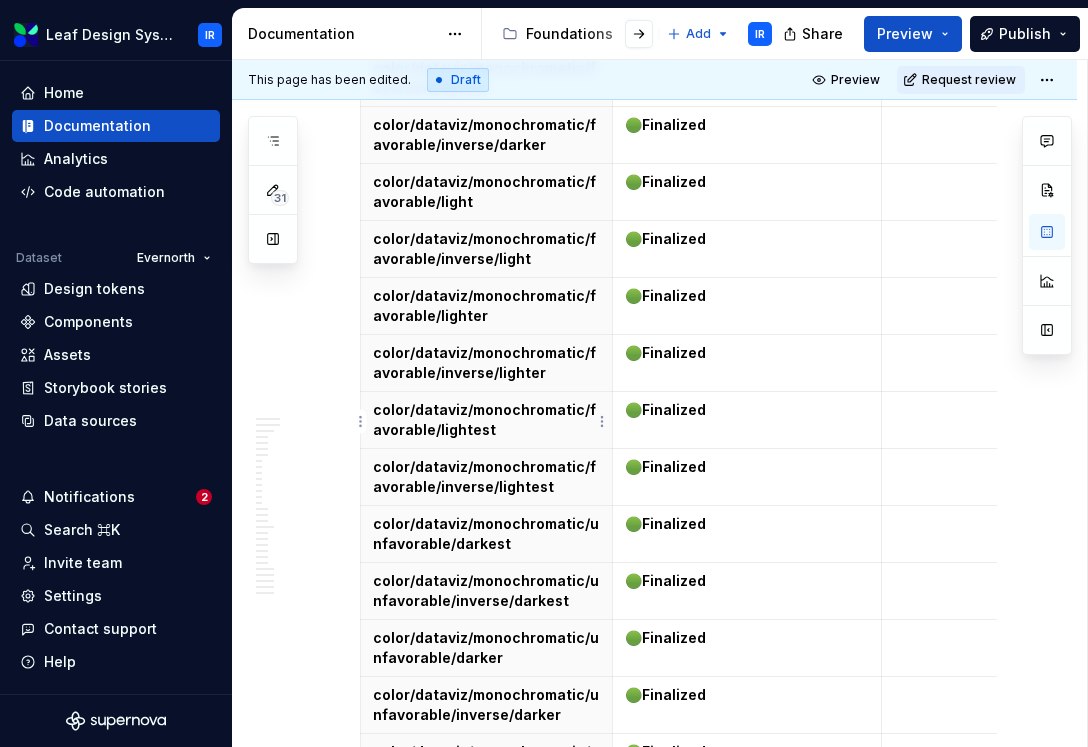 click on "color/dataviz/monochromatic/unfavorable/light" at bounding box center [486, 762] 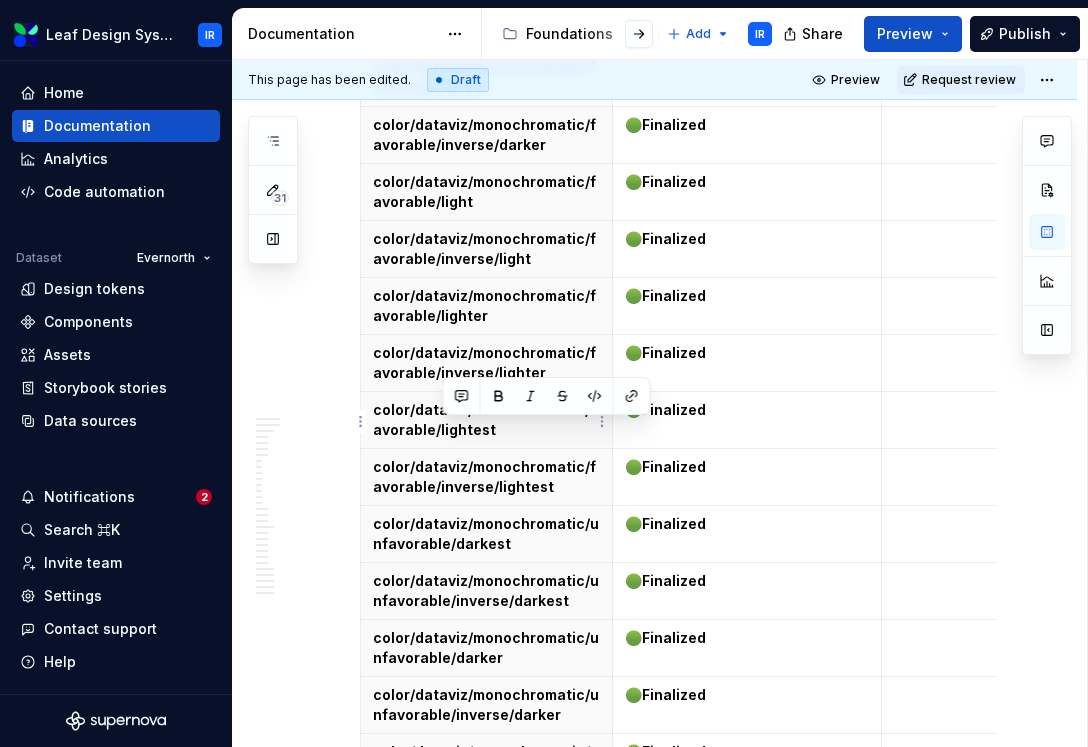 click on "color/dataviz/monochromatic/unfavorable/light" at bounding box center [486, 762] 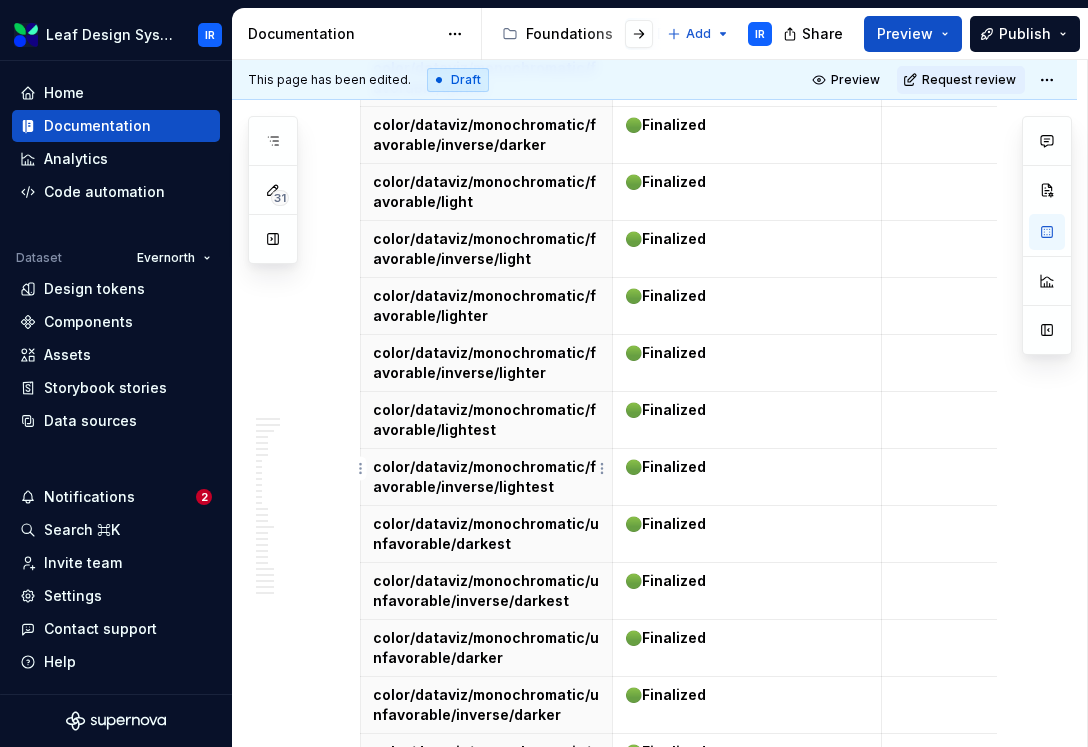 click at bounding box center (486, 809) 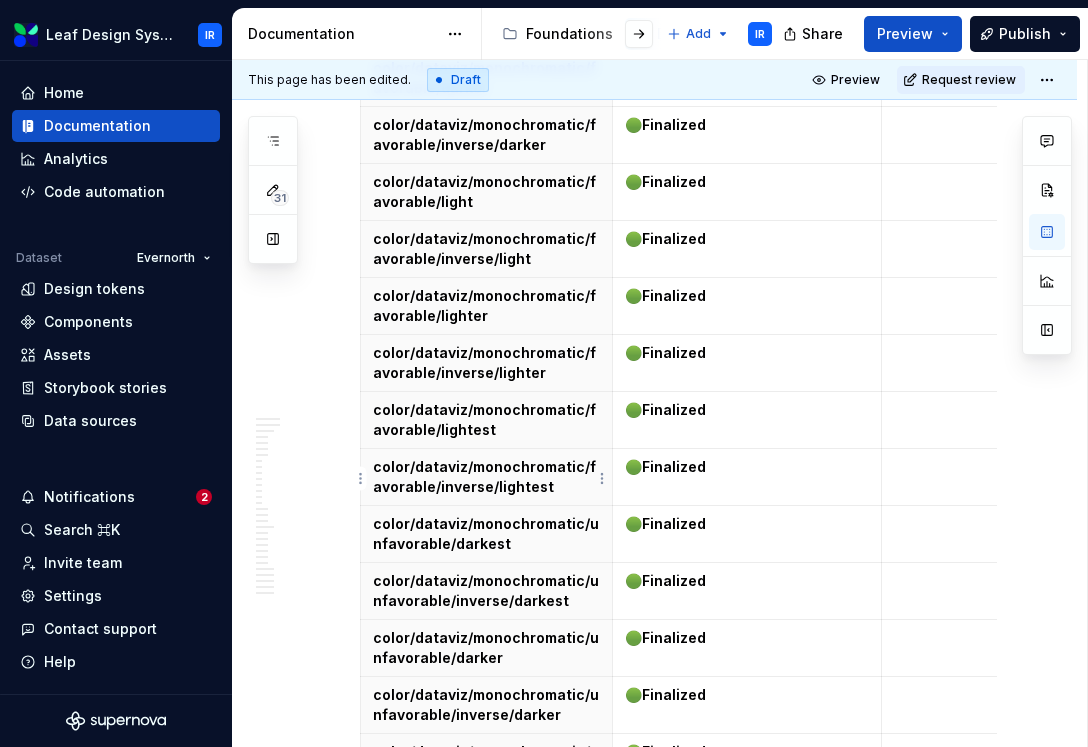 click on "color/dataviz/monochromatic/unfavorable/light" at bounding box center (486, 819) 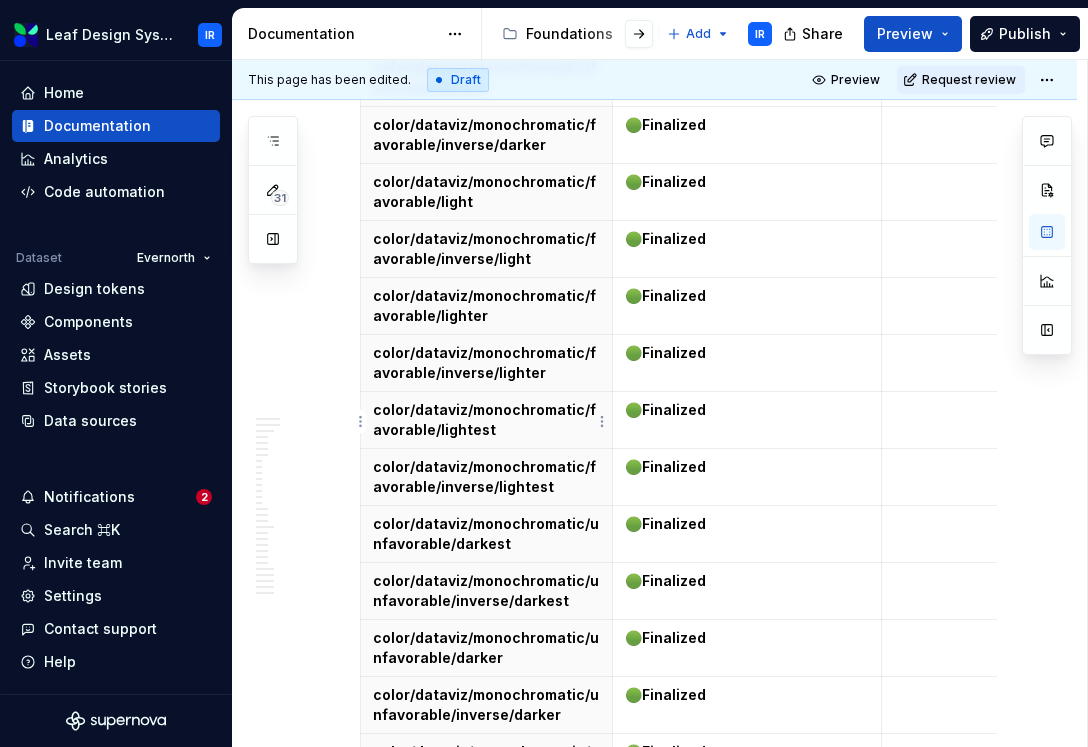 click on "color/dataviz/monochromatic/unfavorable/light" at bounding box center [486, 762] 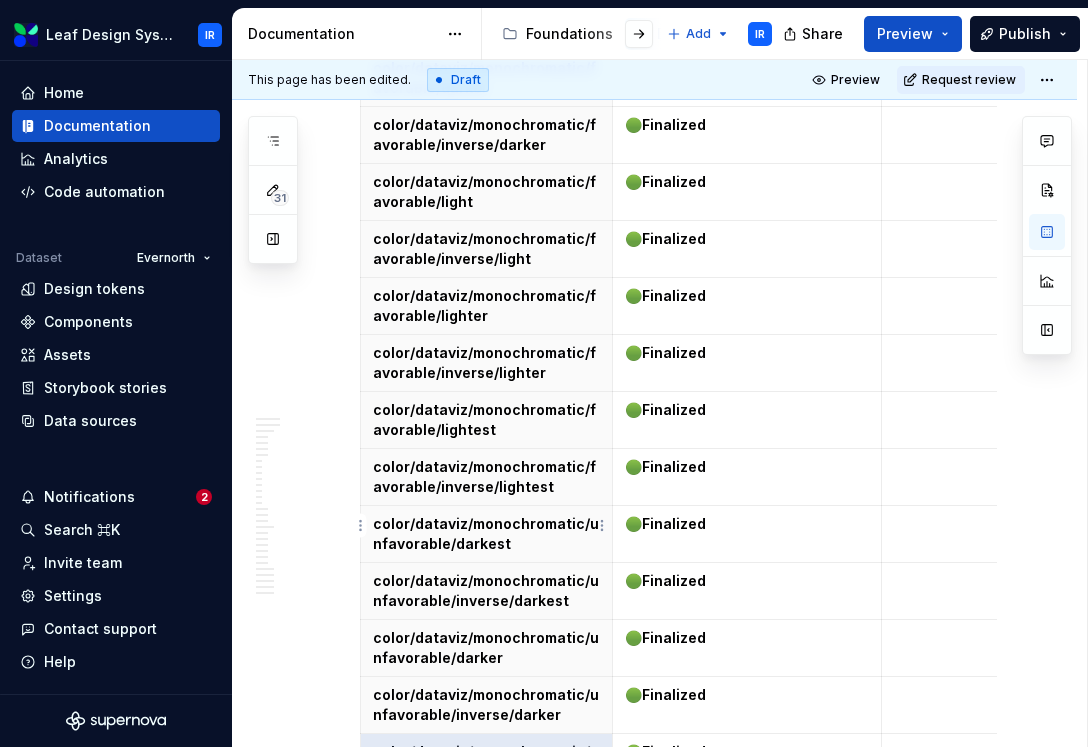 click at bounding box center [486, 866] 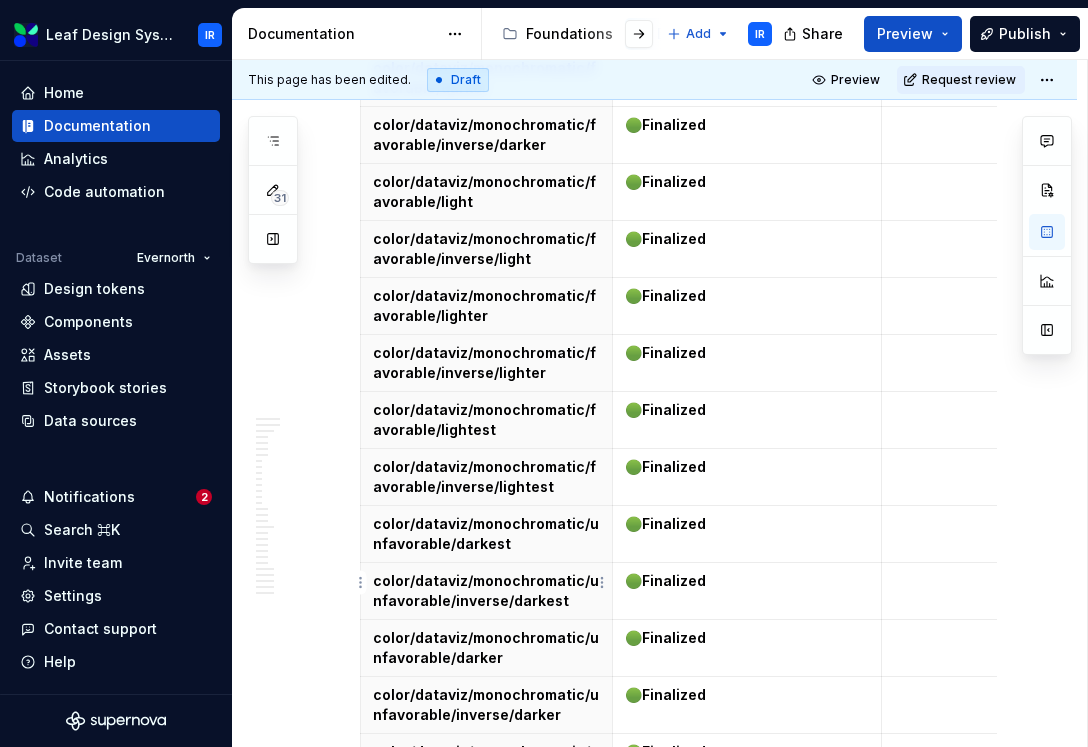 click at bounding box center (486, 923) 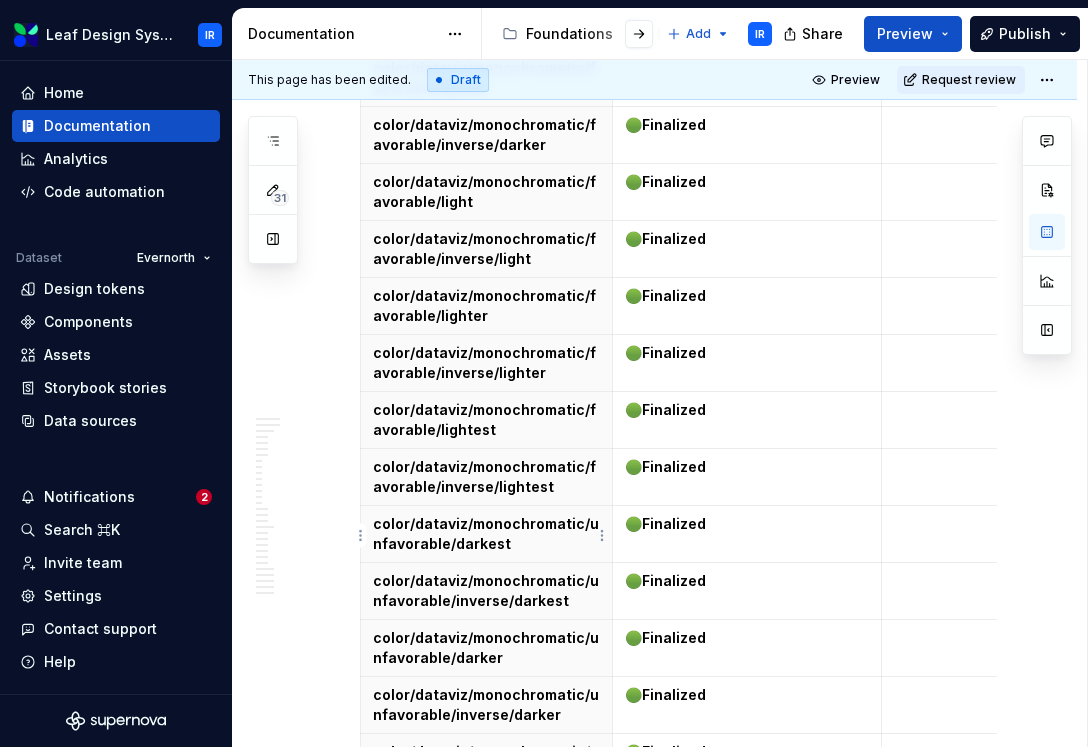 click on "color/dataviz/monochromatic/unfavorable/lighter" at bounding box center (486, 876) 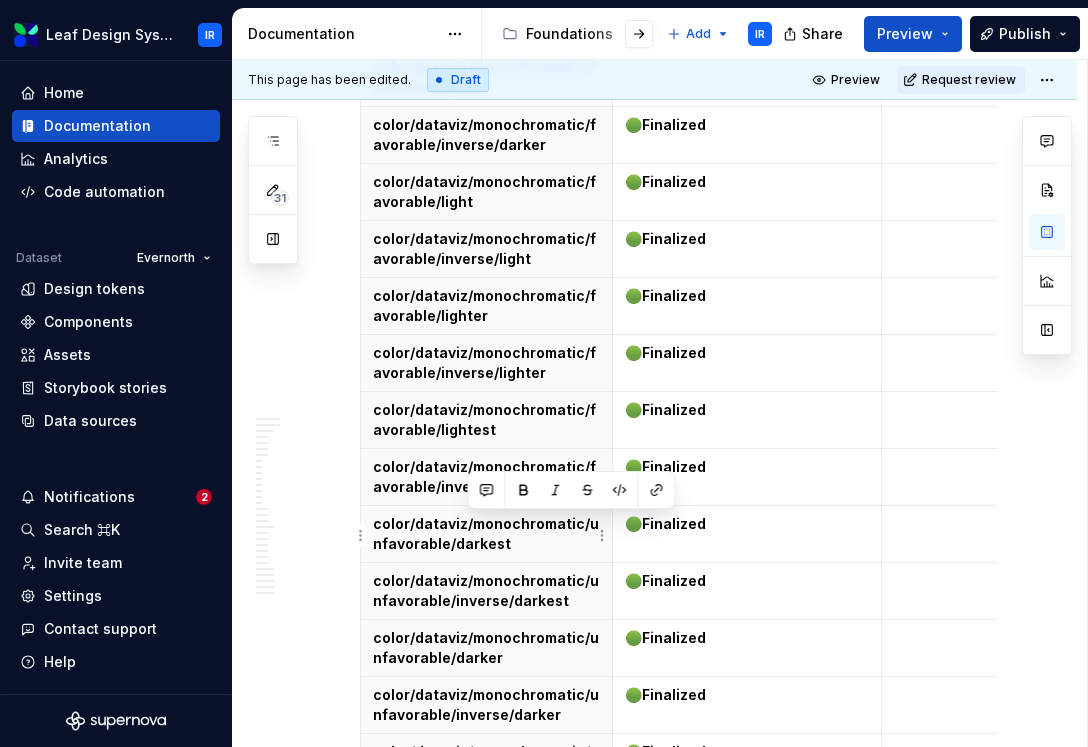 click on "color/dataviz/monochromatic/unfavorable/lighter" at bounding box center (486, 876) 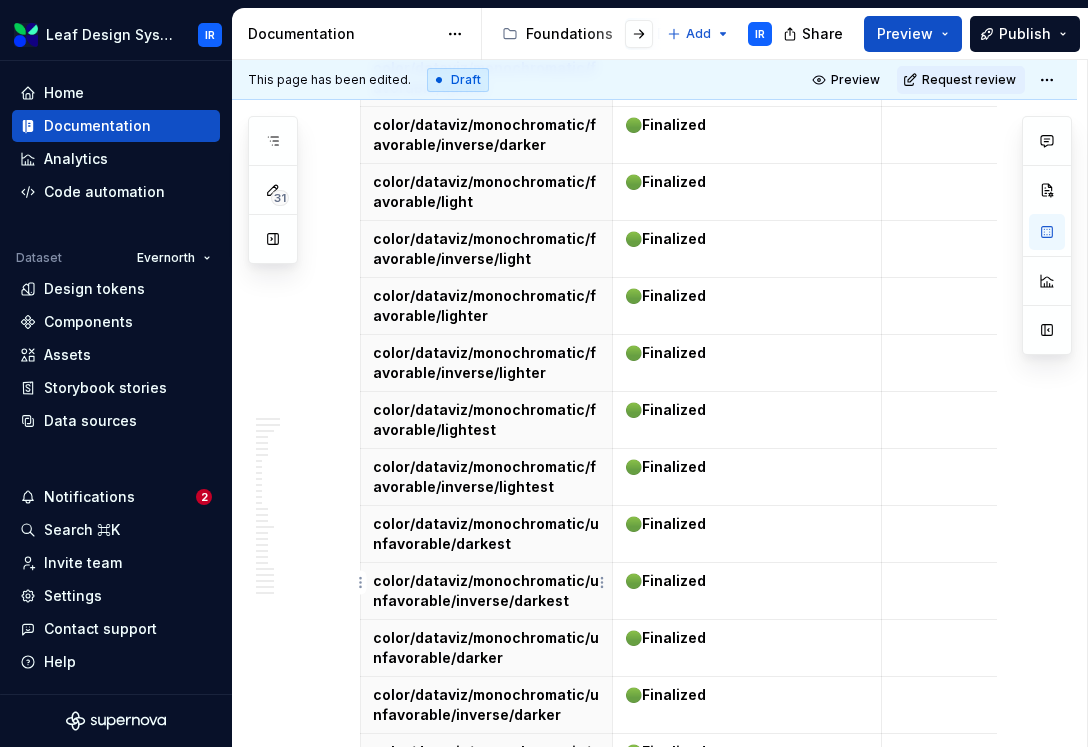 click at bounding box center [487, 923] 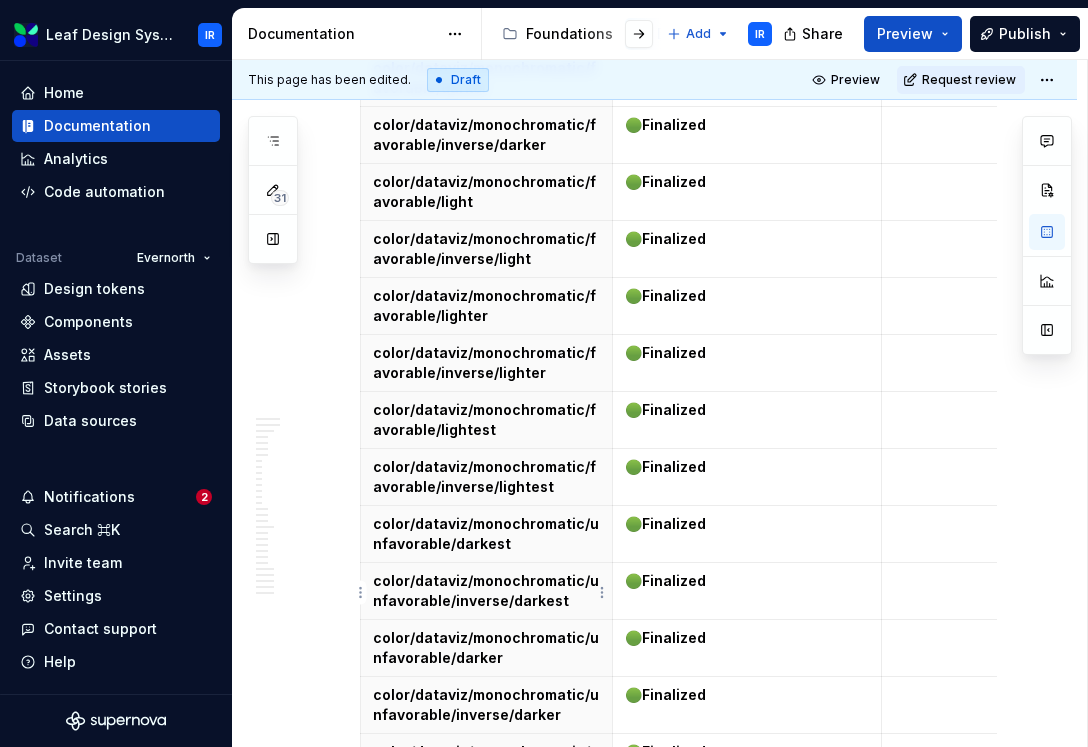 click on "color/dataviz/monochromatic/unfavorable/lighter" at bounding box center [486, 933] 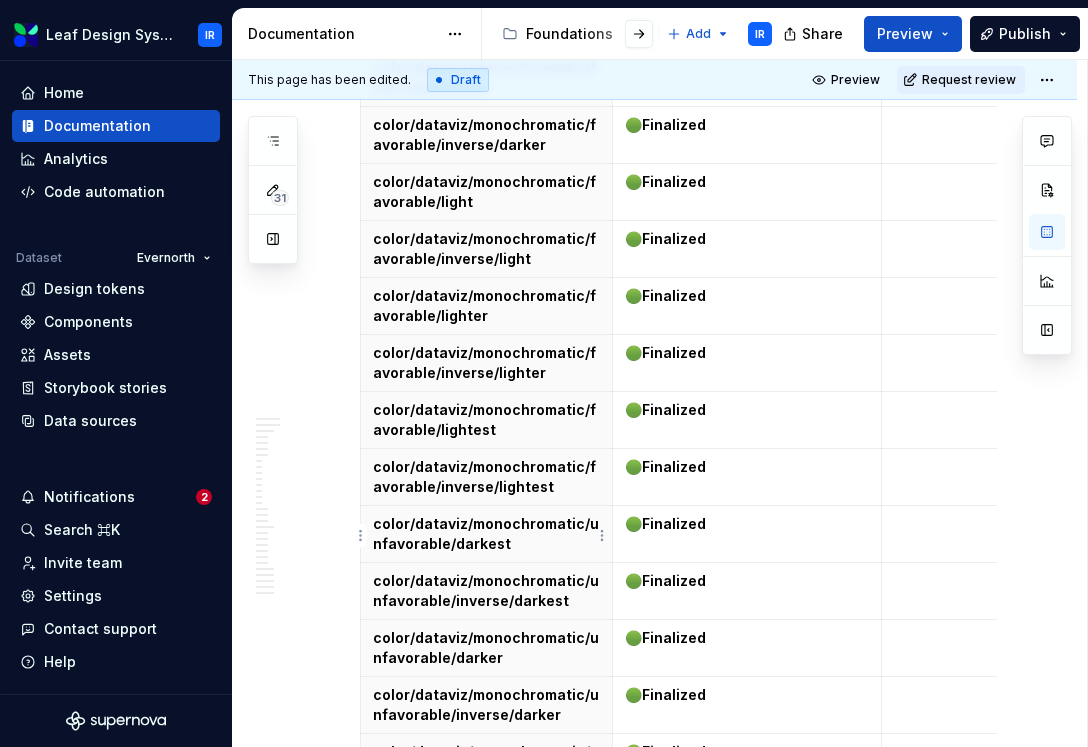 click on "color/dataviz/monochromatic/unfavorable/lighter" at bounding box center [486, 876] 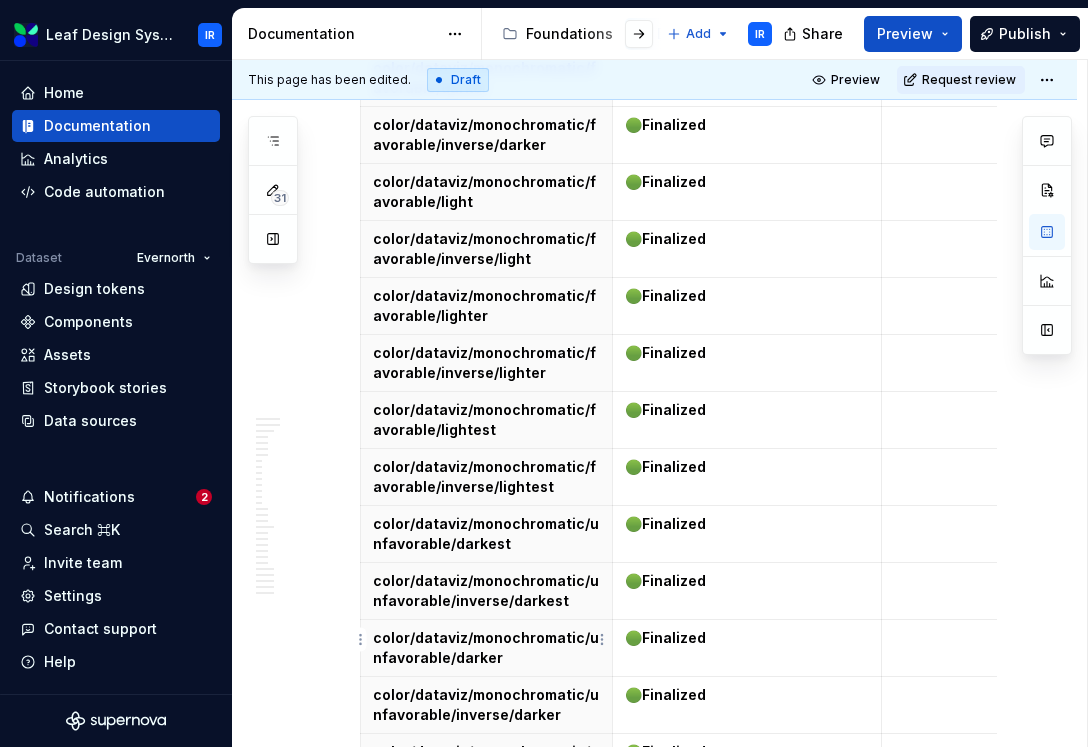 click at bounding box center (486, 980) 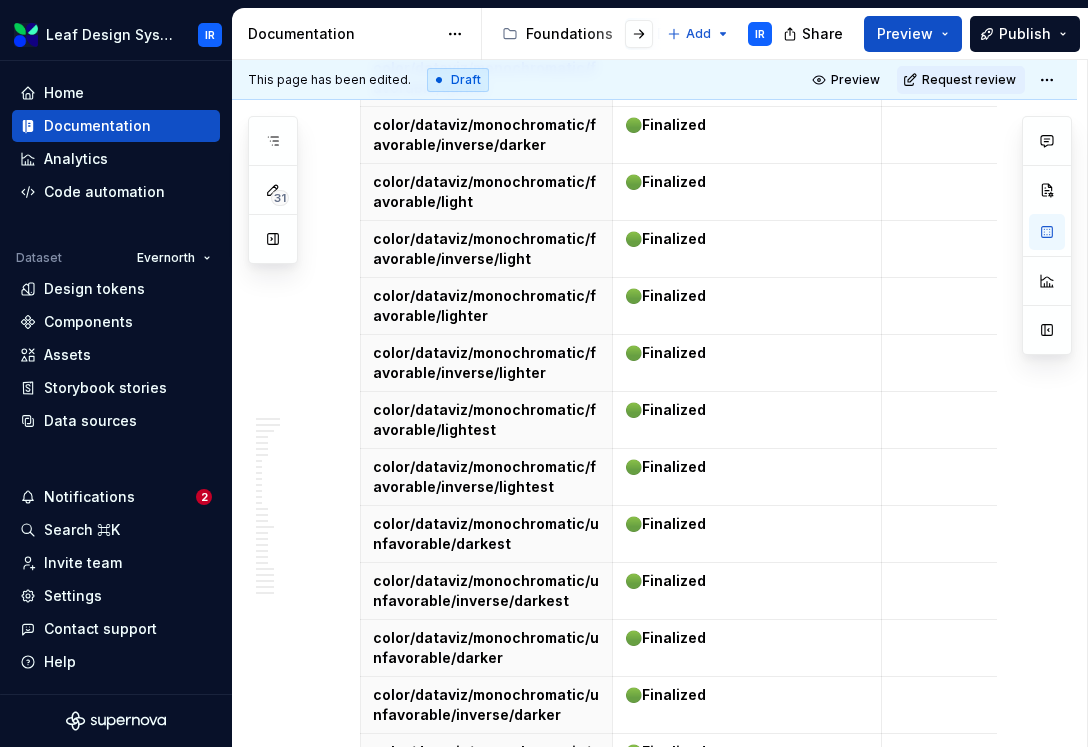 scroll, scrollTop: 27047, scrollLeft: 0, axis: vertical 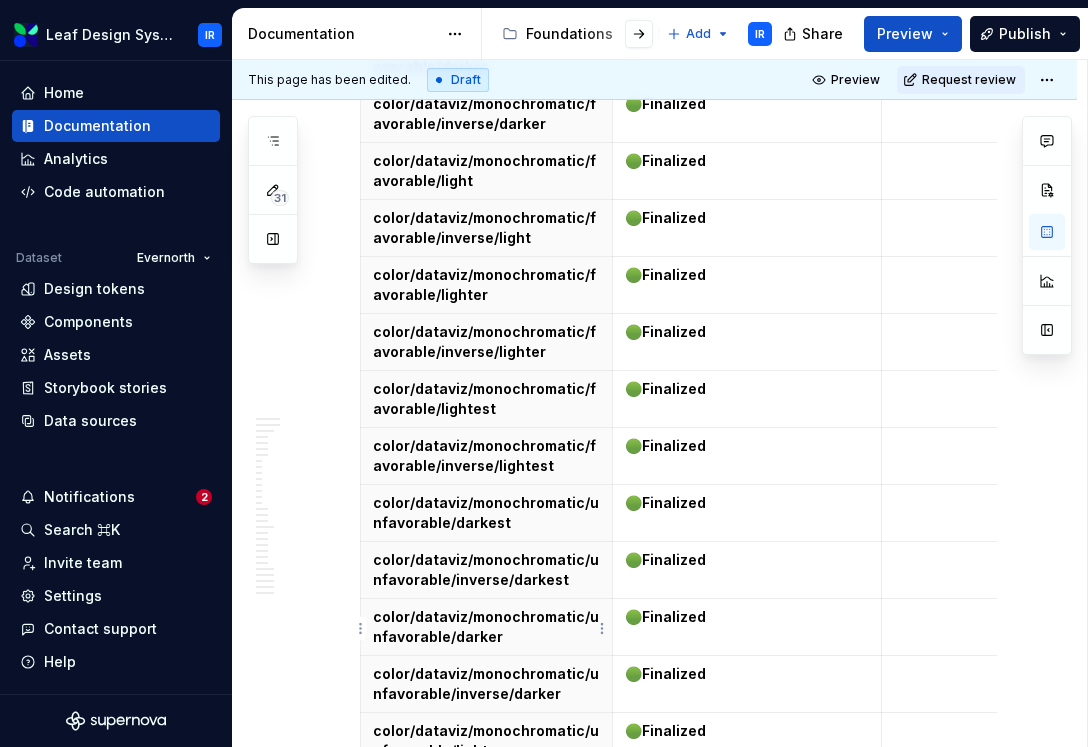 click on "color/dataviz/monochromatic/unfavorable/lightest" at bounding box center (486, 969) 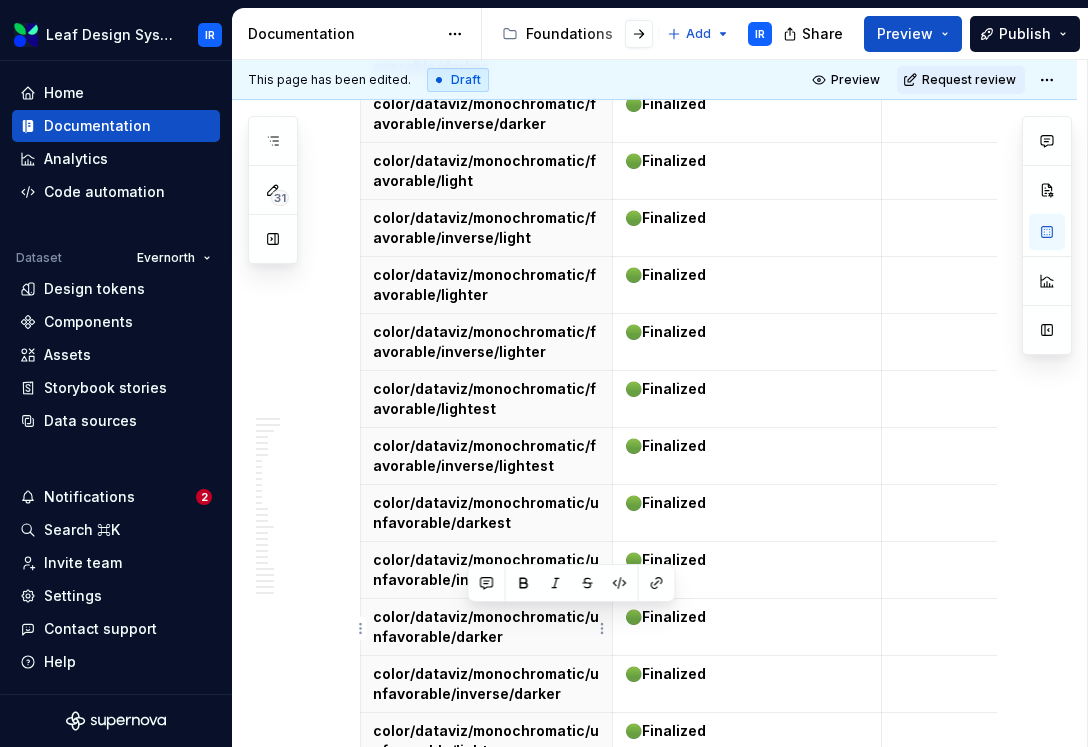 click on "color/dataviz/monochromatic/unfavorable/lightest" at bounding box center [486, 969] 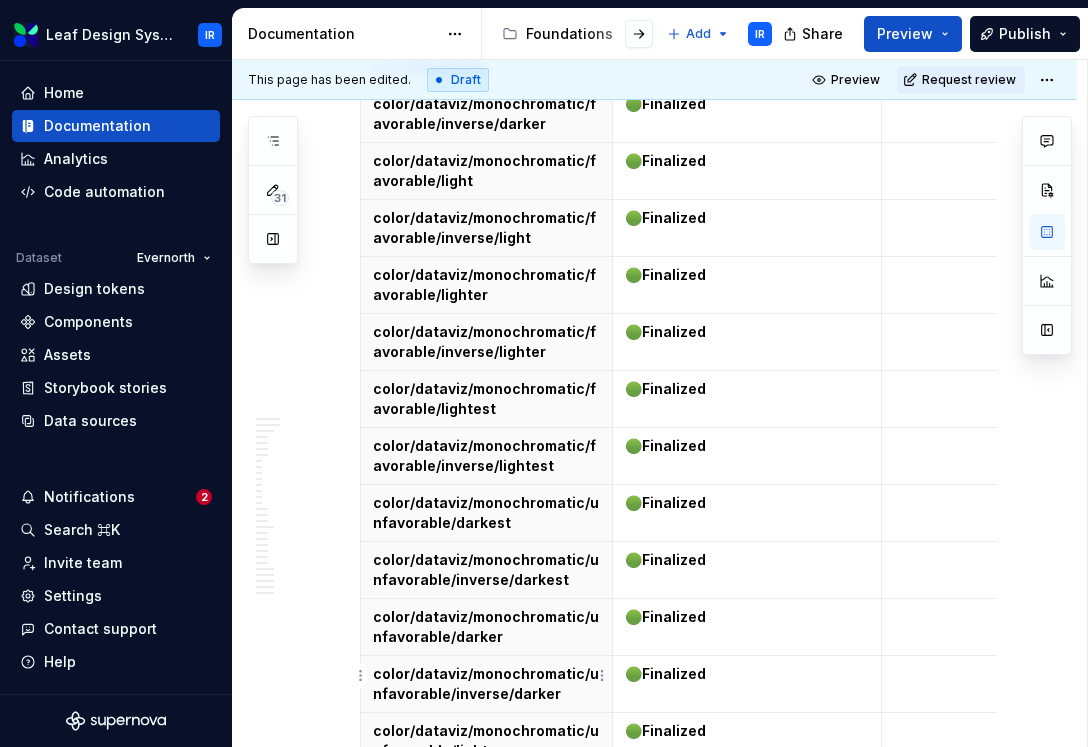 click at bounding box center (486, 1016) 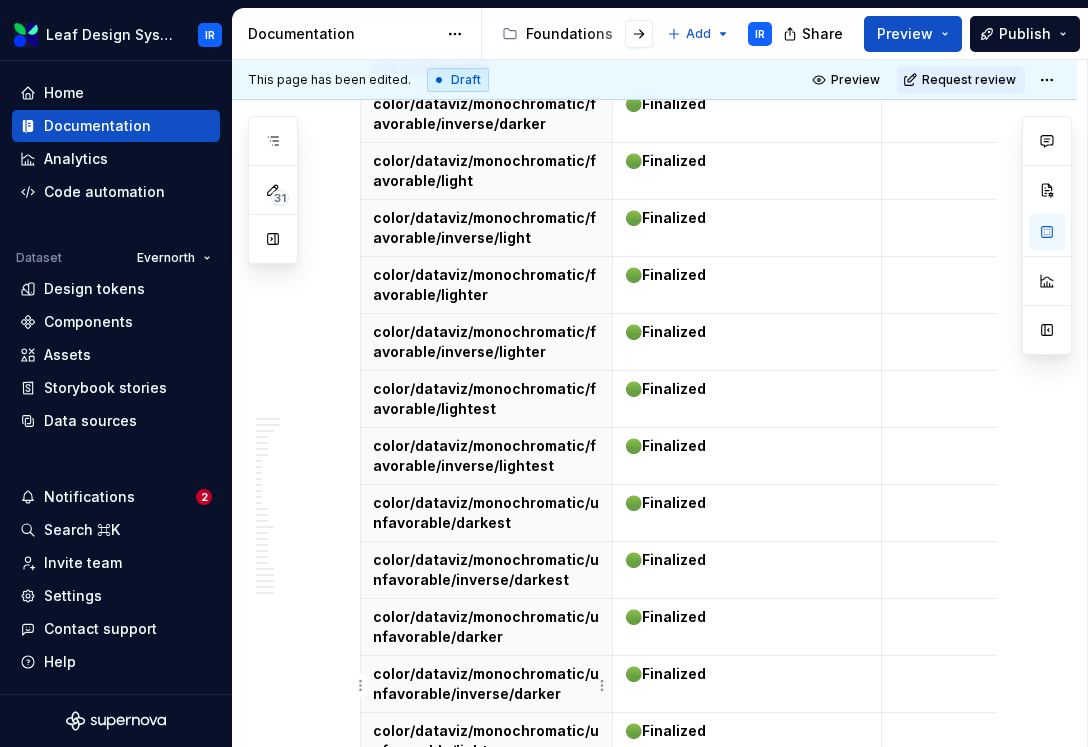 click on "color/dataviz/monochromatic/unfavorable/lightest" at bounding box center (486, 1026) 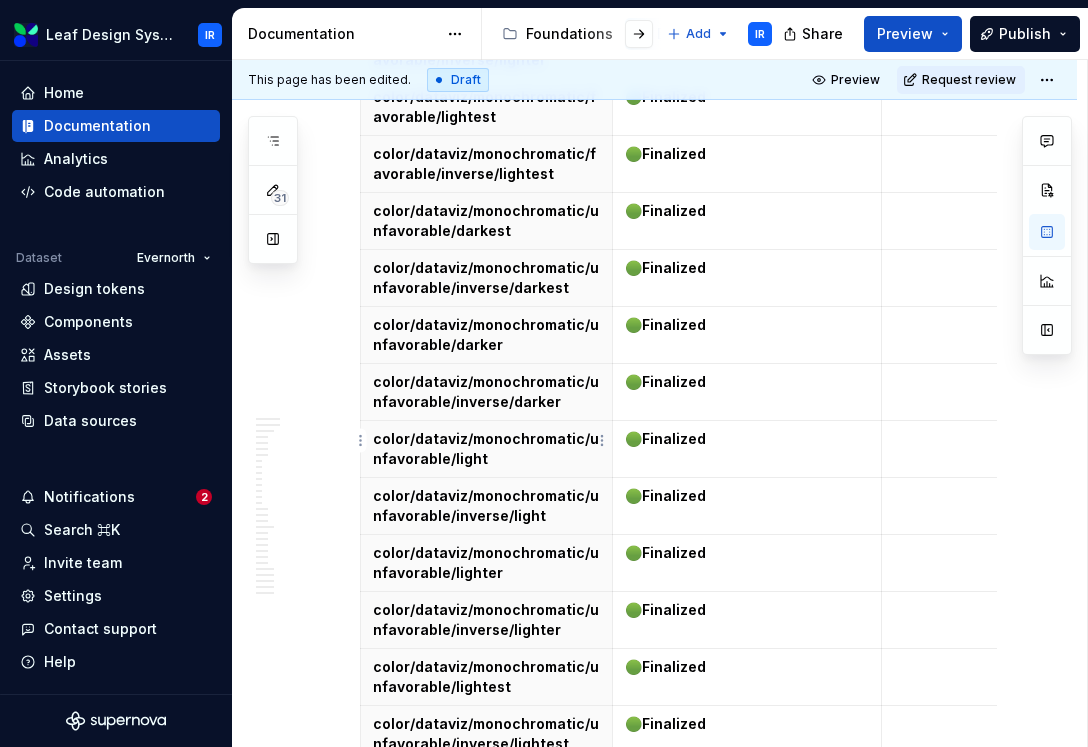 click at bounding box center (487, 781) 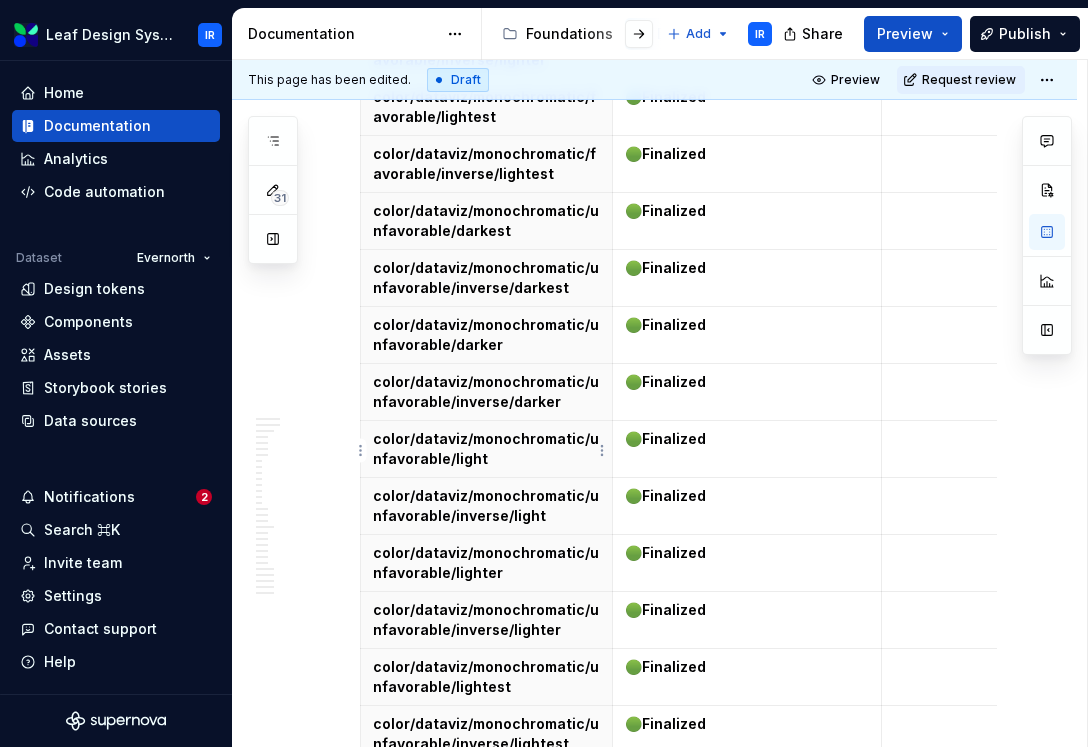 click on "color/dataviz/monochromatic/alternative01/darkest" at bounding box center (486, 791) 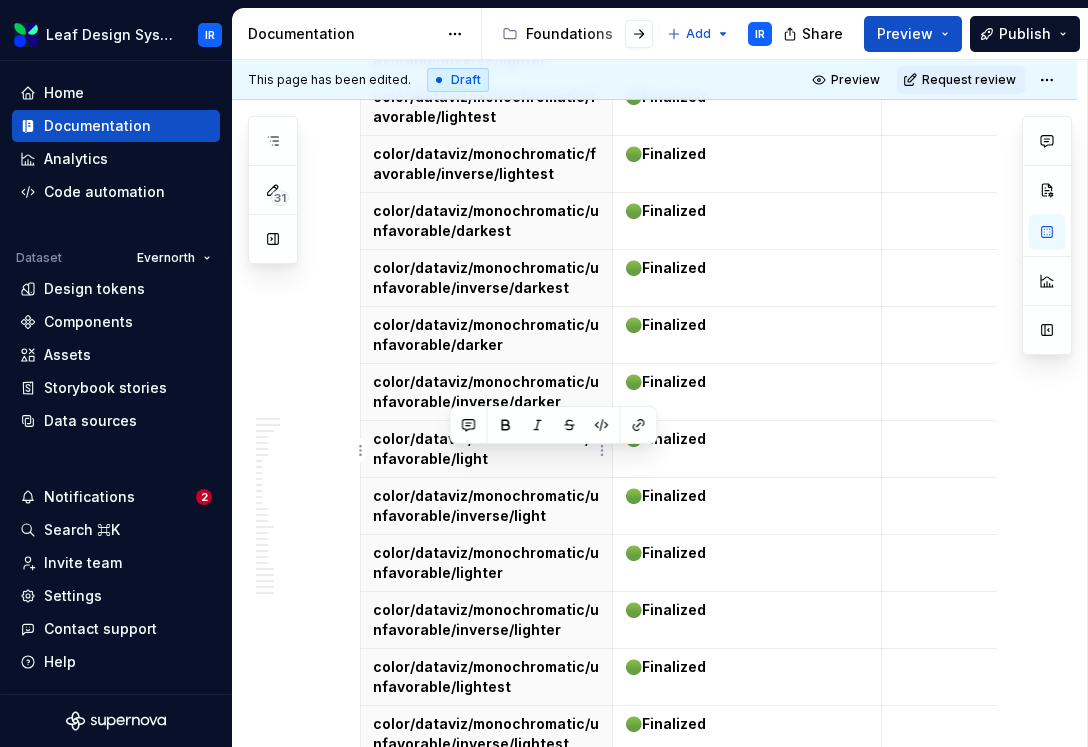 click on "color/dataviz/monochromatic/alternative01/darkest" at bounding box center [486, 791] 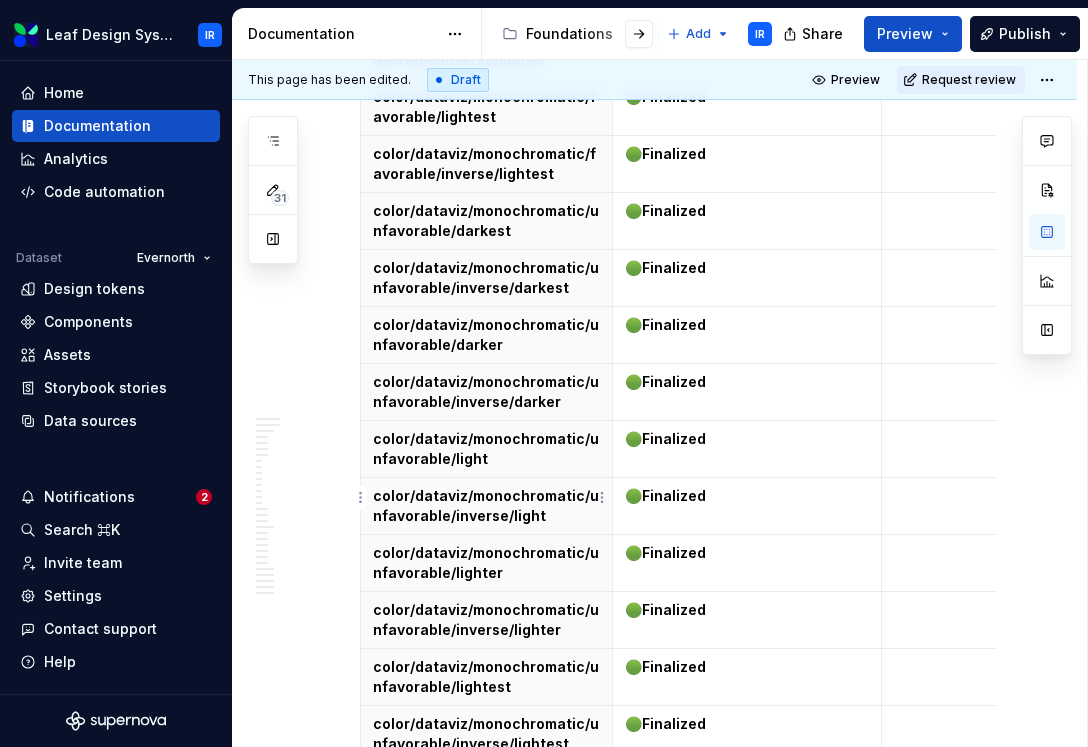 click at bounding box center (486, 838) 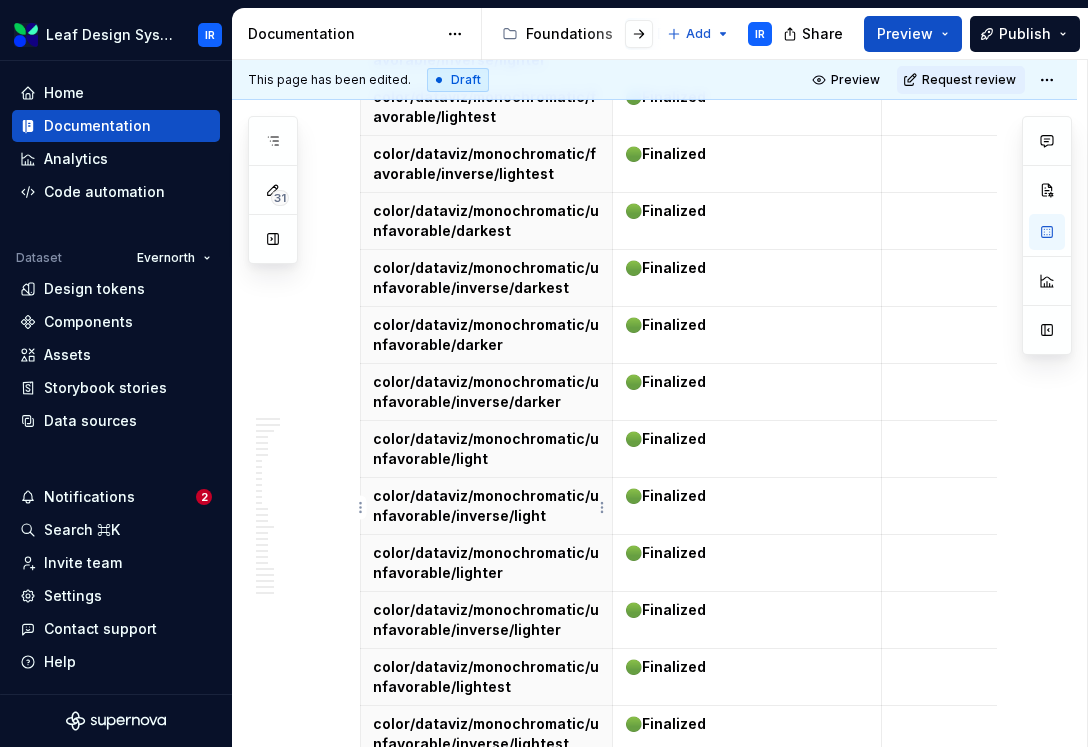 click on "color/dataviz/monochromatic/alternative01/darkest" at bounding box center (486, 848) 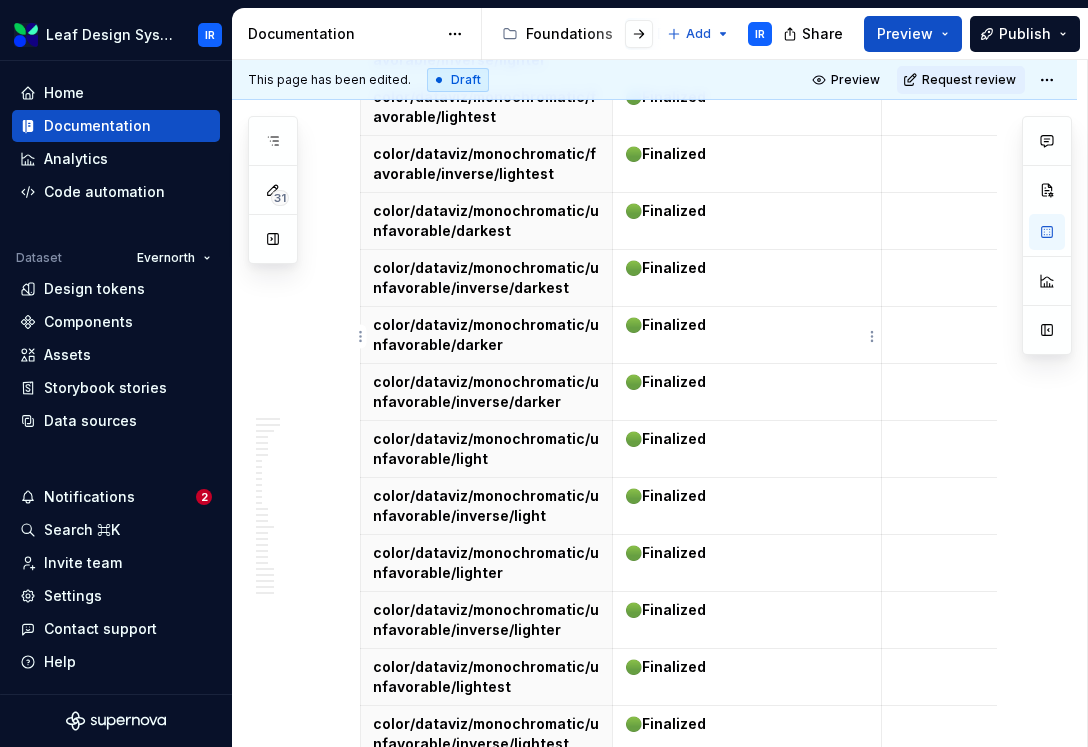 click at bounding box center (486, 895) 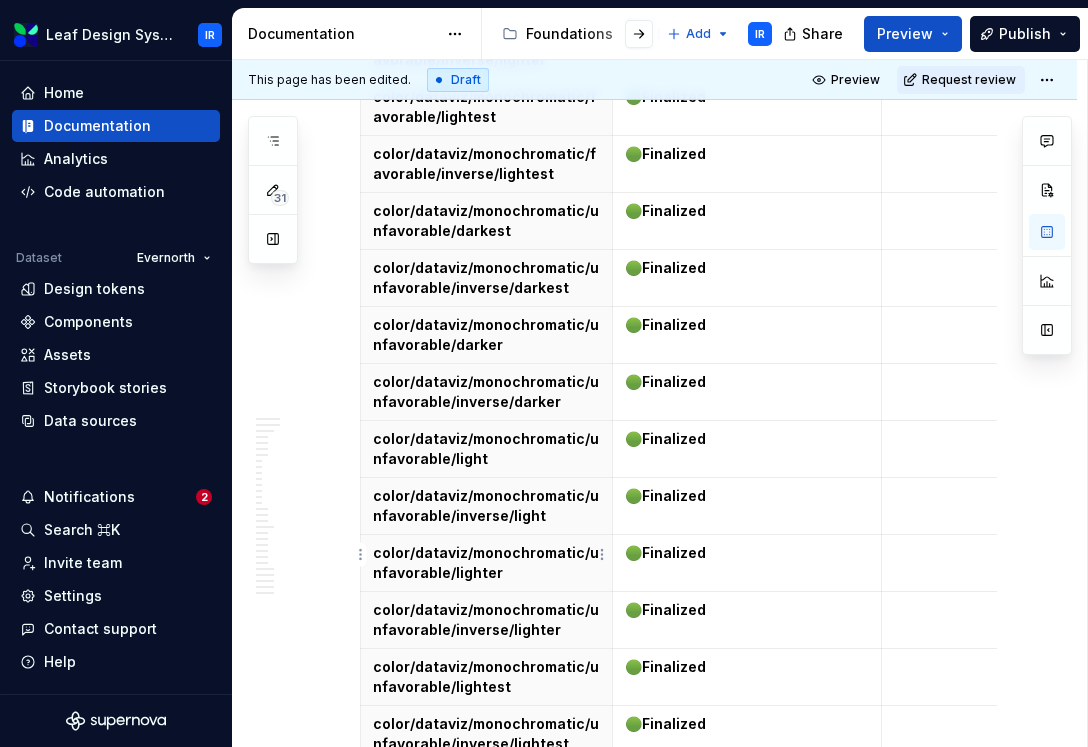 click at bounding box center [486, 895] 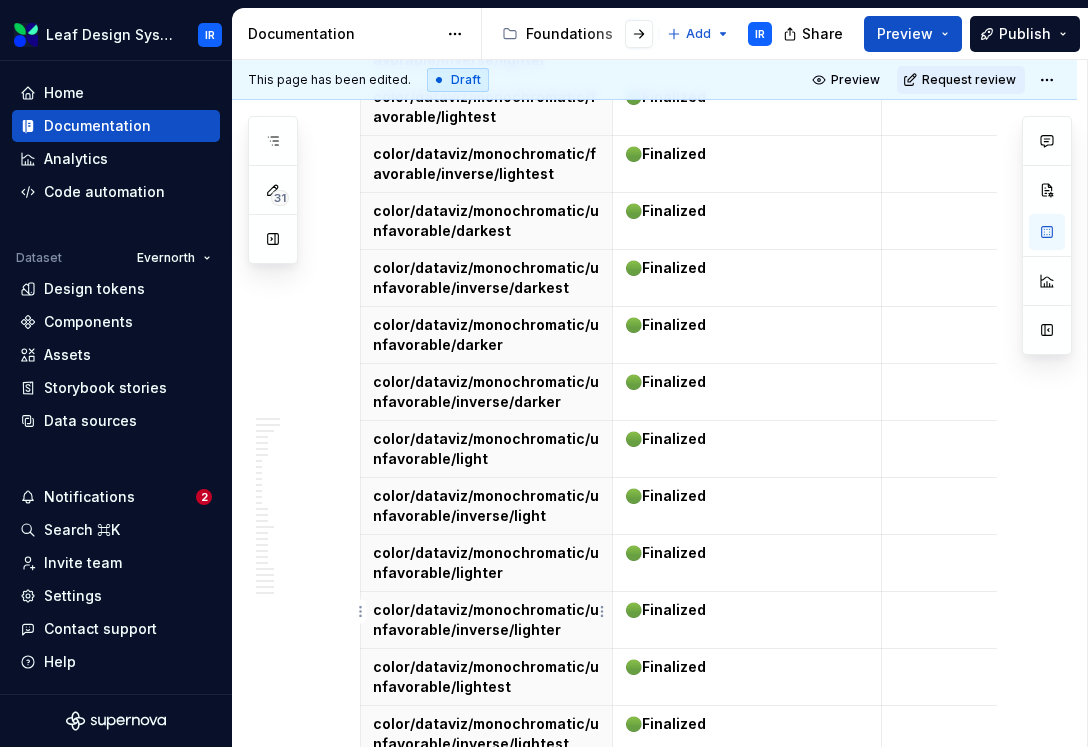 click at bounding box center (486, 952) 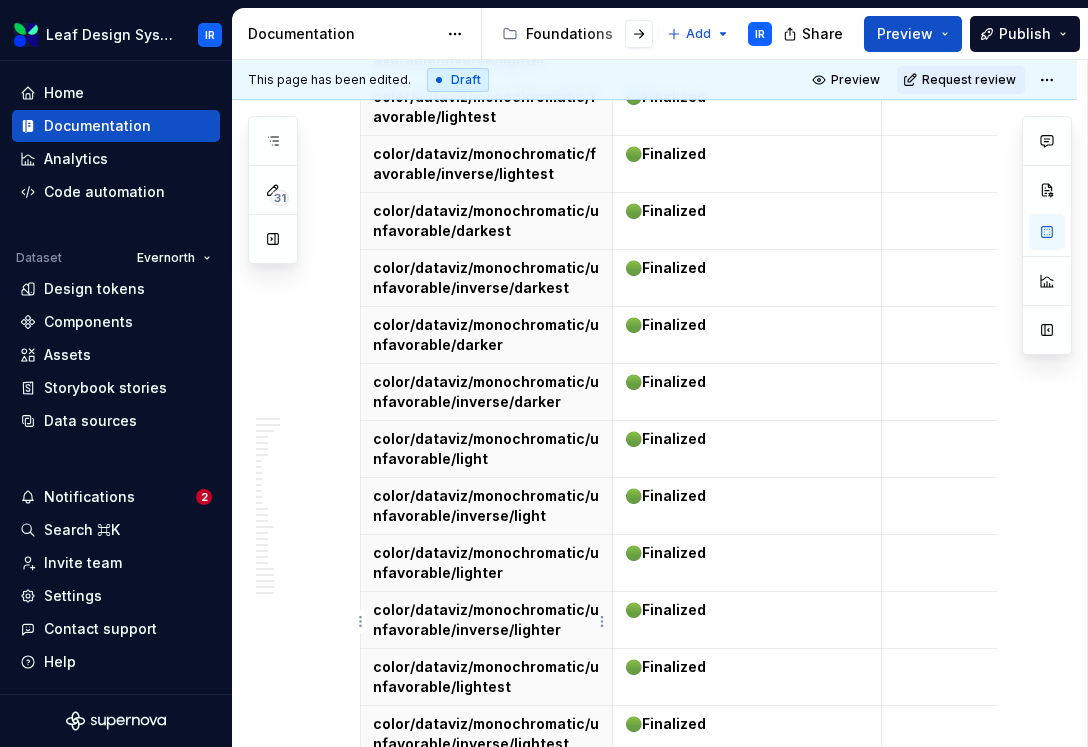 click on "color/dataviz/monochromatic/alternative01/darker" at bounding box center [486, 962] 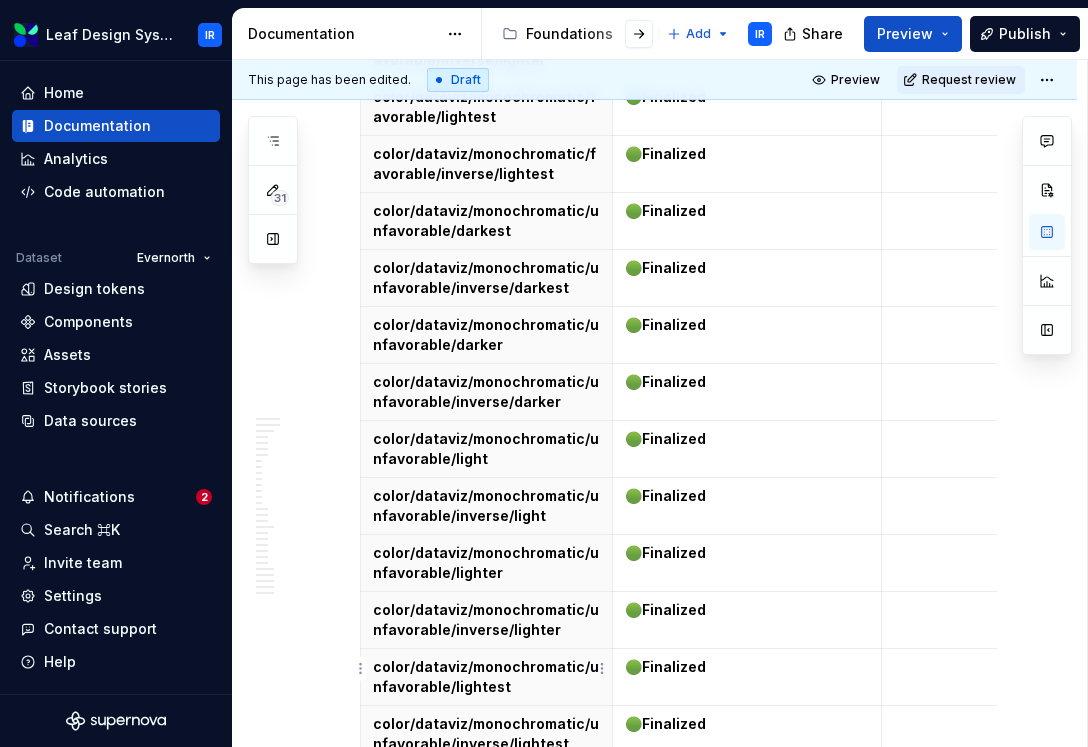 click at bounding box center (486, 1009) 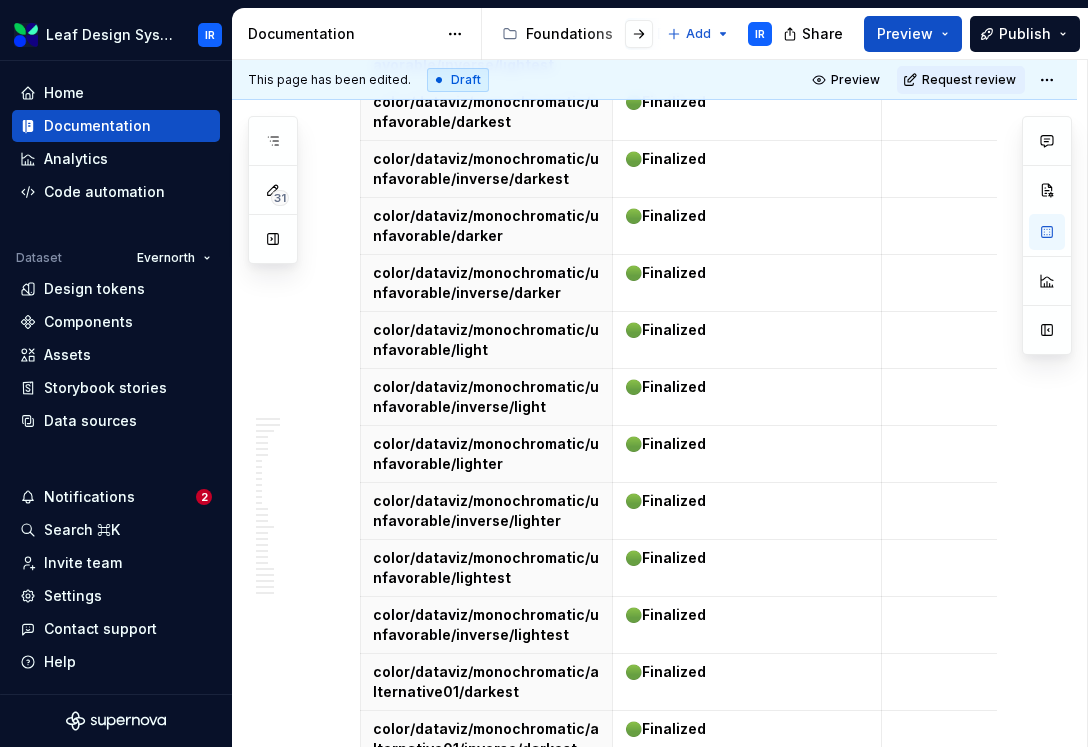 scroll, scrollTop: 27468, scrollLeft: 0, axis: vertical 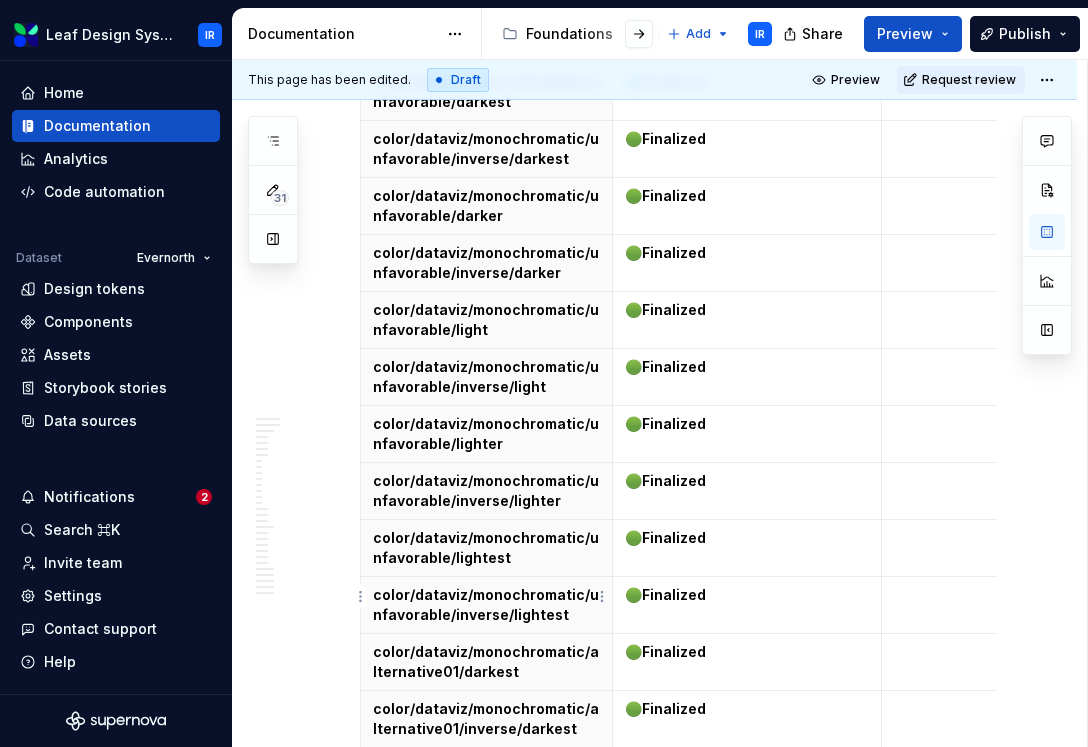 click at bounding box center (486, 937) 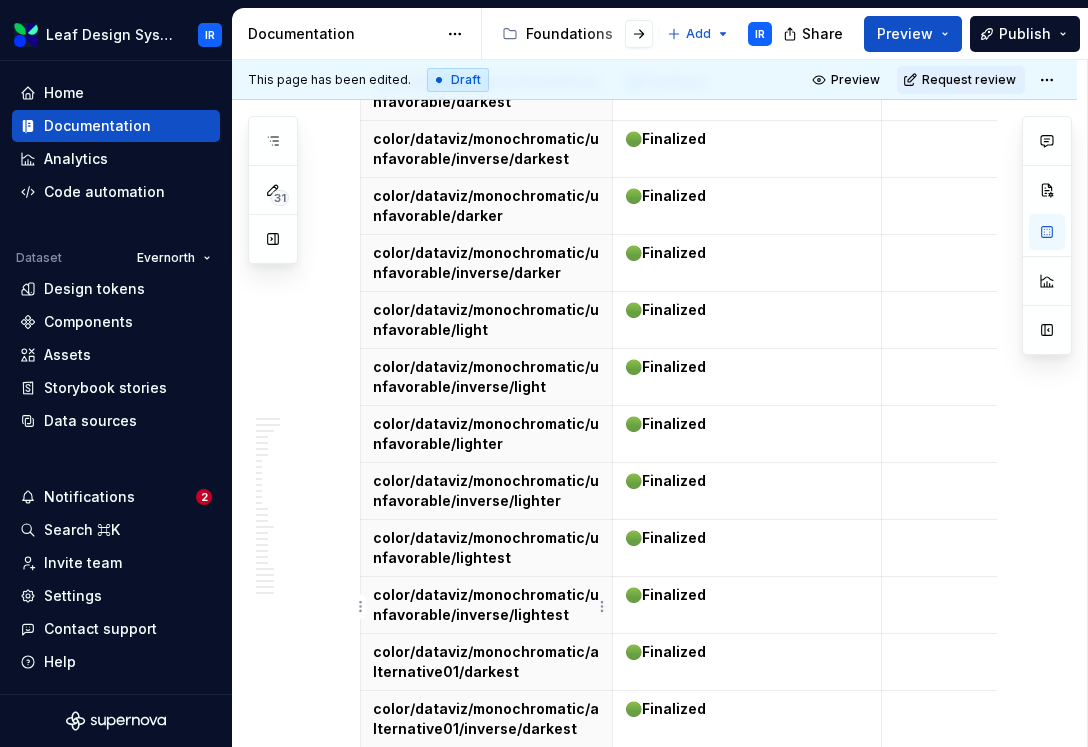 click on "color/dataviz/monochromatic/alternative01/light" at bounding box center (486, 947) 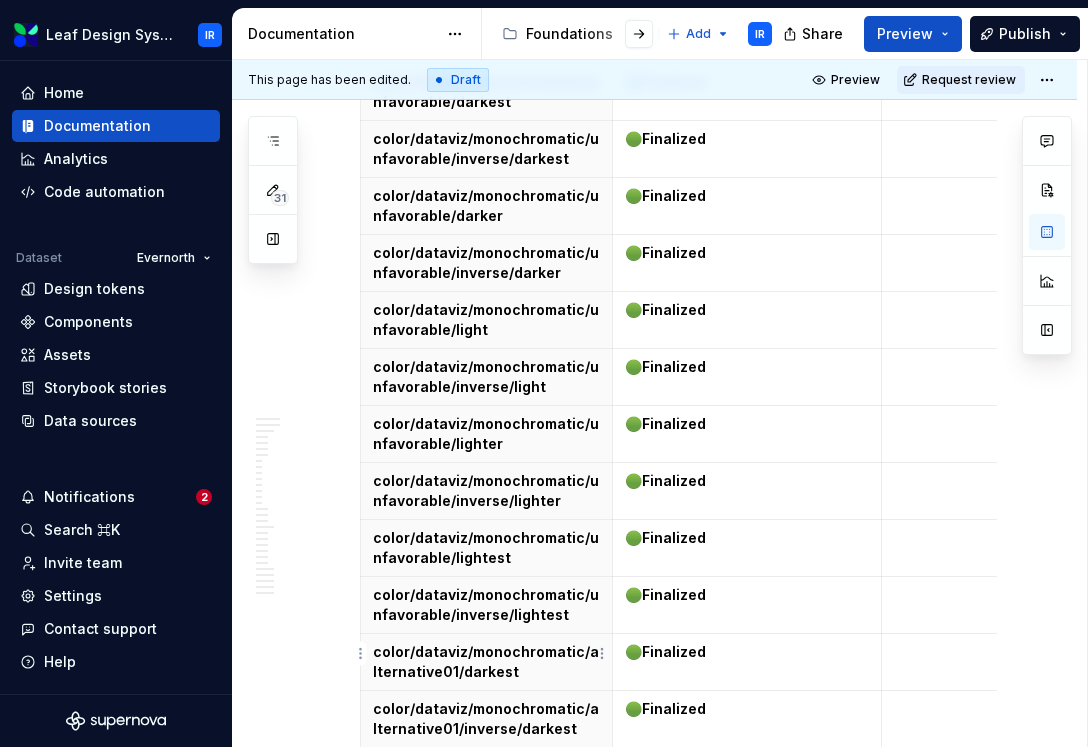 click at bounding box center [486, 994] 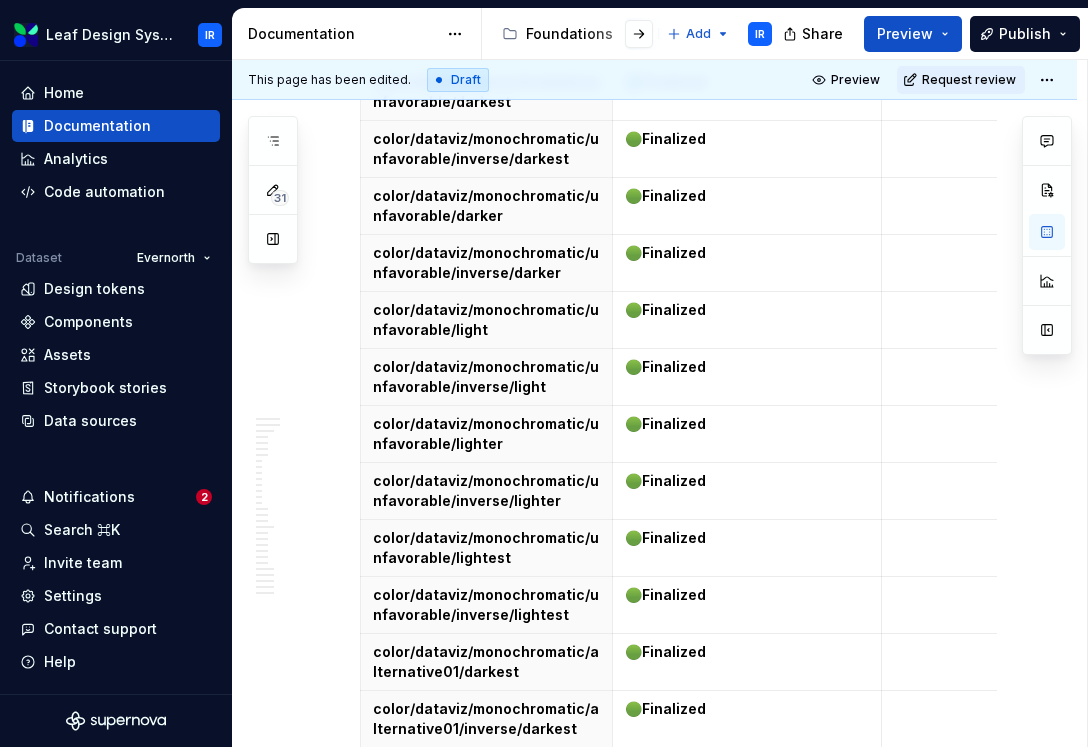 scroll, scrollTop: 27503, scrollLeft: 0, axis: vertical 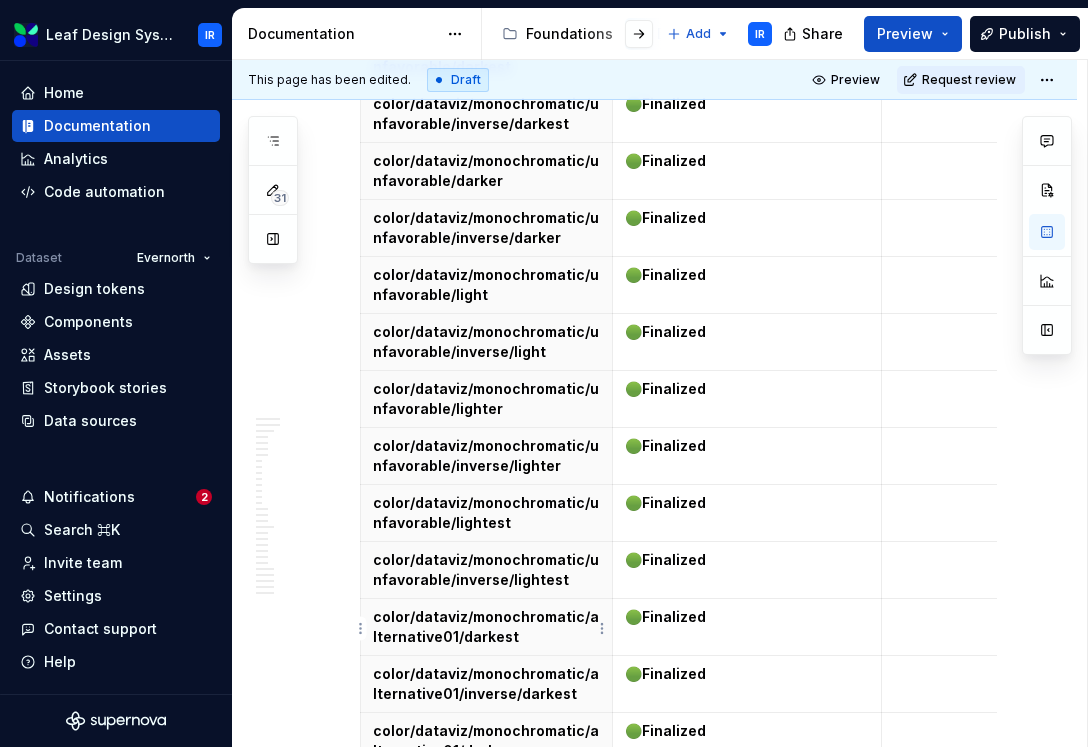 click on "color/dataviz/monochromatic/alternative01/lighter" at bounding box center (486, 969) 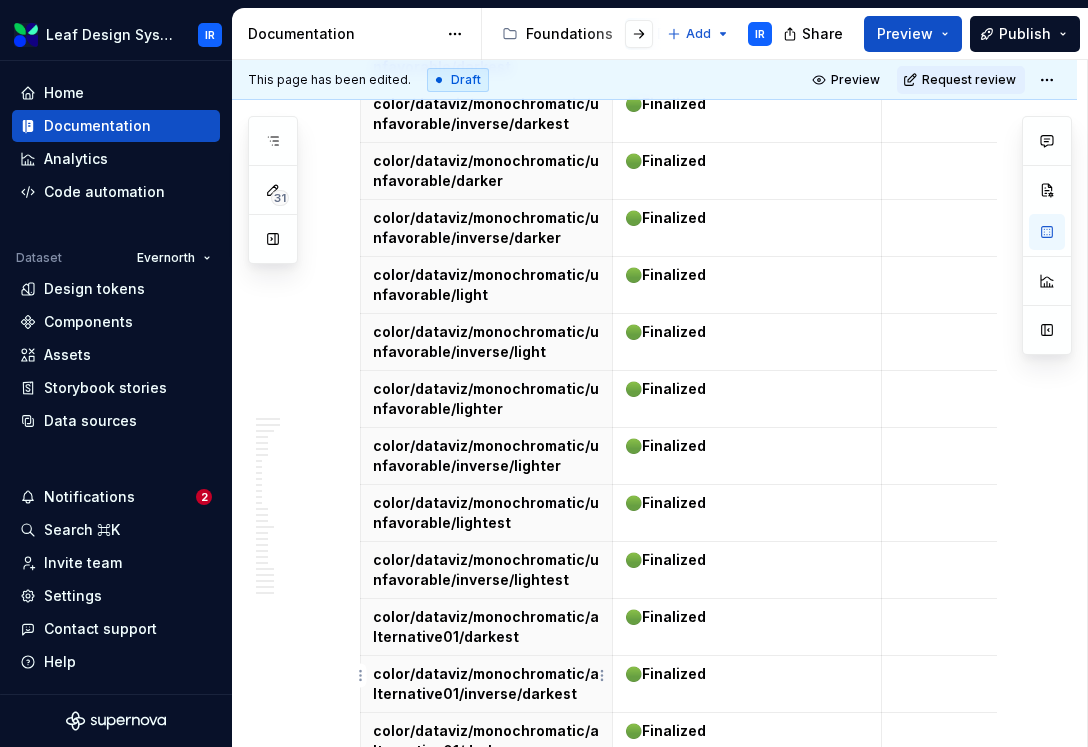 click at bounding box center (486, 1016) 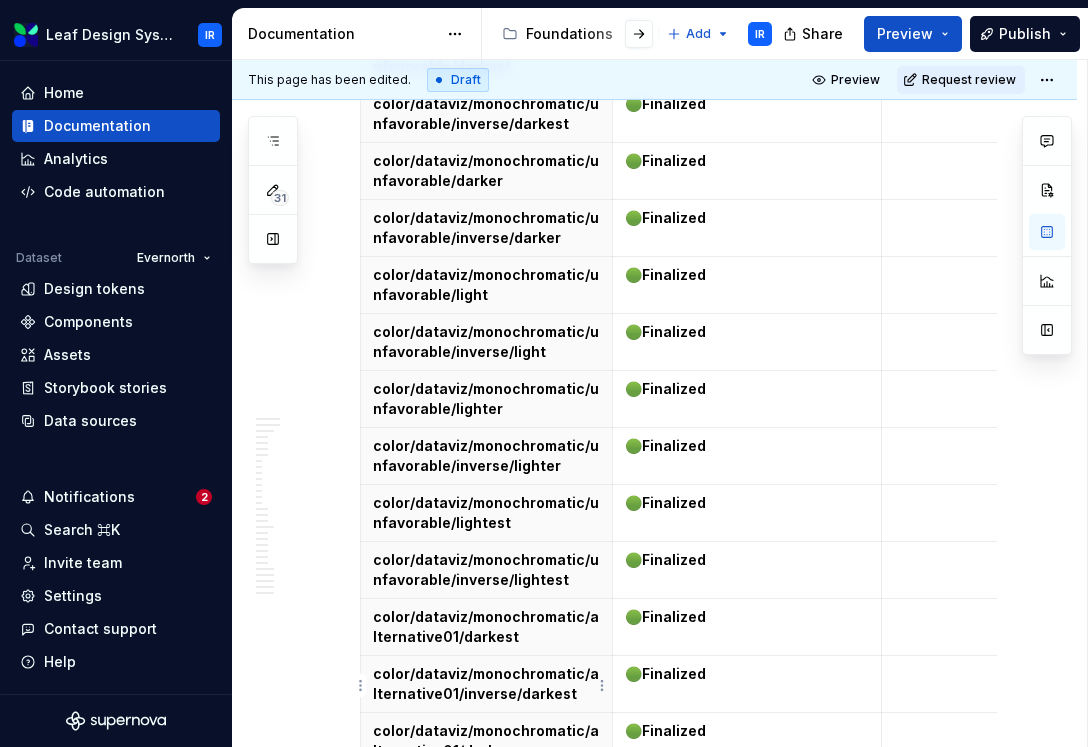 click on "color/dataviz/monochromatic/alternative01/lighter" at bounding box center (486, 1026) 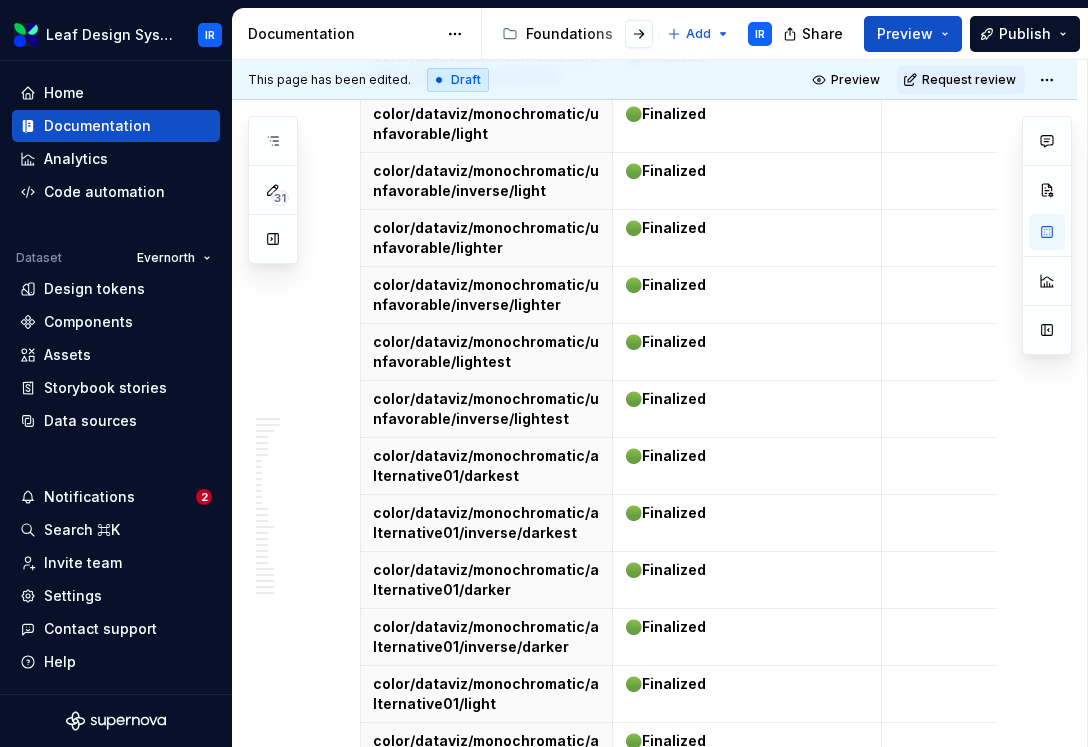 scroll, scrollTop: 27674, scrollLeft: 0, axis: vertical 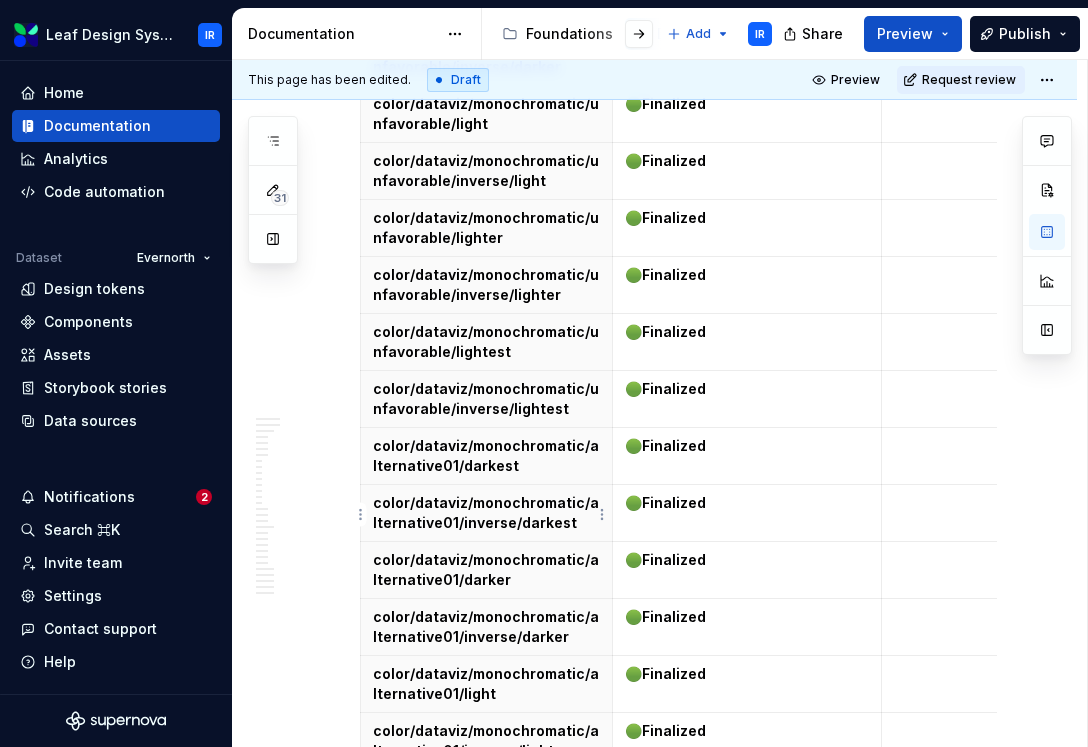 click on "color/dataviz/monochromatic/alternative01/inverse/lighter" at bounding box center (486, 855) 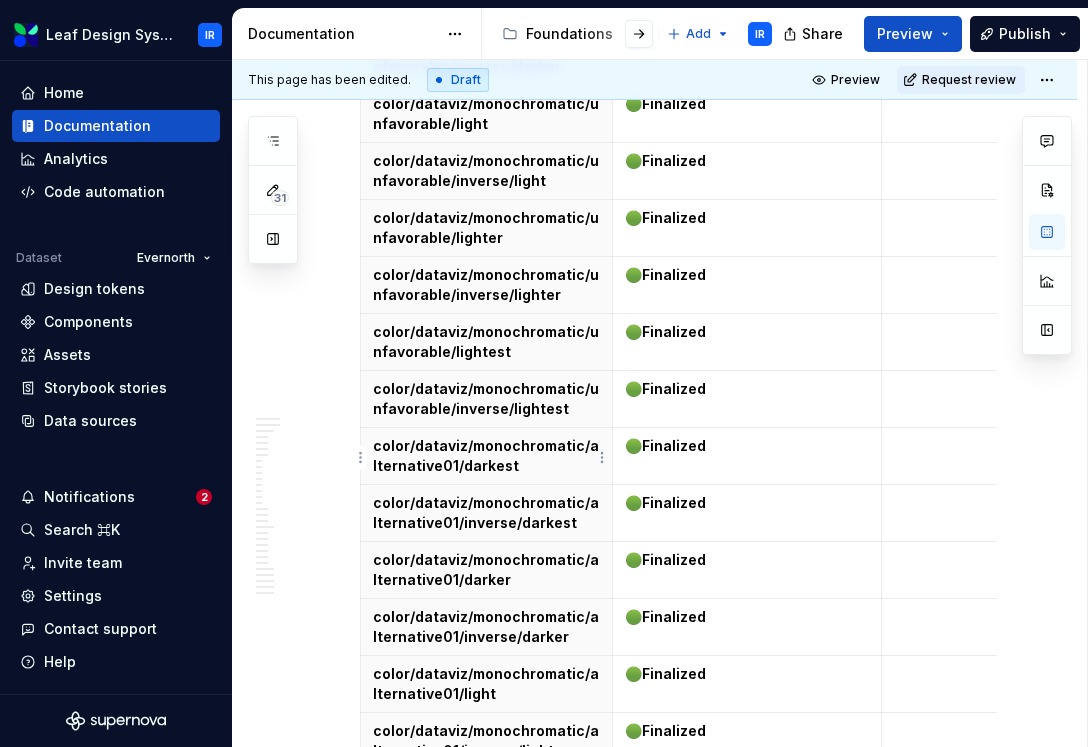 click on "color/dataviz/monochromatic/alternative01/lighter" at bounding box center (486, 798) 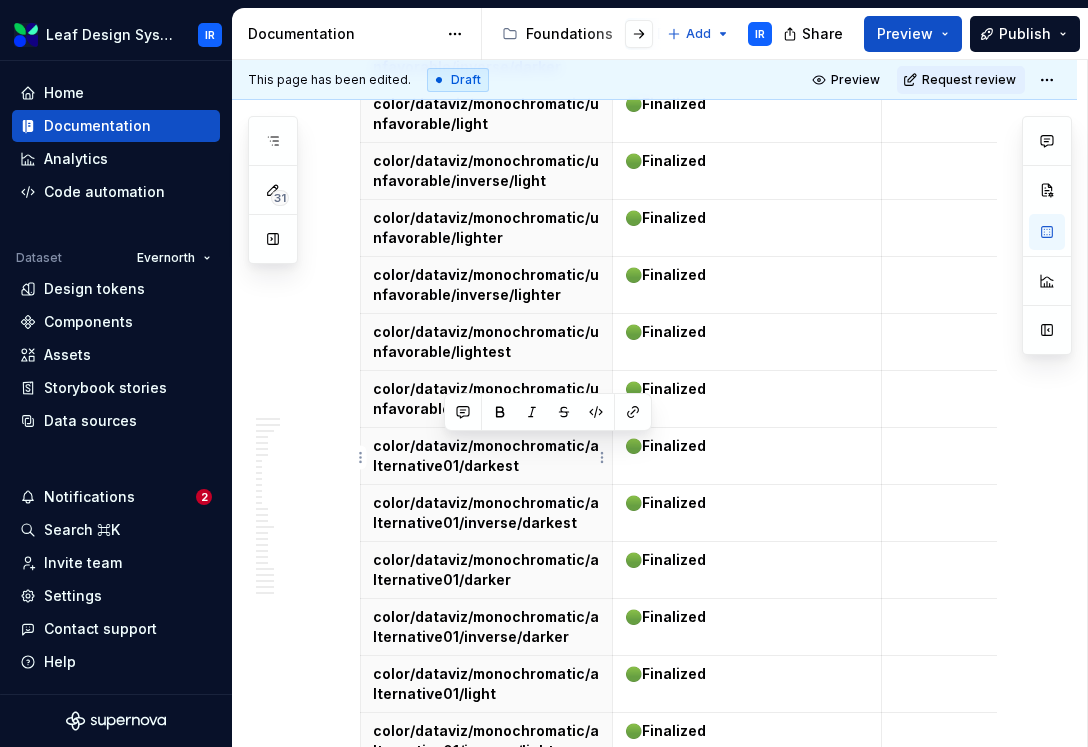 click on "color/dataviz/monochromatic/alternative01/lighter" at bounding box center [486, 798] 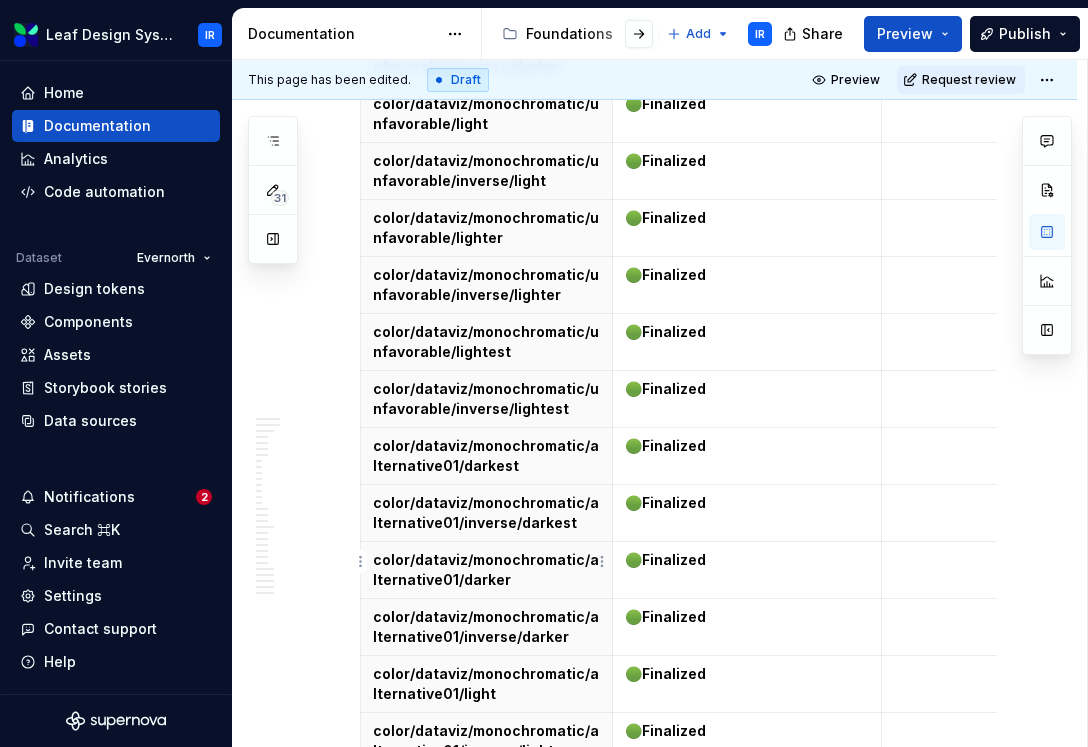 click at bounding box center [486, 902] 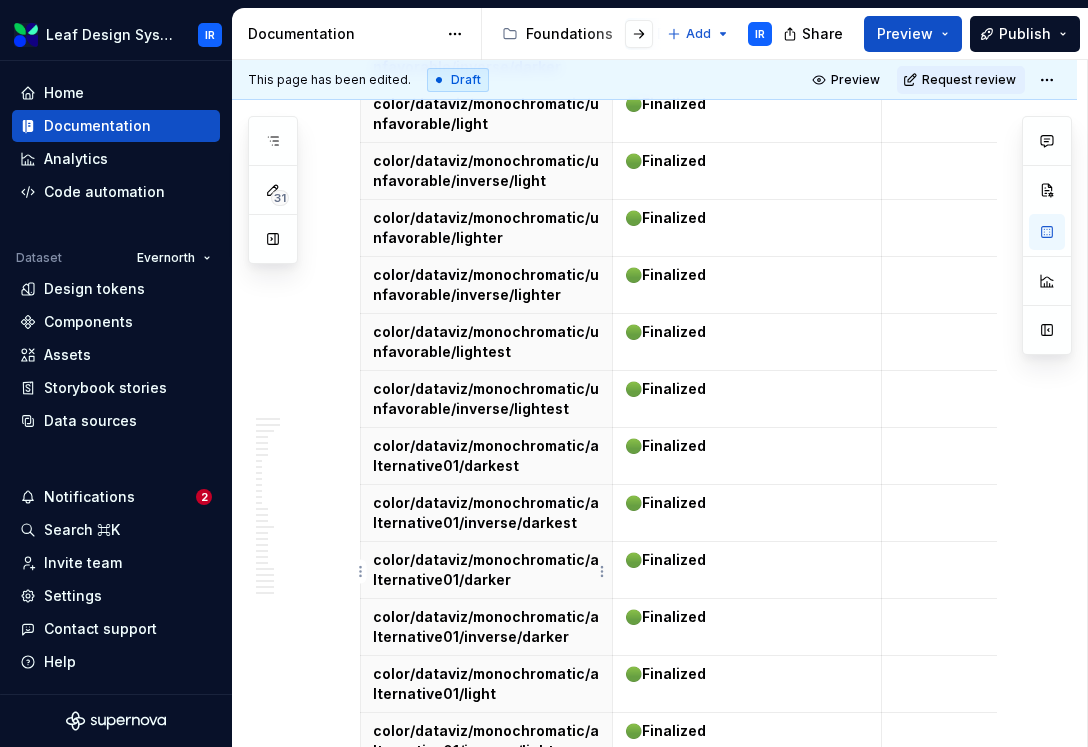click on "color/dataviz/monochromatic/alternative01/lightest" at bounding box center (486, 912) 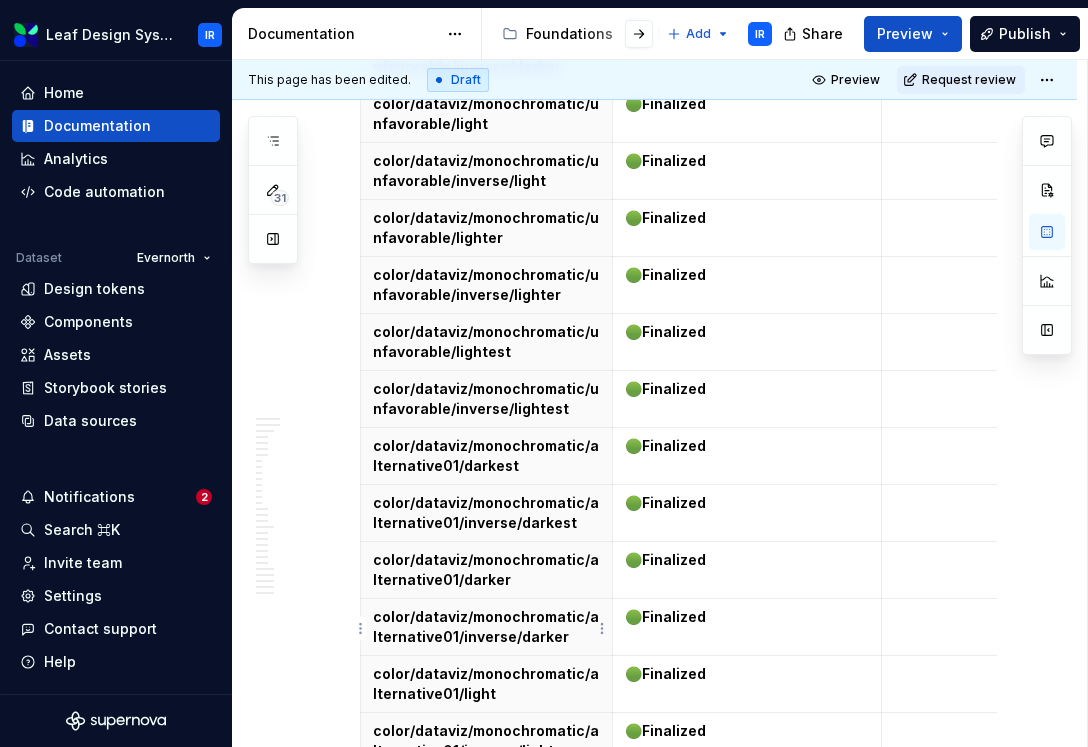 click on "color/dataviz/monochromatic/alternative01/lightest" at bounding box center (486, 969) 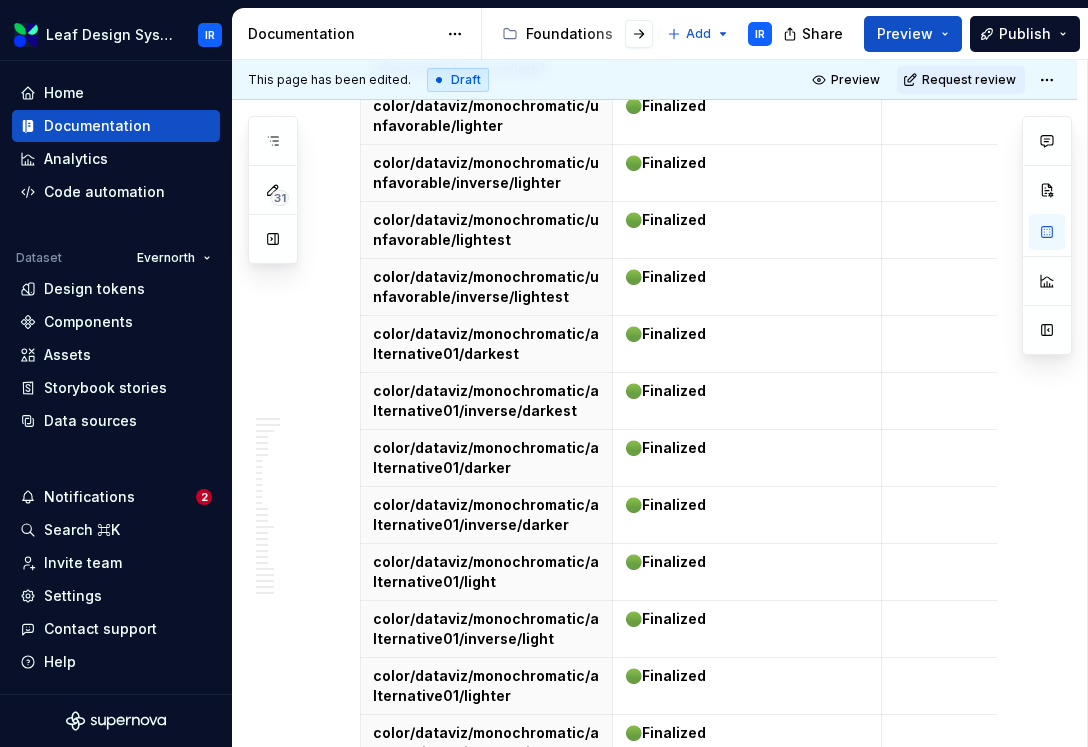 scroll, scrollTop: 28036, scrollLeft: 0, axis: vertical 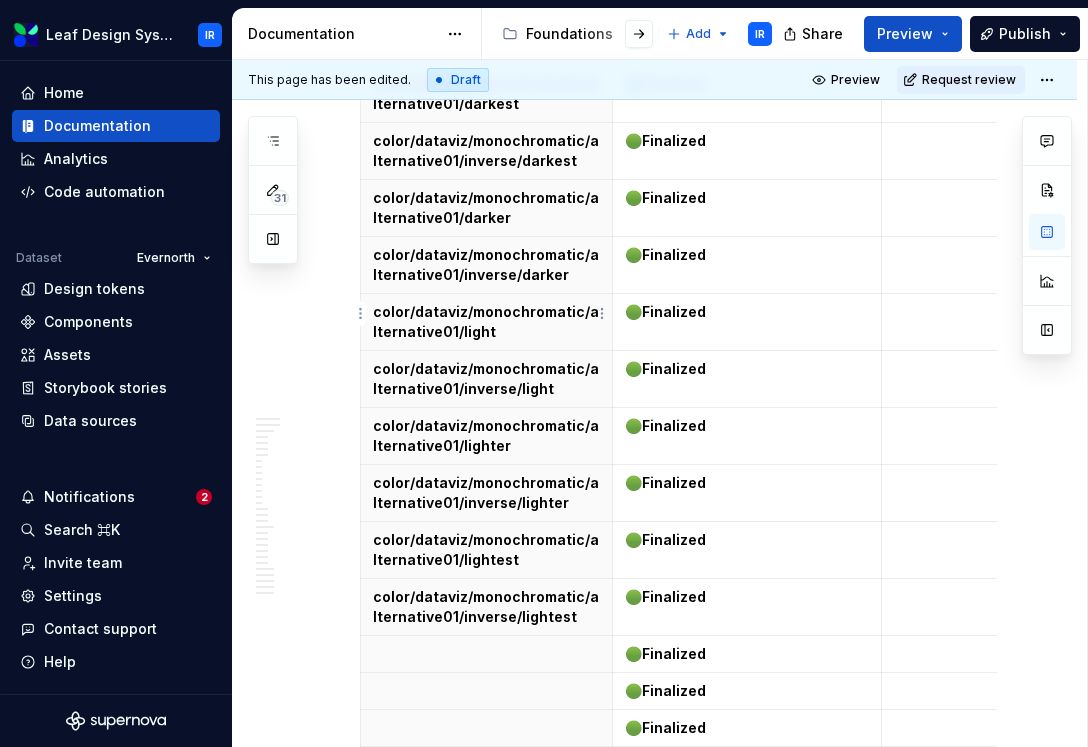 click at bounding box center (486, 654) 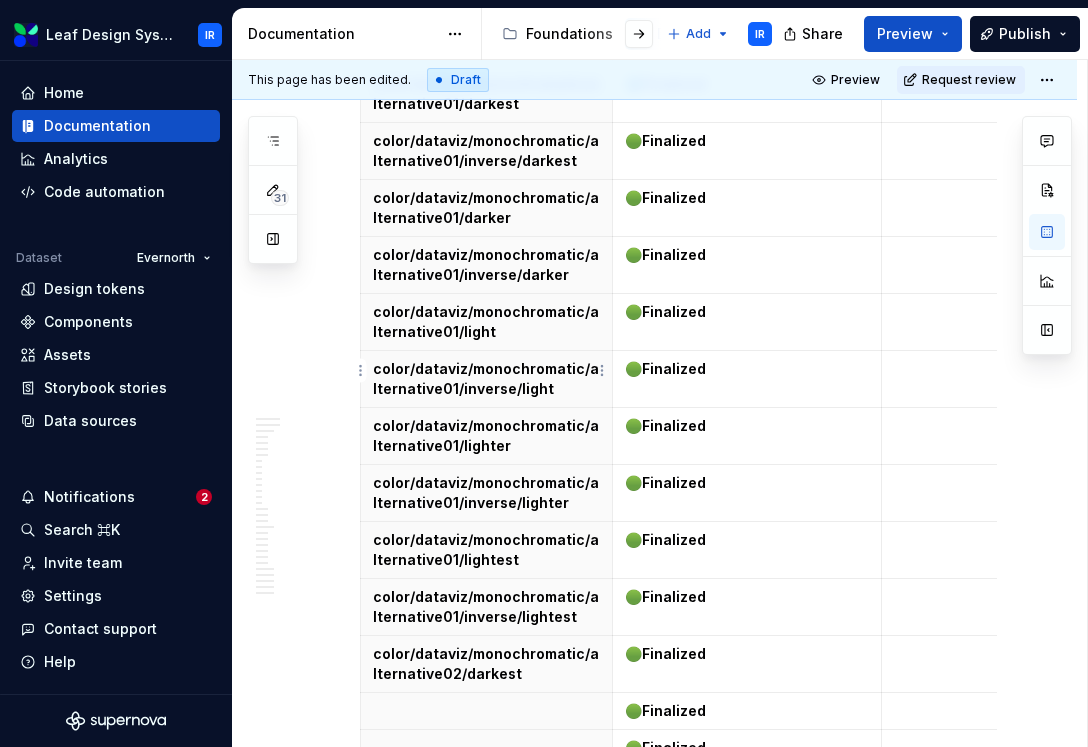 click at bounding box center (486, 711) 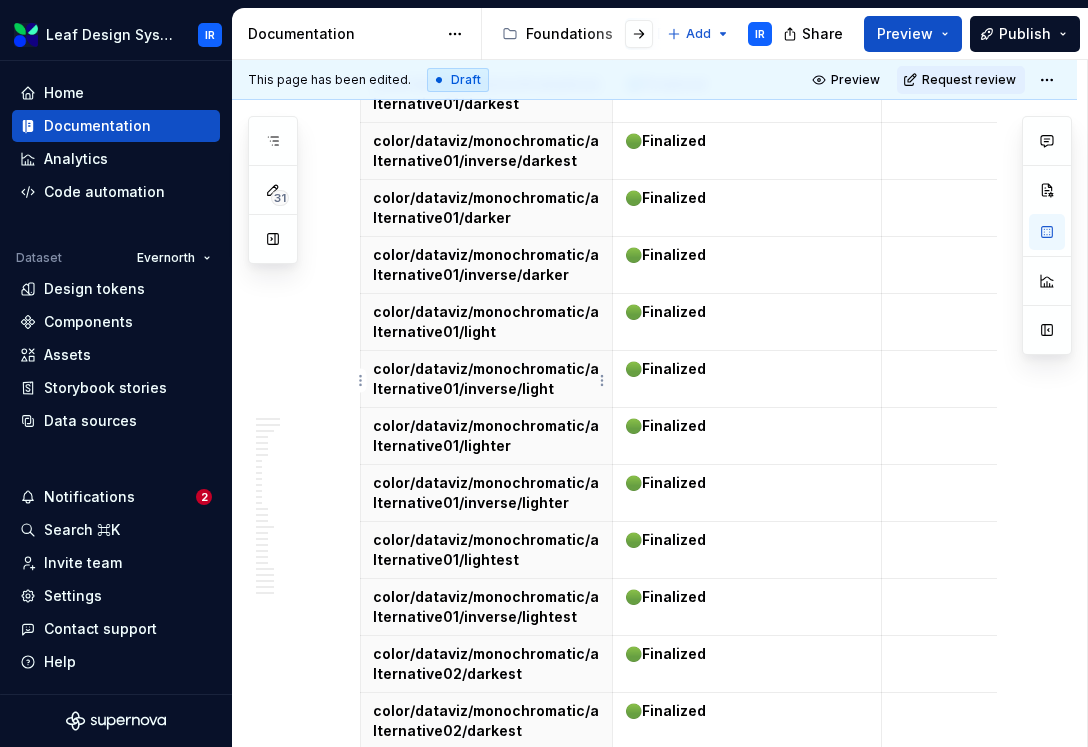 click on "color/dataviz/monochromatic/alternative02/darkest" at bounding box center (486, 721) 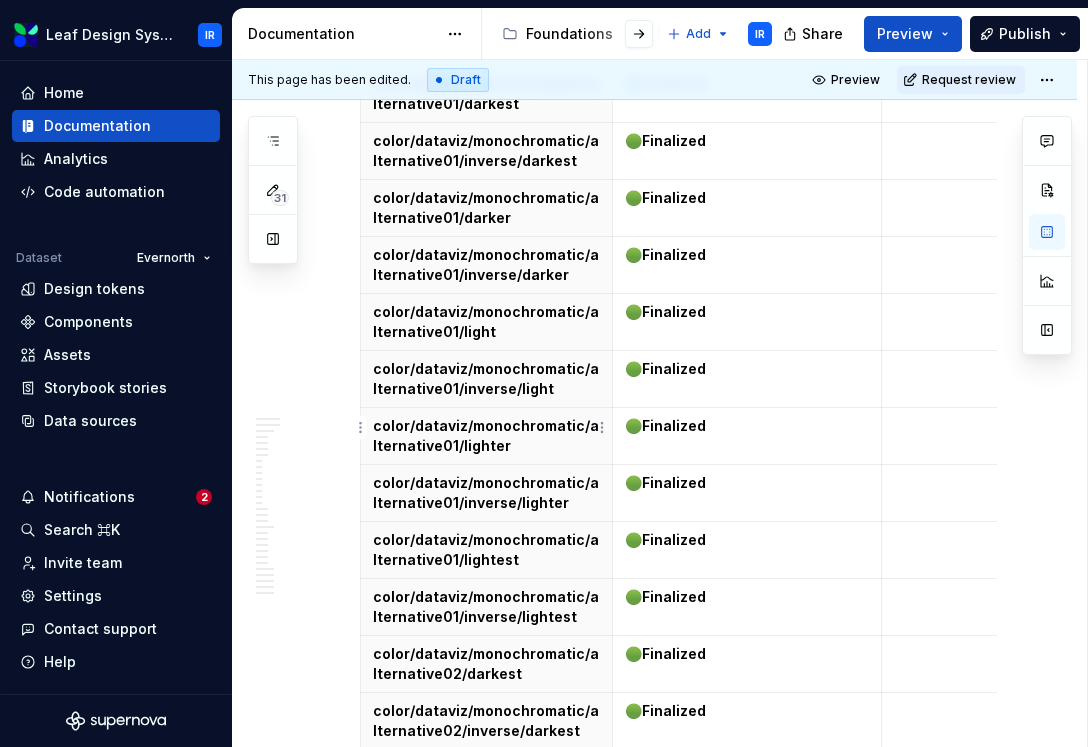 click at bounding box center (486, 768) 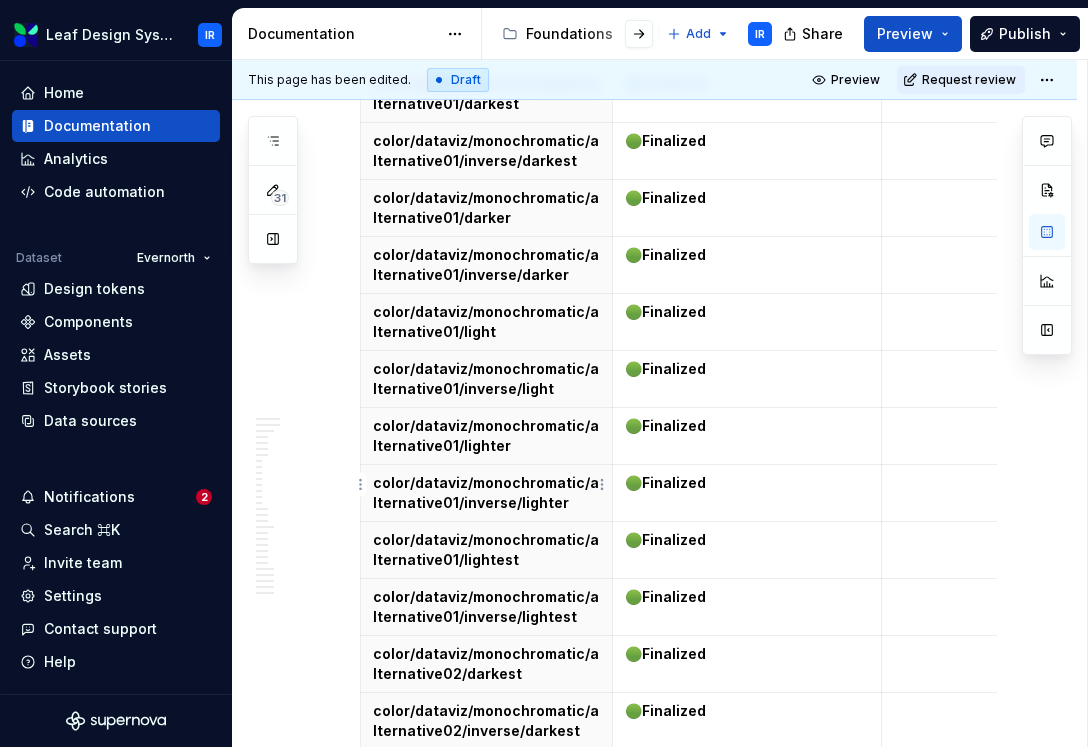 click at bounding box center [486, 825] 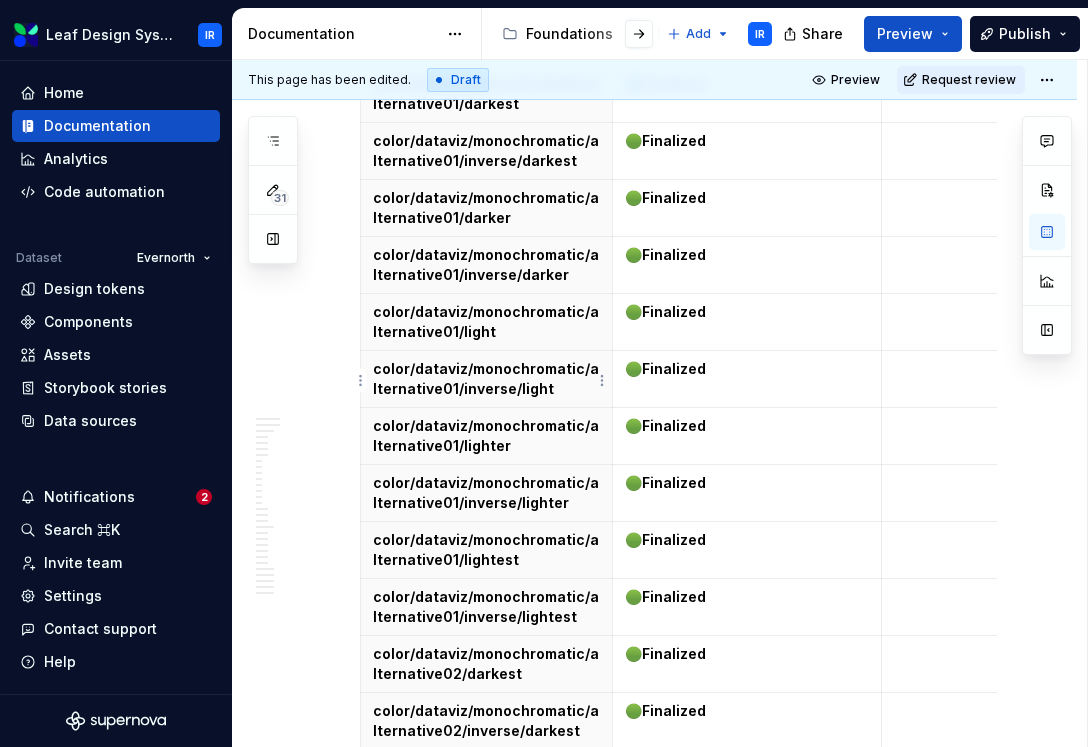 click on "color/dataviz/monochromatic/alternative02/inverse/darkest" at bounding box center (486, 721) 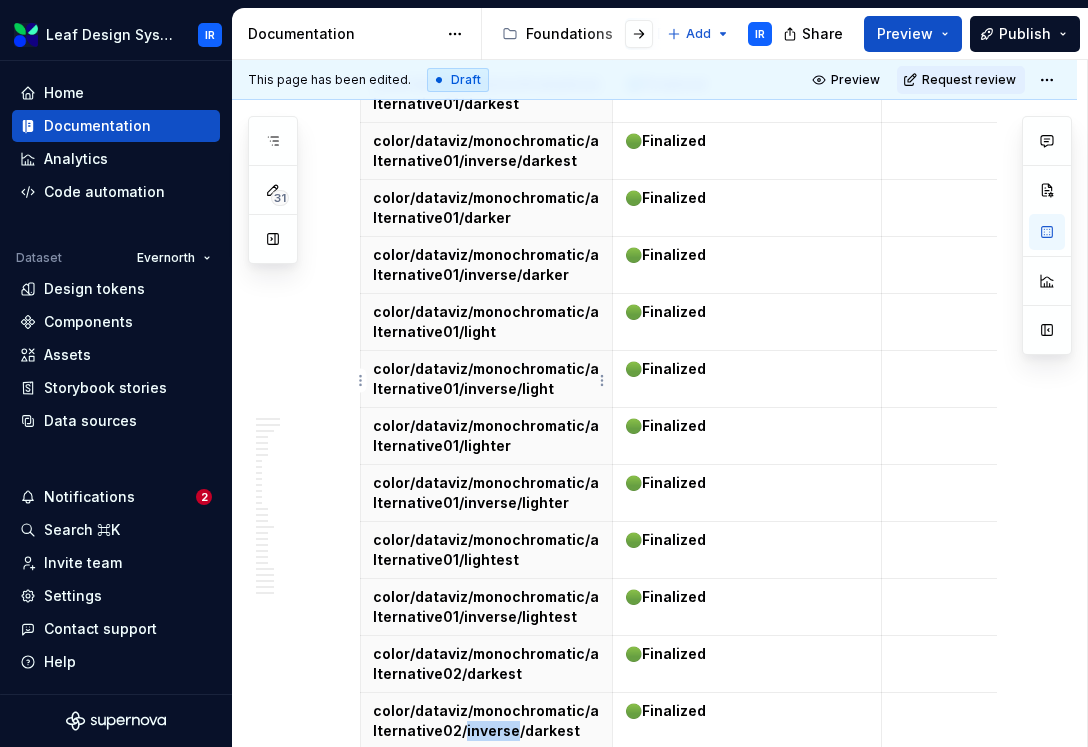 click on "color/dataviz/monochromatic/alternative02/inverse/darkest" at bounding box center [486, 721] 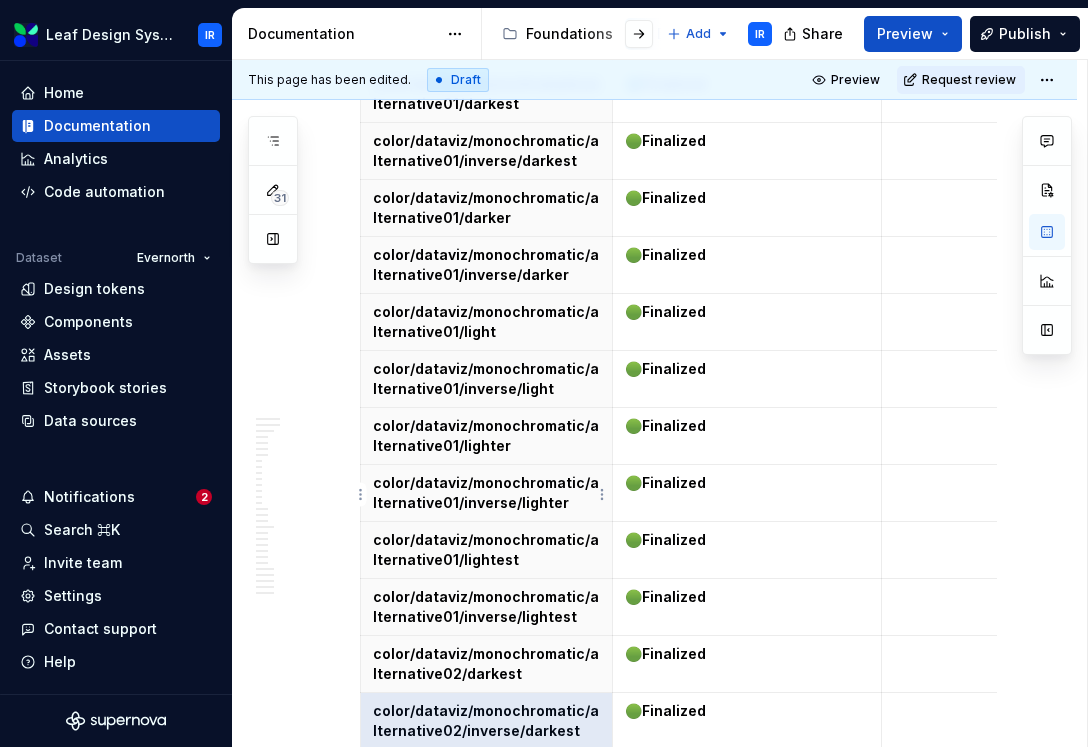 click on "color/dataviz/monochromatic/alternative02/darkest" at bounding box center (486, 835) 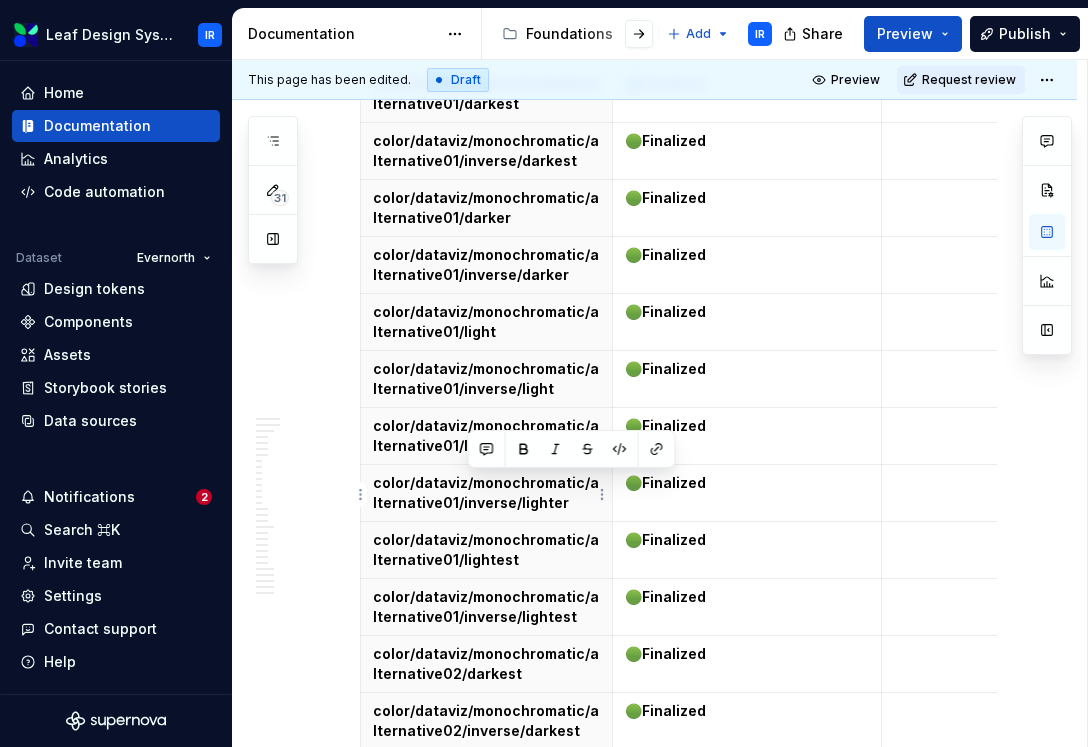 click on "color/dataviz/monochromatic/alternative02/darkest" at bounding box center [486, 835] 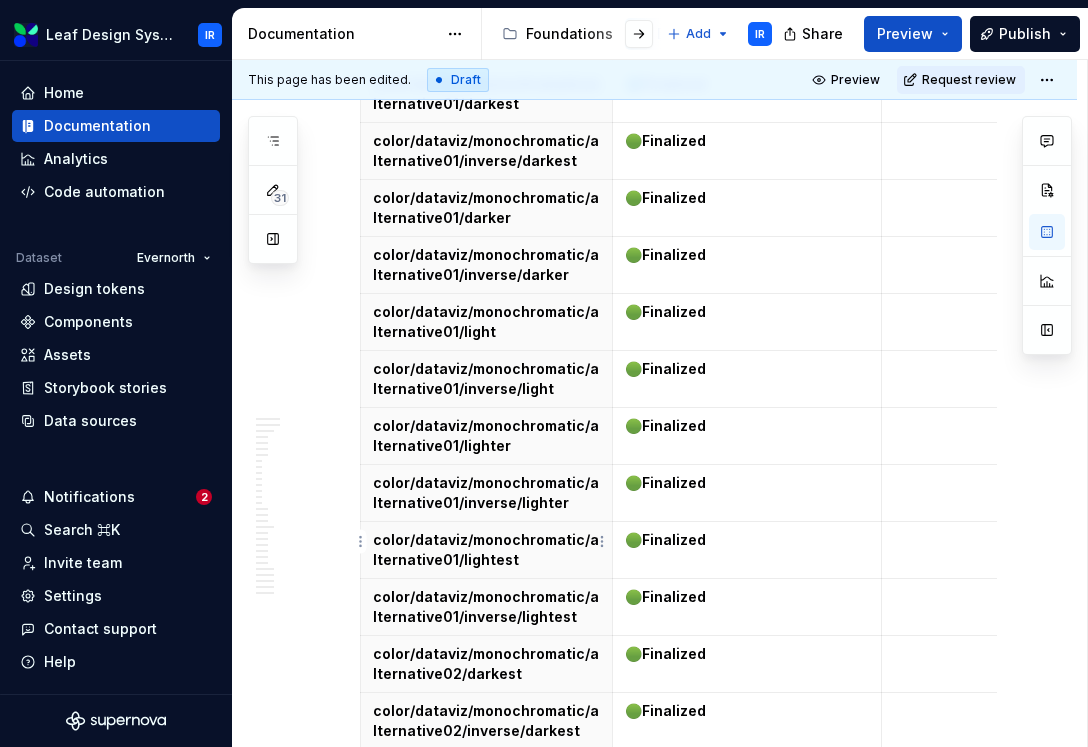 click at bounding box center [486, 882] 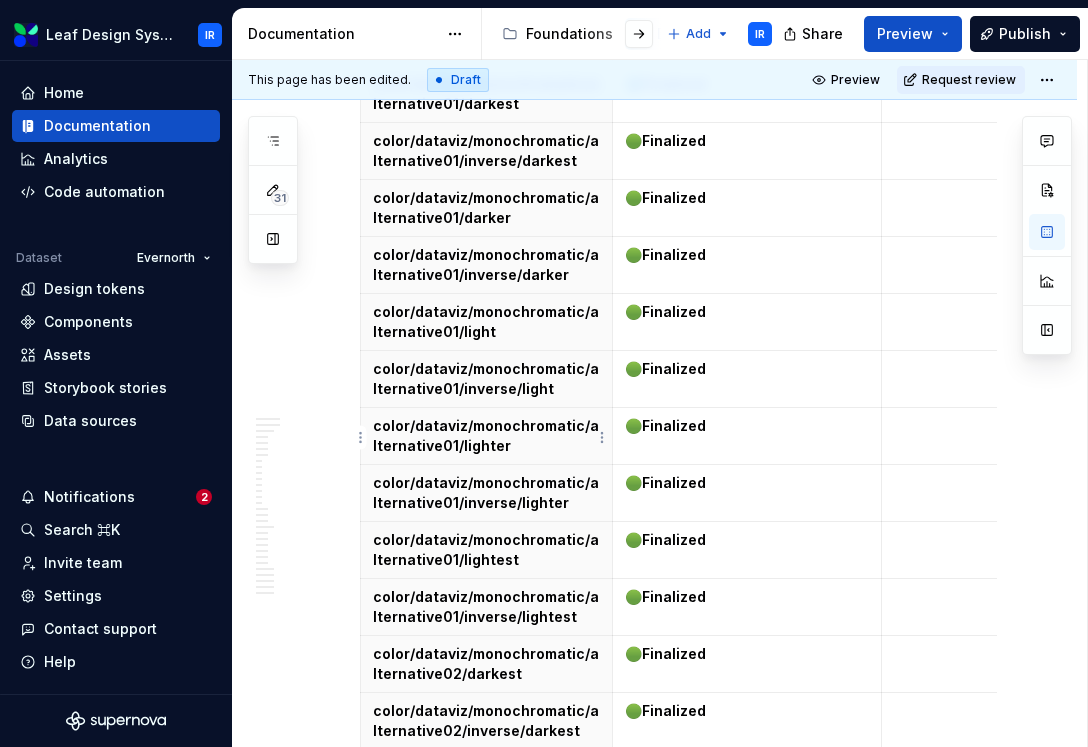 click on "color/dataviz/monochromatic/alternative02/darker" at bounding box center [486, 778] 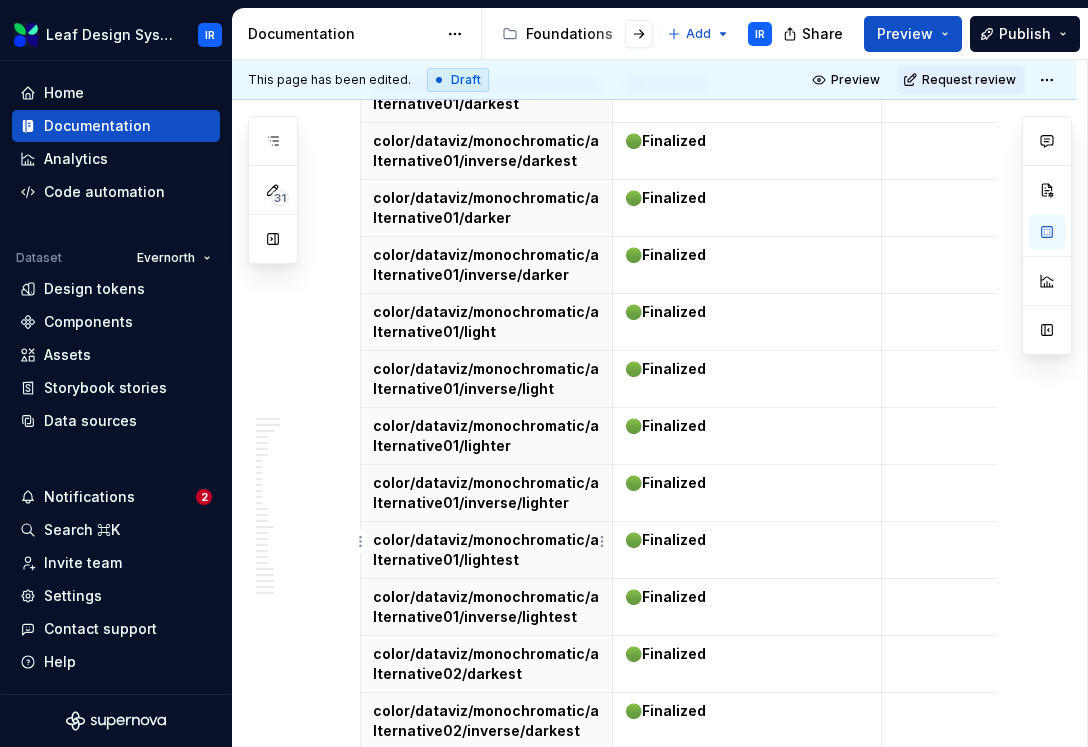 click at bounding box center [486, 882] 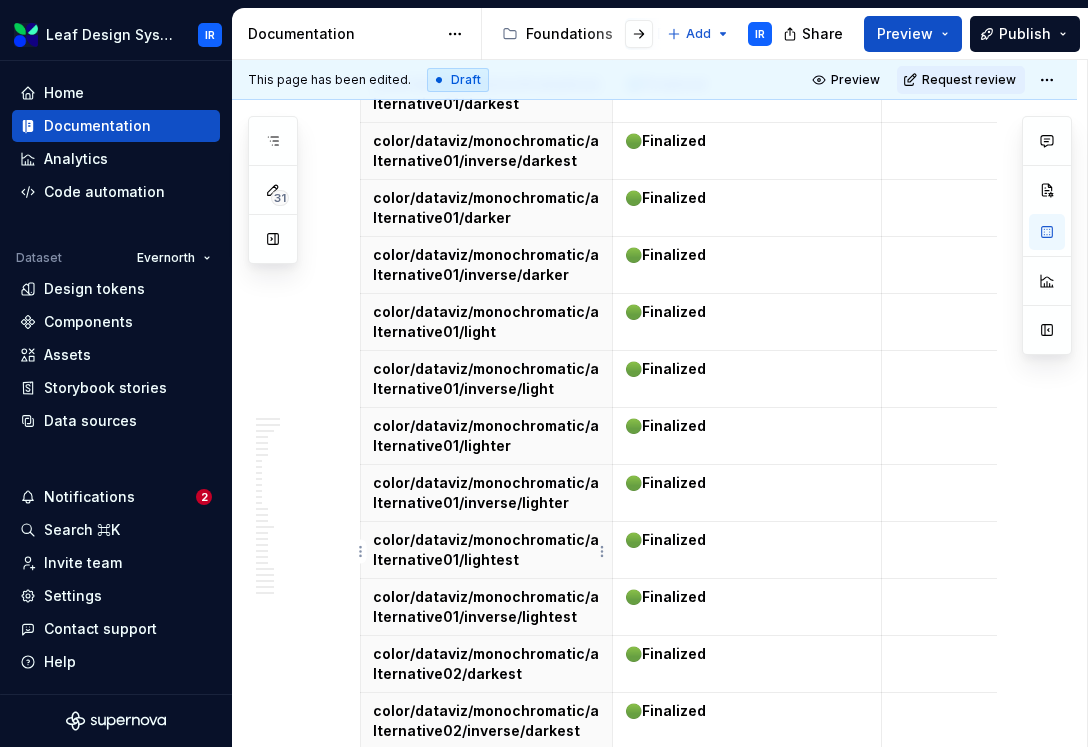 click on "color/dataviz/monochromatic/alternative02/darker" at bounding box center (486, 892) 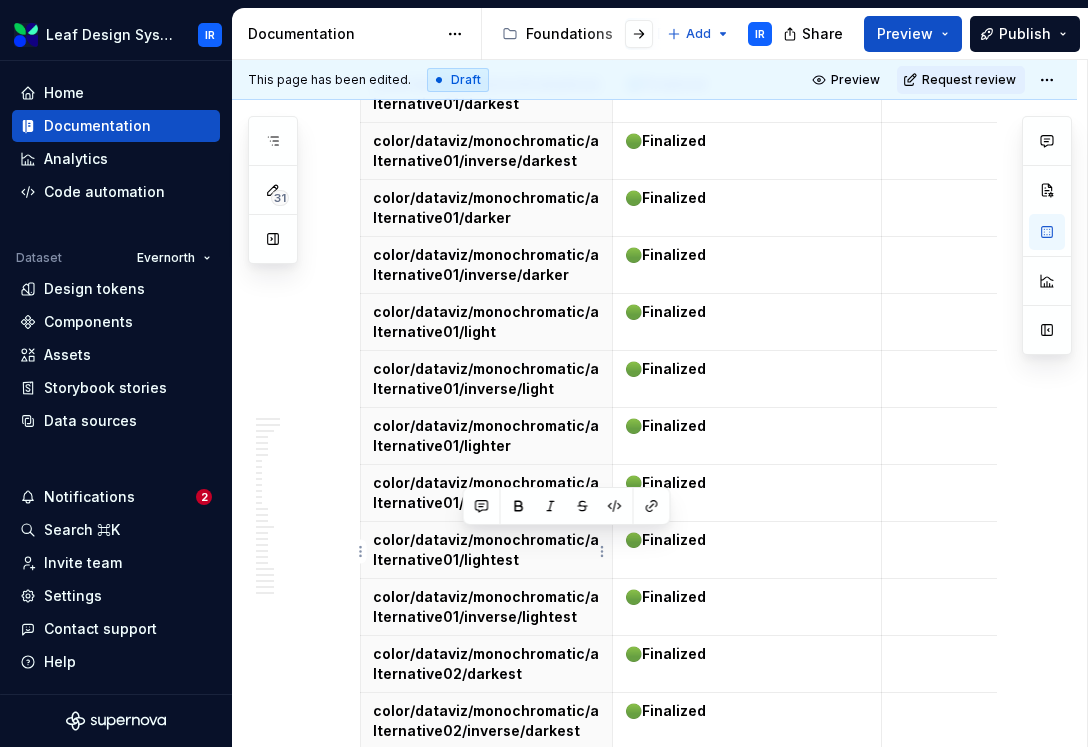 click on "color/dataviz/monochromatic/alternative02/light" at bounding box center [486, 892] 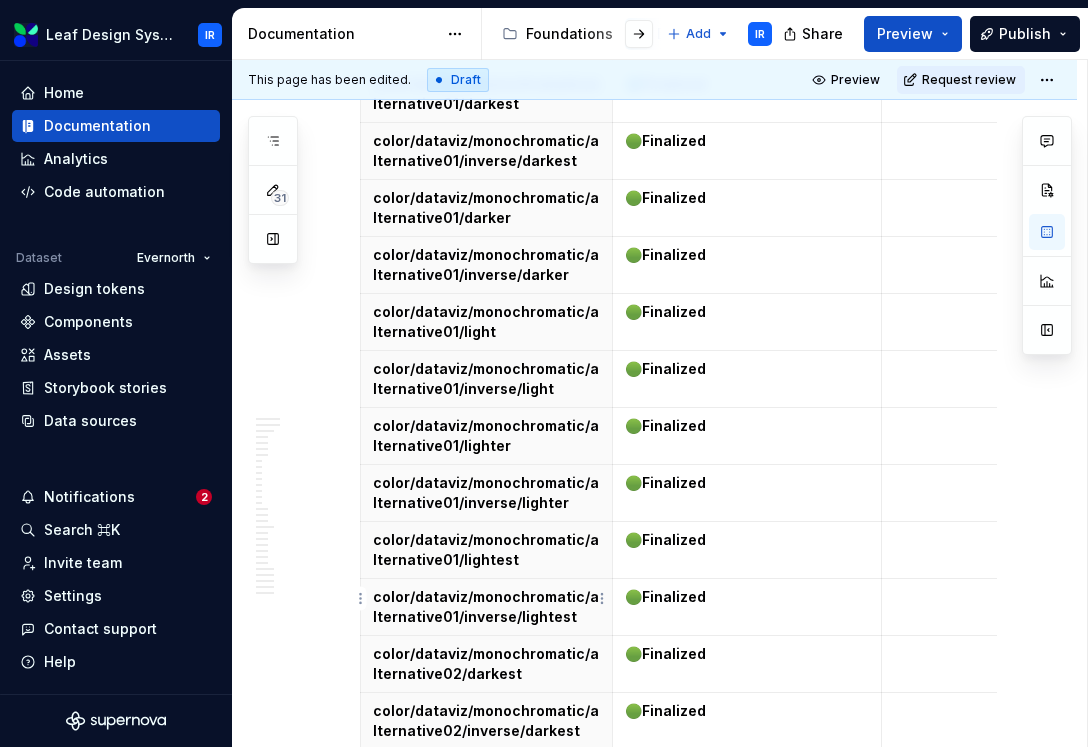 click at bounding box center [486, 939] 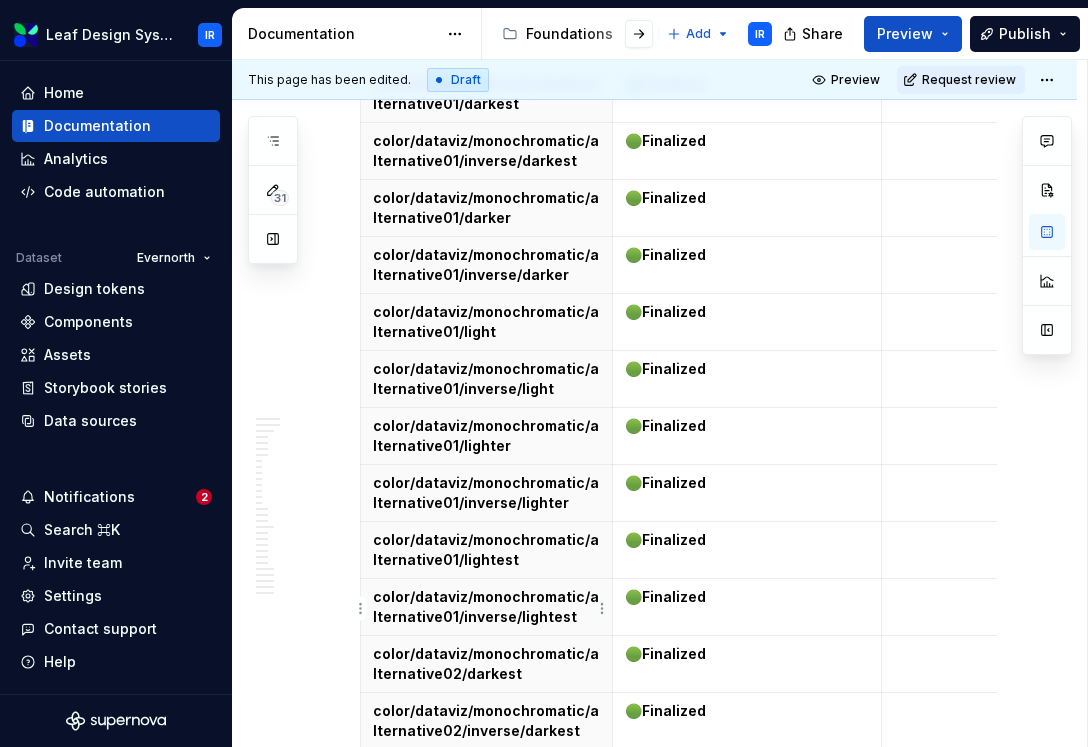click on "color/dataviz/monochromatic/alternative02/light" at bounding box center (486, 949) 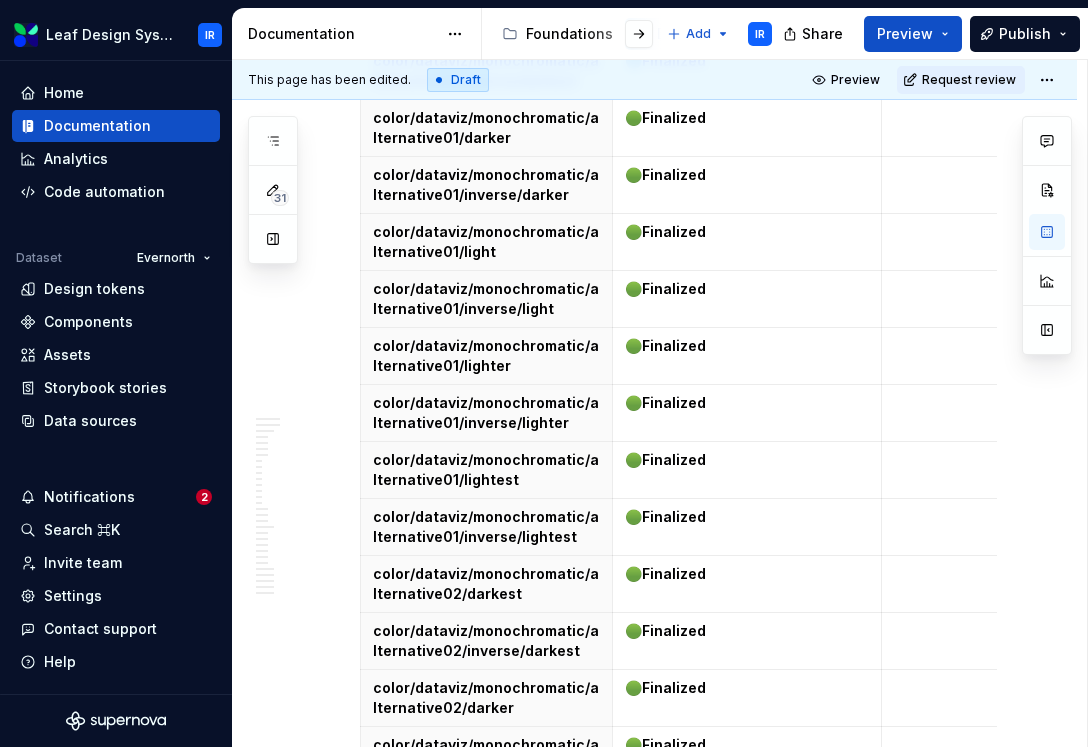 scroll, scrollTop: 28125, scrollLeft: 0, axis: vertical 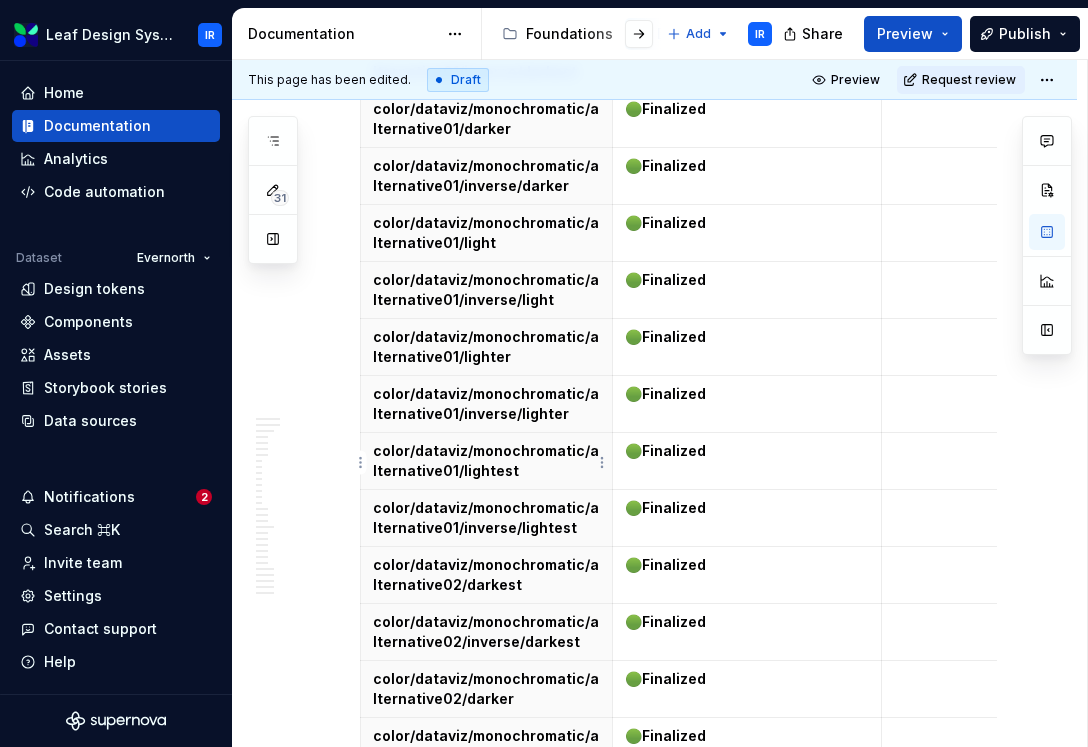 click on "color/dataviz/monochromatic/alternative02/light" at bounding box center (486, 803) 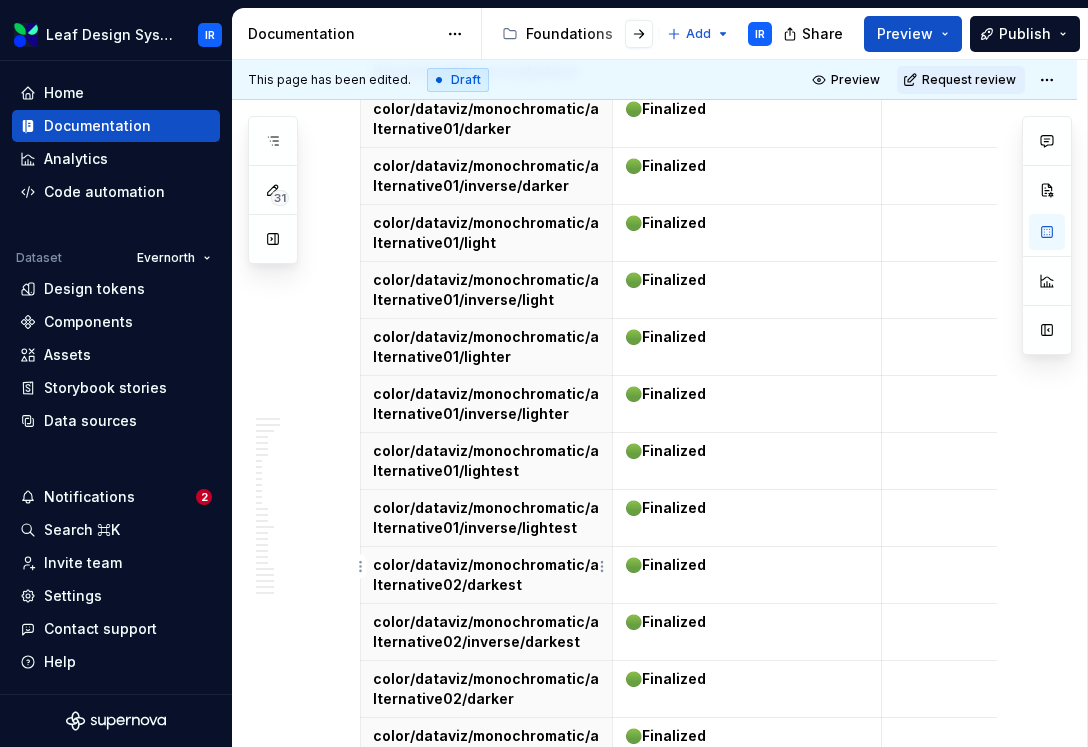 click at bounding box center (486, 907) 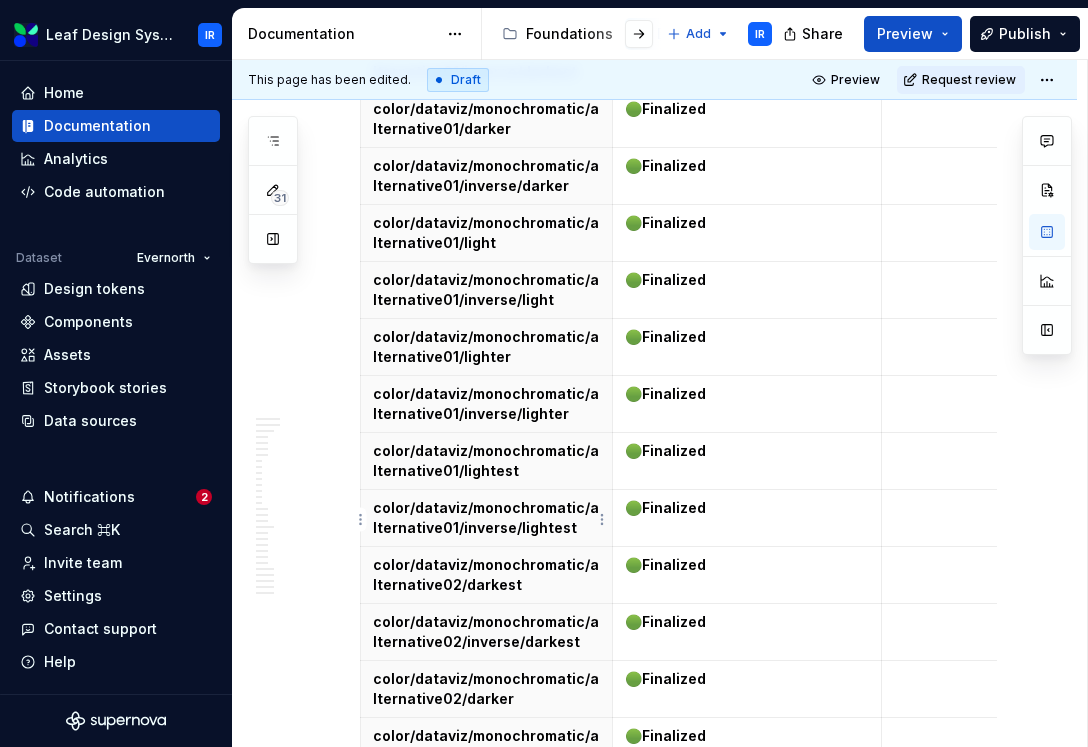 click on "color/dataviz/monochromatic/alternative02/inverse/light" at bounding box center (486, 860) 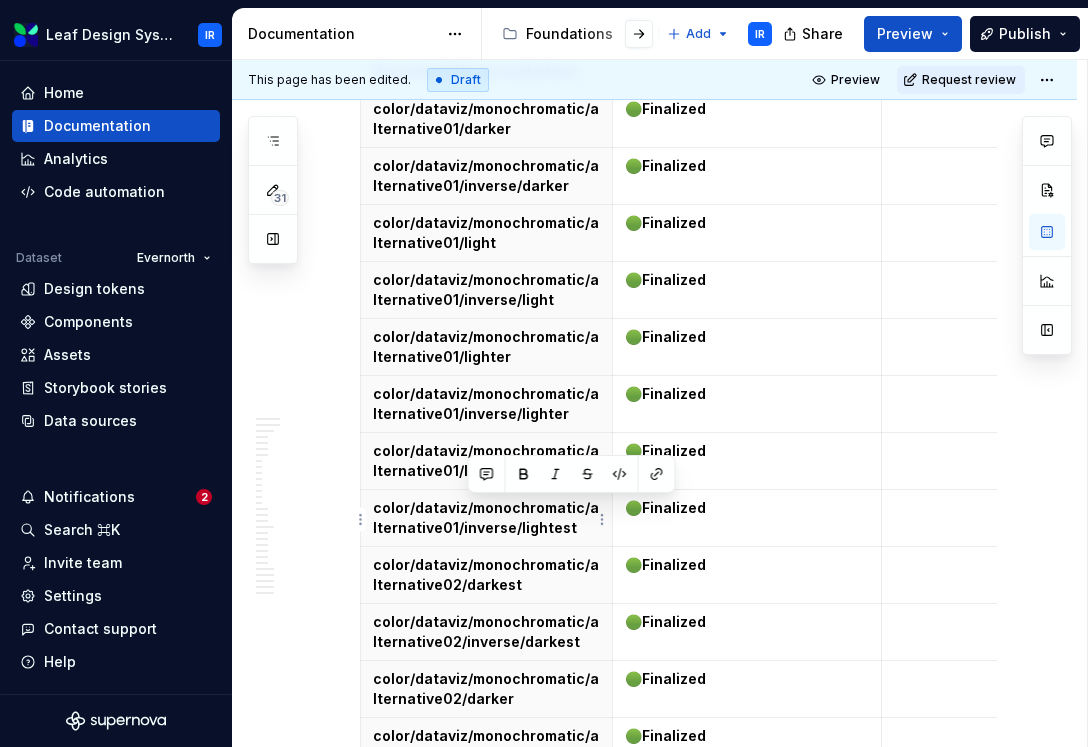 click on "color/dataviz/monochromatic/alternative02/inverse/light" at bounding box center (486, 860) 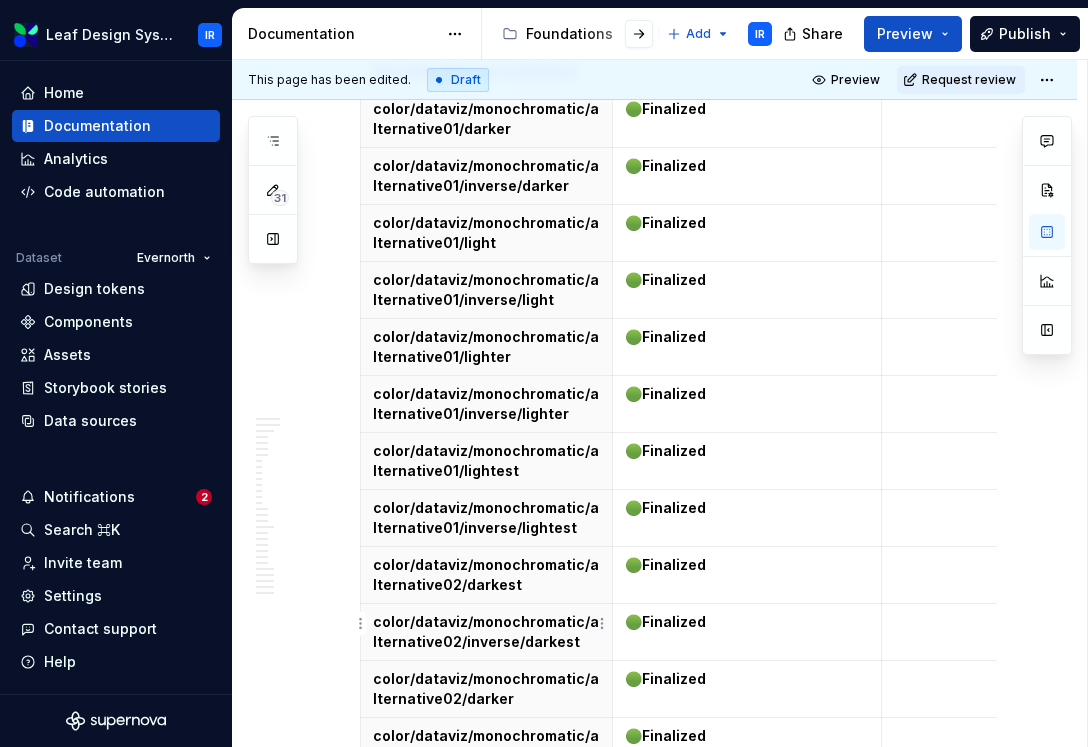 click at bounding box center (486, 964) 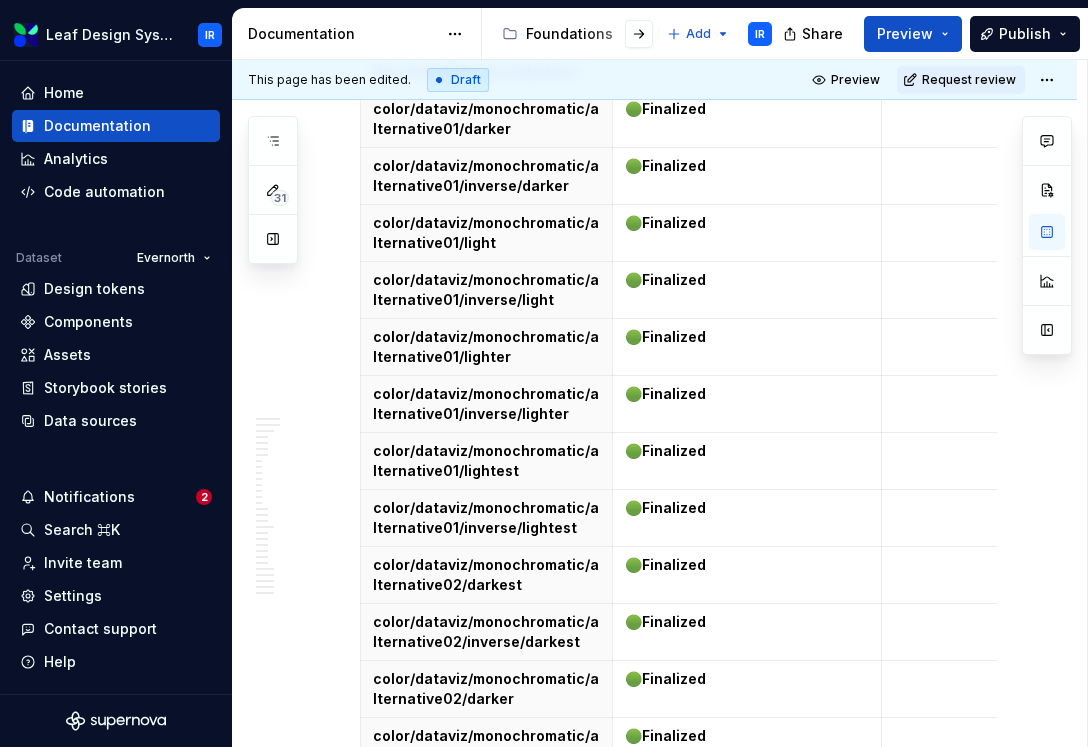 scroll, scrollTop: 28130, scrollLeft: 0, axis: vertical 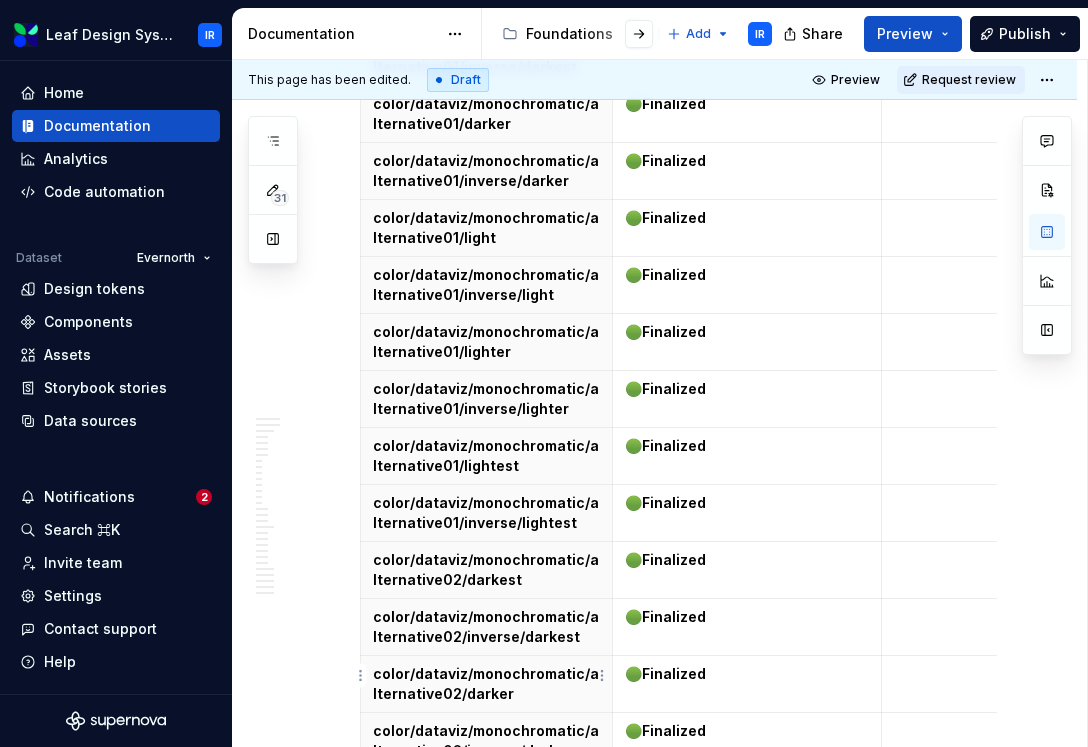 click at bounding box center [486, 1016] 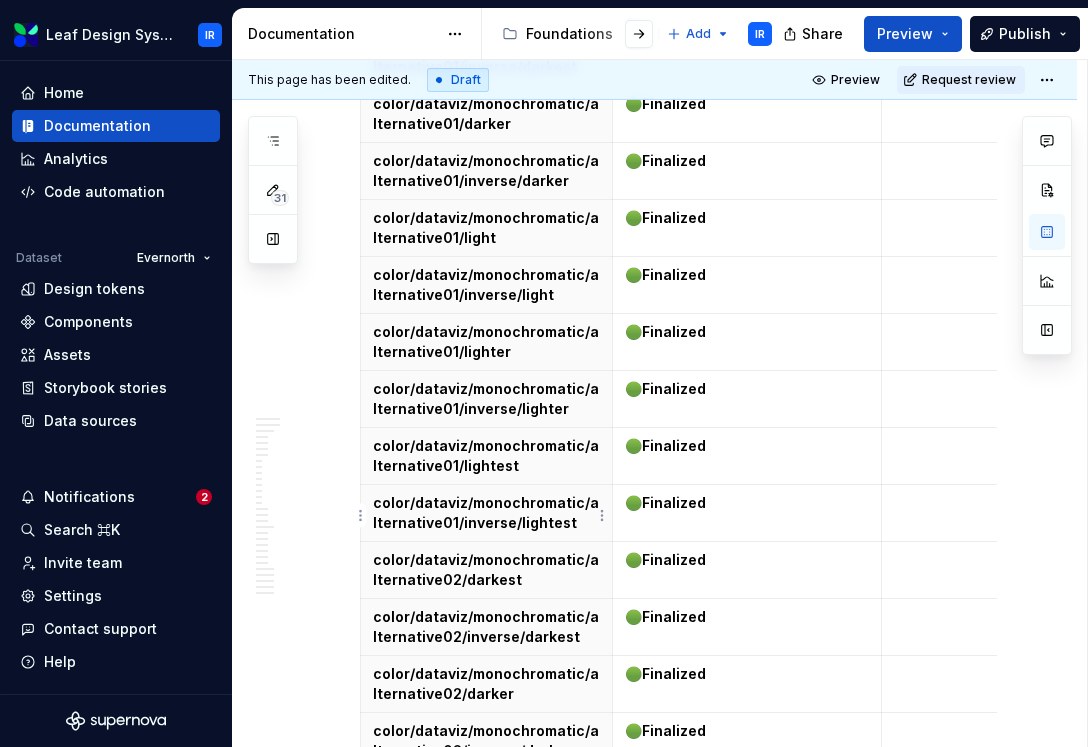 scroll, scrollTop: 28129, scrollLeft: 0, axis: vertical 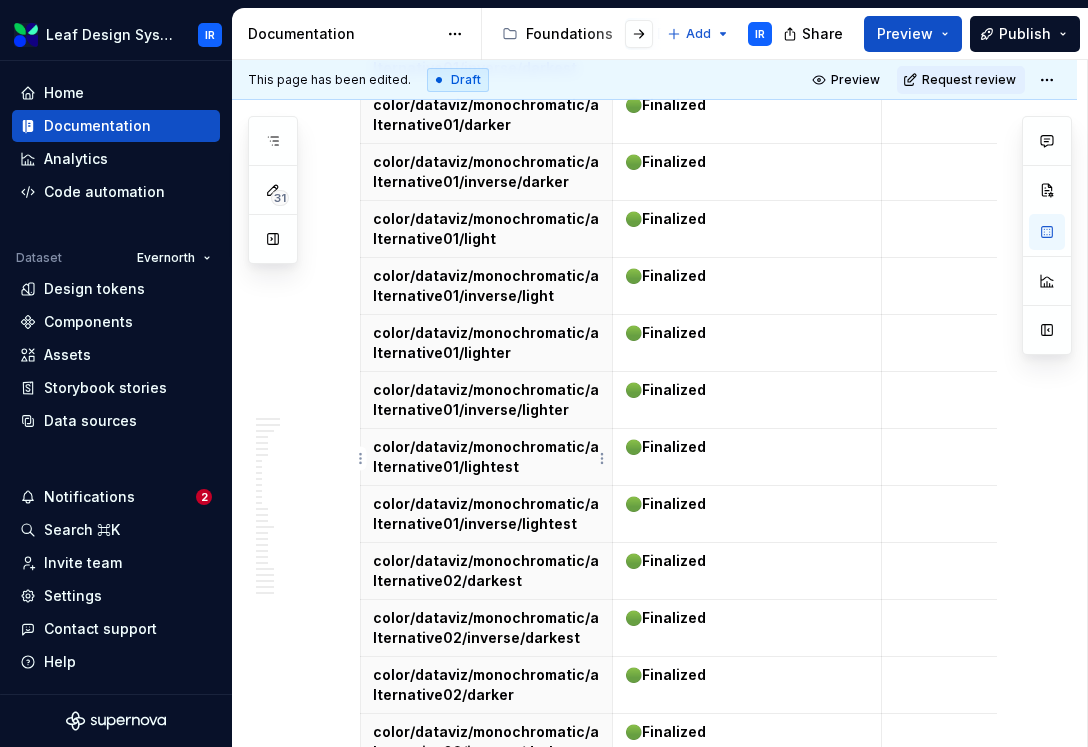 click on "color/dataviz/monochromatic/alternative02/light" at bounding box center (486, 799) 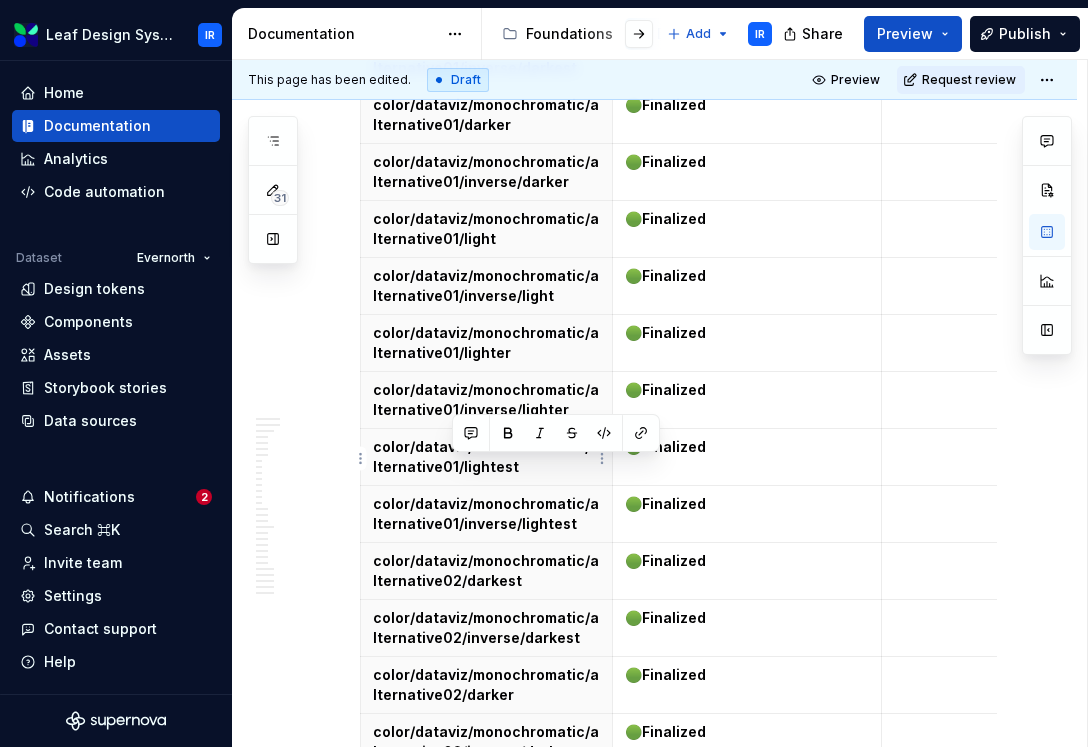 click on "color/dataviz/monochromatic/alternative02/light" at bounding box center [486, 799] 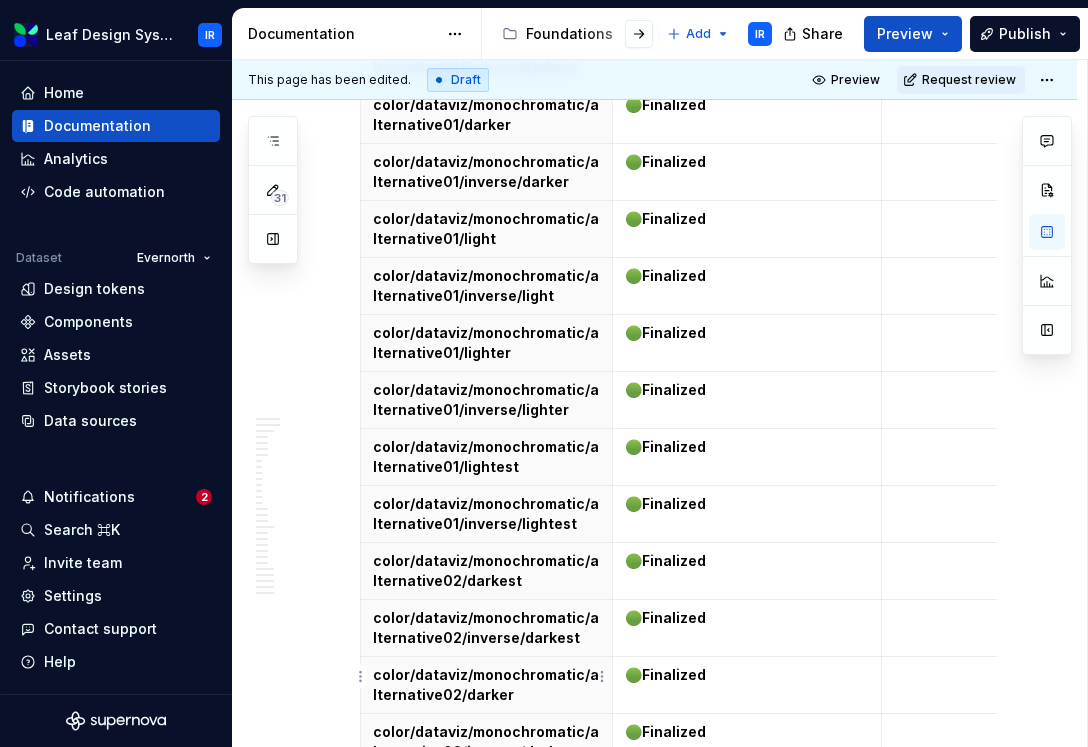 click at bounding box center [486, 1017] 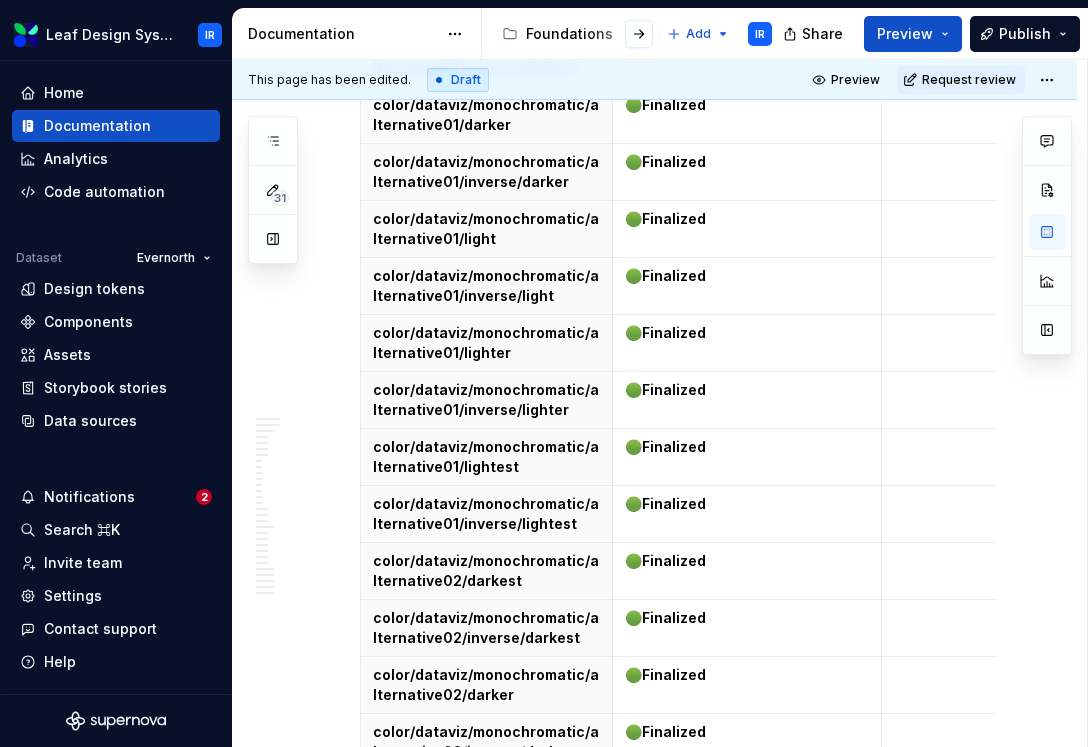 scroll, scrollTop: 28187, scrollLeft: 0, axis: vertical 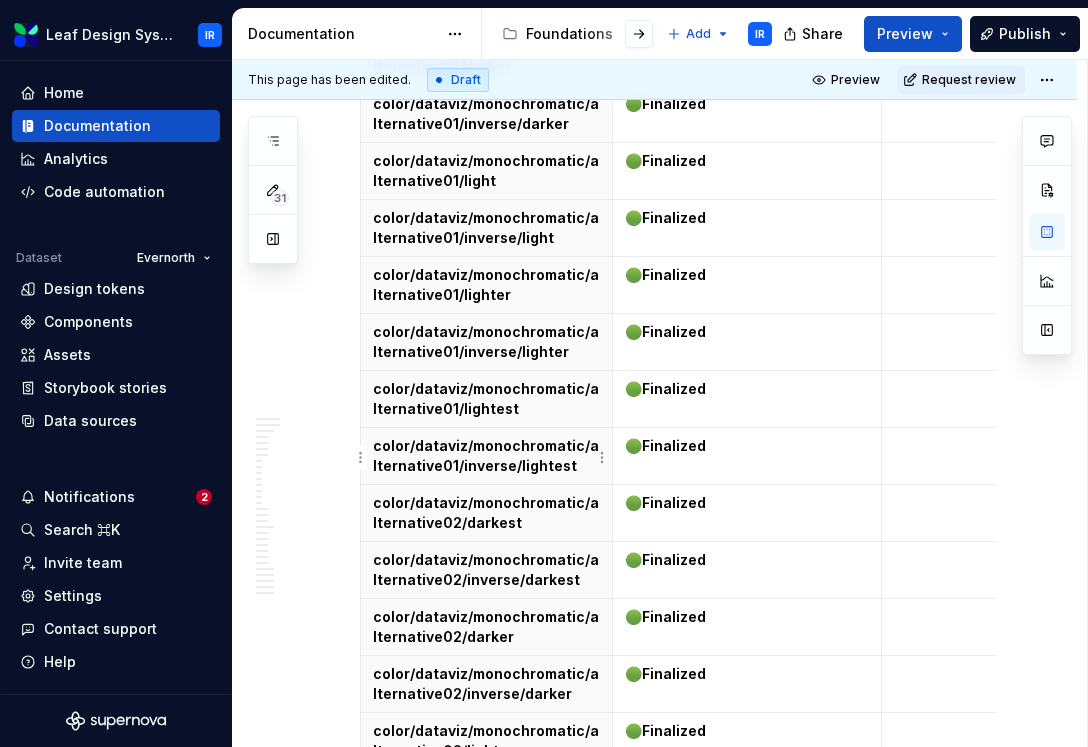 click on "color/dataviz/monochromatic/alternative02/inverse/light" at bounding box center [486, 798] 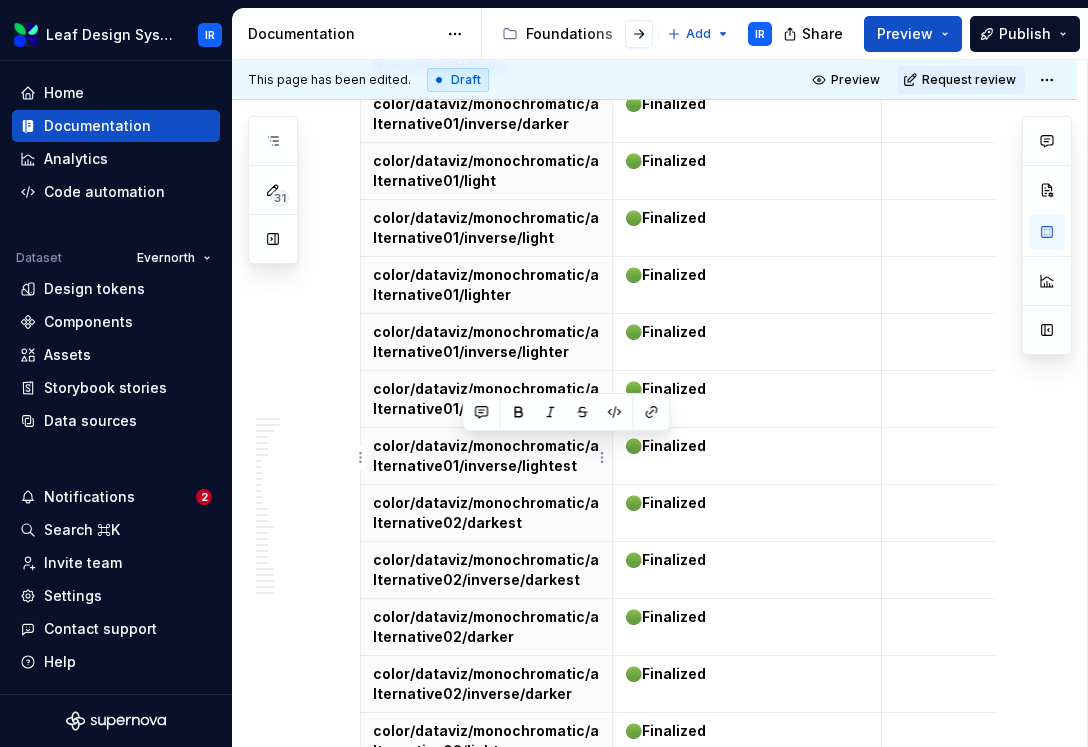 click on "color/dataviz/monochromatic/alternative02/inverse/light" at bounding box center [486, 798] 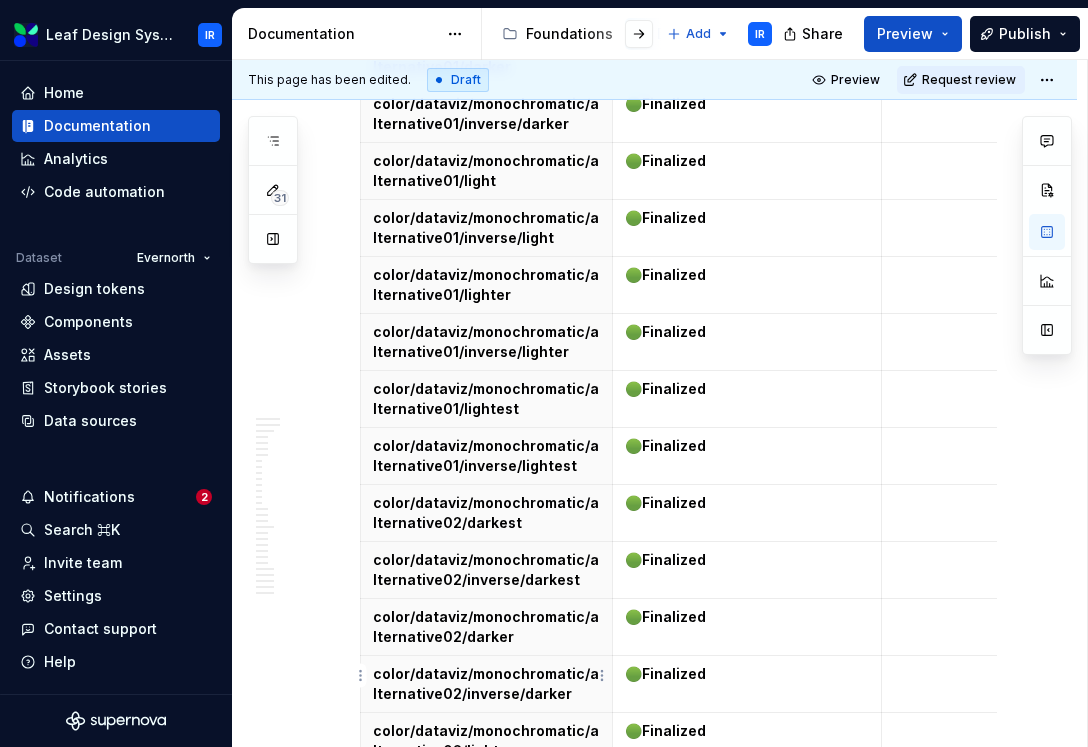 click at bounding box center [486, 1016] 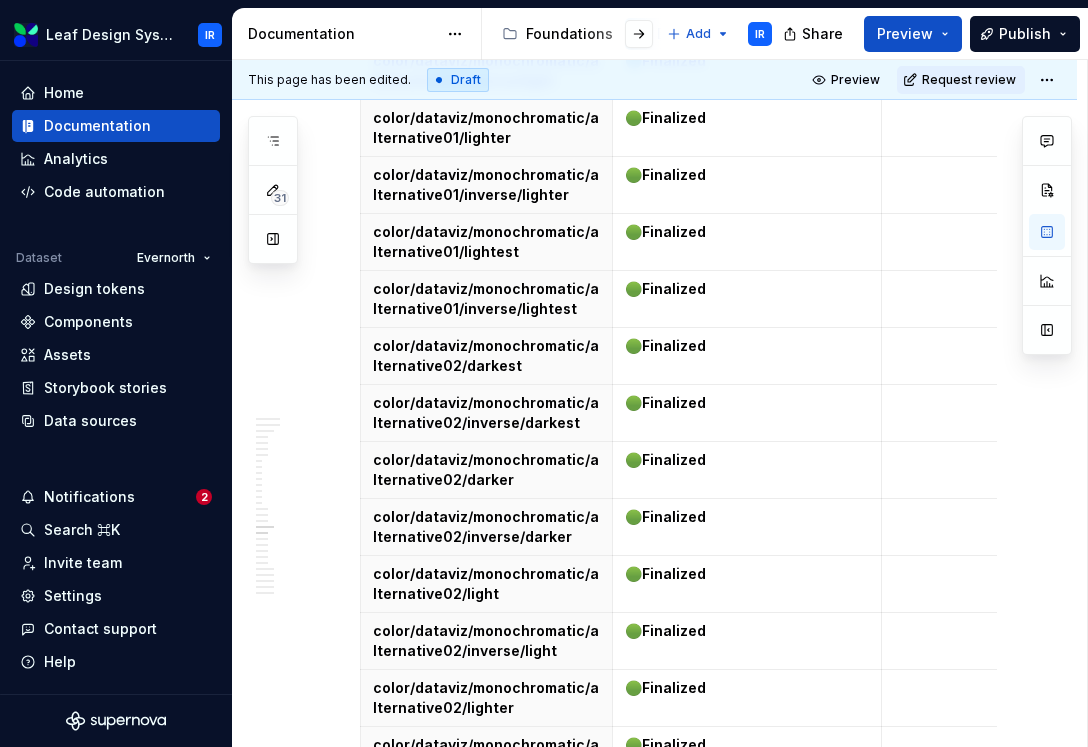 scroll, scrollTop: 28345, scrollLeft: 0, axis: vertical 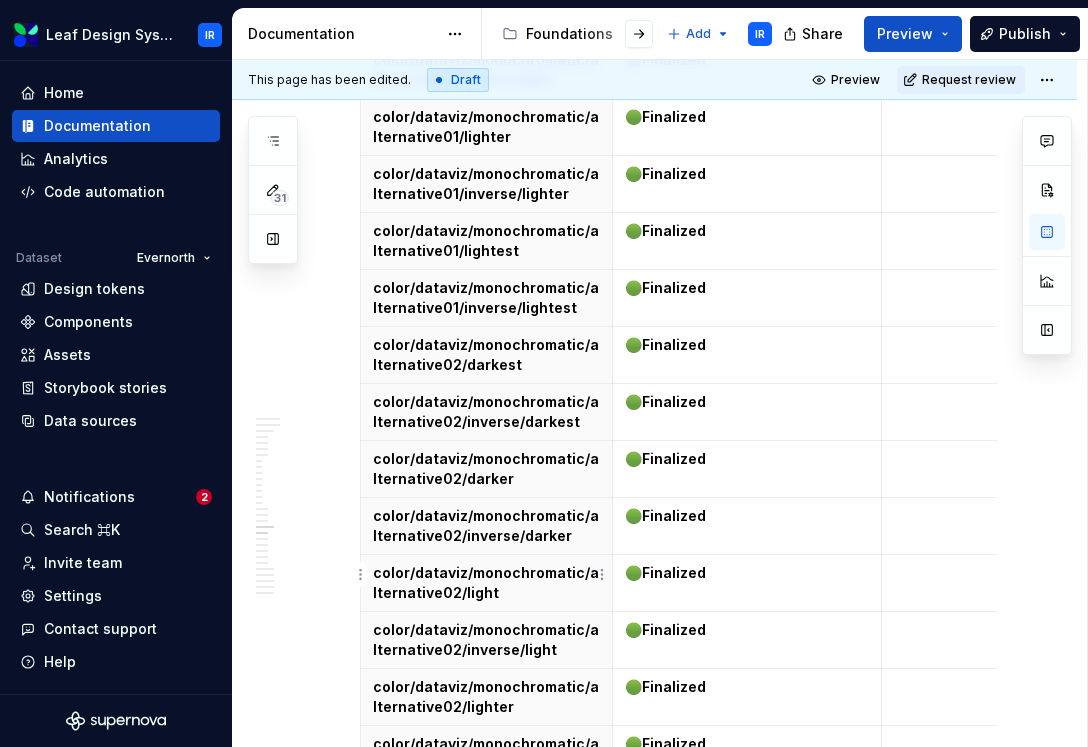 click at bounding box center [487, 915] 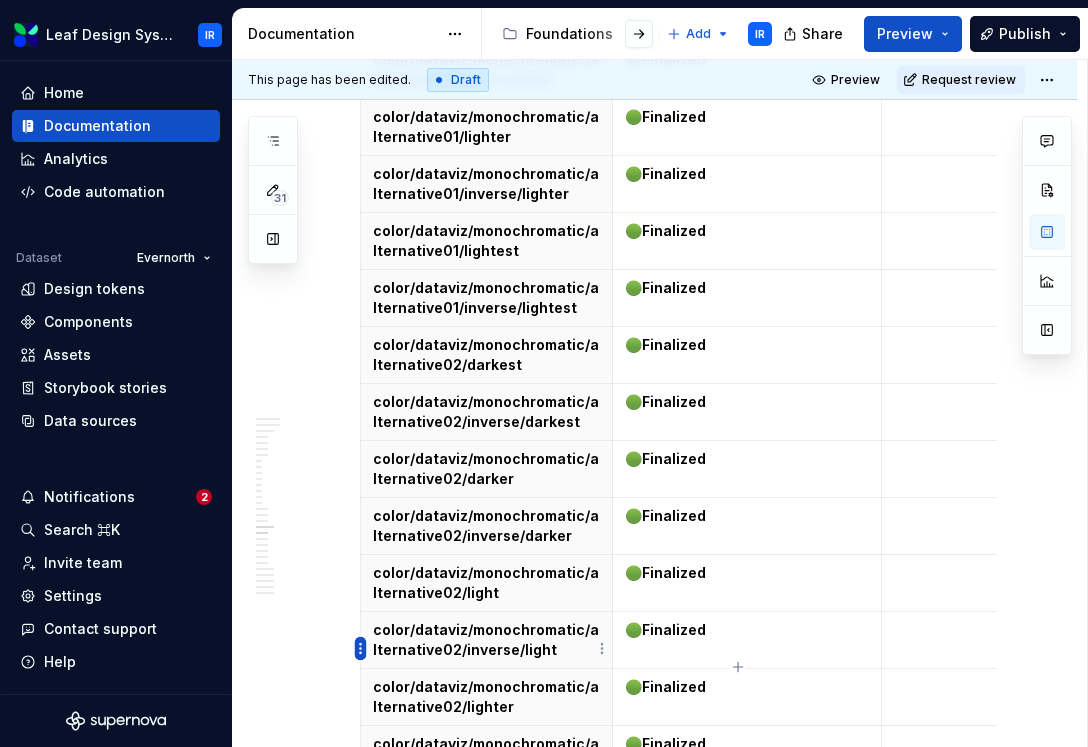 click on "Leaf Design System IR Home Documentation Analytics Code automation Dataset Evernorth Design tokens Components Assets Storybook stories Data sources Notifications 2 Search ⌘K Invite team Settings Contact support Help Documentation
Accessibility guide for tree Page tree.
Navigate the tree with the arrow keys. Common tree hotkeys apply. Further keybindings are available:
enter to execute primary action on focused item
f2 to start renaming the focused item
escape to abort renaming an item
control+d to start dragging selected items
Foundations Design Tokens Design Assets Atomic Components Molecular Patterns Layout Modules Design Packages Add IR Share Preview Publish 31 Pages Add
Accessibility guide for tree Page tree.
Navigate the tree with the arrow keys. Common tree hotkeys apply. Further keybindings are available:
enter to execute primary action on focused item
IR   (" at bounding box center [544, 373] 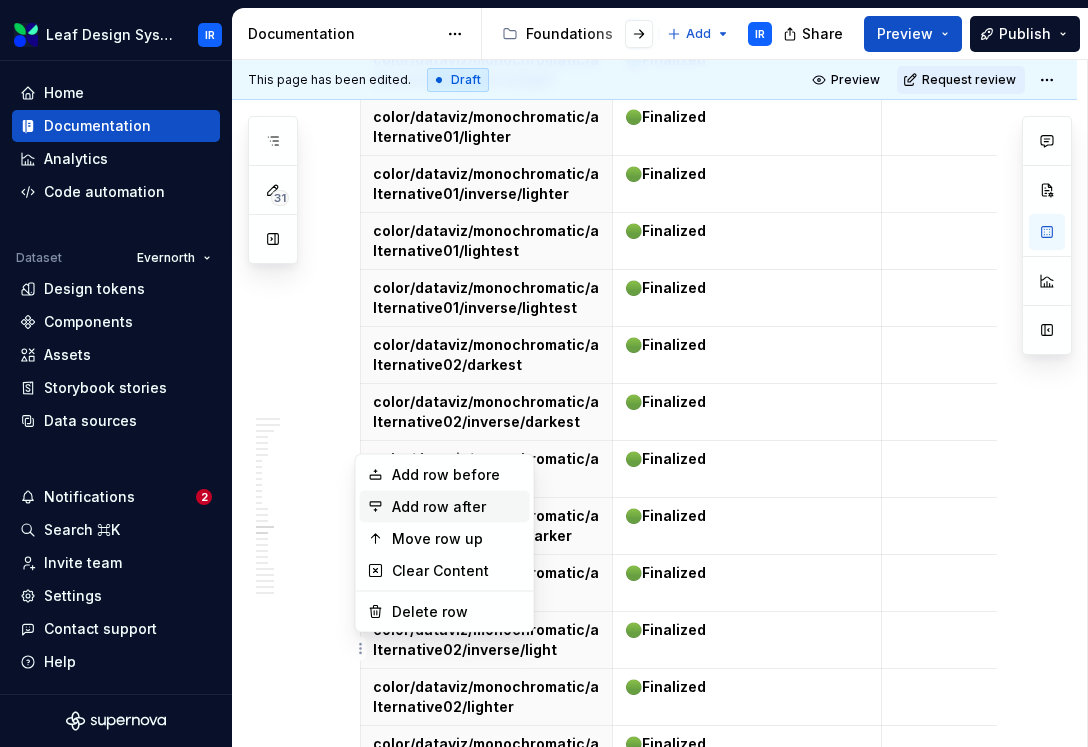 click on "Add row after" at bounding box center [457, 507] 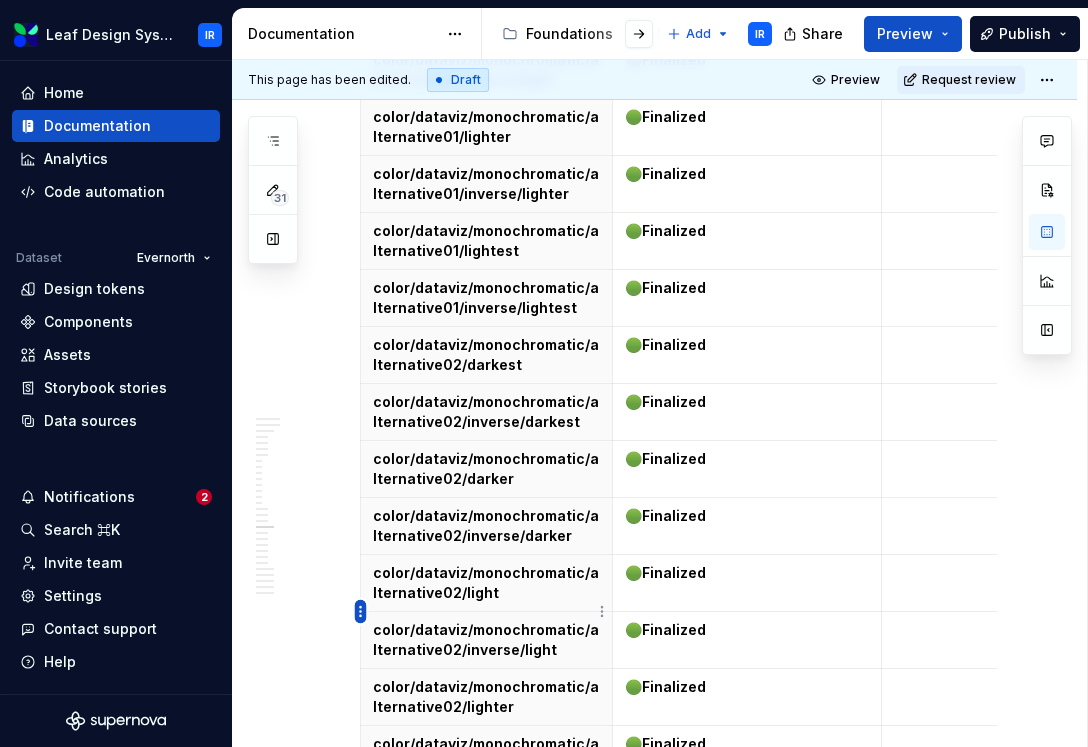 click on "Leaf Design System IR Home Documentation Analytics Code automation Dataset Evernorth Design tokens Components Assets Storybook stories Data sources Notifications 2 Search ⌘K Invite team Settings Contact support Help Documentation
Accessibility guide for tree Page tree.
Navigate the tree with the arrow keys. Common tree hotkeys apply. Further keybindings are available:
enter to execute primary action on focused item
f2 to start renaming the focused item
escape to abort renaming an item
control+d to start dragging selected items
Foundations Design Tokens Design Assets Atomic Components Molecular Patterns Layout Modules Design Packages Add IR Share Preview Publish 31 Pages Add
Accessibility guide for tree Page tree.
Navigate the tree with the arrow keys. Common tree hotkeys apply. Further keybindings are available:
enter to execute primary action on focused item
IR   (" at bounding box center [544, 373] 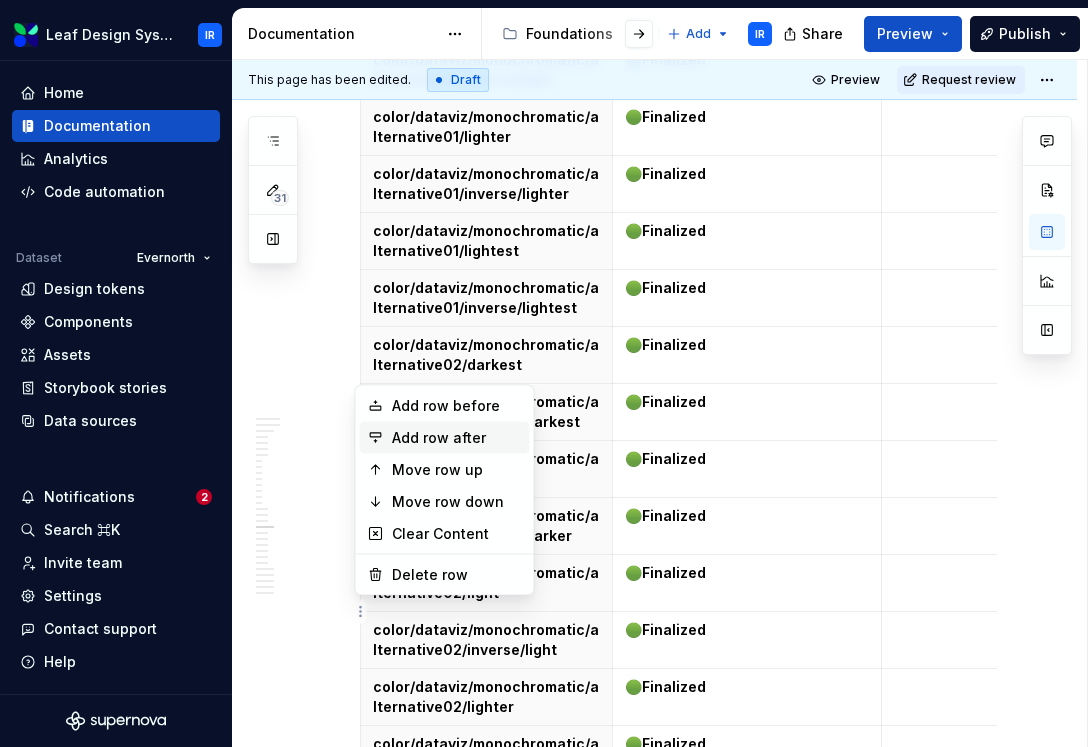 click on "Add row after" at bounding box center (457, 438) 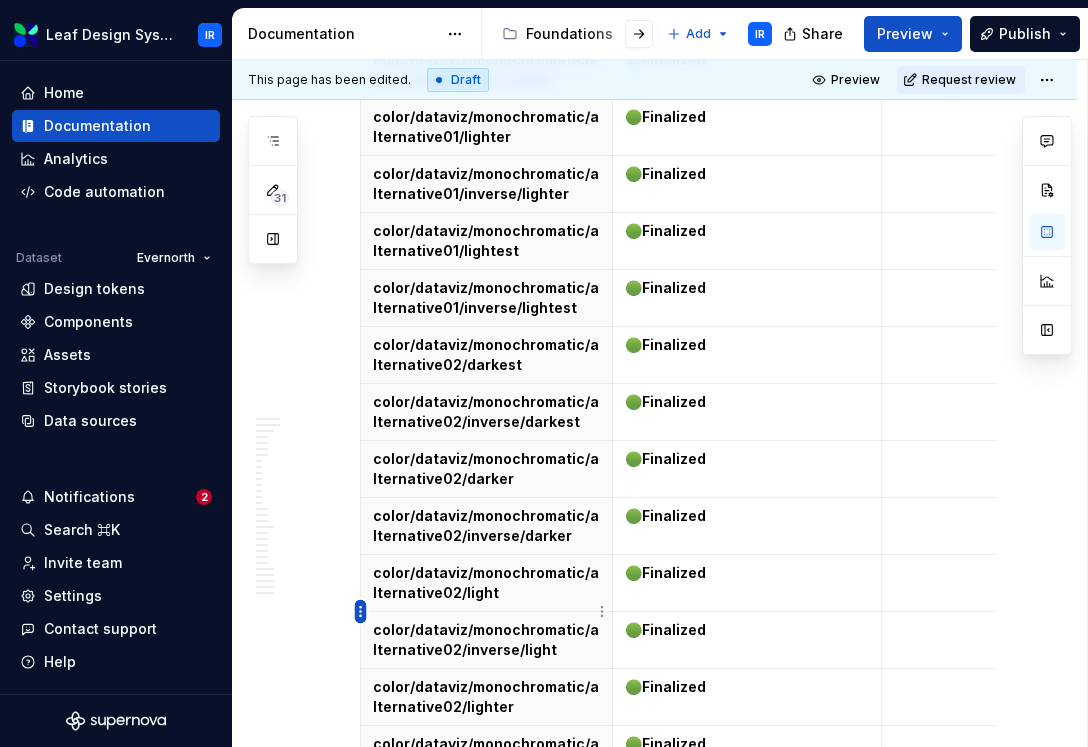 click on "Leaf Design System IR Home Documentation Analytics Code automation Dataset Evernorth Design tokens Components Assets Storybook stories Data sources Notifications 2 Search ⌘K Invite team Settings Contact support Help Documentation
Accessibility guide for tree Page tree.
Navigate the tree with the arrow keys. Common tree hotkeys apply. Further keybindings are available:
enter to execute primary action on focused item
f2 to start renaming the focused item
escape to abort renaming an item
control+d to start dragging selected items
Foundations Design Tokens Design Assets Atomic Components Molecular Patterns Layout Modules Design Packages Add IR Share Preview Publish 31 Pages Add
Accessibility guide for tree Page tree.
Navigate the tree with the arrow keys. Common tree hotkeys apply. Further keybindings are available:
enter to execute primary action on focused item
IR   (" at bounding box center (544, 373) 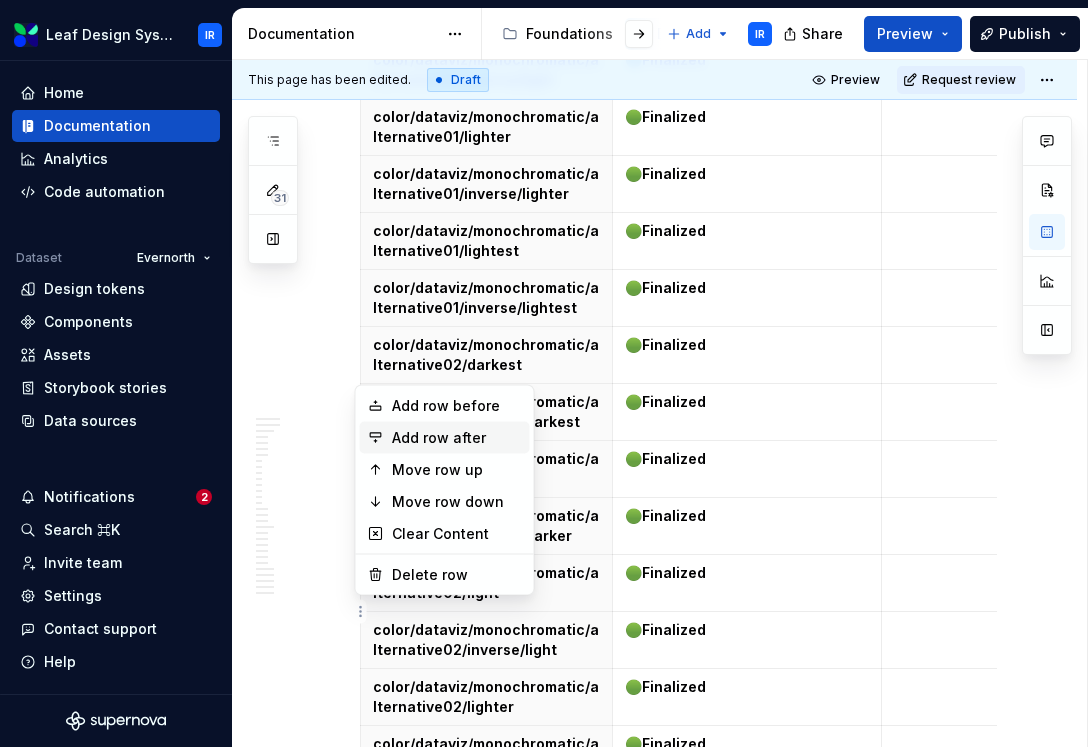 click on "Add row after" at bounding box center (457, 438) 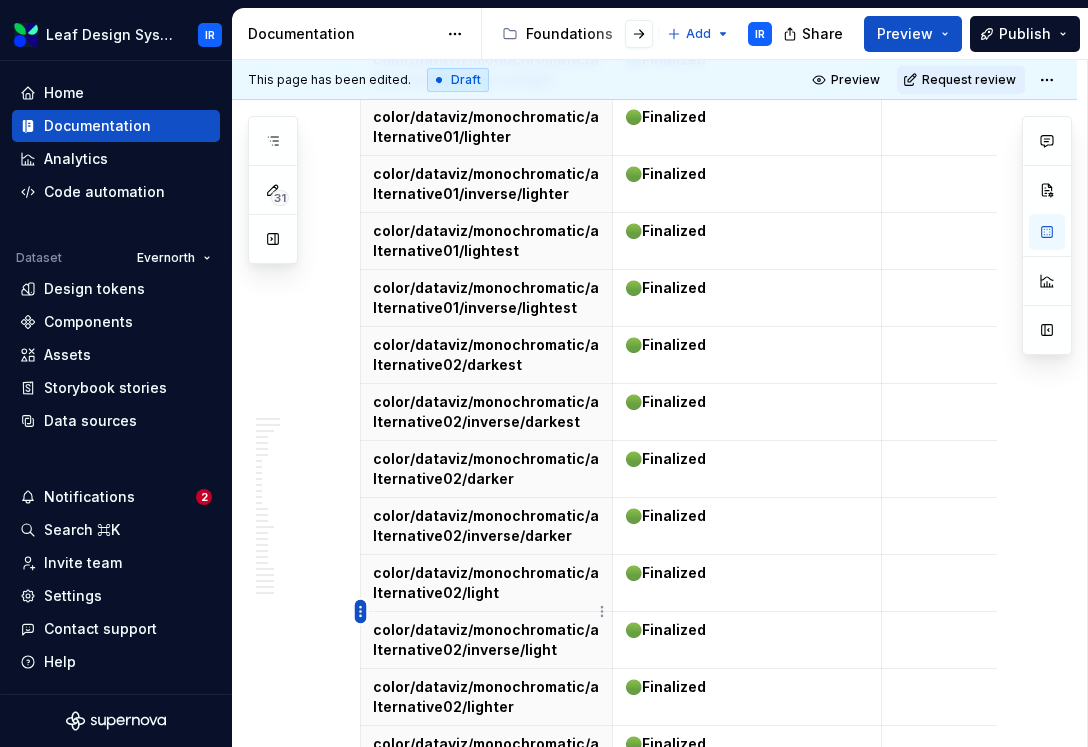 click on "Leaf Design System IR Home Documentation Analytics Code automation Dataset Evernorth Design tokens Components Assets Storybook stories Data sources Notifications 2 Search ⌘K Invite team Settings Contact support Help Documentation
Accessibility guide for tree Page tree.
Navigate the tree with the arrow keys. Common tree hotkeys apply. Further keybindings are available:
enter to execute primary action on focused item
f2 to start renaming the focused item
escape to abort renaming an item
control+d to start dragging selected items
Foundations Design Tokens Design Assets Atomic Components Molecular Patterns Layout Modules Design Packages Add IR Share Preview Publish 31 Pages Add
Accessibility guide for tree Page tree.
Navigate the tree with the arrow keys. Common tree hotkeys apply. Further keybindings are available:
enter to execute primary action on focused item
IR   (" at bounding box center (544, 373) 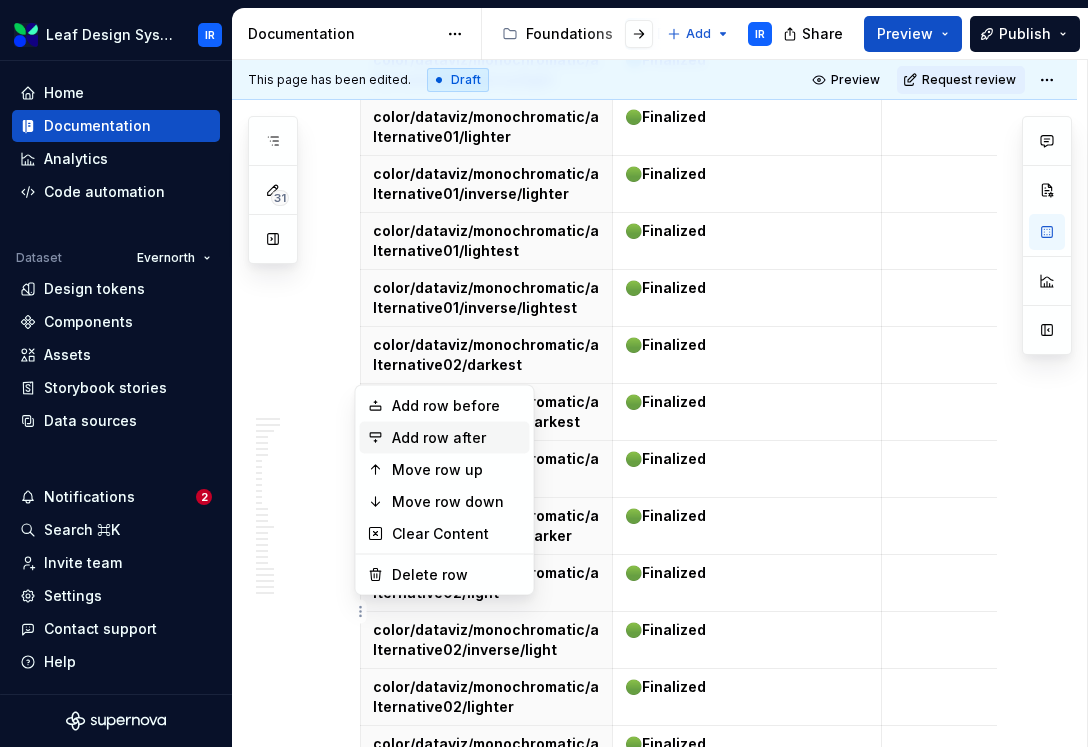 click on "Add row after" at bounding box center (457, 438) 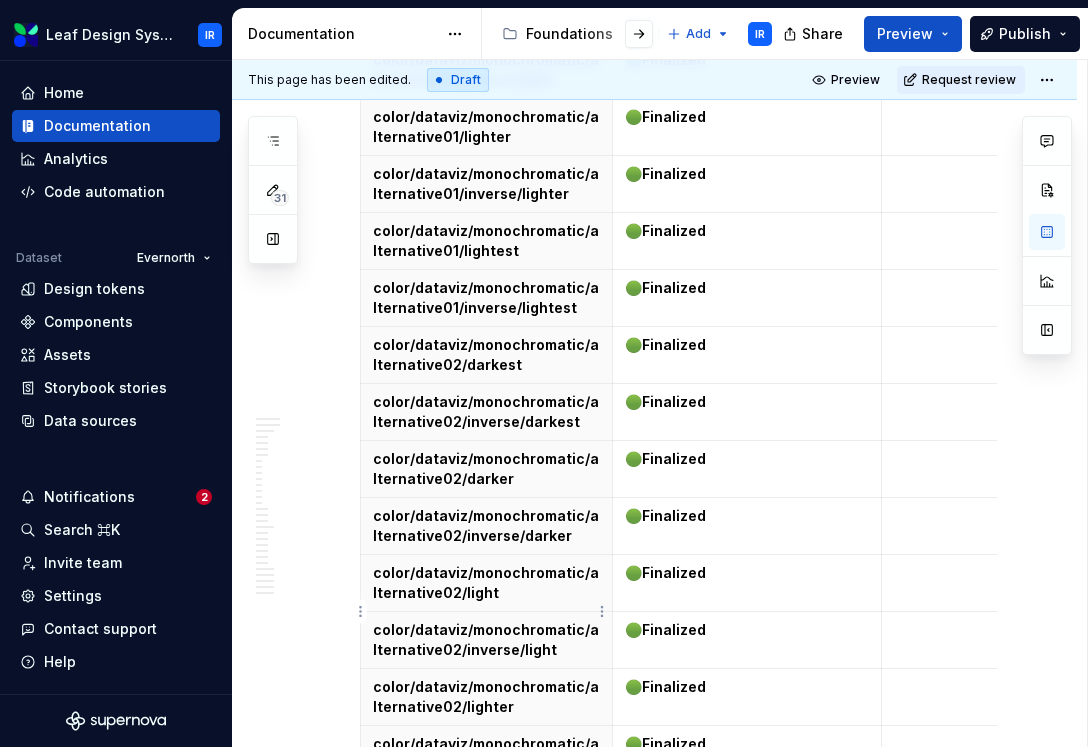 click on "This table is intended to show the high-level status of where the tokens are within the design and development lifecycle. Status legend 🟡 Update needed  - This token needs technical and/or visual updates but has not yet been prioritized. 🟣  Only in Figma library / Token 2.0  - This token is only available via Figma variables and is slated to be added to code with the Token 2.0 work. 🔵  Development in progress  - This token is currently being addressed to the  leaf-tokens  repo by Development. 🟢  Finalized  - This token is fully aligned with our latest design and technical standards. It's safe and recommended for current use. 🔴  Deprecated  - This token is no longer recommended for use and will be removed in future updates. Token Status Color Background Name Status Notes color/bg/default 🟢  Finalized color/bg/hover 🟢  Finalized color/ bg/pressed 🟢  Finalized color/ bg/subtle 🟢  Finalized color/ bg/blur/default 🟣  Only in Figma library / Token 2.0 color/ bg/blur/subtle 🟣  color/" at bounding box center [654, -10363] 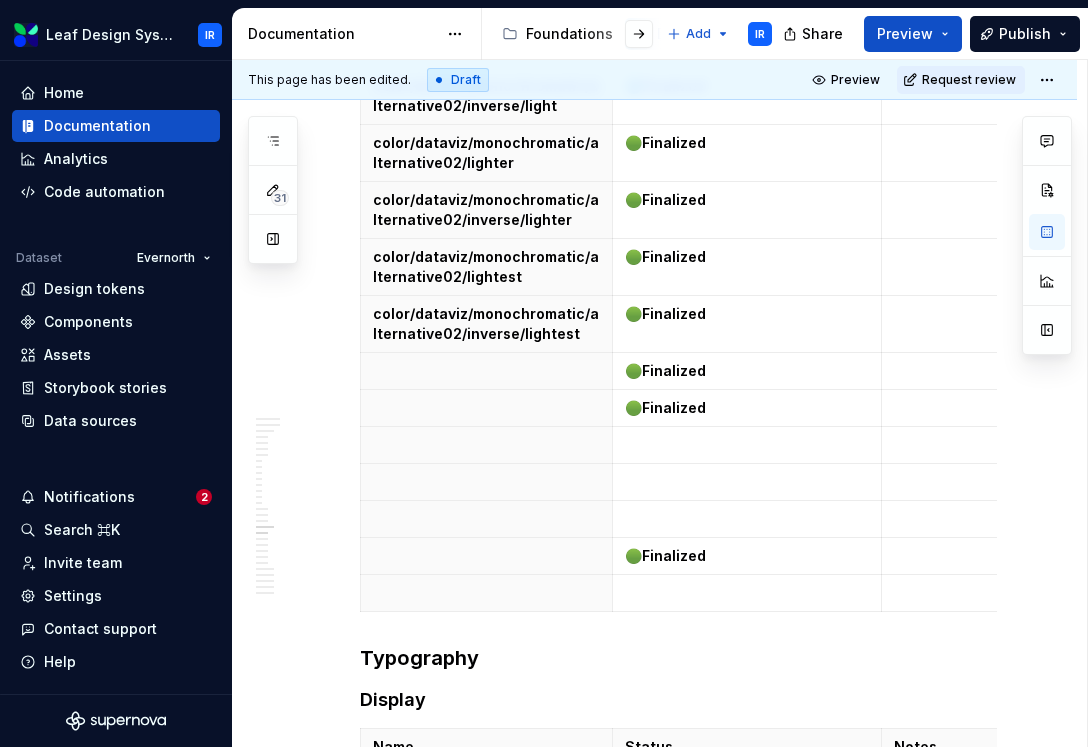 scroll, scrollTop: 28455, scrollLeft: 0, axis: vertical 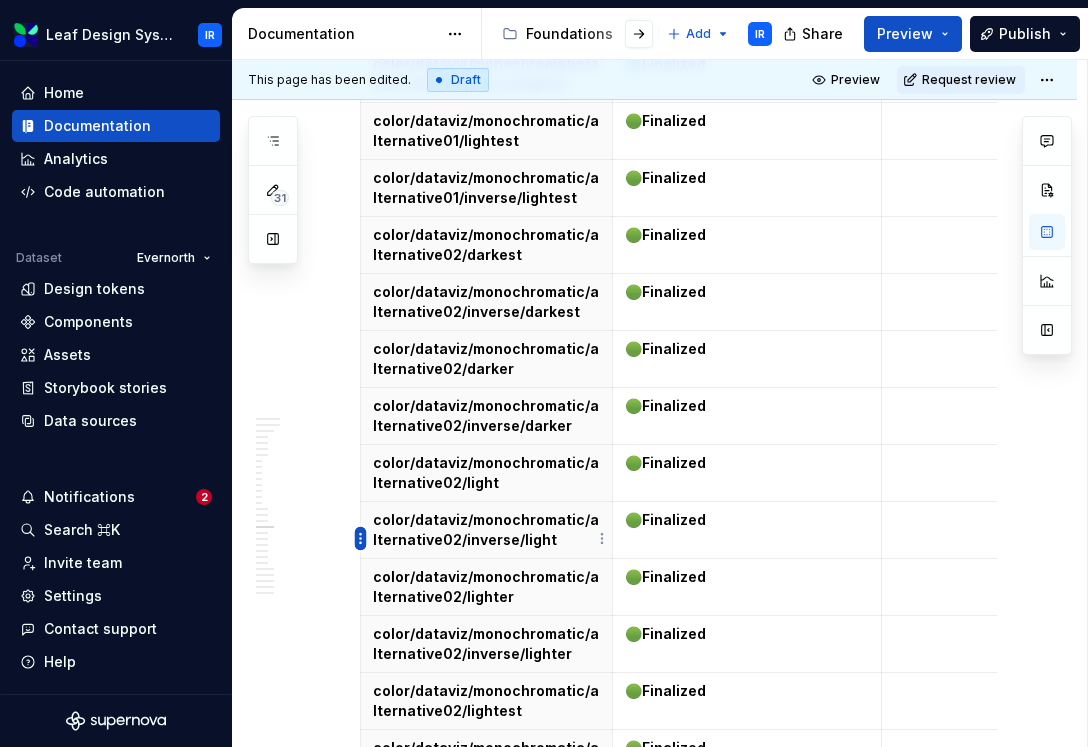 click on "Leaf Design System IR Home Documentation Analytics Code automation Dataset Evernorth Design tokens Components Assets Storybook stories Data sources Notifications 2 Search ⌘K Invite team Settings Contact support Help Documentation
Accessibility guide for tree Page tree.
Navigate the tree with the arrow keys. Common tree hotkeys apply. Further keybindings are available:
enter to execute primary action on focused item
f2 to start renaming the focused item
escape to abort renaming an item
control+d to start dragging selected items
Foundations Design Tokens Design Assets Atomic Components Molecular Patterns Layout Modules Design Packages Add IR Share Preview Publish 31 Pages Add
Accessibility guide for tree Page tree.
Navigate the tree with the arrow keys. Common tree hotkeys apply. Further keybindings are available:
enter to execute primary action on focused item
IR   (" at bounding box center [544, 373] 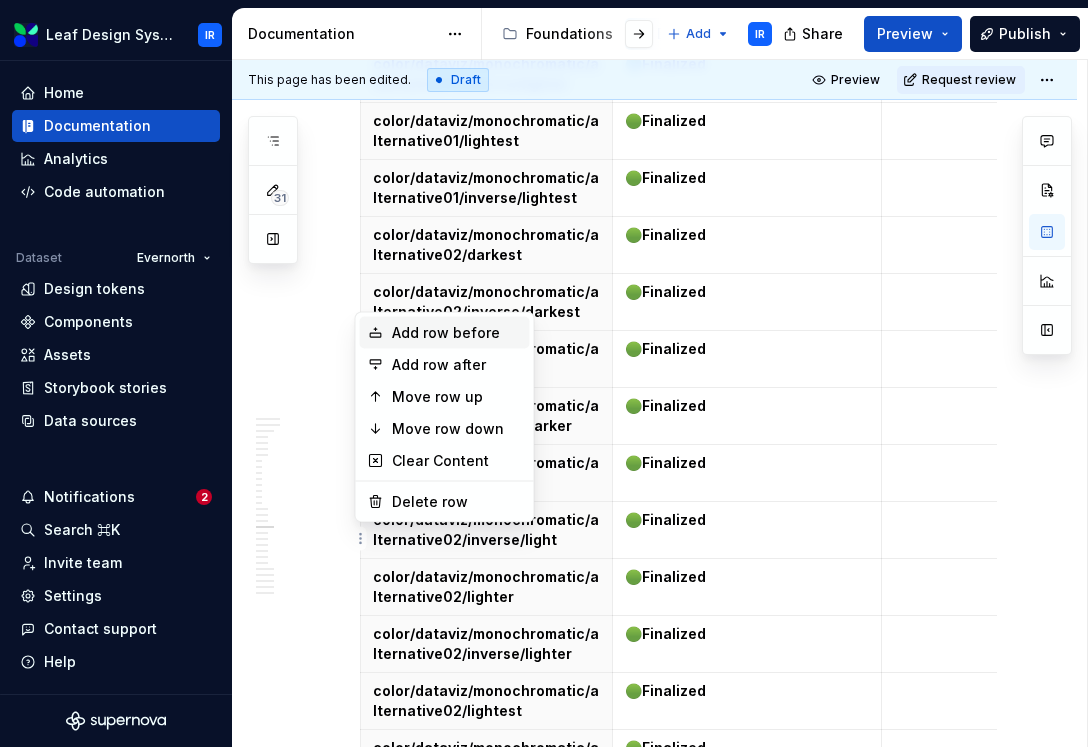 click on "Add row before" at bounding box center [445, 333] 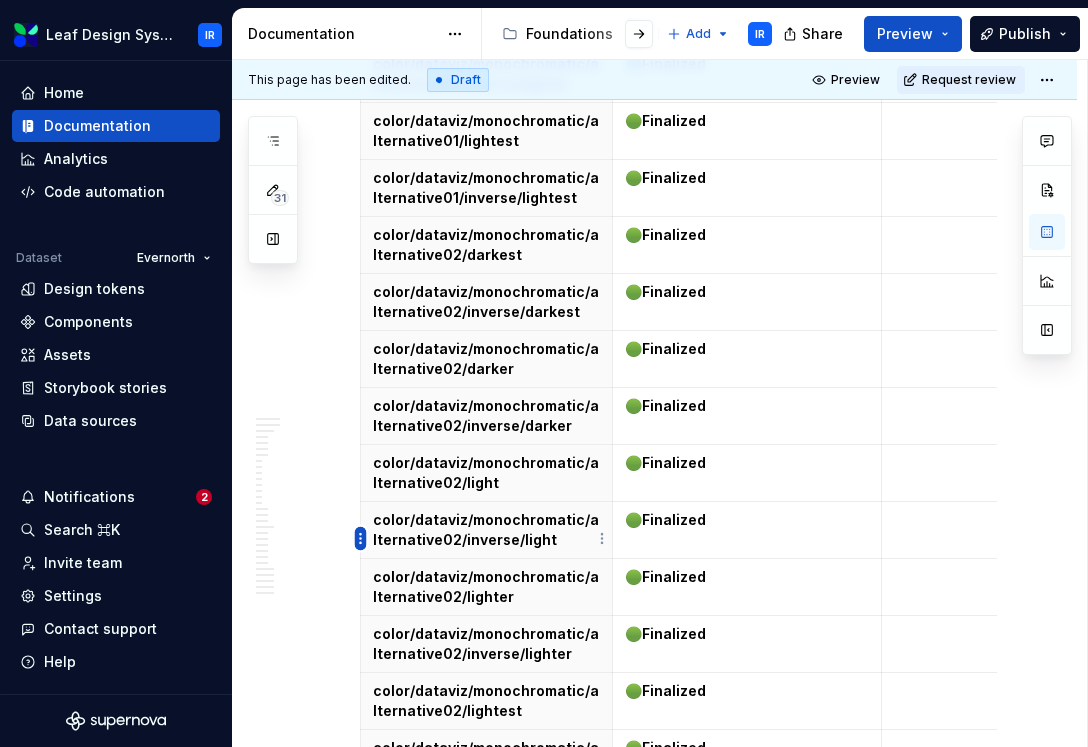 click on "Leaf Design System IR Home Documentation Analytics Code automation Dataset Evernorth Design tokens Components Assets Storybook stories Data sources Notifications 2 Search ⌘K Invite team Settings Contact support Help Documentation
Accessibility guide for tree Page tree.
Navigate the tree with the arrow keys. Common tree hotkeys apply. Further keybindings are available:
enter to execute primary action on focused item
f2 to start renaming the focused item
escape to abort renaming an item
control+d to start dragging selected items
Foundations Design Tokens Design Assets Atomic Components Molecular Patterns Layout Modules Design Packages Add IR Share Preview Publish 31 Pages Add
Accessibility guide for tree Page tree.
Navigate the tree with the arrow keys. Common tree hotkeys apply. Further keybindings are available:
enter to execute primary action on focused item
IR   (" at bounding box center [544, 373] 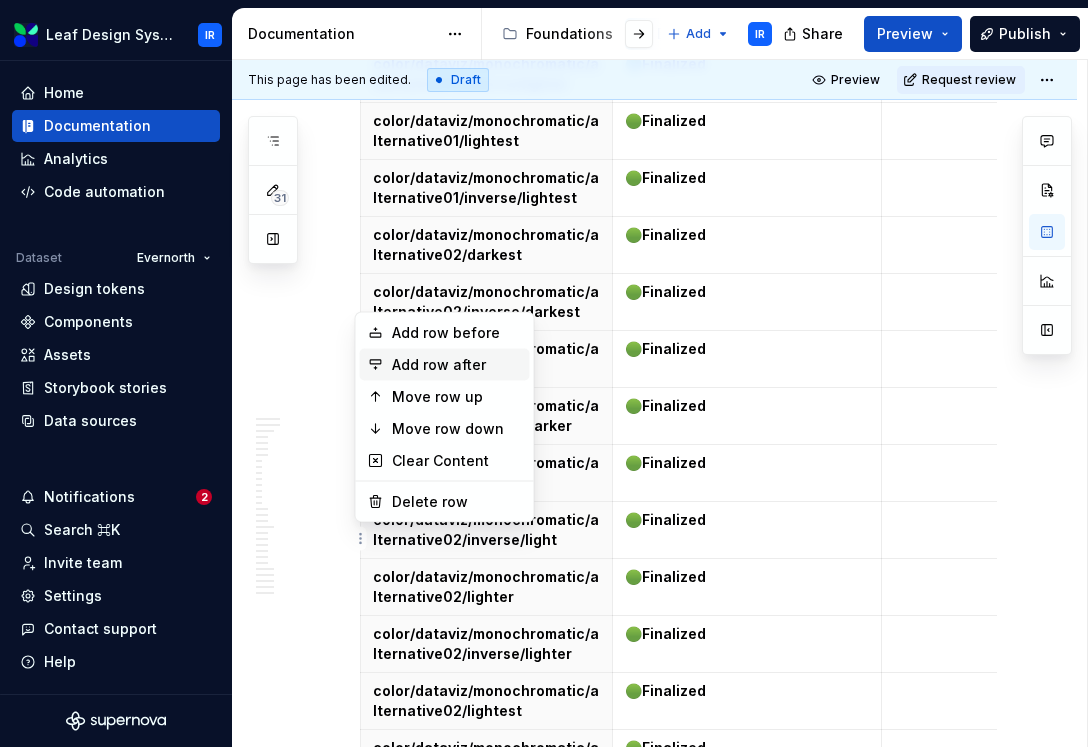 click on "Add row after" at bounding box center (457, 365) 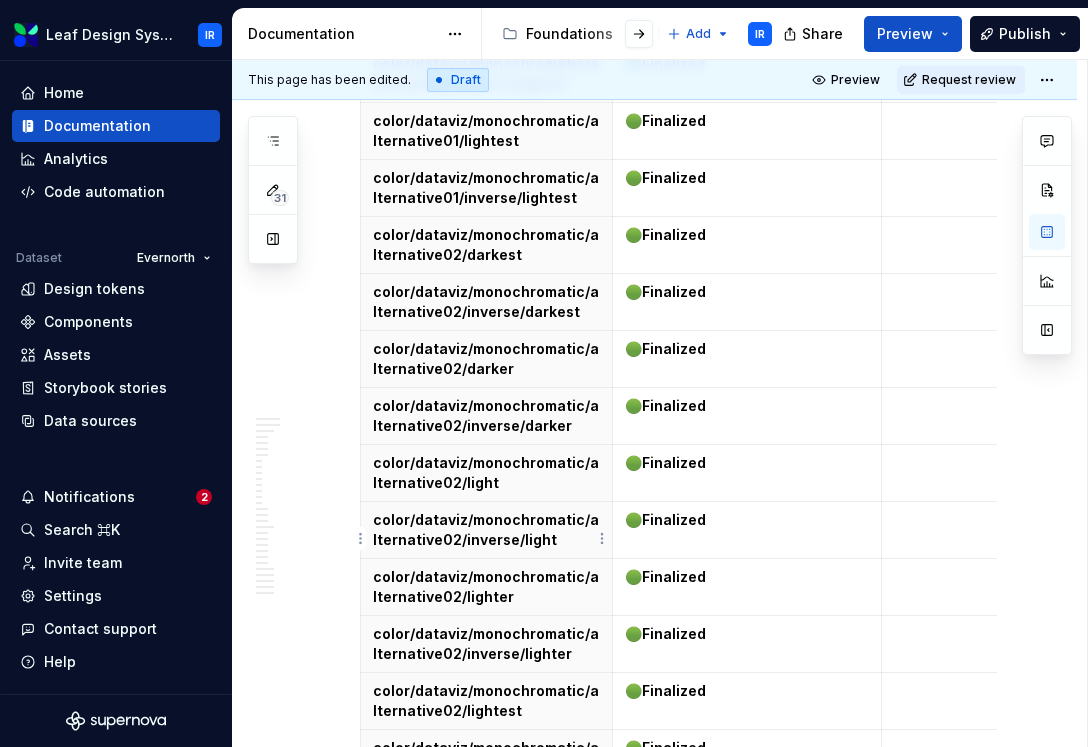 click on "Leaf Design System IR Home Documentation Analytics Code automation Dataset Evernorth Design tokens Components Assets Storybook stories Data sources Notifications 2 Search ⌘K Invite team Settings Contact support Help Documentation
Accessibility guide for tree Page tree.
Navigate the tree with the arrow keys. Common tree hotkeys apply. Further keybindings are available:
enter to execute primary action on focused item
f2 to start renaming the focused item
escape to abort renaming an item
control+d to start dragging selected items
Foundations Design Tokens Design Assets Atomic Components Molecular Patterns Layout Modules Design Packages Add IR Share Preview Publish 31 Pages Add
Accessibility guide for tree Page tree.
Navigate the tree with the arrow keys. Common tree hotkeys apply. Further keybindings are available:
enter to execute primary action on focused item
IR   (" at bounding box center (544, 373) 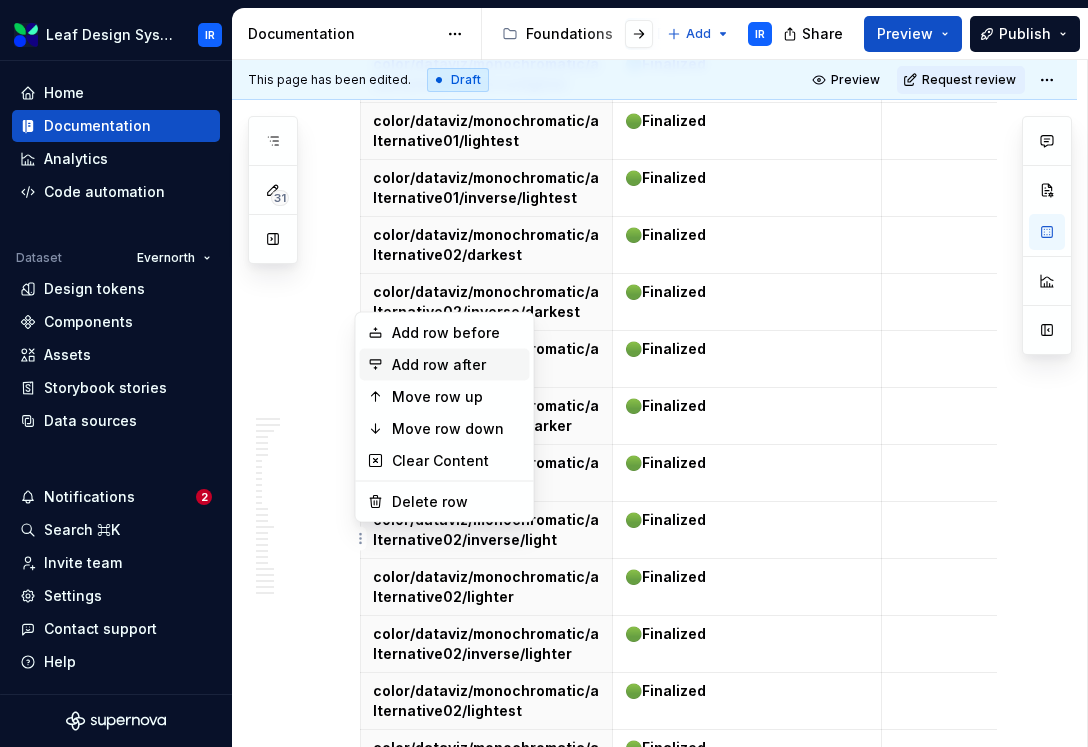 click on "Add row after" at bounding box center [457, 365] 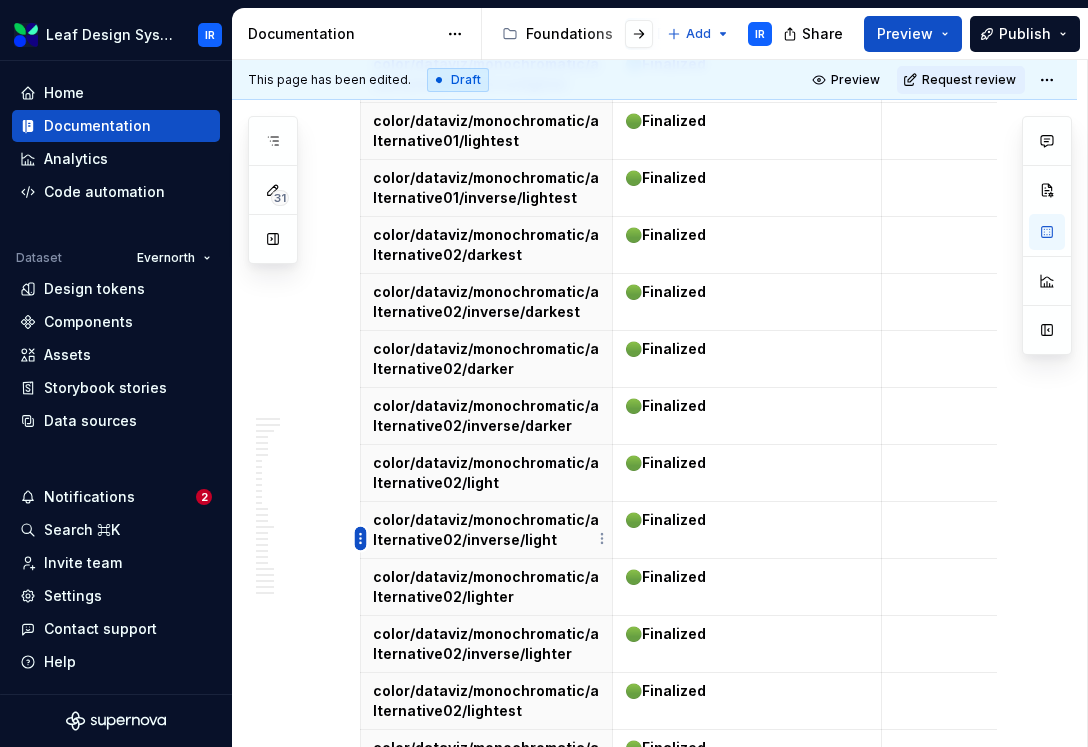 click on "Leaf Design System IR Home Documentation Analytics Code automation Dataset Evernorth Design tokens Components Assets Storybook stories Data sources Notifications 2 Search ⌘K Invite team Settings Contact support Help Documentation
Accessibility guide for tree Page tree.
Navigate the tree with the arrow keys. Common tree hotkeys apply. Further keybindings are available:
enter to execute primary action on focused item
f2 to start renaming the focused item
escape to abort renaming an item
control+d to start dragging selected items
Foundations Design Tokens Design Assets Atomic Components Molecular Patterns Layout Modules Design Packages Add IR Share Preview Publish 31 Pages Add
Accessibility guide for tree Page tree.
Navigate the tree with the arrow keys. Common tree hotkeys apply. Further keybindings are available:
enter to execute primary action on focused item
IR   (" at bounding box center (544, 373) 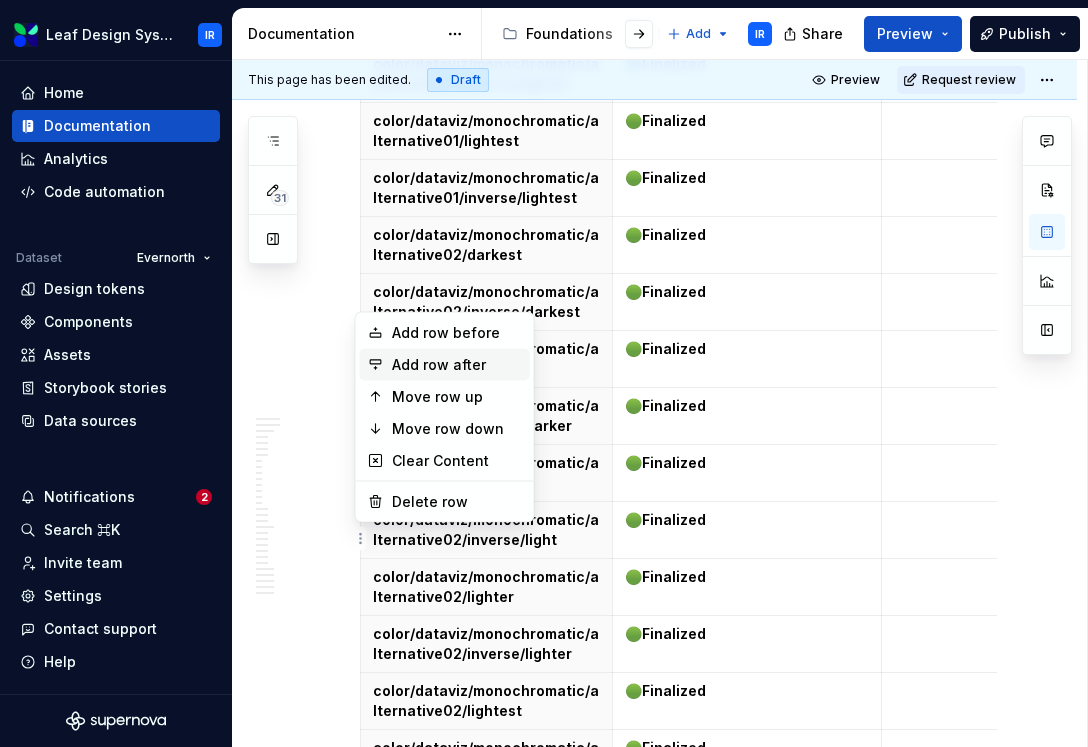 click on "Add row after" at bounding box center [457, 365] 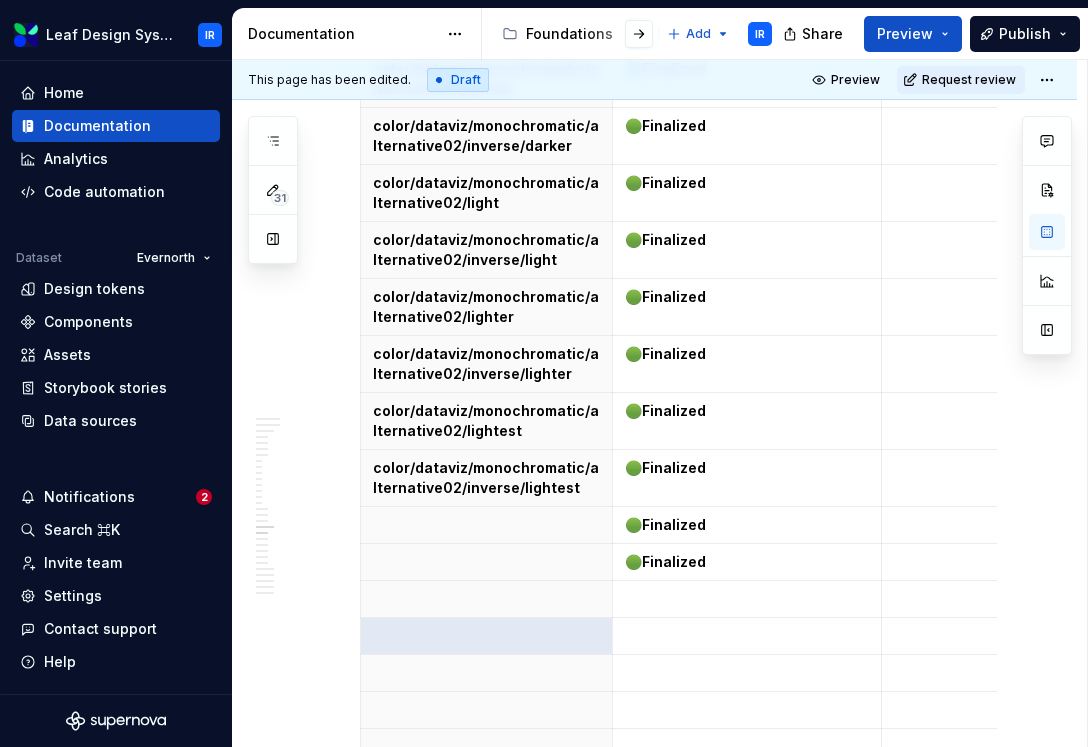 scroll, scrollTop: 28737, scrollLeft: 0, axis: vertical 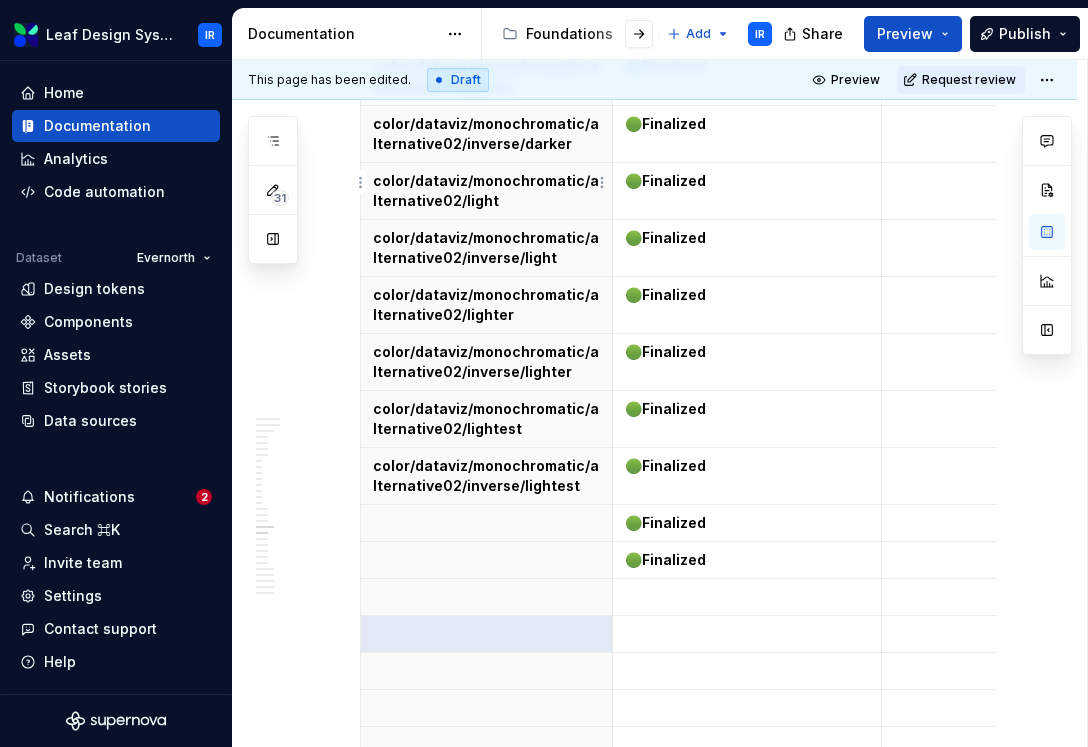 click at bounding box center [486, 523] 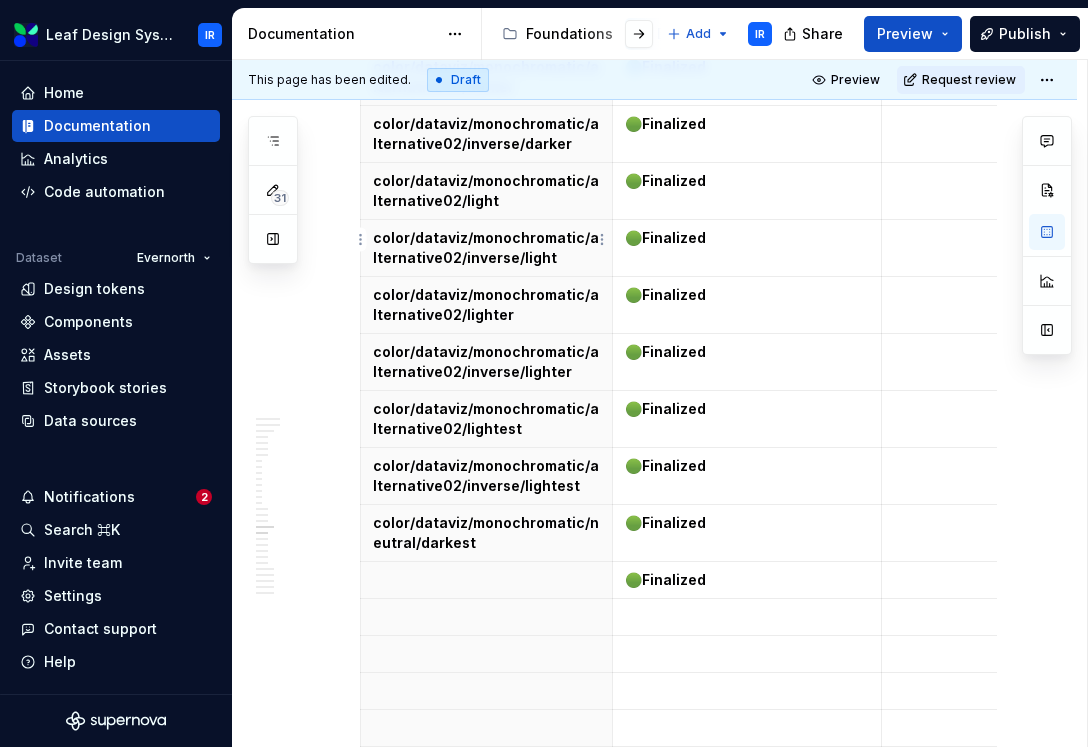 click at bounding box center [486, 580] 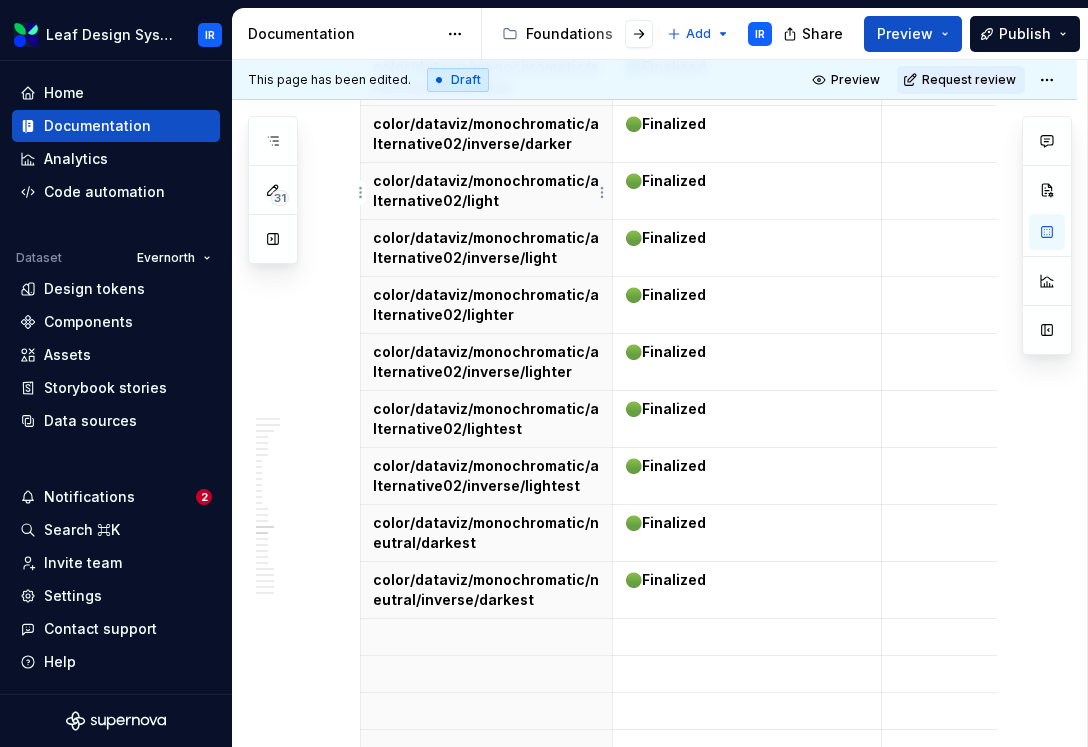 click on "color/dataviz/monochromatic/neutral/darkest" at bounding box center (486, 533) 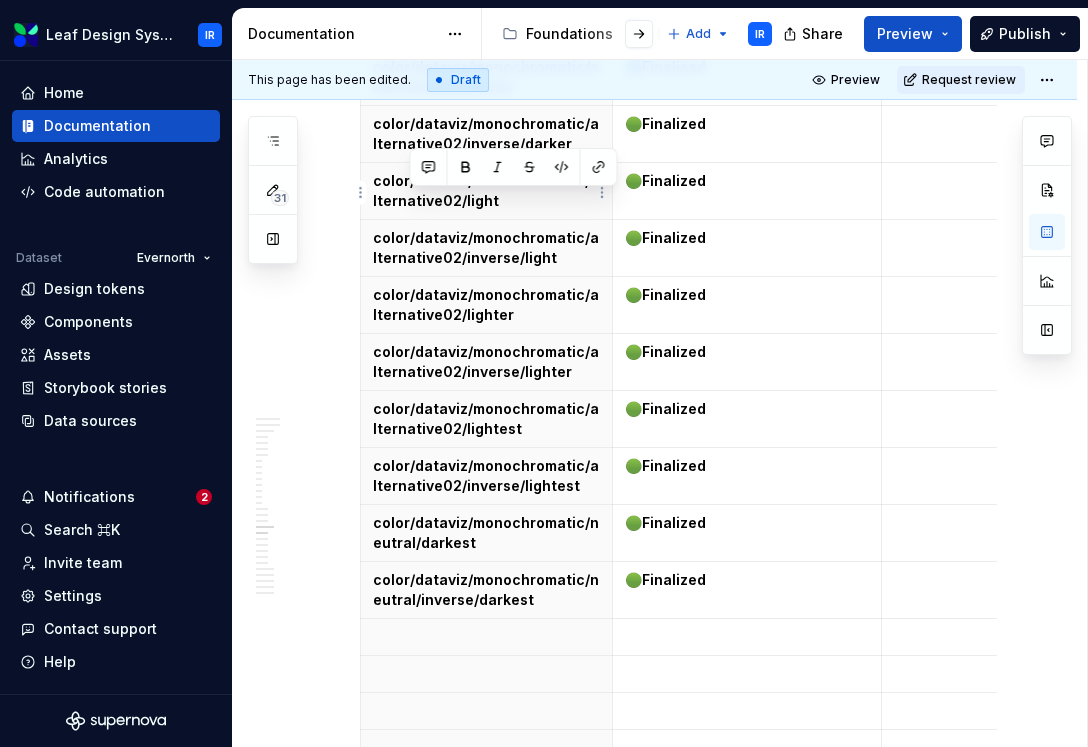 click on "color/dataviz/monochromatic/neutral/darkest" at bounding box center (486, 533) 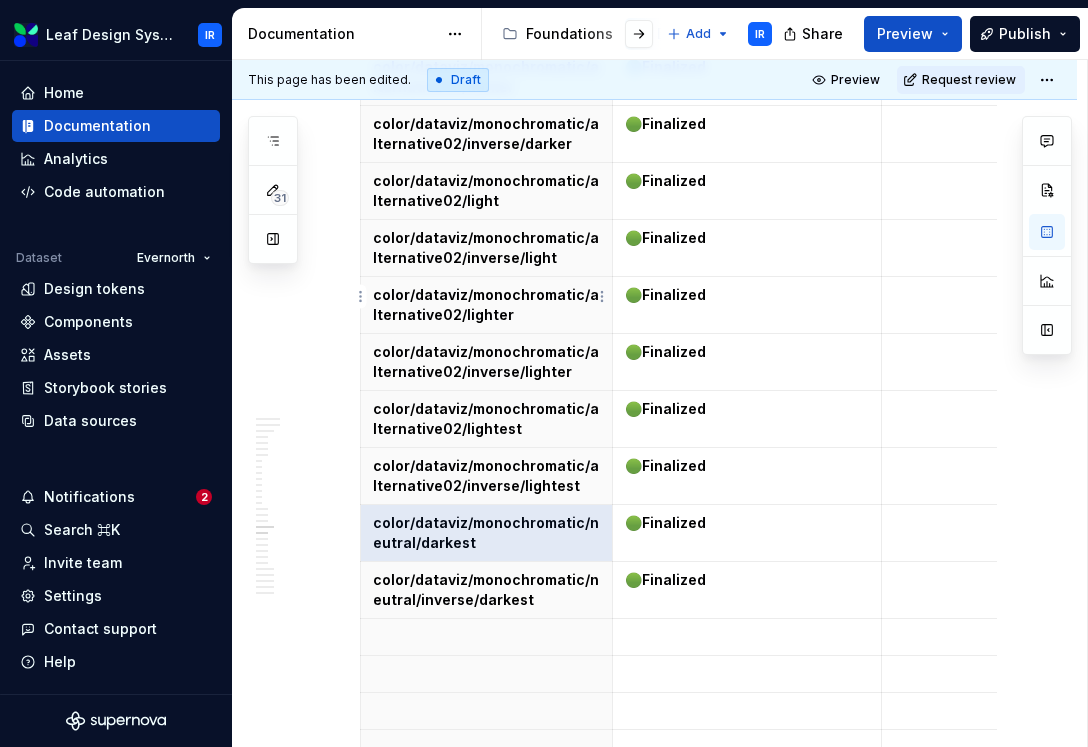click at bounding box center [487, 637] 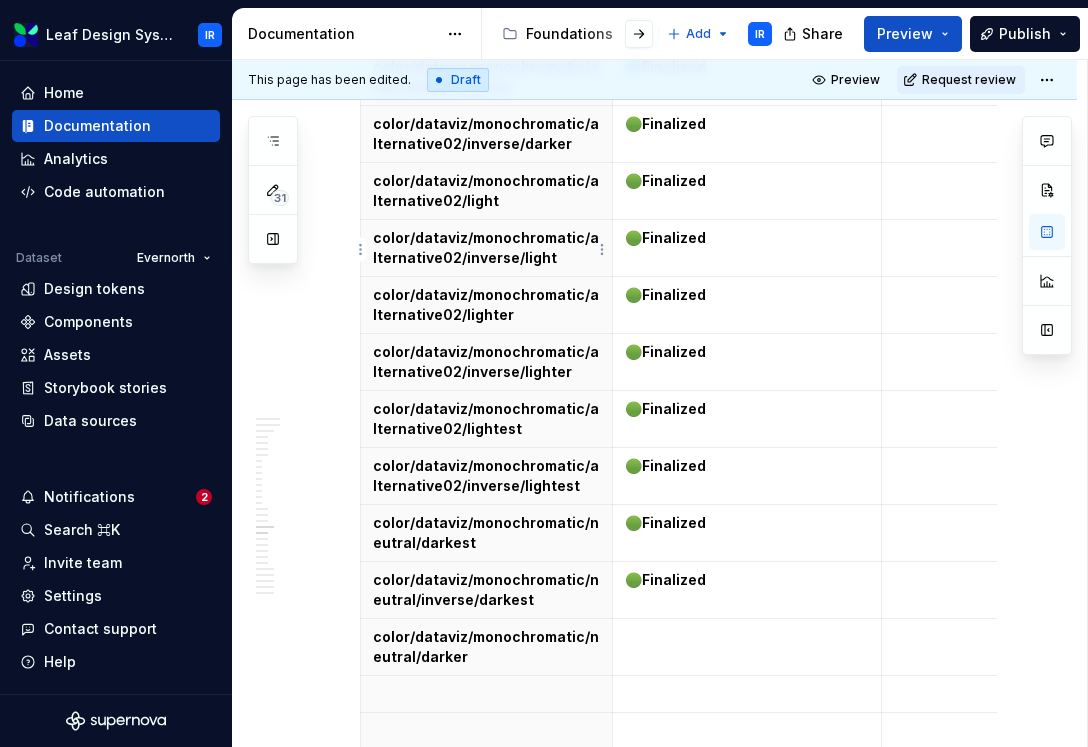 click on "color/dataviz/monochromatic/neutral/inverse/darkest" at bounding box center [486, 590] 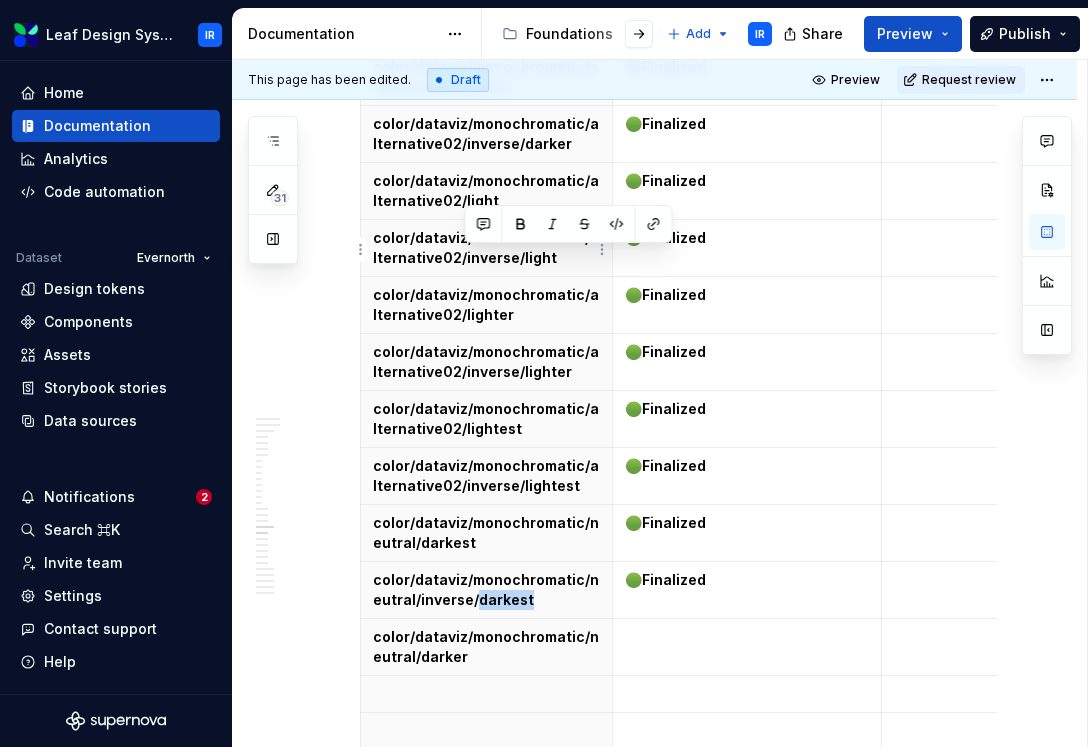 click on "color/dataviz/monochromatic/neutral/inverse/darkest" at bounding box center [486, 590] 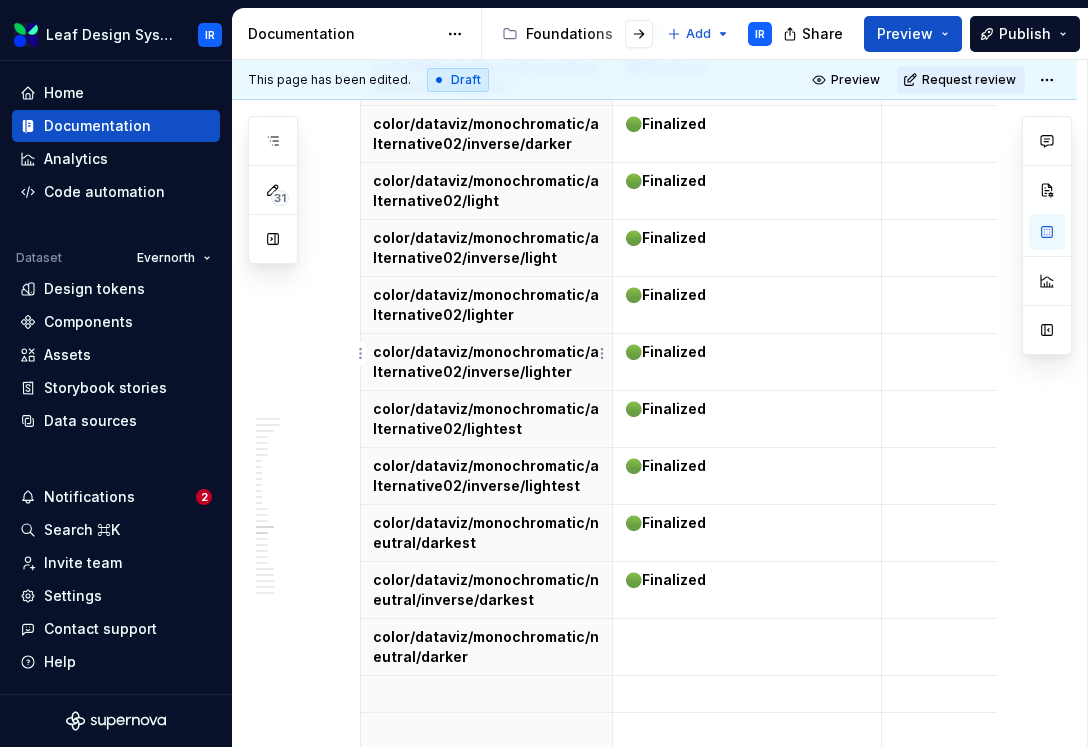 click at bounding box center (486, 694) 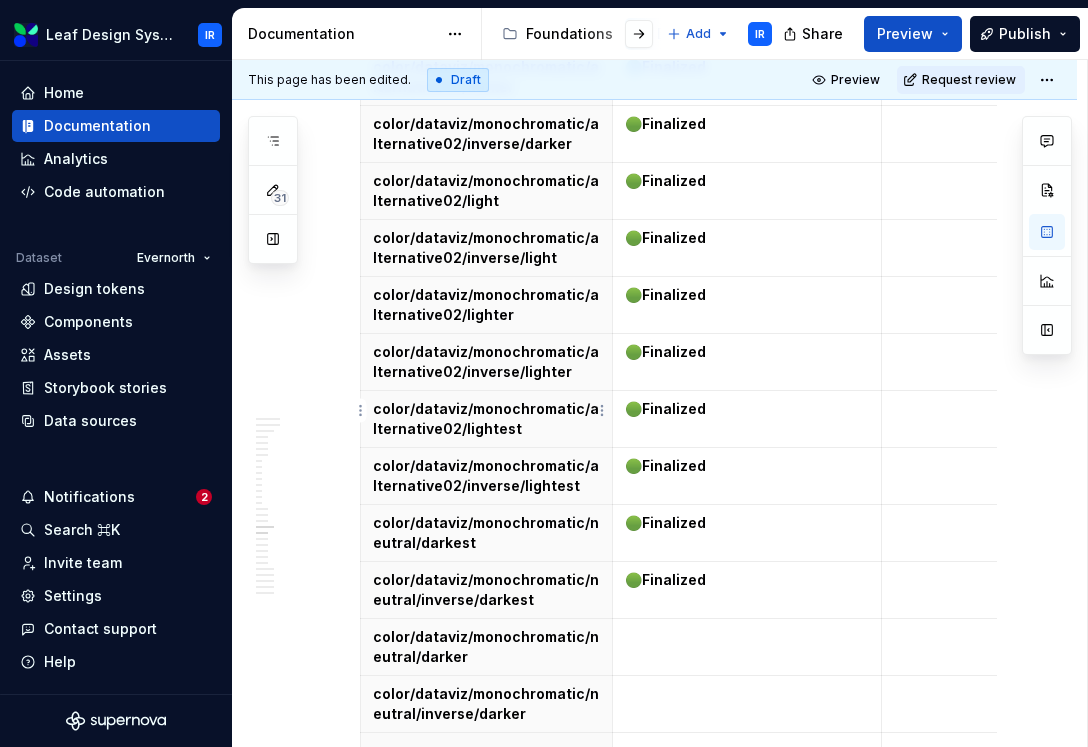 click at bounding box center [486, 751] 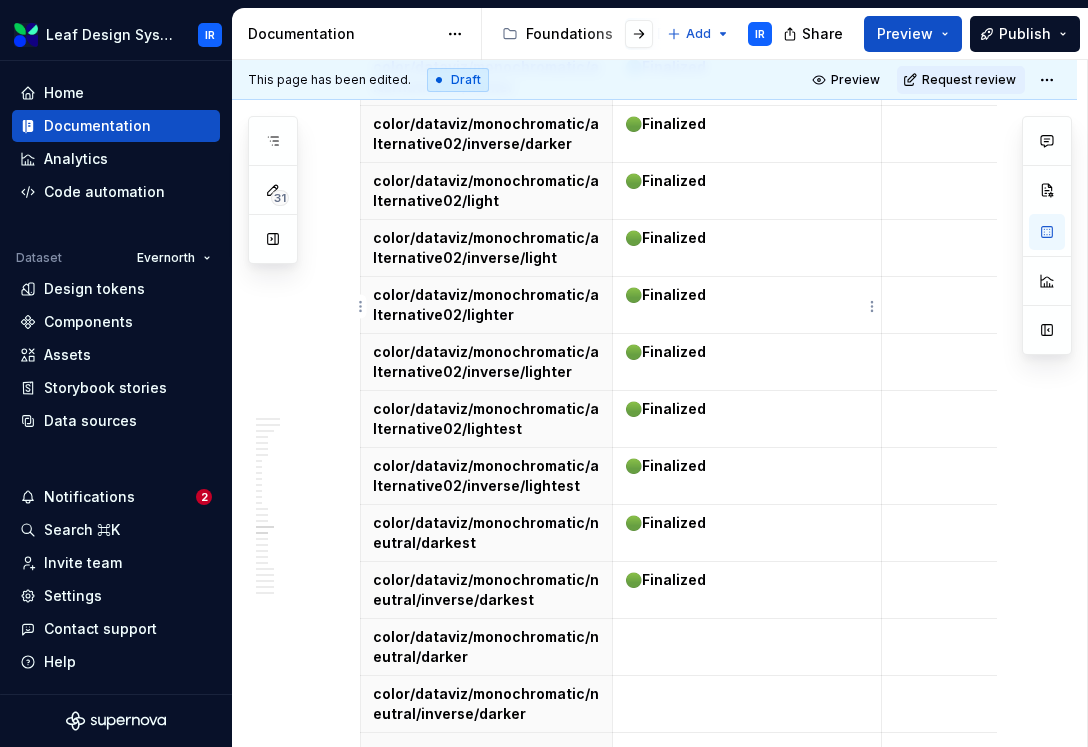 click at bounding box center (486, 751) 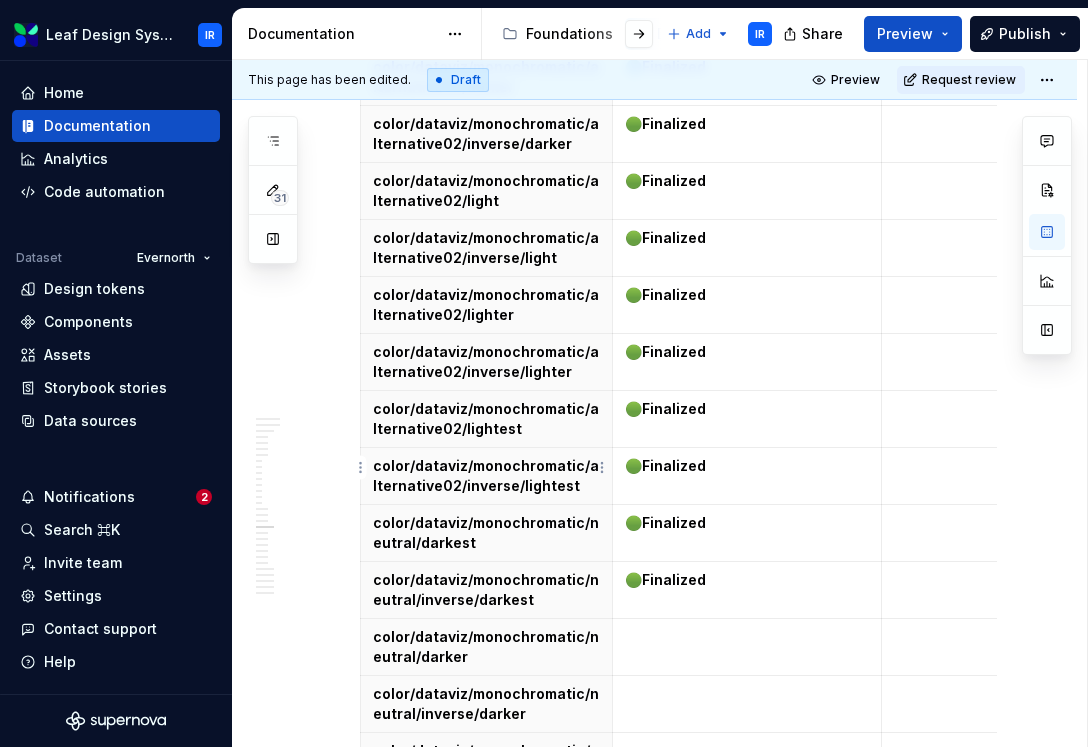 click at bounding box center (486, 808) 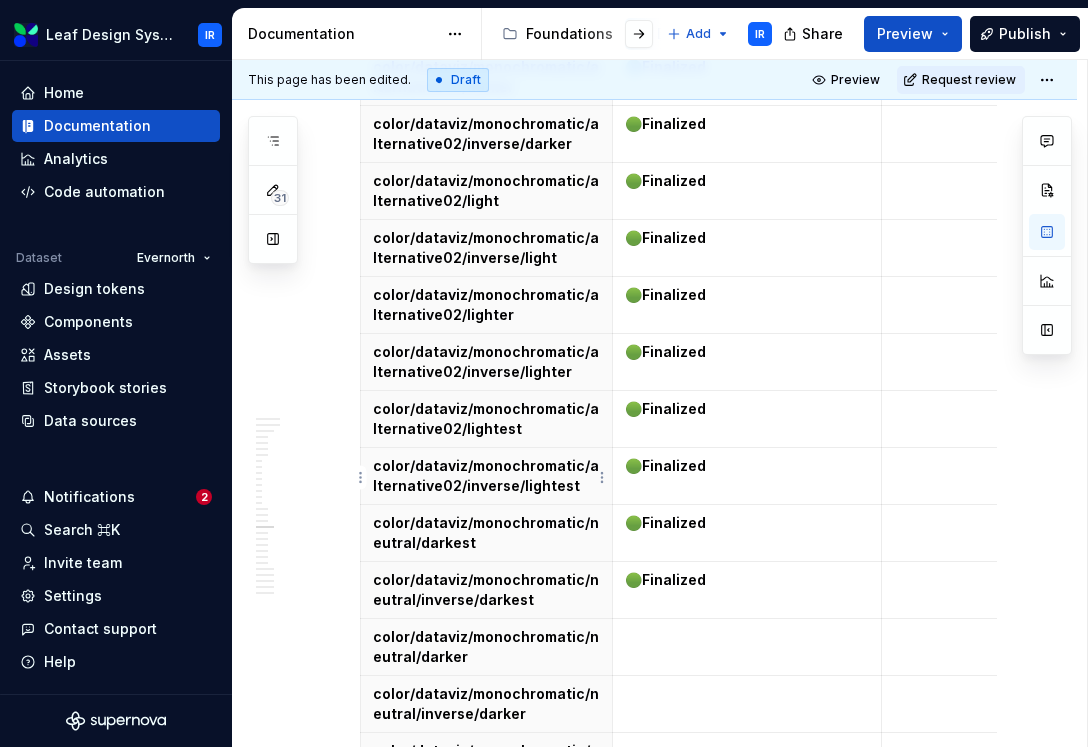 click on "color/dataviz/monochromatic/neutral/light" at bounding box center [486, 818] 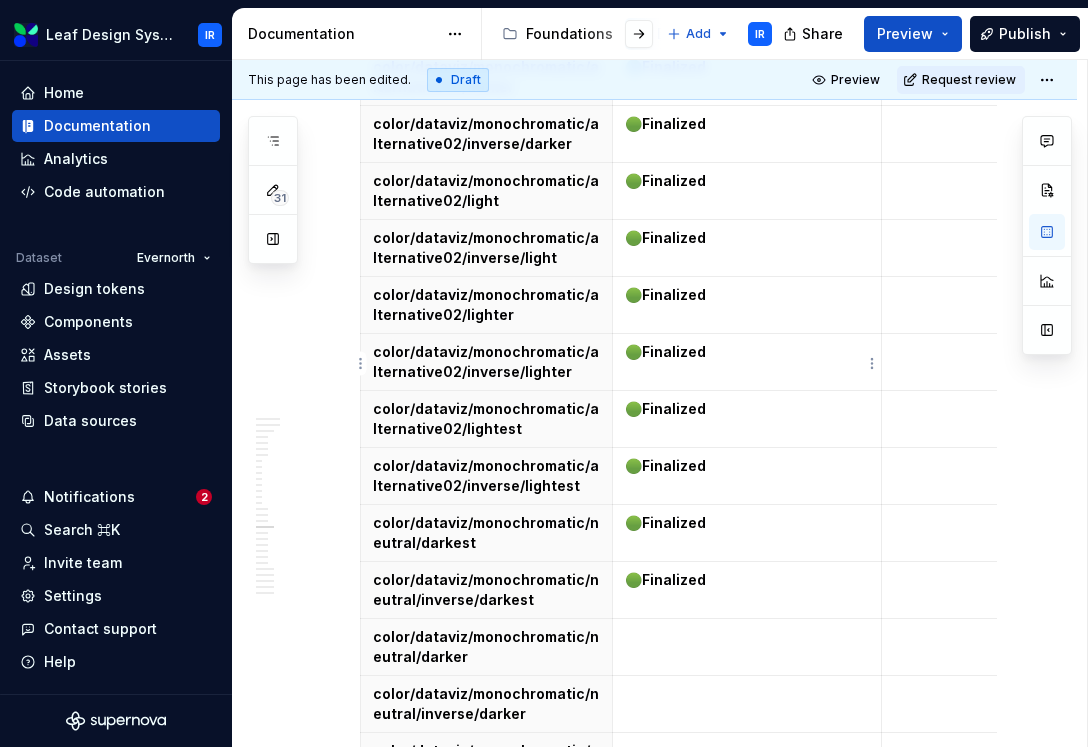 click on "color/dataviz/monochromatic/neutral/light" at bounding box center (486, 818) 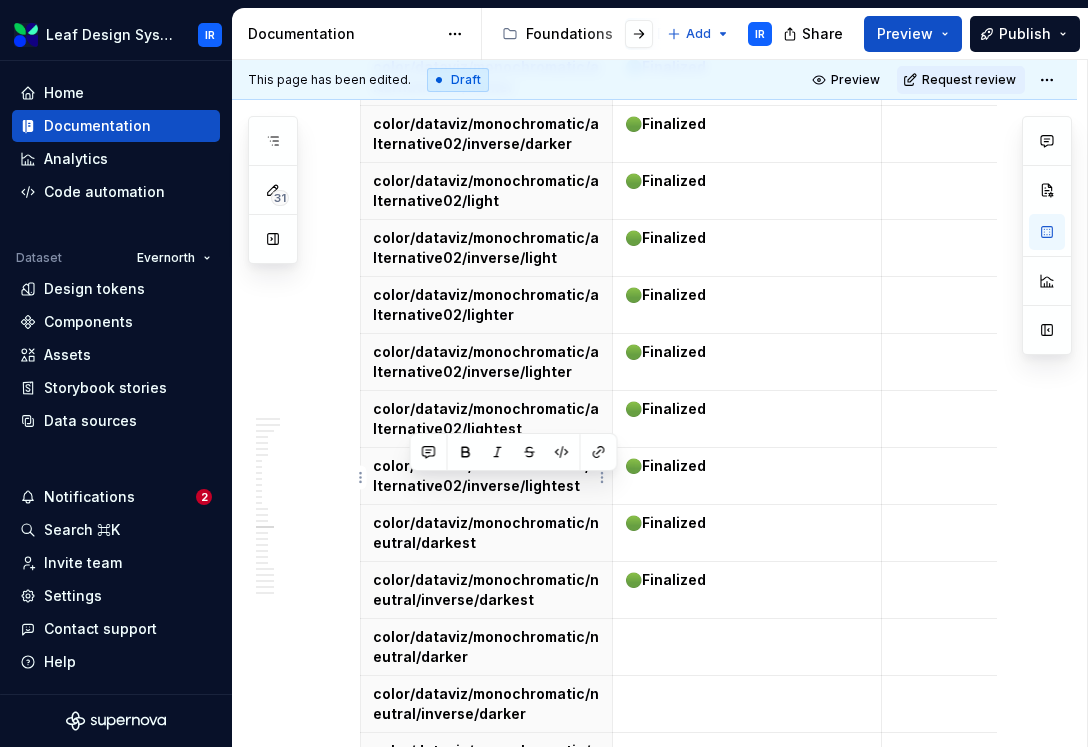 click on "color/dataviz/monochromatic/neutral/light" at bounding box center [486, 818] 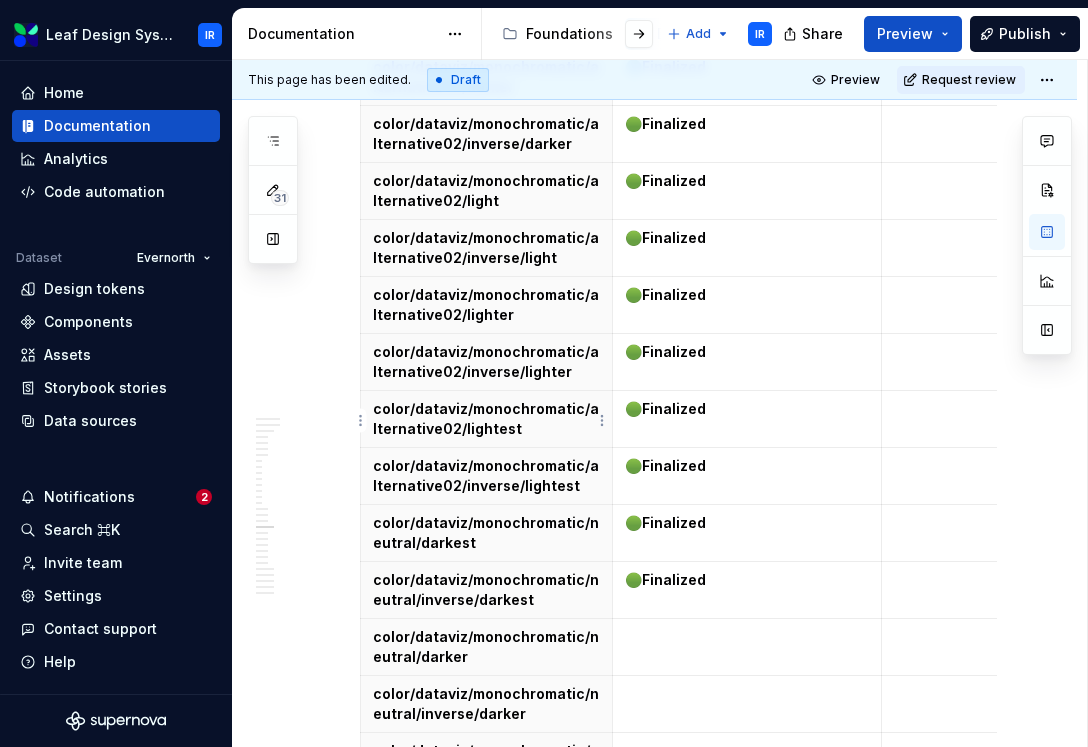 click on "color/dataviz/monochromatic/neutral/light" at bounding box center (486, 761) 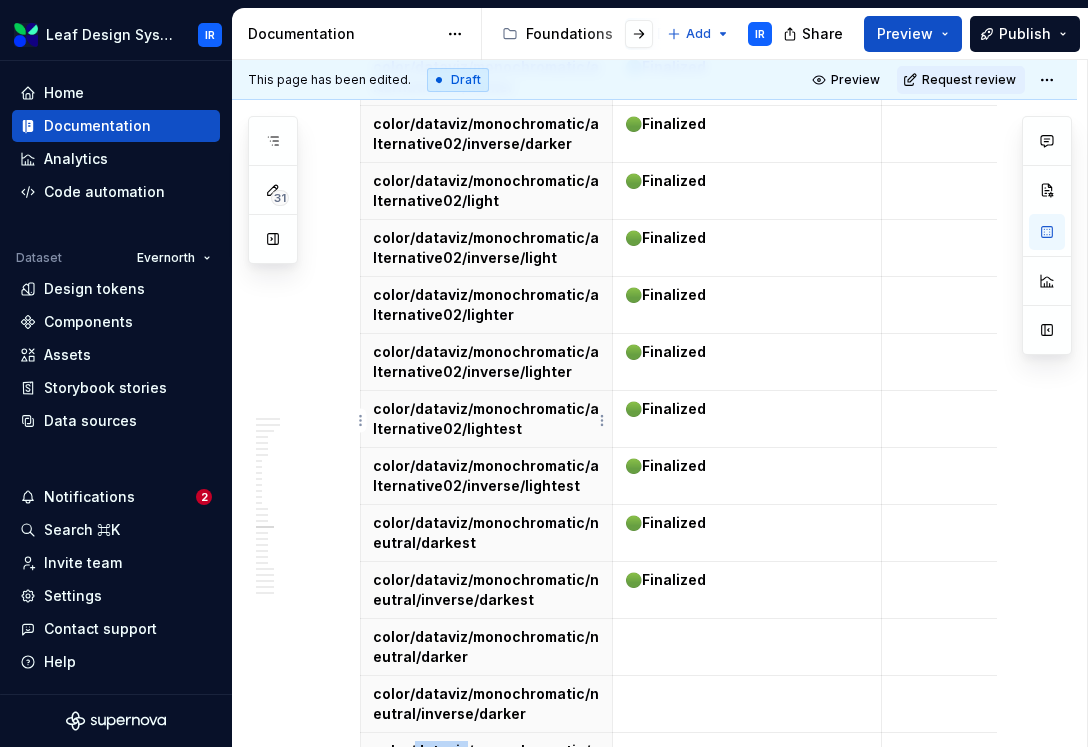 click on "color/dataviz/monochromatic/neutral/light" at bounding box center (486, 761) 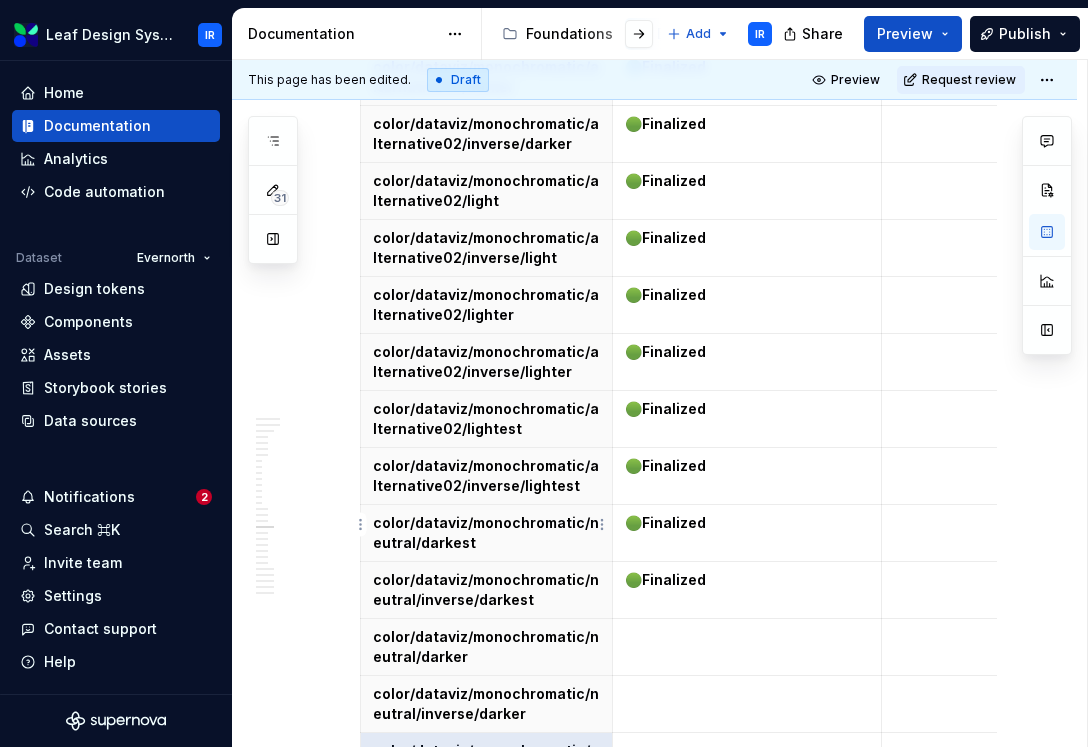 click at bounding box center [486, 865] 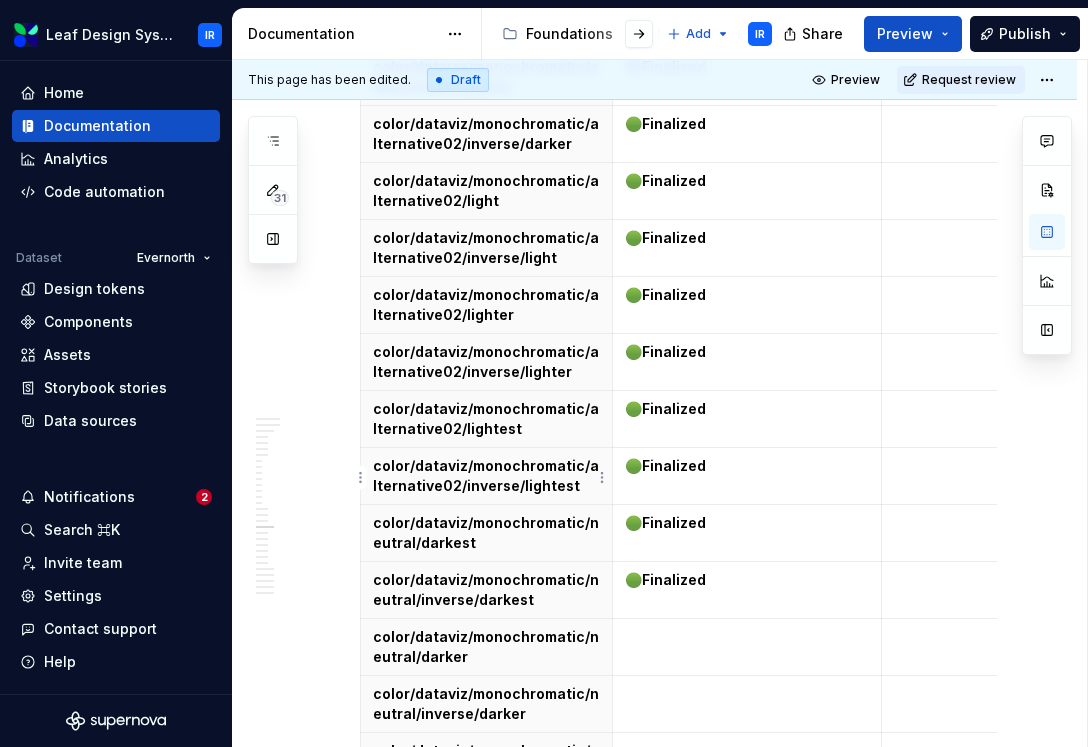 click on "color/dataviz/monochromatic/neutral/inverse/light" at bounding box center [486, 818] 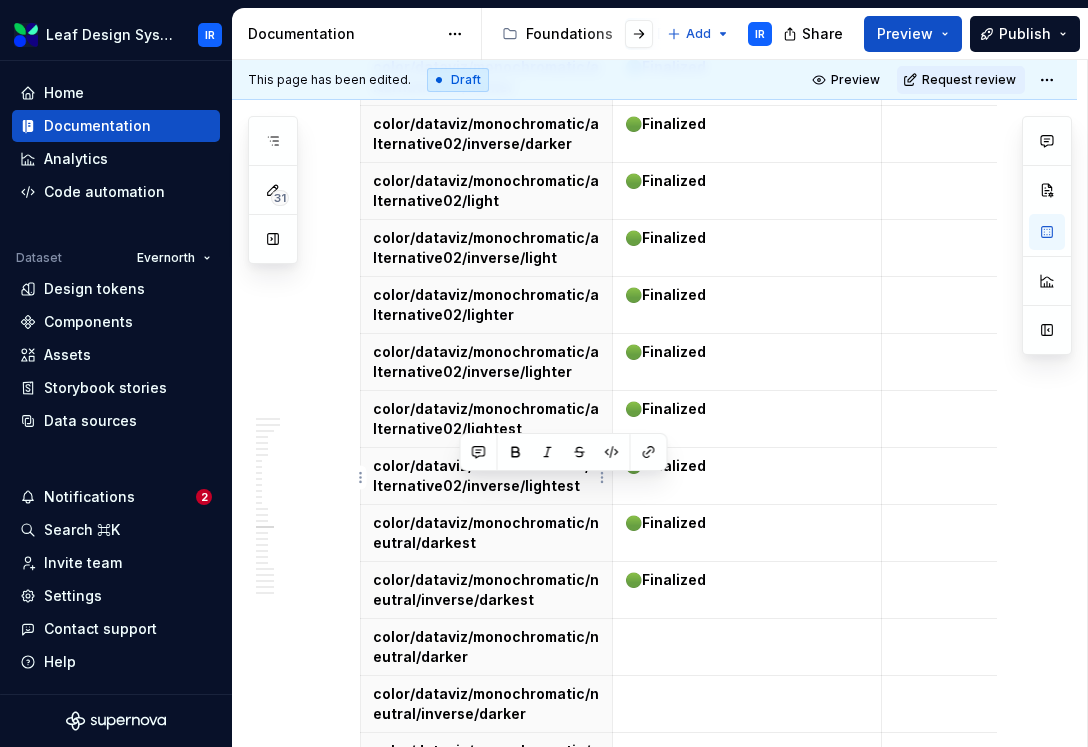 click on "color/dataviz/monochromatic/neutral/inverse/light" at bounding box center [486, 818] 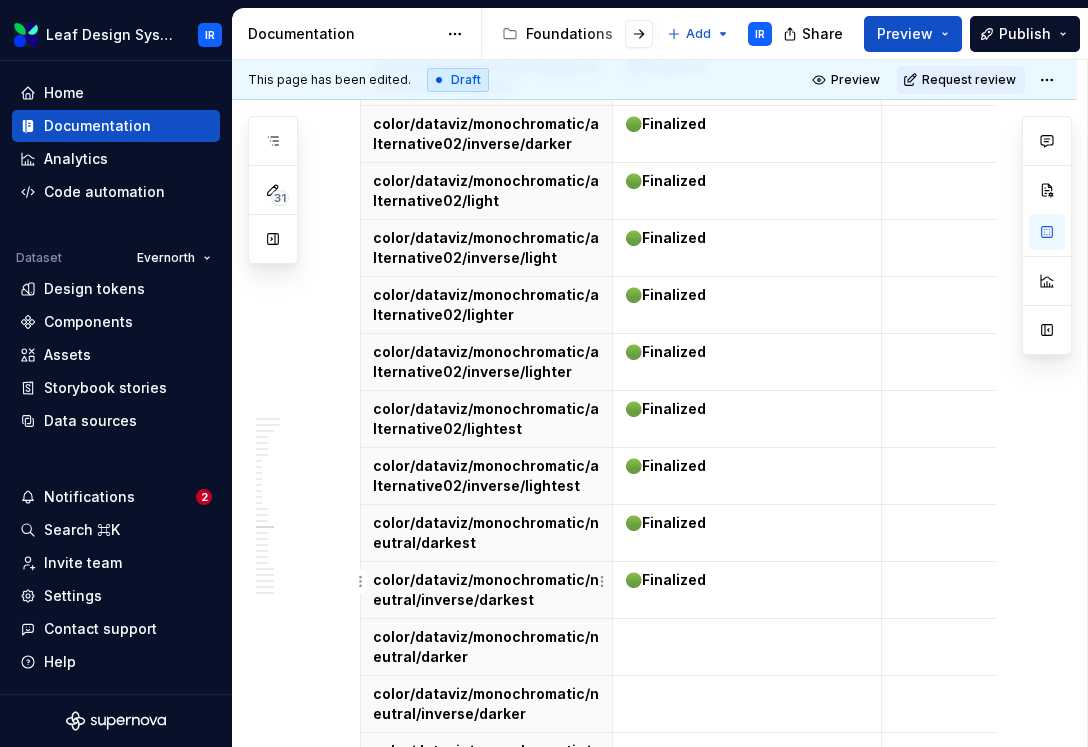 click at bounding box center [486, 922] 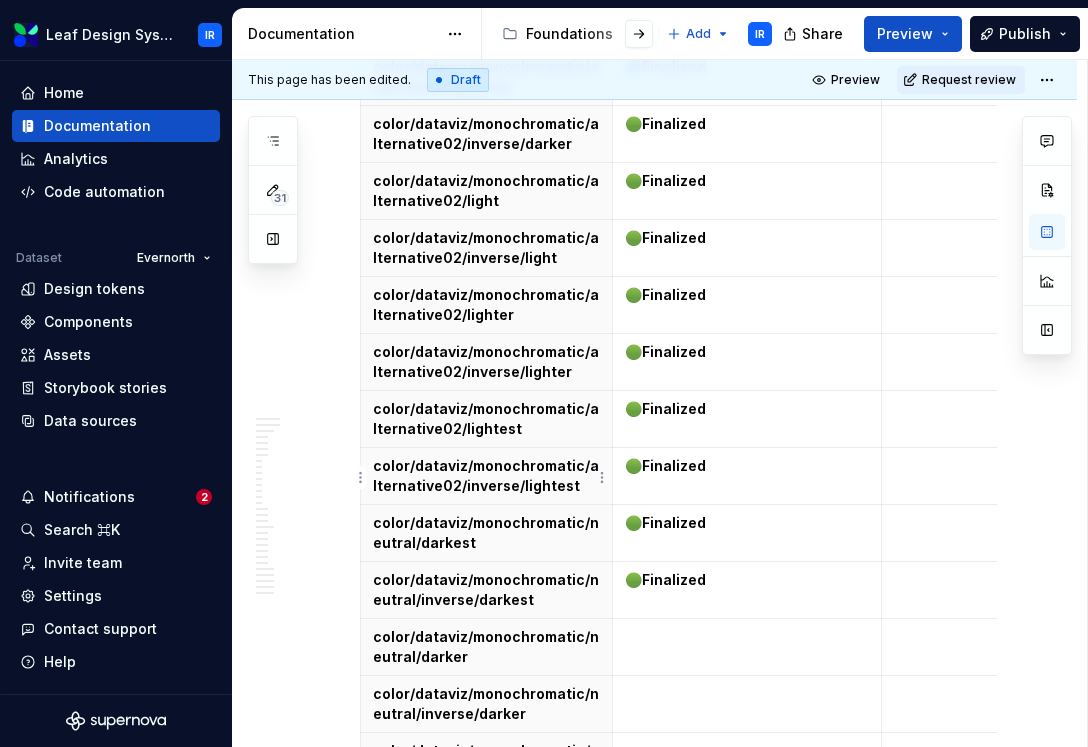 click on "color/dataviz/monochromatic/neutral/inverse/light" at bounding box center (486, 818) 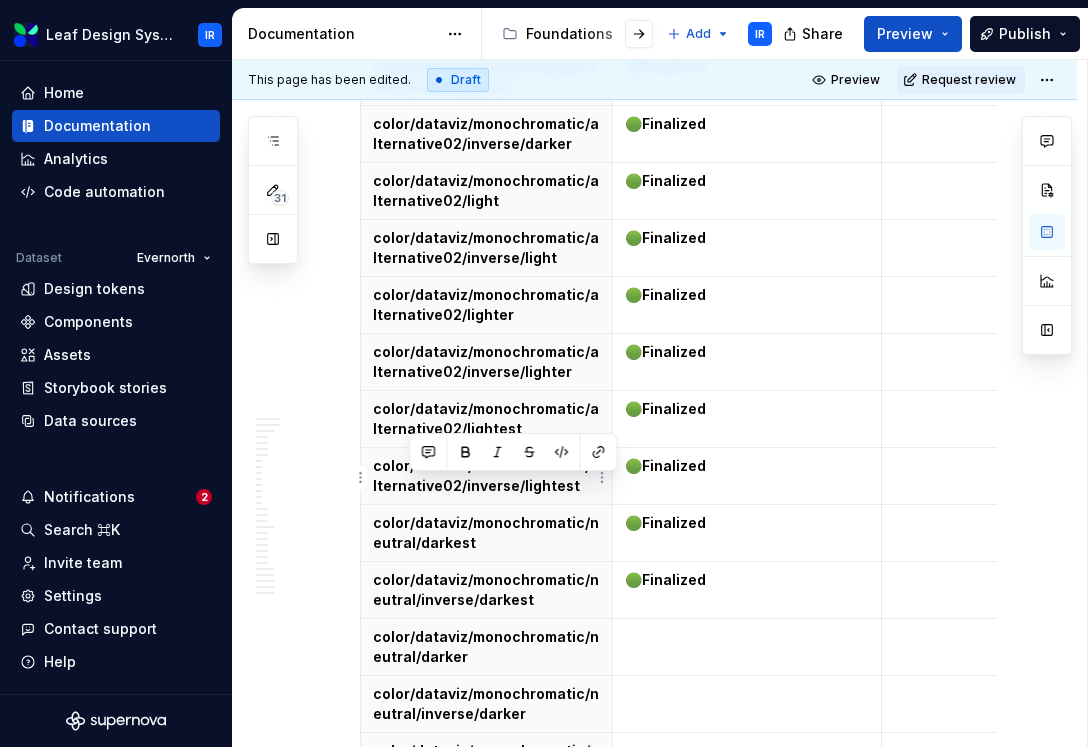 click on "color/dataviz/monochromatic/neutral/inverse/light" at bounding box center [486, 818] 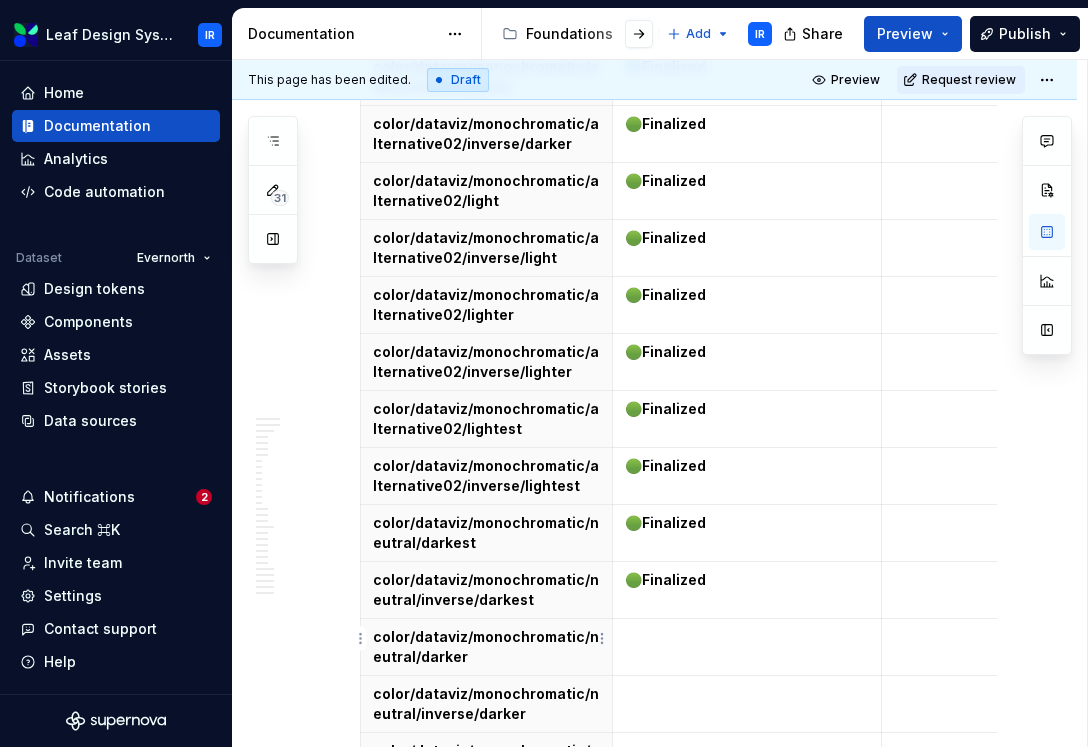 click at bounding box center [487, 979] 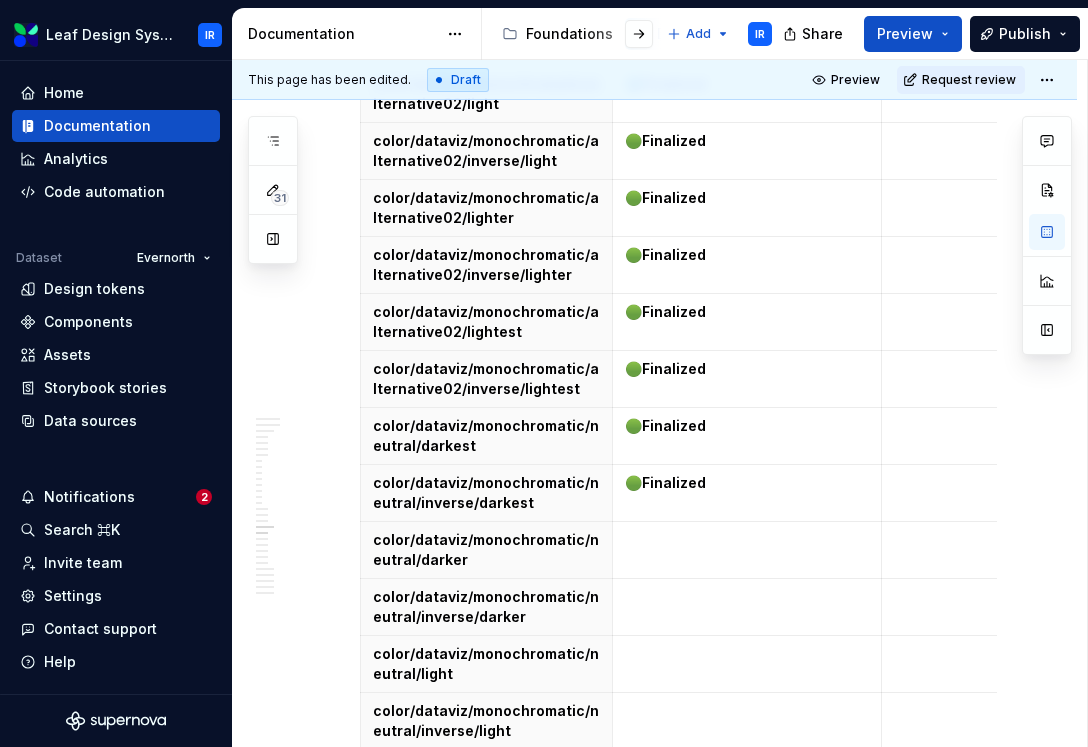 scroll, scrollTop: 28835, scrollLeft: 0, axis: vertical 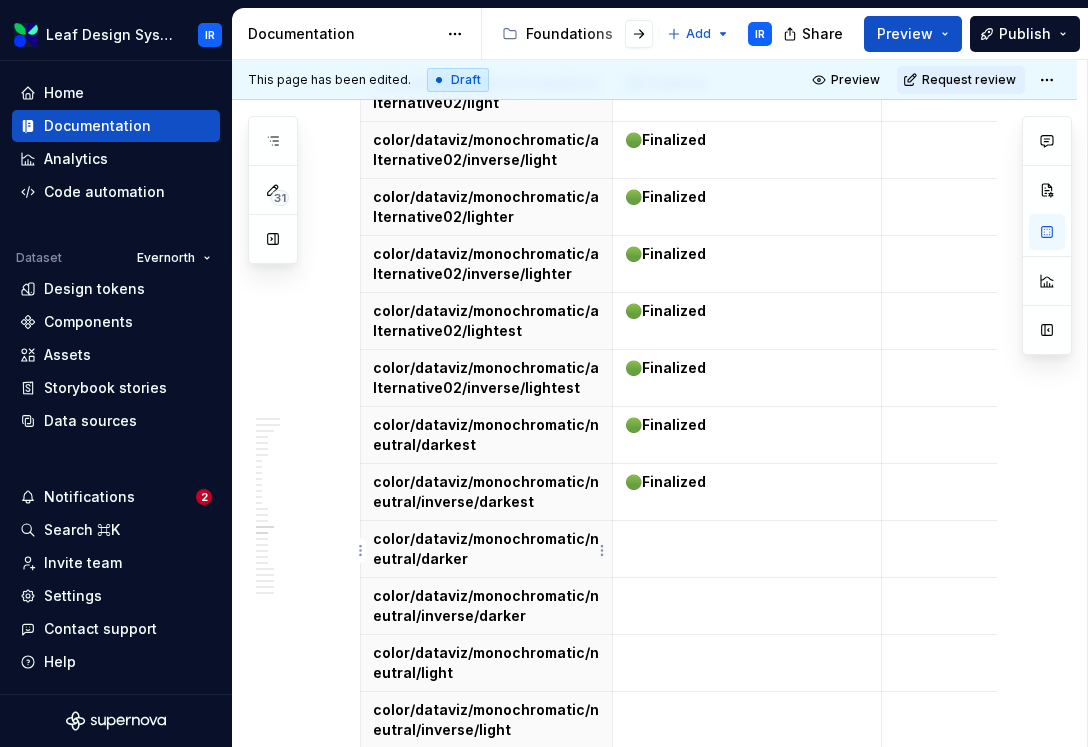 click on "color/dataviz/monochromatic/neutral/inverse/lightest" at bounding box center [486, 891] 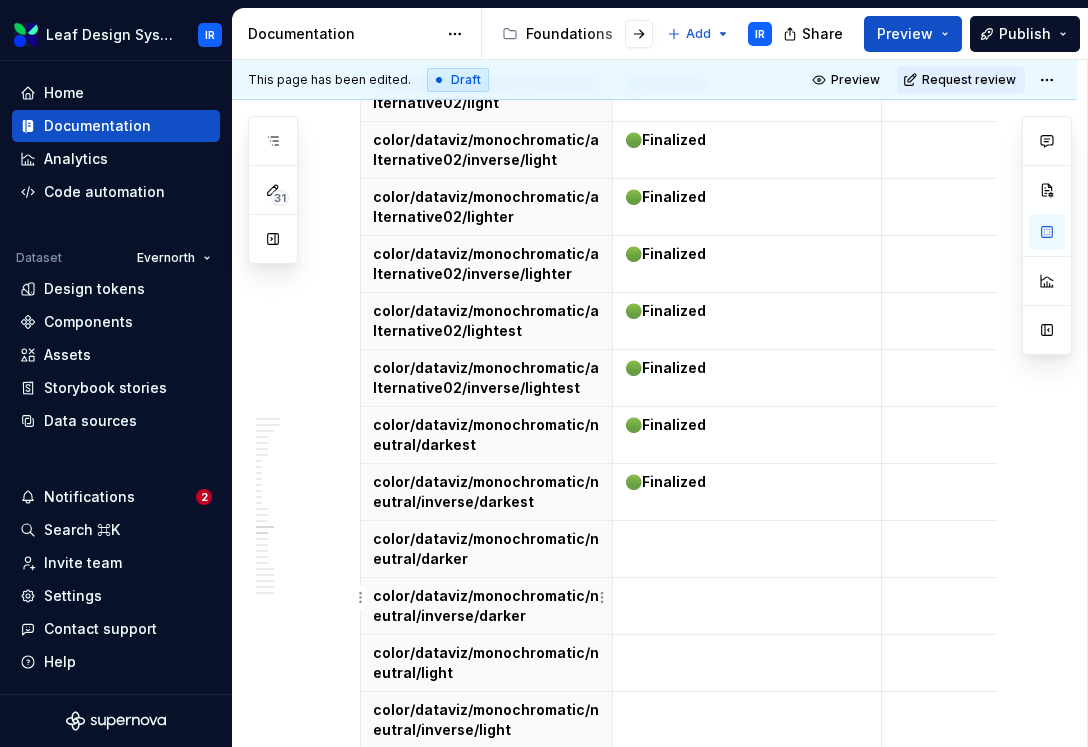 click at bounding box center (486, 938) 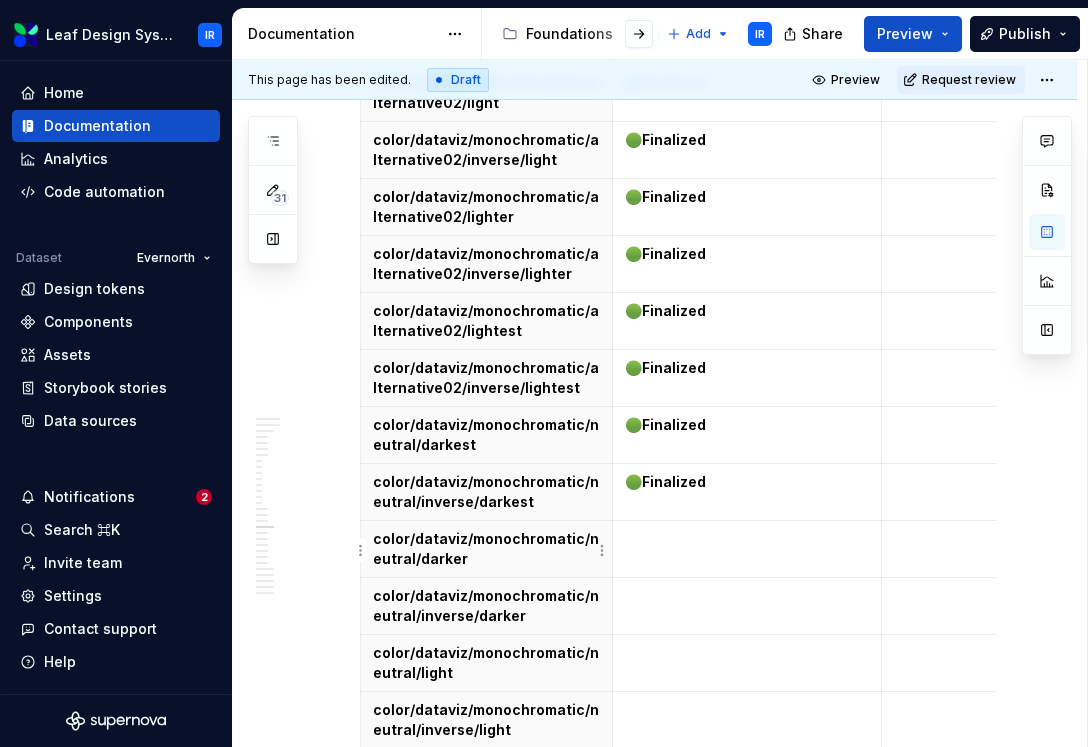 click on "color/dataviz/monochromatic/neutral/inverse/lightest" at bounding box center [486, 891] 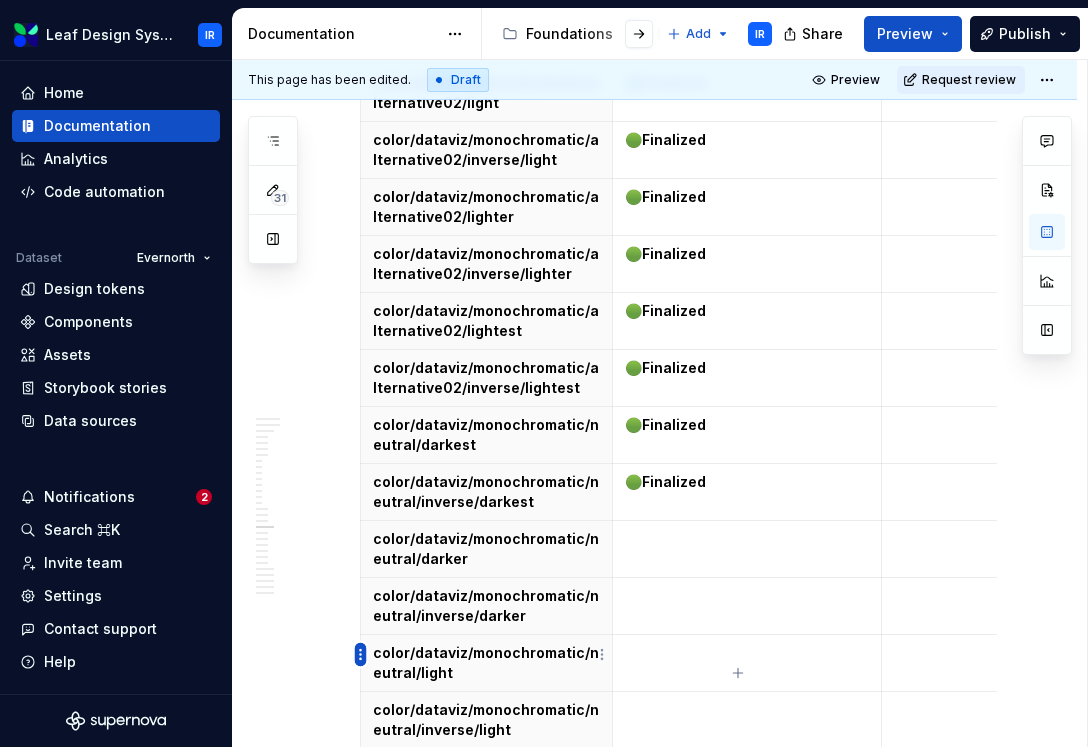click on "Leaf Design System IR Home Documentation Analytics Code automation Dataset Evernorth Design tokens Components Assets Storybook stories Data sources Notifications 2 Search ⌘K Invite team Settings Contact support Help Documentation
Accessibility guide for tree Page tree.
Navigate the tree with the arrow keys. Common tree hotkeys apply. Further keybindings are available:
enter to execute primary action on focused item
f2 to start renaming the focused item
escape to abort renaming an item
control+d to start dragging selected items
Foundations Design Tokens Design Assets Atomic Components Molecular Patterns Layout Modules Design Packages Add IR Share Preview Publish 31 Pages Add
Accessibility guide for tree Page tree.
Navigate the tree with the arrow keys. Common tree hotkeys apply. Further keybindings are available:
enter to execute primary action on focused item
IR   (" at bounding box center (544, 373) 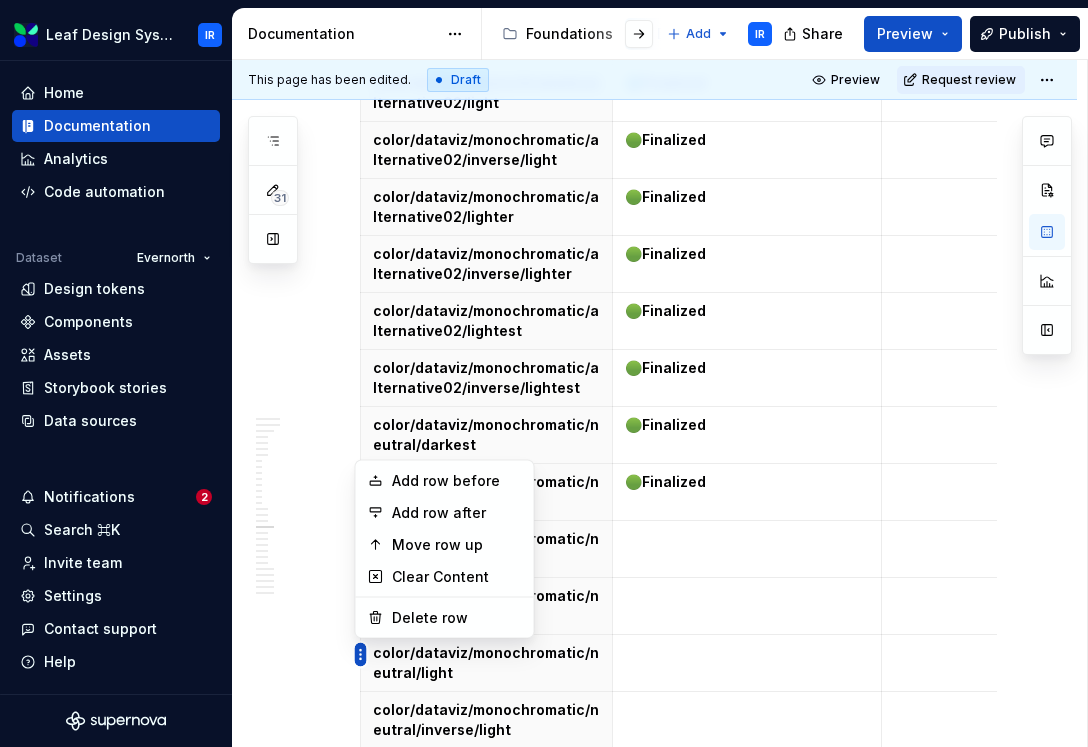scroll, scrollTop: 0, scrollLeft: 101, axis: horizontal 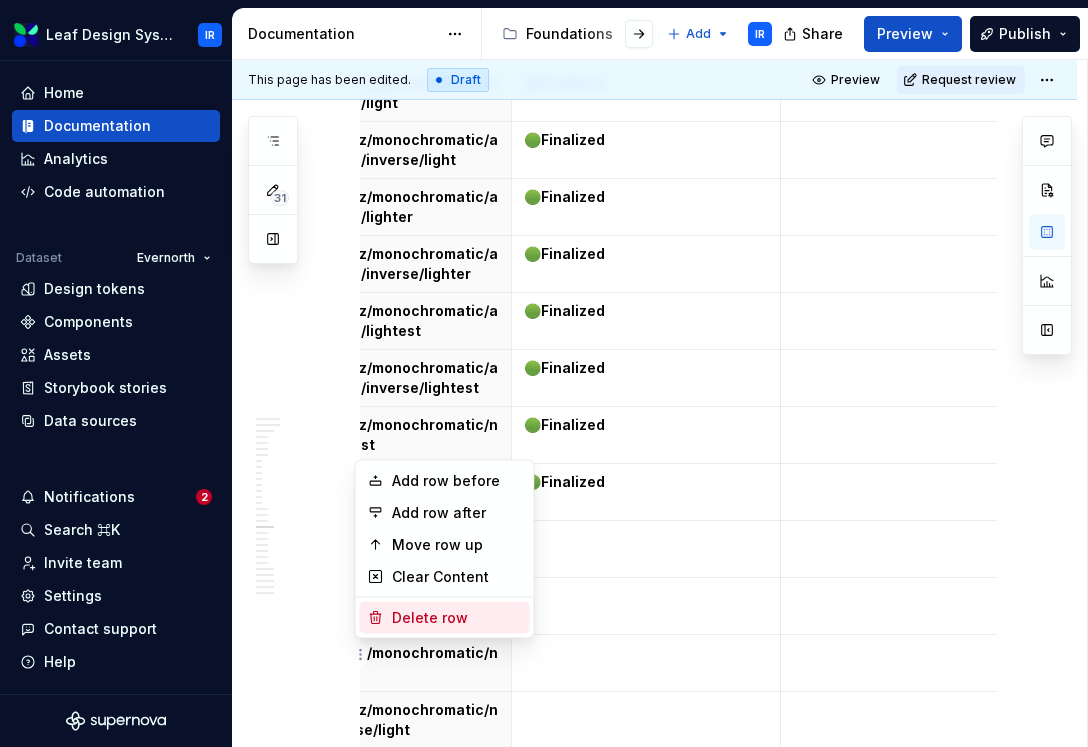 click on "Delete row" at bounding box center [457, 618] 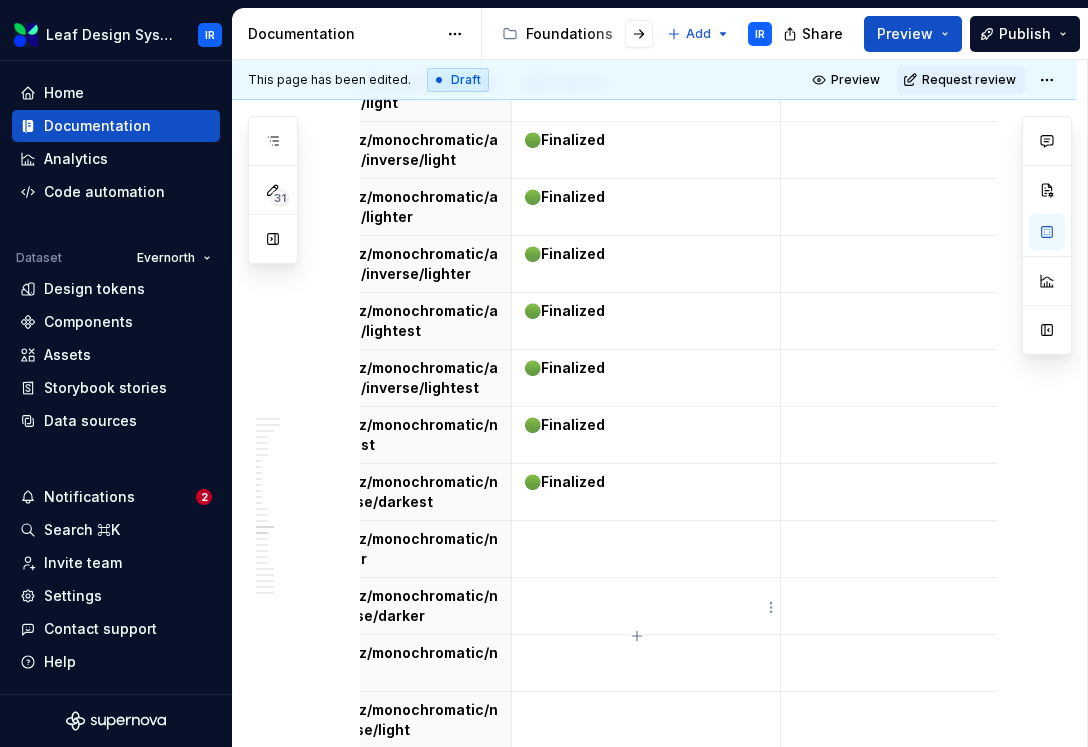 click on "Finalized" at bounding box center (573, 937) 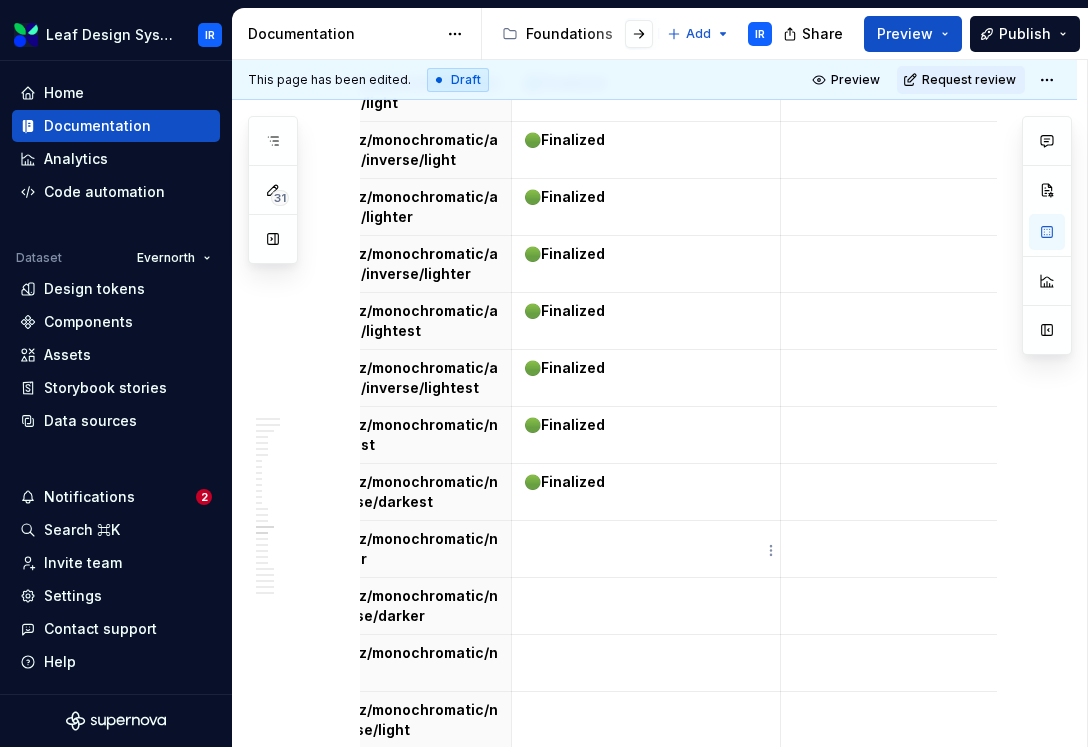 click at bounding box center (646, 891) 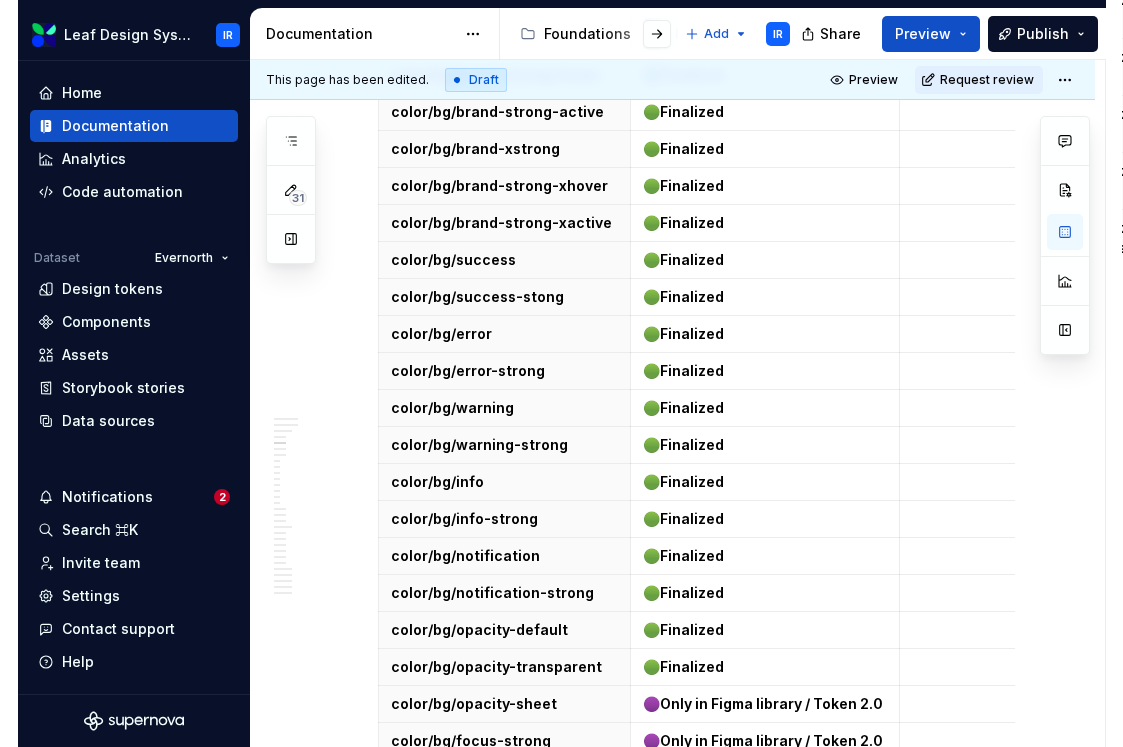 scroll, scrollTop: 1777, scrollLeft: 0, axis: vertical 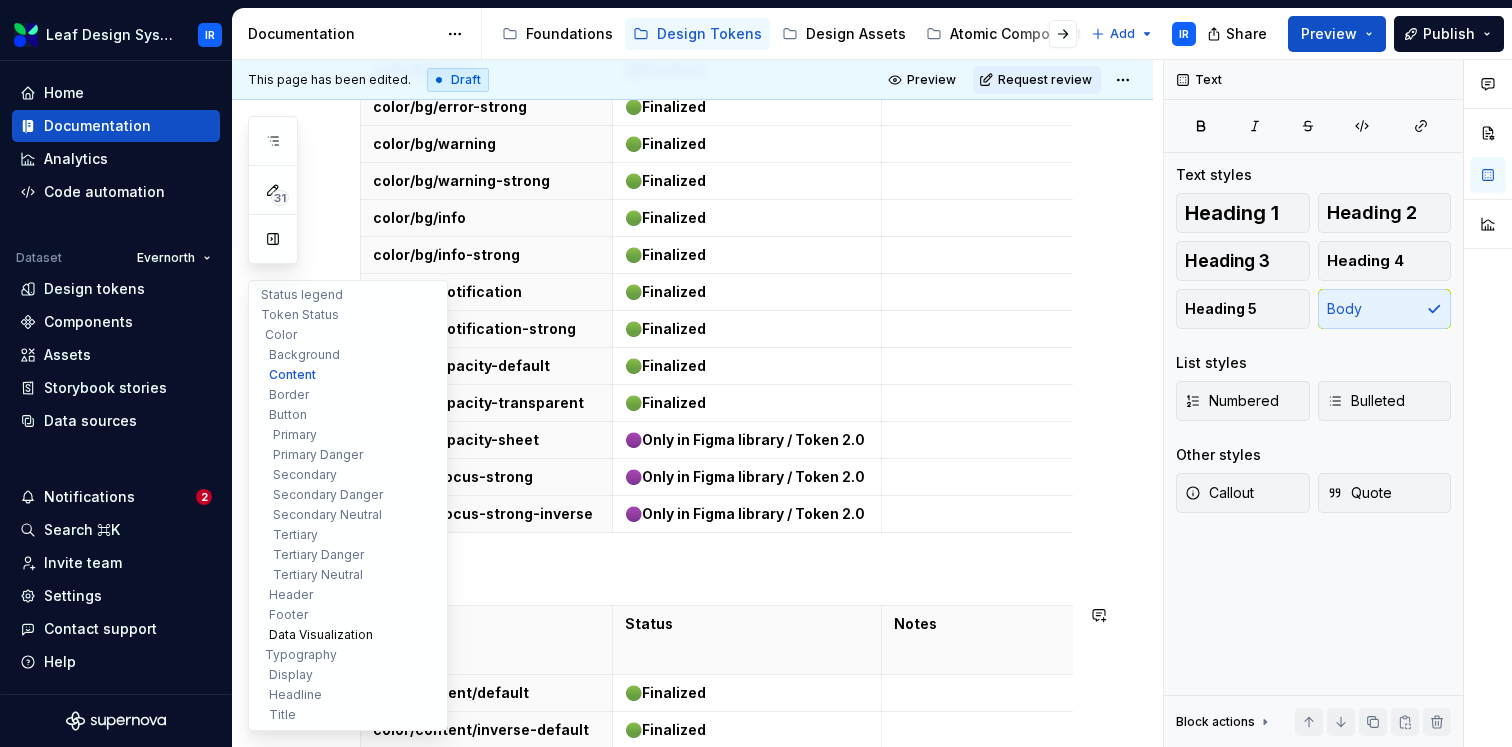click on "Data Visualization" at bounding box center (348, 635) 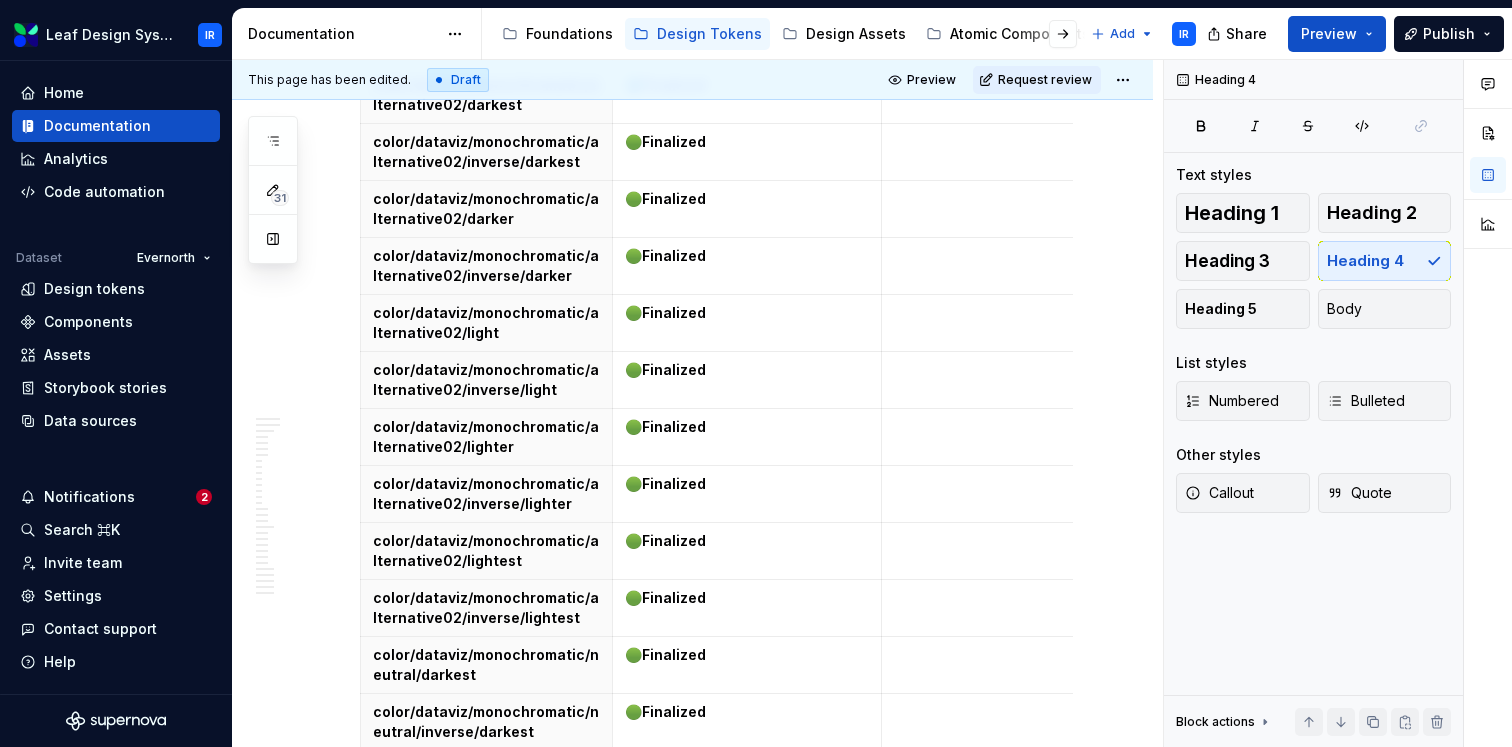 scroll, scrollTop: 28551, scrollLeft: 0, axis: vertical 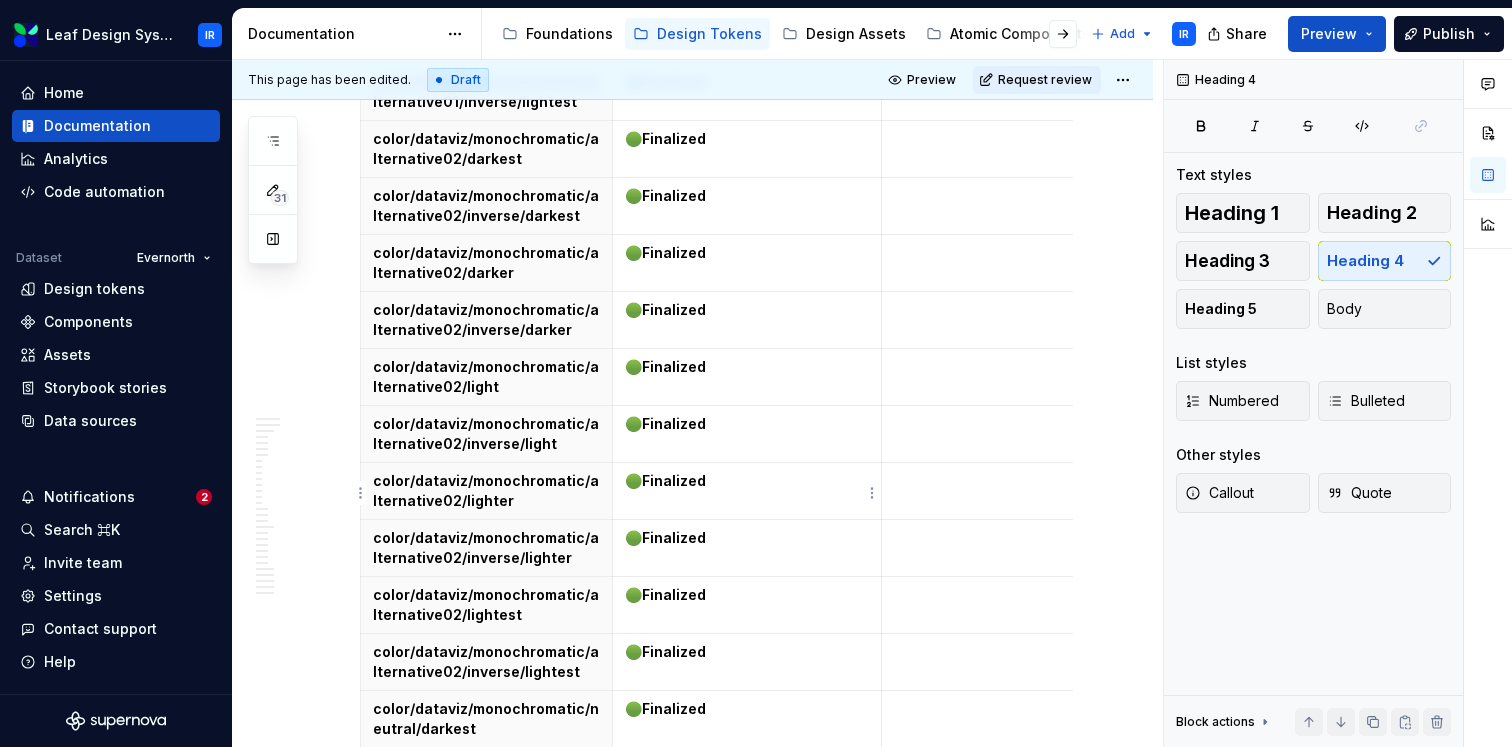 click at bounding box center [747, 833] 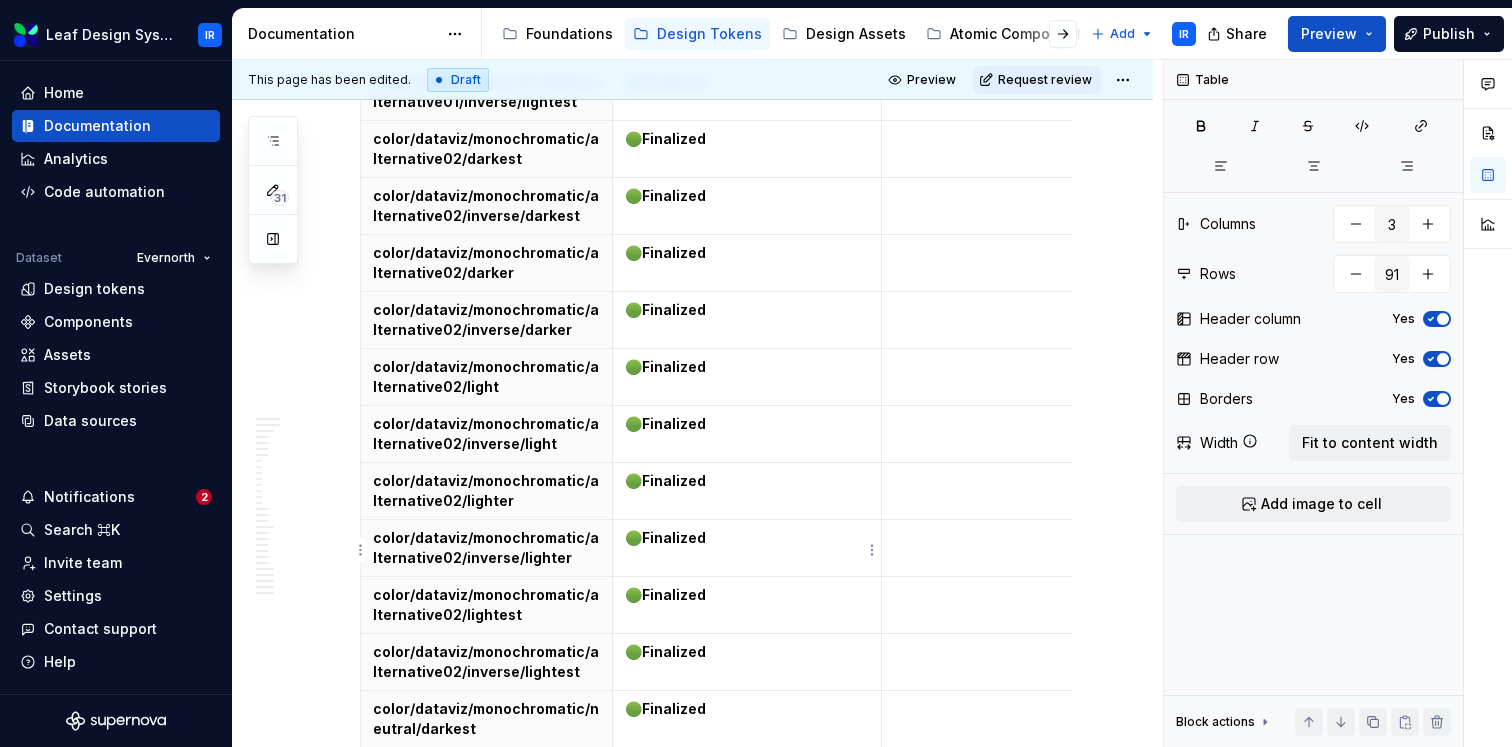 click at bounding box center (747, 890) 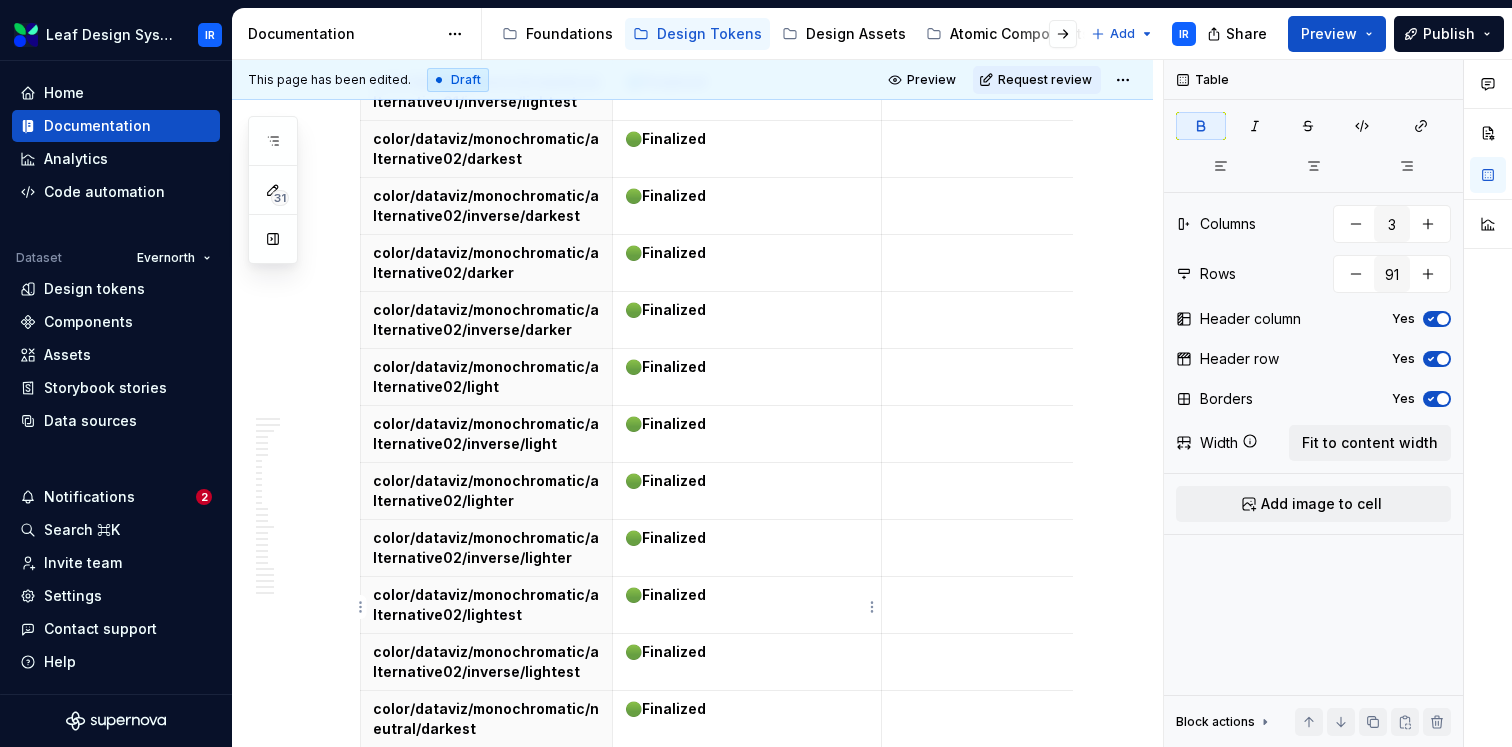 click at bounding box center [747, 937] 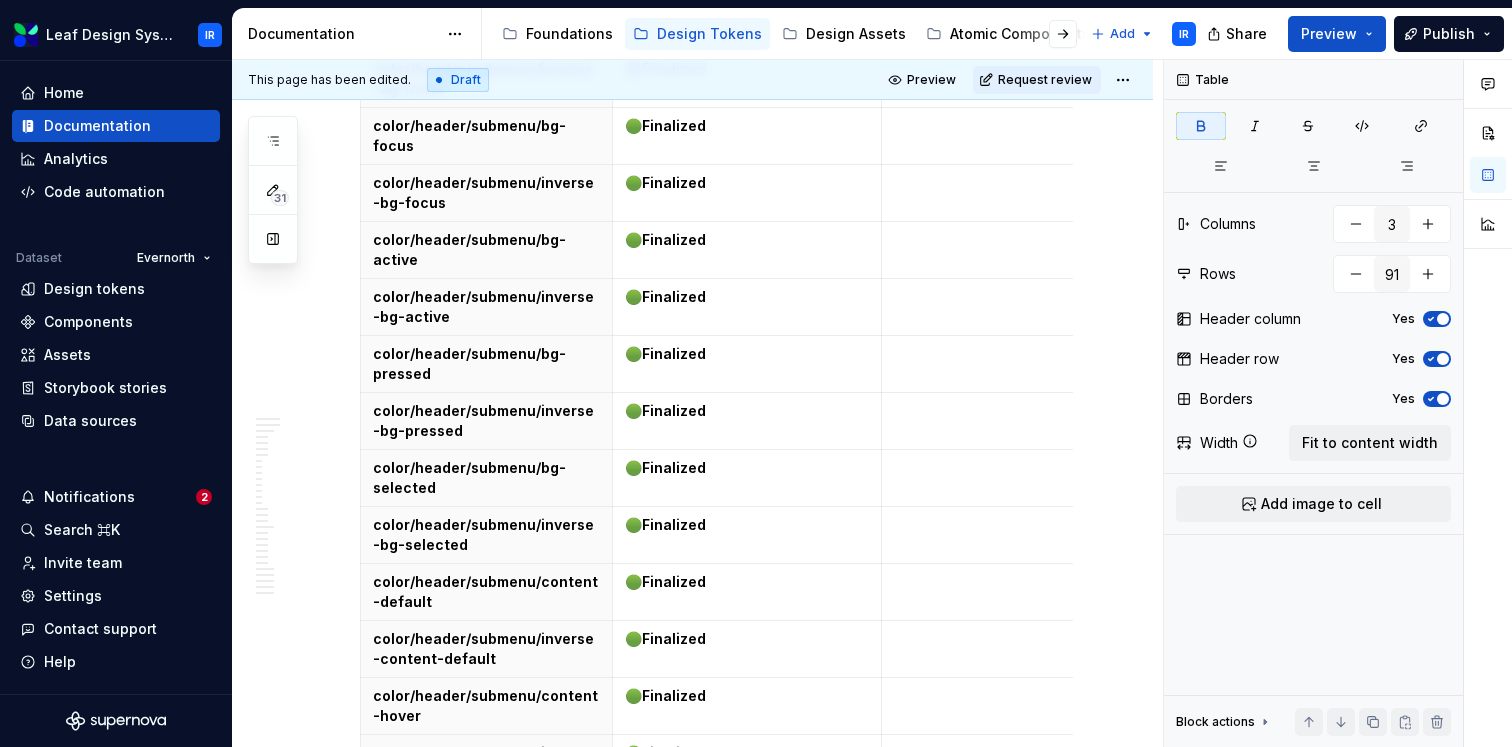 scroll, scrollTop: 22350, scrollLeft: 0, axis: vertical 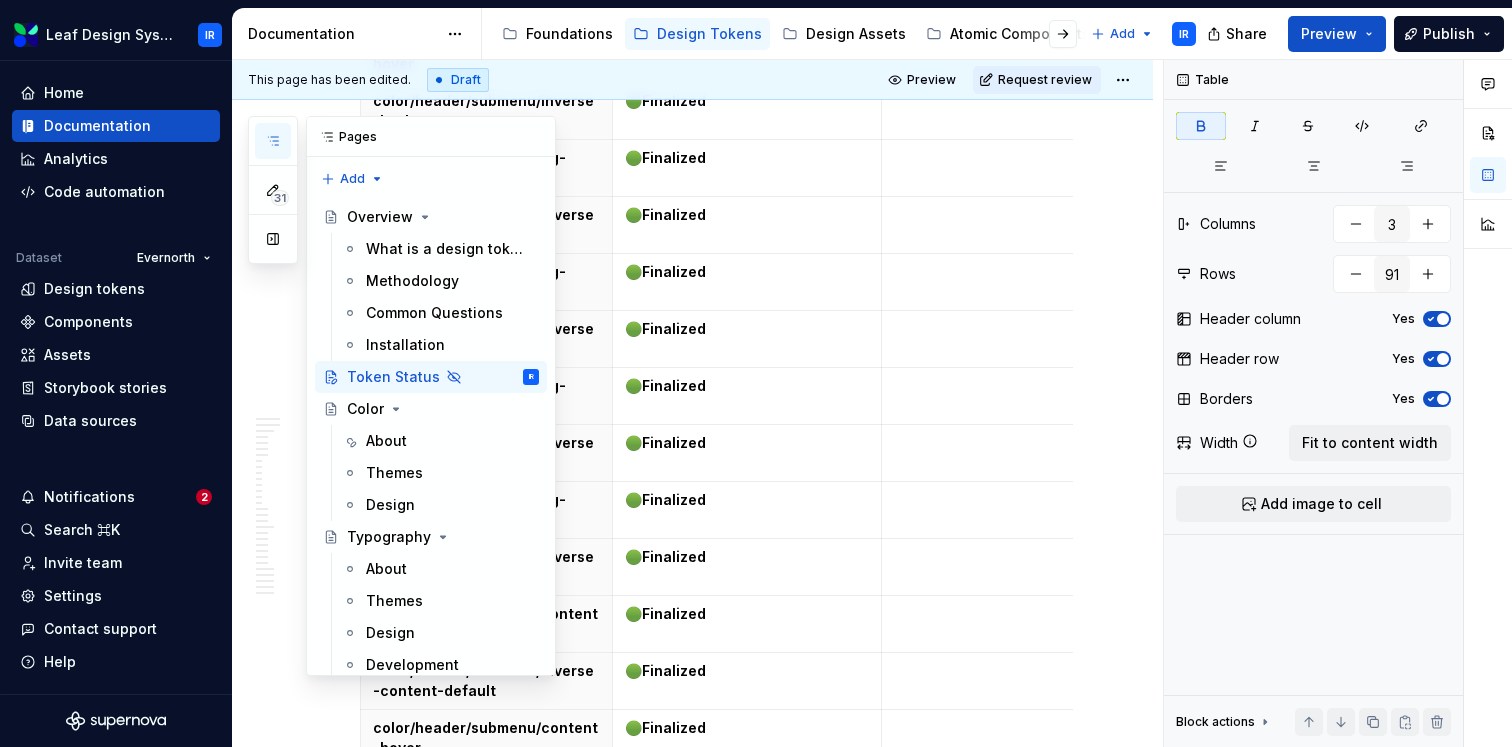 click 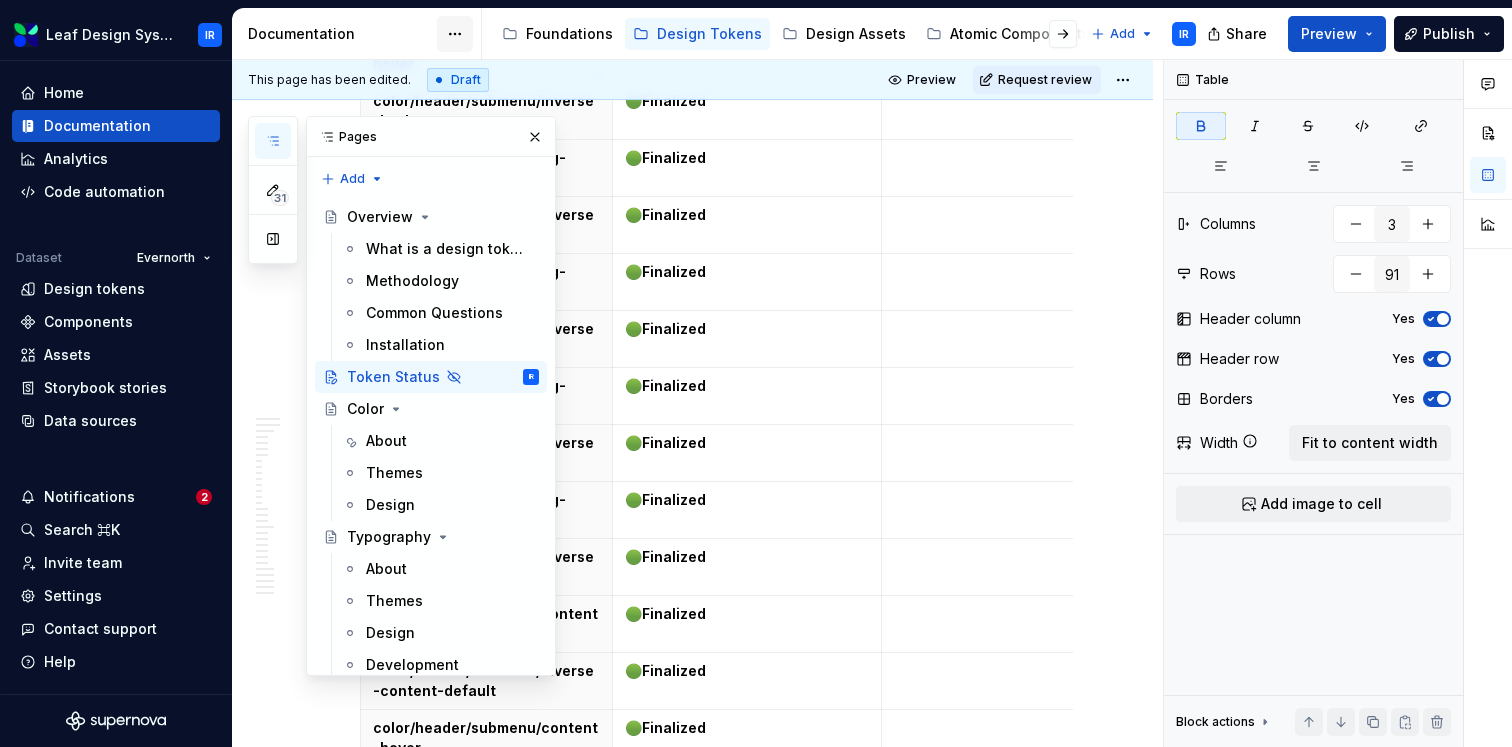 click on "Leaf Design System IR Home Documentation Analytics Code automation Dataset Evernorth Design tokens Components Assets Storybook stories Data sources Notifications 2 Search ⌘K Invite team Settings Contact support Help Documentation
Accessibility guide for tree Page tree.
Navigate the tree with the arrow keys. Common tree hotkeys apply. Further keybindings are available:
enter to execute primary action on focused item
f2 to start renaming the focused item
escape to abort renaming an item
control+d to start dragging selected items
Foundations Design Tokens Design Assets Atomic Components Molecular Patterns Layout Modules Design Packages Add IR Share Preview Publish 31 Pages Add
Accessibility guide for tree Page tree.
Navigate the tree with the arrow keys. Common tree hotkeys apply. Further keybindings are available:
enter to execute primary action on focused item
IR   (" at bounding box center [756, 373] 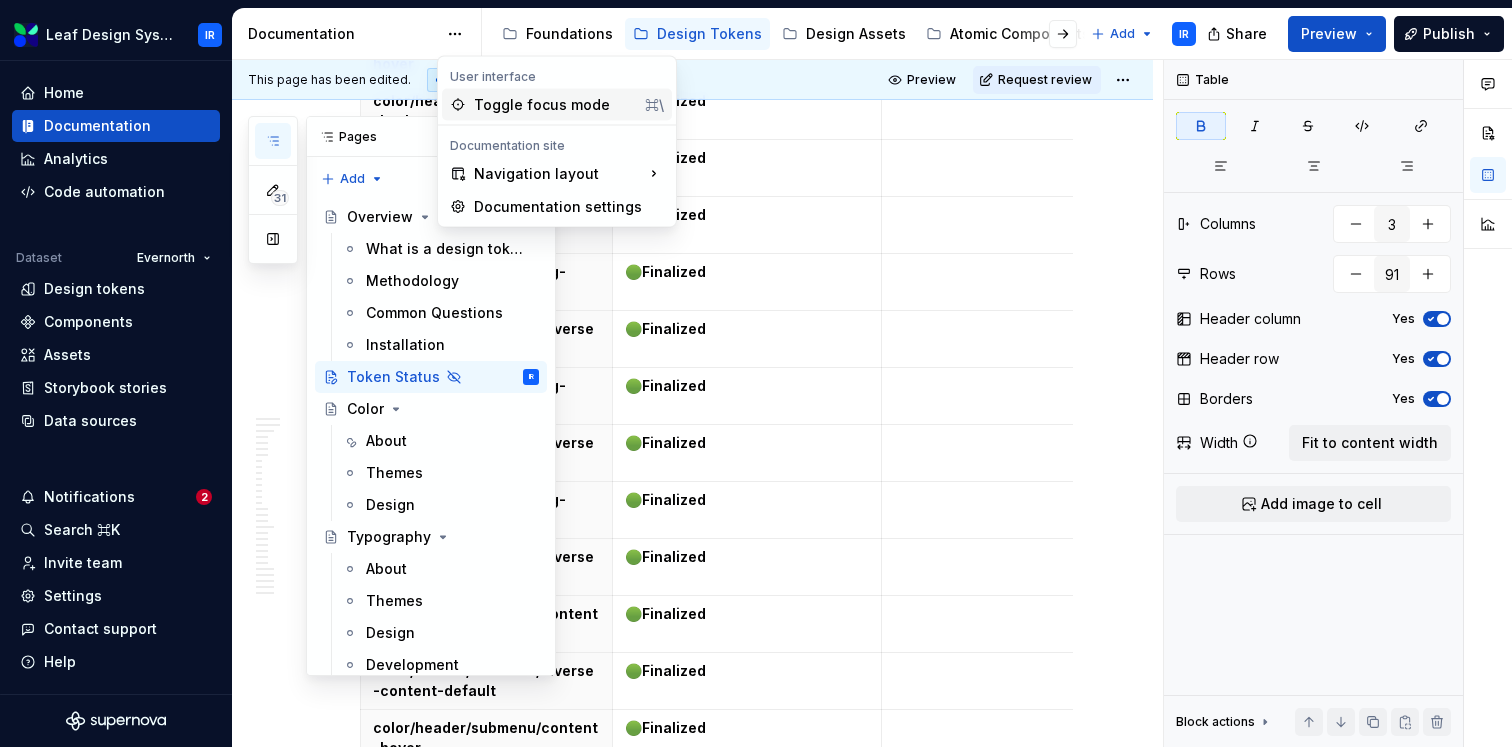click on "Toggle focus mode ⌘\" at bounding box center (557, 105) 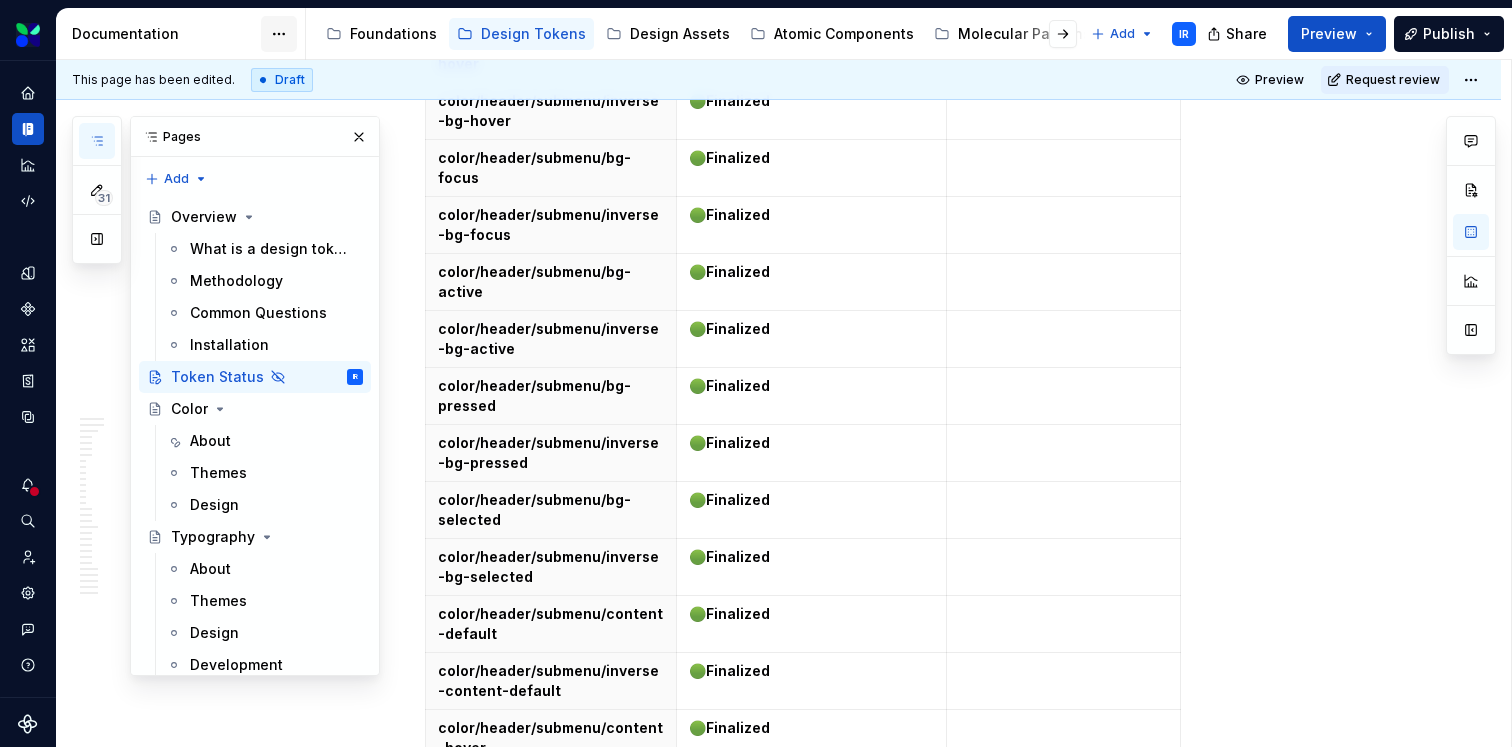 click on "Leaf Design System IR Dataset Evernorth Documentation
Accessibility guide for tree Page tree.
Navigate the tree with the arrow keys. Common tree hotkeys apply. Further keybindings are available:
enter to execute primary action on focused item
f2 to start renaming the focused item
escape to abort renaming an item
control+d to start dragging selected items
Foundations Design Tokens Design Assets Atomic Components Molecular Patterns Layout Modules Design Packages Add IR Share Preview Publish 31 Pages Add
Accessibility guide for tree Page tree.
Navigate the tree with the arrow keys. Common tree hotkeys apply. Further keybindings are available:
enter to execute primary action on focused item
f2 to start renaming the focused item
escape to abort renaming an item
control+d to start dragging selected items
Overview What is a design token? Methodology Common Questions IR Color" at bounding box center (756, 373) 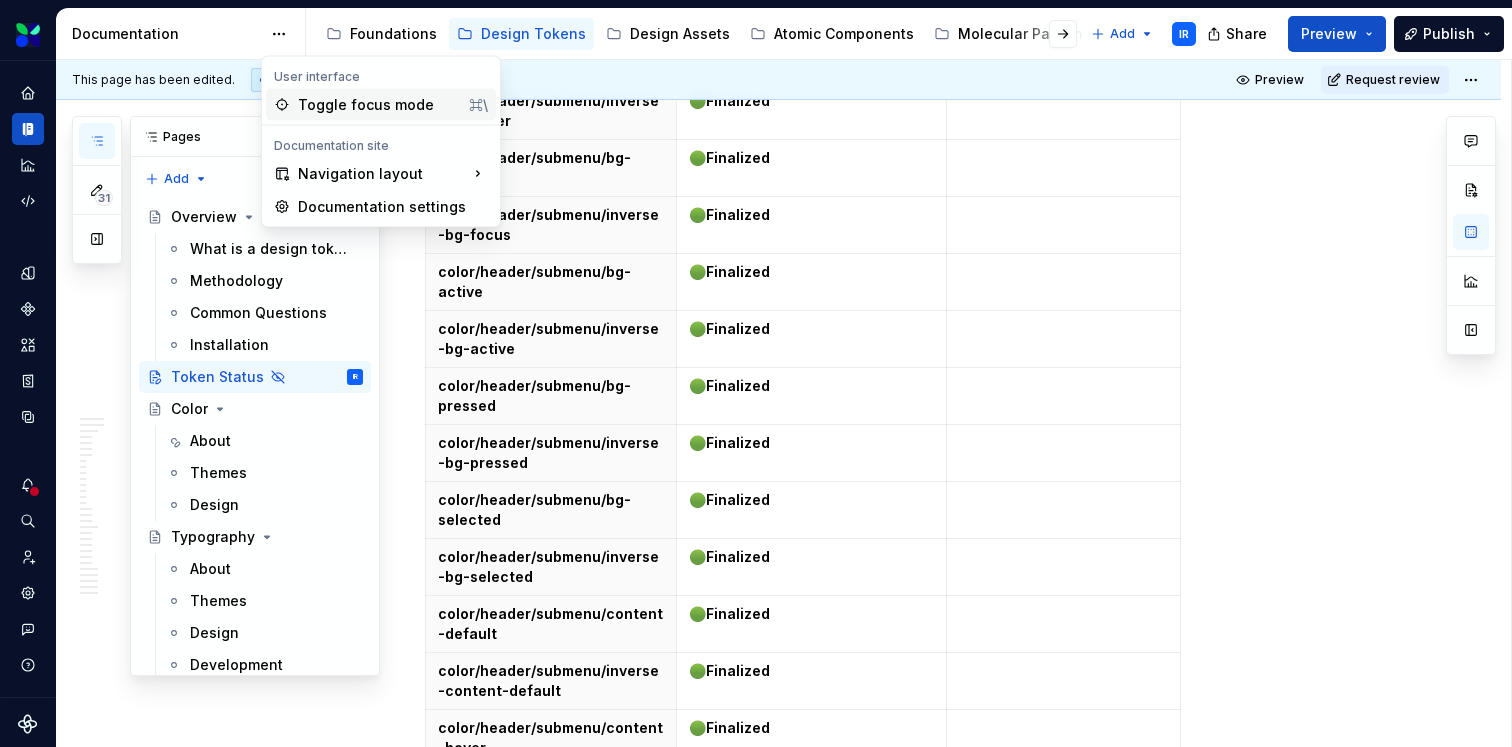 click on "Toggle focus mode" at bounding box center (379, 105) 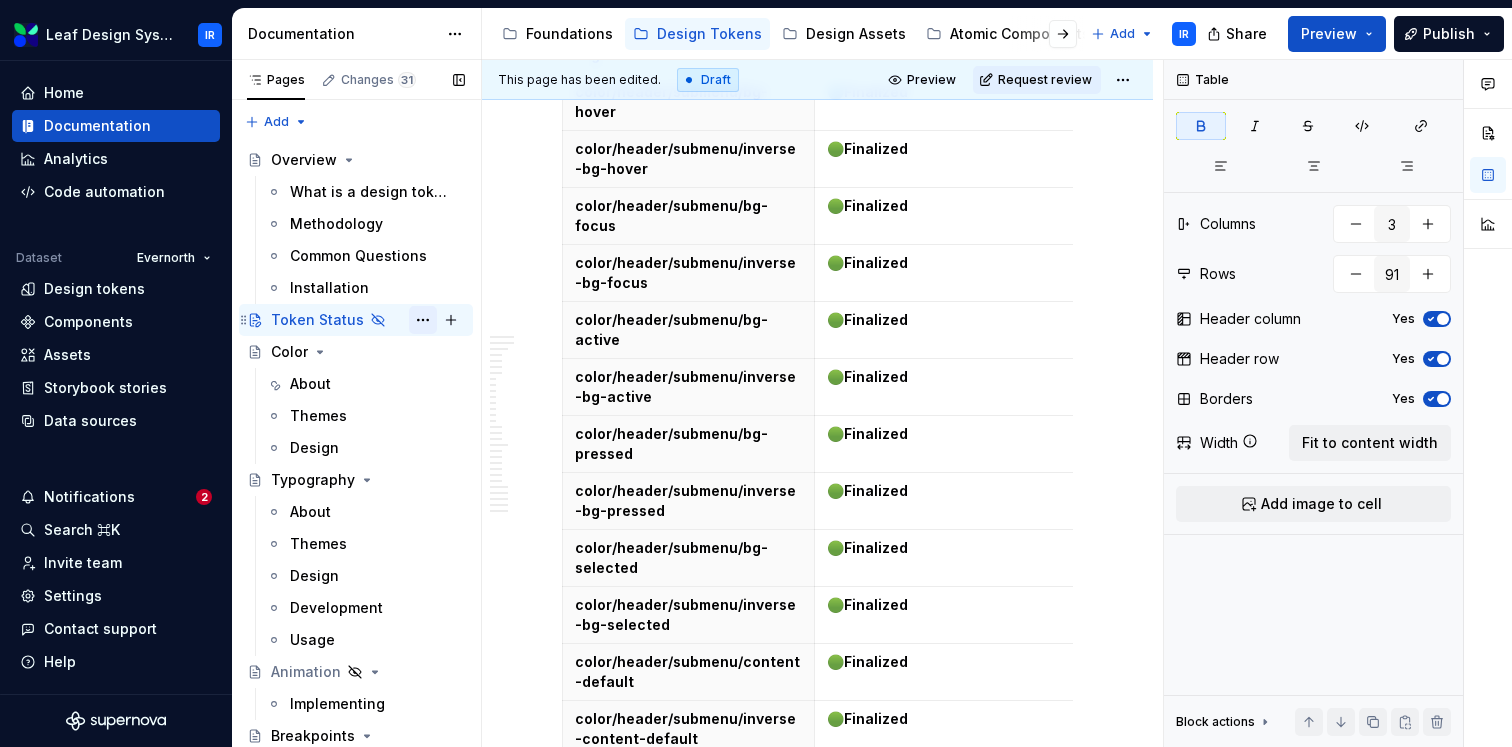 click at bounding box center [423, 320] 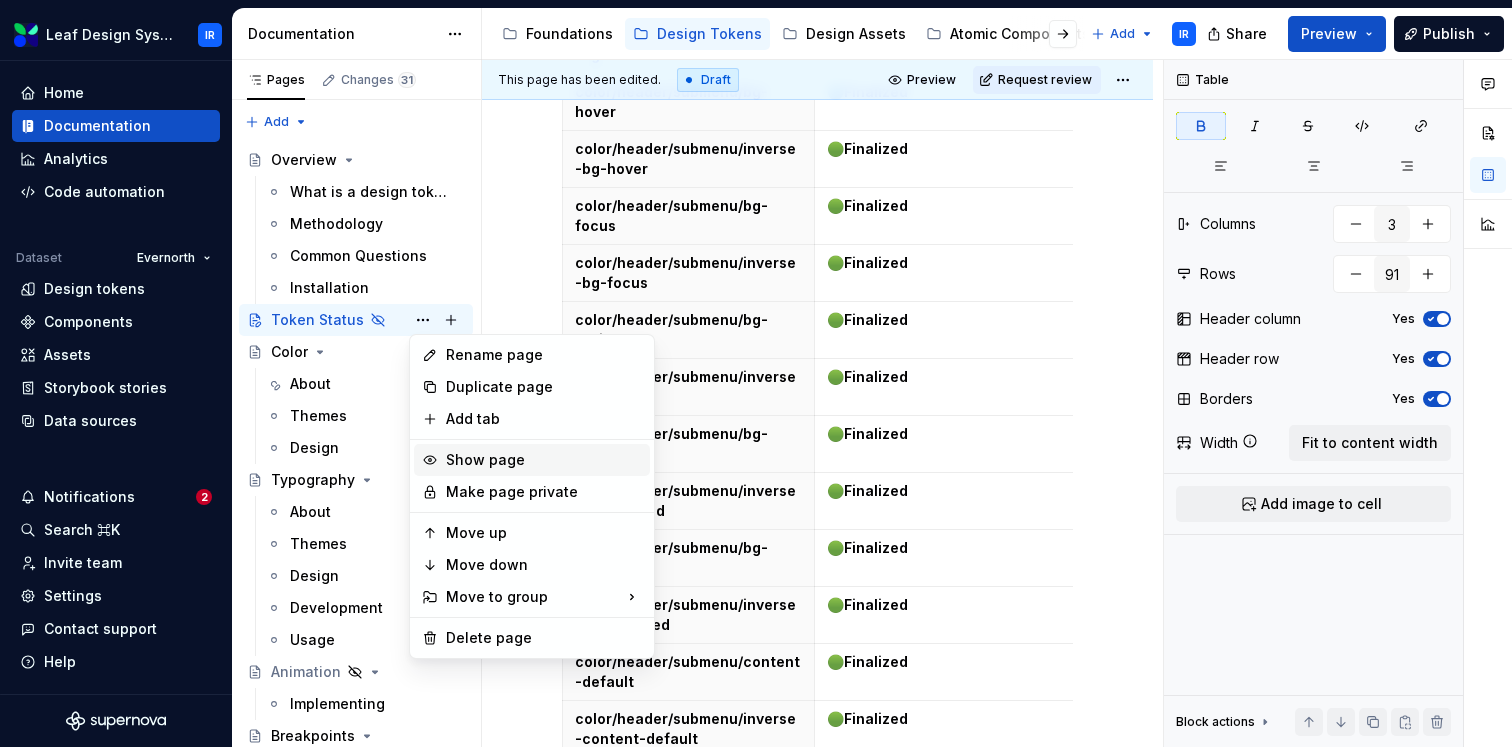 click on "Show page" at bounding box center [544, 460] 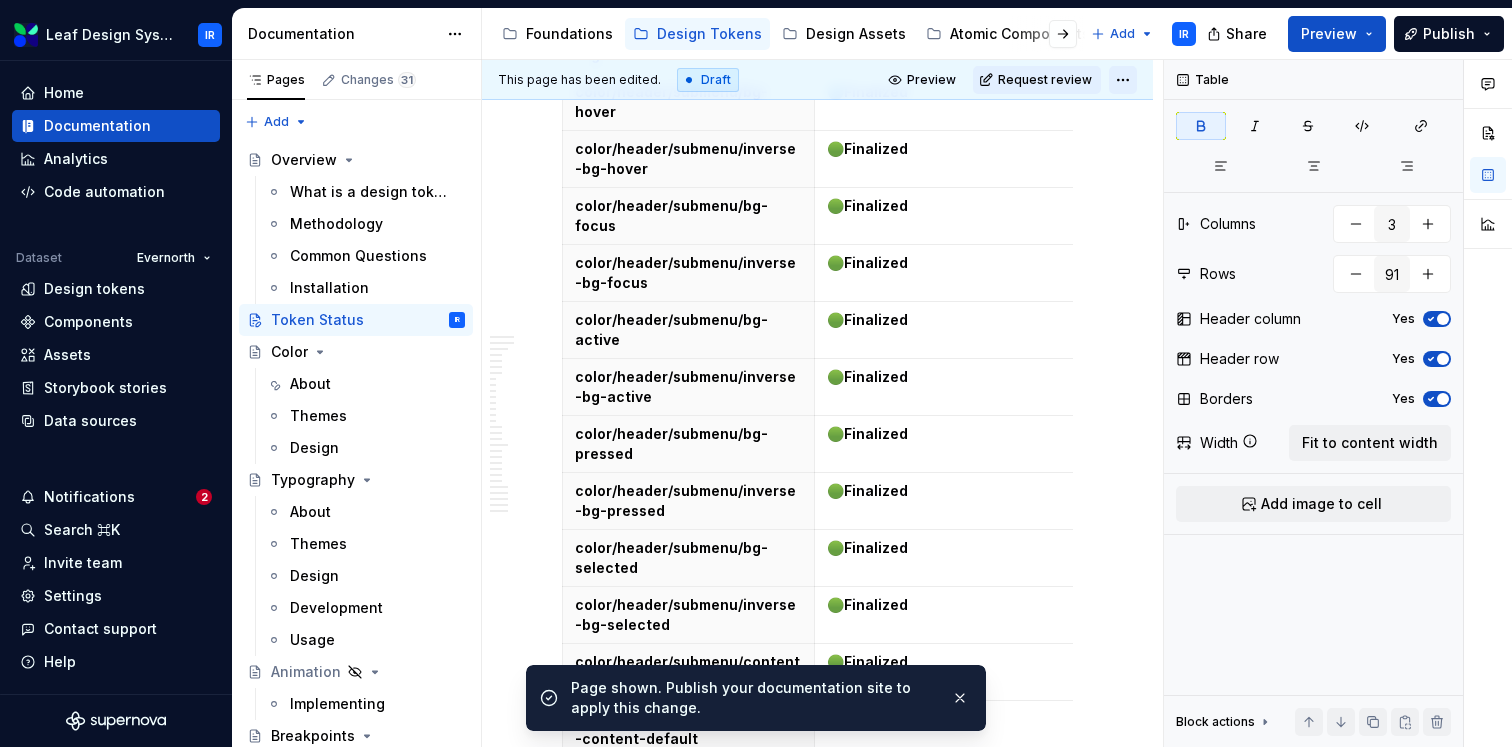 click on "Leaf Design System IR Home Documentation Analytics Code automation Dataset Evernorth Design tokens Components Assets Storybook stories Data sources Notifications 2 Search ⌘K Invite team Settings Contact support Help Documentation
Accessibility guide for tree Page tree.
Navigate the tree with the arrow keys. Common tree hotkeys apply. Further keybindings are available:
enter to execute primary action on focused item
f2 to start renaming the focused item
escape to abort renaming an item
control+d to start dragging selected items
Foundations Design Tokens Design Assets Atomic Components Molecular Patterns Layout Modules Design Packages Add IR Share Preview Publish Pages Changes 31 Add
Accessibility guide for tree Page tree.
Navigate the tree with the arrow keys. Common tree hotkeys apply. Further keybindings are available:
enter to execute primary action on focused item
IR" at bounding box center [756, 373] 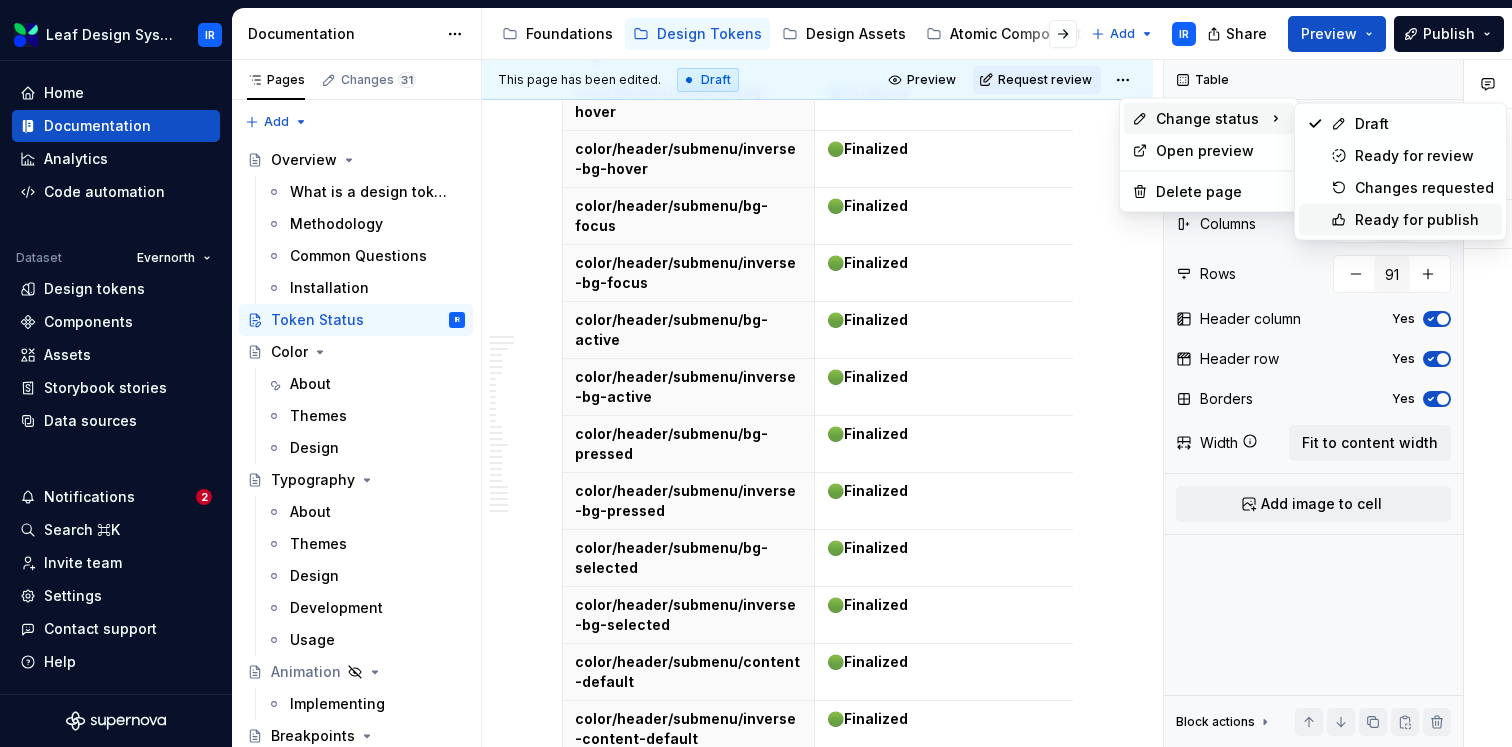 click on "Ready for publish" at bounding box center (1424, 220) 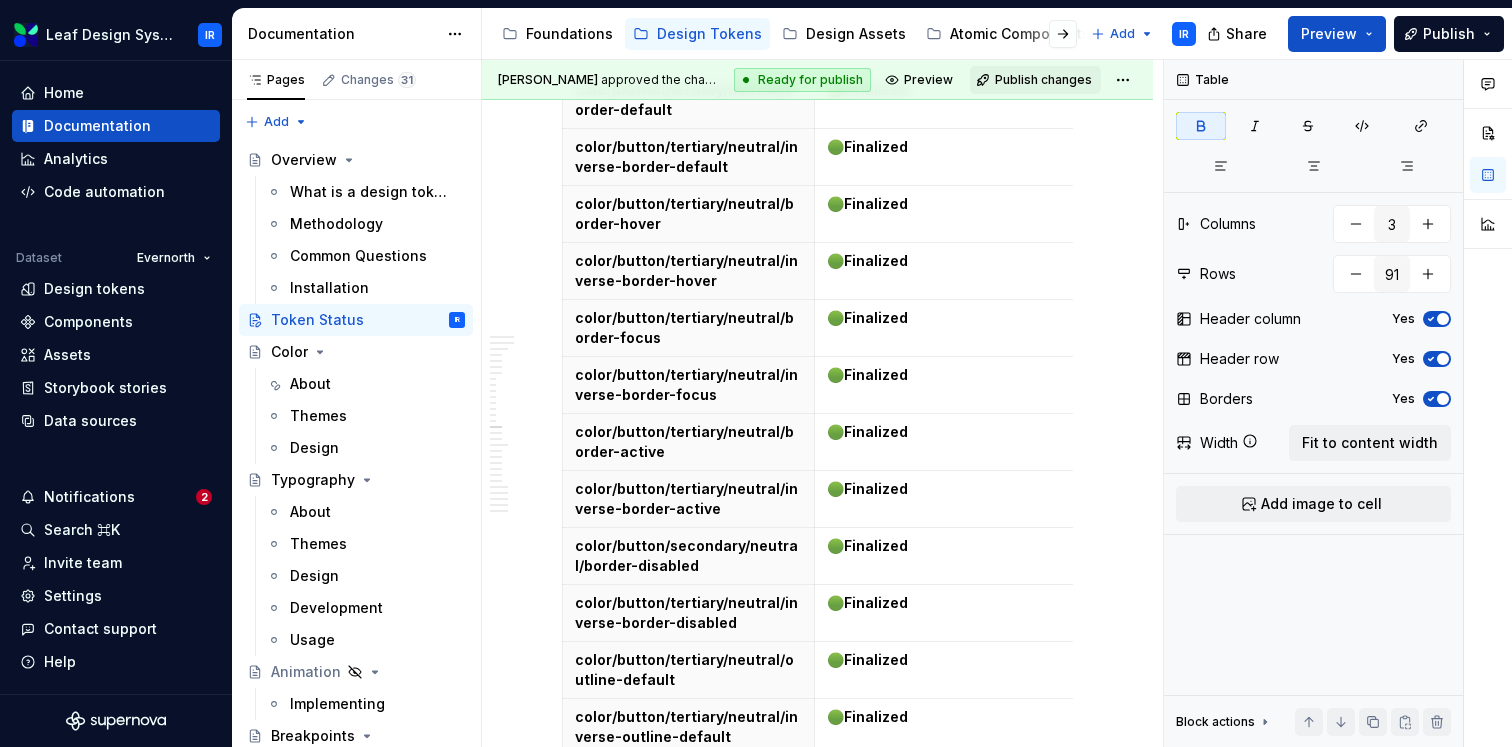 scroll, scrollTop: 19133, scrollLeft: 0, axis: vertical 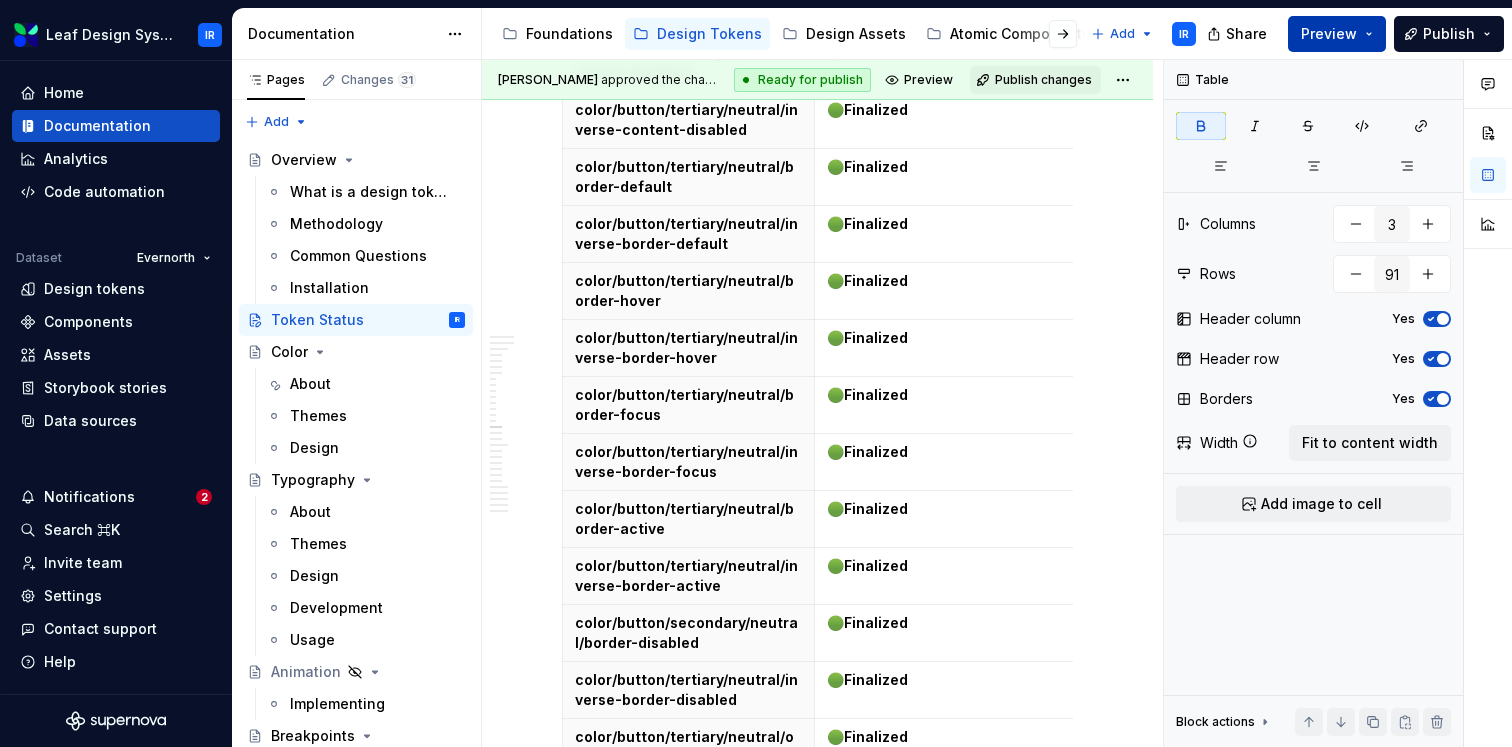 click on "Preview" at bounding box center [1337, 34] 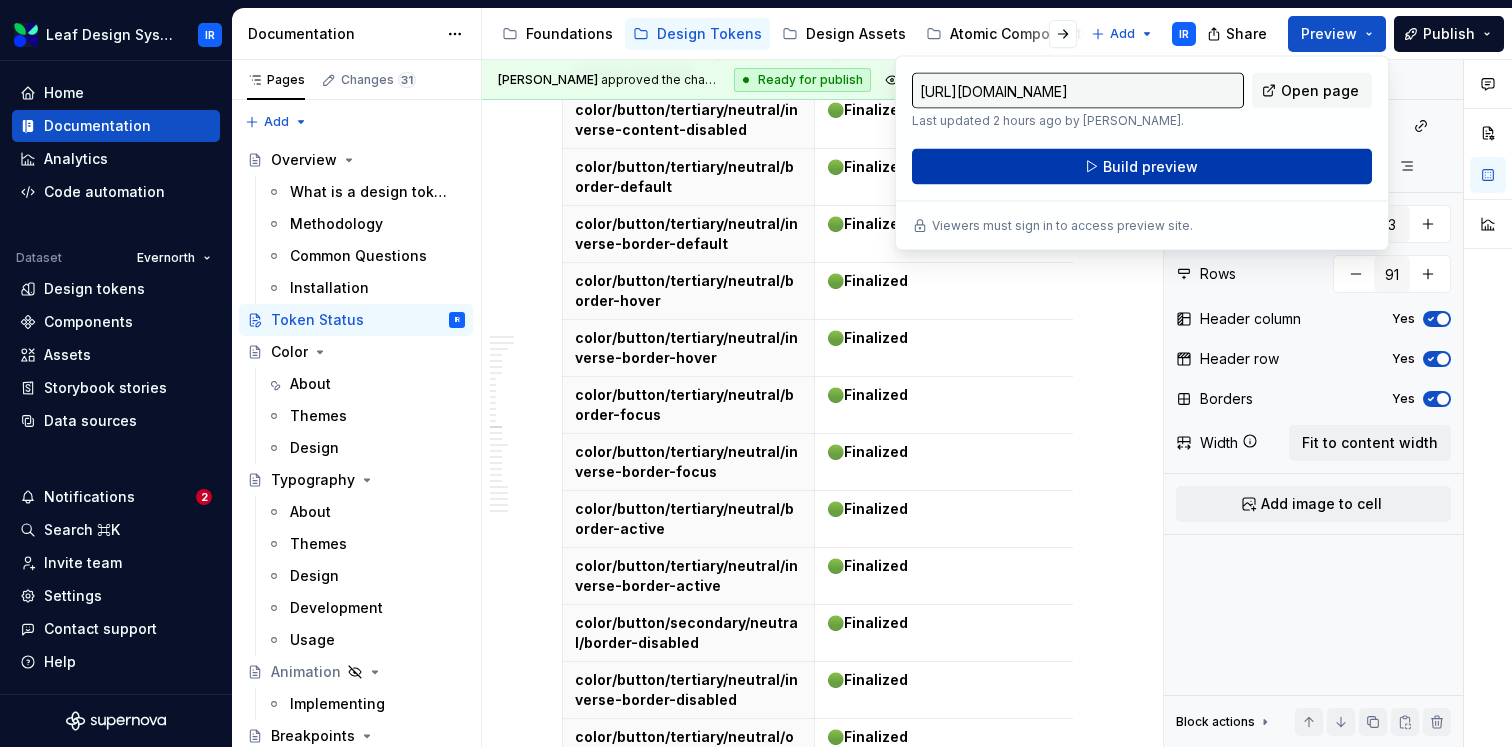 click on "Build preview" at bounding box center [1150, 167] 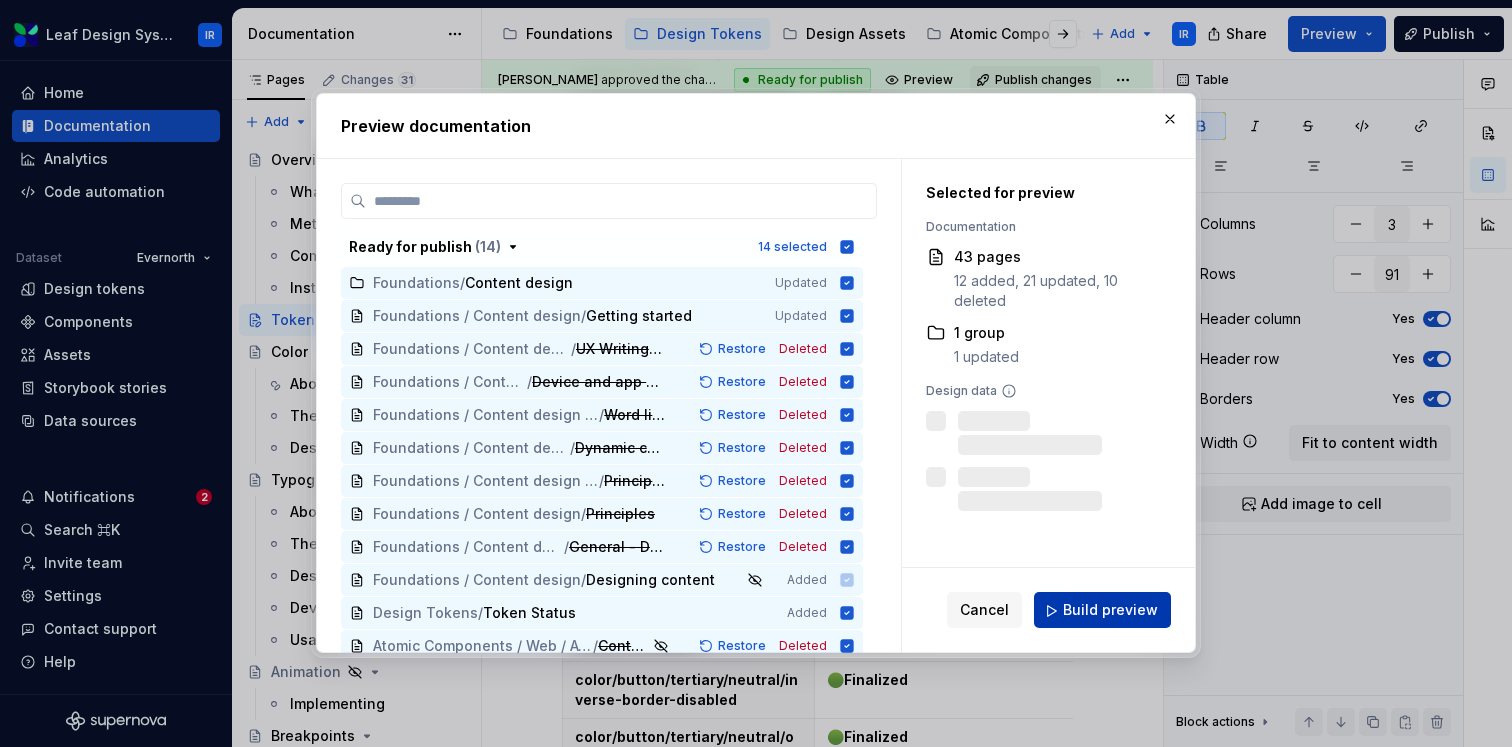 click on "Build preview" at bounding box center (1110, 611) 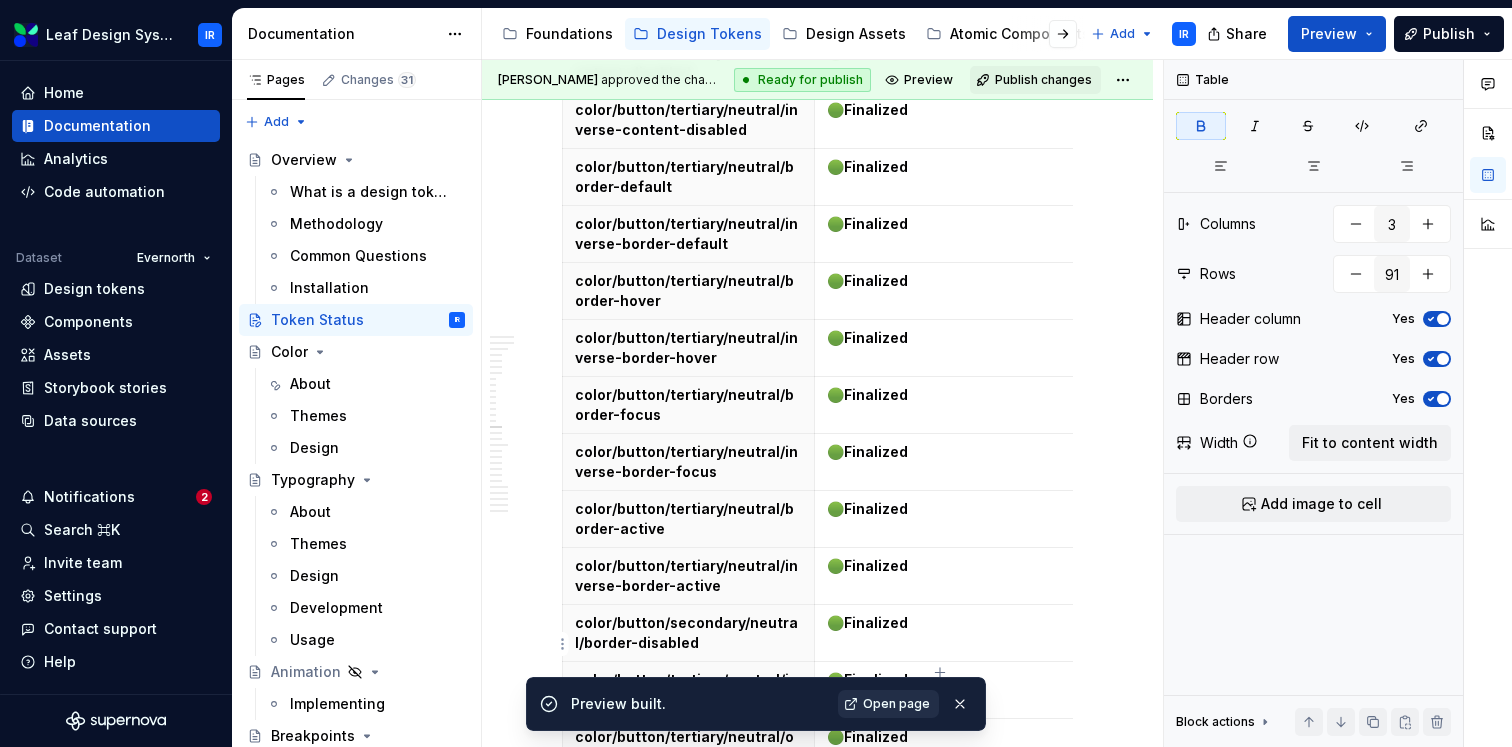 click on "Open page" at bounding box center (896, 704) 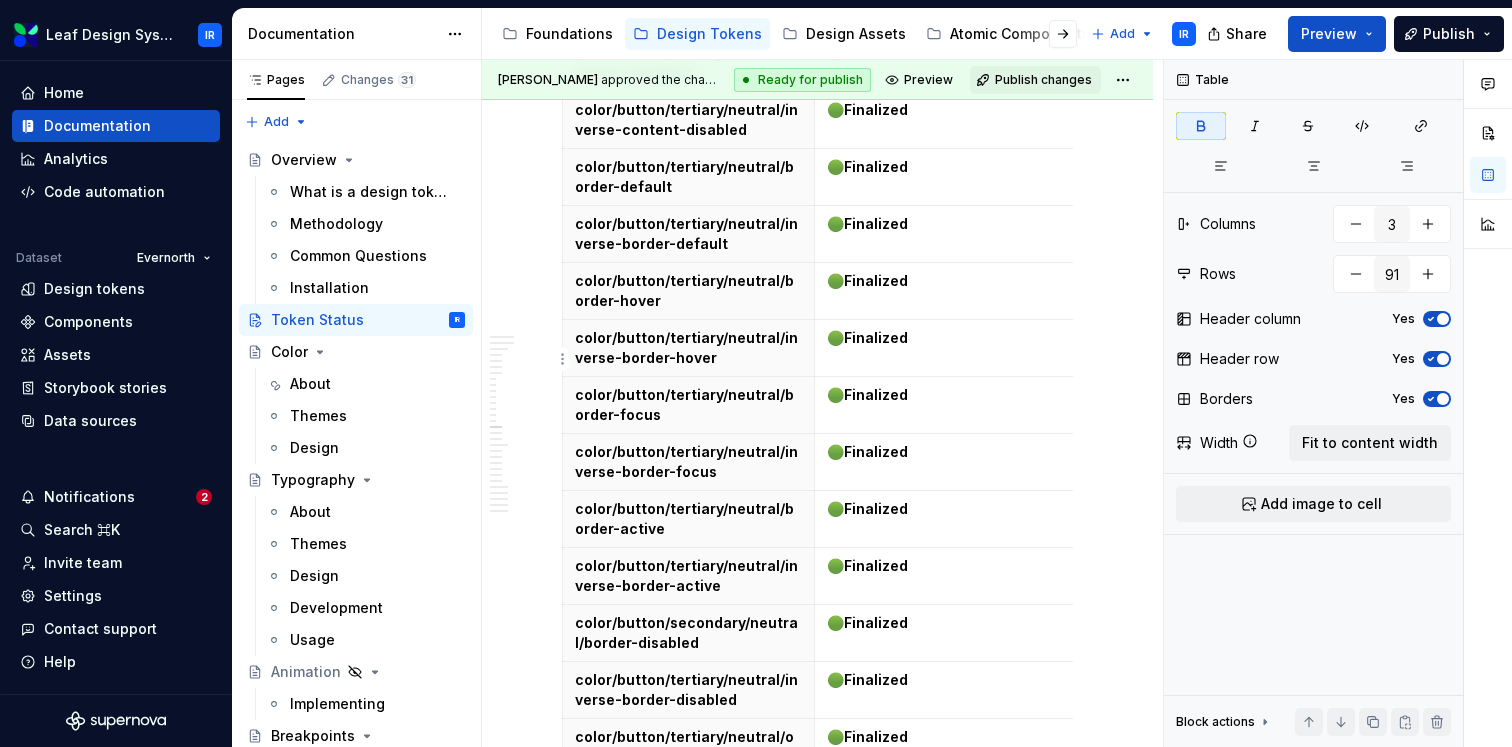 type on "*" 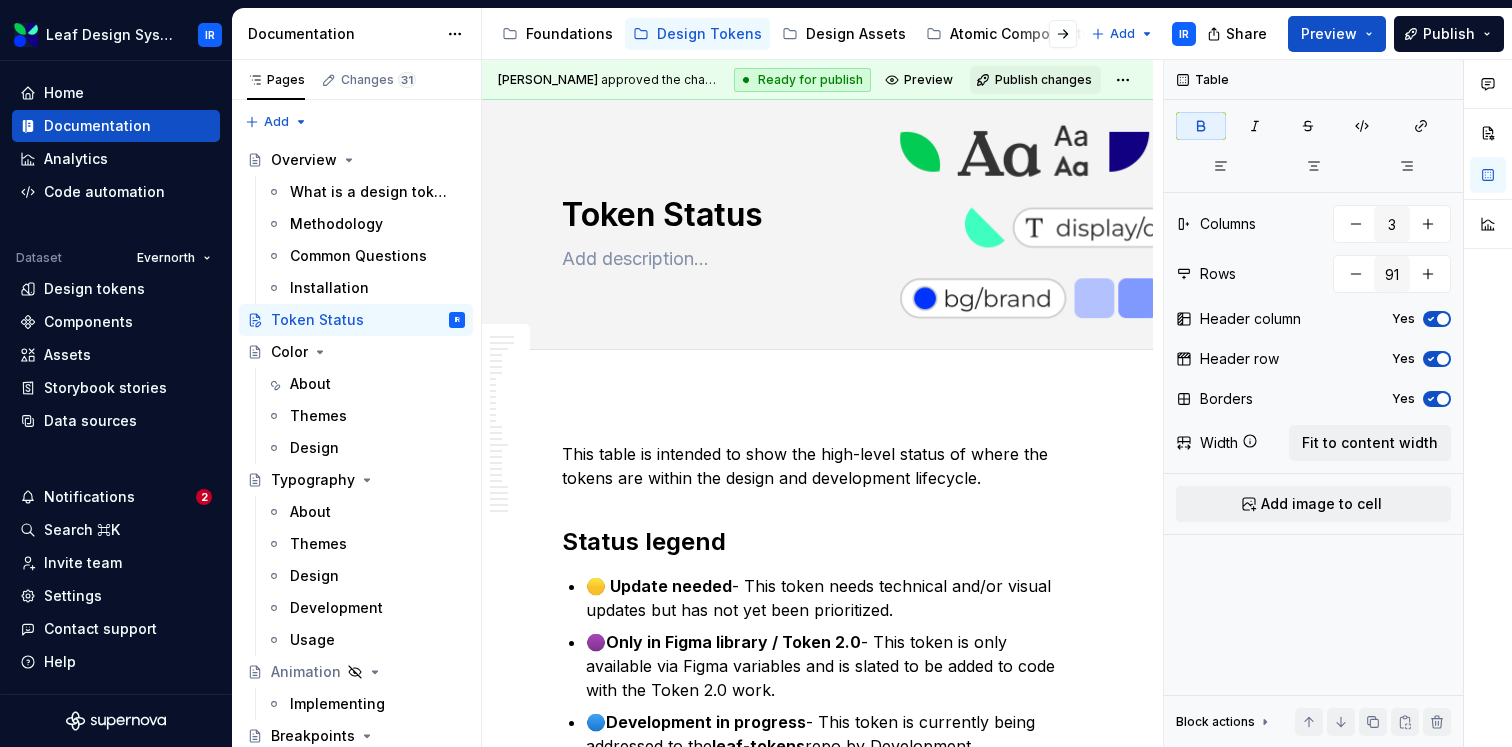 scroll, scrollTop: 0, scrollLeft: 0, axis: both 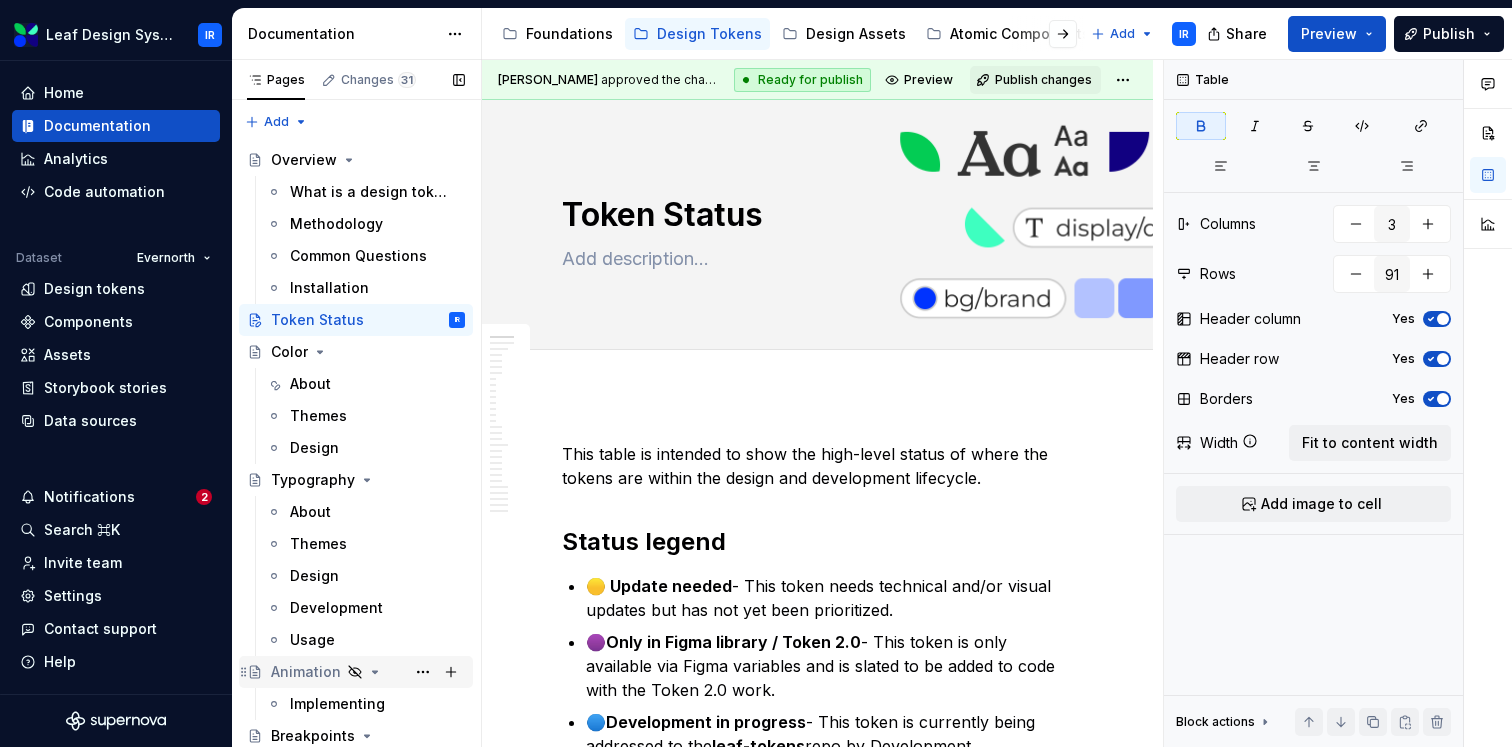 type on "*" 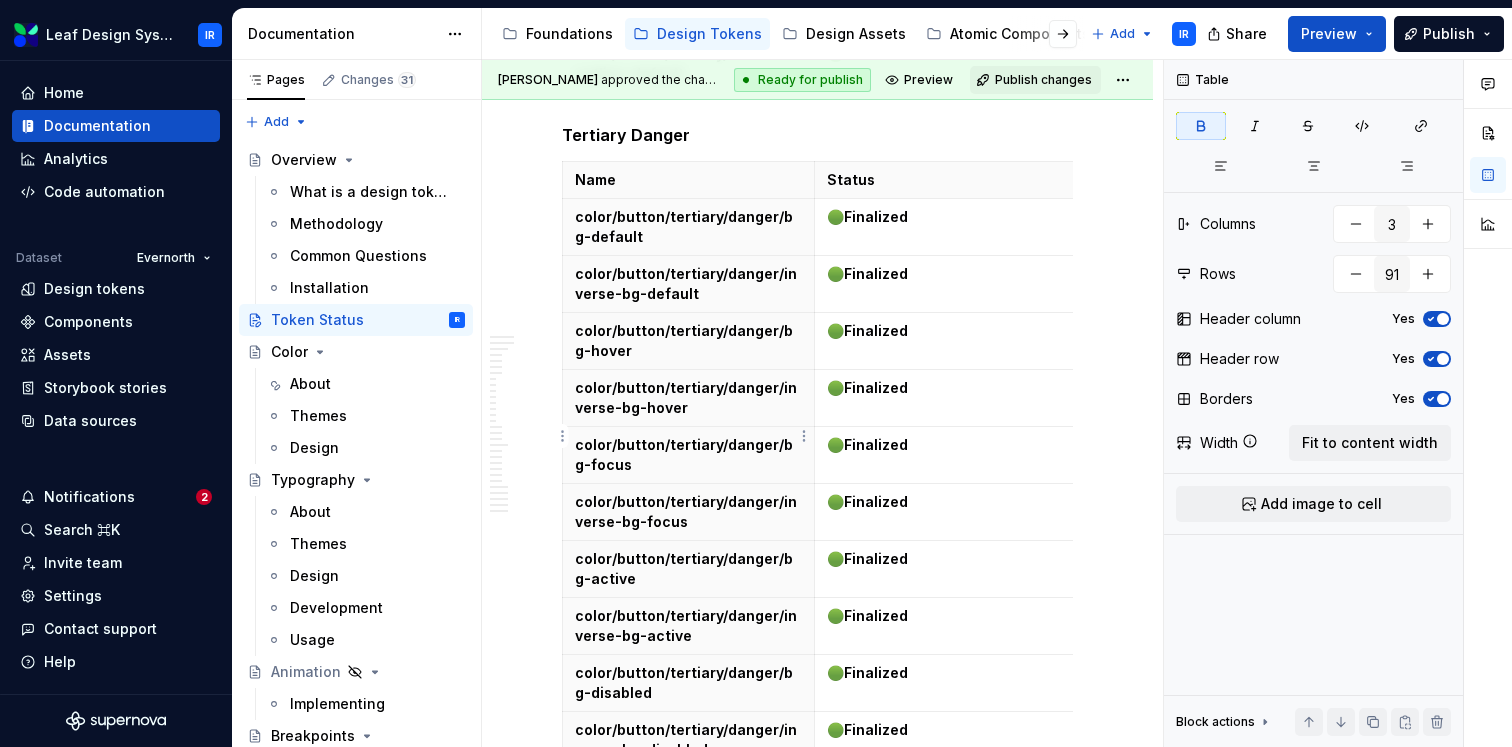 scroll, scrollTop: 16271, scrollLeft: 0, axis: vertical 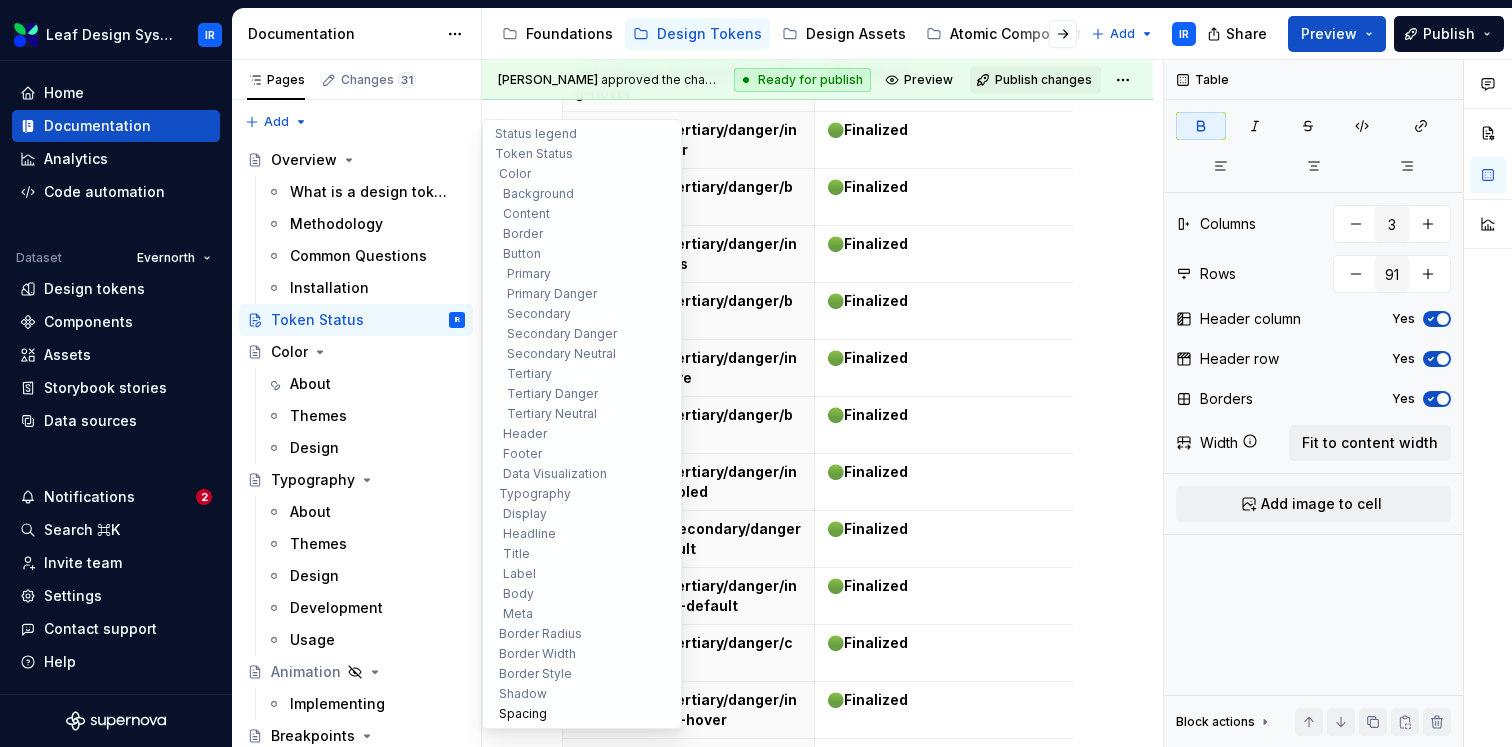 click on "Spacing" at bounding box center [582, 714] 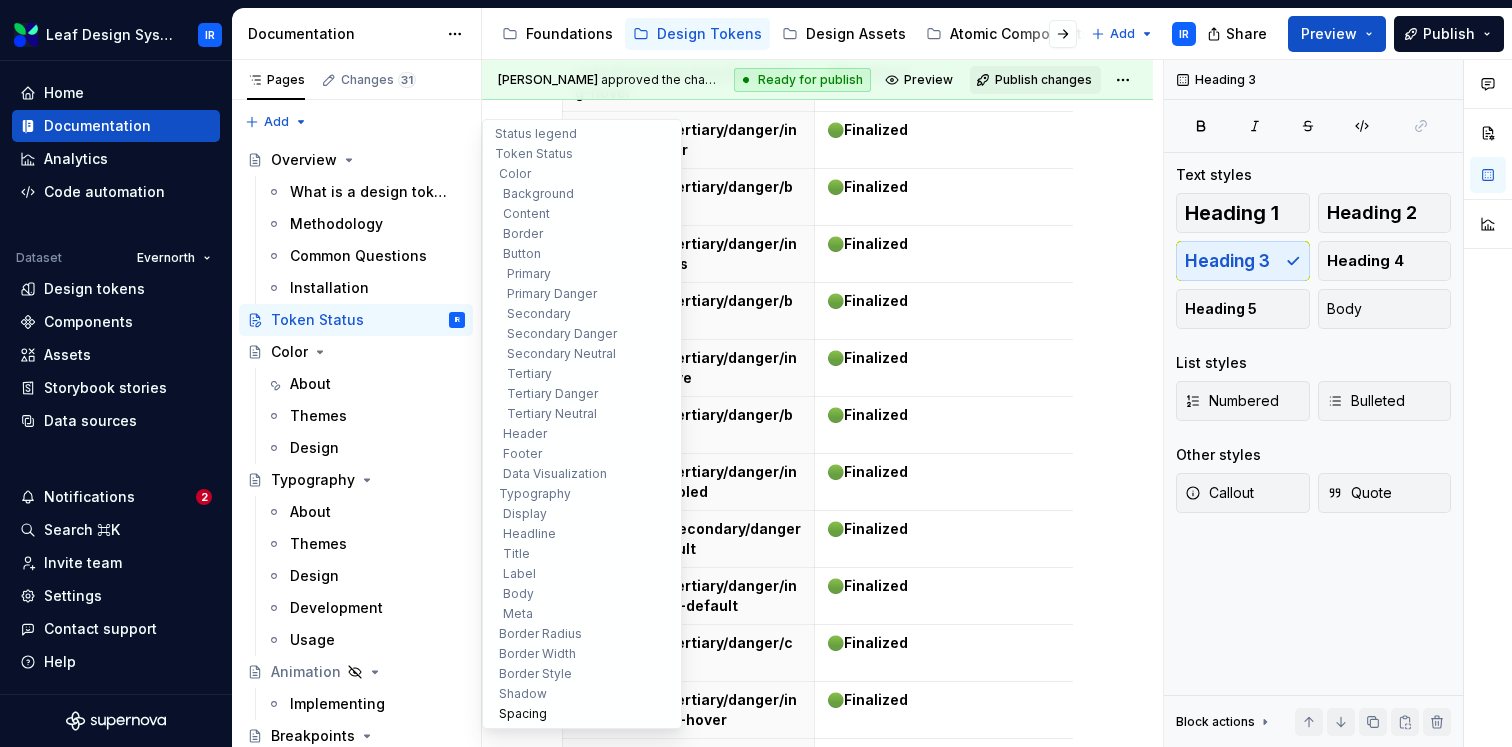 scroll, scrollTop: 18263, scrollLeft: 0, axis: vertical 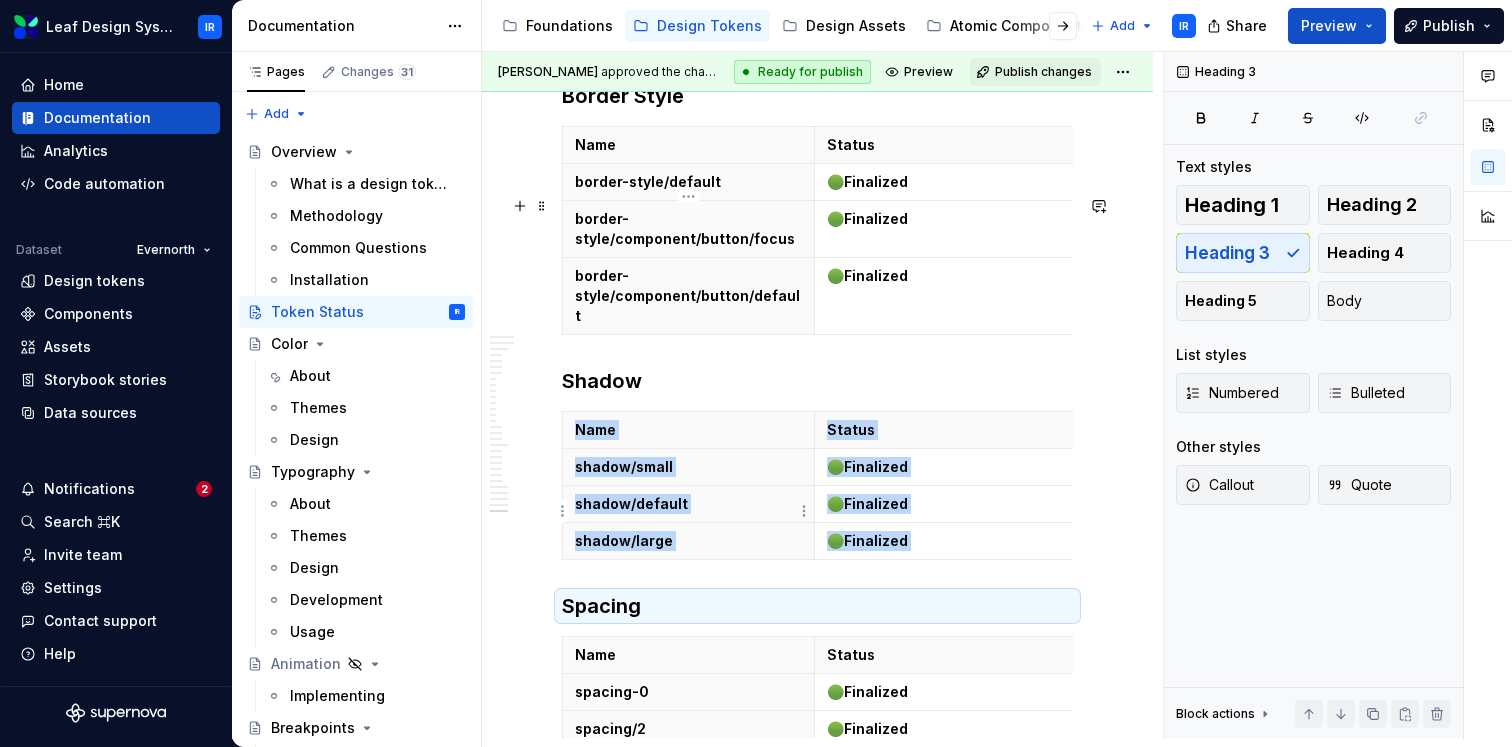 click on "spacing/16" at bounding box center (689, 951) 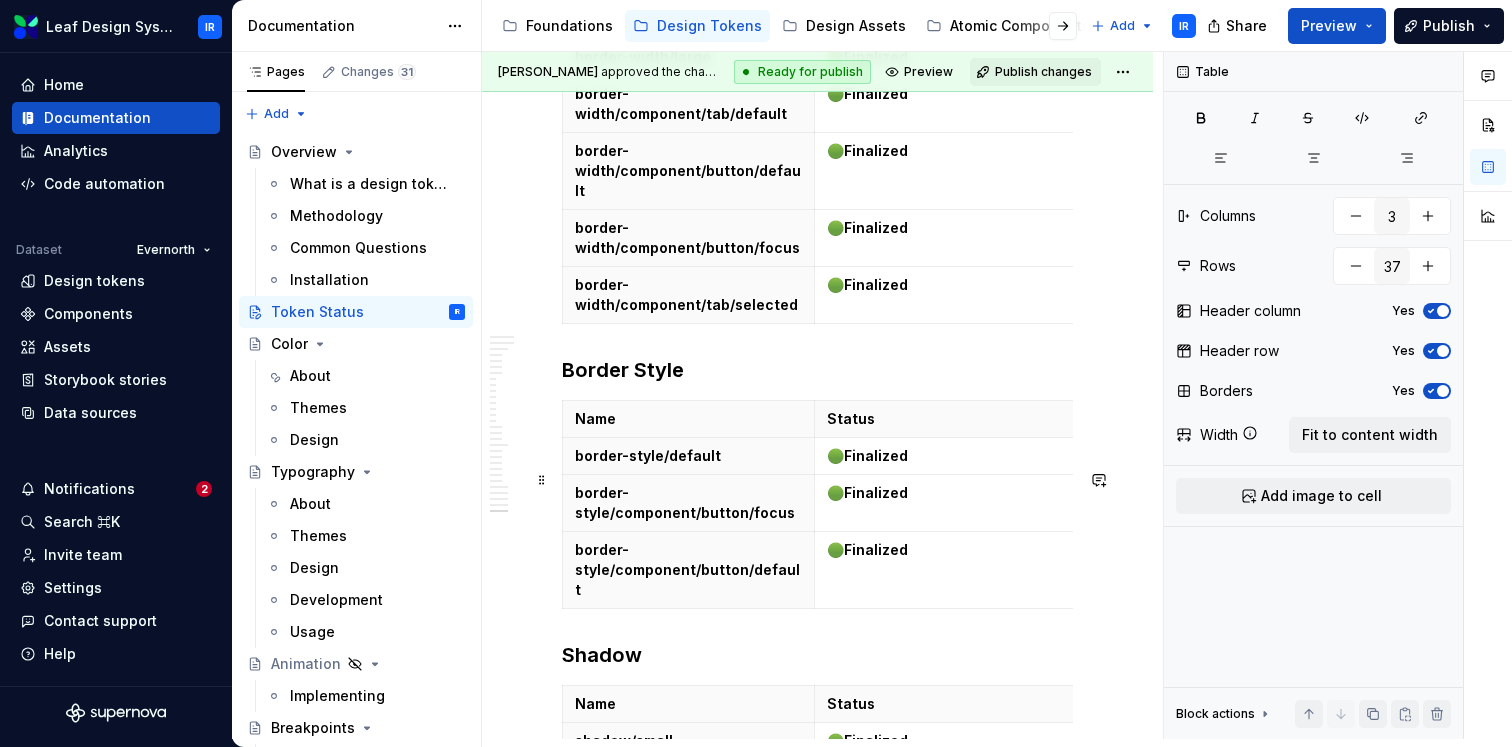 scroll, scrollTop: 32976, scrollLeft: 0, axis: vertical 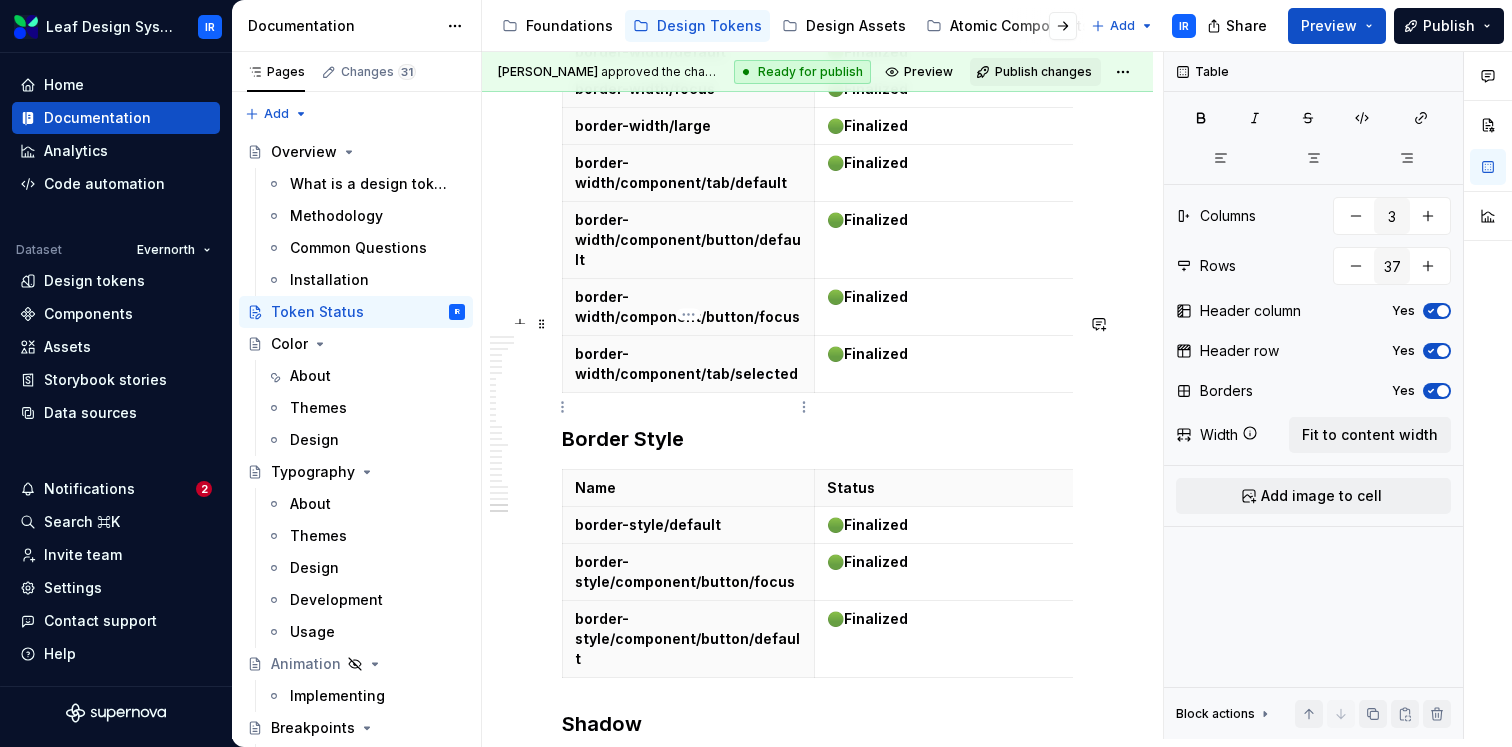 type on "4" 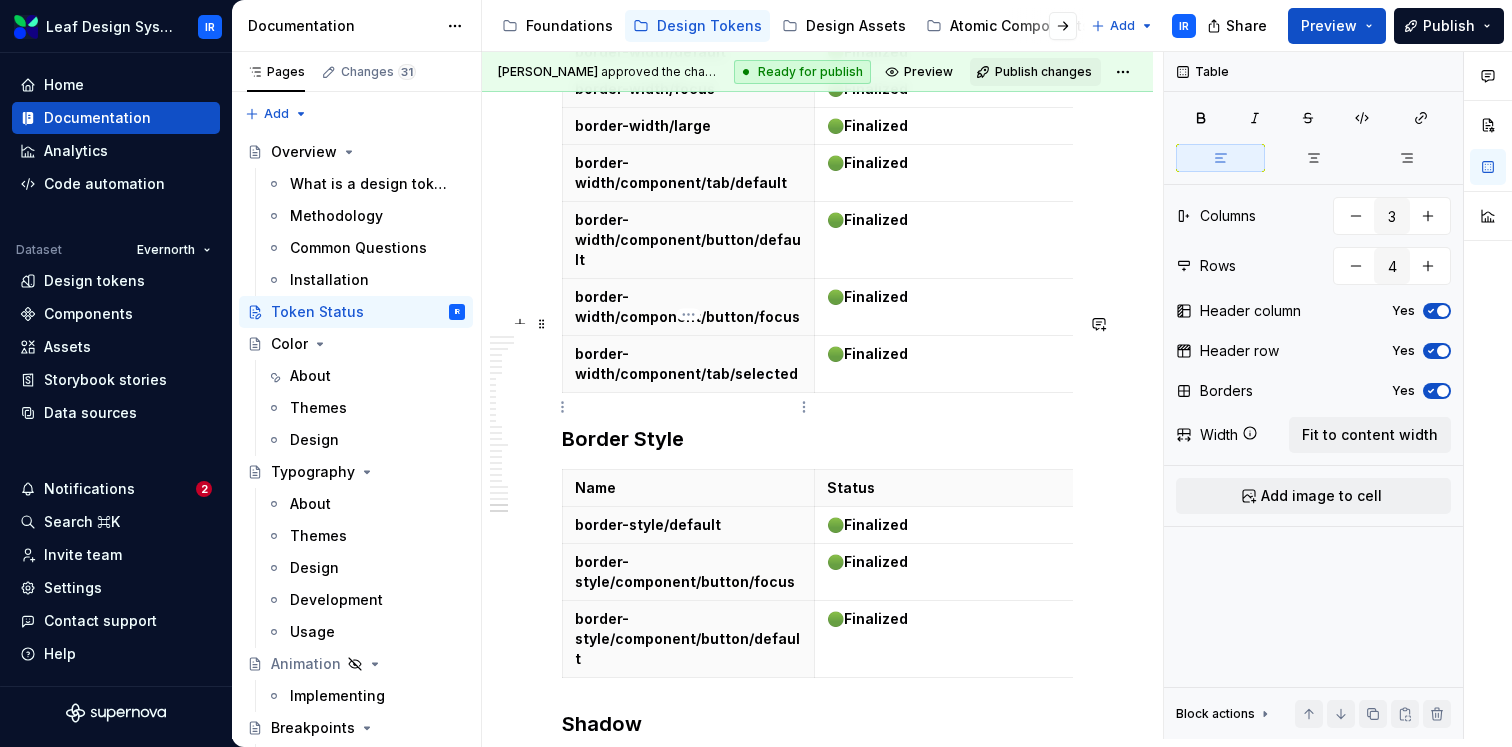 click on "shadow/default" at bounding box center [688, 847] 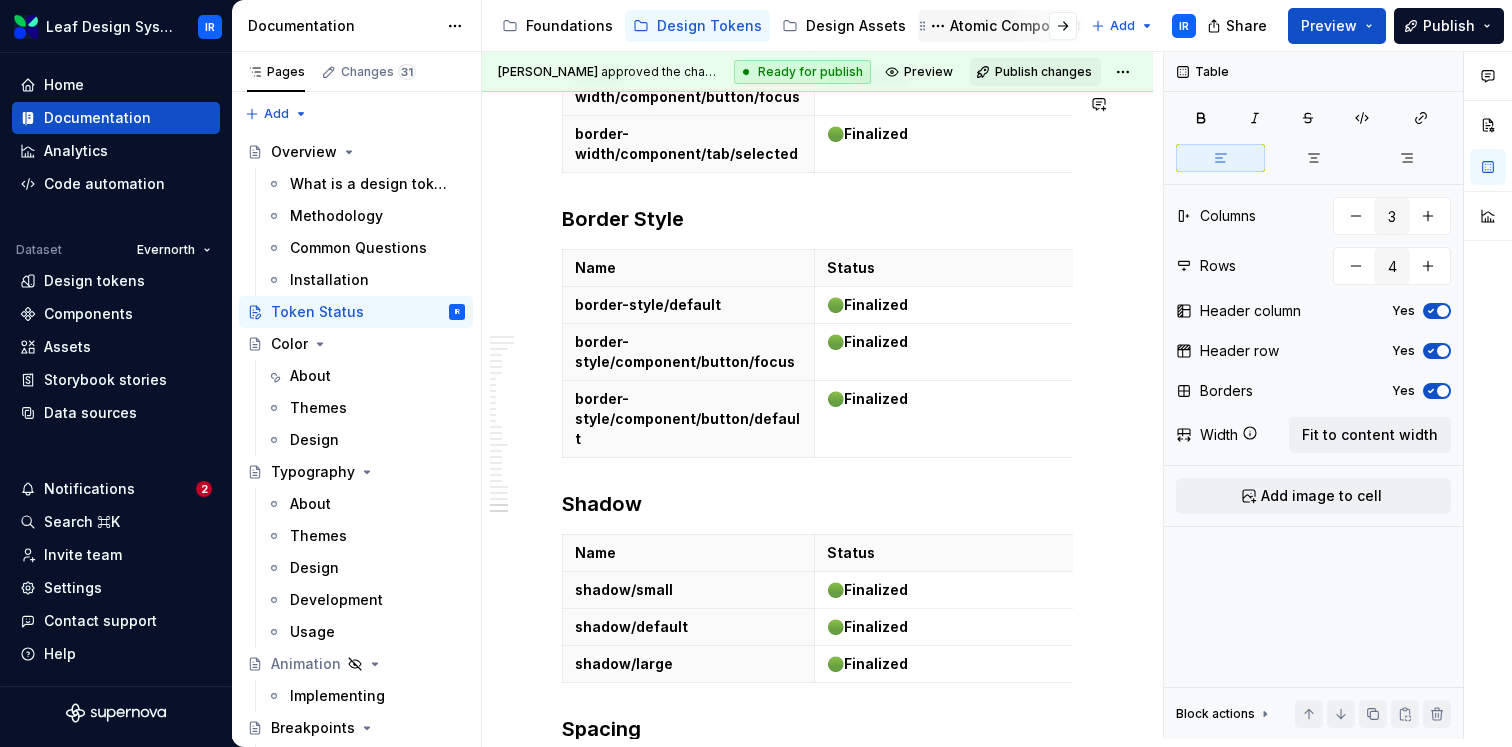 click on "Atomic Components" at bounding box center [1020, 26] 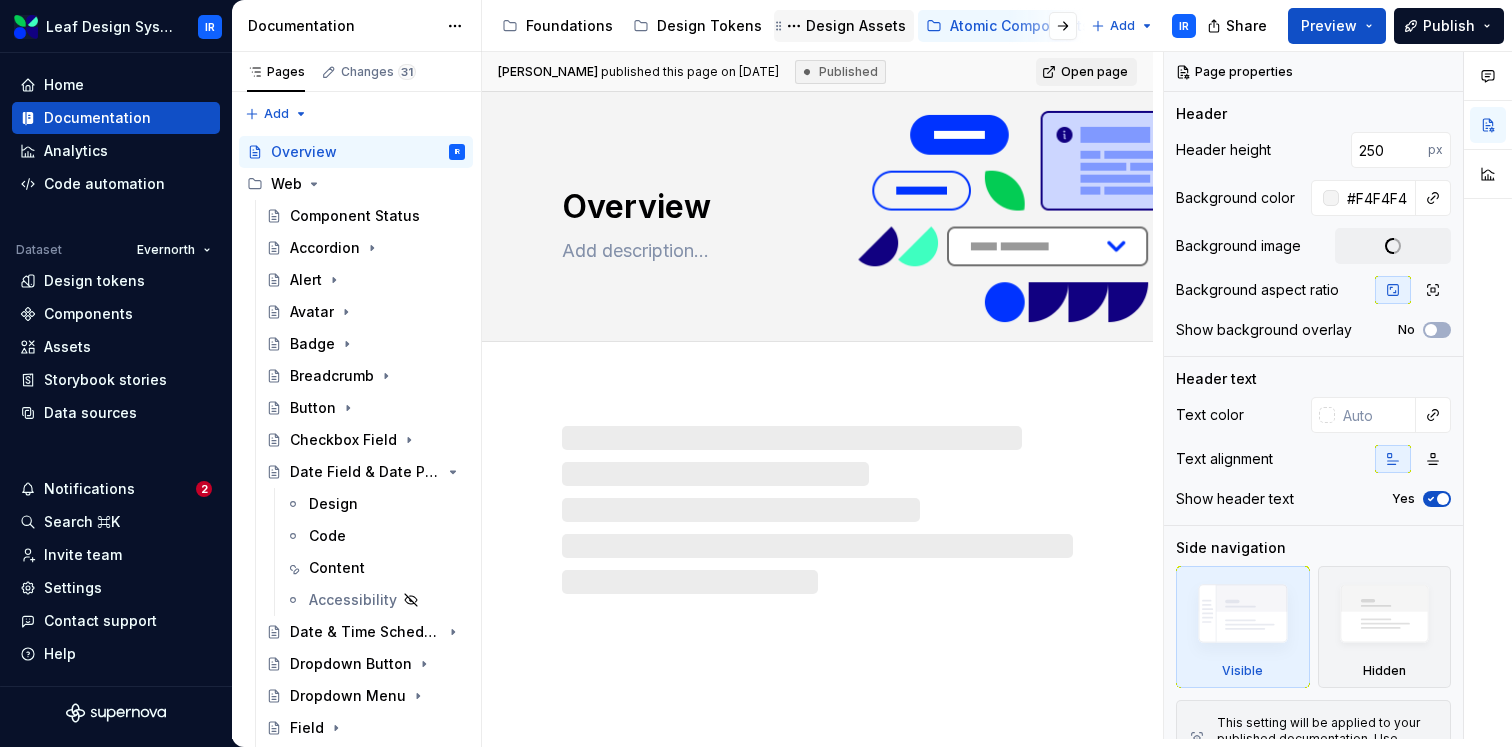 click on "Design Assets" at bounding box center [856, 26] 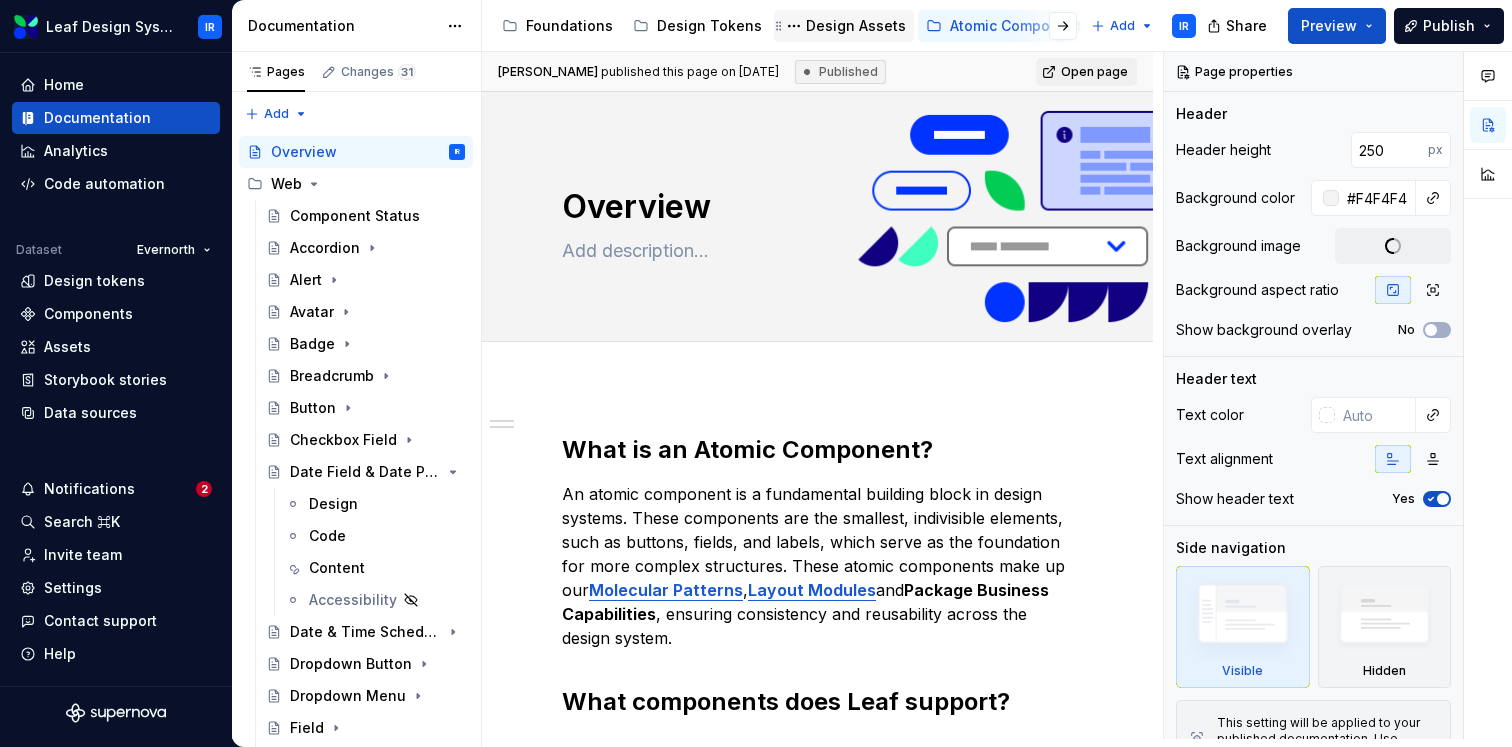 scroll, scrollTop: 0, scrollLeft: 0, axis: both 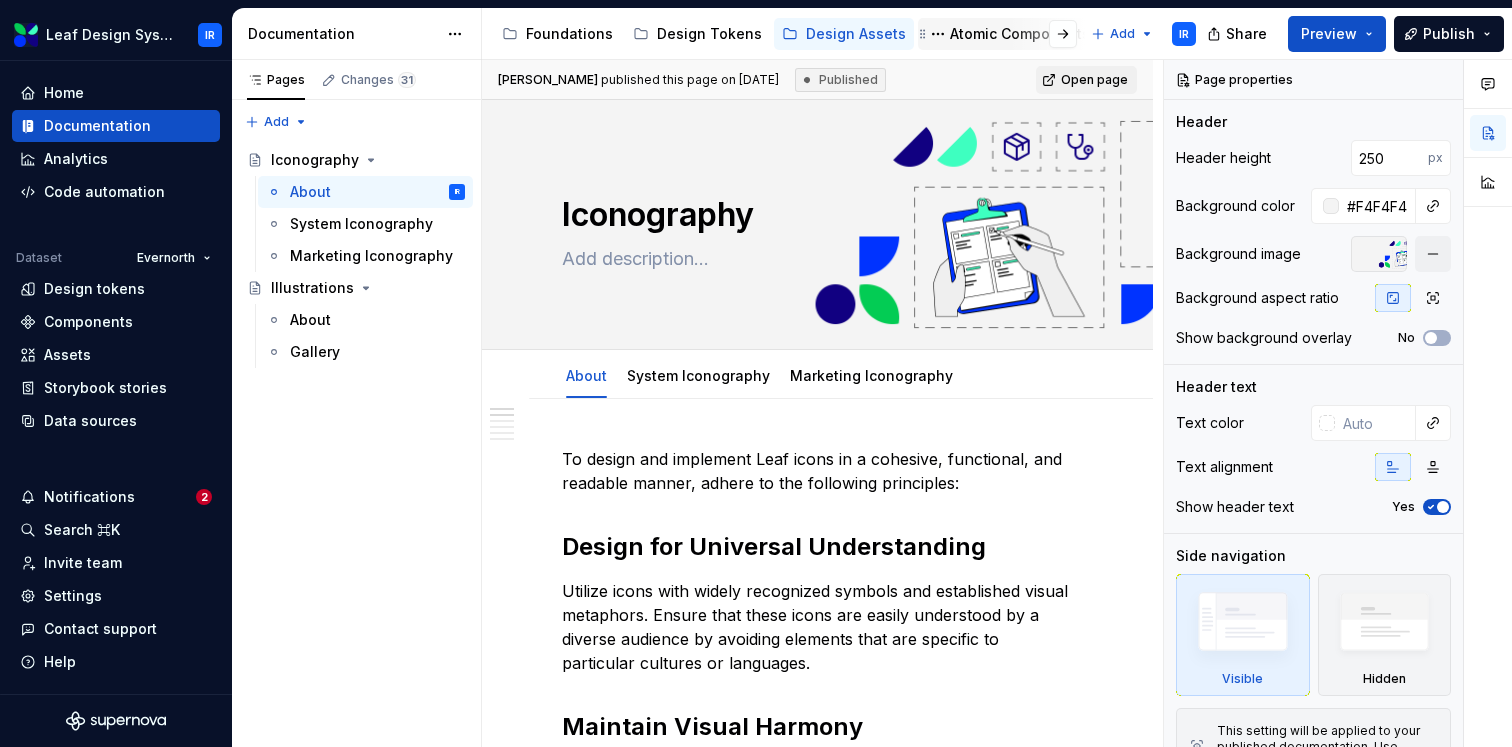click on "Atomic Components" at bounding box center [1020, 34] 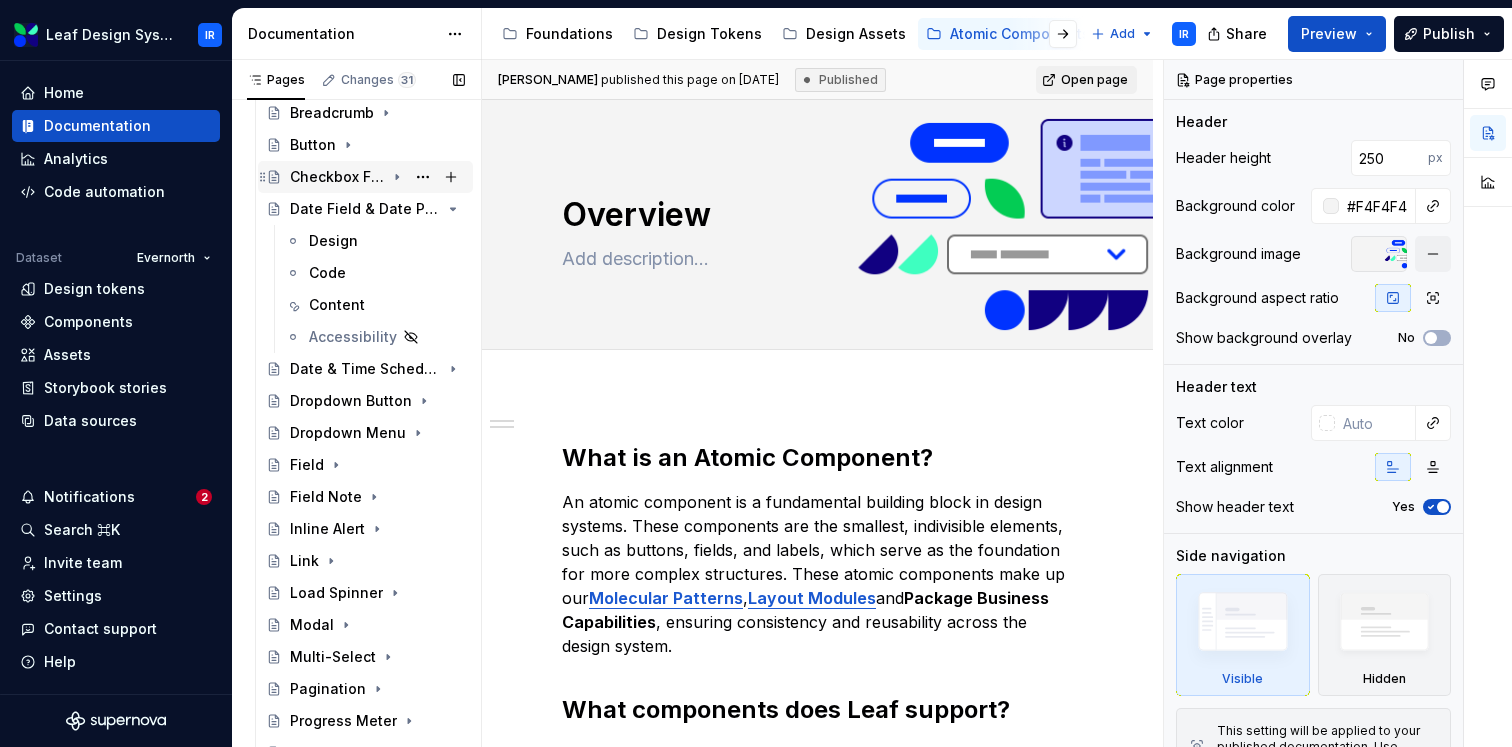 scroll, scrollTop: 272, scrollLeft: 0, axis: vertical 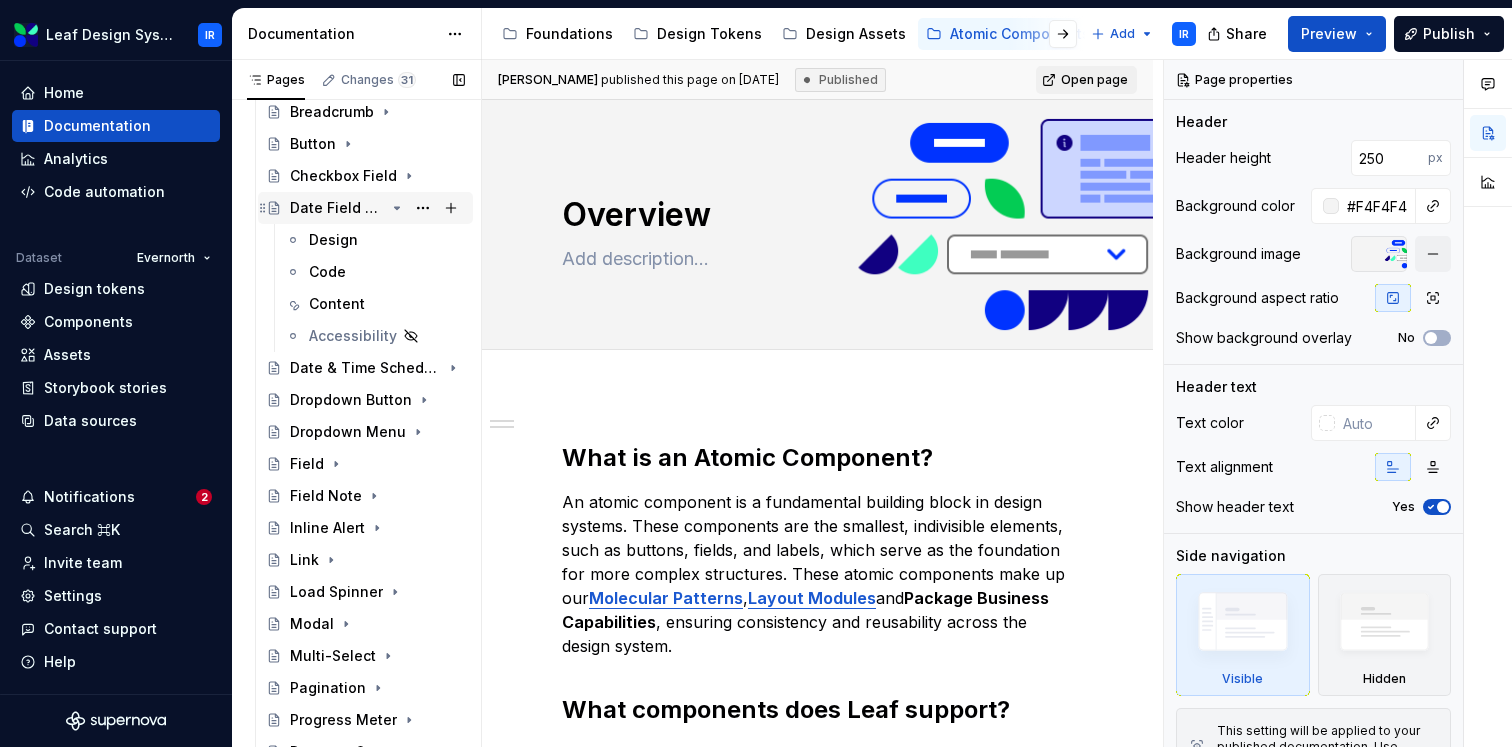 click 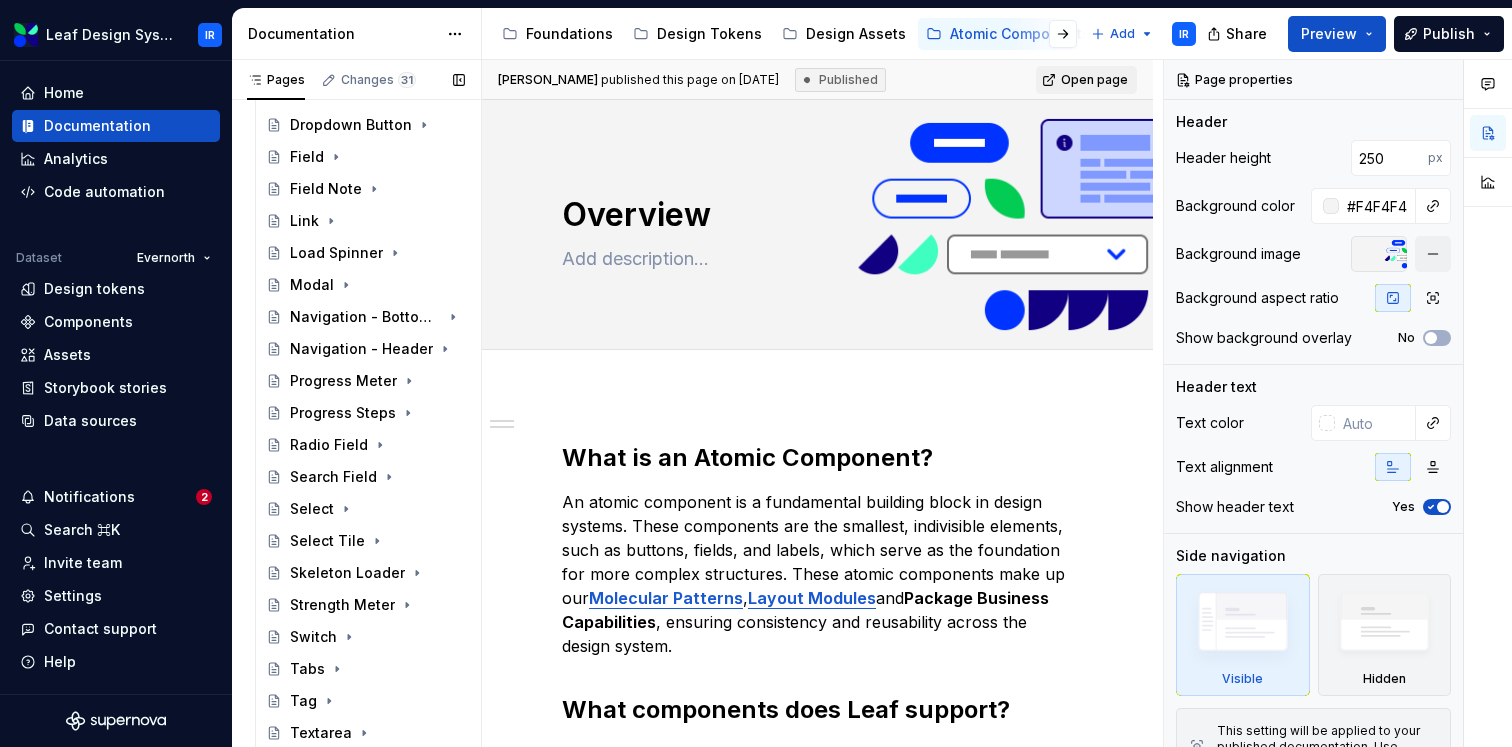scroll, scrollTop: 1537, scrollLeft: 0, axis: vertical 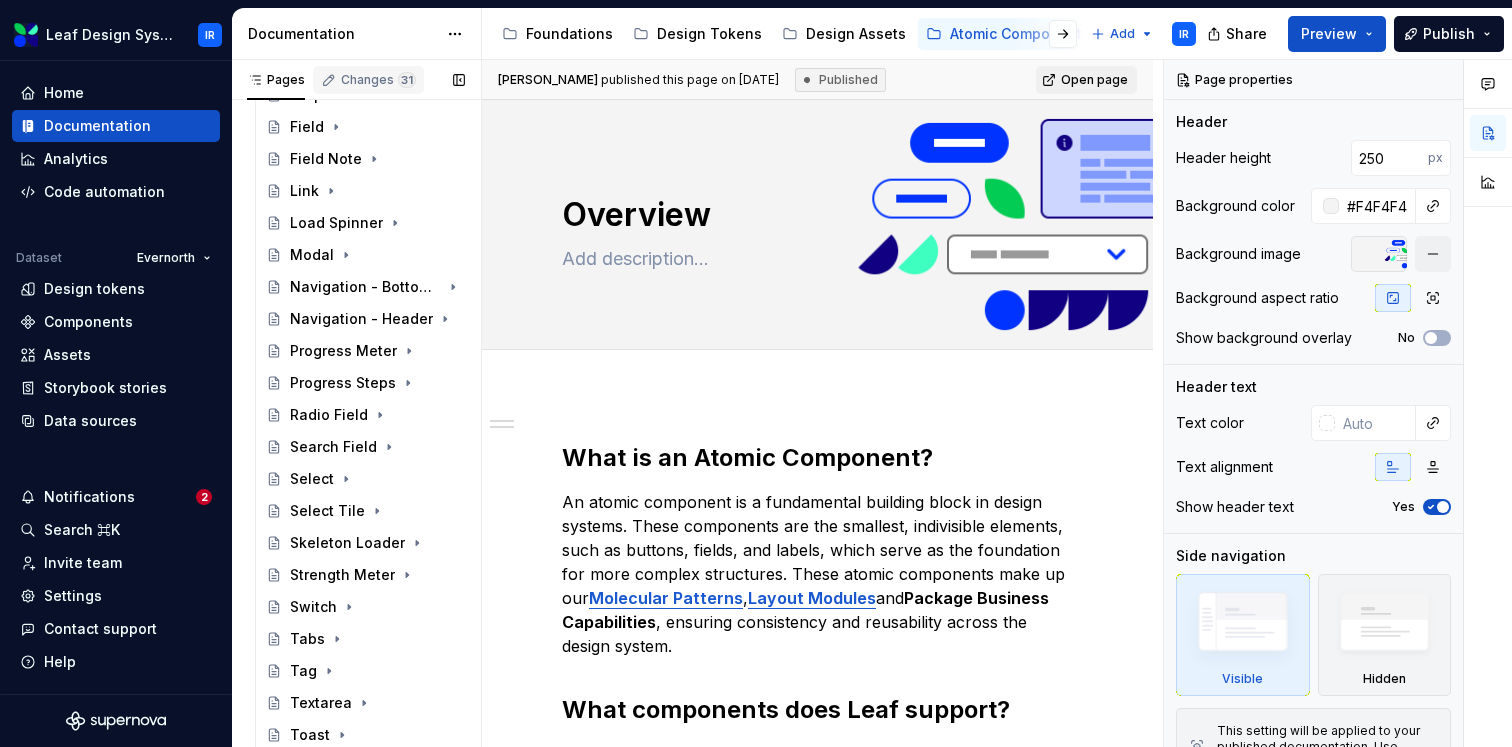 click on "Changes 31" at bounding box center [378, 80] 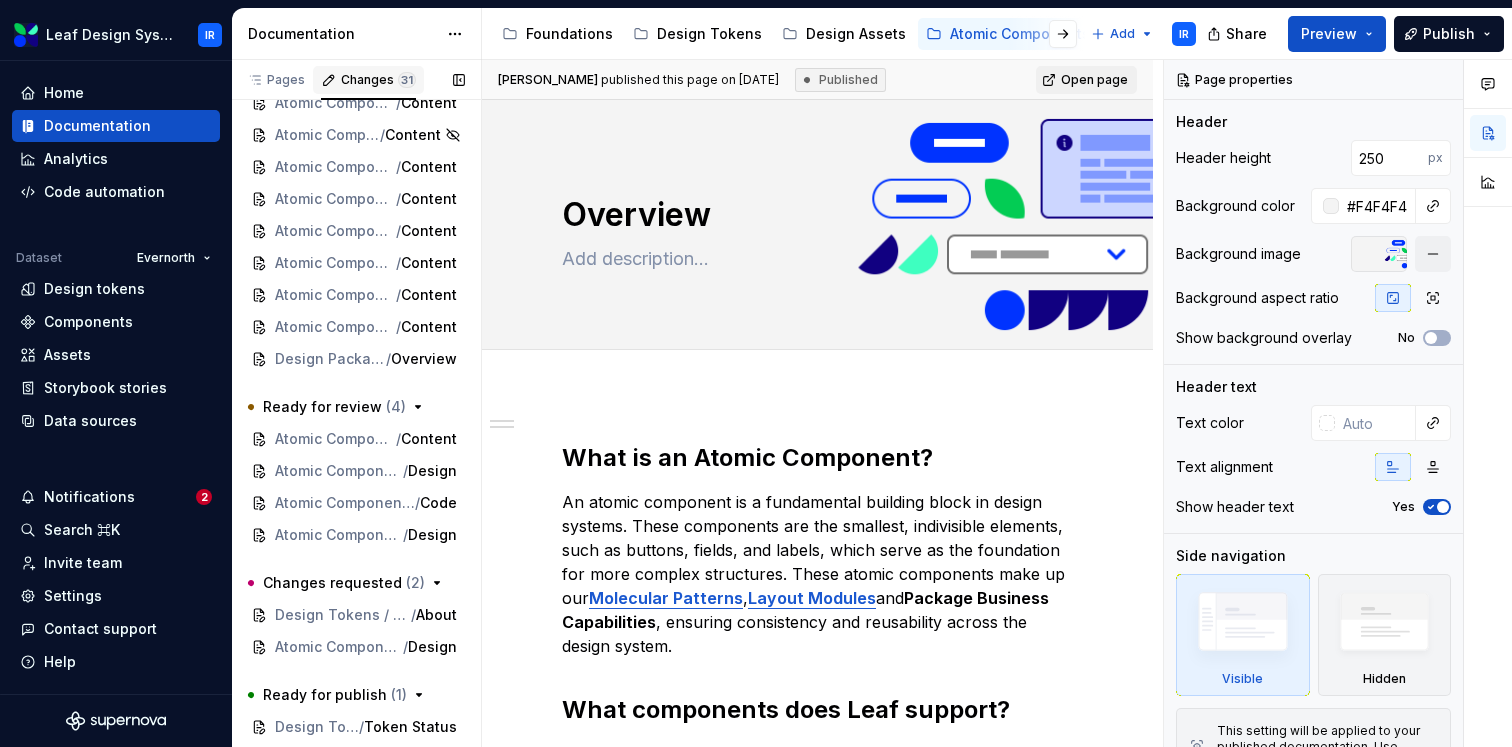 scroll, scrollTop: 537, scrollLeft: 0, axis: vertical 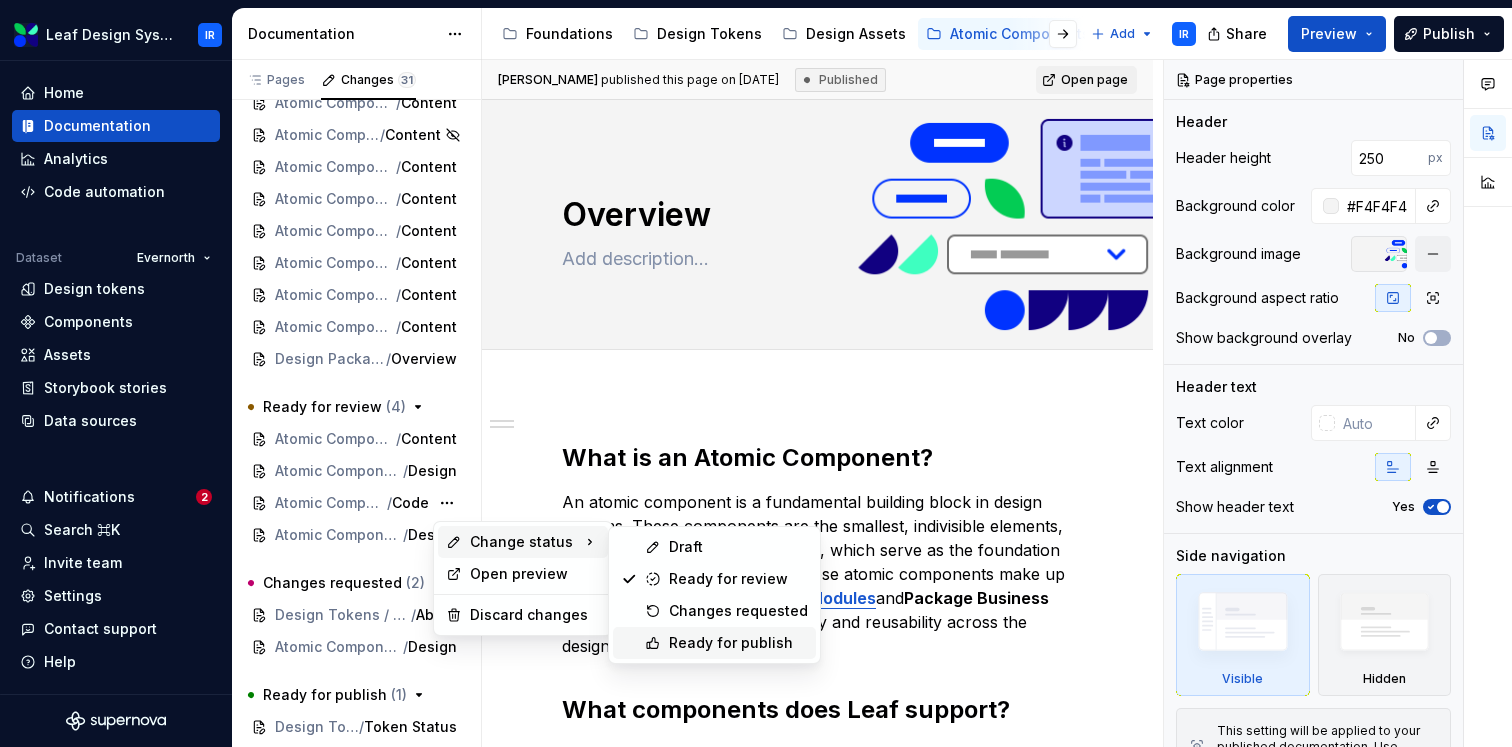 click on "Ready for publish" at bounding box center [738, 643] 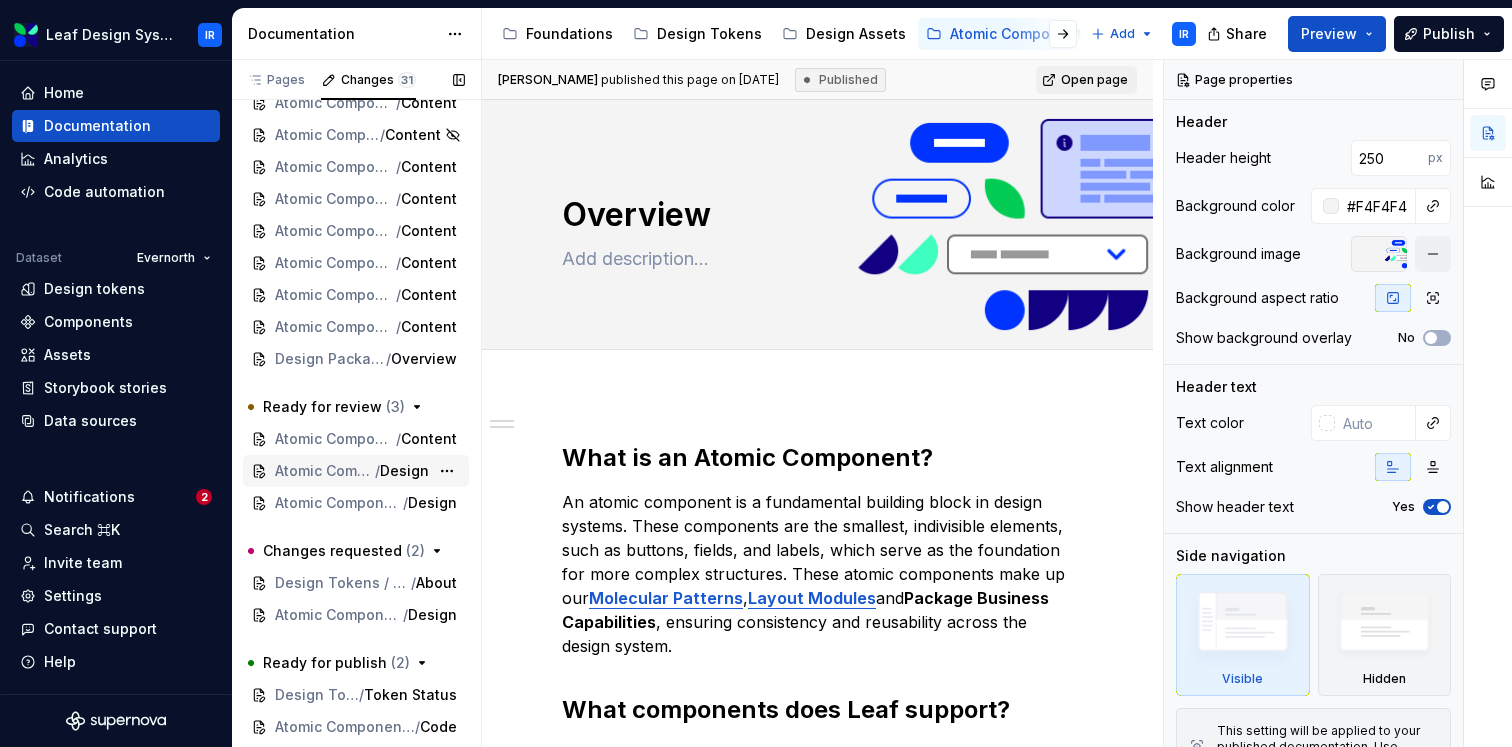 click on "/" at bounding box center (377, 471) 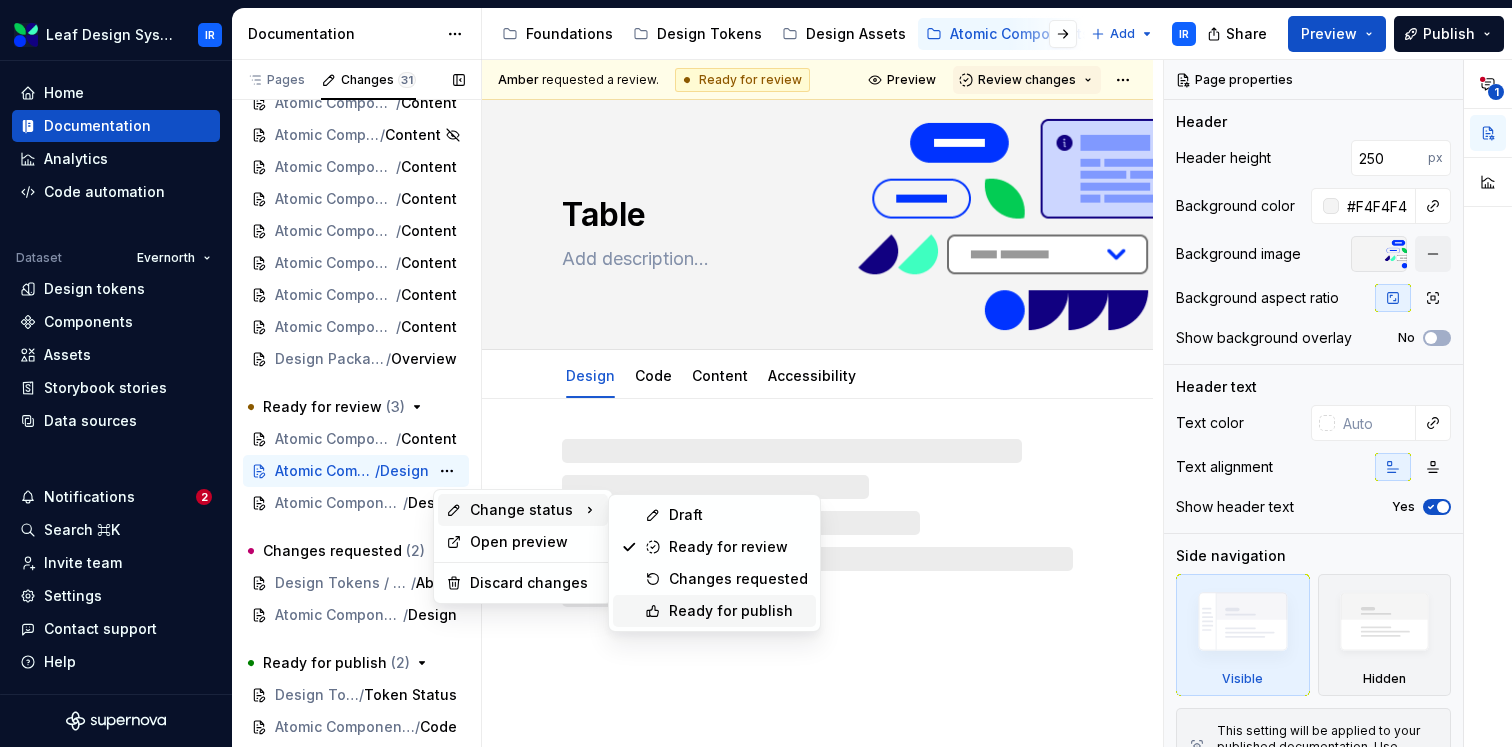 click on "Ready for publish" at bounding box center [714, 611] 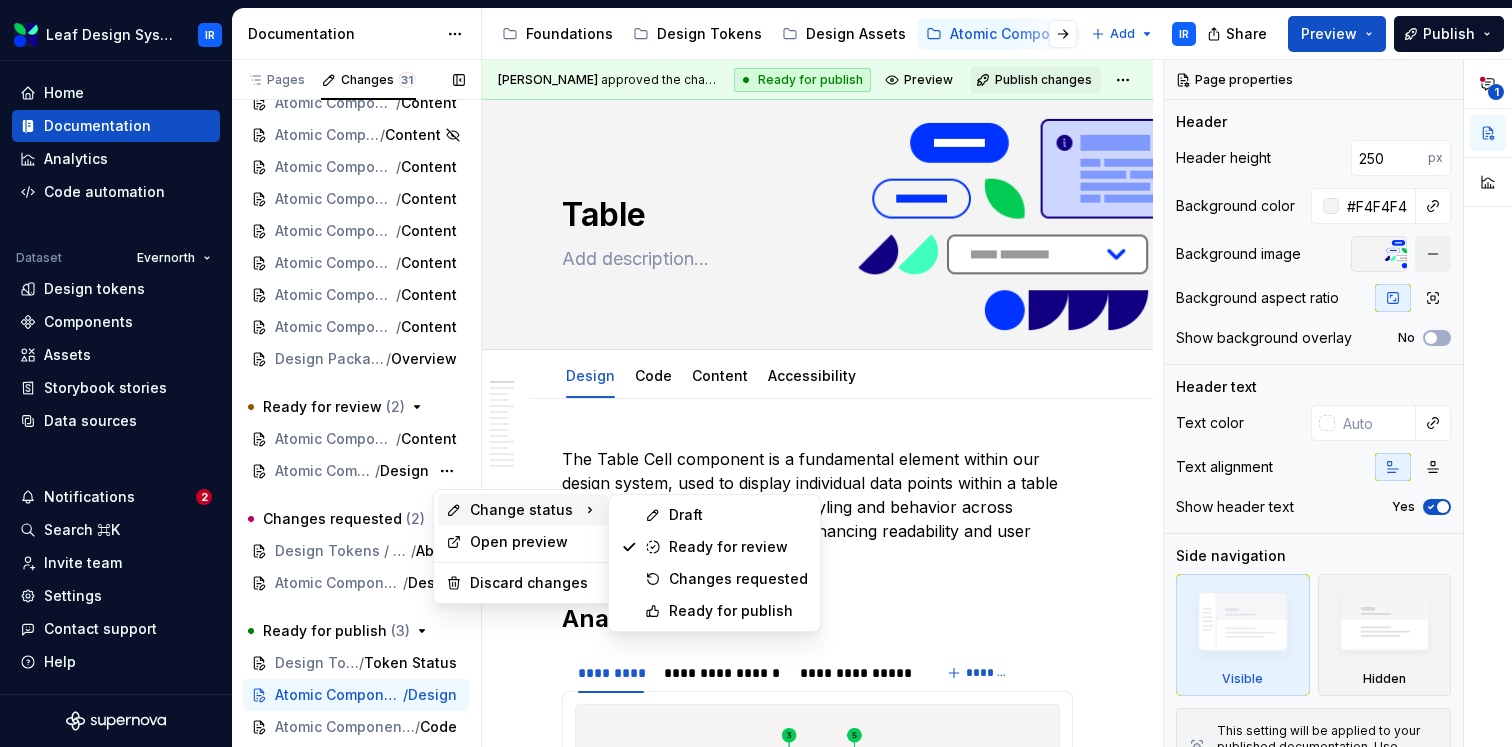 click on "Draft Ready for review Changes requested Ready for publish" at bounding box center (714, 563) 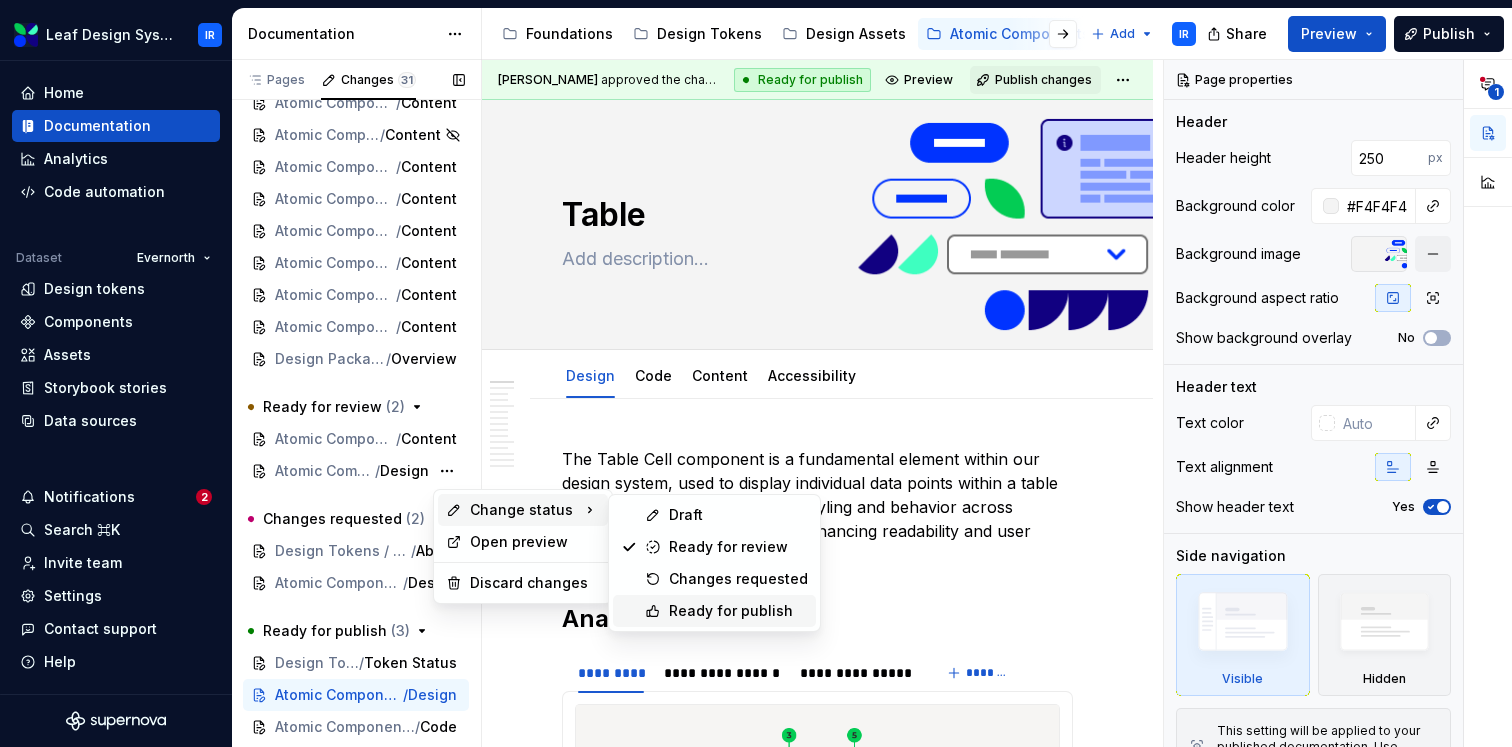 click on "Ready for publish" at bounding box center (738, 611) 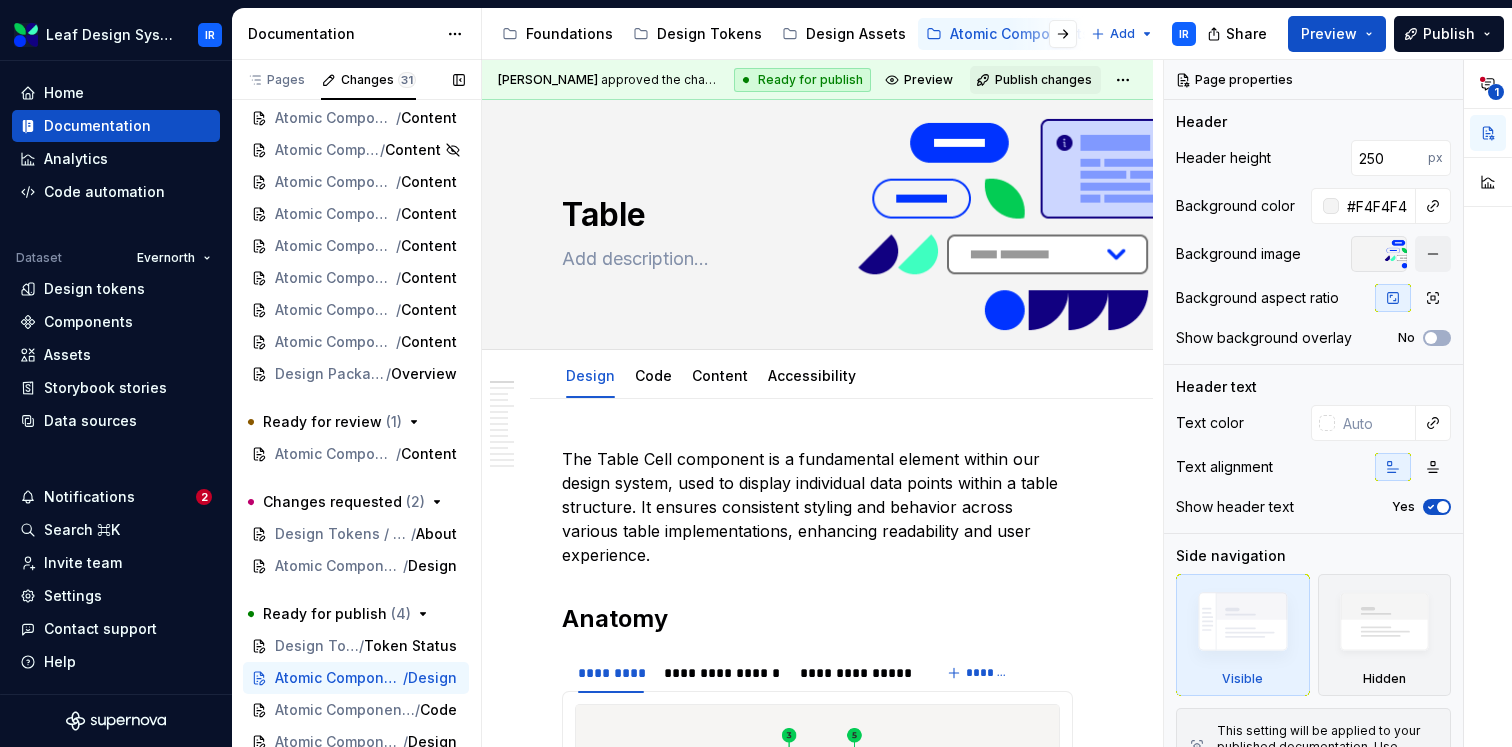 scroll, scrollTop: 537, scrollLeft: 0, axis: vertical 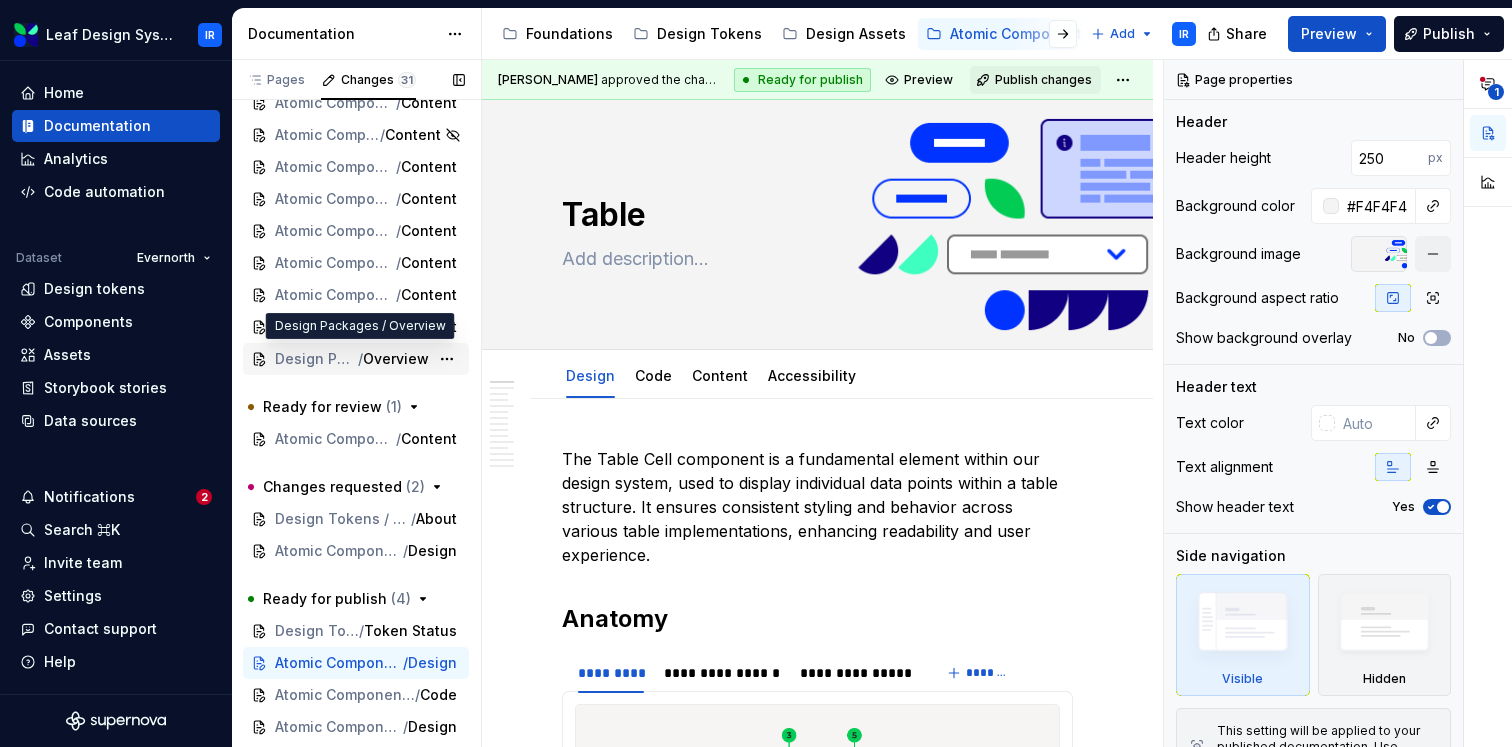 click on "Design Packages" at bounding box center [316, 359] 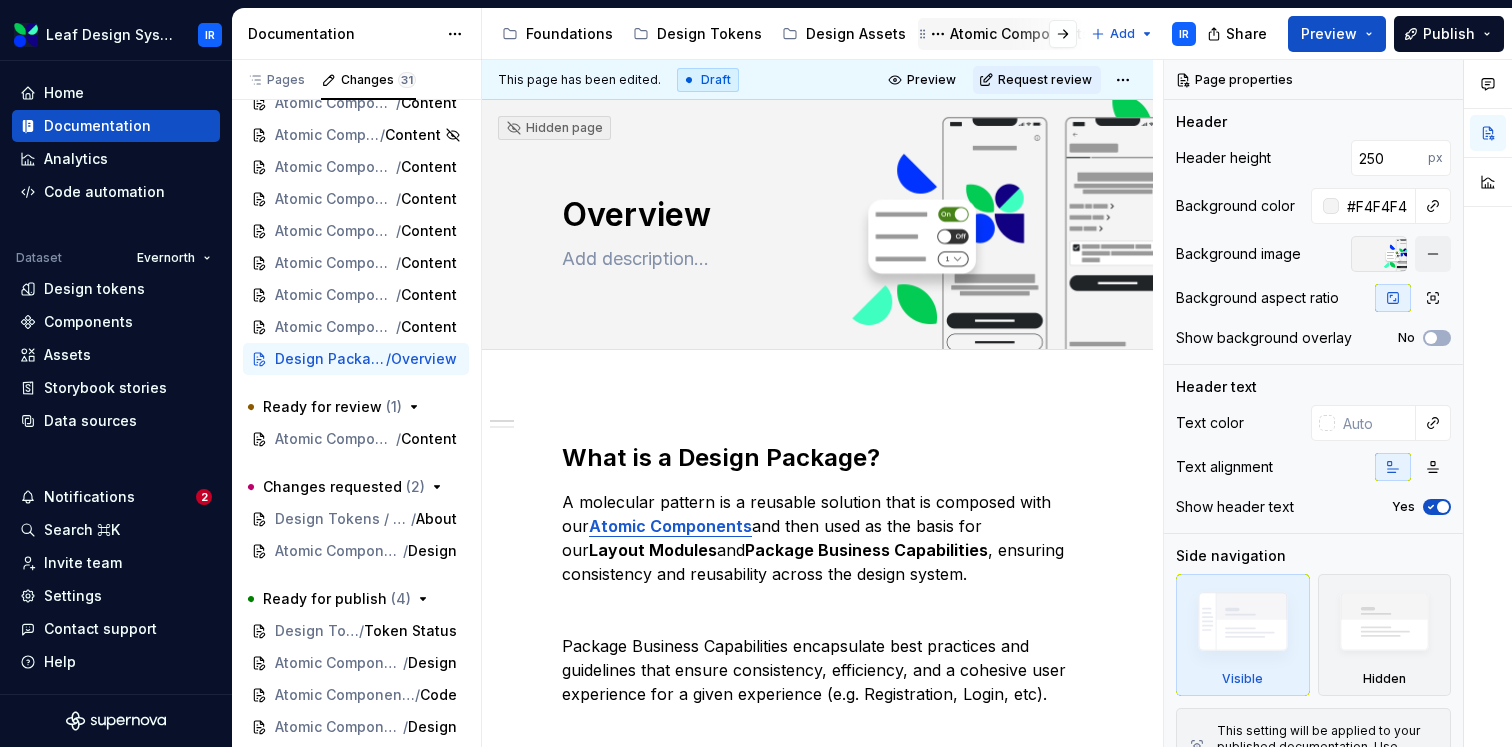 click on "Atomic Components" at bounding box center [1020, 34] 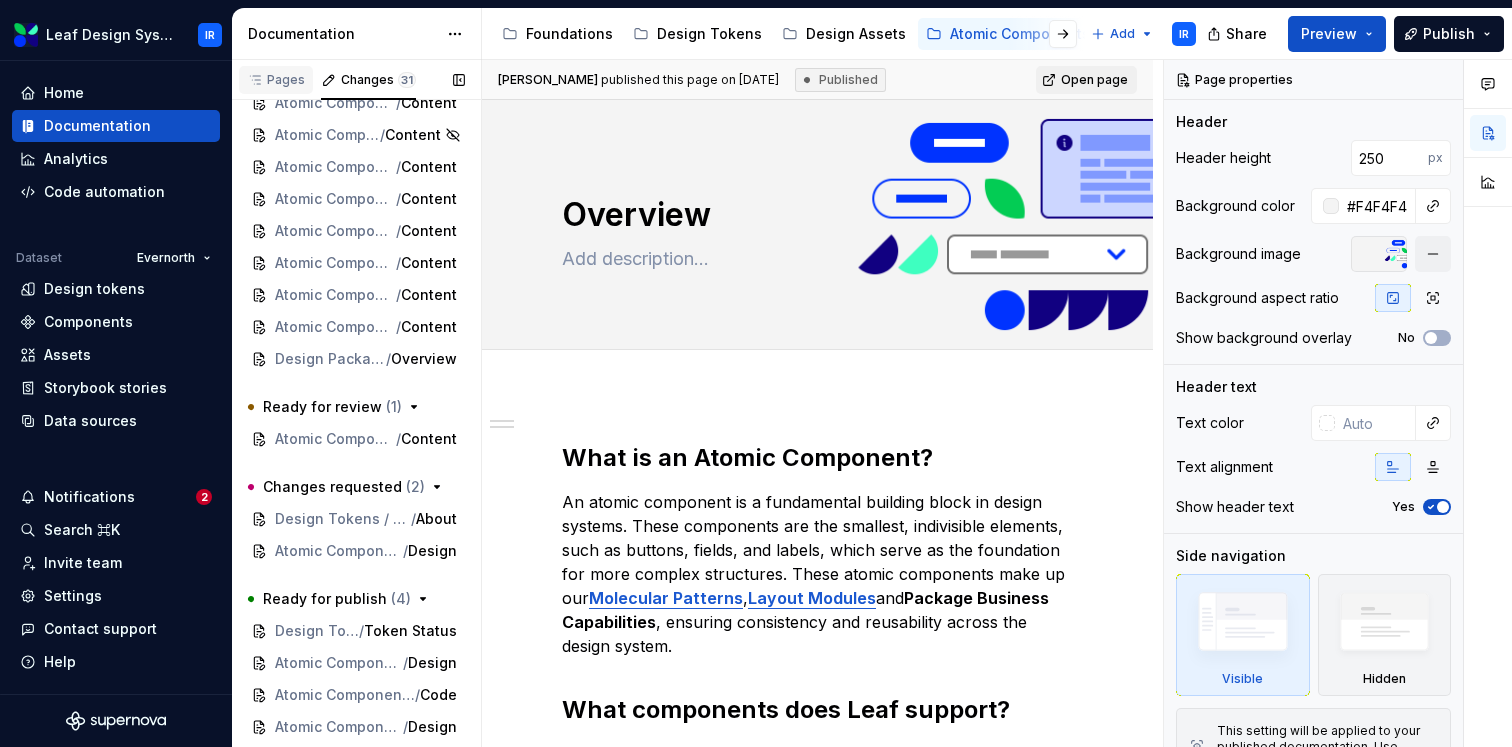 click on "Pages" at bounding box center (276, 80) 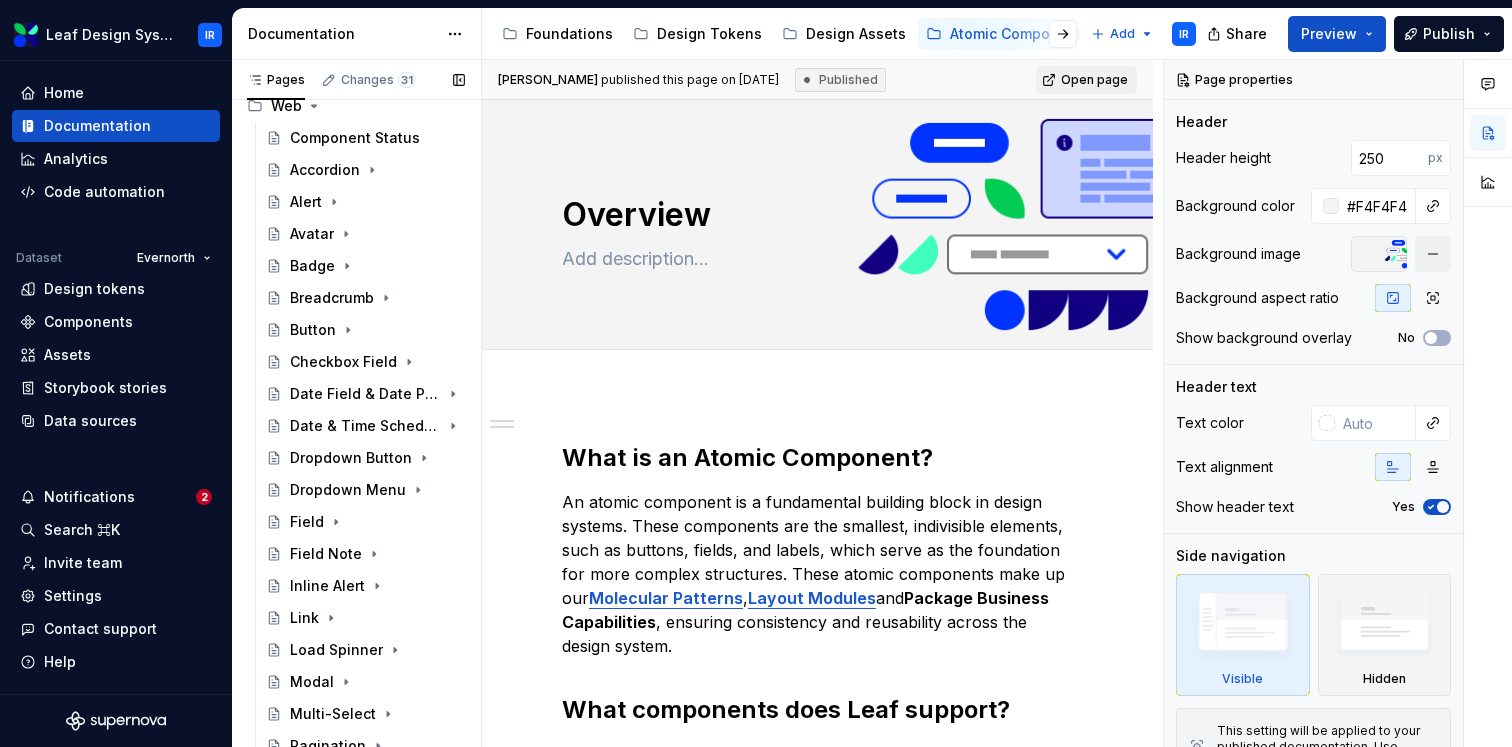 scroll, scrollTop: 0, scrollLeft: 0, axis: both 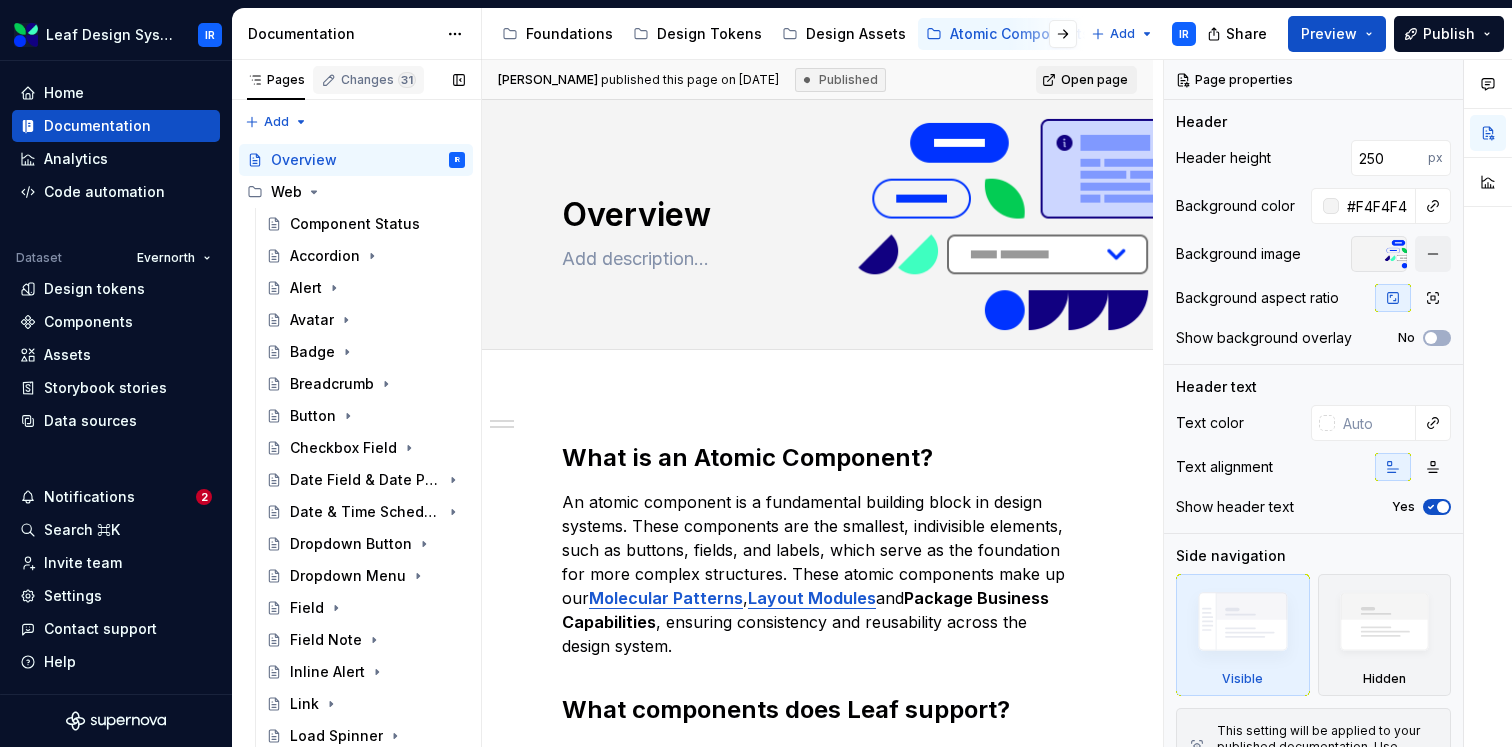 click on "Changes 31" at bounding box center [378, 80] 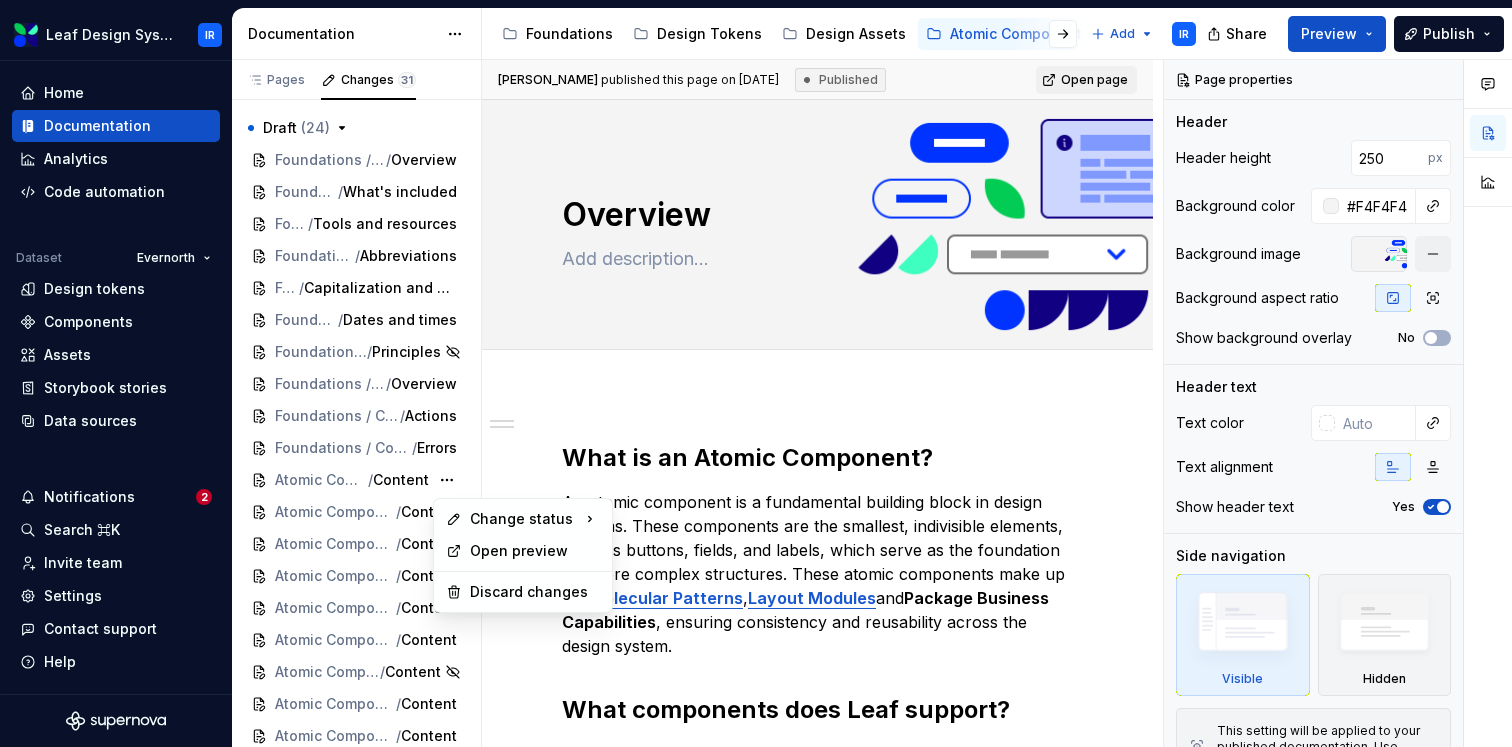 click on "Leaf Design System IR Home Documentation Analytics Code automation Dataset Evernorth Design tokens Components Assets Storybook stories Data sources Notifications 2 Search ⌘K Invite team Settings Contact support Help Documentation
Accessibility guide for tree Page tree.
Navigate the tree with the arrow keys. Common tree hotkeys apply. Further keybindings are available:
enter to execute primary action on focused item
f2 to start renaming the focused item
escape to abort renaming an item
control+d to start dragging selected items
Foundations Design Tokens Design Assets Atomic Components Molecular Patterns Layout Modules Design Packages Add IR Share Preview Publish Pages Changes 31 Add
Accessibility guide for tree Page tree.
Navigate the tree with the arrow keys. Common tree hotkeys apply. Further keybindings are available:
enter to execute primary action on focused item
IR" at bounding box center [756, 373] 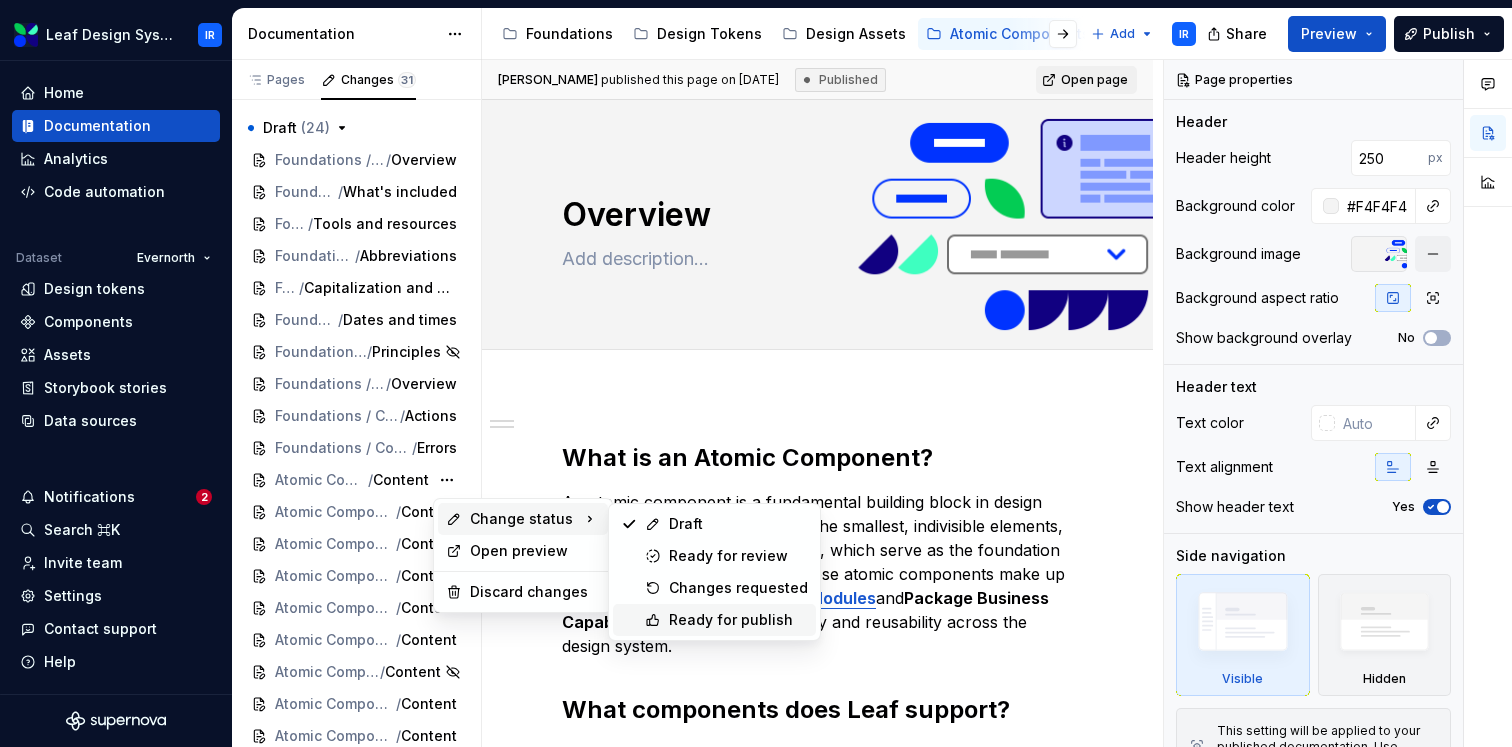 click on "Ready for publish" at bounding box center (738, 620) 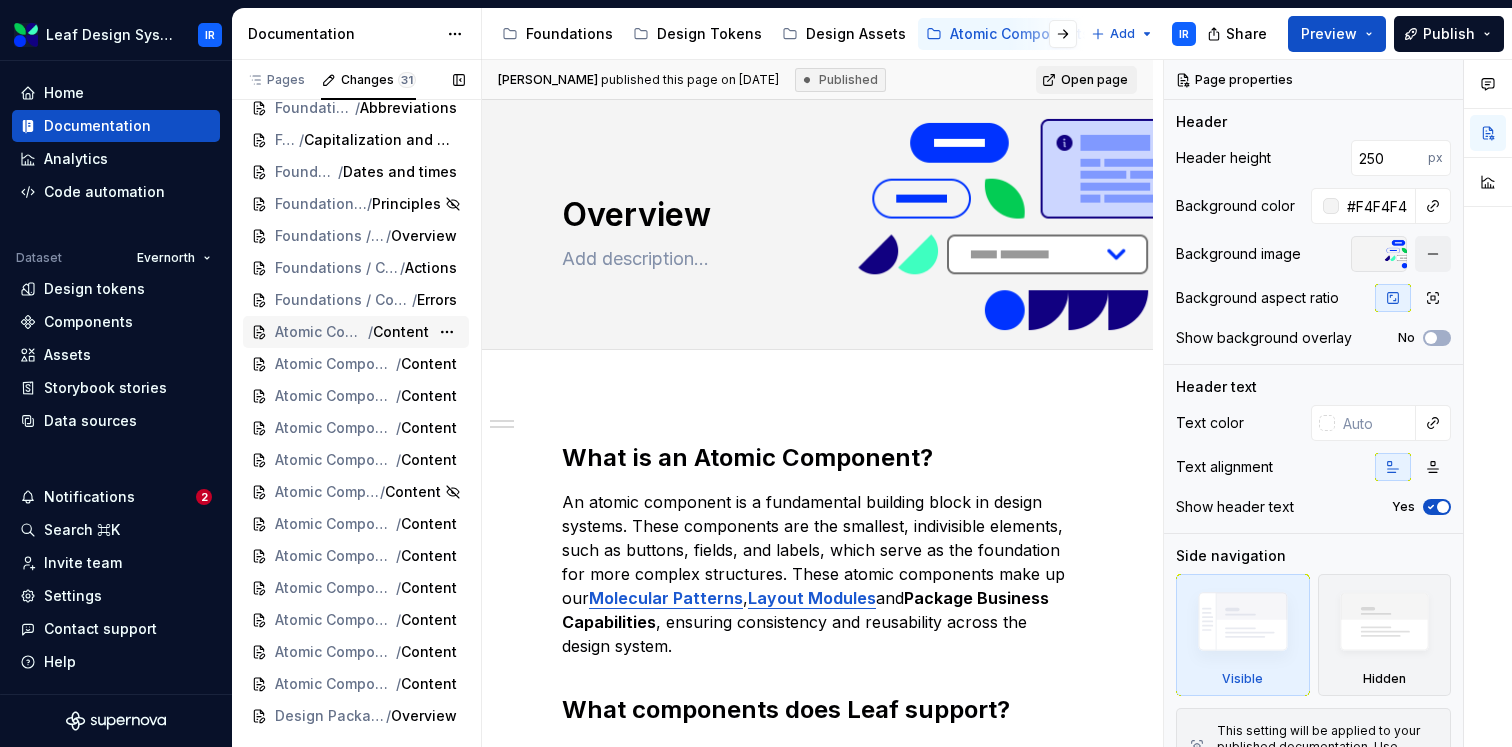 scroll, scrollTop: 150, scrollLeft: 0, axis: vertical 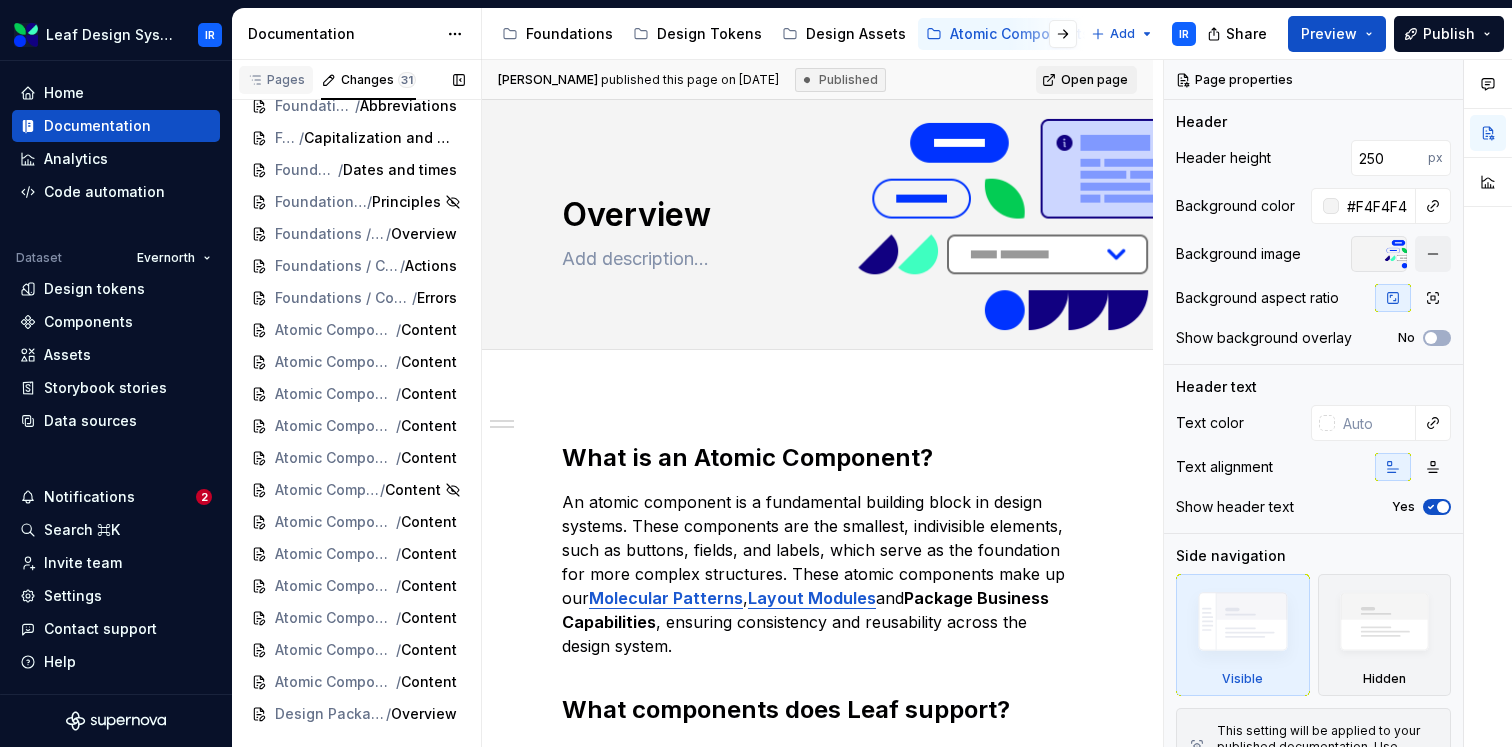 click on "Pages" at bounding box center (276, 80) 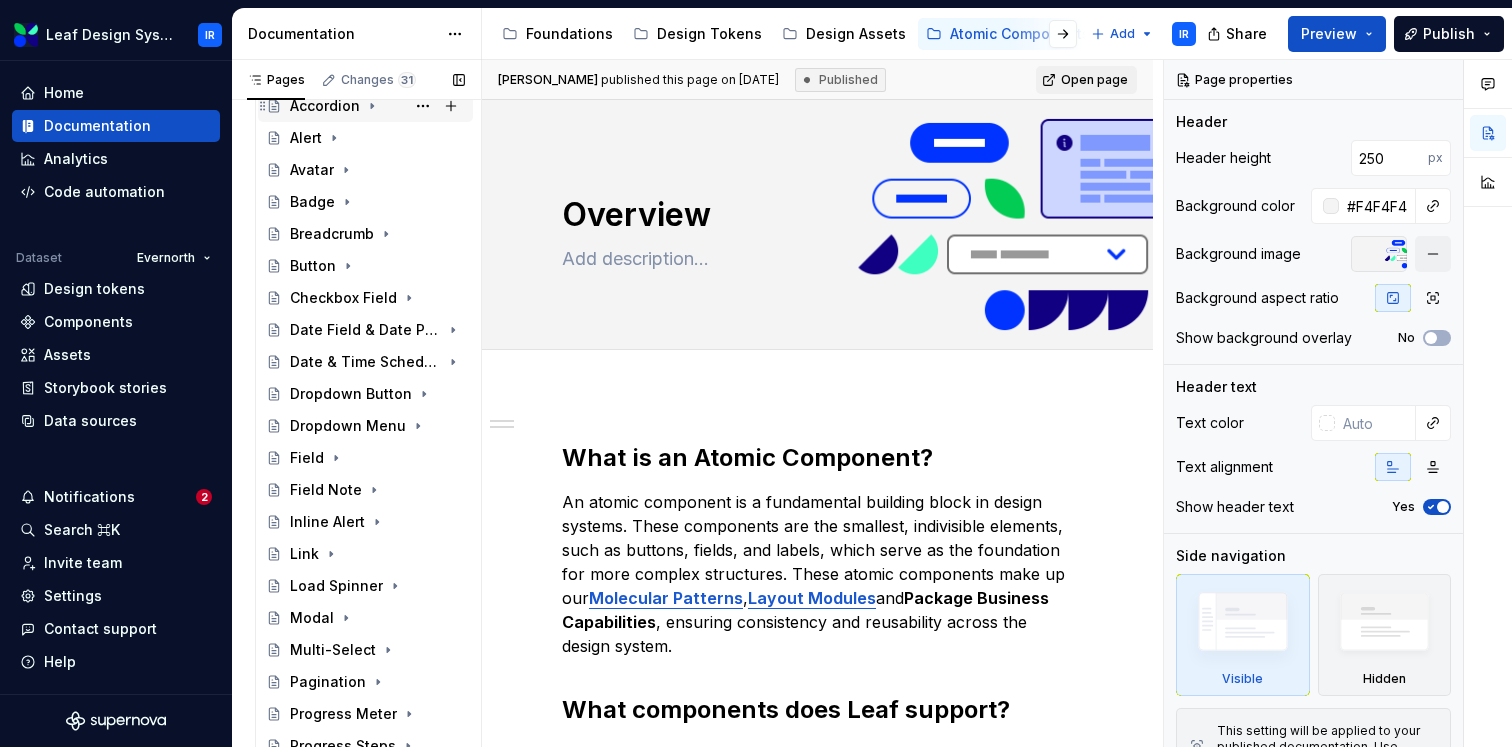 click 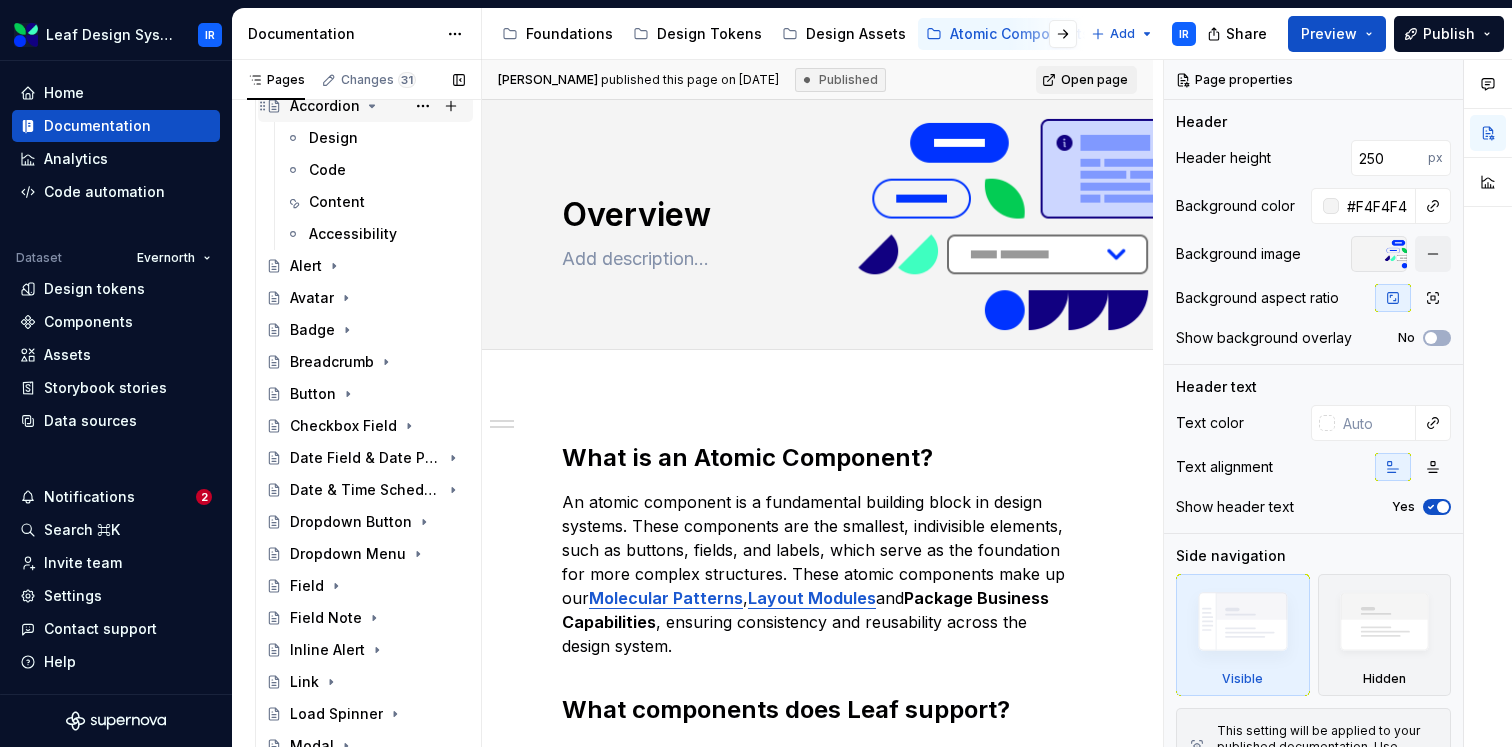 scroll, scrollTop: 140, scrollLeft: 0, axis: vertical 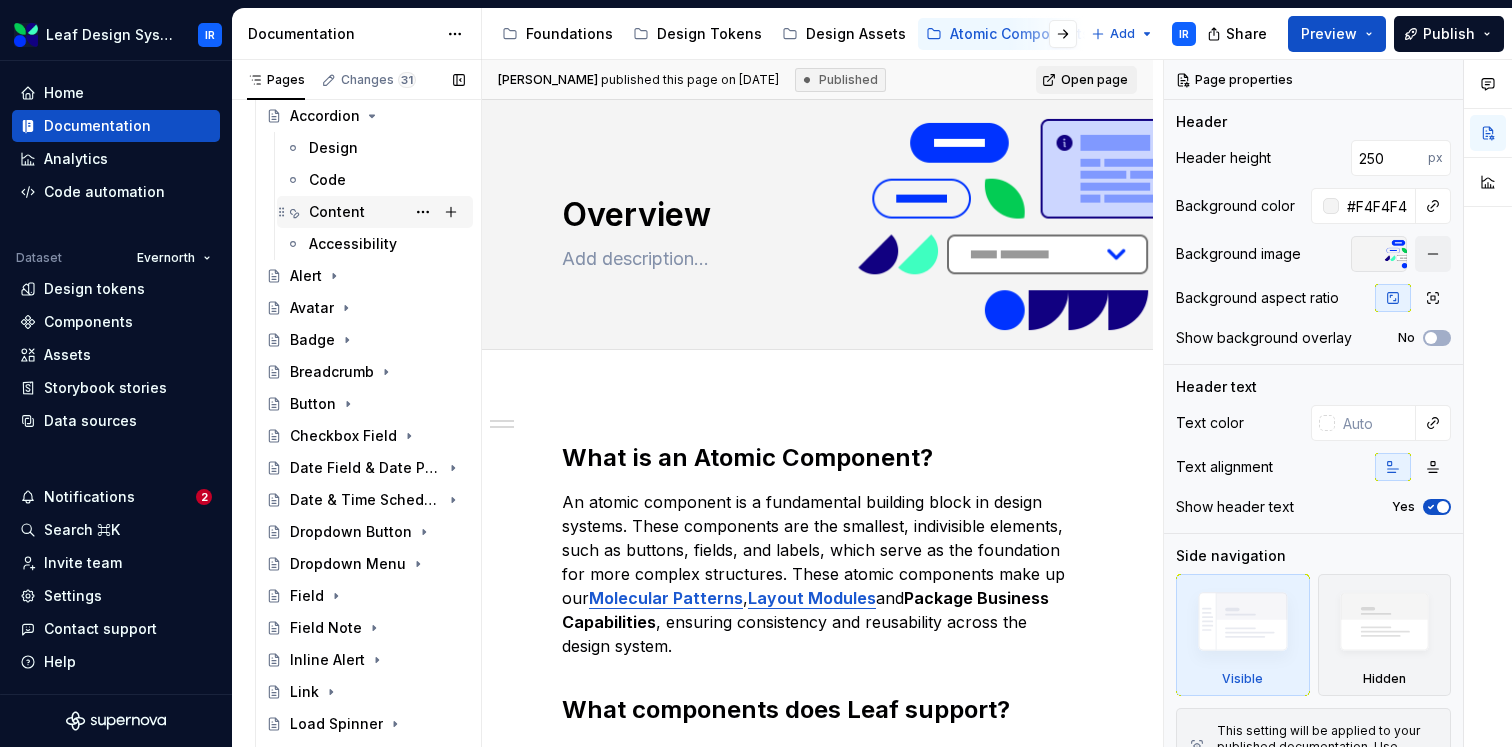 click on "Content" at bounding box center (337, 212) 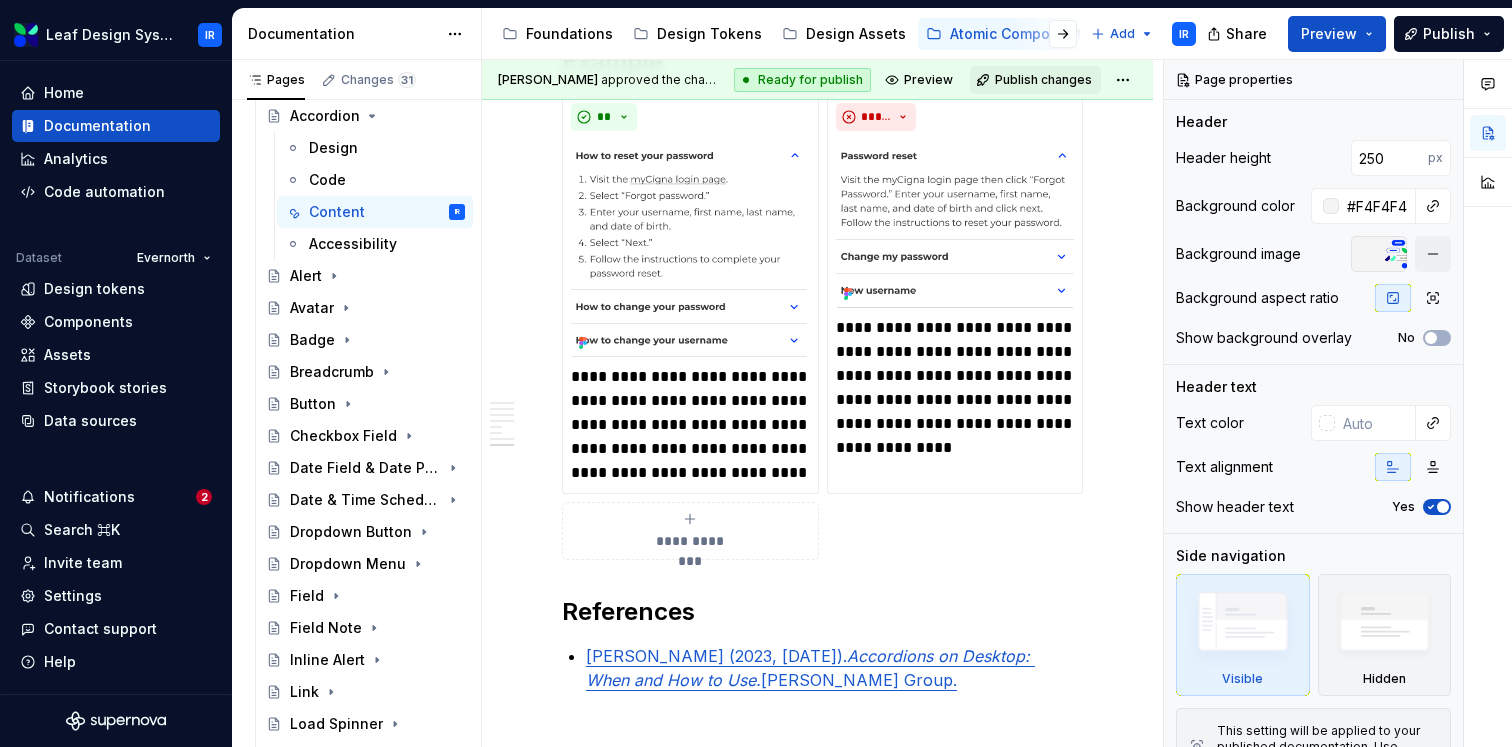 scroll, scrollTop: 1958, scrollLeft: 0, axis: vertical 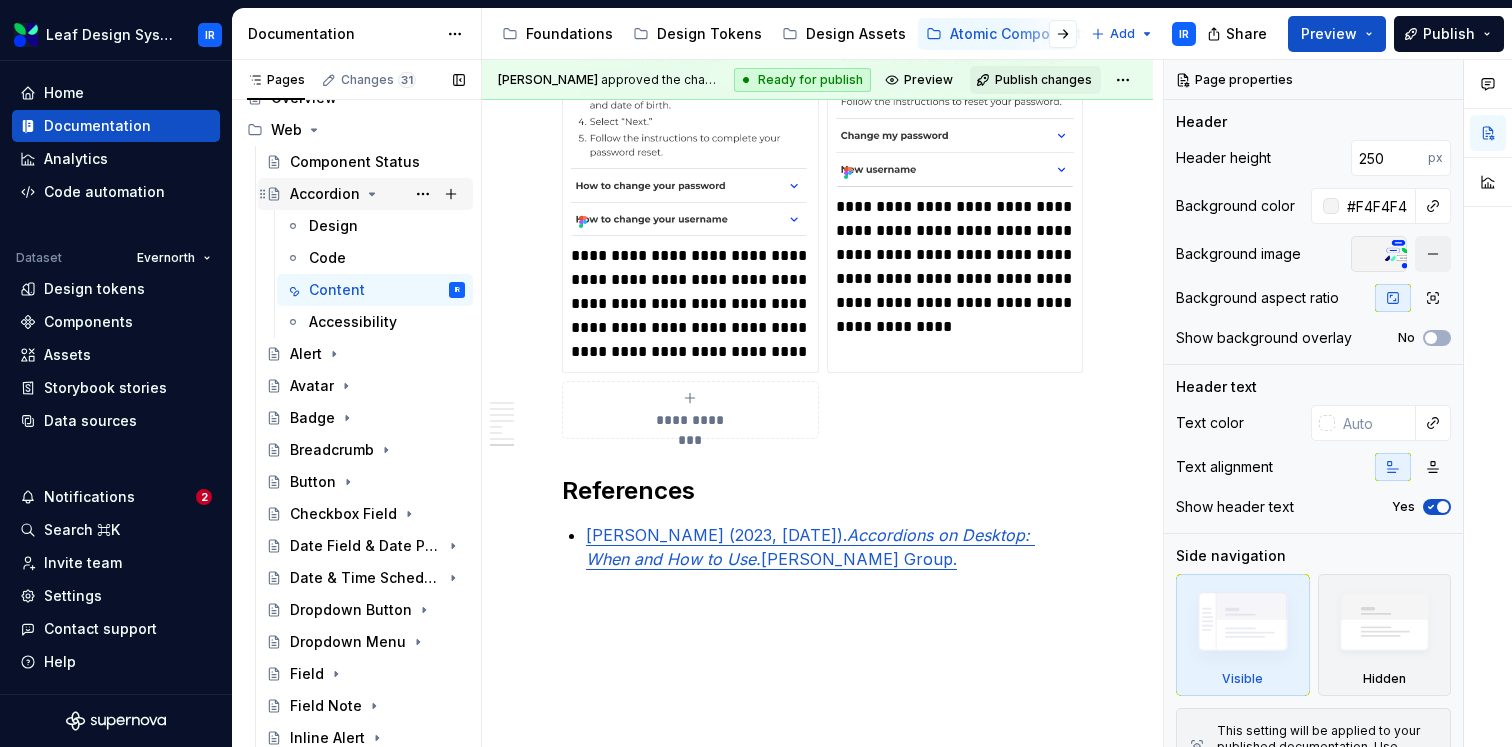 click 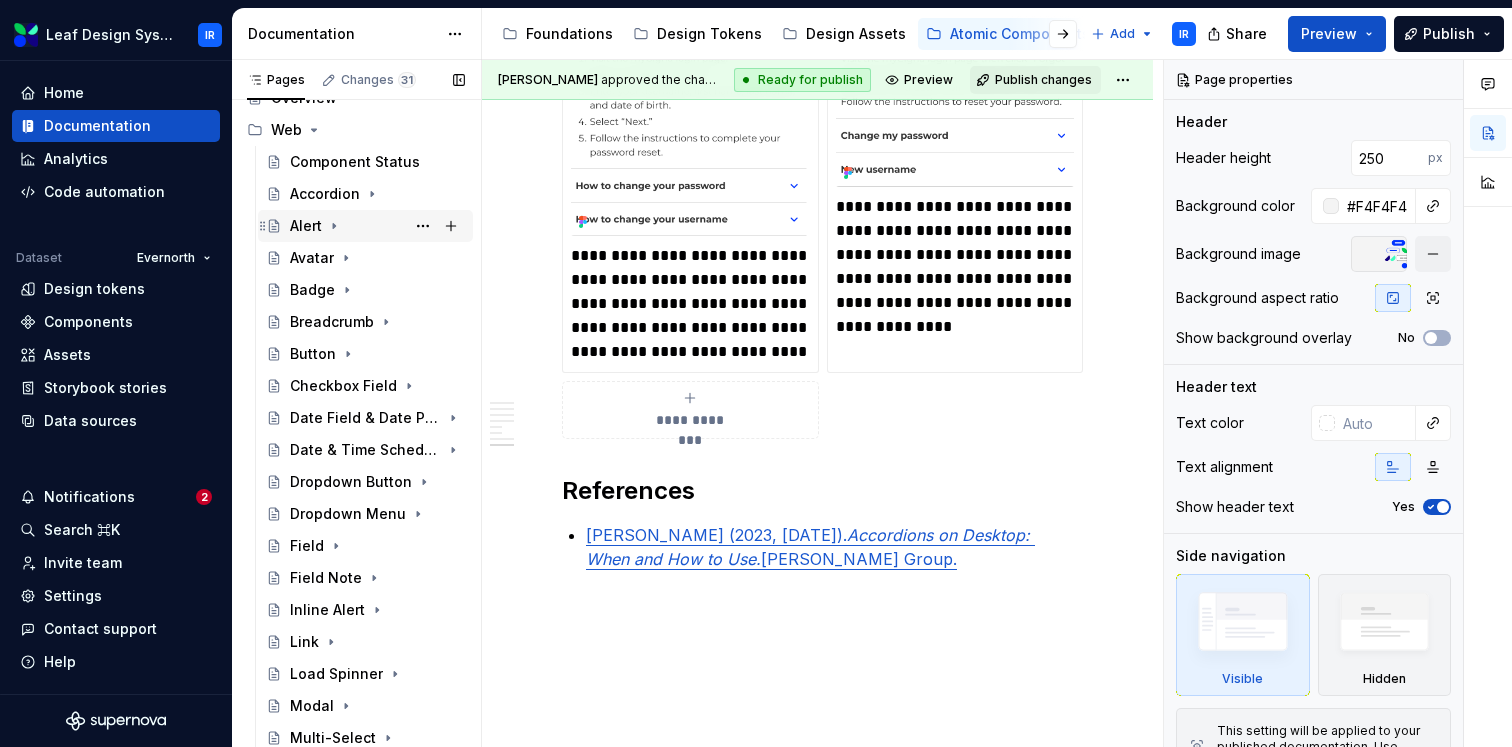 click 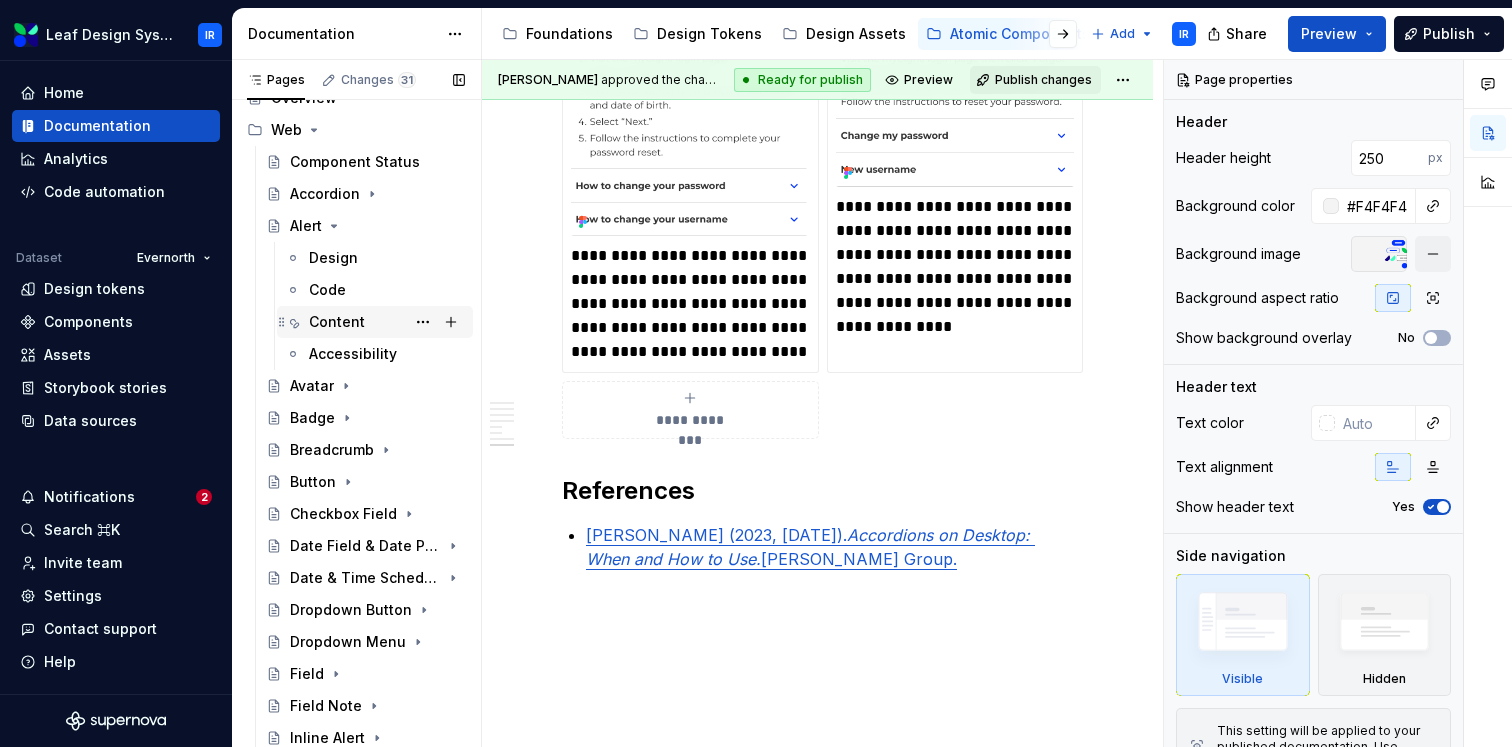 click on "Content" at bounding box center (337, 322) 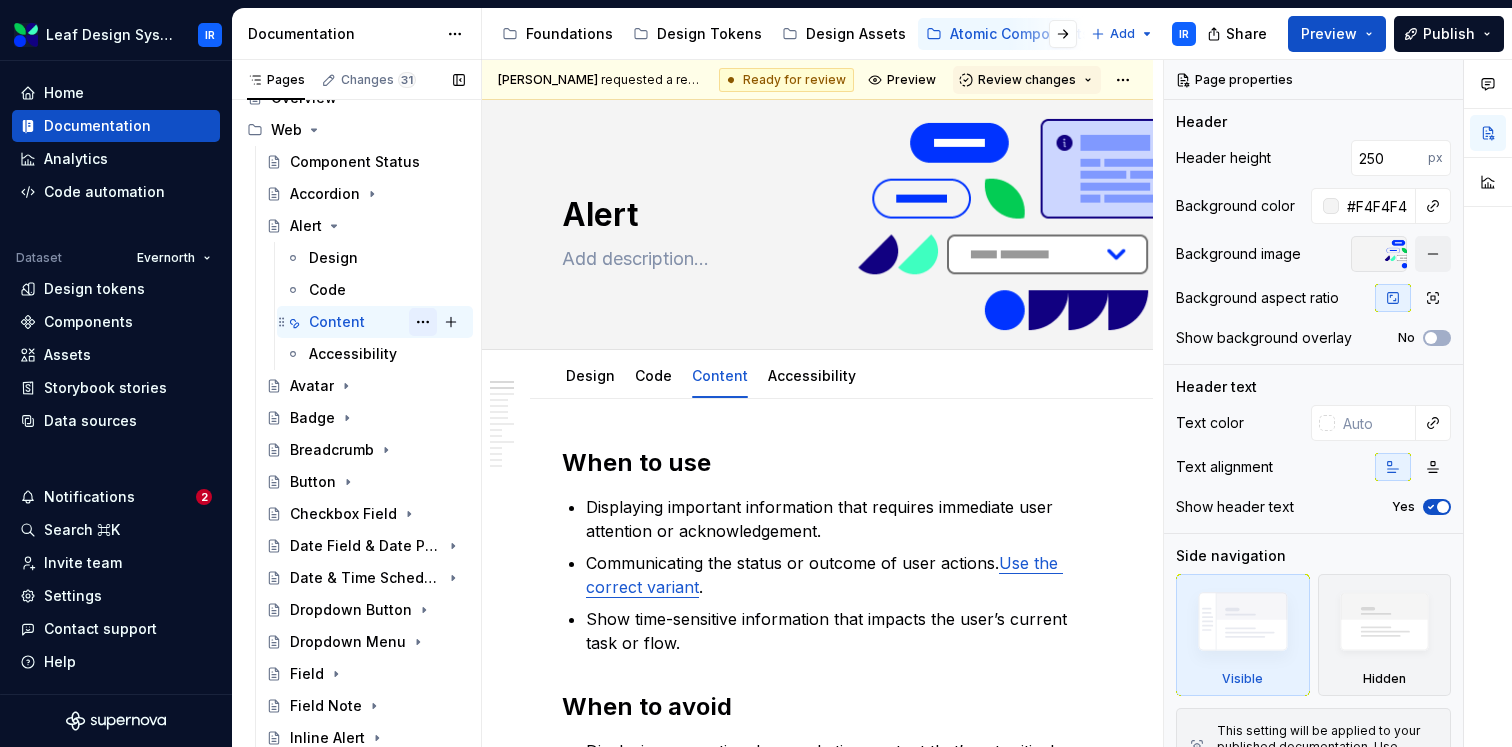 click at bounding box center [423, 322] 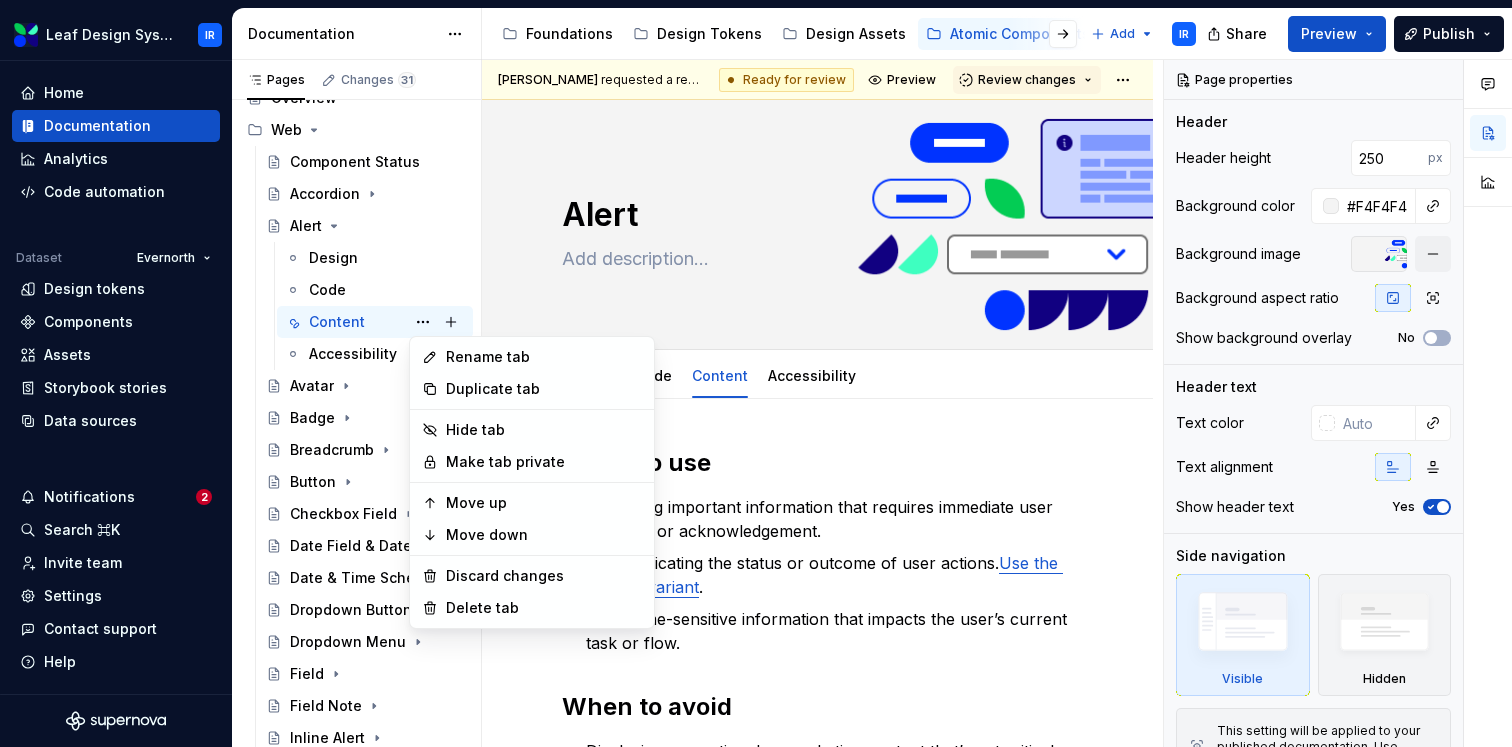 click on "Leaf Design System IR Home Documentation Analytics Code automation Dataset Evernorth Design tokens Components Assets Storybook stories Data sources Notifications 2 Search ⌘K Invite team Settings Contact support Help Documentation
Accessibility guide for tree Page tree.
Navigate the tree with the arrow keys. Common tree hotkeys apply. Further keybindings are available:
enter to execute primary action on focused item
f2 to start renaming the focused item
escape to abort renaming an item
control+d to start dragging selected items
Foundations Design Tokens Design Assets Atomic Components Molecular Patterns Layout Modules Design Packages Add IR Share Preview Publish Pages Changes 31 Add
Accessibility guide for tree Page tree.
Navigate the tree with the arrow keys. Common tree hotkeys apply. Further keybindings are available:
enter to execute primary action on focused item
IR" at bounding box center (756, 373) 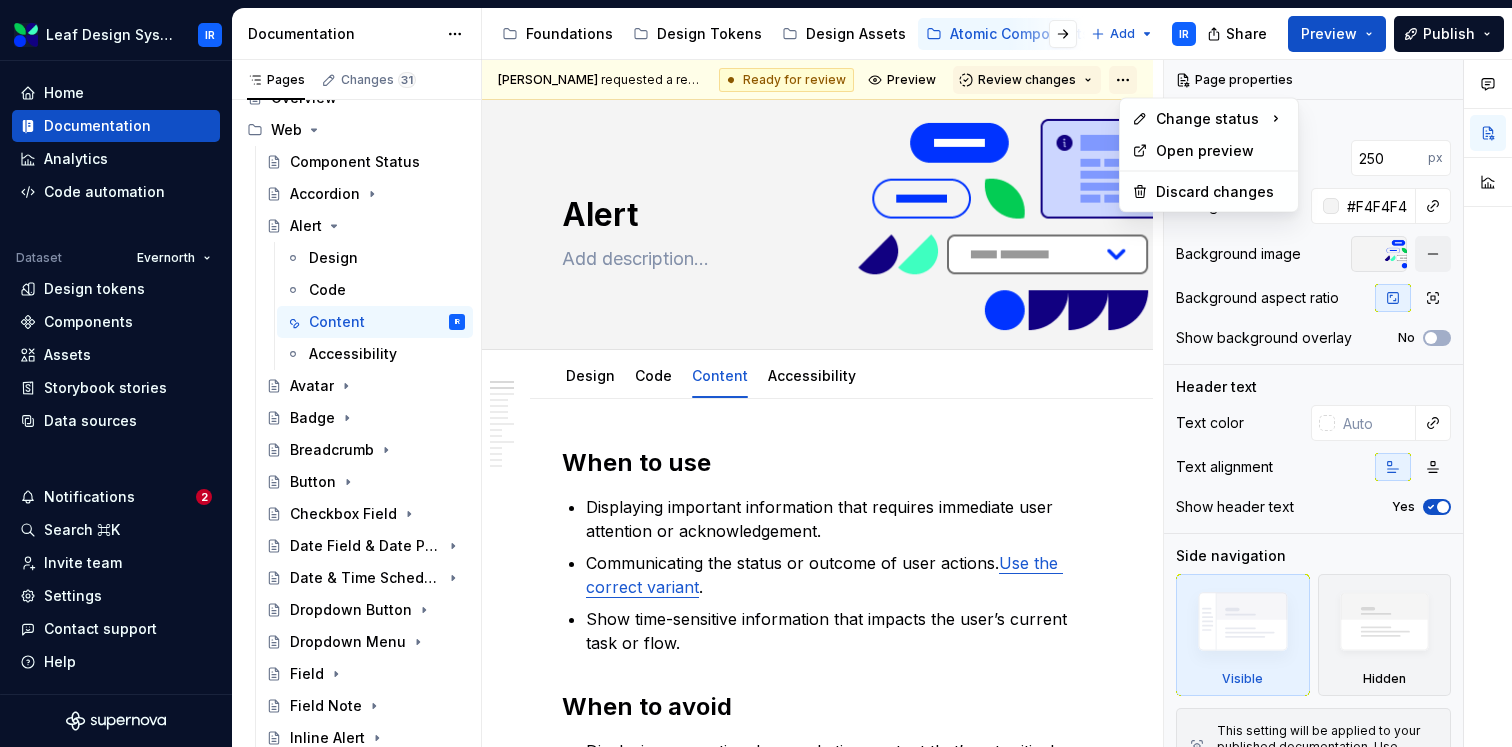 click on "Leaf Design System IR Home Documentation Analytics Code automation Dataset Evernorth Design tokens Components Assets Storybook stories Data sources Notifications 2 Search ⌘K Invite team Settings Contact support Help Documentation
Accessibility guide for tree Page tree.
Navigate the tree with the arrow keys. Common tree hotkeys apply. Further keybindings are available:
enter to execute primary action on focused item
f2 to start renaming the focused item
escape to abort renaming an item
control+d to start dragging selected items
Foundations Design Tokens Design Assets Atomic Components Molecular Patterns Layout Modules Design Packages Add IR Share Preview Publish Pages Changes 31 Add
Accessibility guide for tree Page tree.
Navigate the tree with the arrow keys. Common tree hotkeys apply. Further keybindings are available:
enter to execute primary action on focused item
IR" at bounding box center (756, 373) 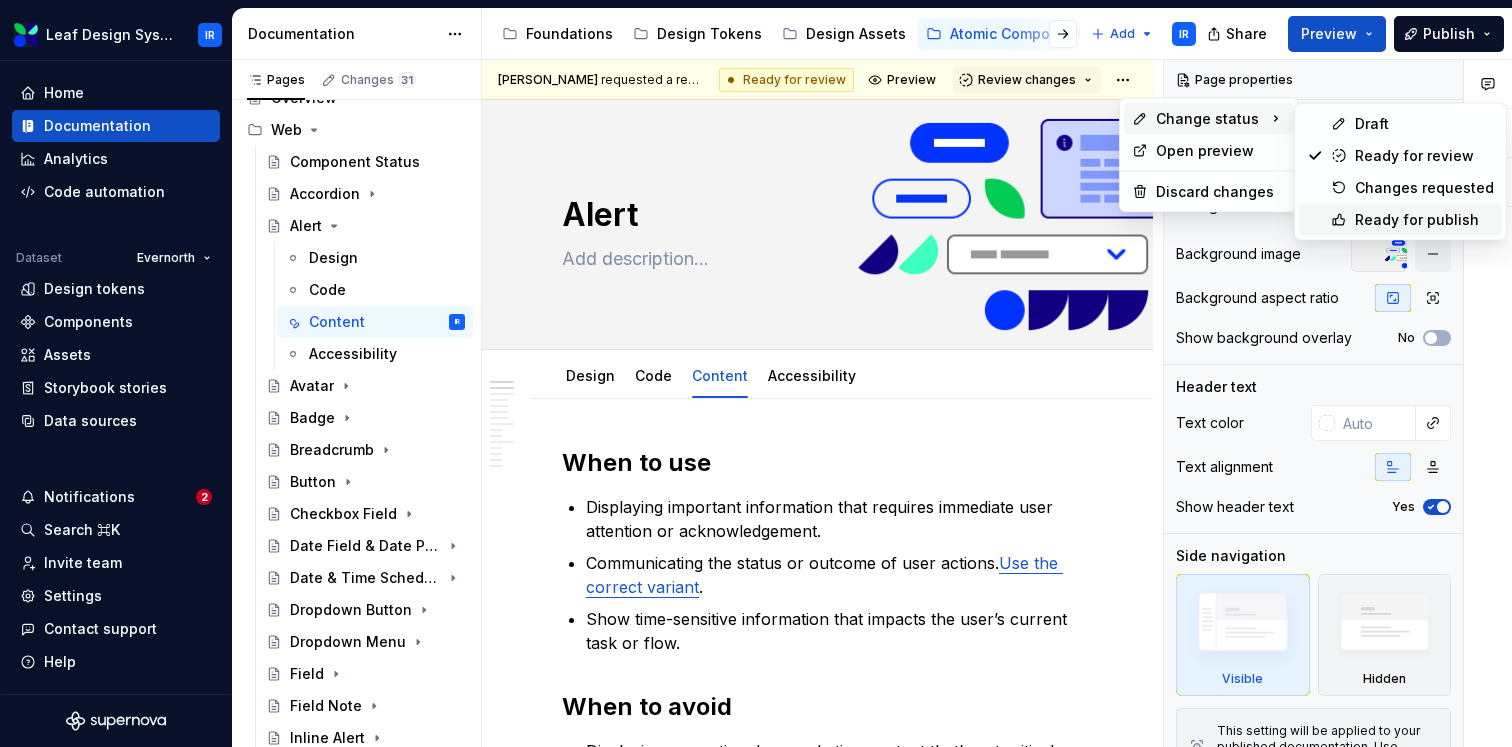 click 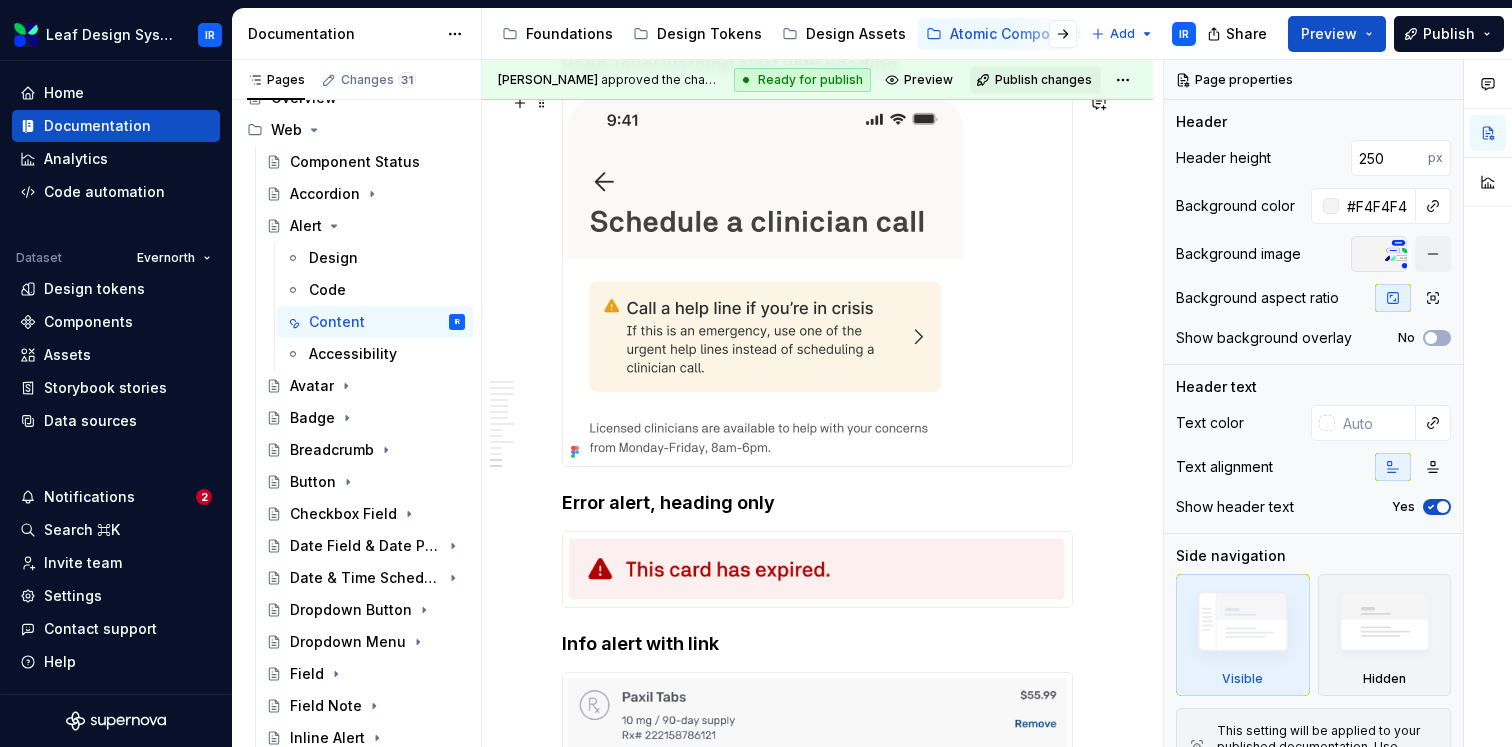 scroll, scrollTop: 3511, scrollLeft: 0, axis: vertical 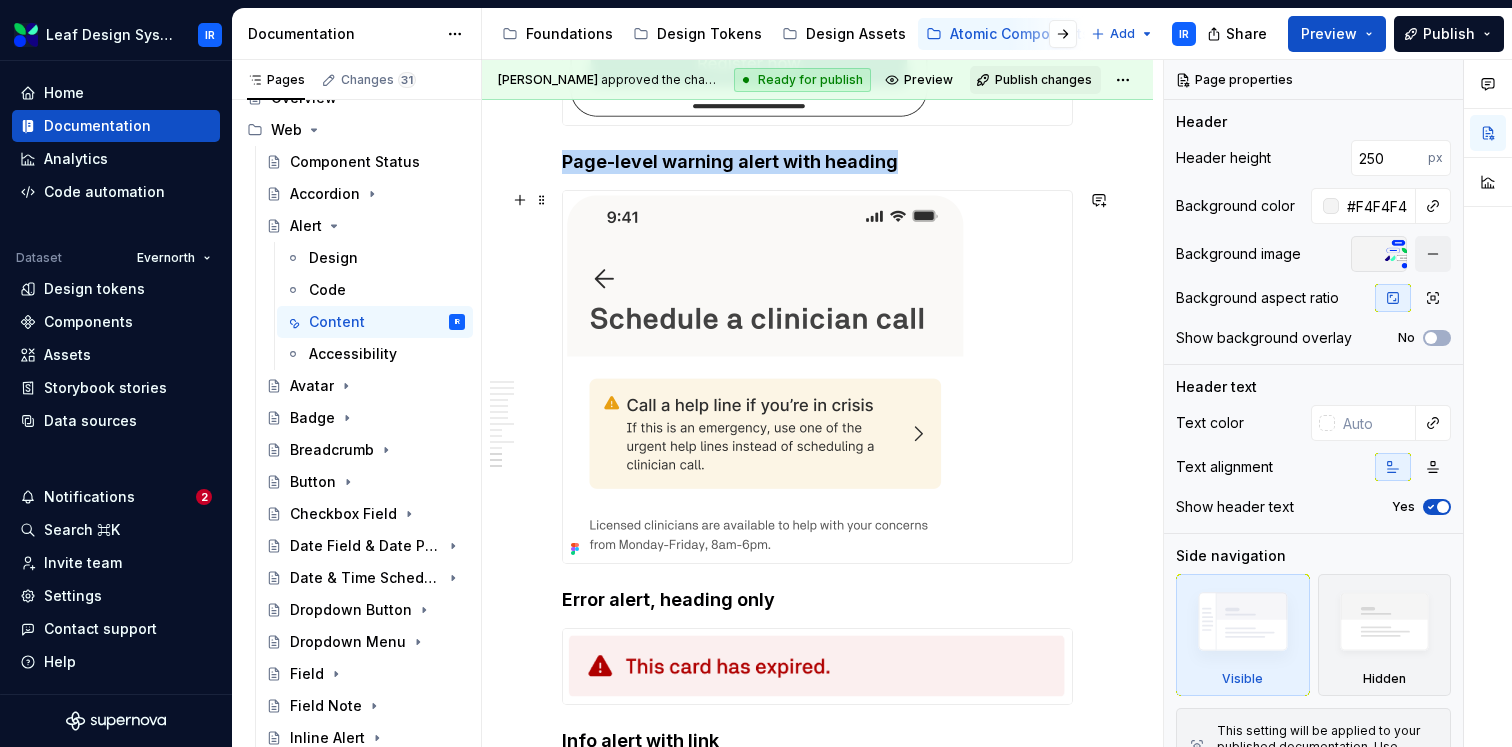 click at bounding box center (765, 377) 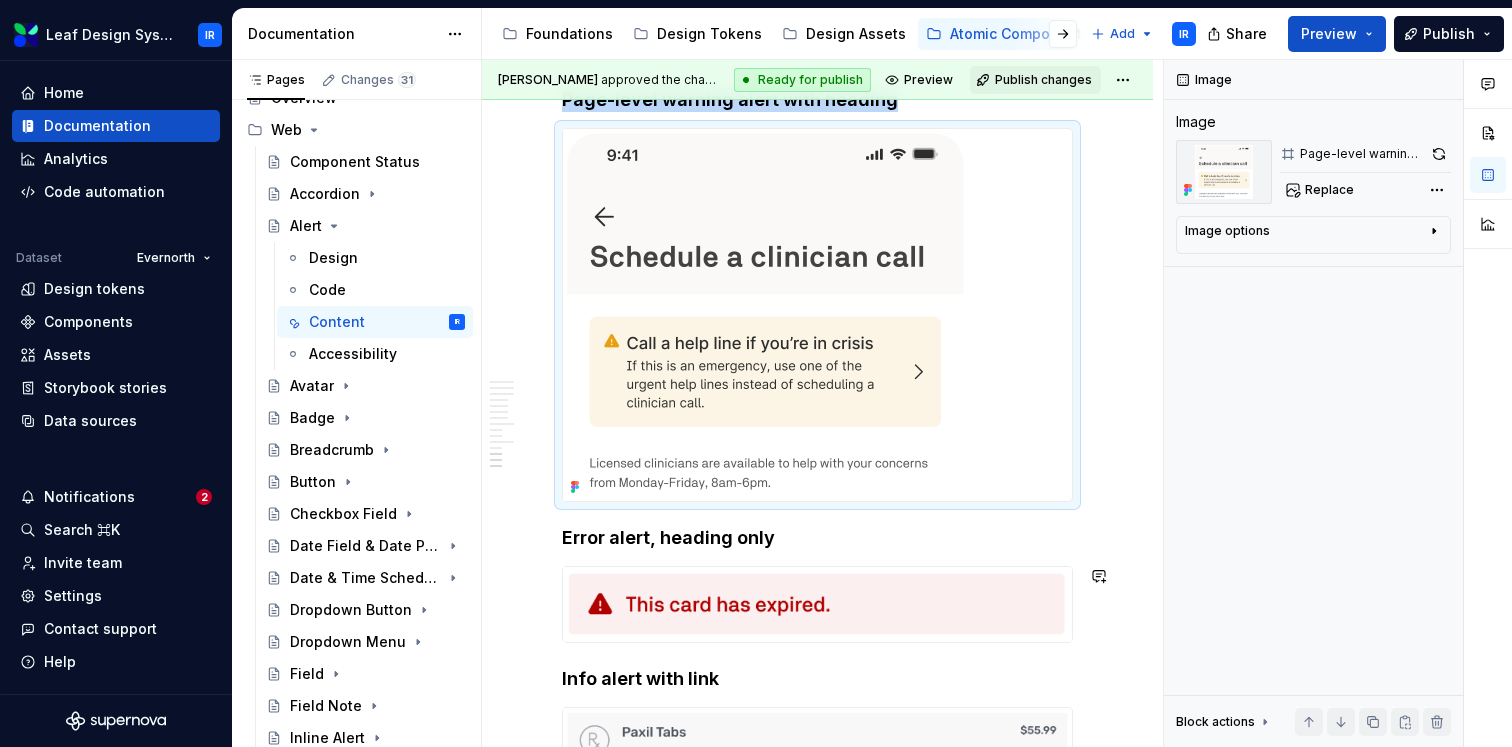 scroll, scrollTop: 3451, scrollLeft: 0, axis: vertical 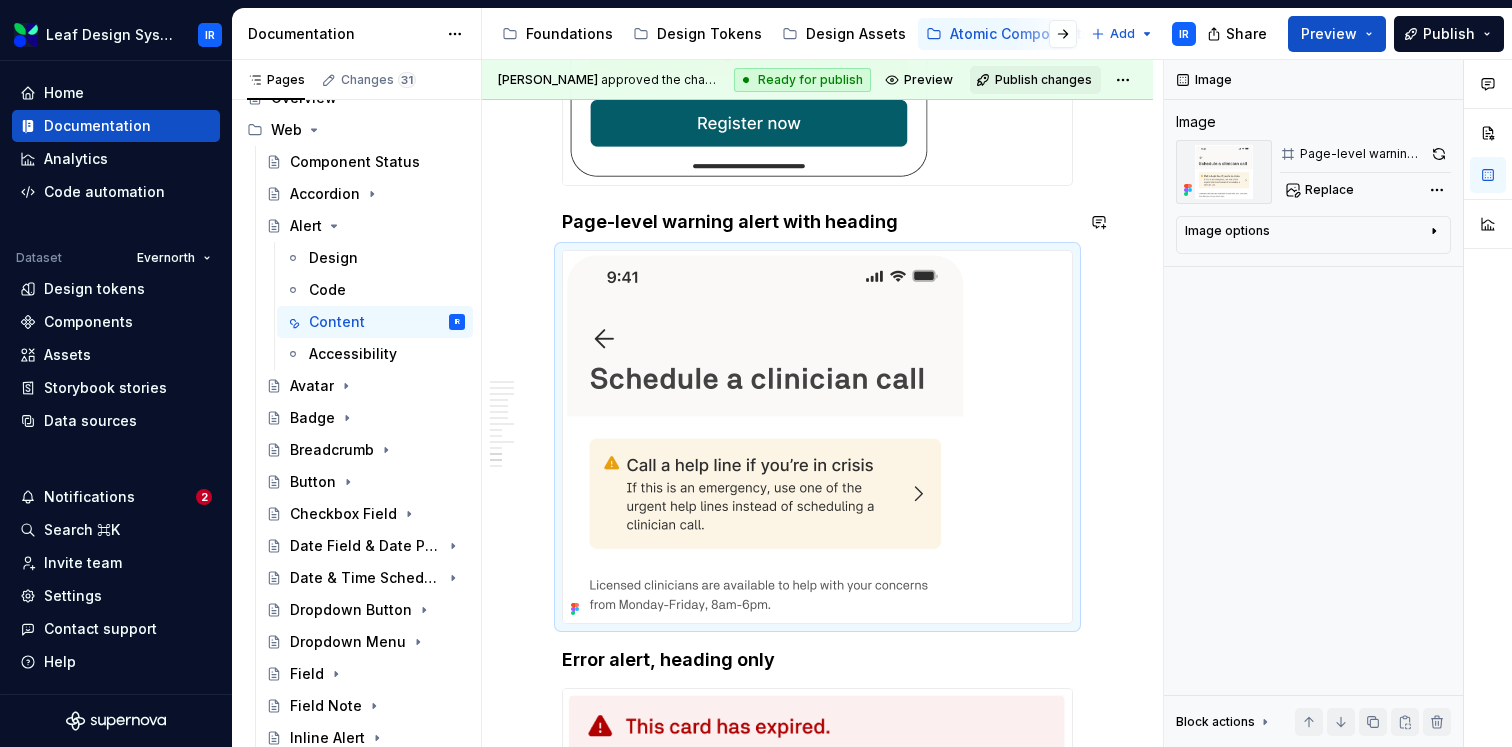 click on "Page-level warning alert with heading" at bounding box center [817, 222] 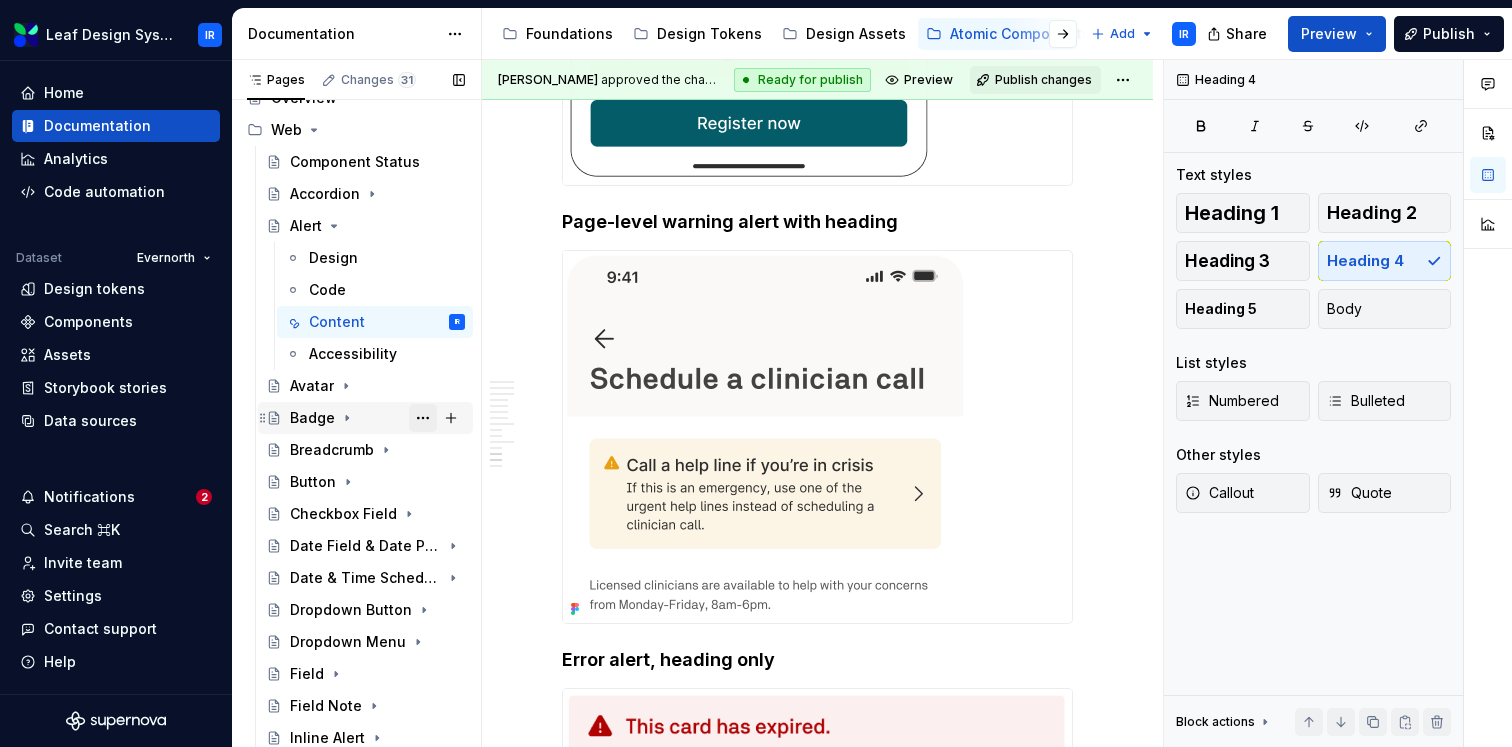scroll, scrollTop: 55, scrollLeft: 0, axis: vertical 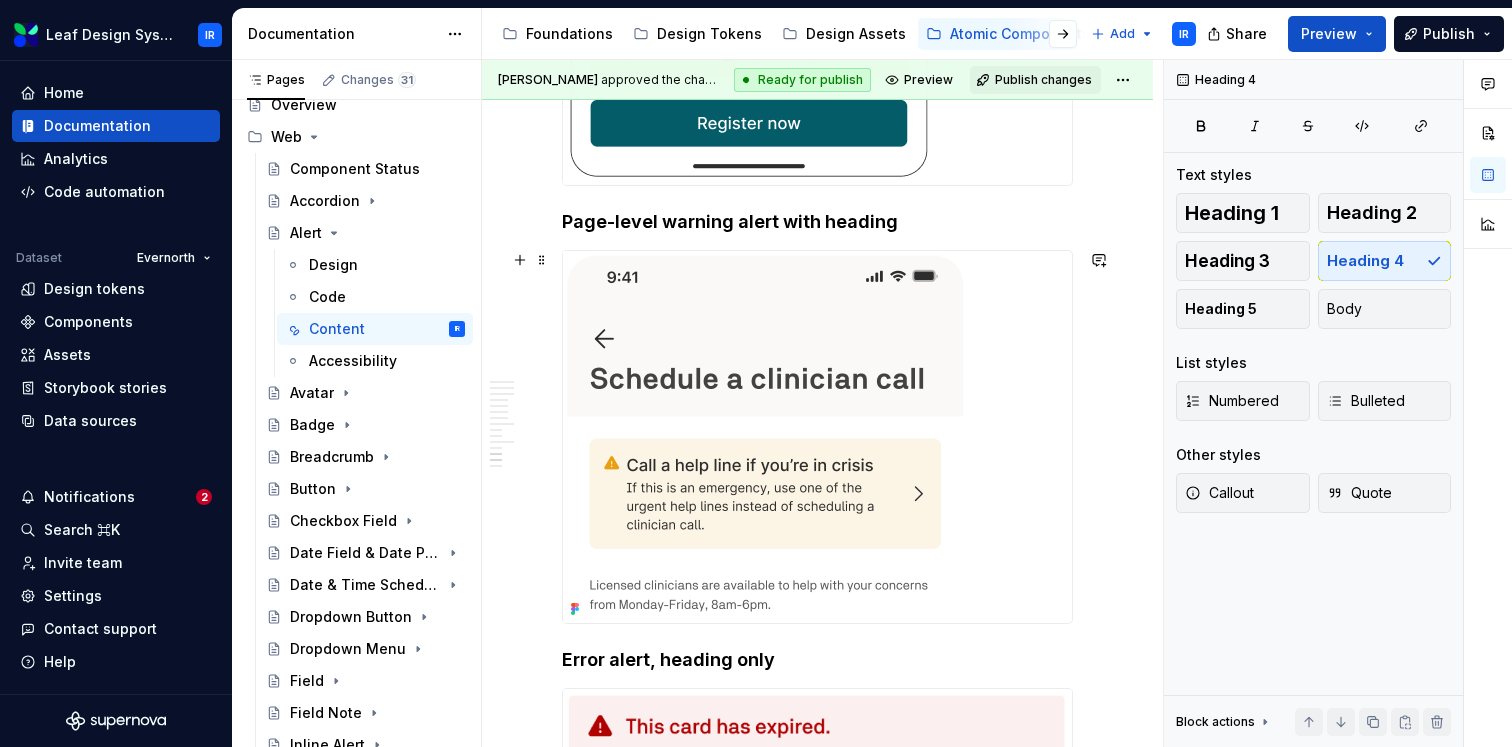 click at bounding box center [817, 437] 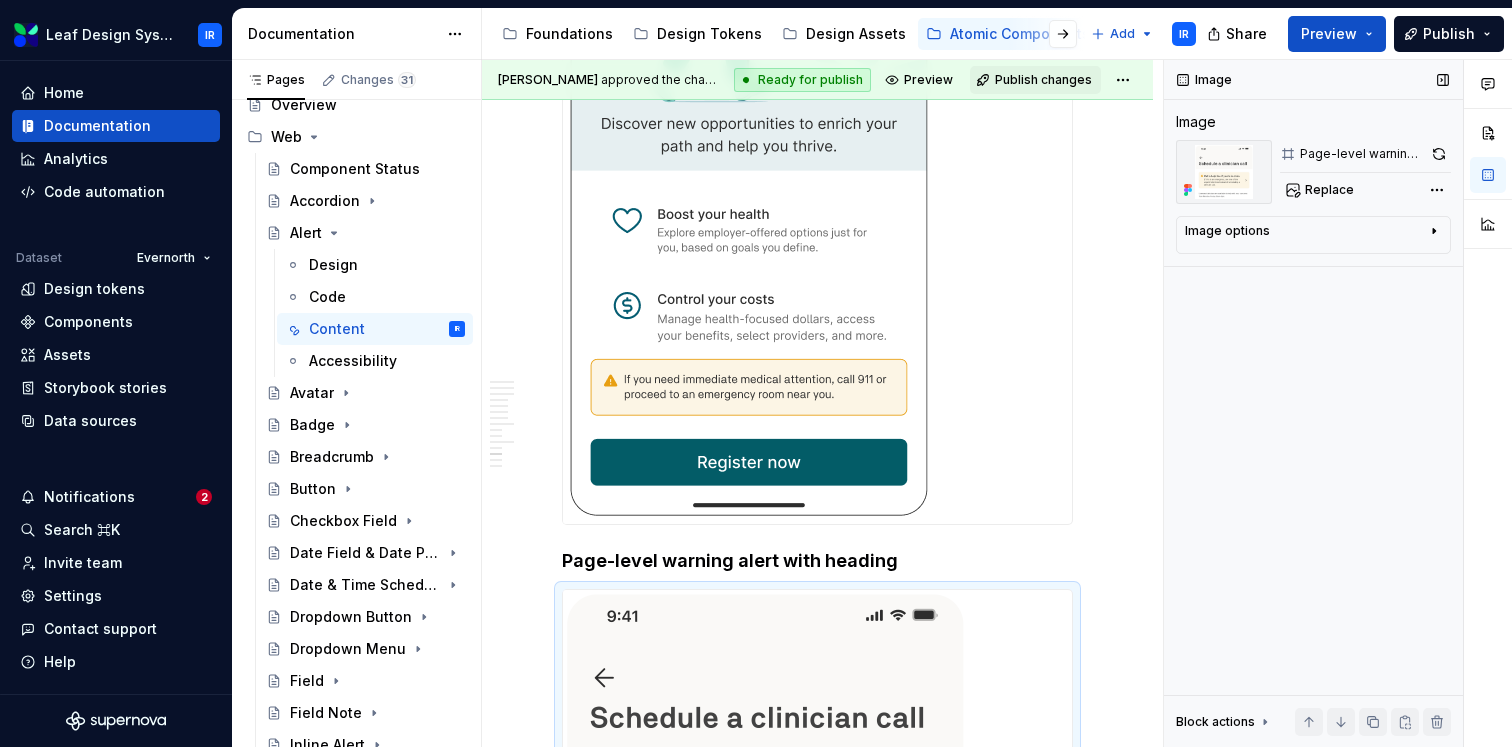 scroll, scrollTop: 3111, scrollLeft: 0, axis: vertical 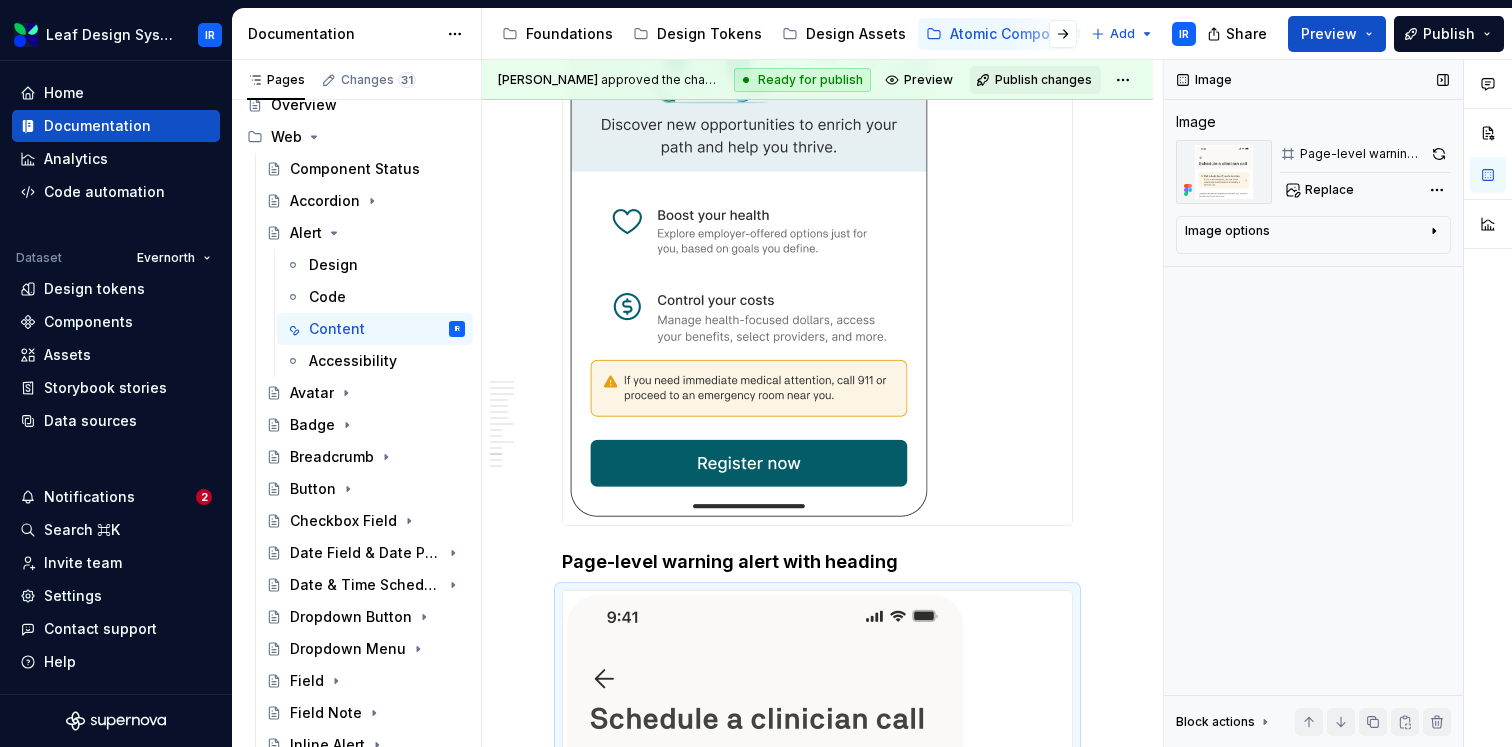 click on "Image options" at bounding box center (1305, 235) 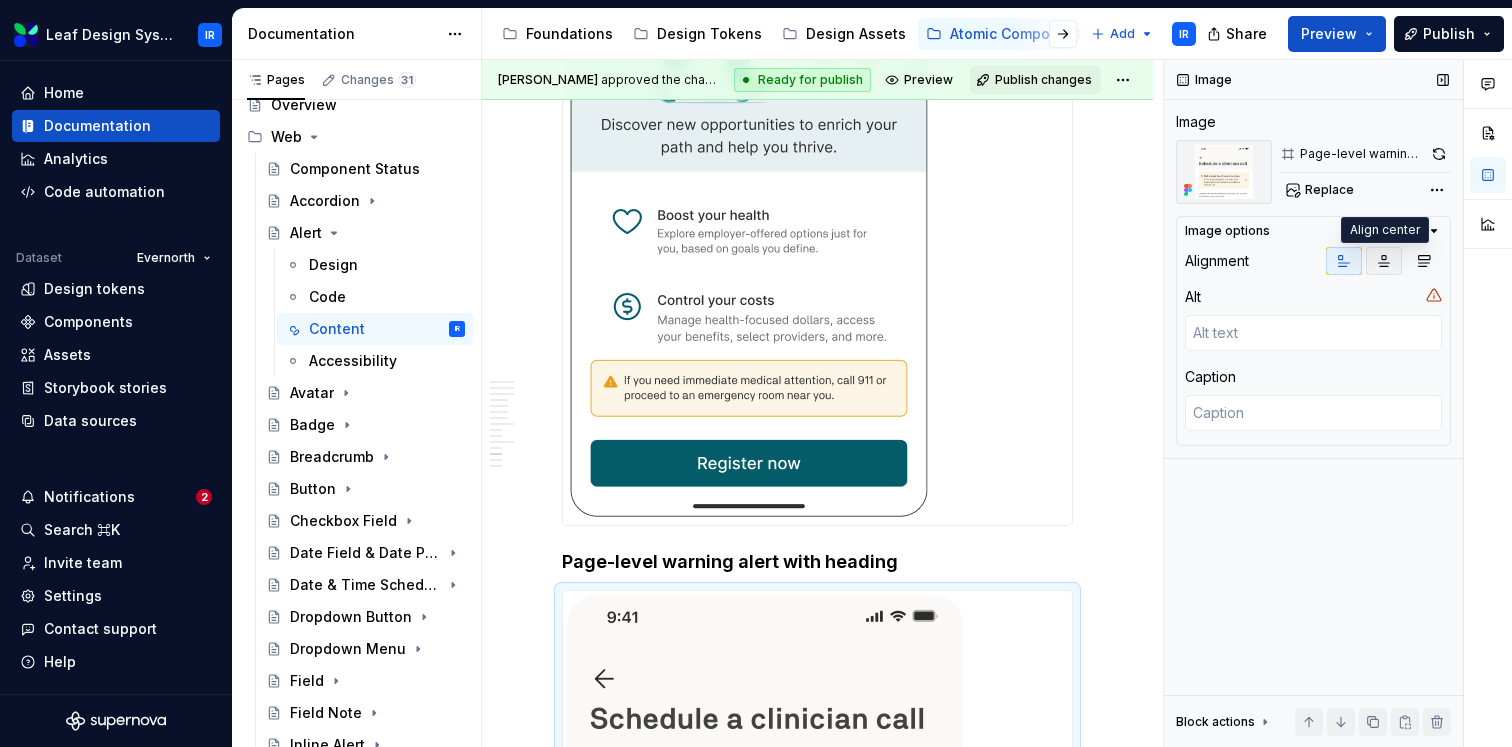 click at bounding box center [1384, 261] 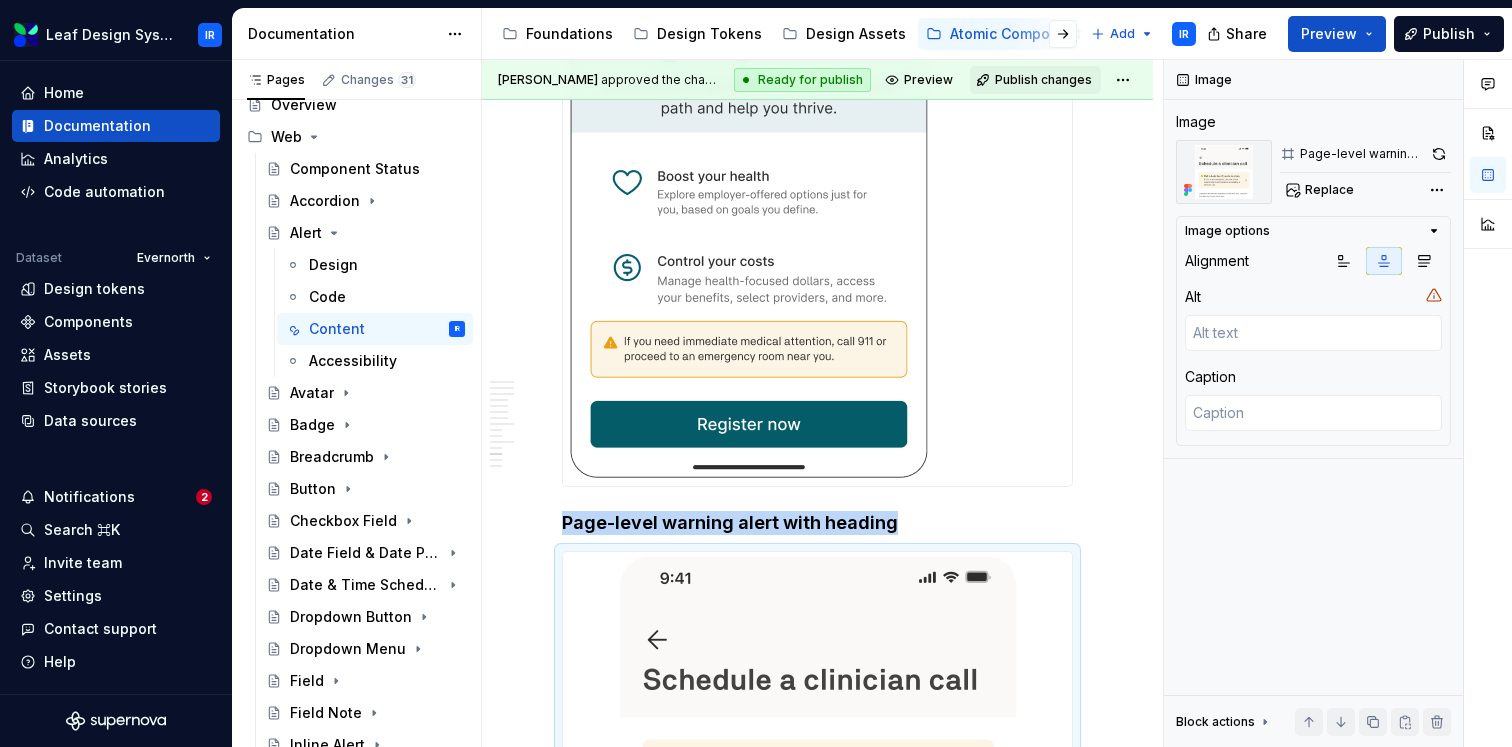 scroll, scrollTop: 3054, scrollLeft: 0, axis: vertical 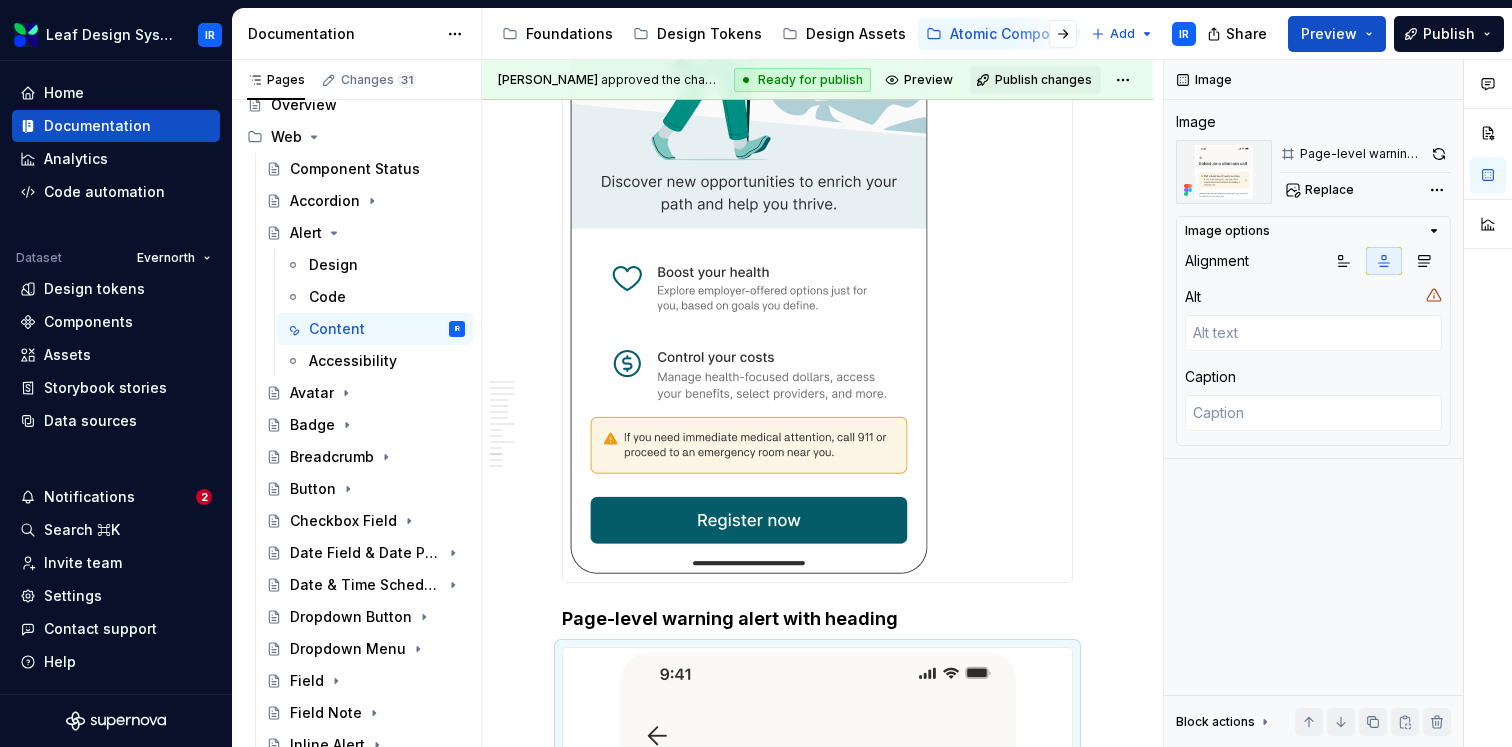 click at bounding box center [817, 189] 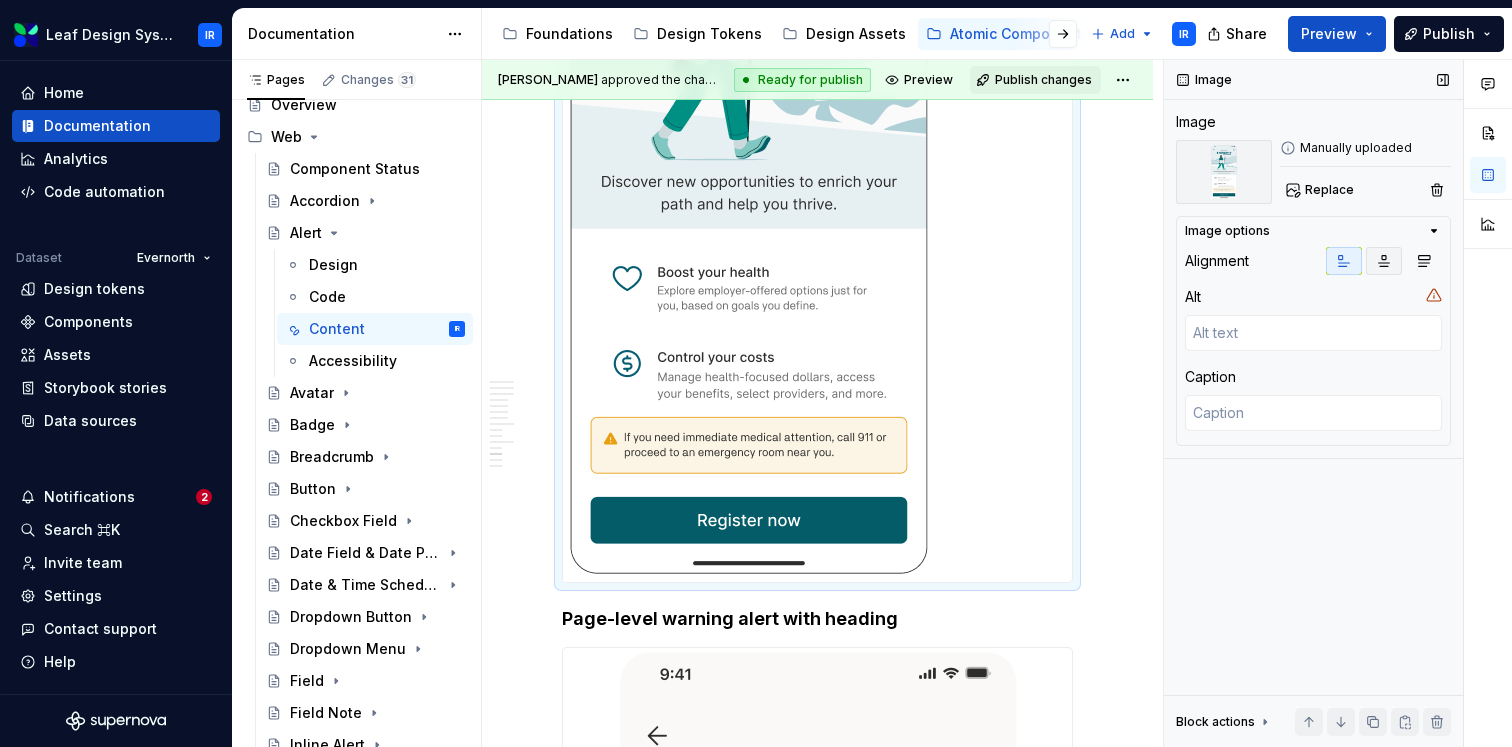 click at bounding box center (1384, 261) 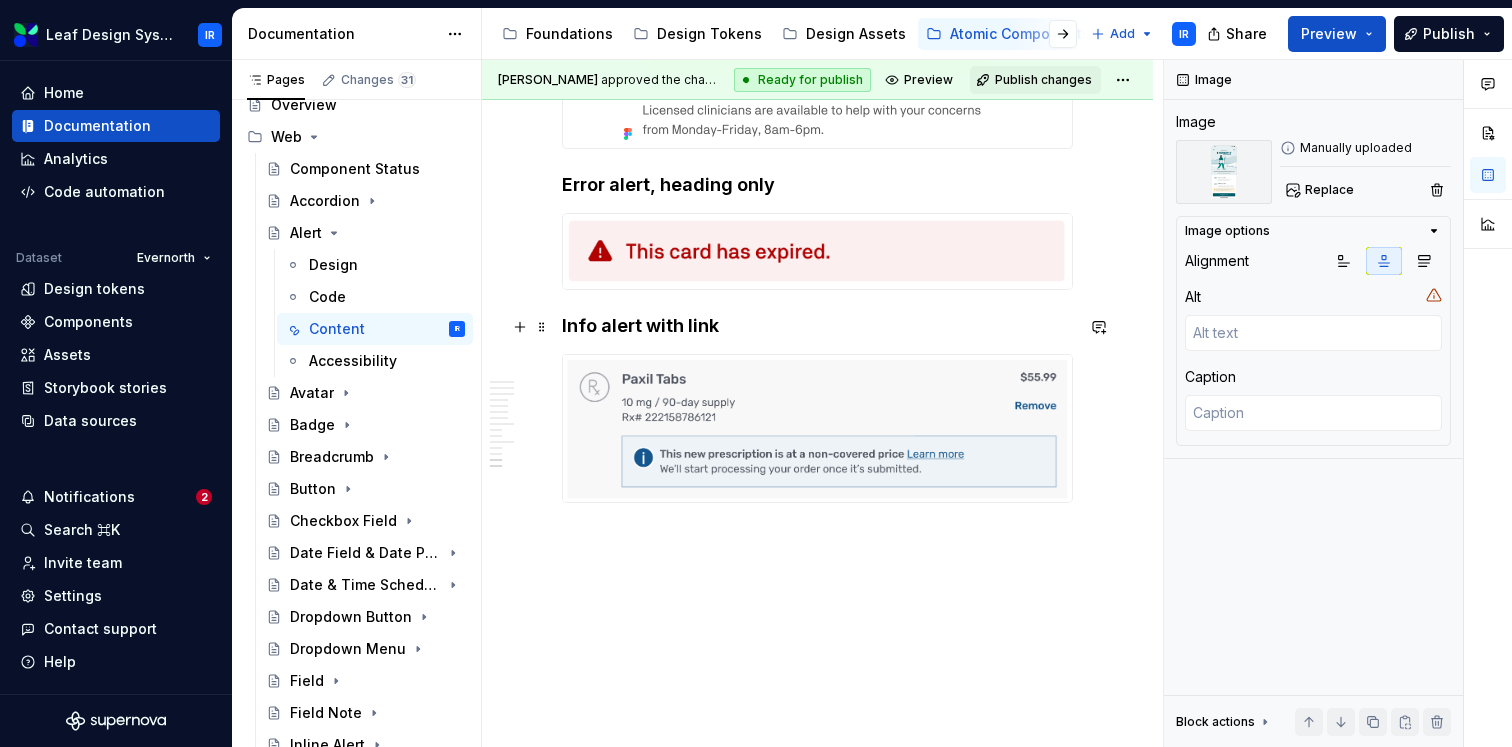 scroll, scrollTop: 3934, scrollLeft: 0, axis: vertical 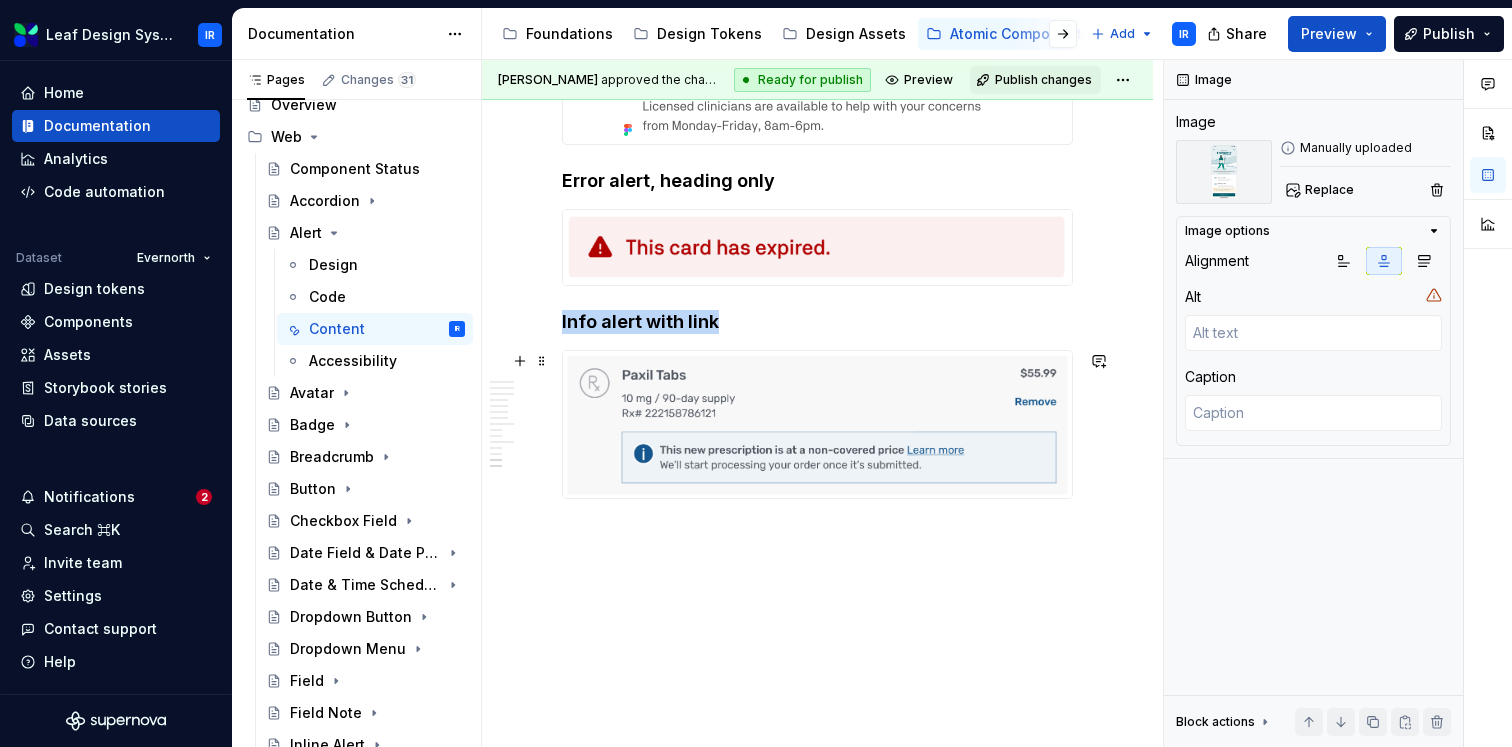 click at bounding box center (817, 424) 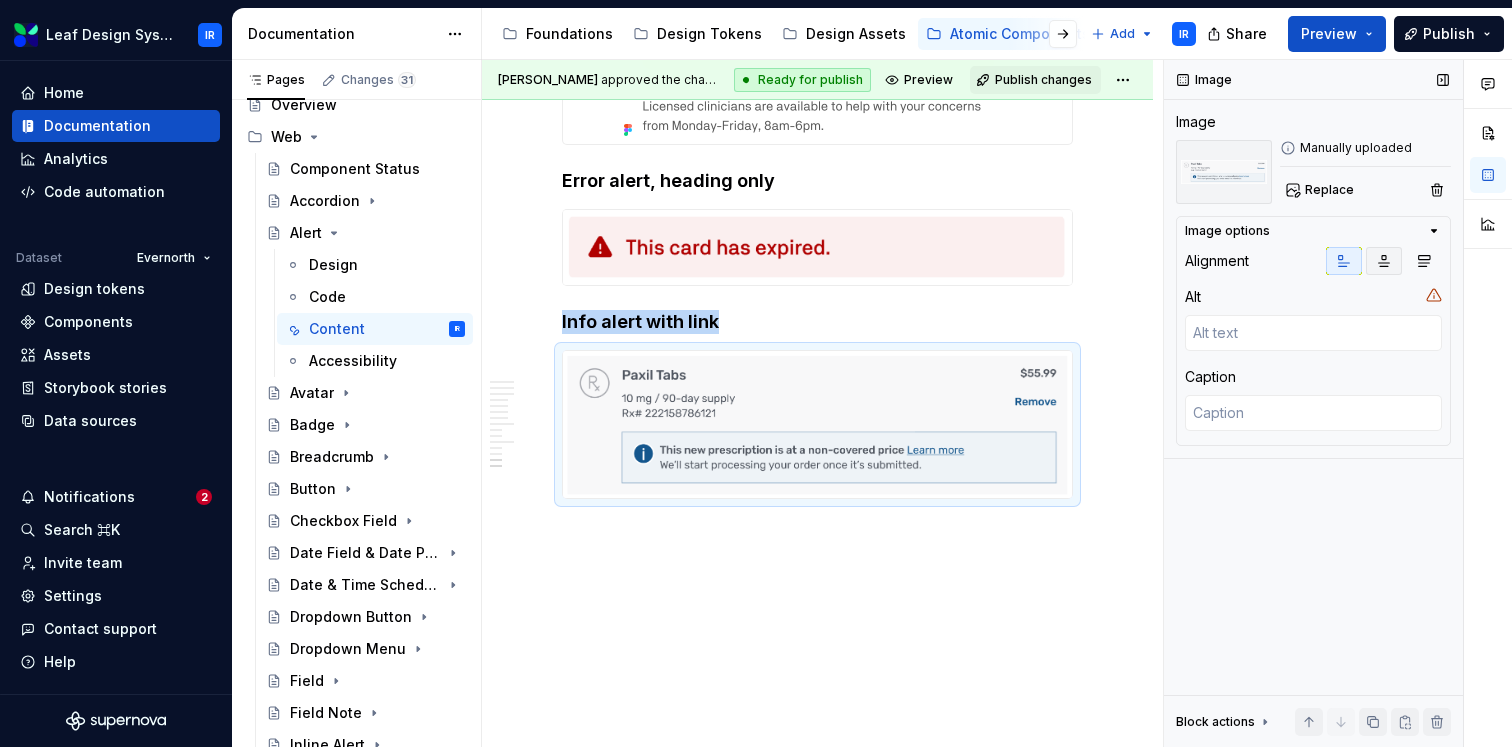 click at bounding box center (1384, 261) 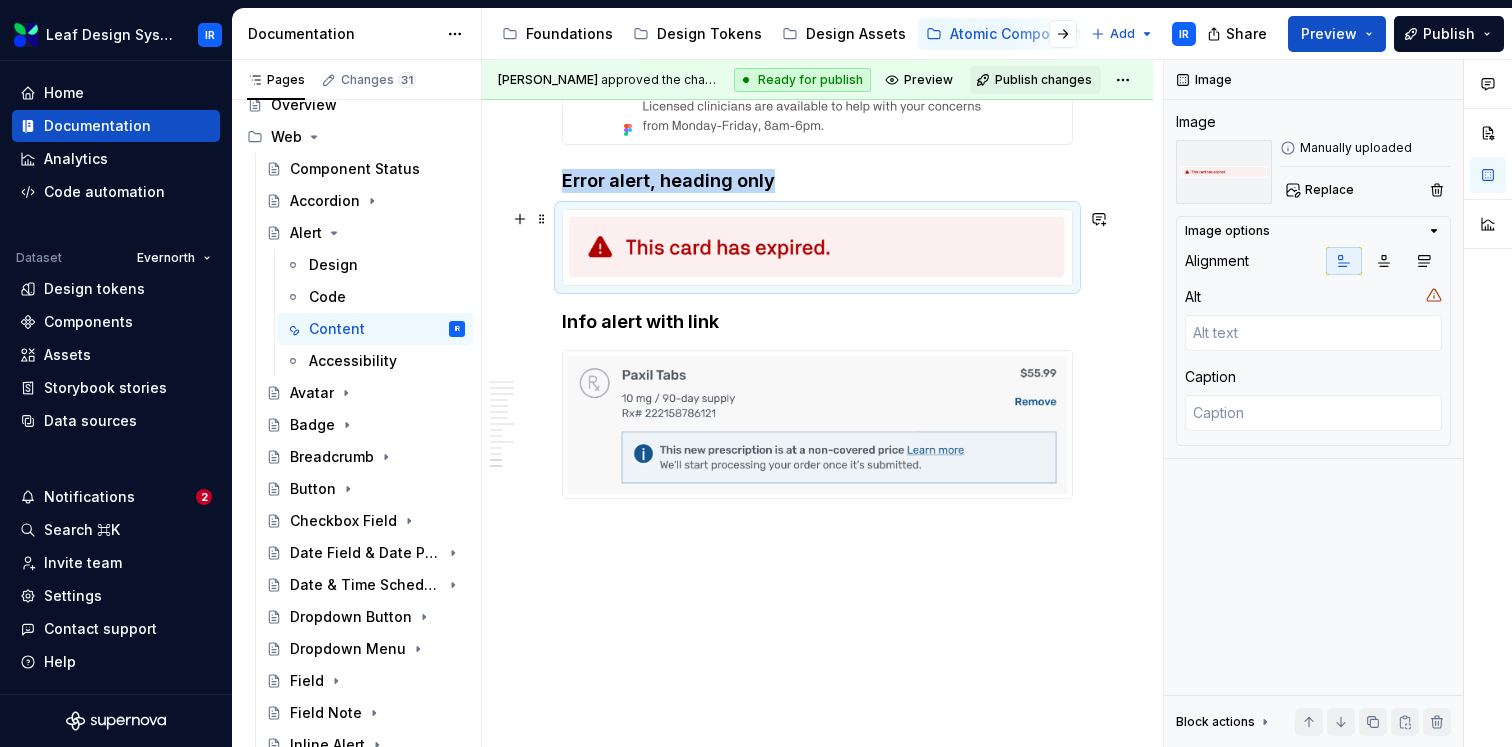 click at bounding box center (817, 247) 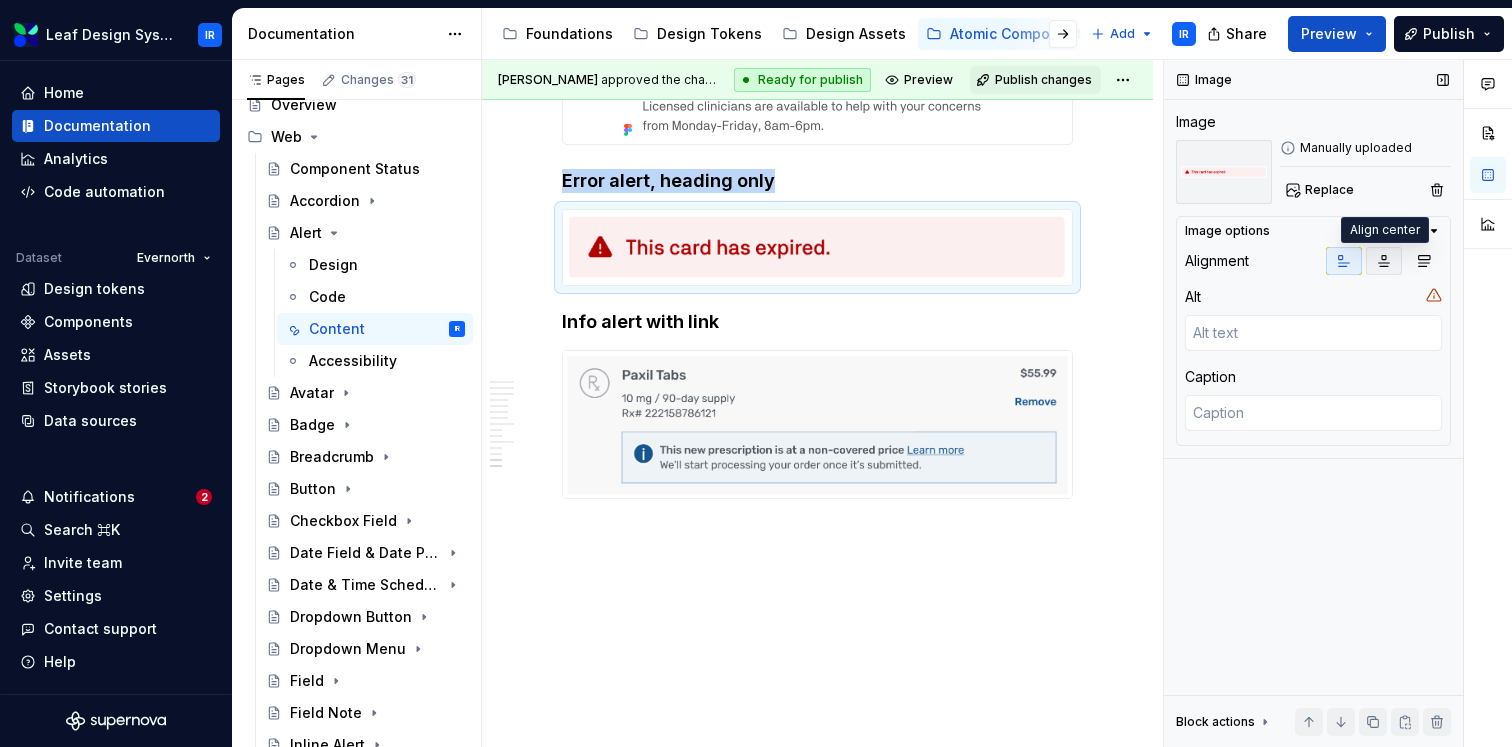 click at bounding box center [1384, 261] 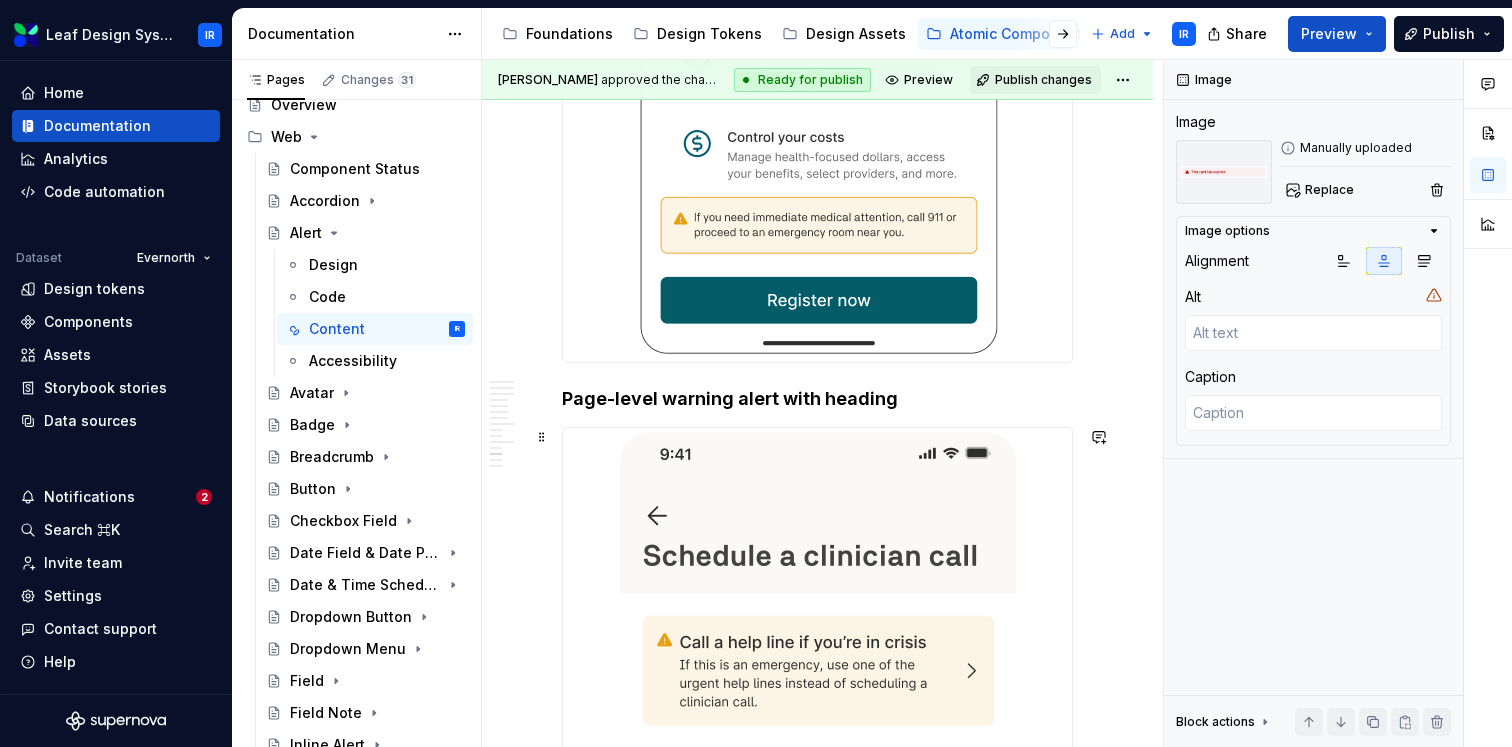 scroll, scrollTop: 3266, scrollLeft: 0, axis: vertical 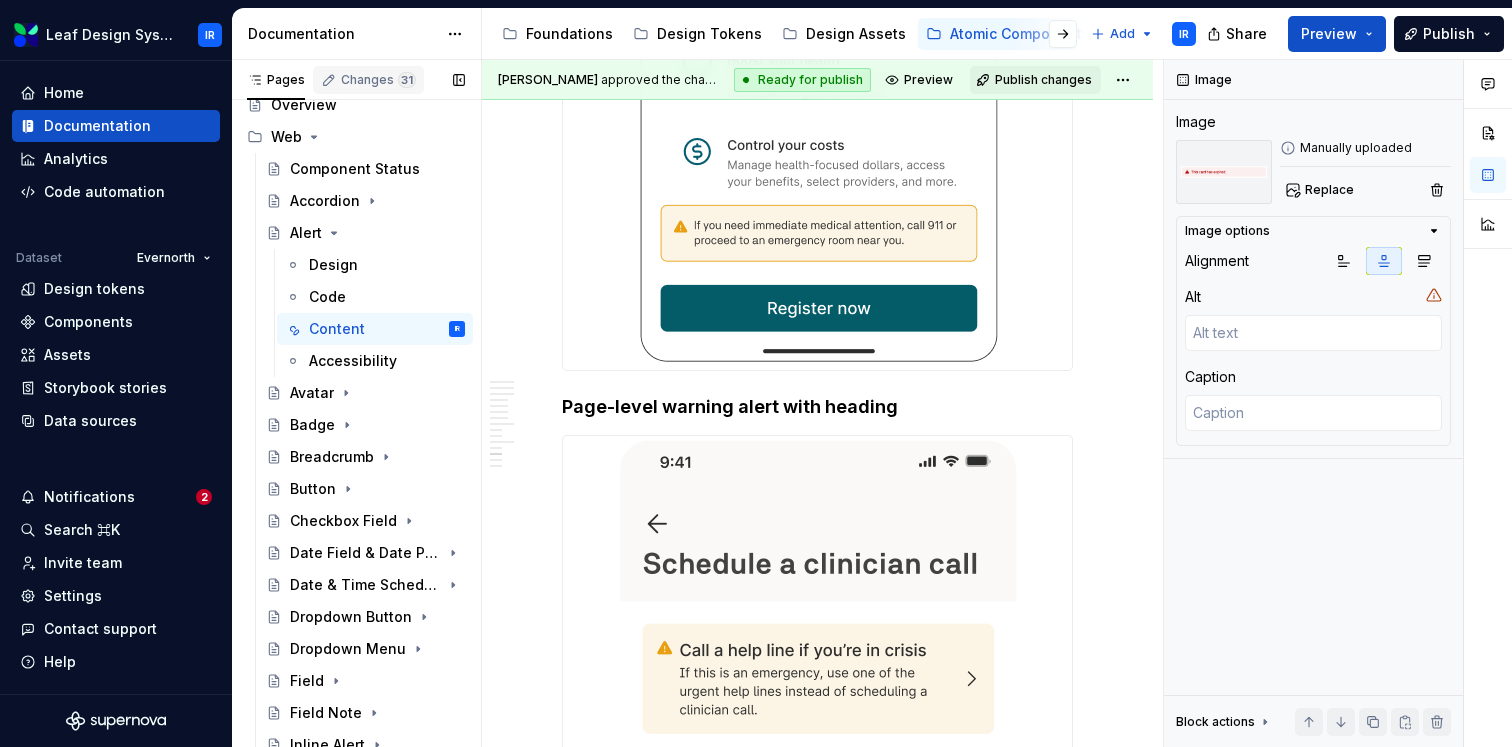 click on "Changes 31" at bounding box center [378, 80] 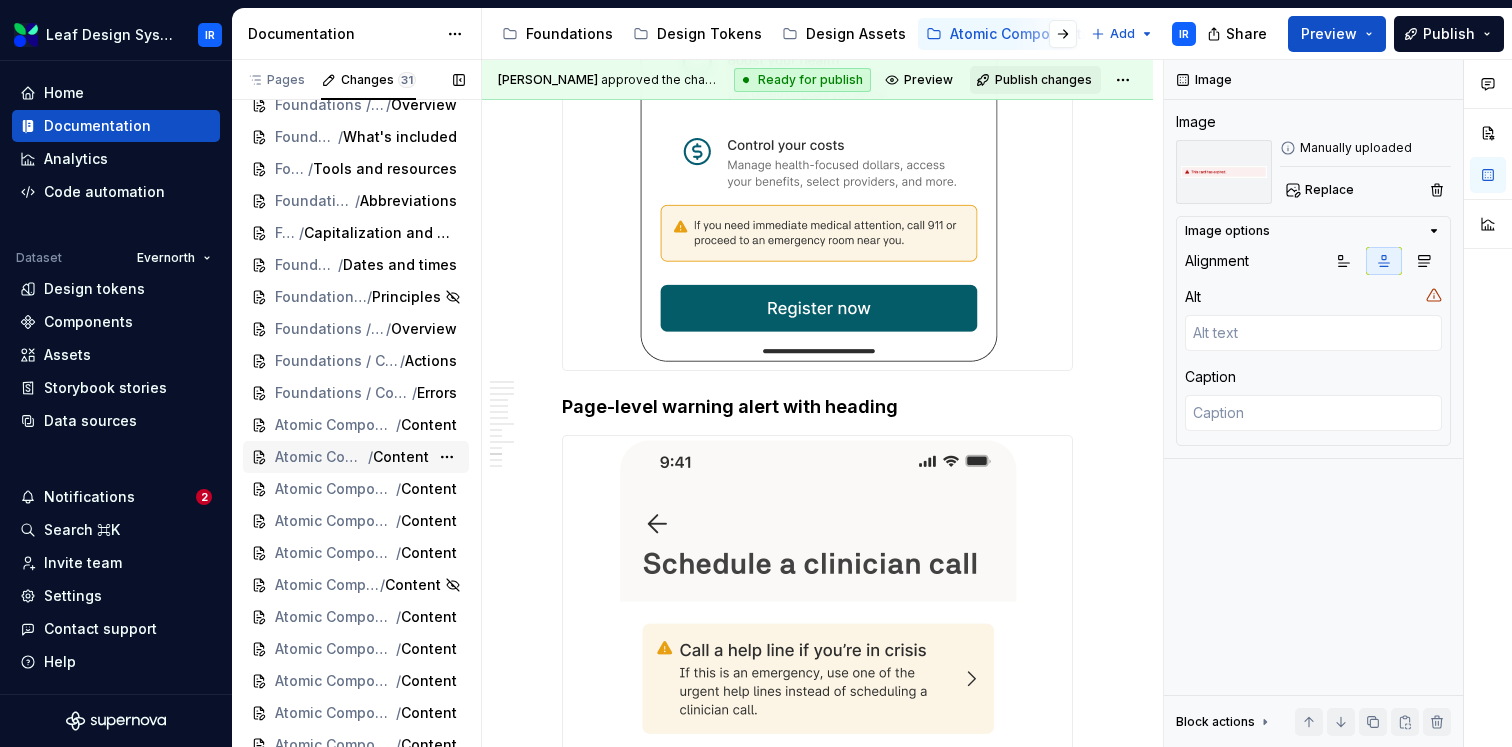 scroll, scrollTop: 489, scrollLeft: 0, axis: vertical 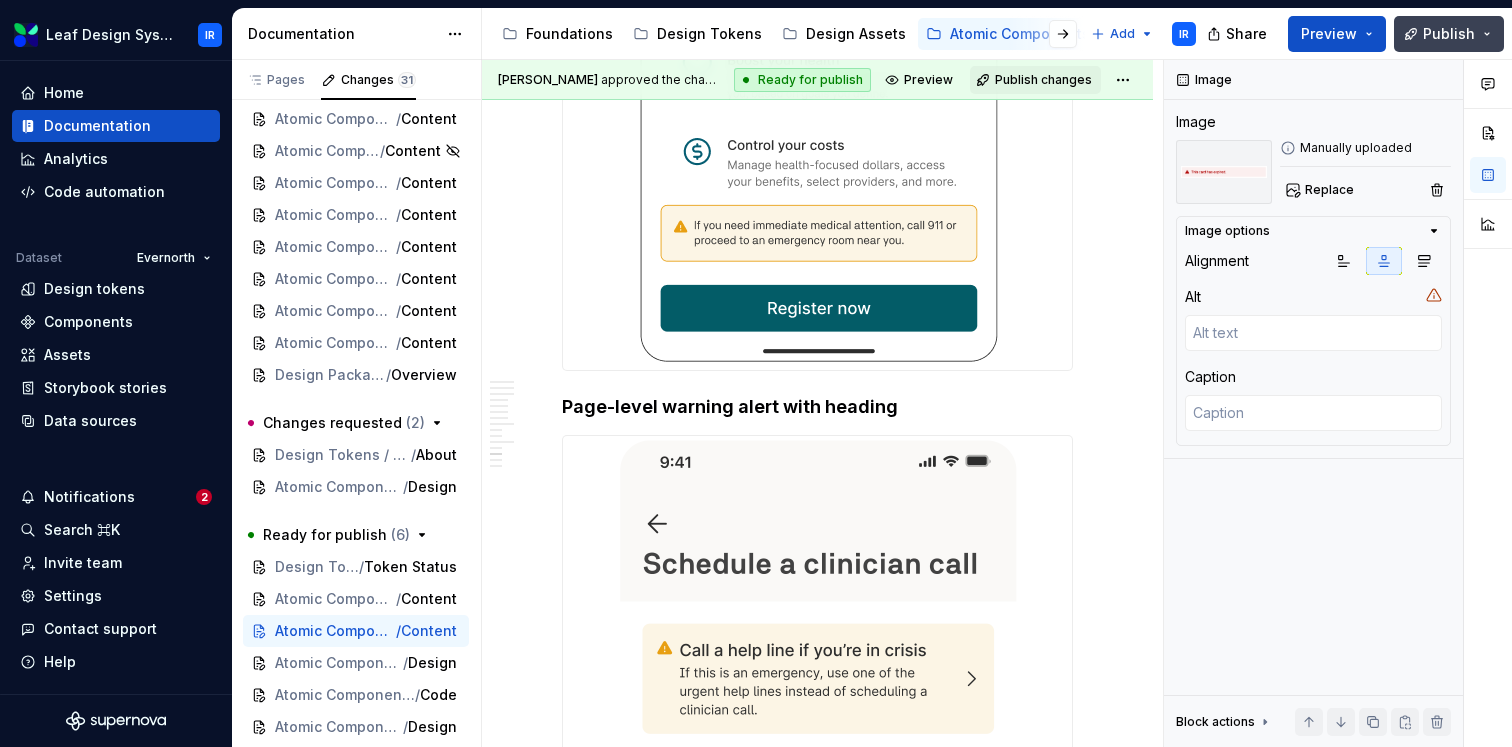 click on "Publish" at bounding box center (1449, 34) 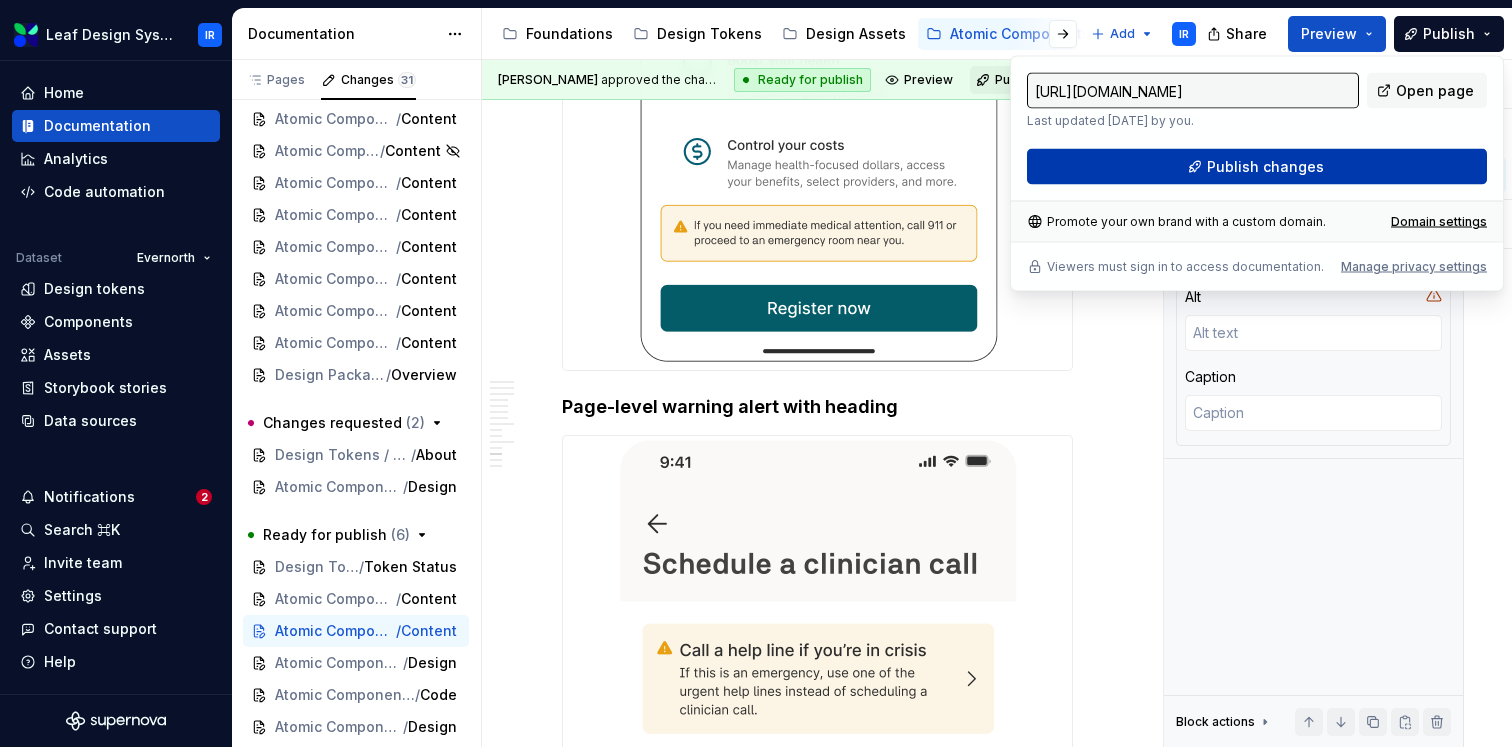click on "Publish changes" at bounding box center [1265, 167] 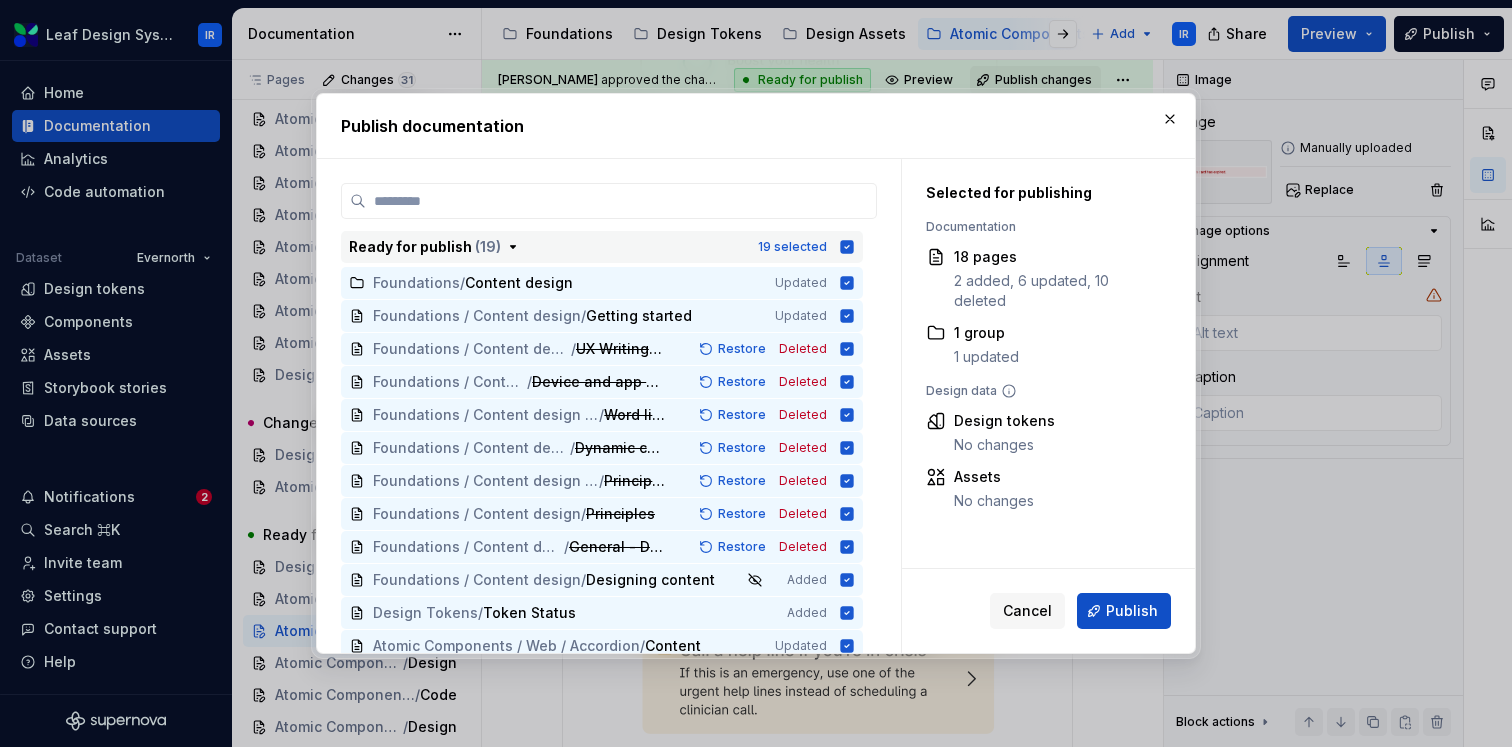 click 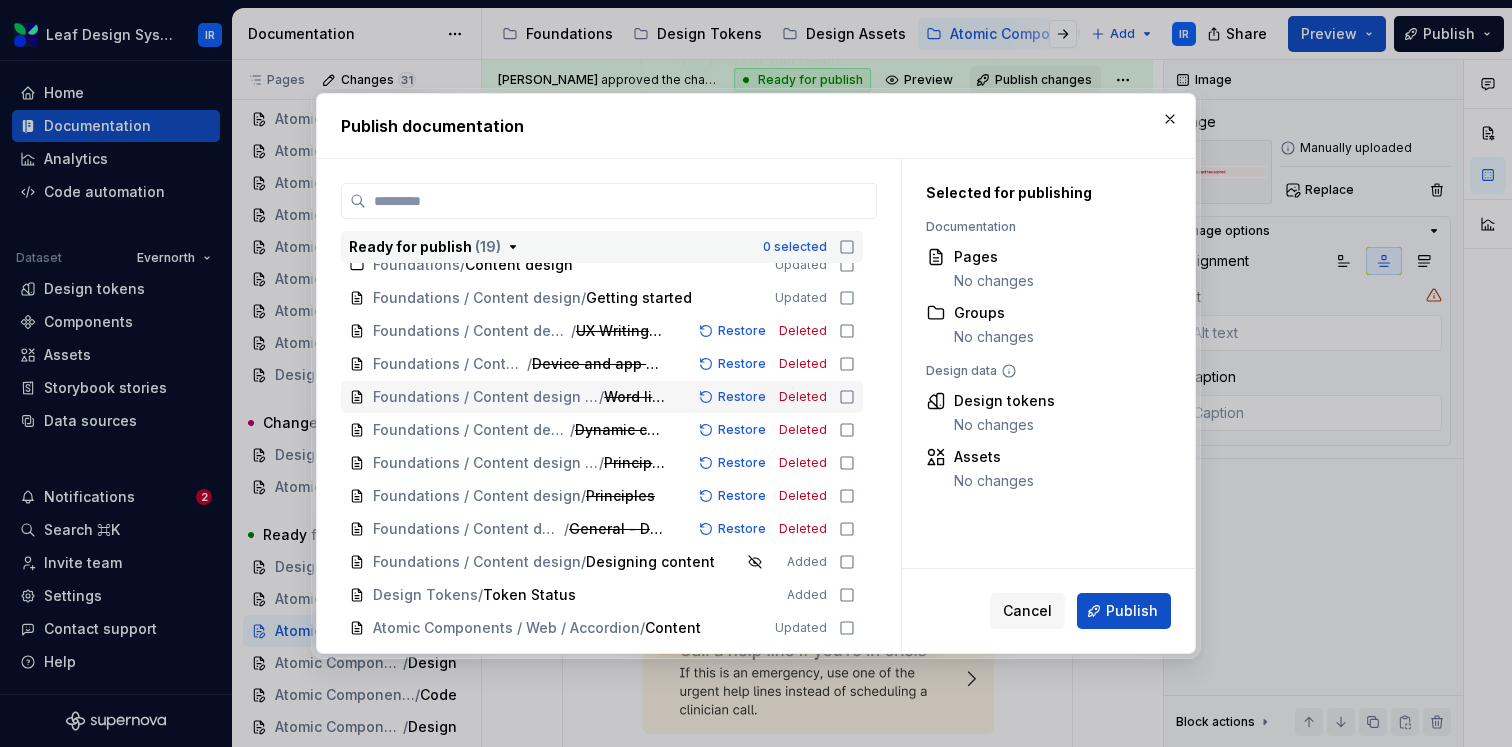 scroll, scrollTop: 0, scrollLeft: 0, axis: both 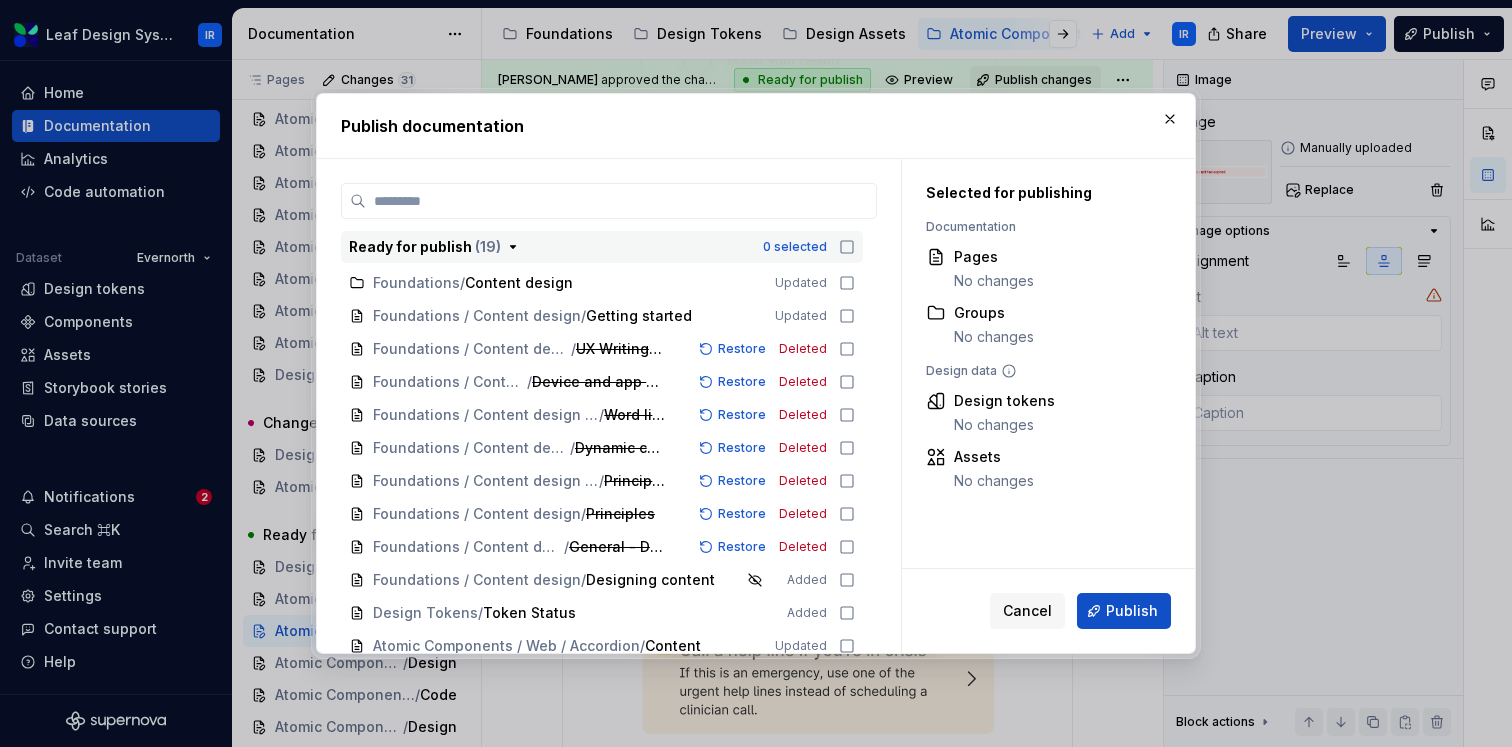 click 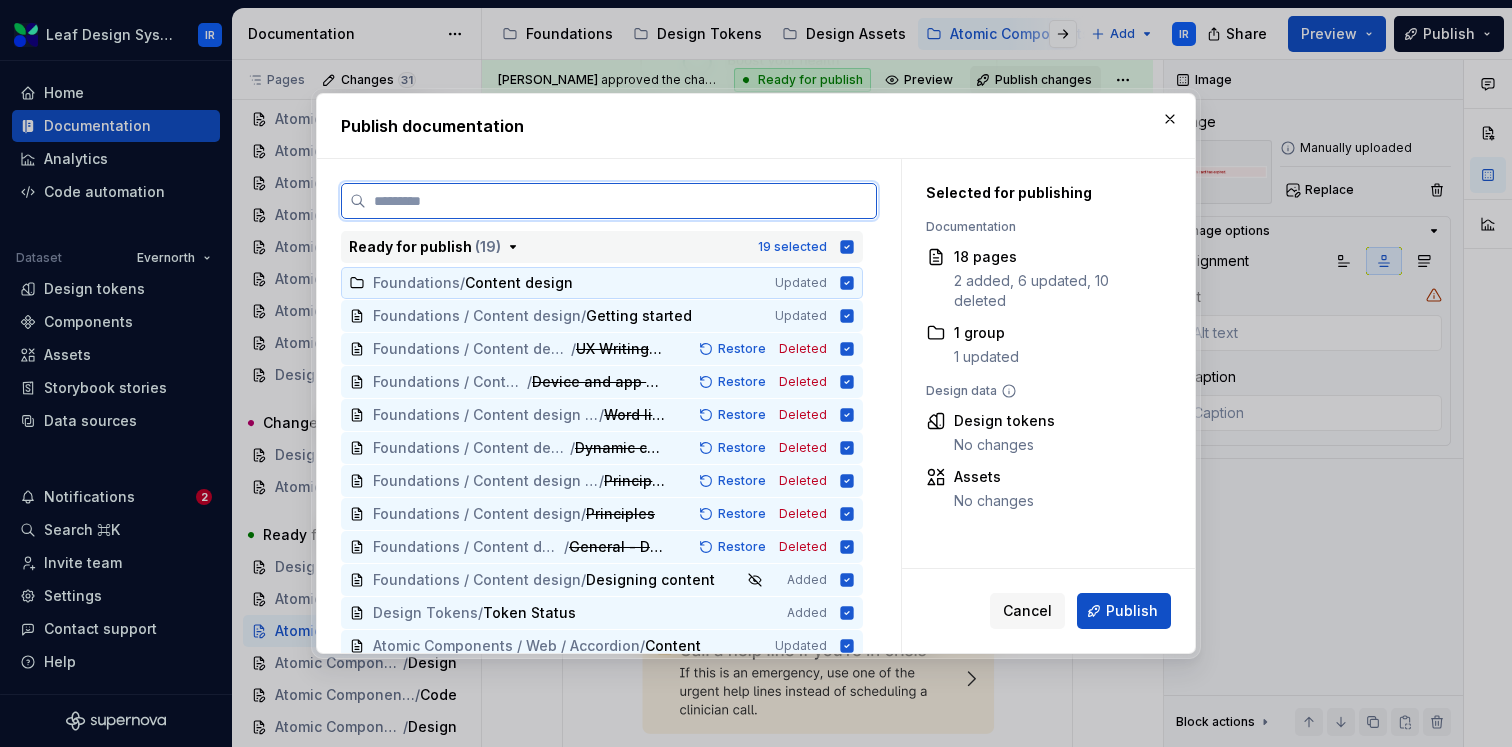 click 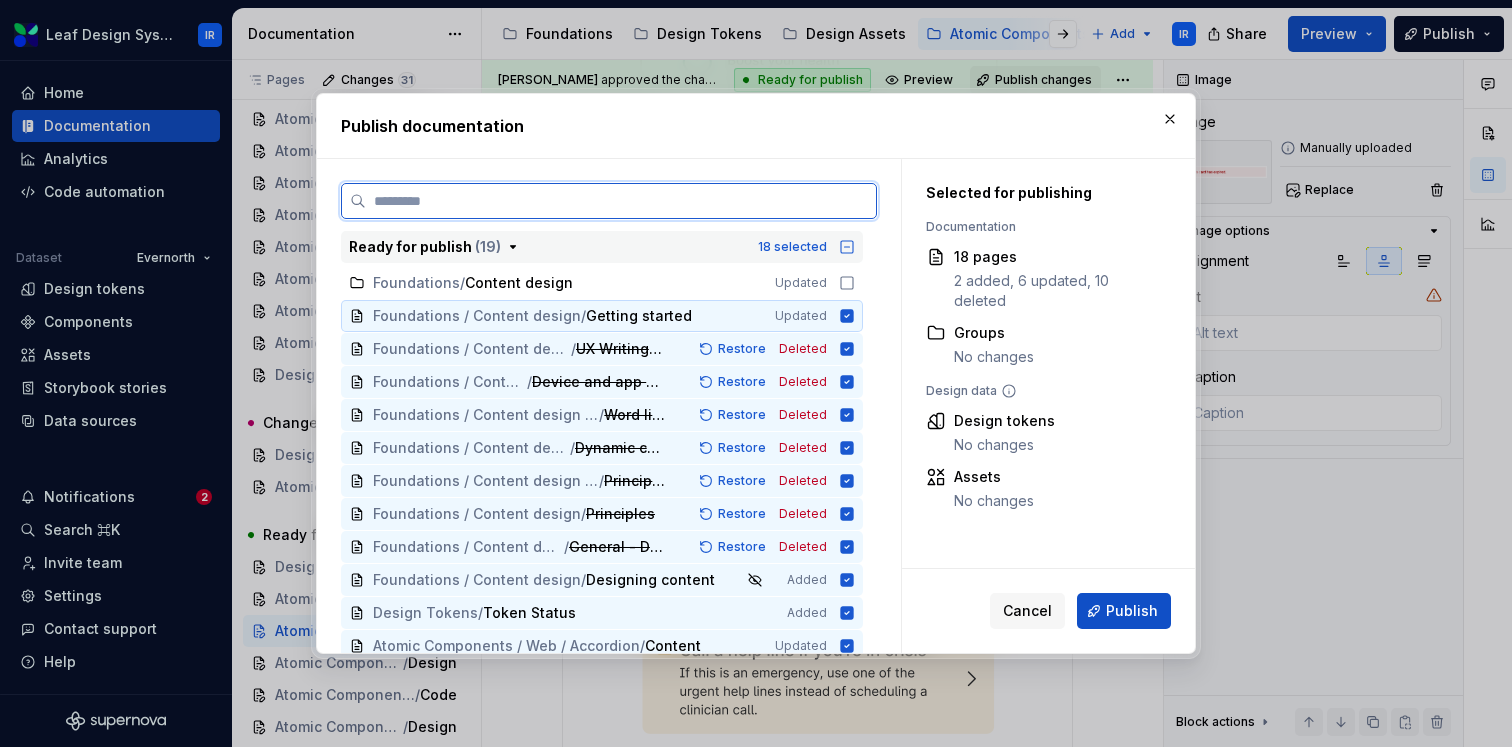 click 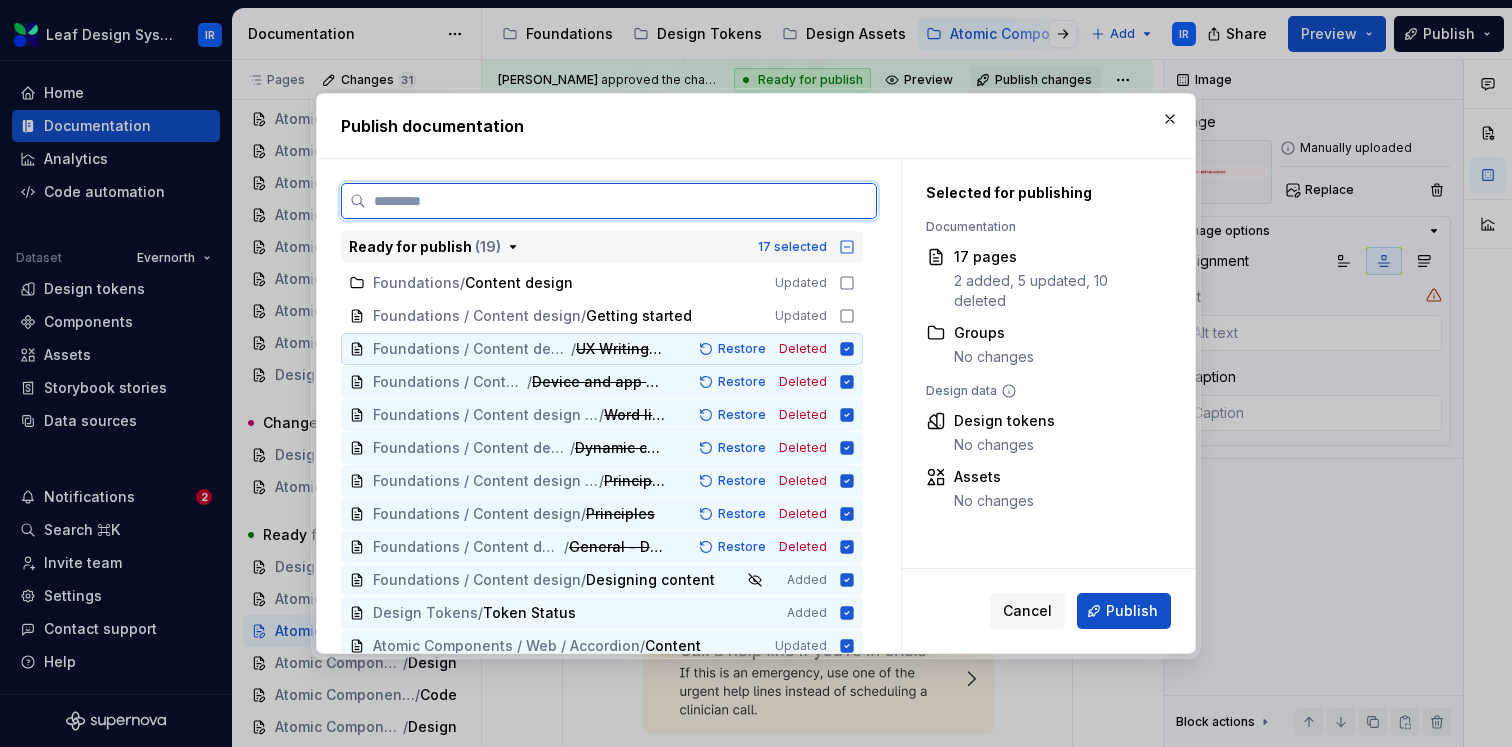 click 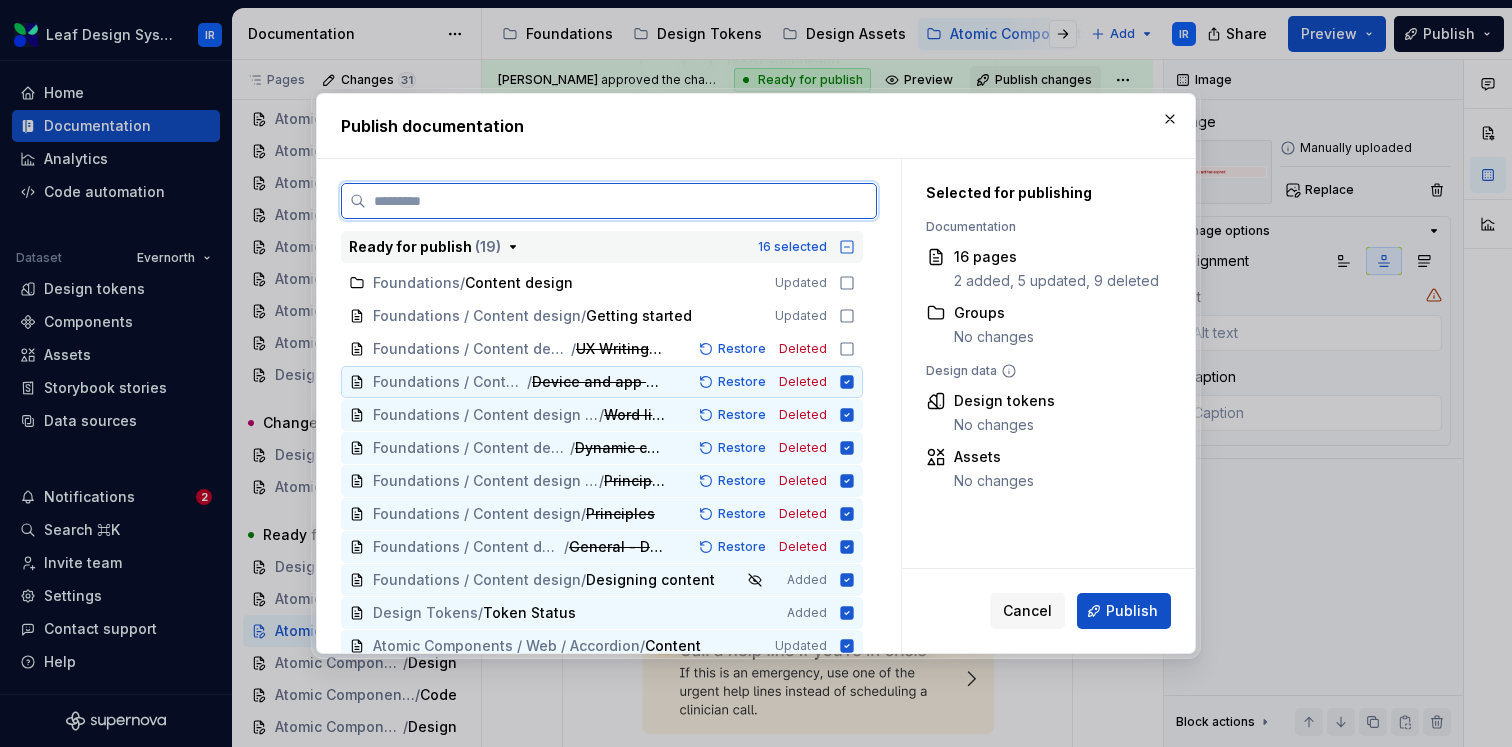 click 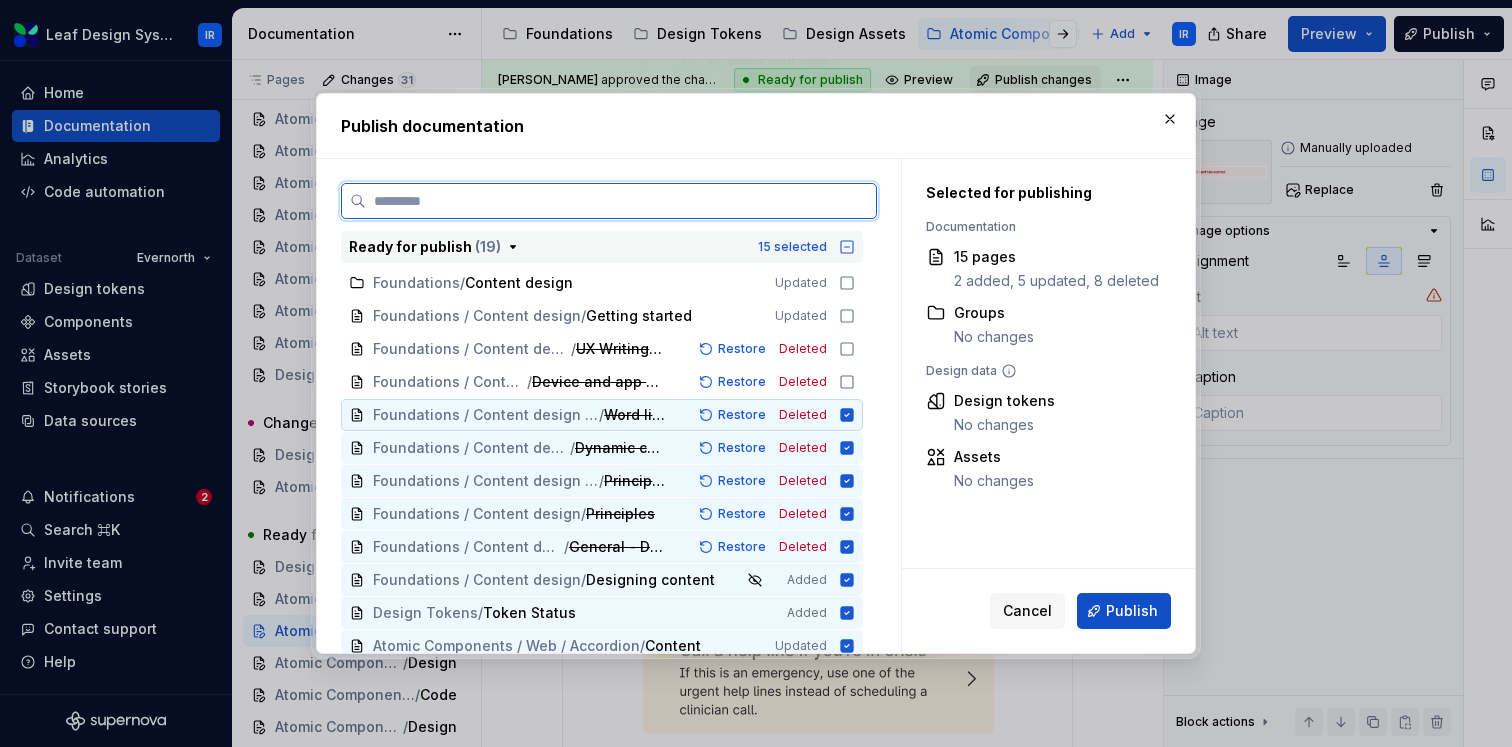 click 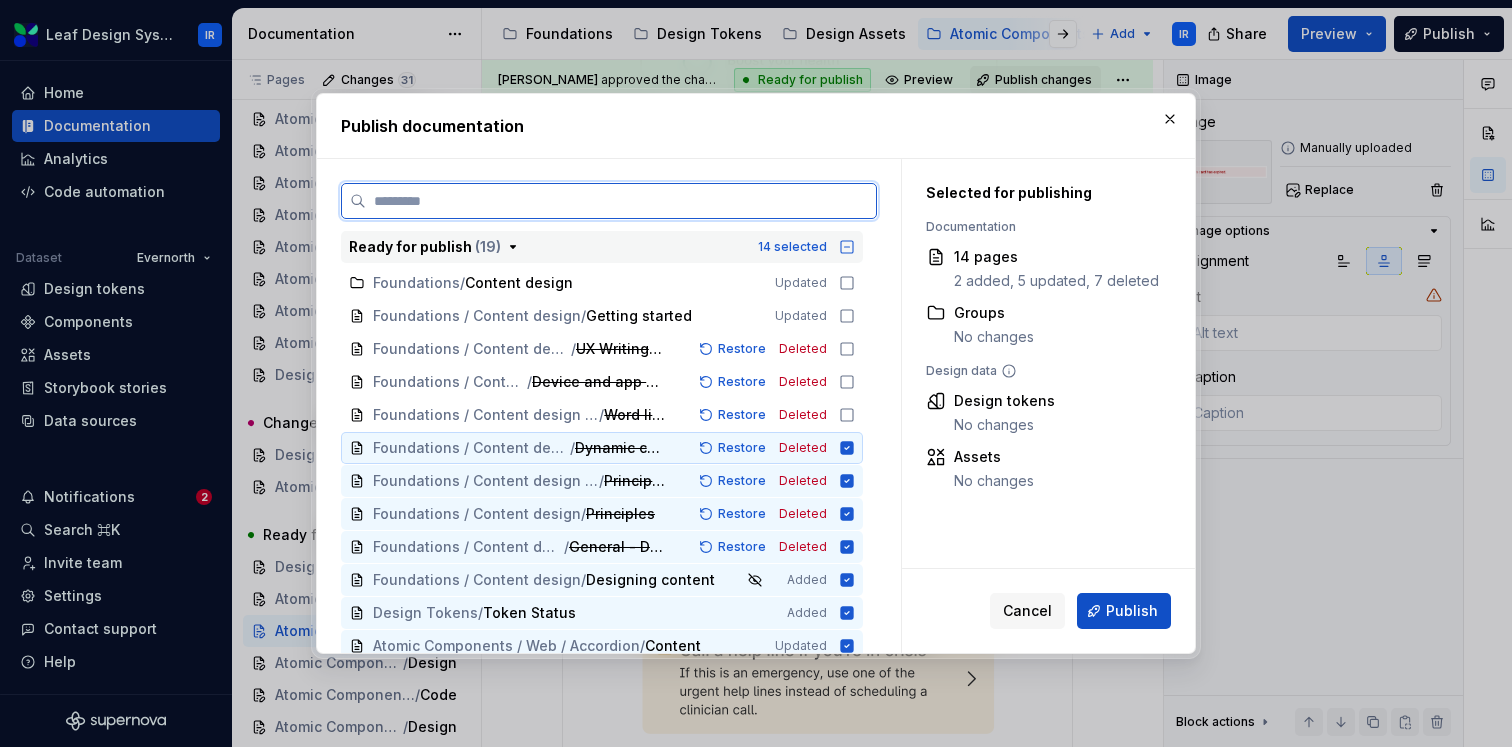 click 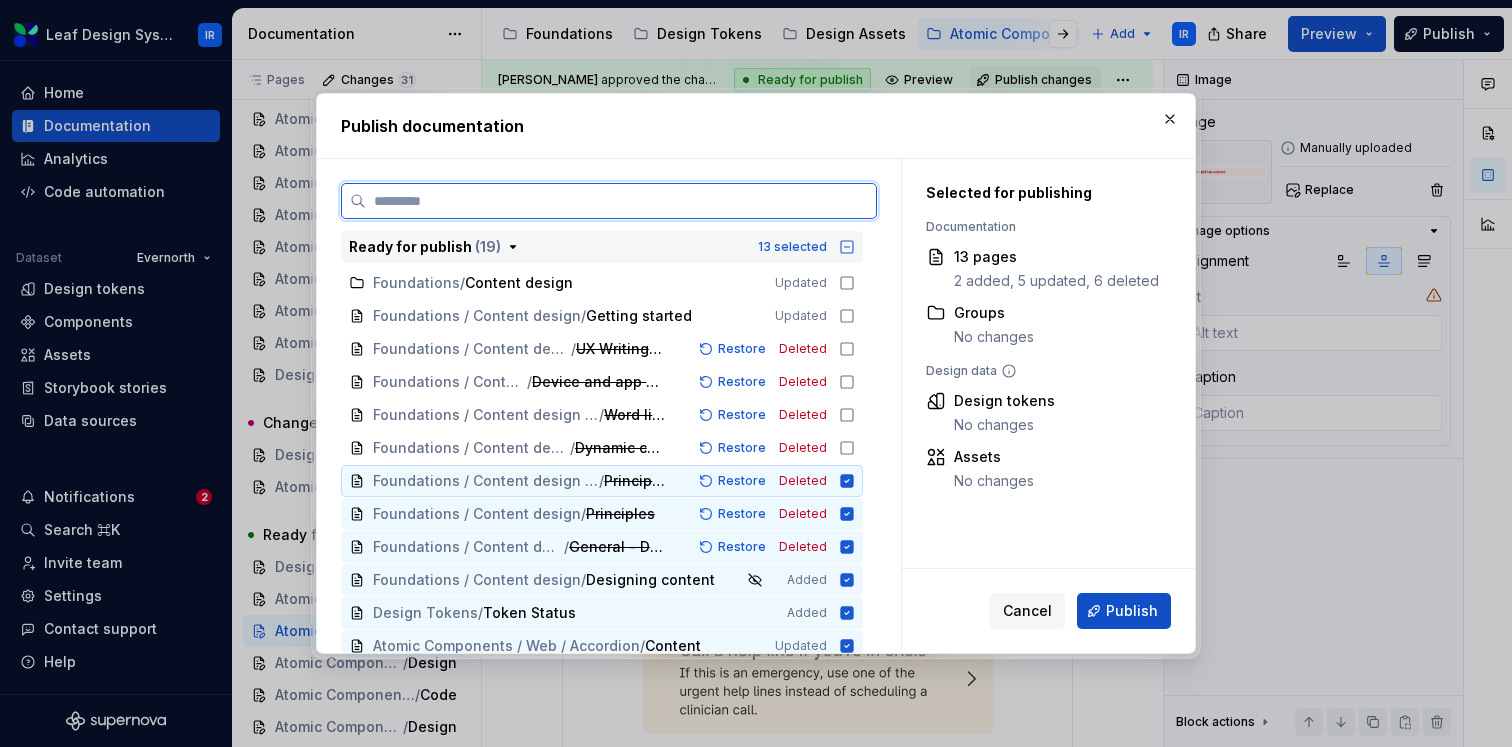 click 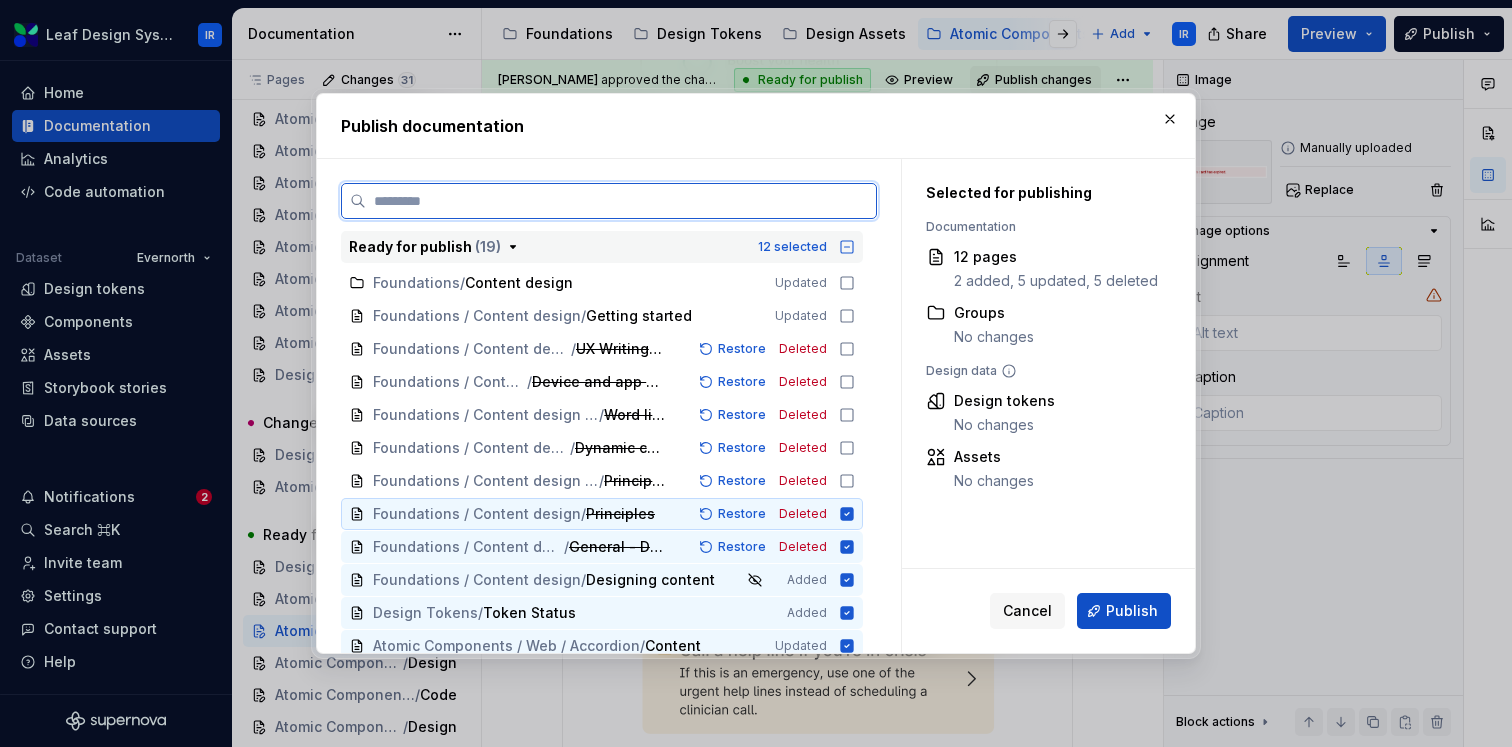 click 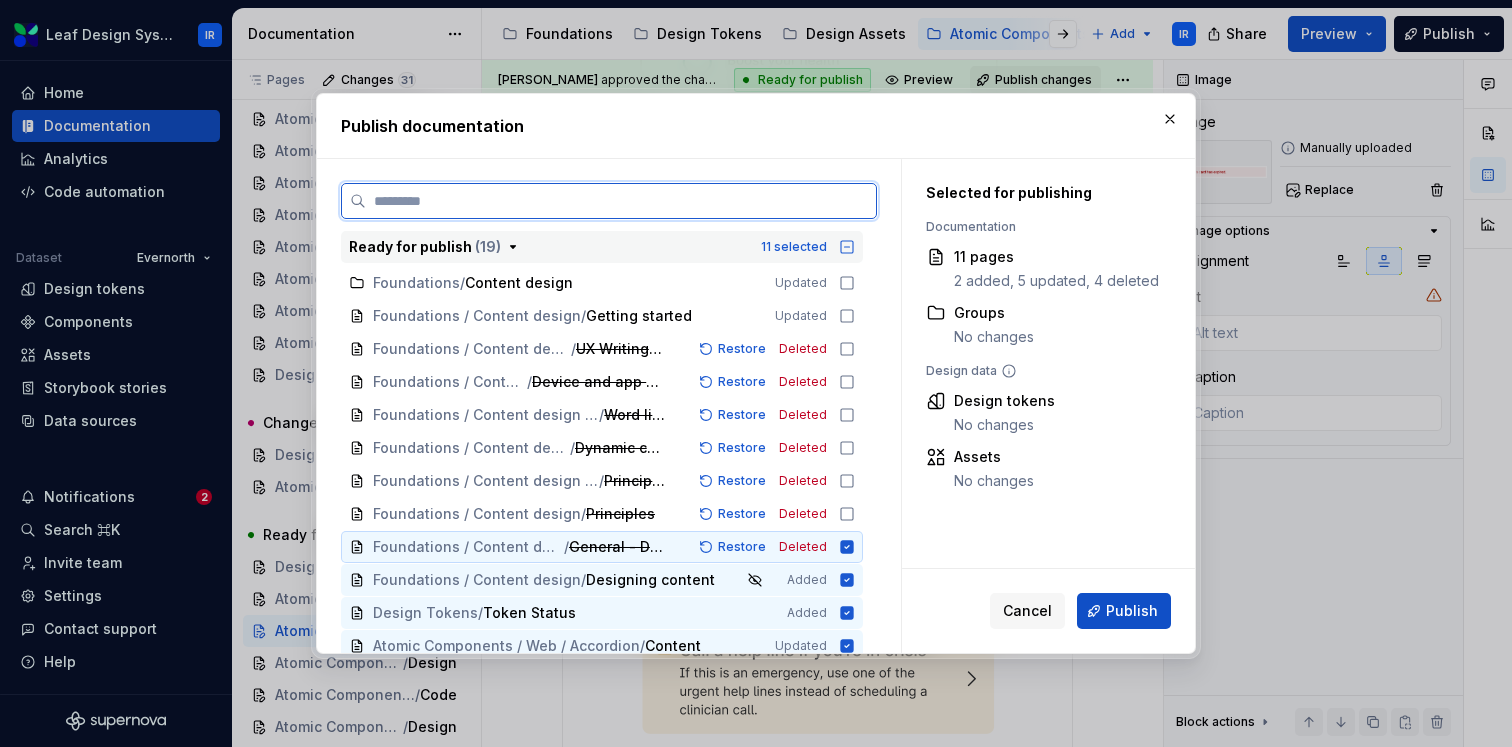 click 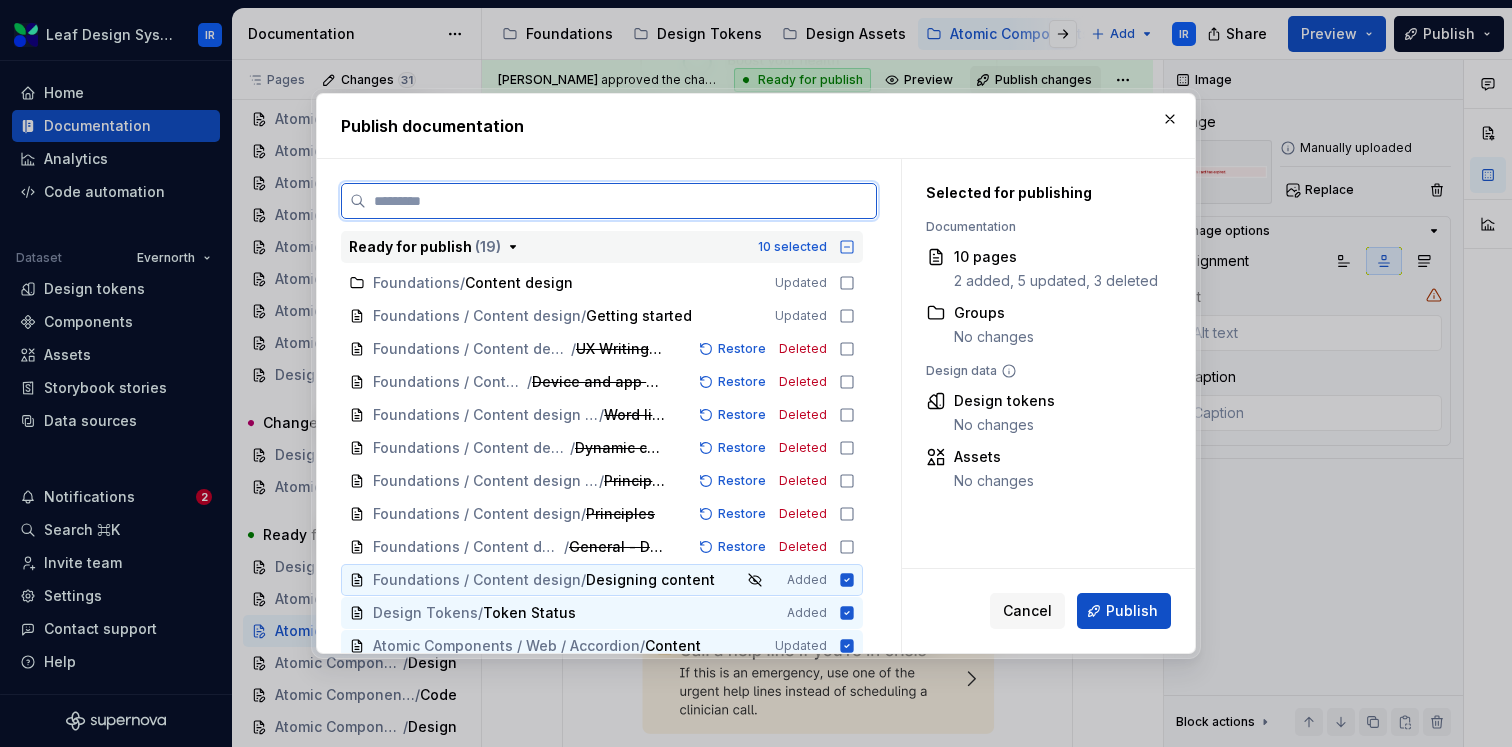click 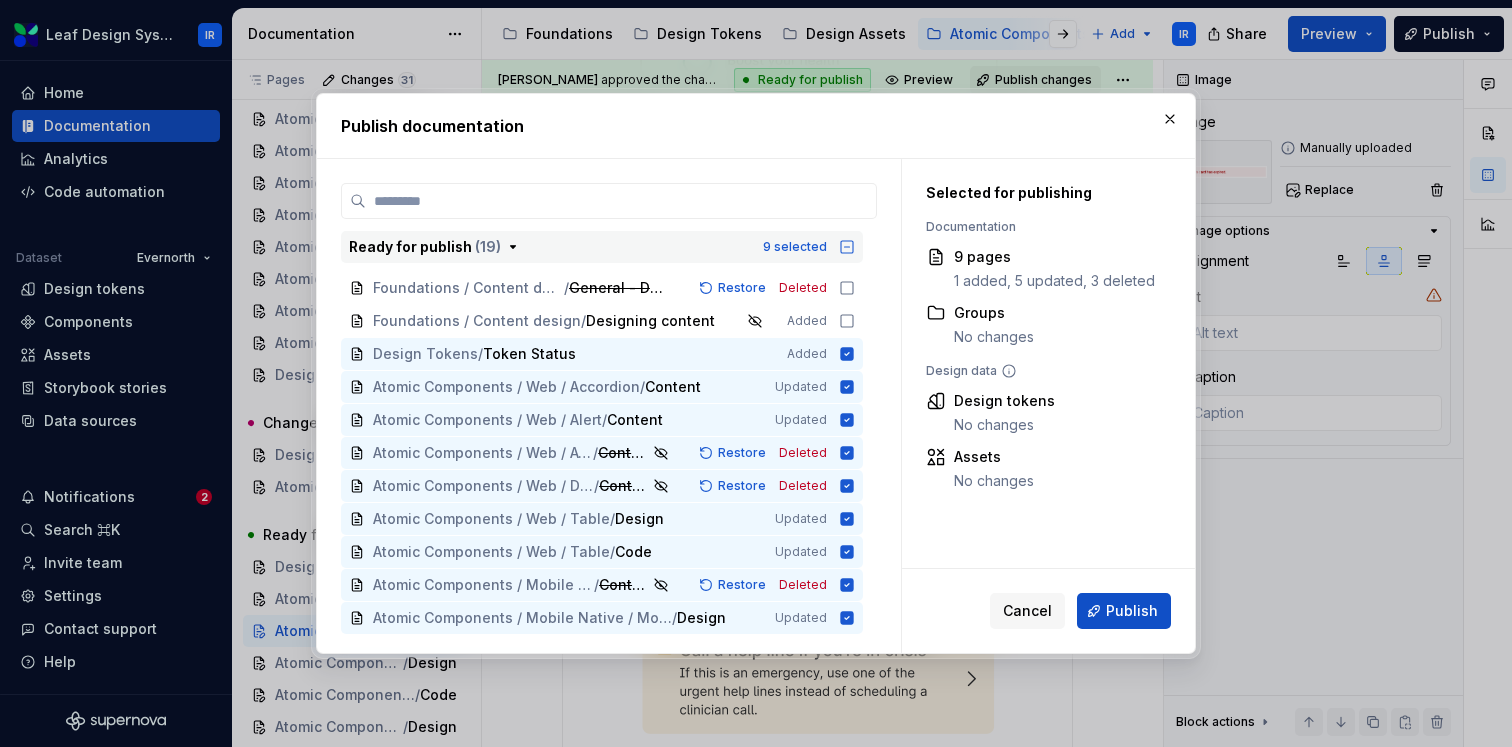 scroll, scrollTop: 268, scrollLeft: 0, axis: vertical 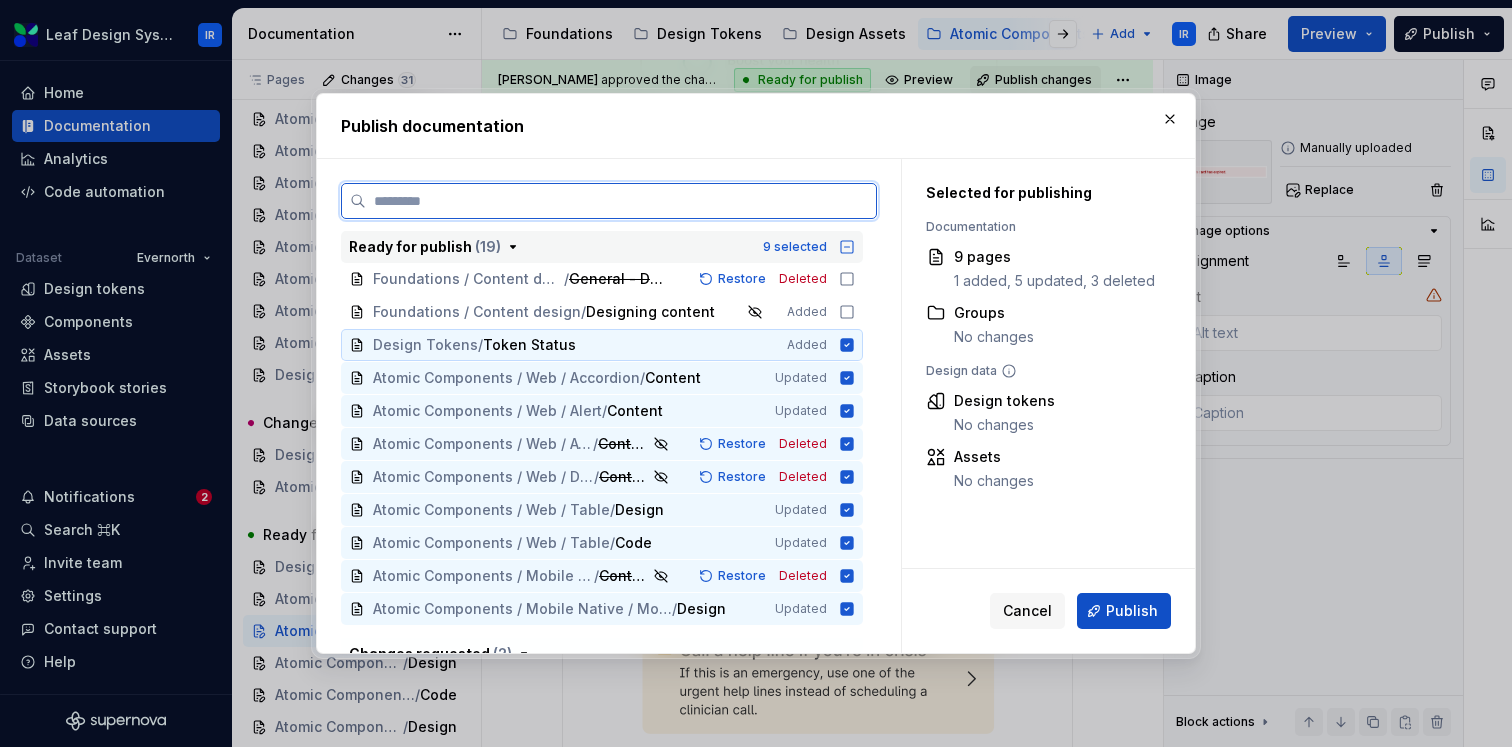 click 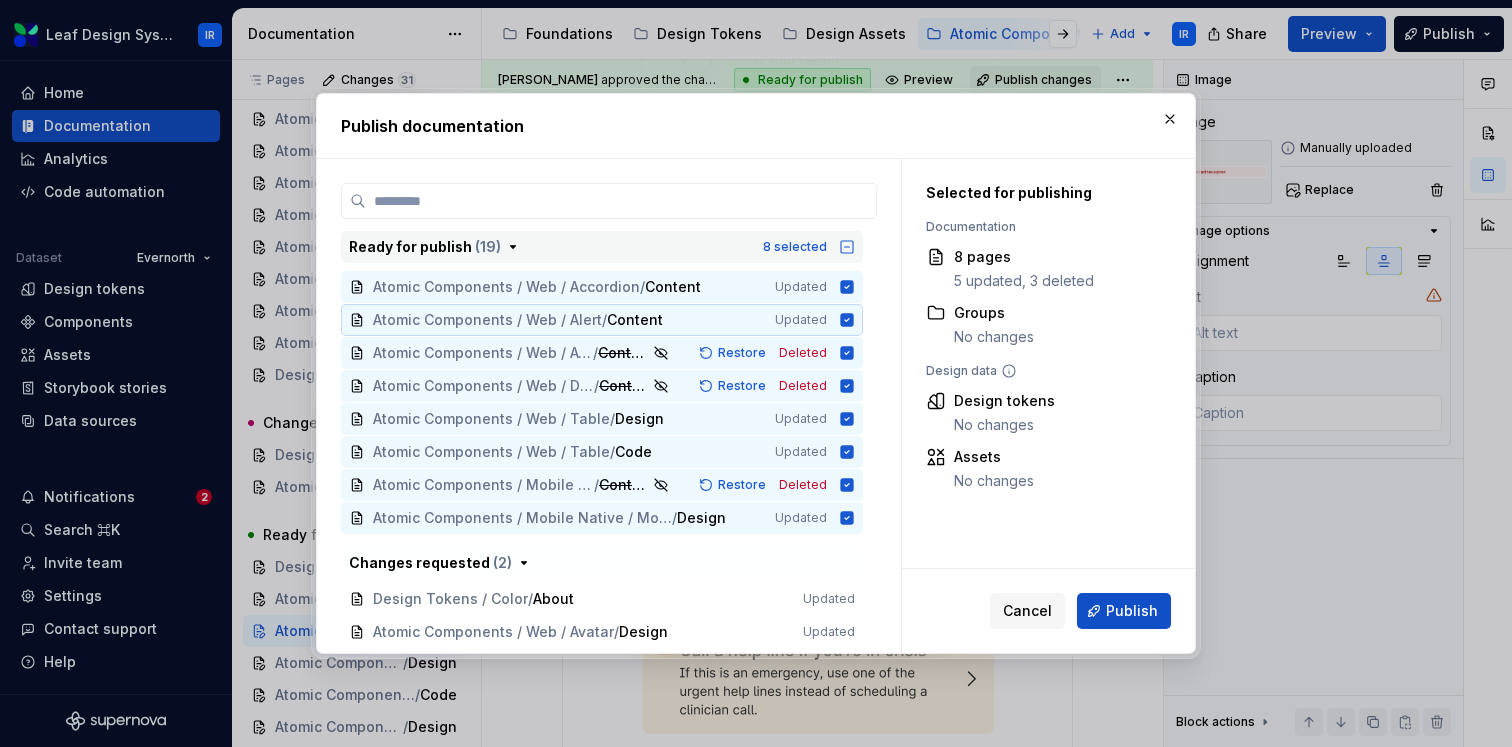 scroll, scrollTop: 362, scrollLeft: 0, axis: vertical 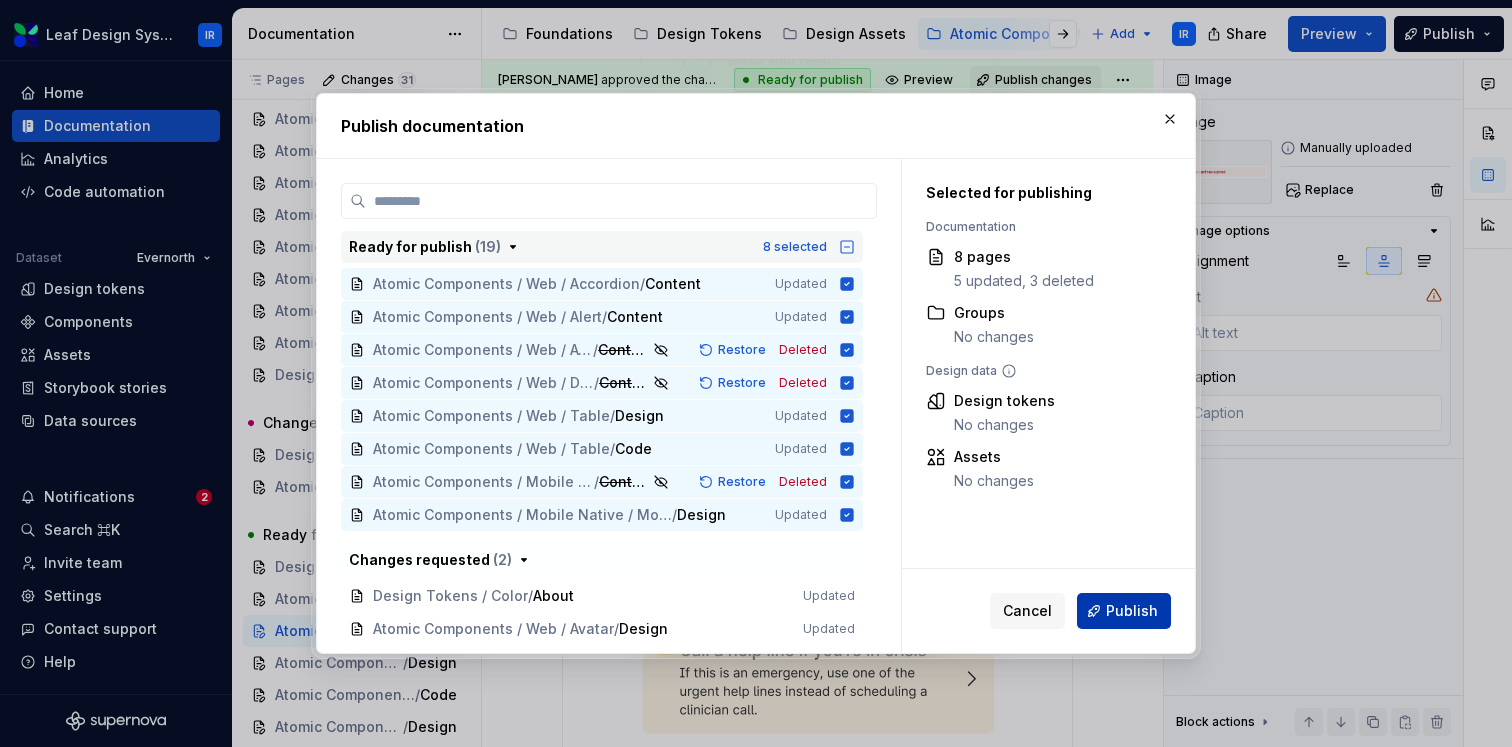 click on "Publish" at bounding box center [1132, 611] 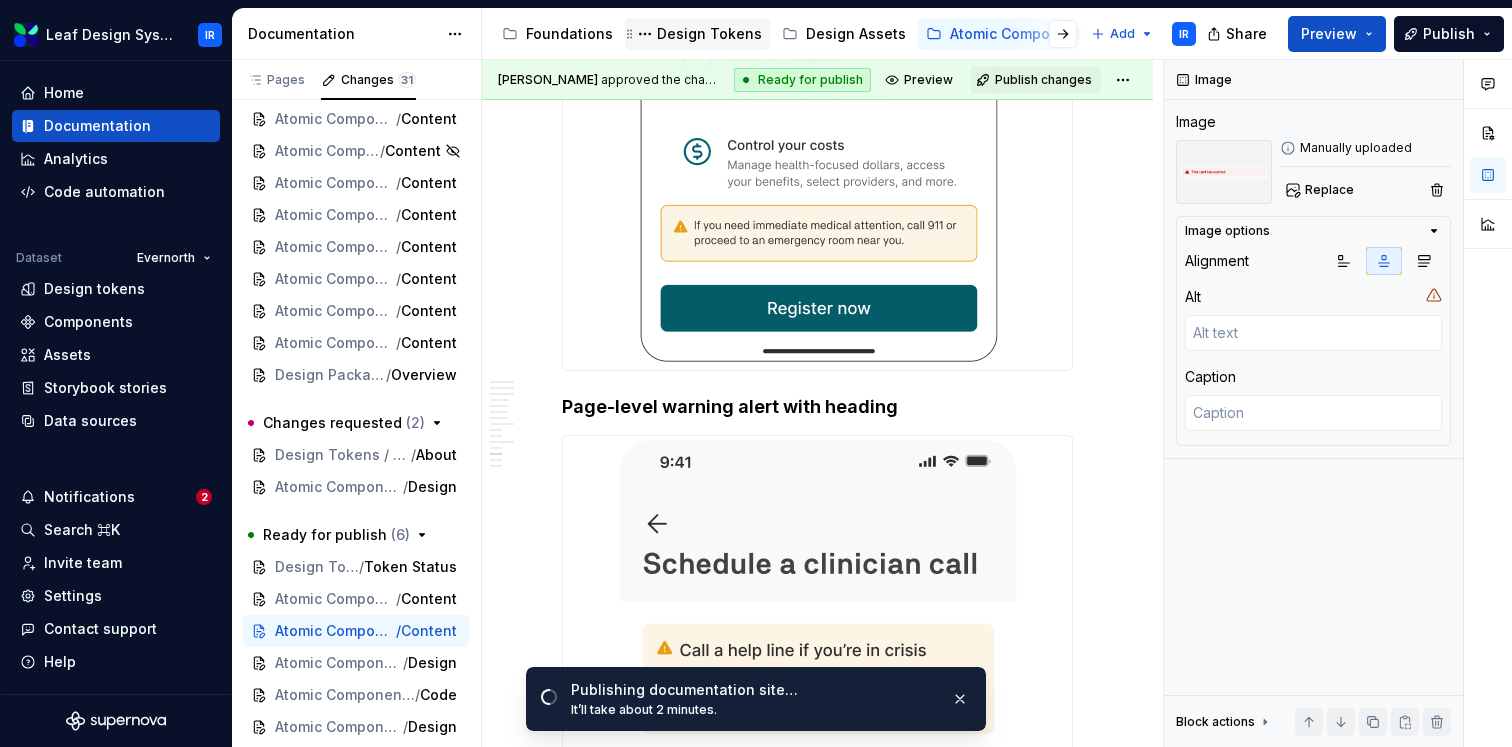 click on "Design Tokens" at bounding box center [709, 34] 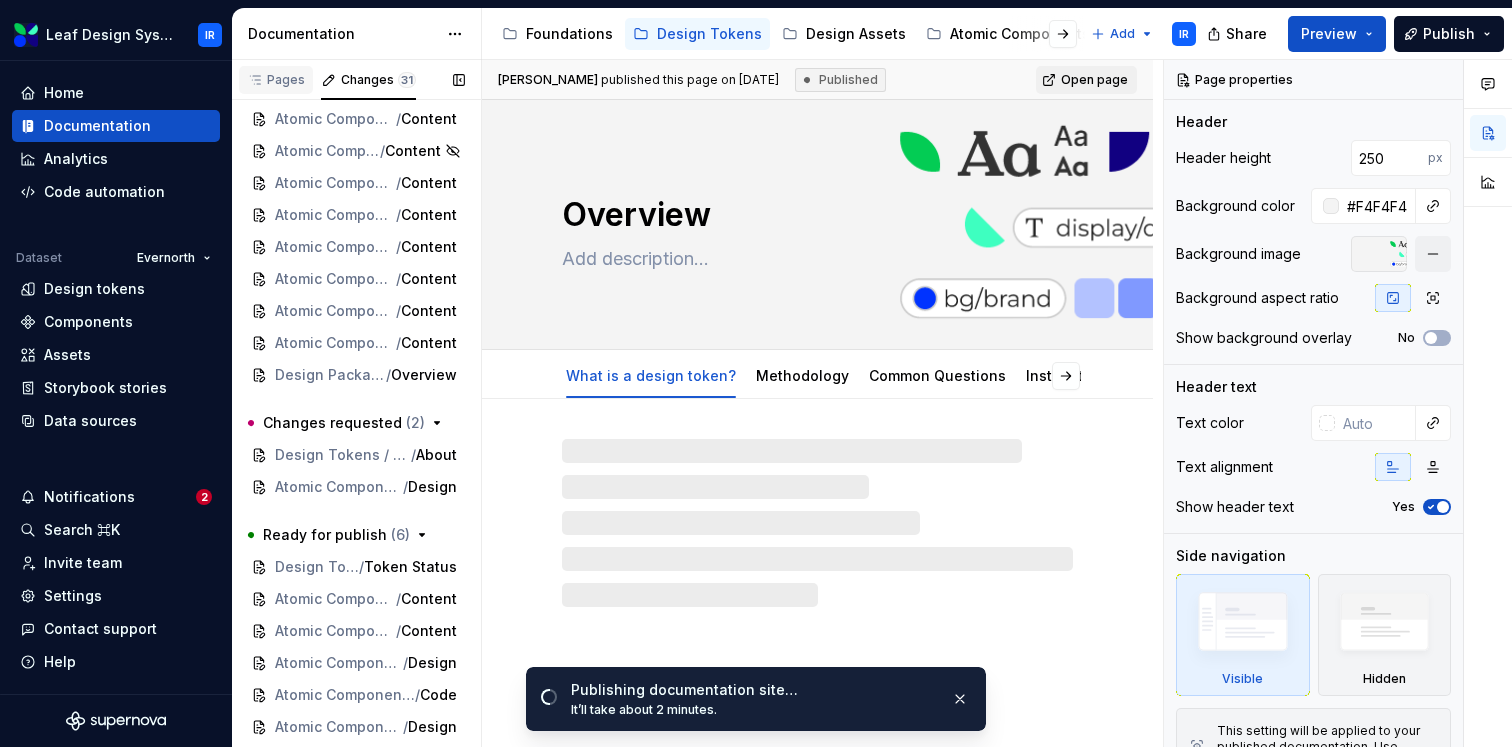 click on "Pages" at bounding box center (276, 80) 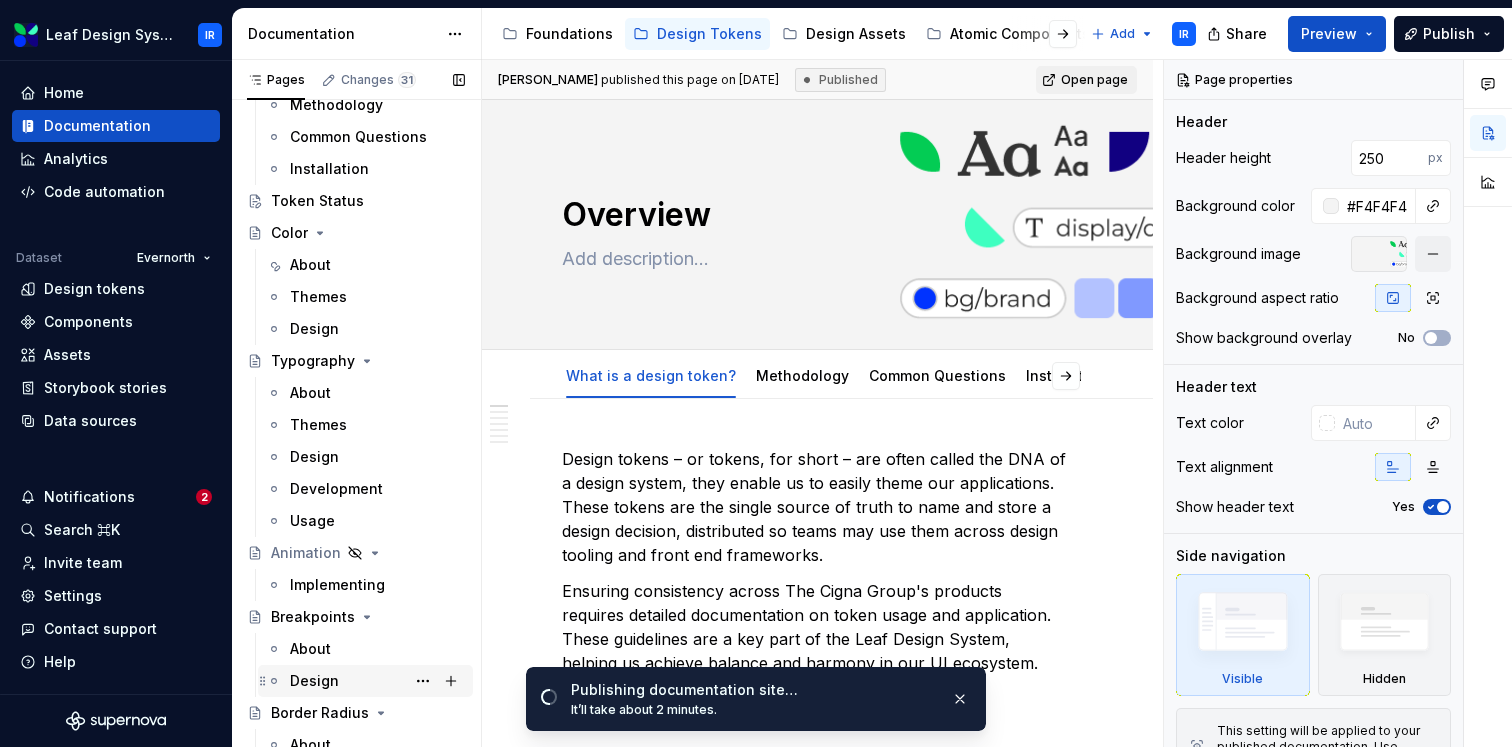 scroll, scrollTop: 0, scrollLeft: 0, axis: both 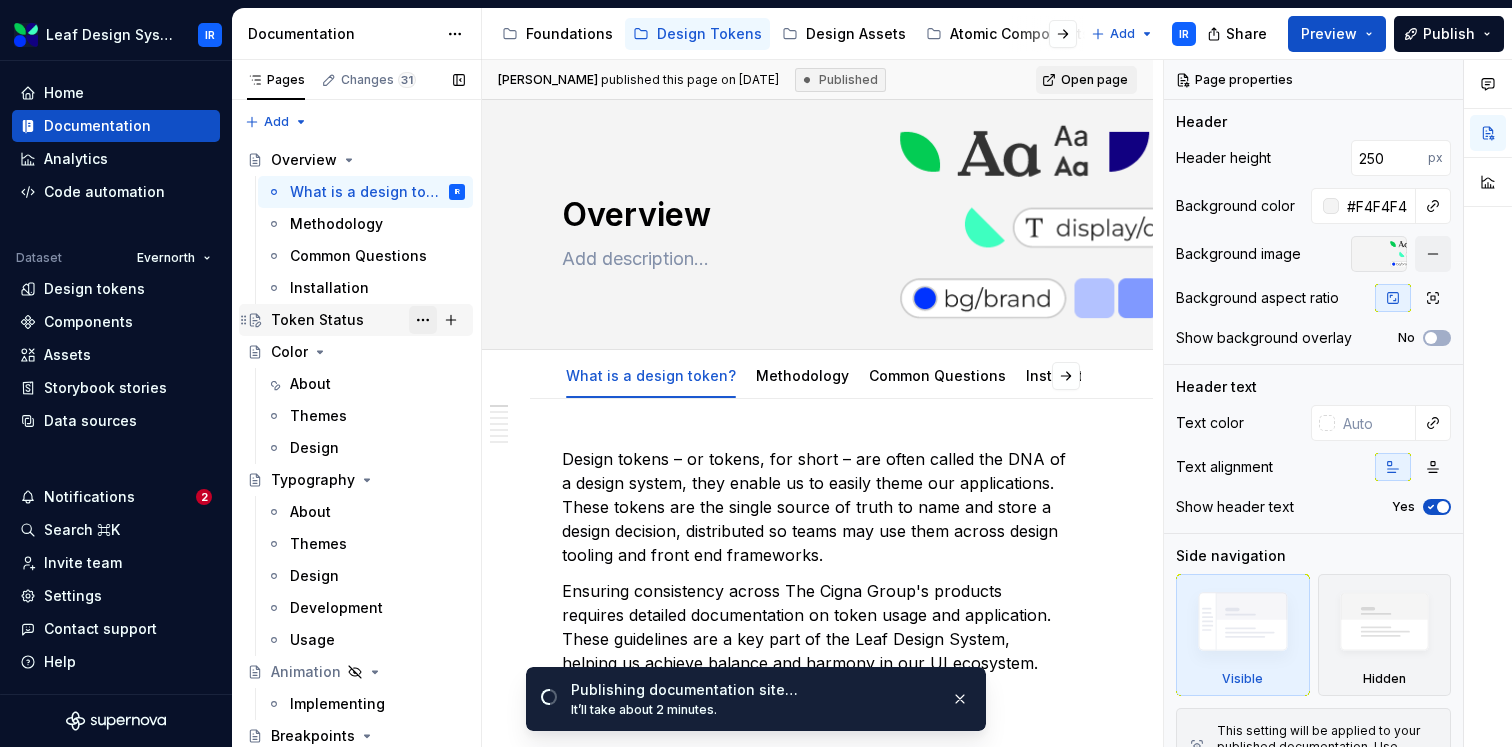 click at bounding box center [423, 320] 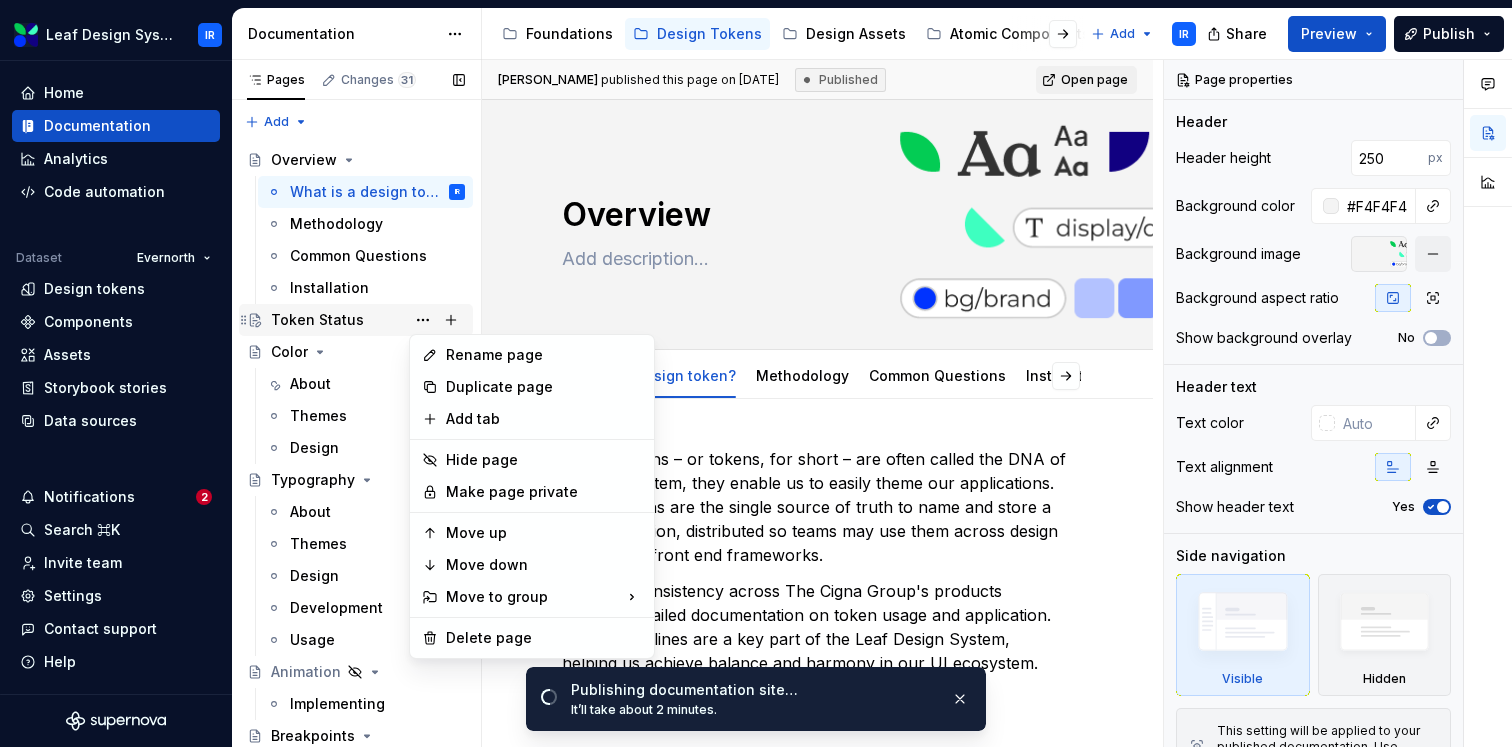 click on "Pages Changes 31 Add
Accessibility guide for tree Page tree.
Navigate the tree with the arrow keys. Common tree hotkeys apply. Further keybindings are available:
enter to execute primary action on focused item
f2 to start renaming the focused item
escape to abort renaming an item
control+d to start dragging selected items
Overview What is a design token? IR Methodology Common Questions Installation Token Status Color About Themes Design Typography About Themes Design Development Usage Animation Implementing Breakpoints About Design Border Radius About Themes Design Border Width About Themes Design Border Style About Themes Design Shadow About Themes Design Spacing About Themes Design Draft   ( 23 ) Foundations / Content design / Getting started  /  Overview Foundations / Content design / Getting started  /  What's included Foundations / Content design / Getting started  /  Tools and resources Foundations / Content design / Style   (" at bounding box center [356, 407] 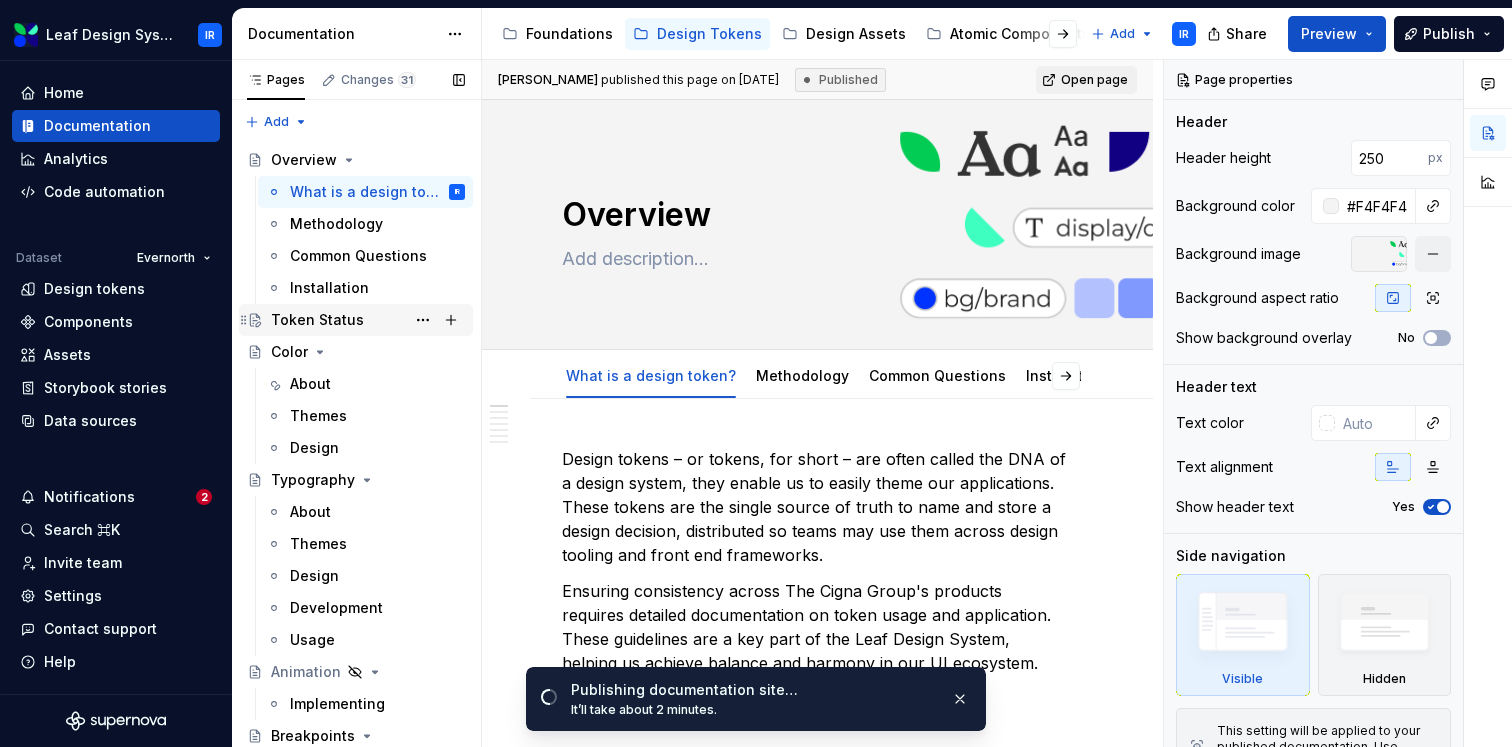 click on "Token Status" at bounding box center (368, 320) 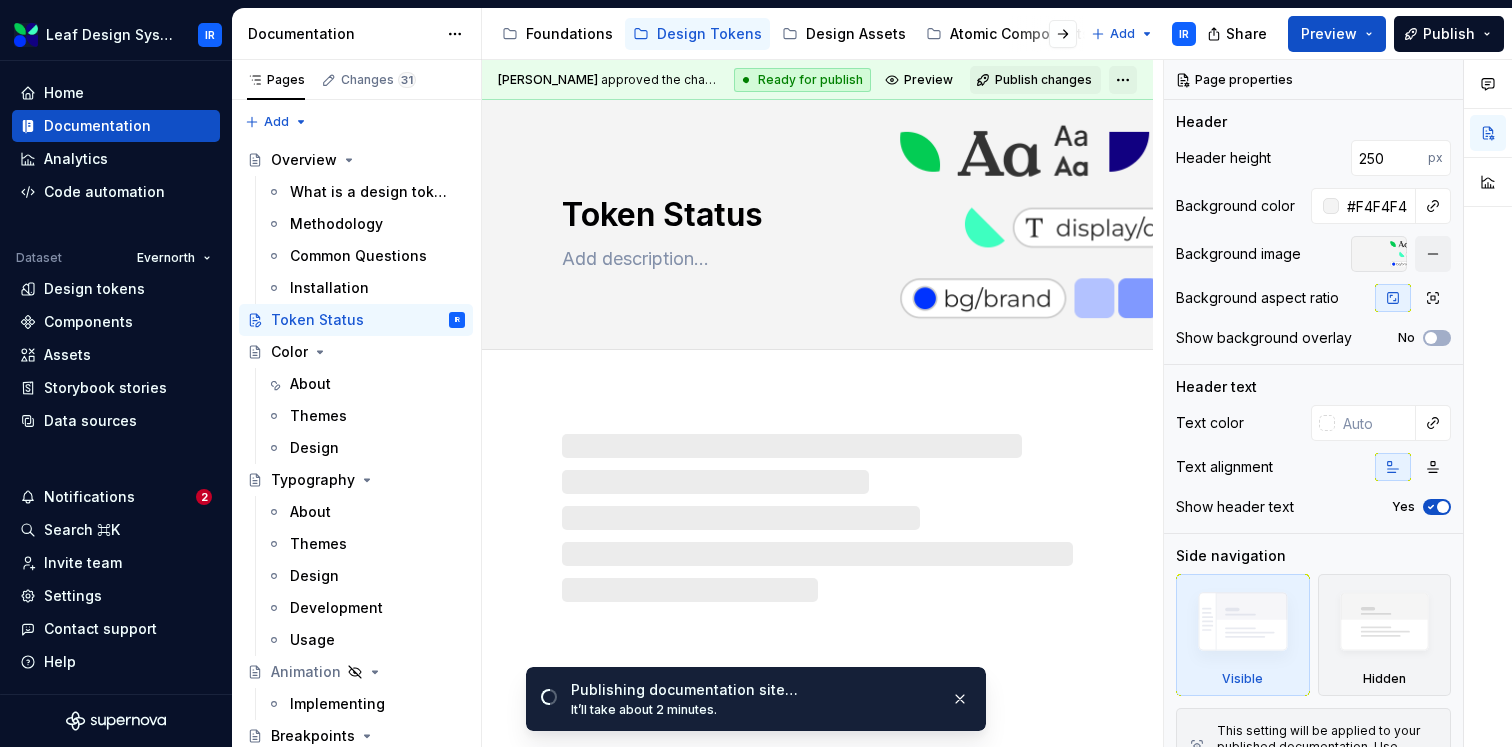 click on "Leaf Design System IR Home Documentation Analytics Code automation Dataset Evernorth Design tokens Components Assets Storybook stories Data sources Notifications 2 Search ⌘K Invite team Settings Contact support Help Documentation
Accessibility guide for tree Page tree.
Navigate the tree with the arrow keys. Common tree hotkeys apply. Further keybindings are available:
enter to execute primary action on focused item
f2 to start renaming the focused item
escape to abort renaming an item
control+d to start dragging selected items
Foundations Design Tokens Design Assets Atomic Components Molecular Patterns Layout Modules Design Packages Add IR Share Preview Publish Pages Changes 31 Add
Accessibility guide for tree Page tree.
Navigate the tree with the arrow keys. Common tree hotkeys apply. Further keybindings are available:
enter to execute primary action on focused item
IR" at bounding box center (756, 373) 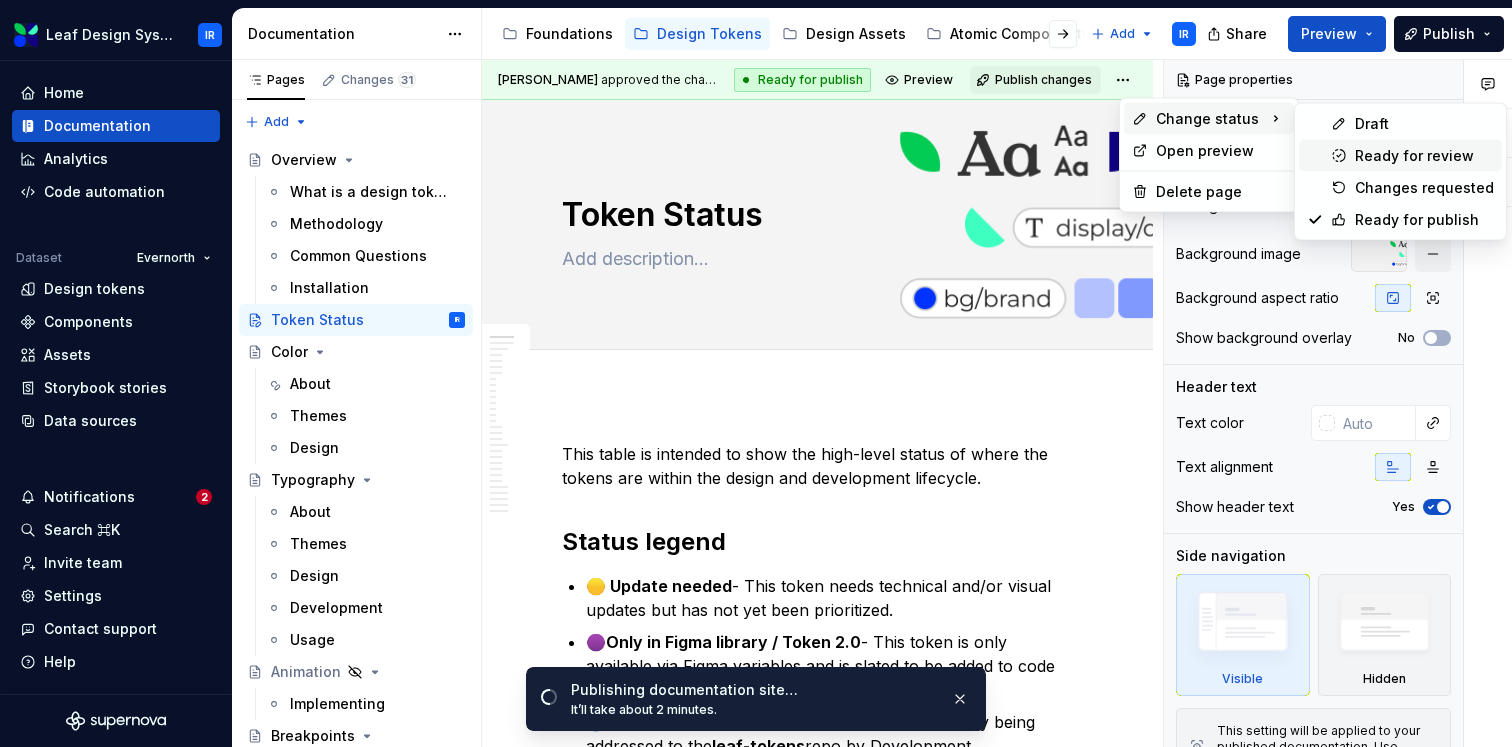 click on "Ready for review" at bounding box center [1424, 156] 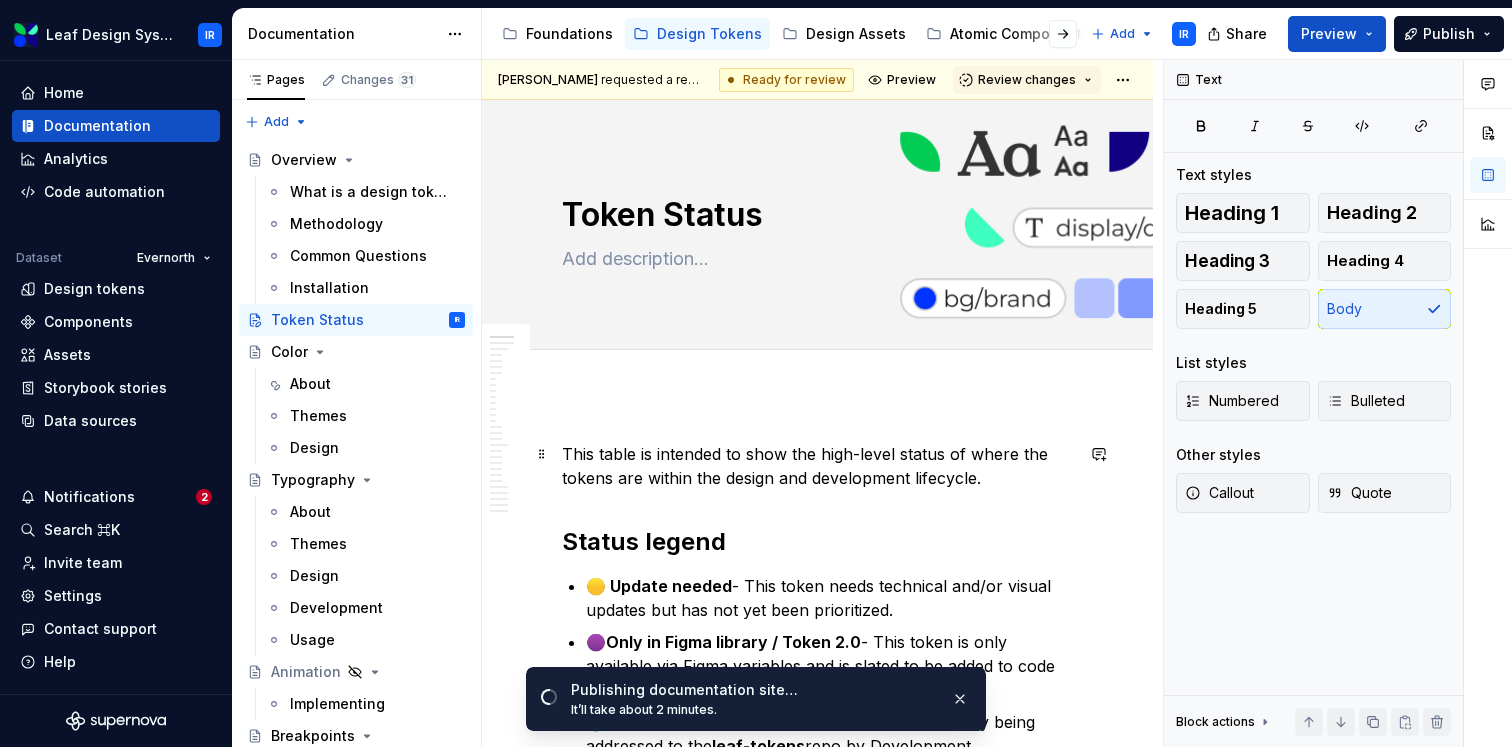 click on "This table is intended to show the high-level status of where the tokens are within the design and development lifecycle." at bounding box center (817, 466) 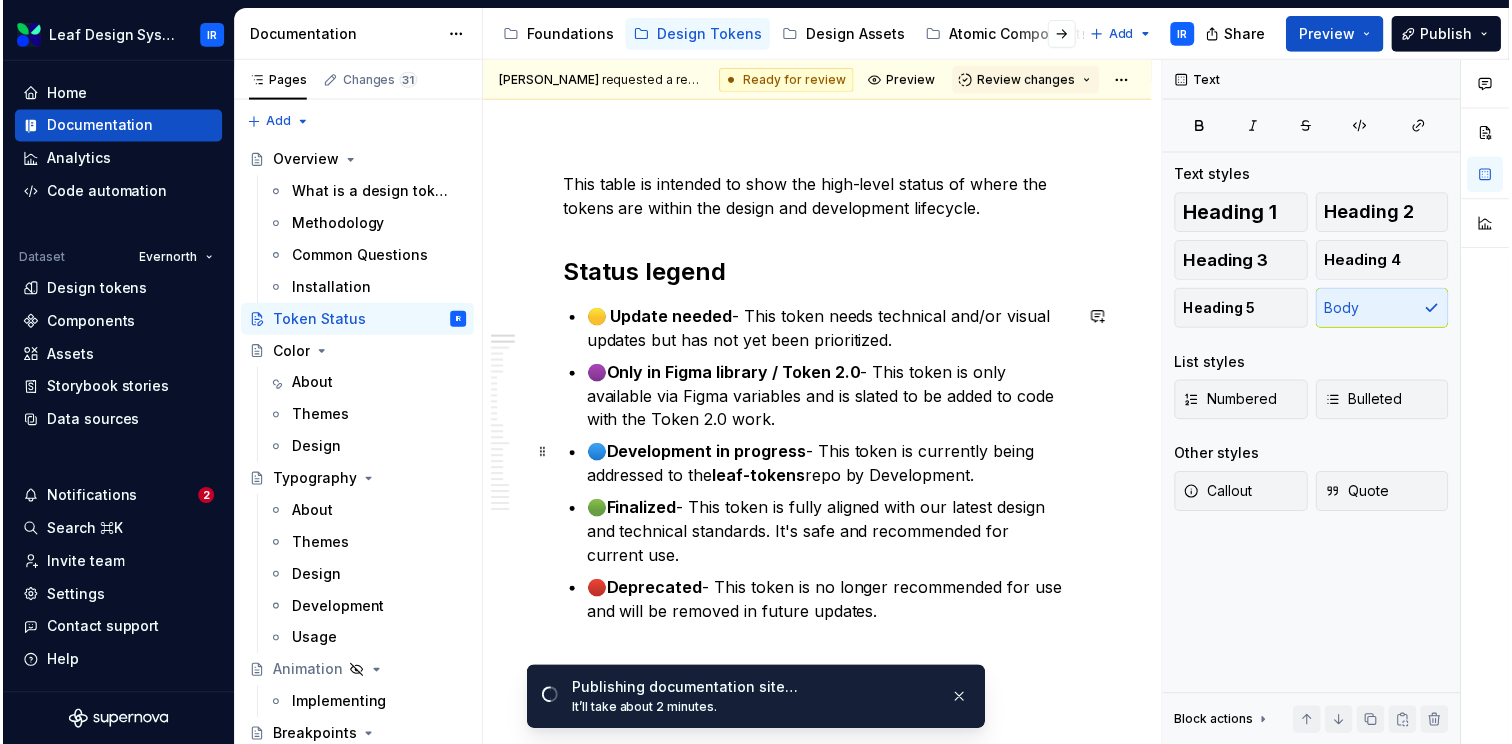 scroll, scrollTop: 285, scrollLeft: 0, axis: vertical 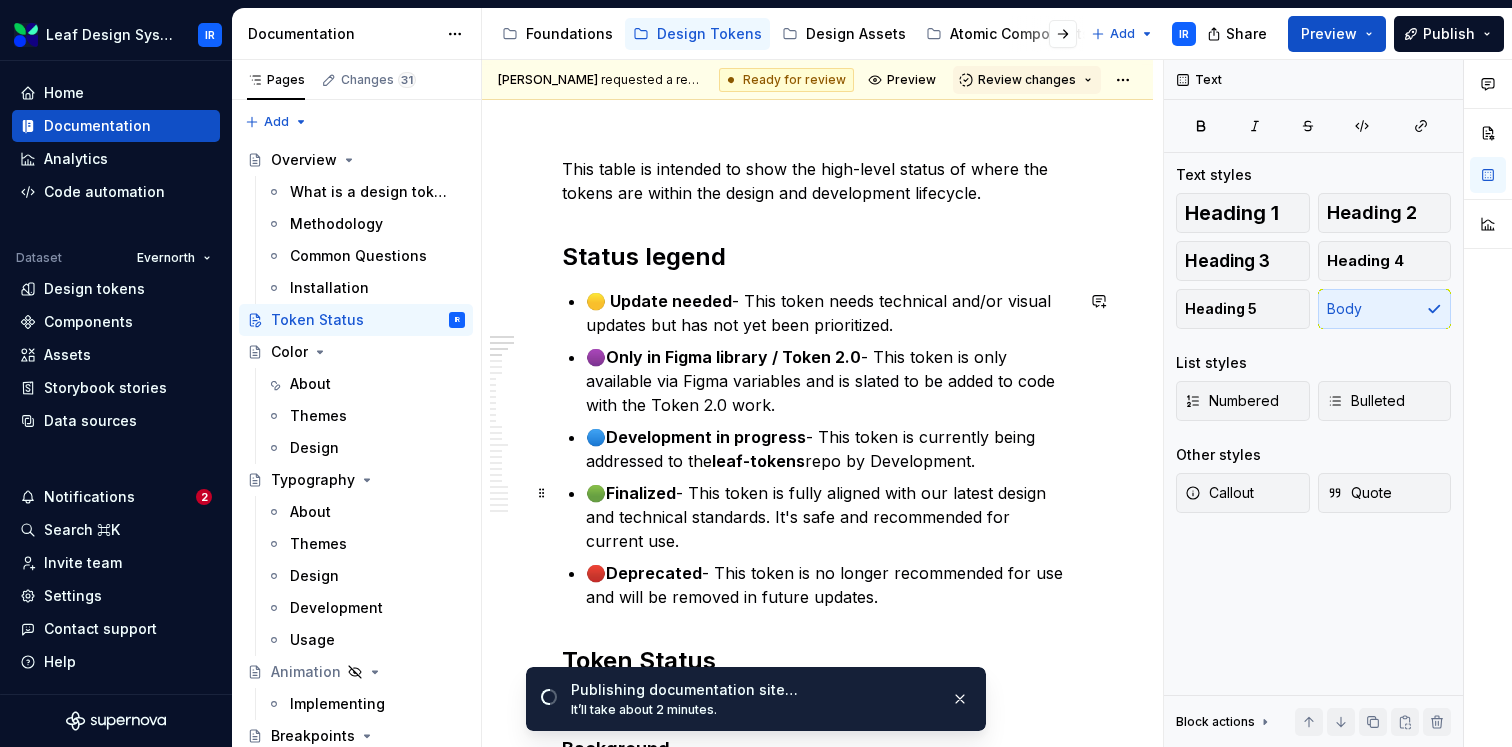 type on "*" 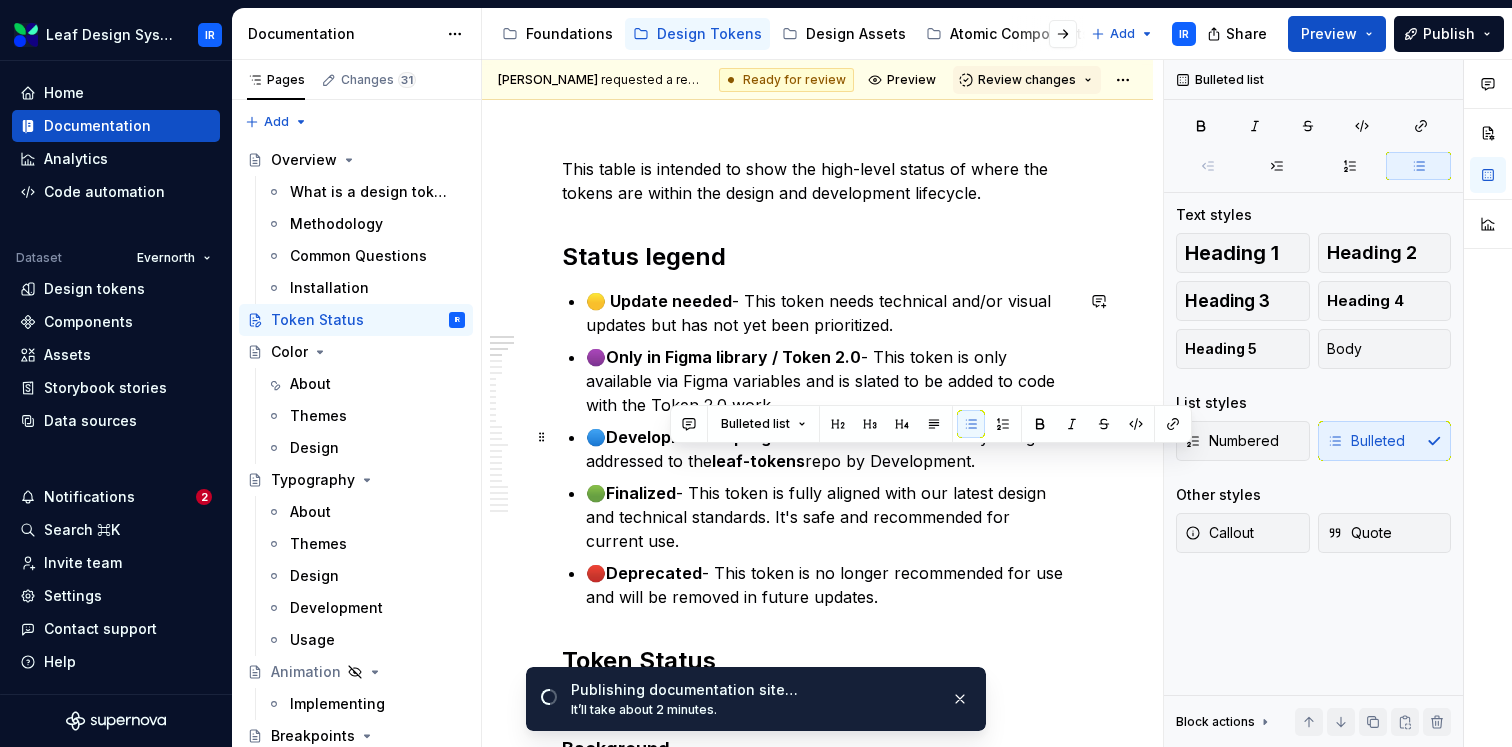 drag, startPoint x: 710, startPoint y: 465, endPoint x: 672, endPoint y: 462, distance: 38.118237 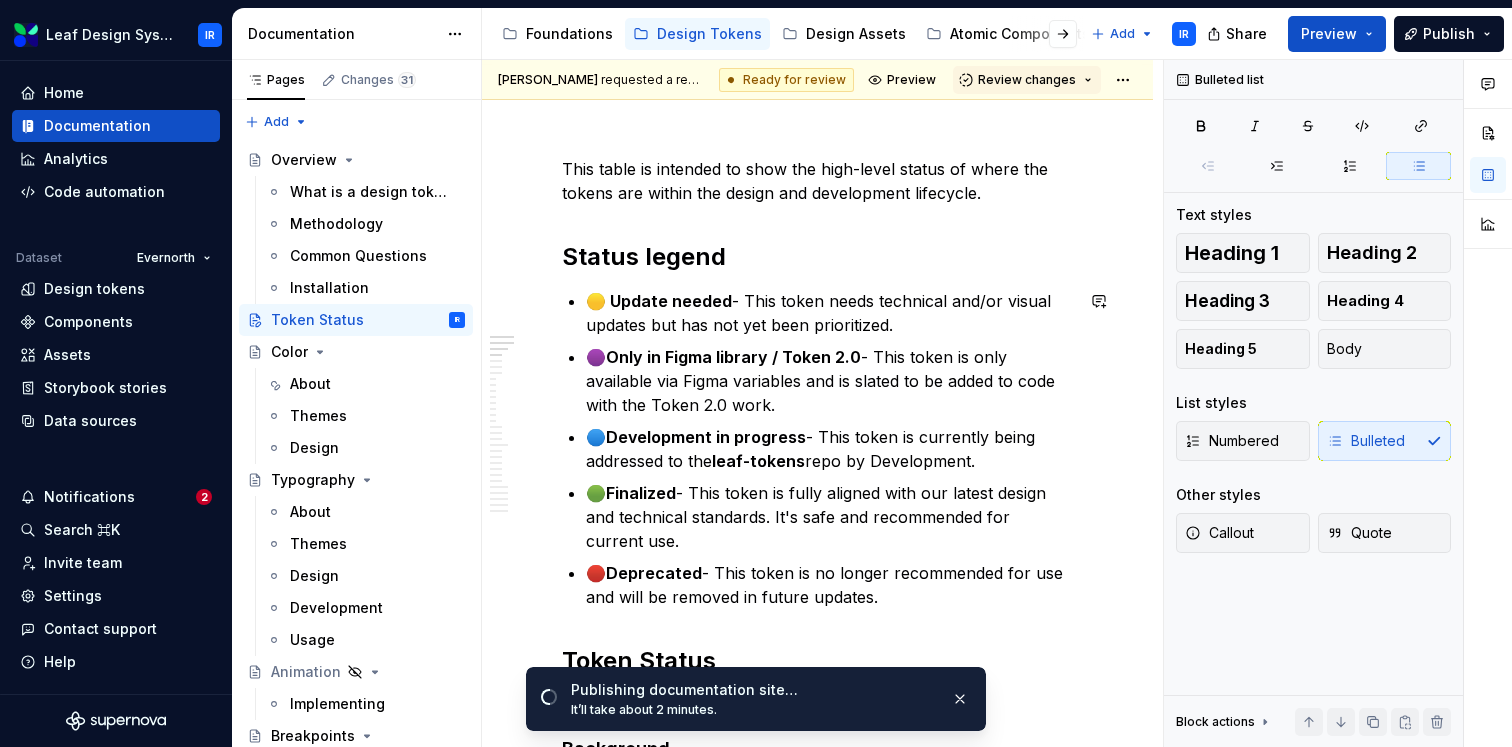 type 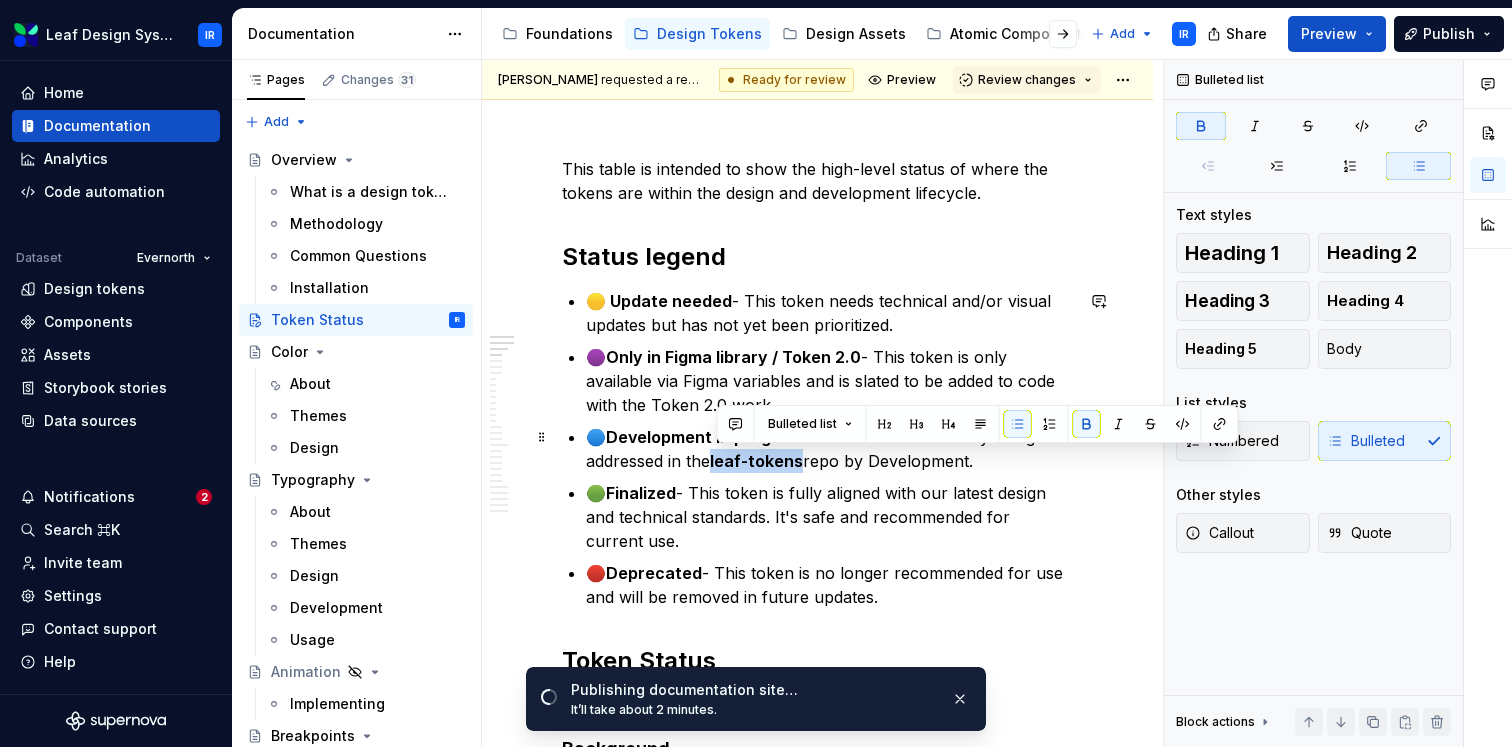 drag, startPoint x: 804, startPoint y: 463, endPoint x: 716, endPoint y: 462, distance: 88.005684 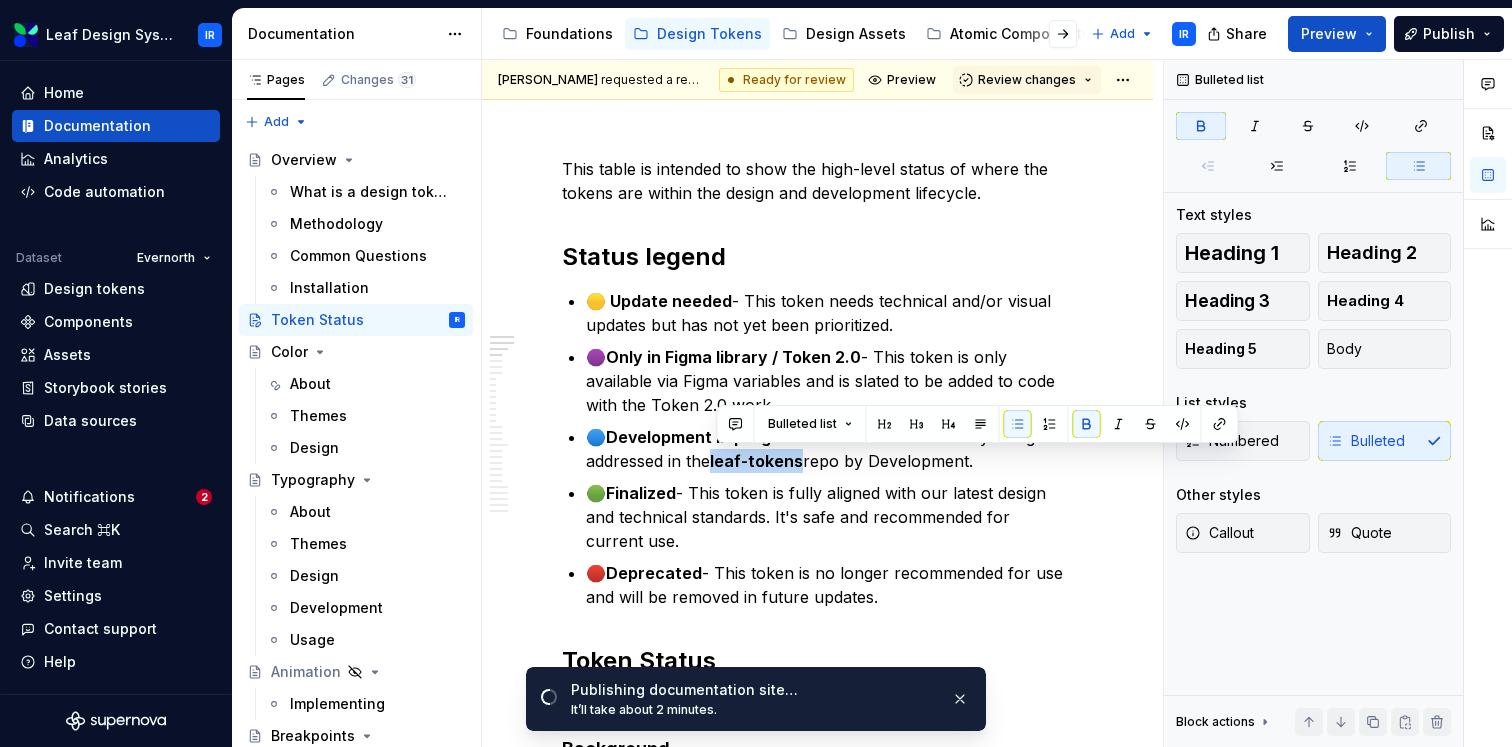type on "*" 